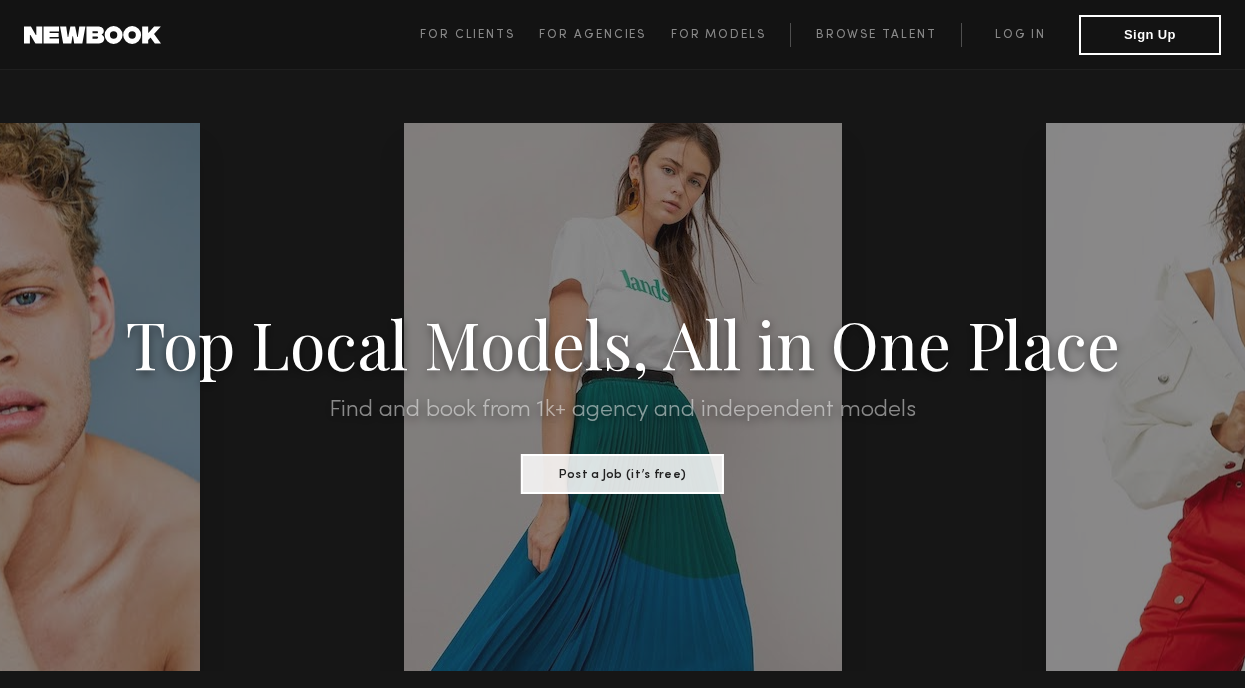 scroll, scrollTop: 7, scrollLeft: 0, axis: vertical 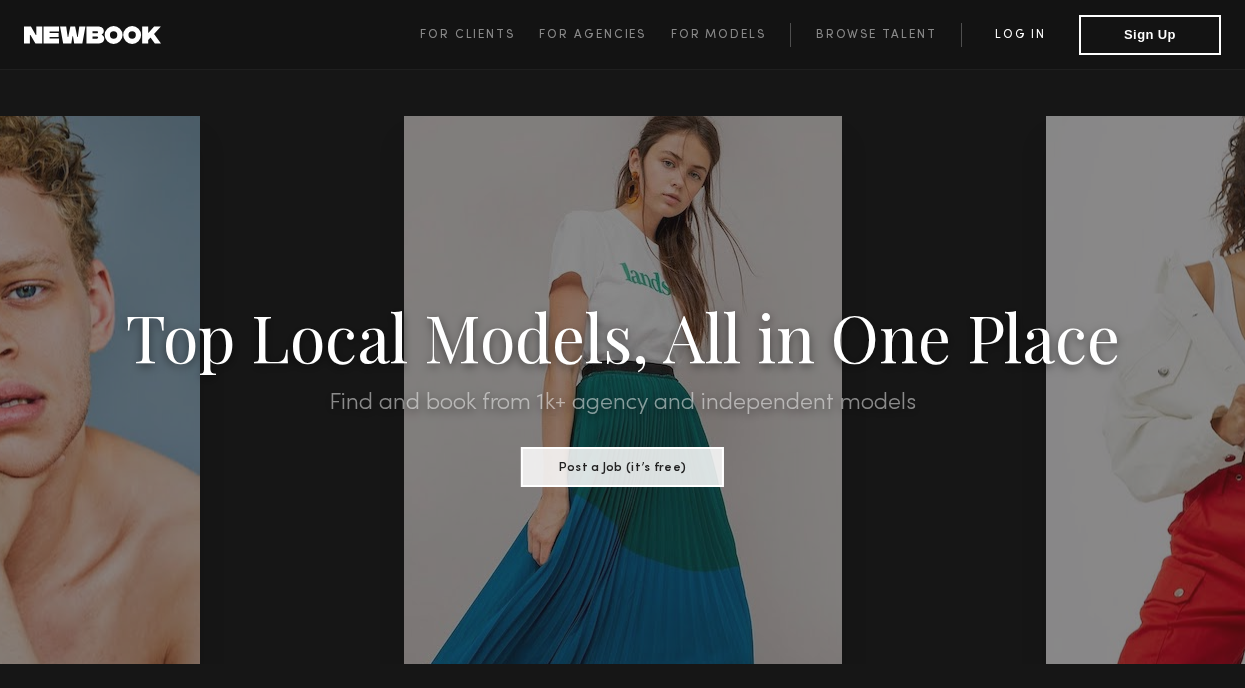 click on "Log in" 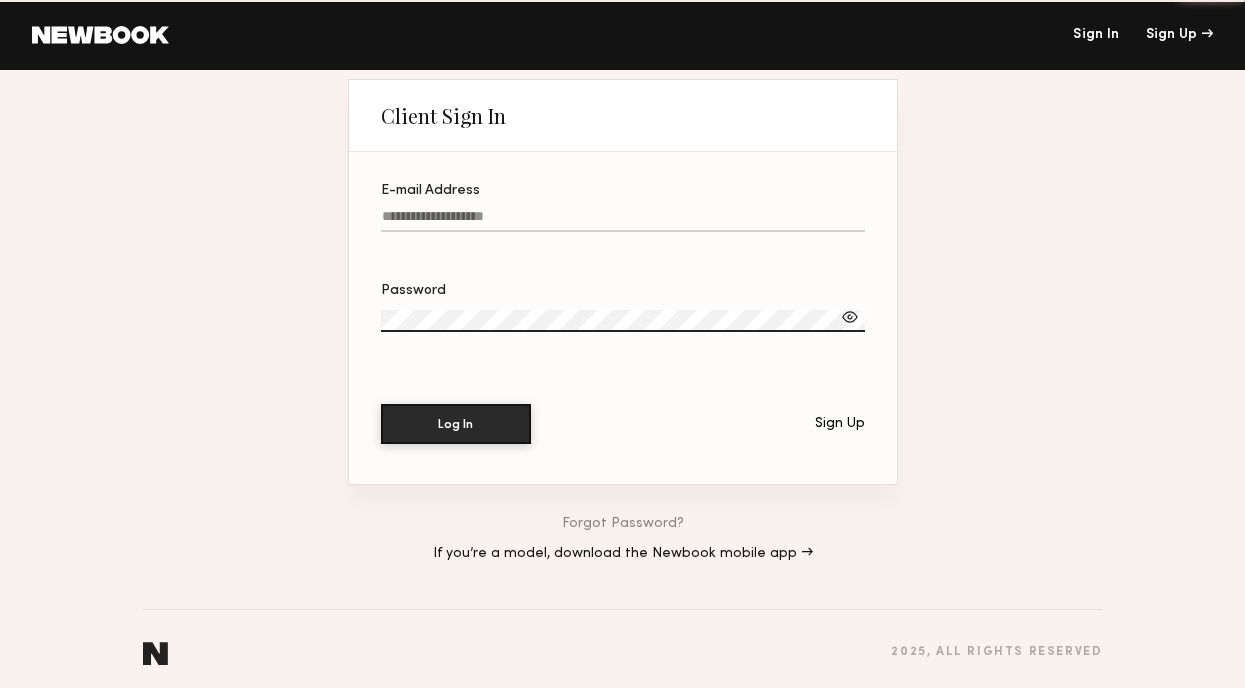 scroll, scrollTop: 0, scrollLeft: 0, axis: both 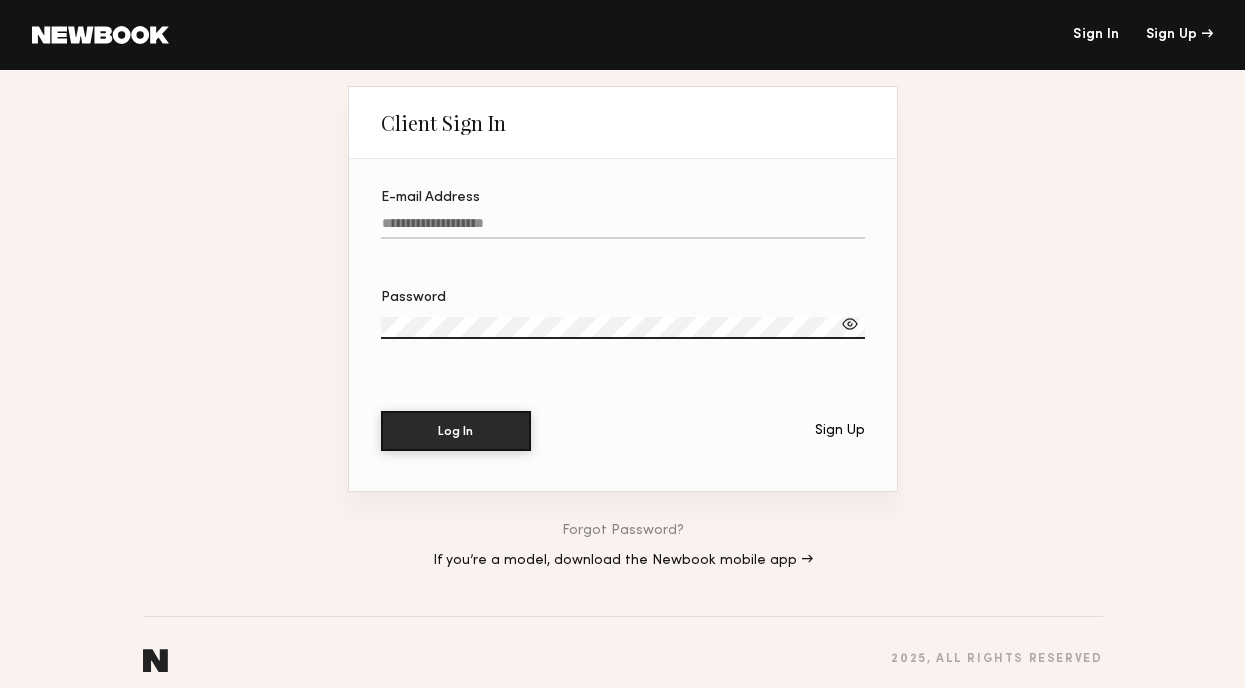 type on "**********" 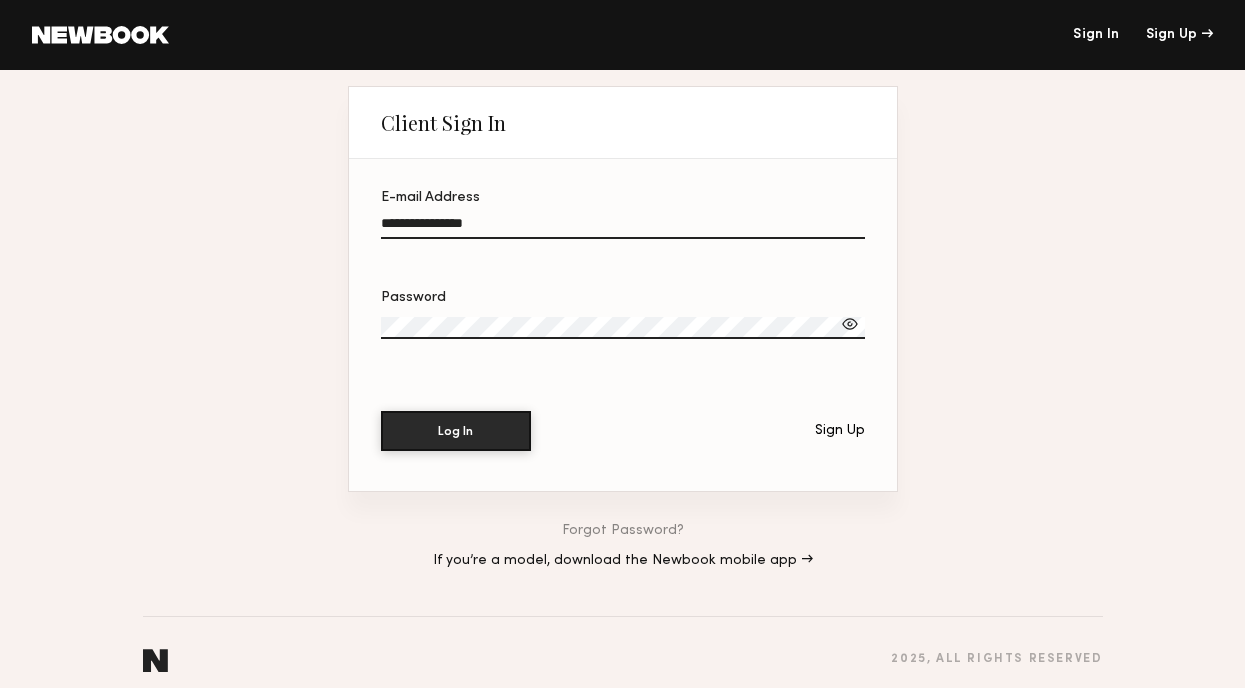 click 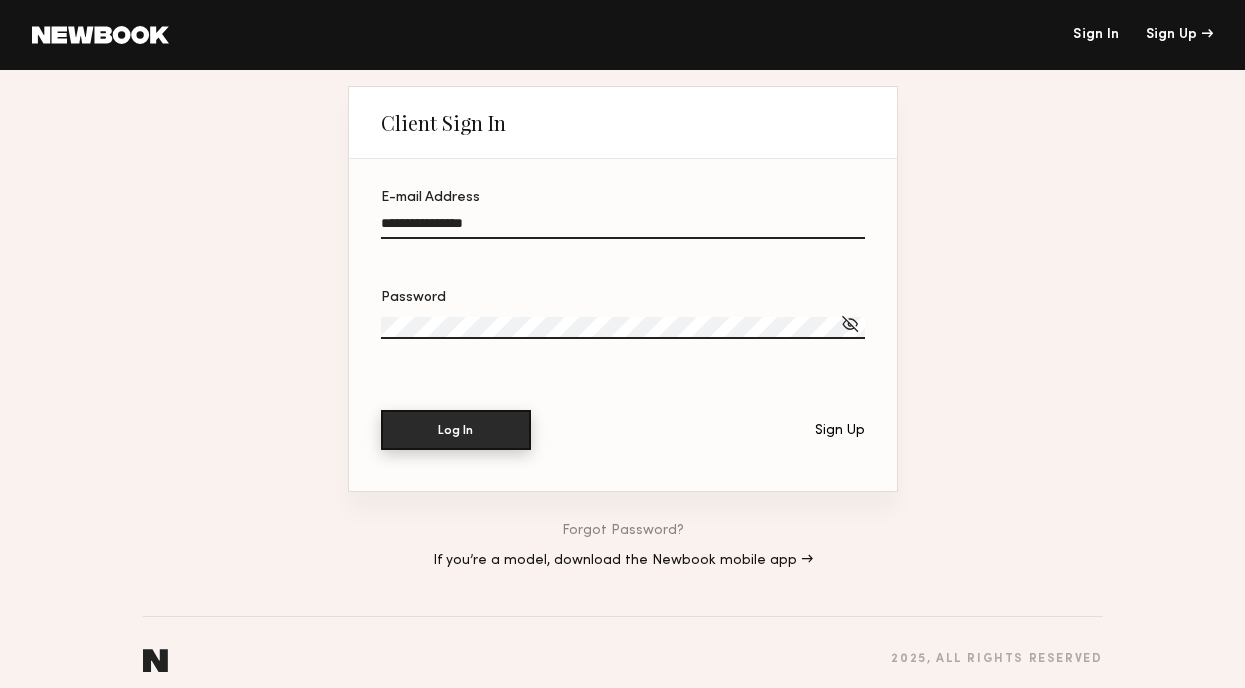 click on "Log In" 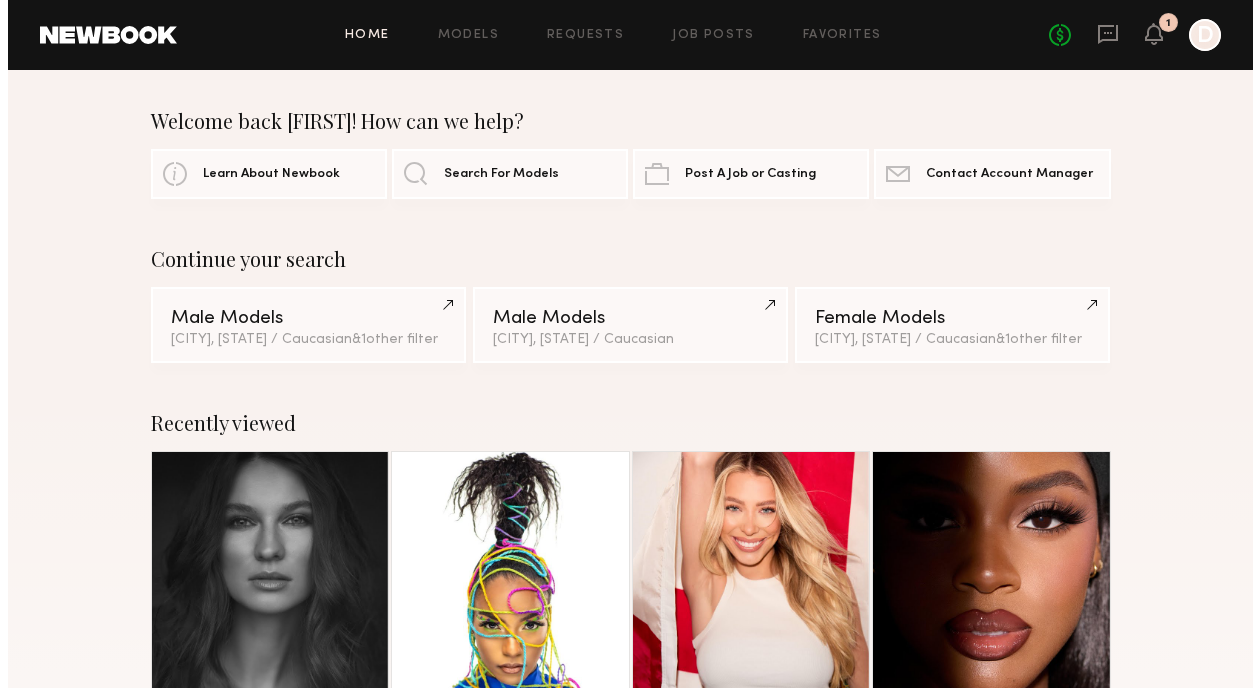 scroll, scrollTop: 0, scrollLeft: 0, axis: both 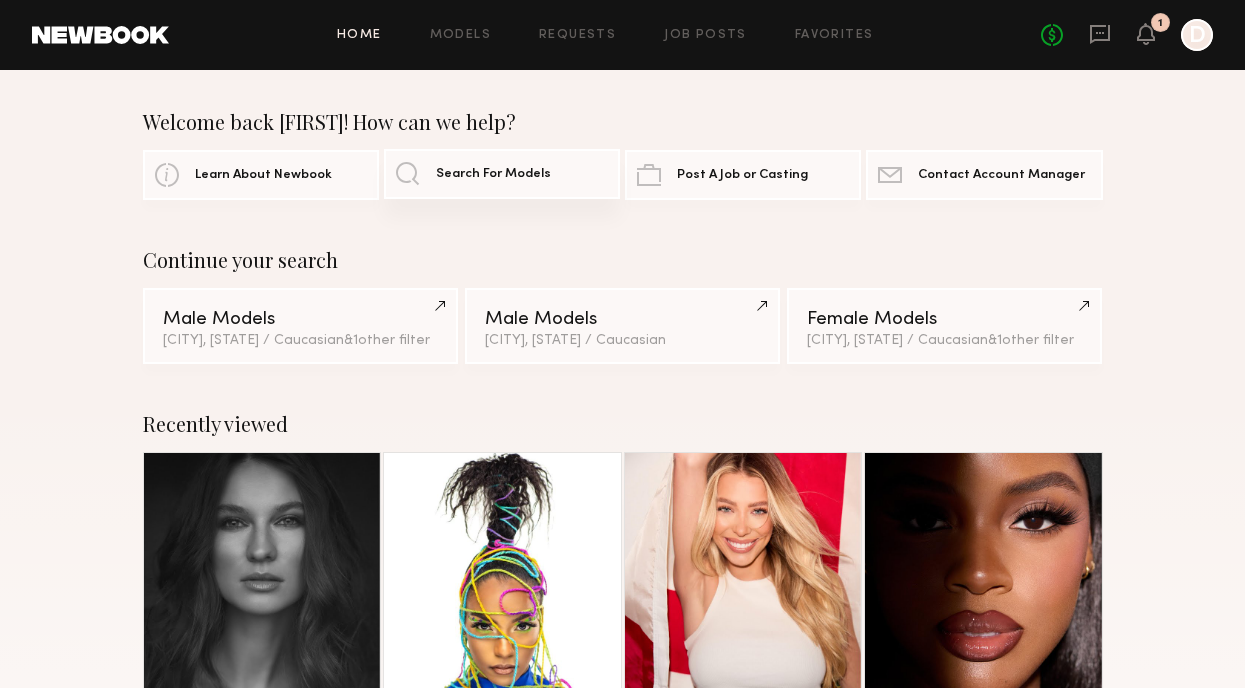 click on "Search For Models" 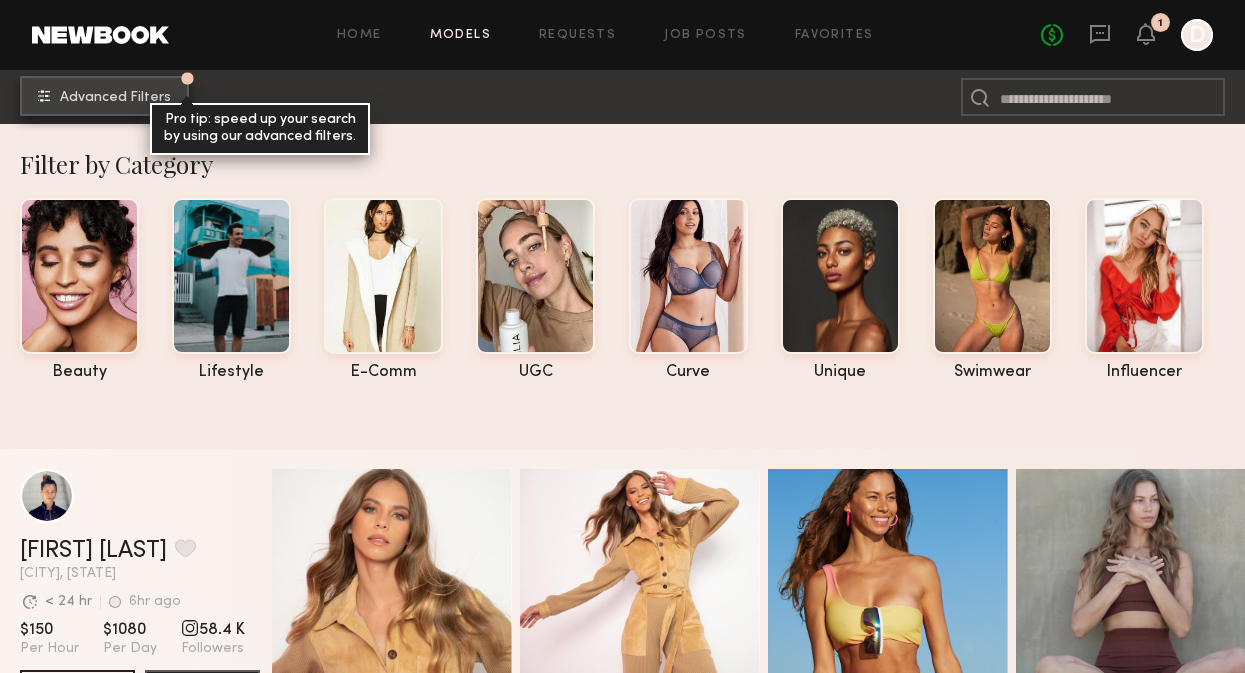 click on "Advanced Filters" 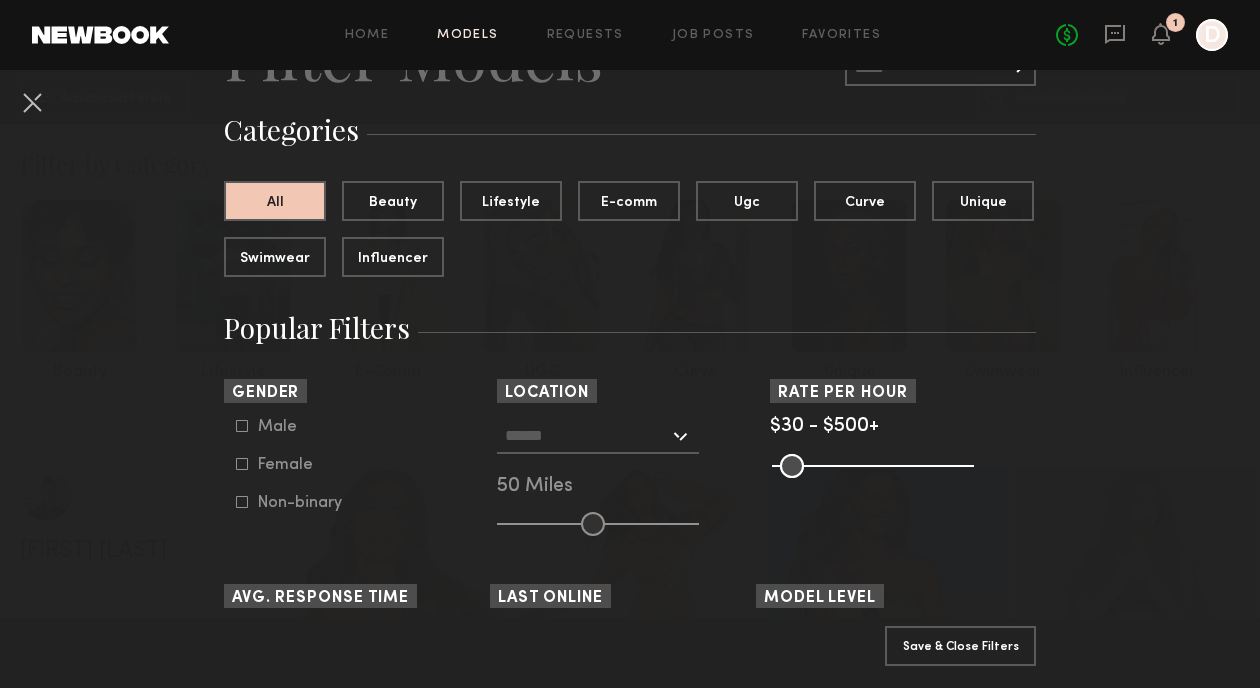 scroll, scrollTop: 122, scrollLeft: 0, axis: vertical 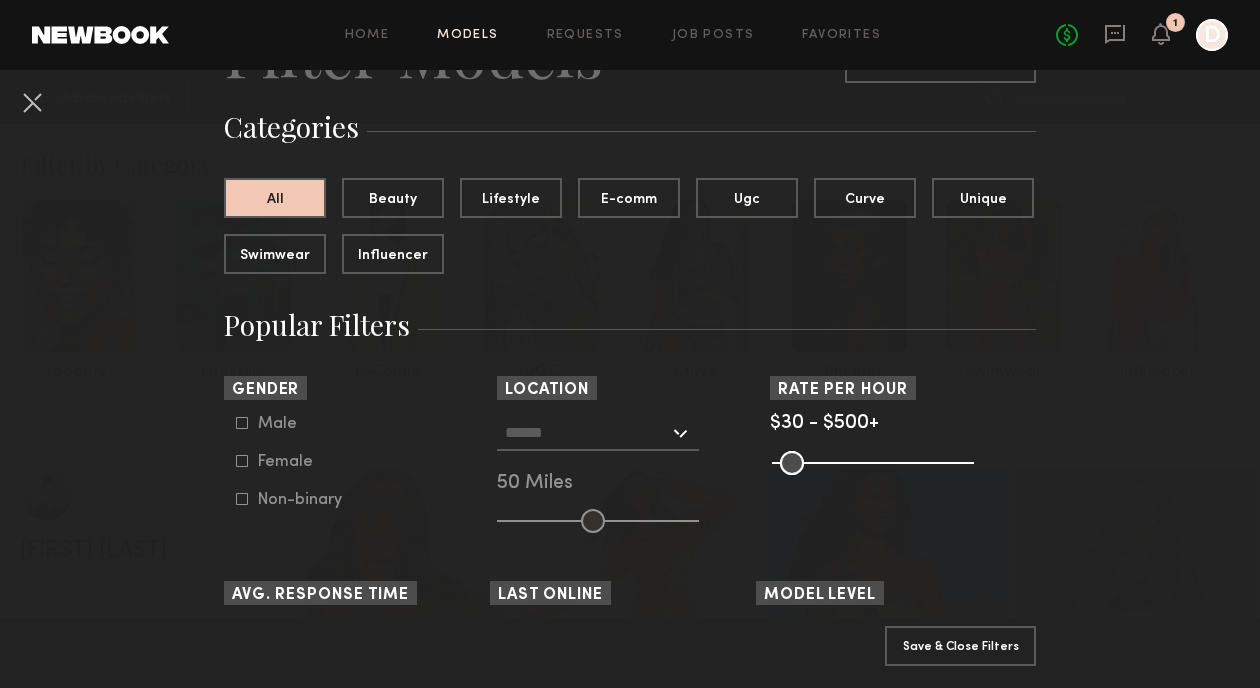 click 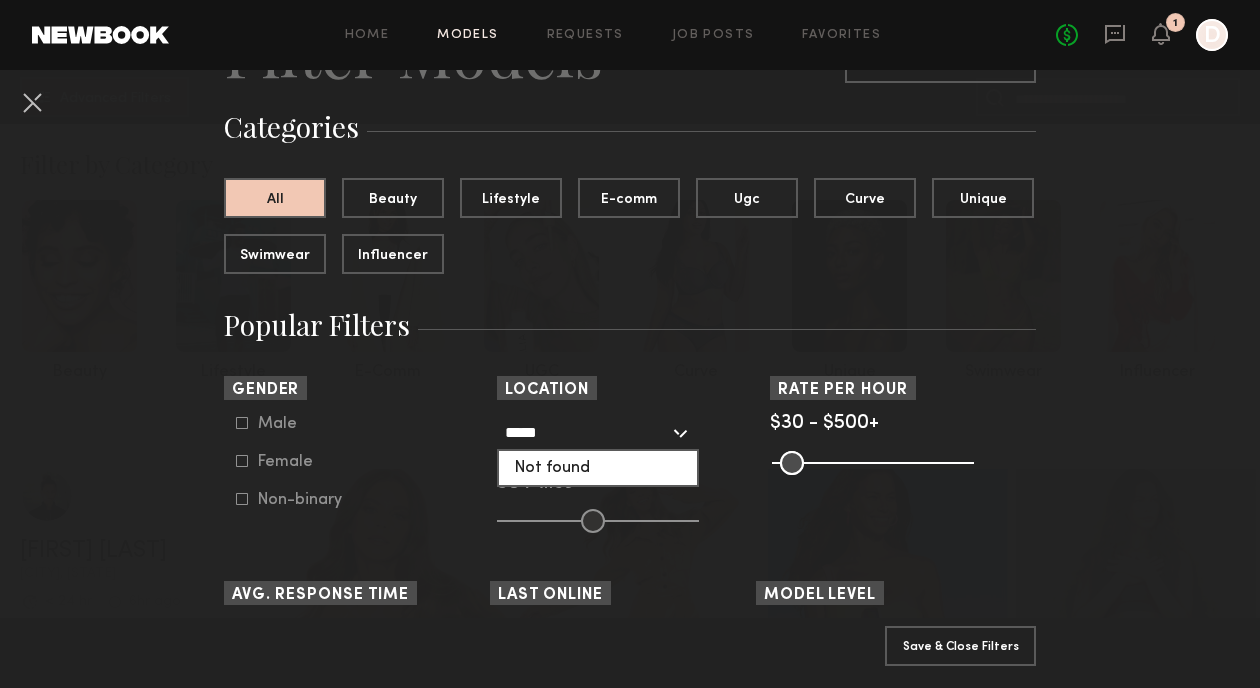 click on "*****" 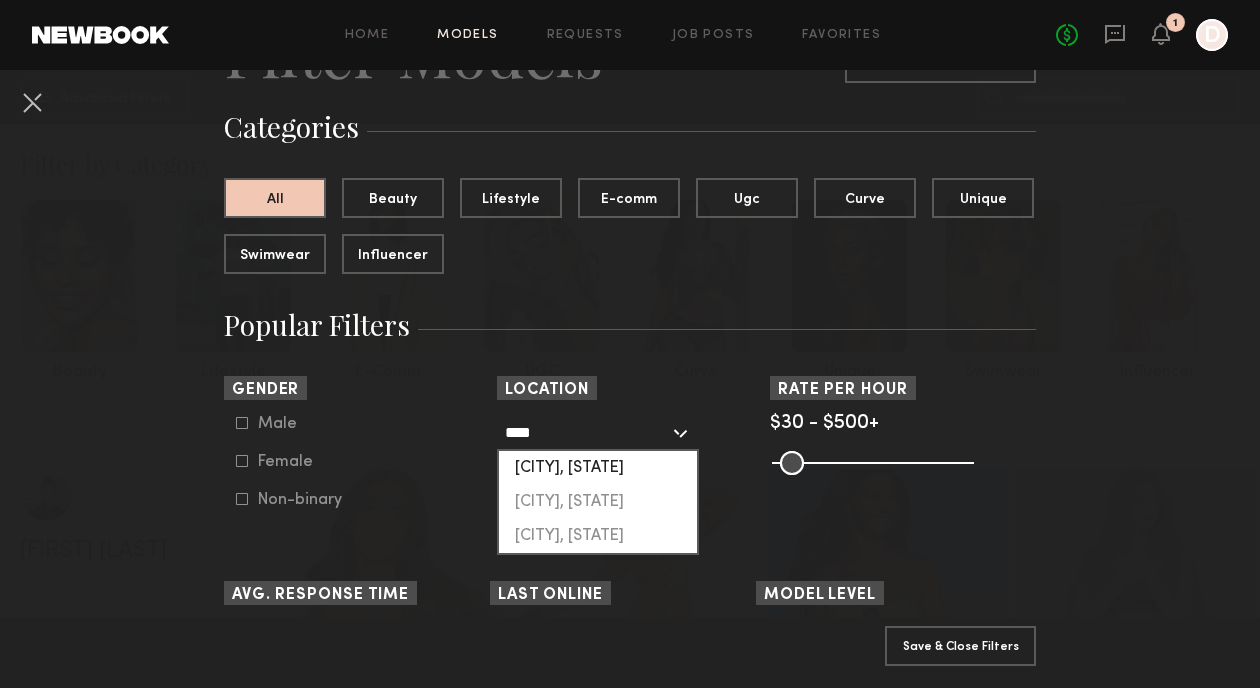 click on "[CITY], [STATE]" 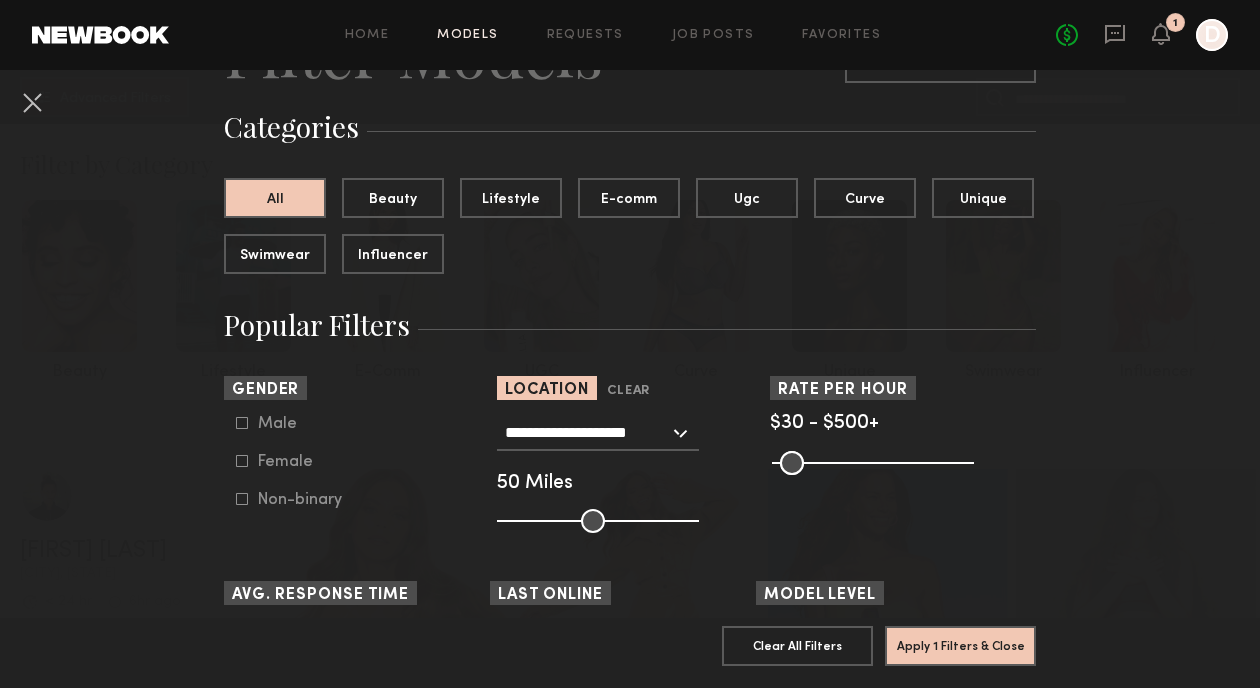 click 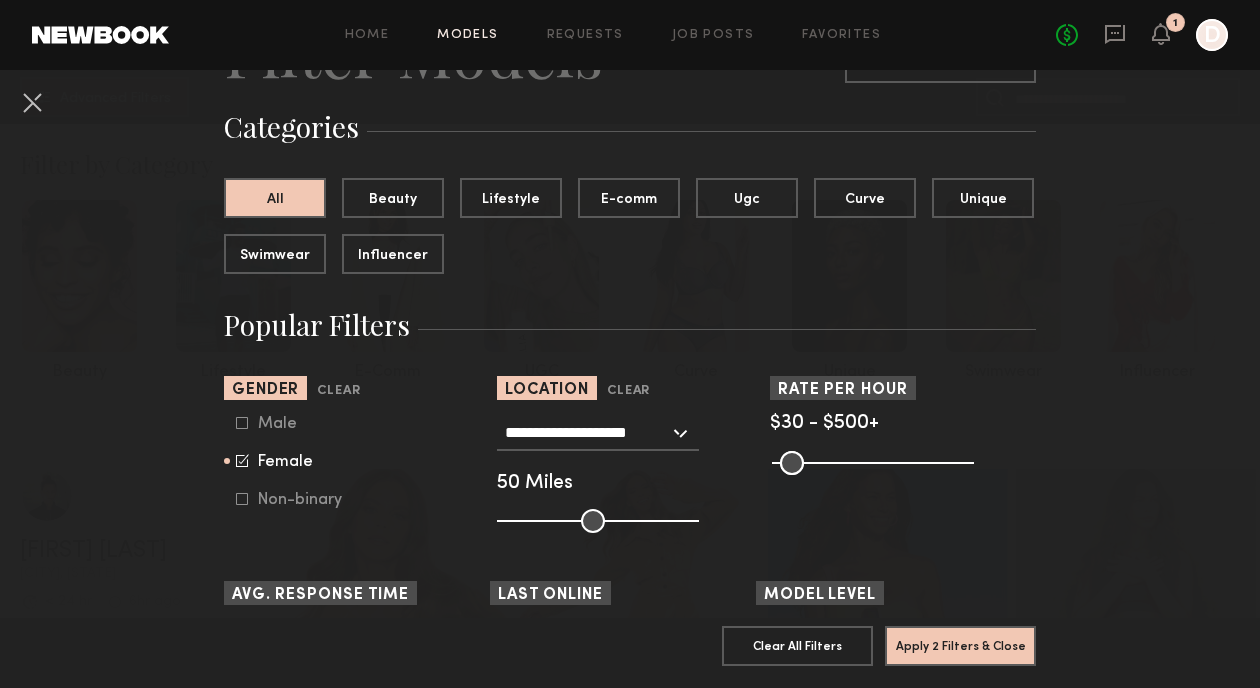 click on "Male" 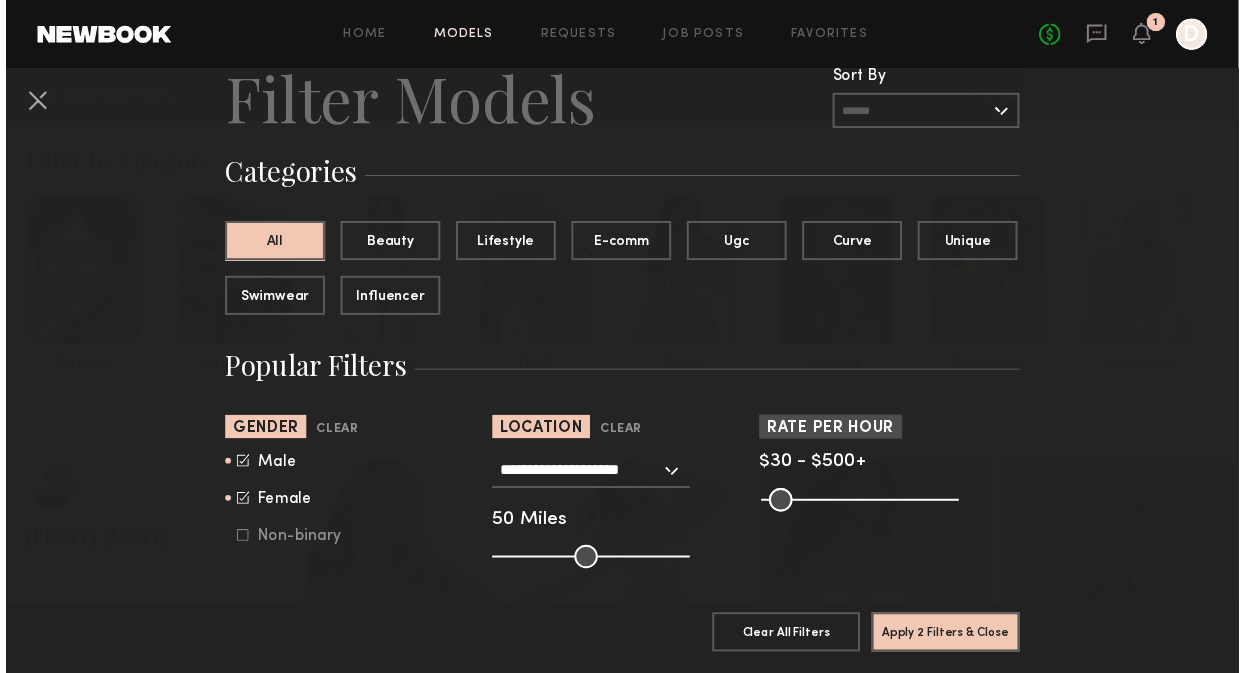 scroll, scrollTop: 72, scrollLeft: 0, axis: vertical 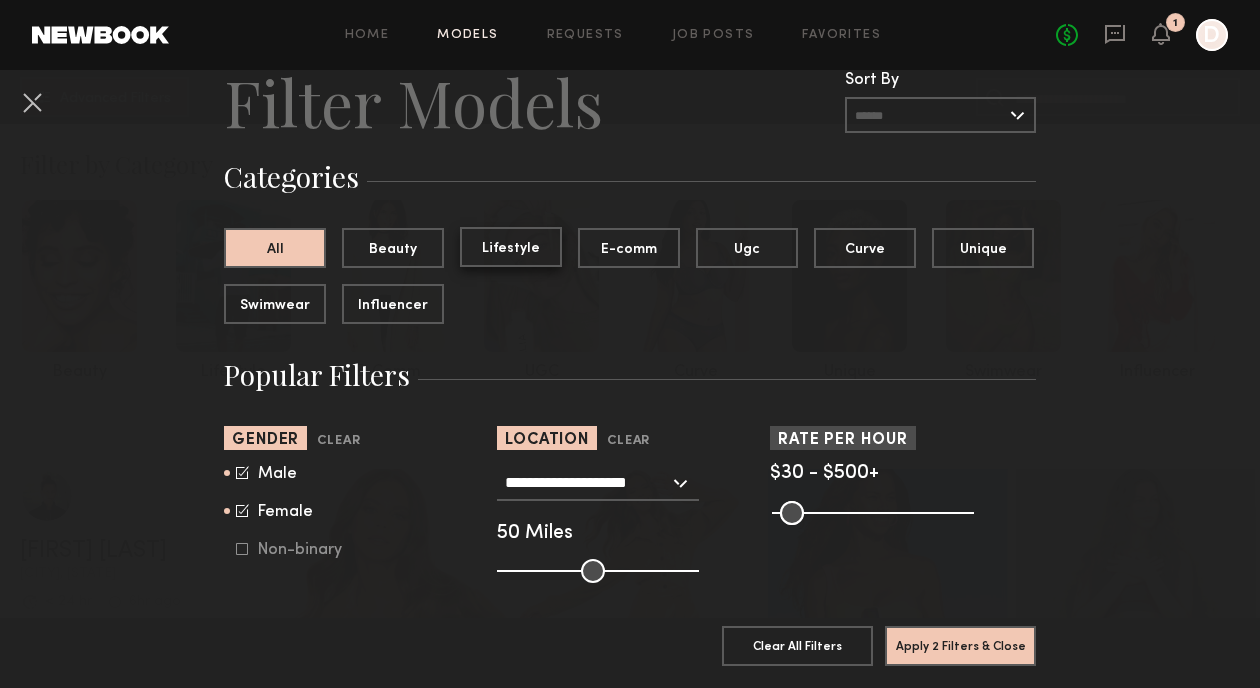 click on "Lifestyle" 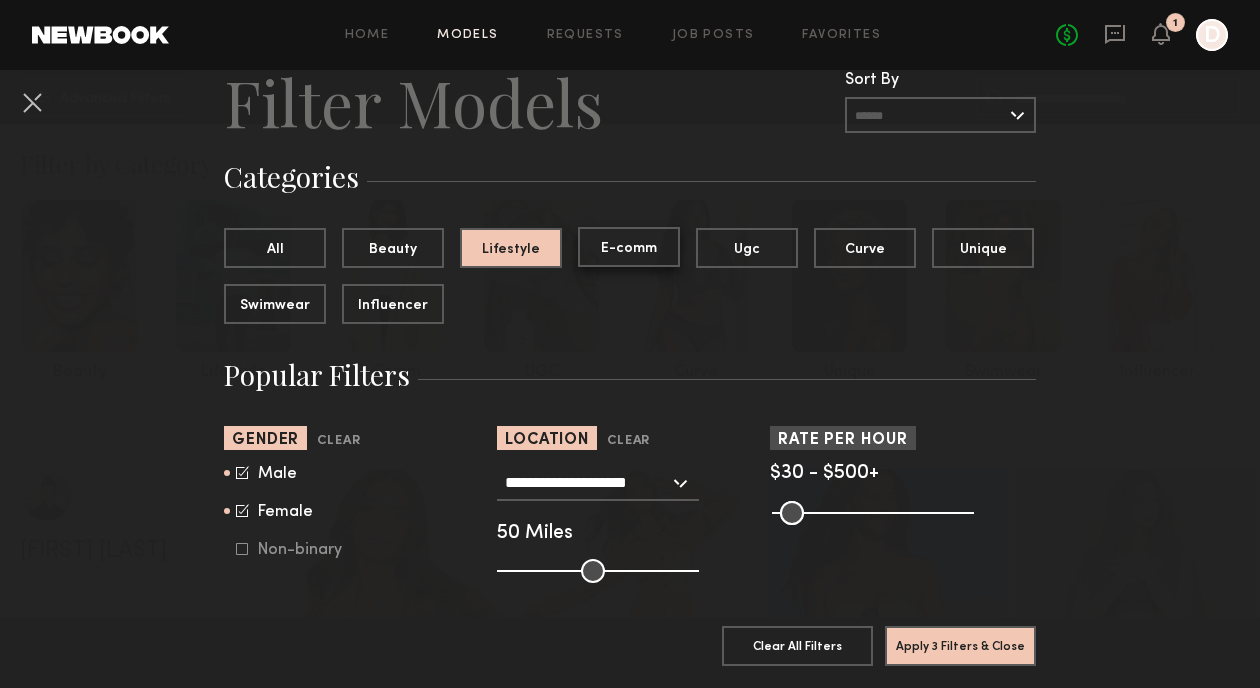 click on "E-comm" 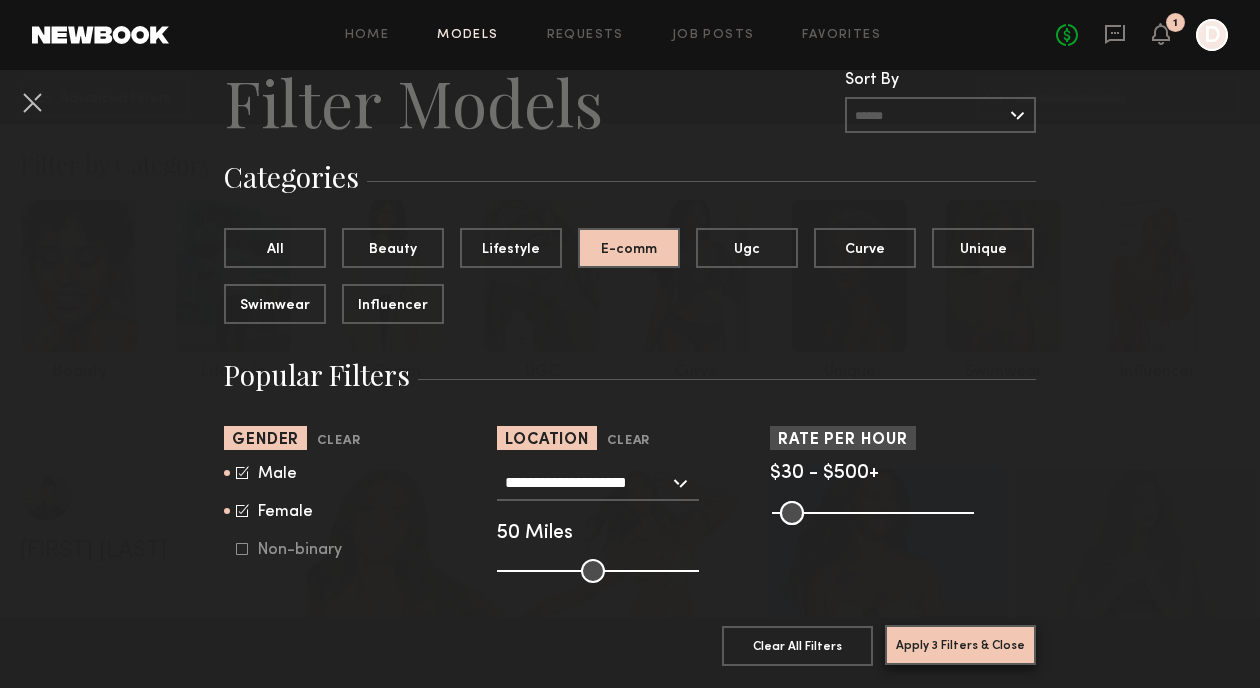 click on "Apply 3 Filters & Close" 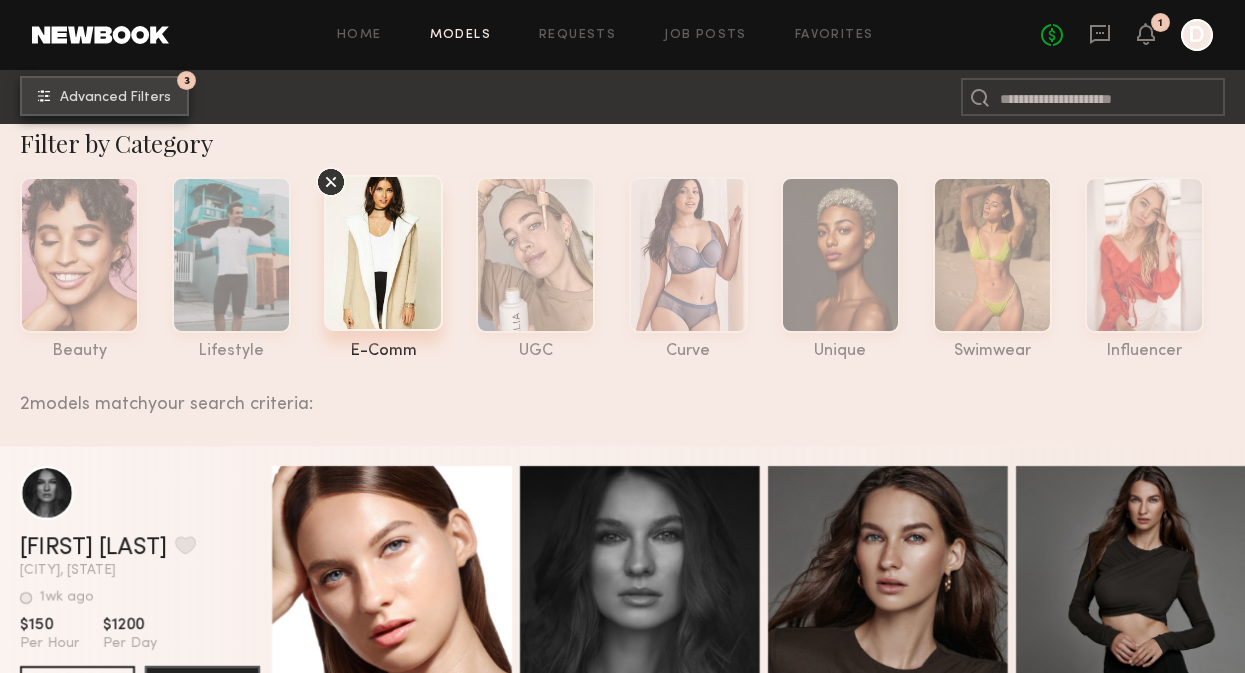 scroll, scrollTop: 18, scrollLeft: 0, axis: vertical 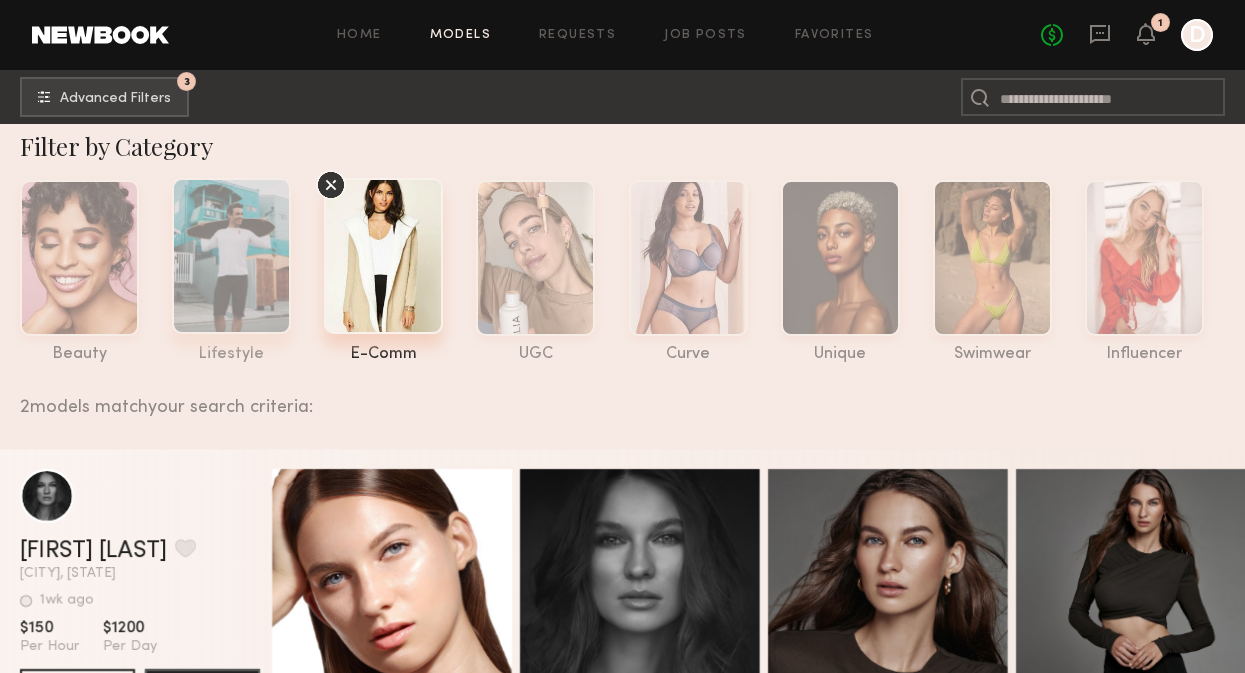 click 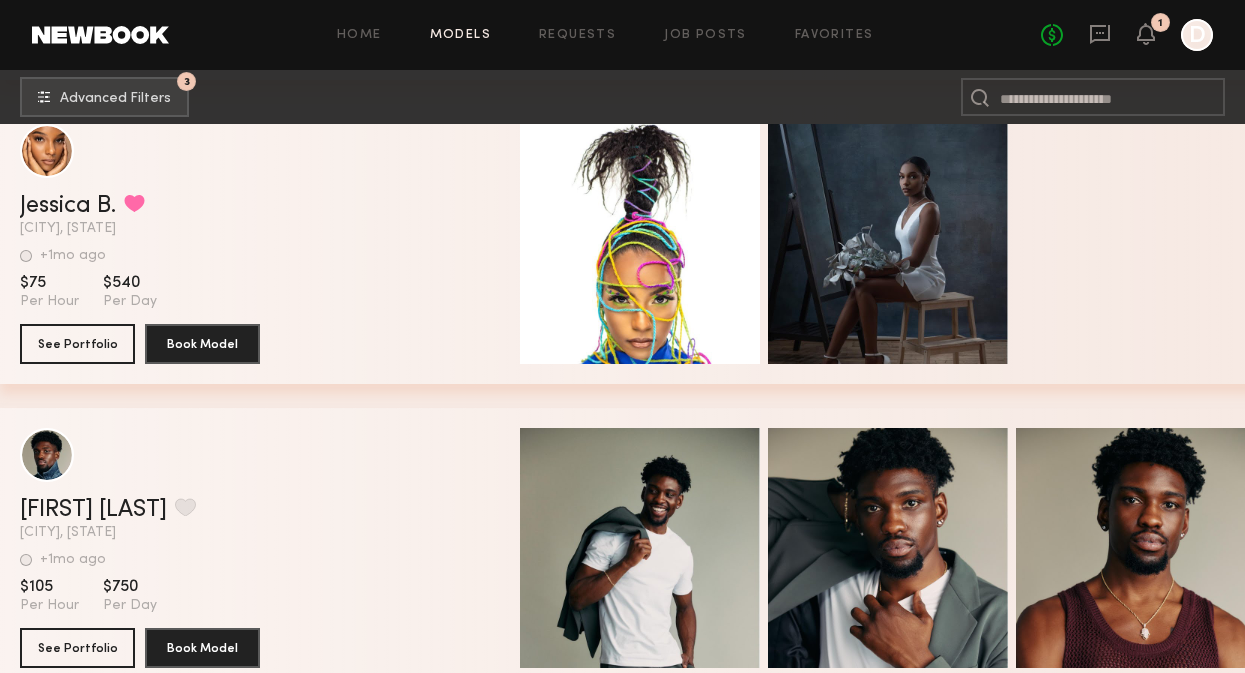 scroll, scrollTop: 1077, scrollLeft: 0, axis: vertical 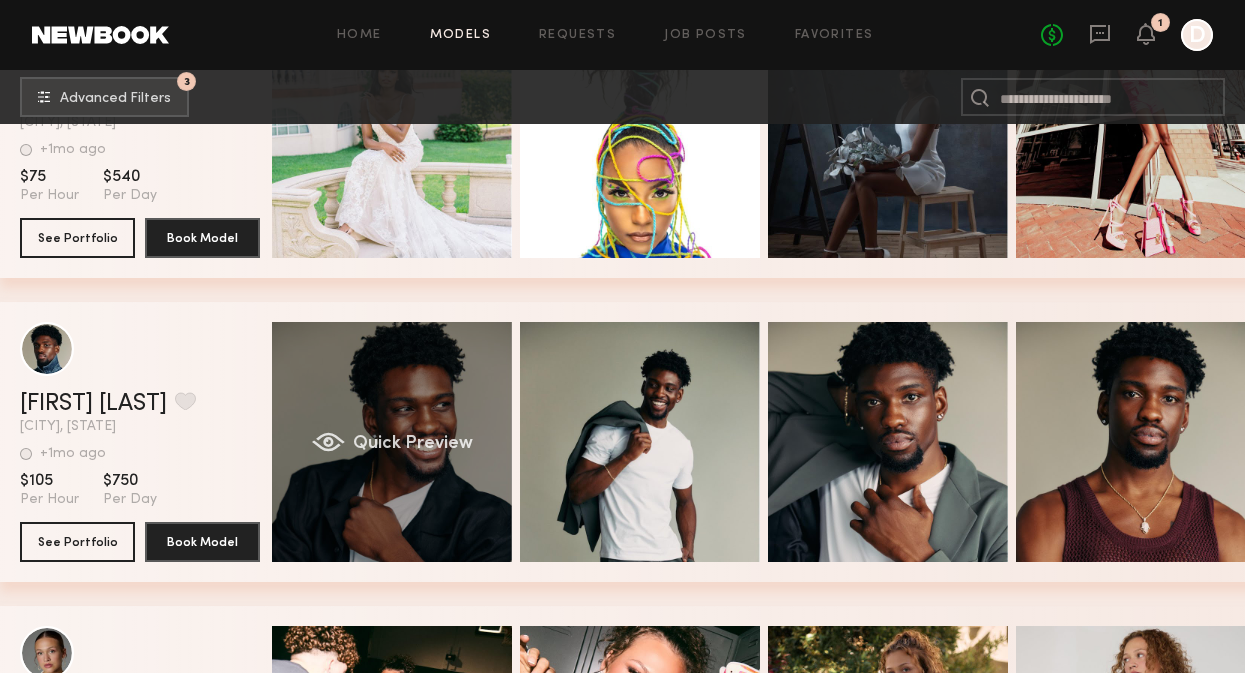 click 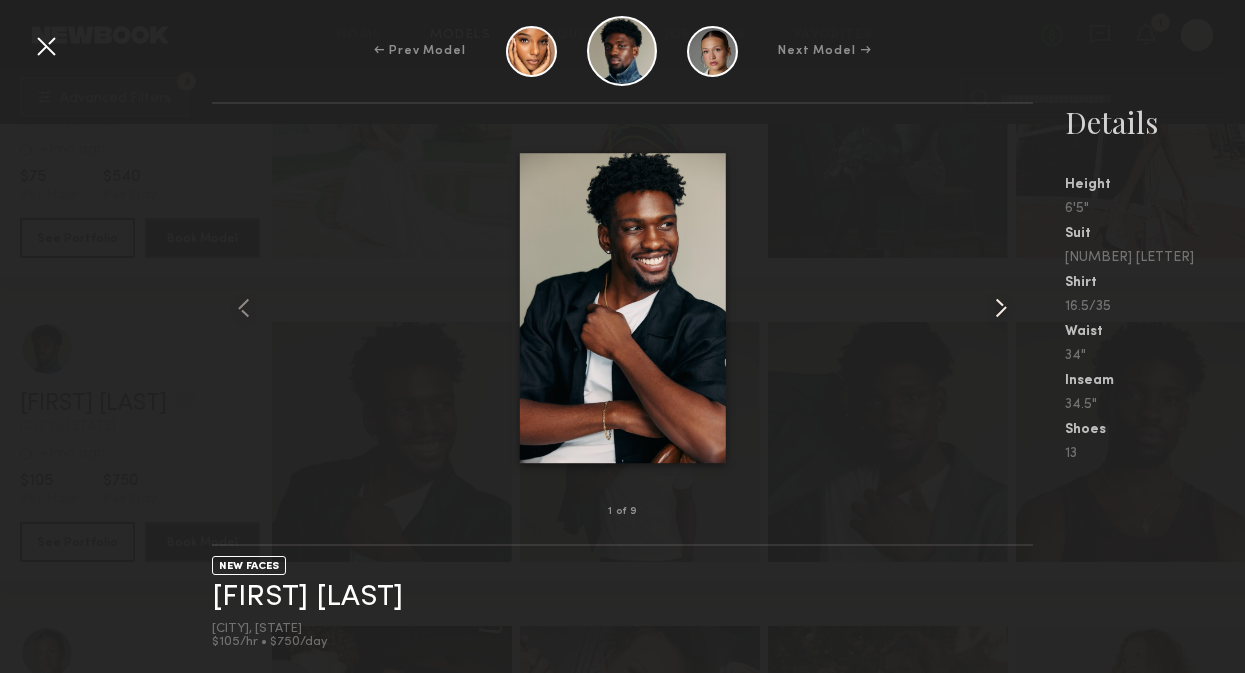 click at bounding box center (1001, 308) 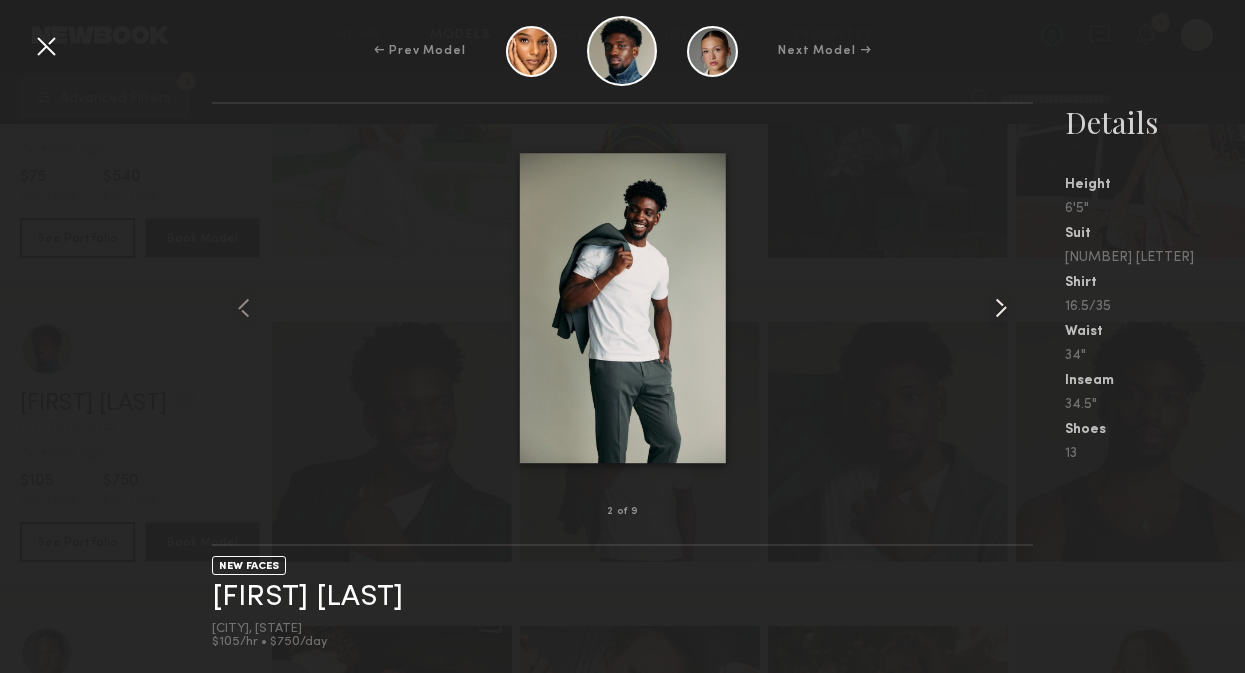 click at bounding box center [1001, 308] 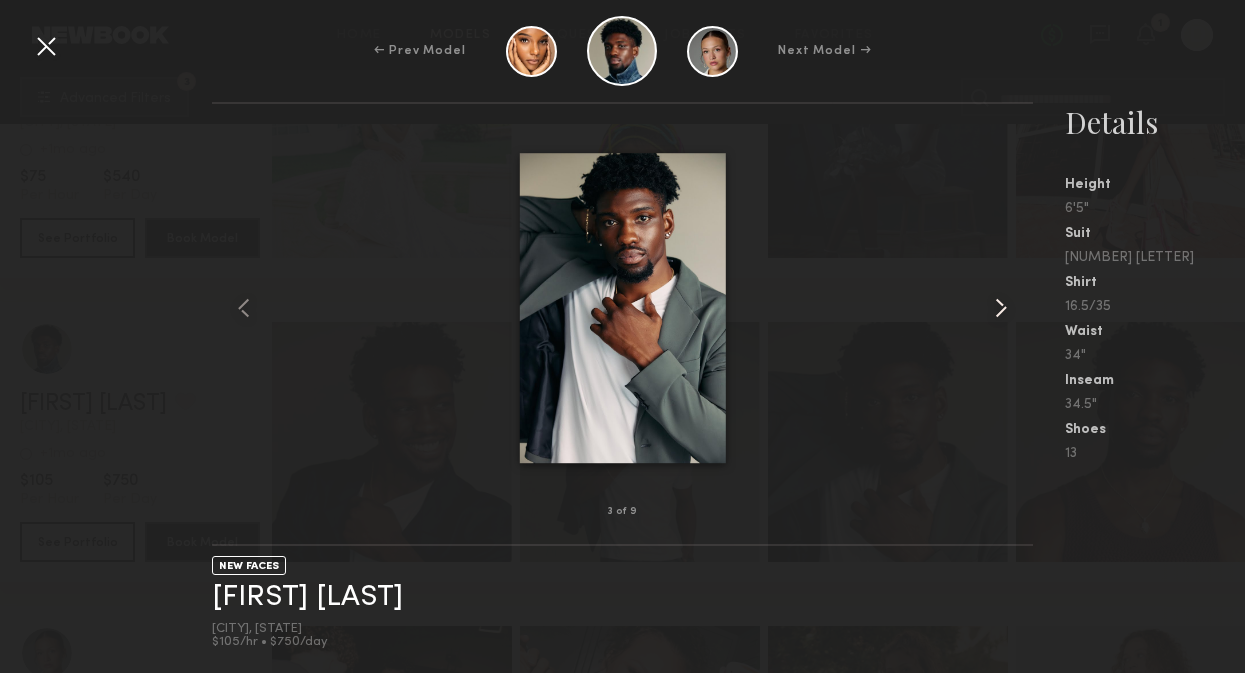 click at bounding box center [1001, 308] 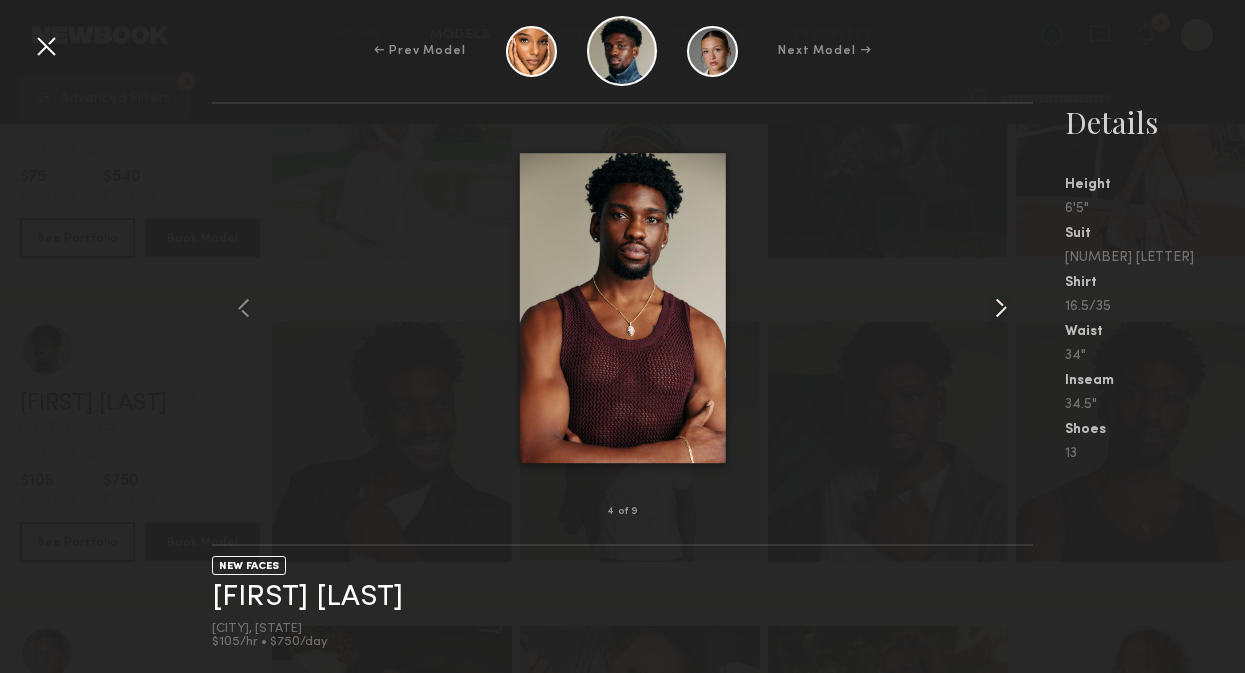 click at bounding box center (1001, 308) 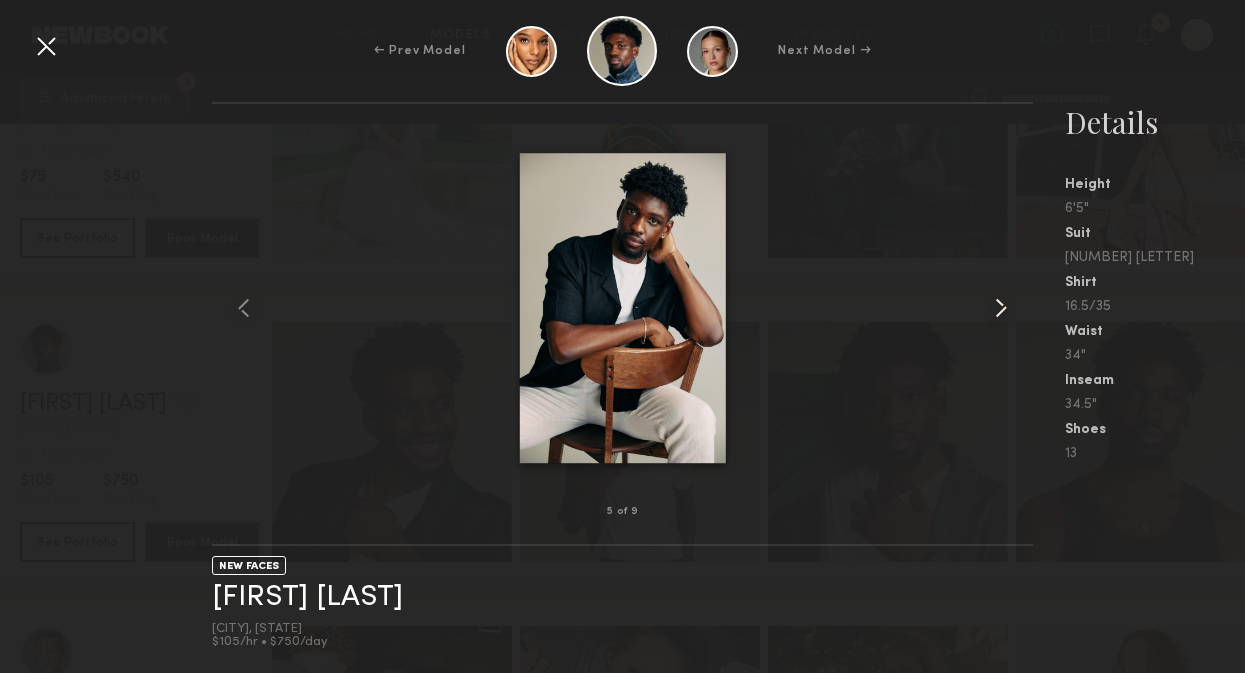click at bounding box center [1001, 308] 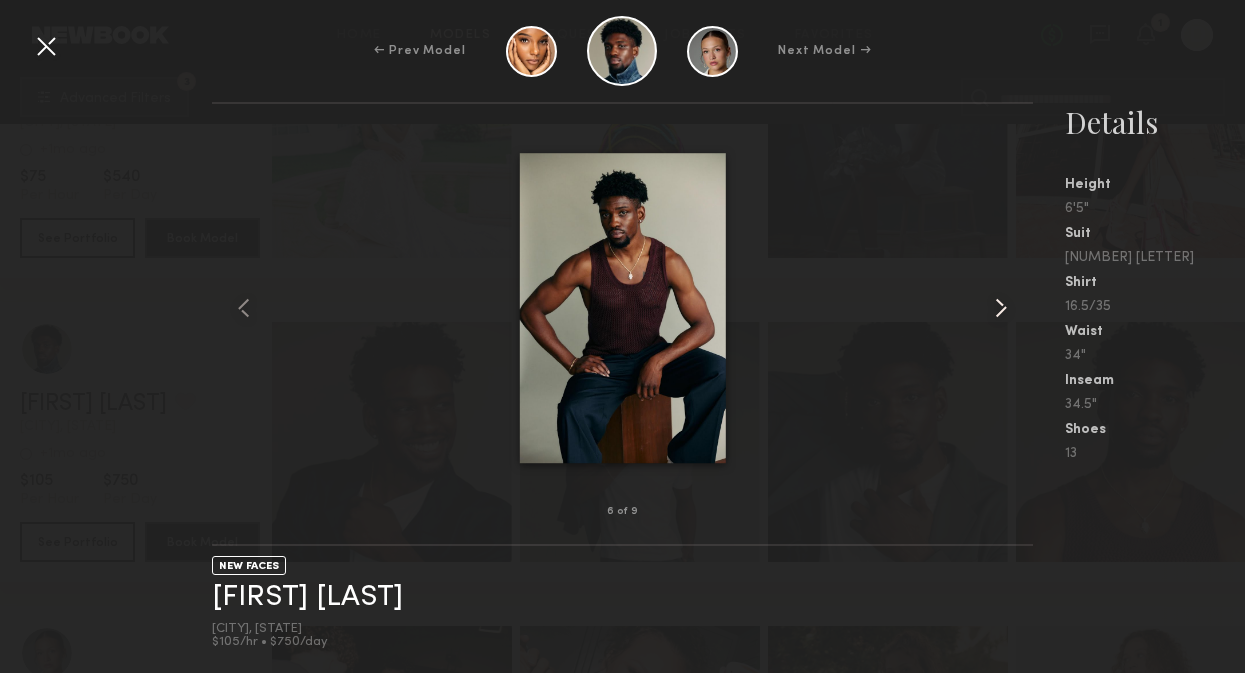 click at bounding box center (1001, 308) 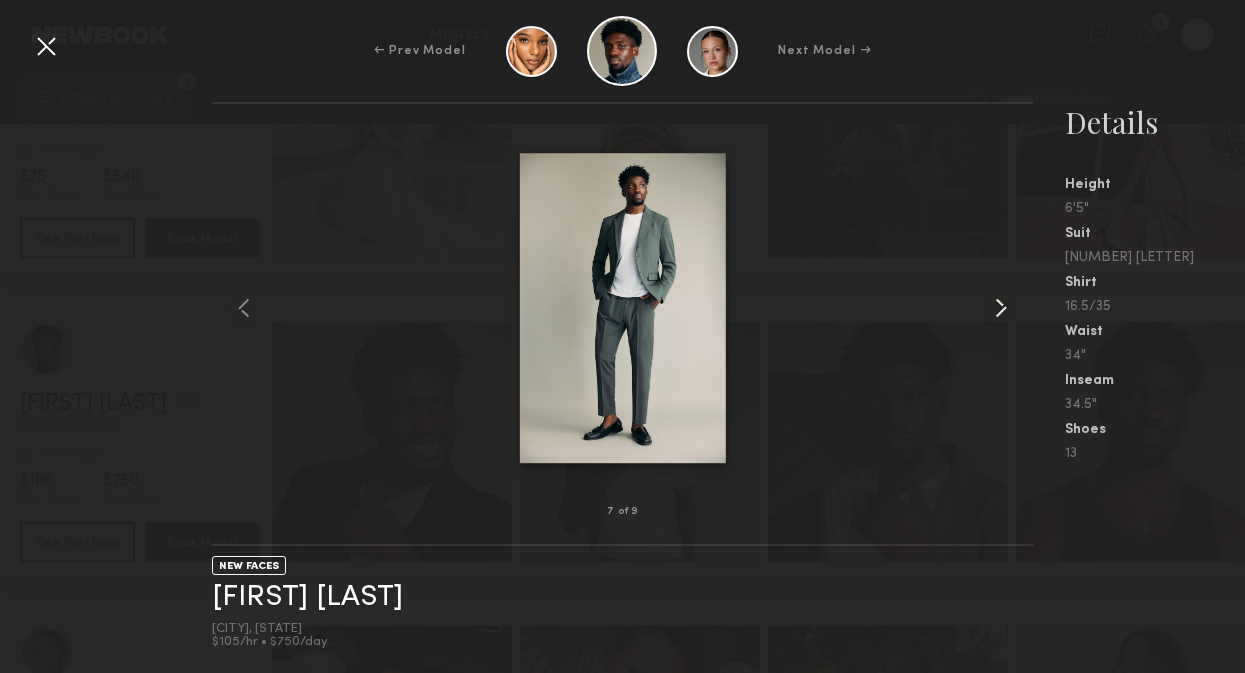 click at bounding box center (1001, 308) 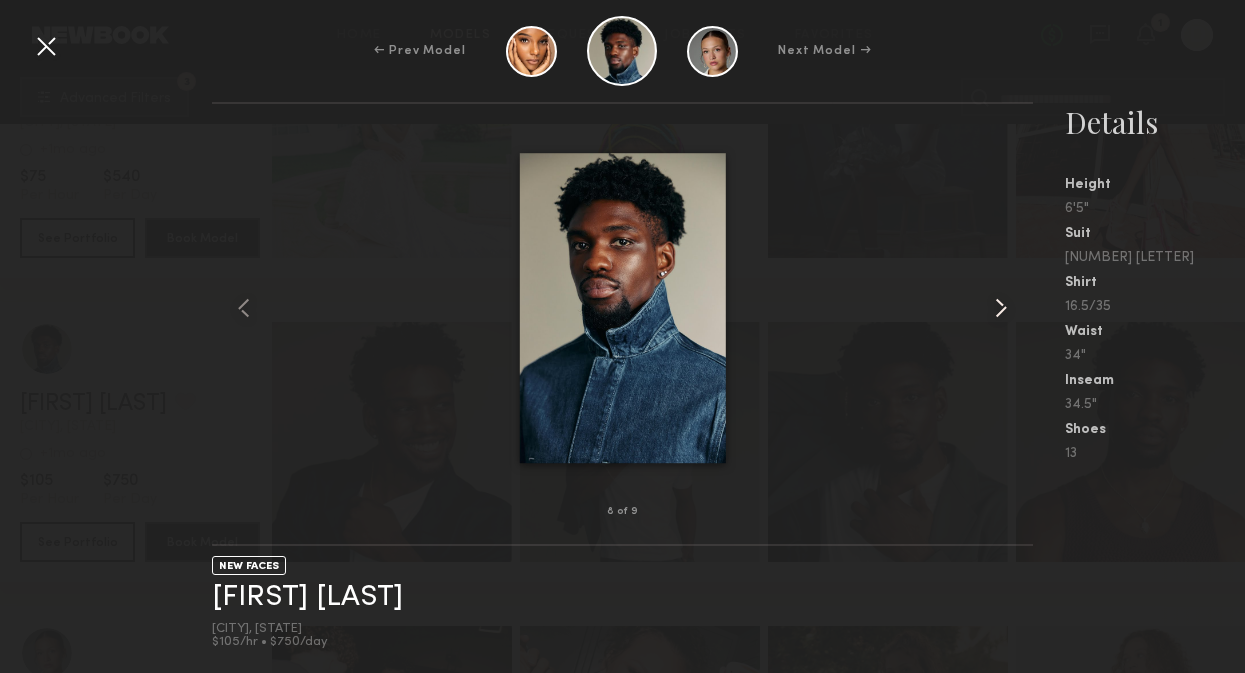 click at bounding box center [1001, 308] 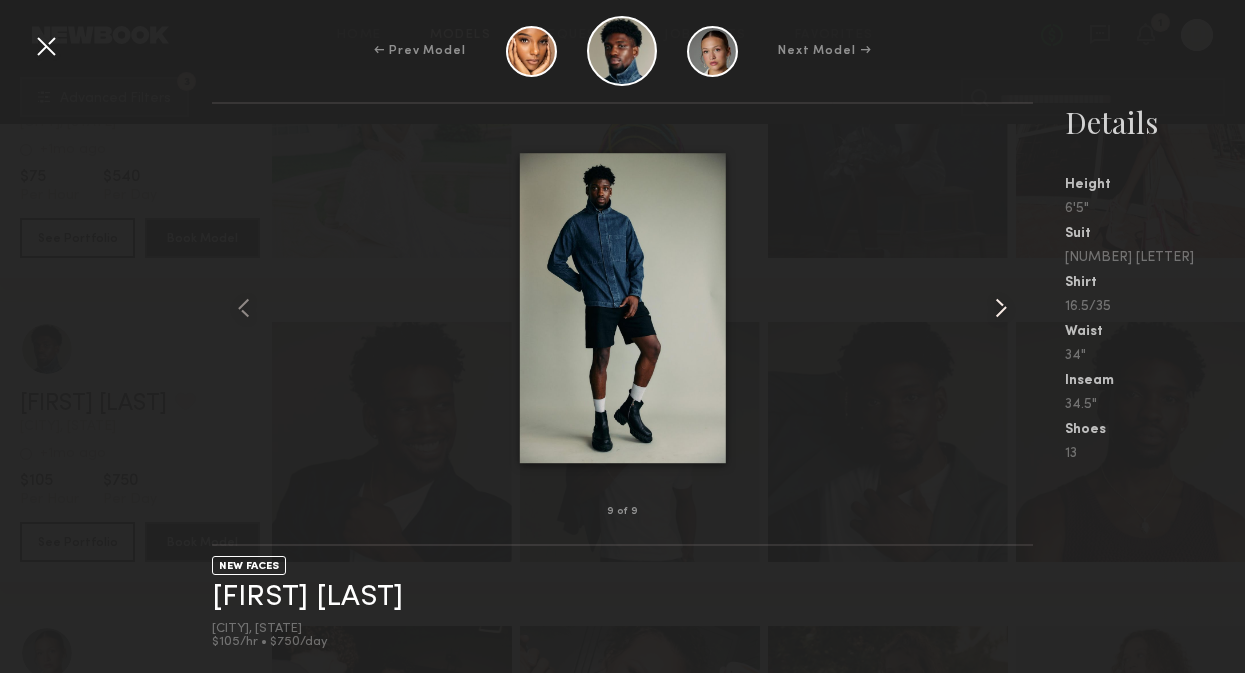 click at bounding box center [1001, 308] 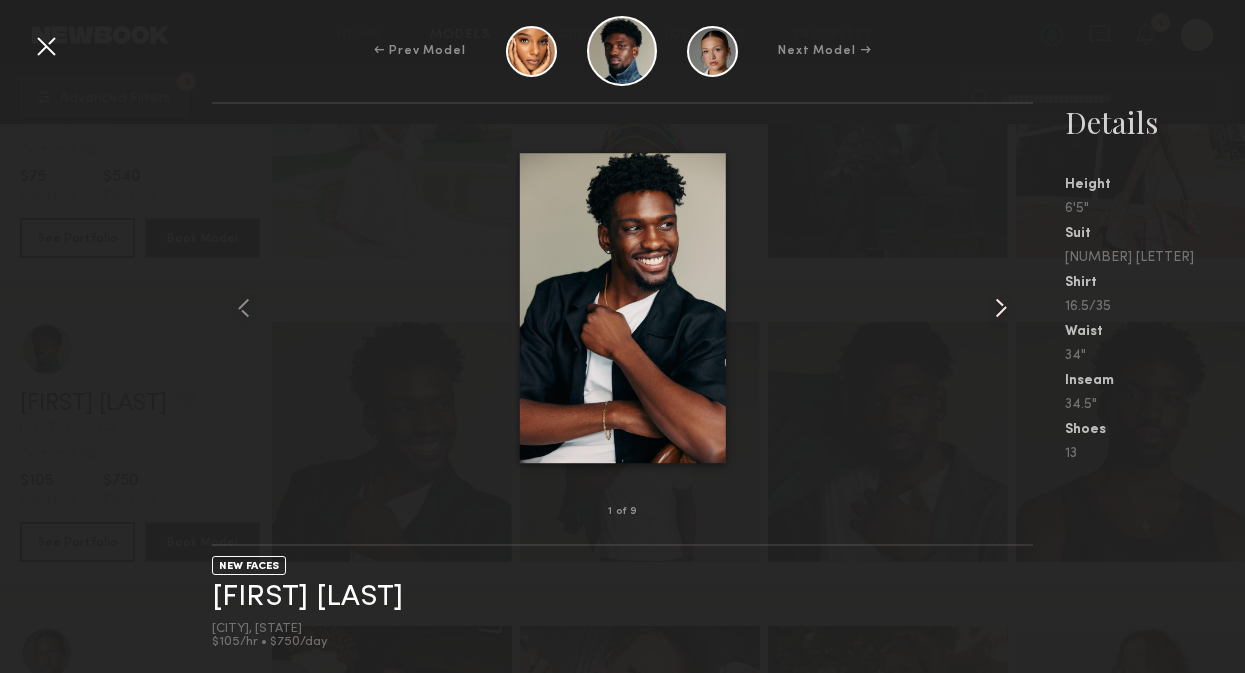 click at bounding box center (1001, 308) 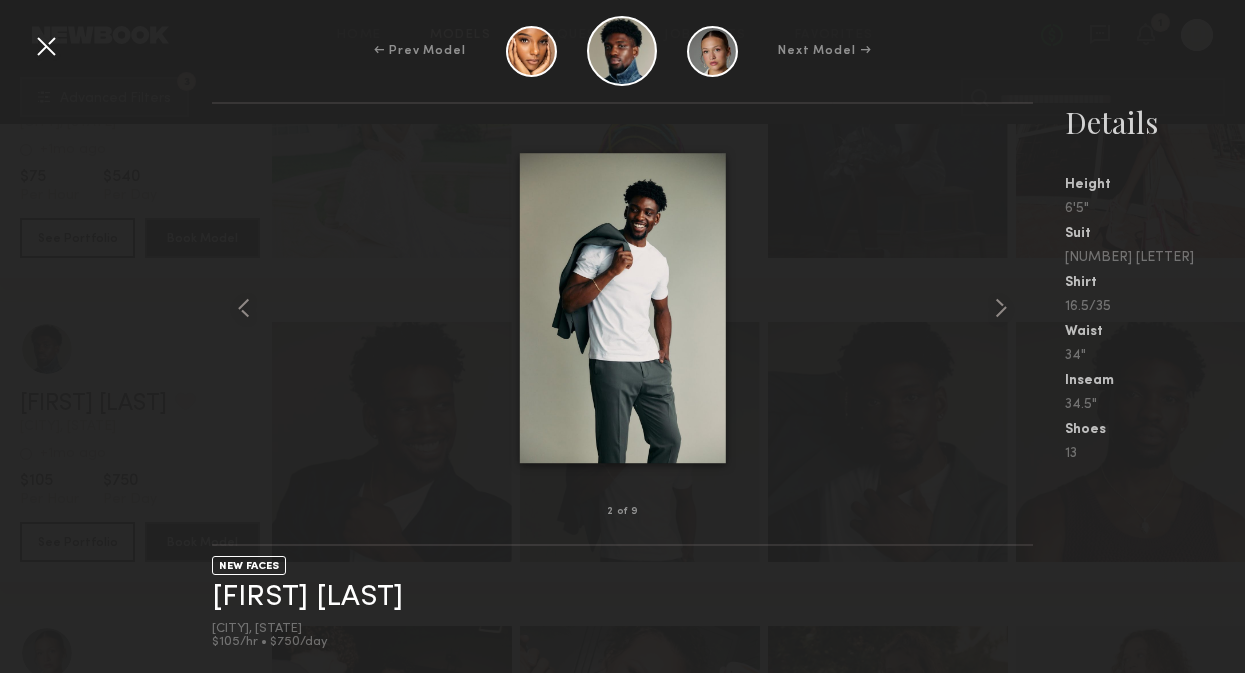 click at bounding box center (46, 46) 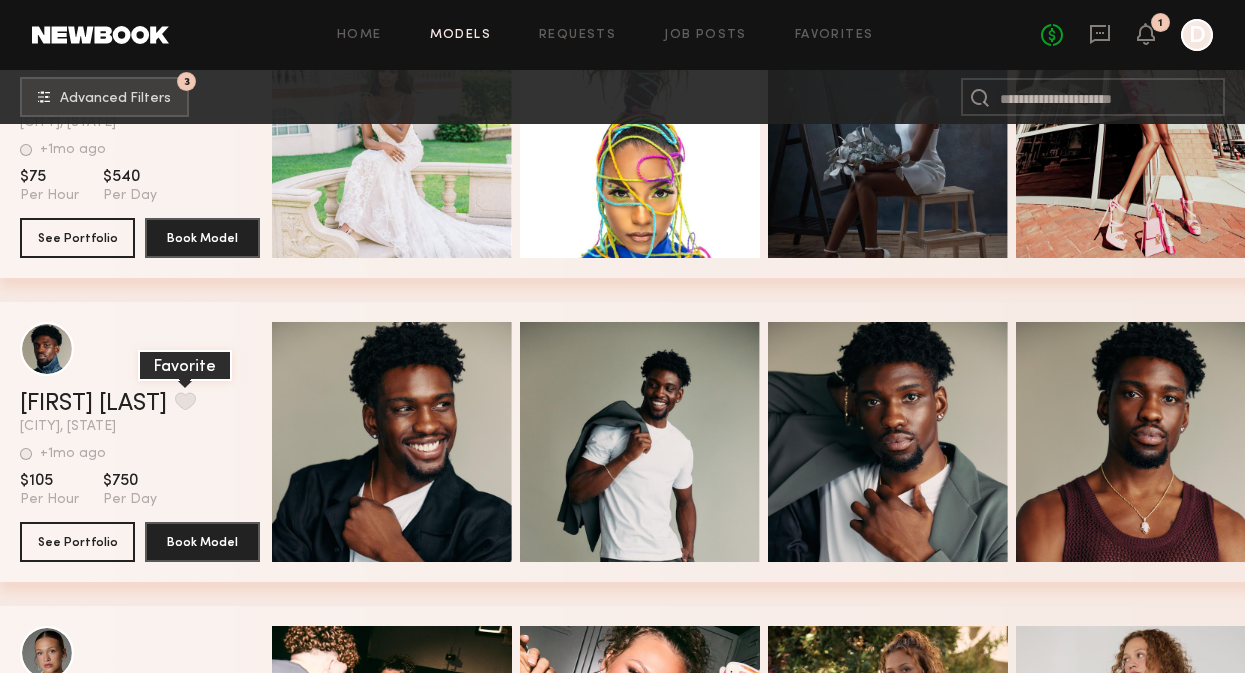 click 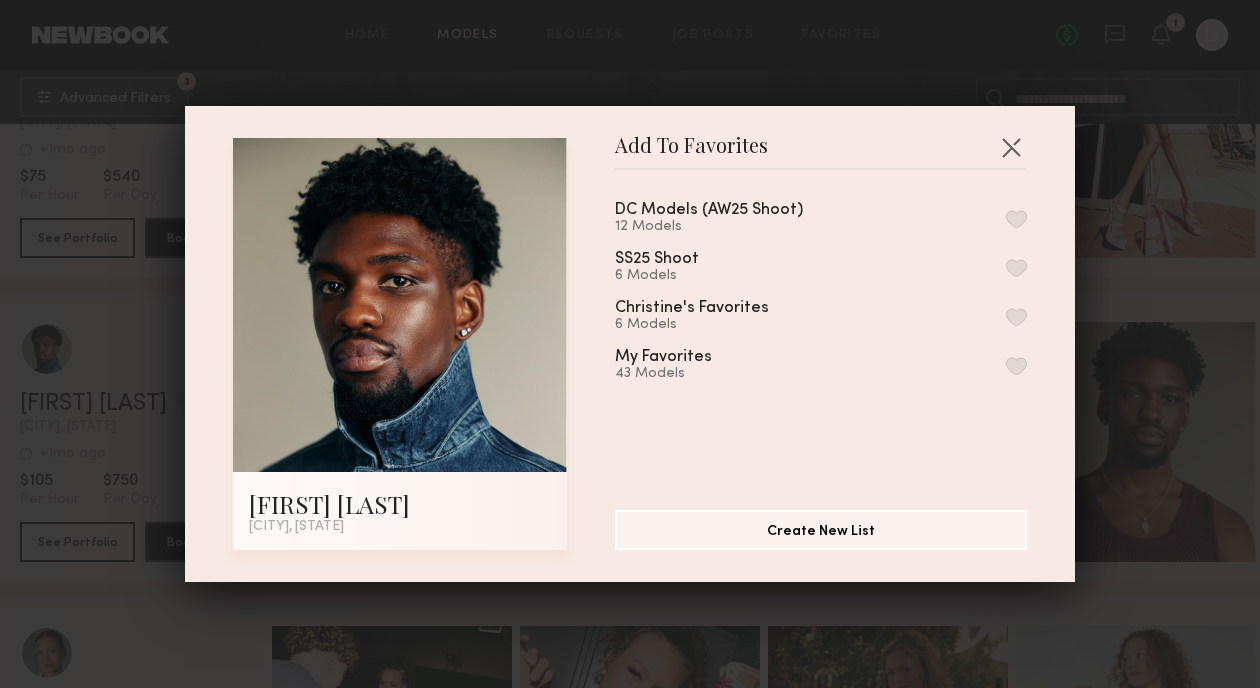 click on "DC Models (AW25 Shoot) 12   Models SS25 Shoot 6   Models Christine's Favorites 6   Models My Favorites 43   Models" at bounding box center [831, 332] 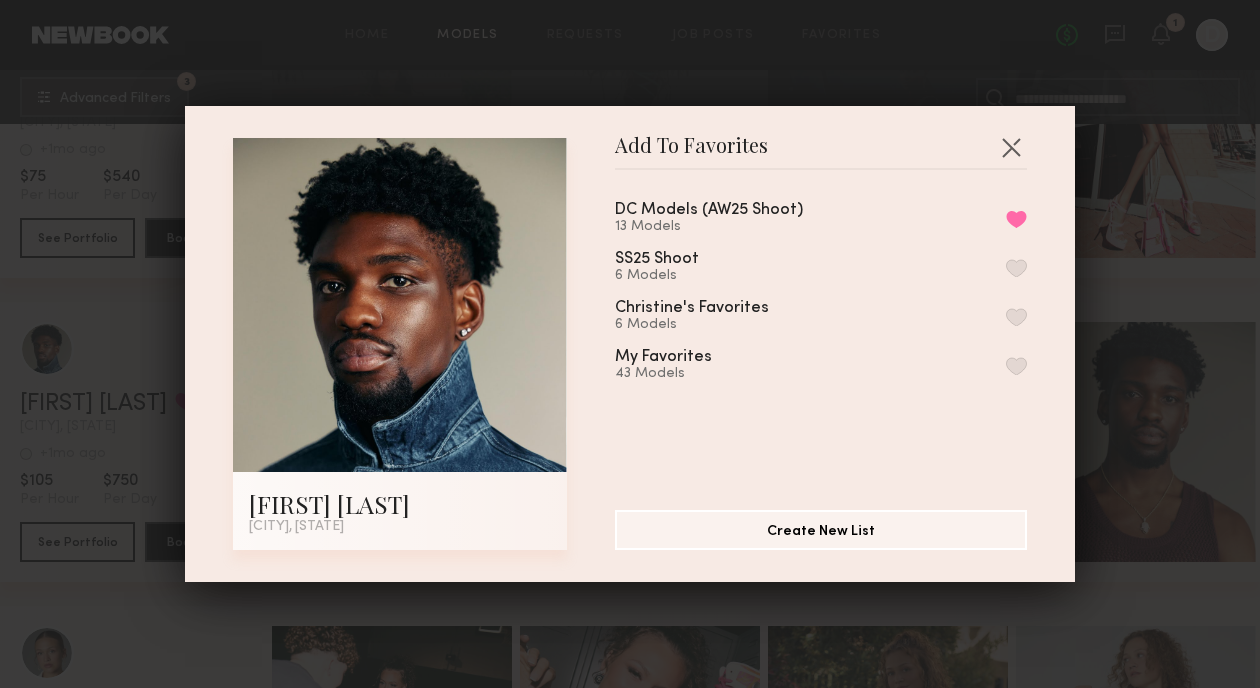 click on "Add To Favorites Idaresit E. Washington, D.C., DC Add To Favorites DC Models (AW25 Shoot) 13   Models Remove from favorite list SS25 Shoot 6   Models Christine's Favorites 6   Models My Favorites 43   Models Create New List" at bounding box center (630, 344) 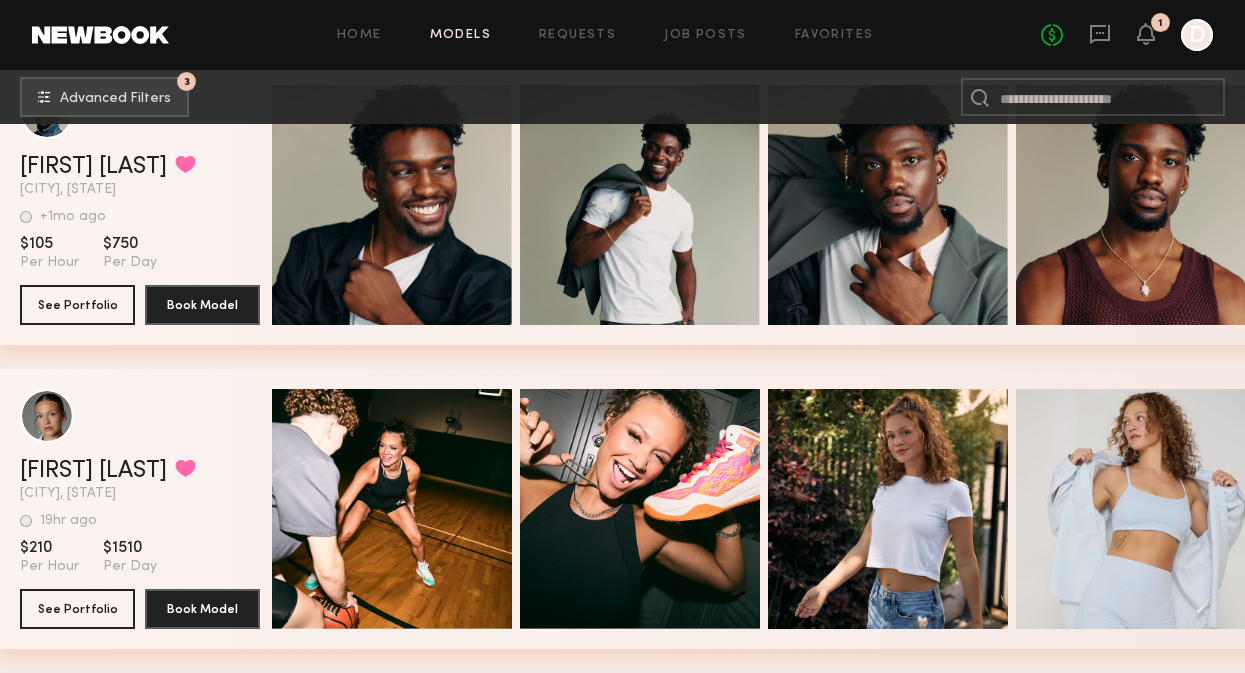 scroll, scrollTop: 1345, scrollLeft: 0, axis: vertical 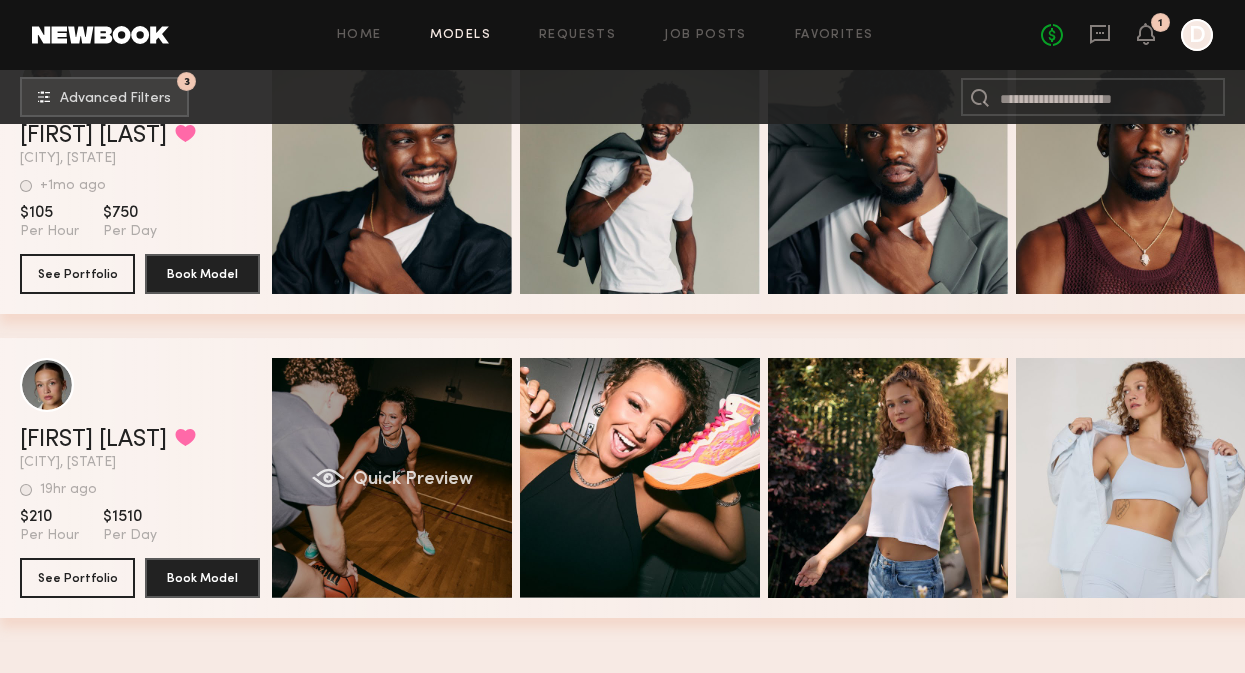 click on "Quick Preview" 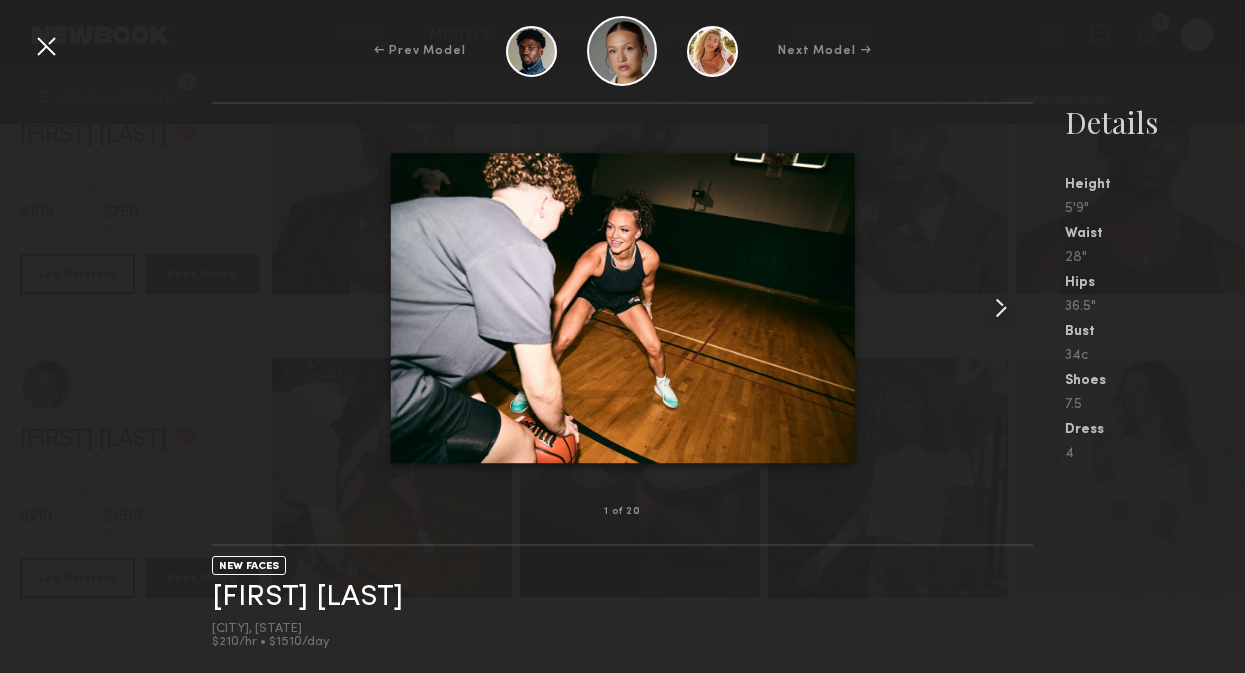 click at bounding box center (1001, 308) 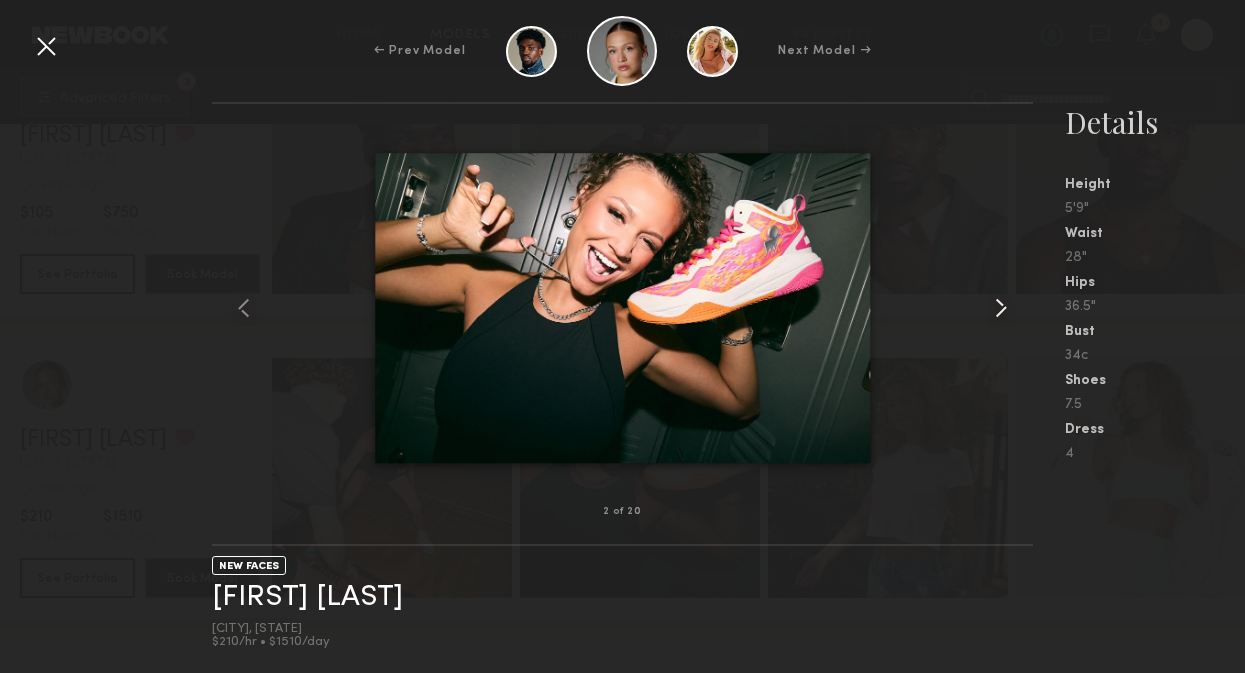 click at bounding box center (1001, 308) 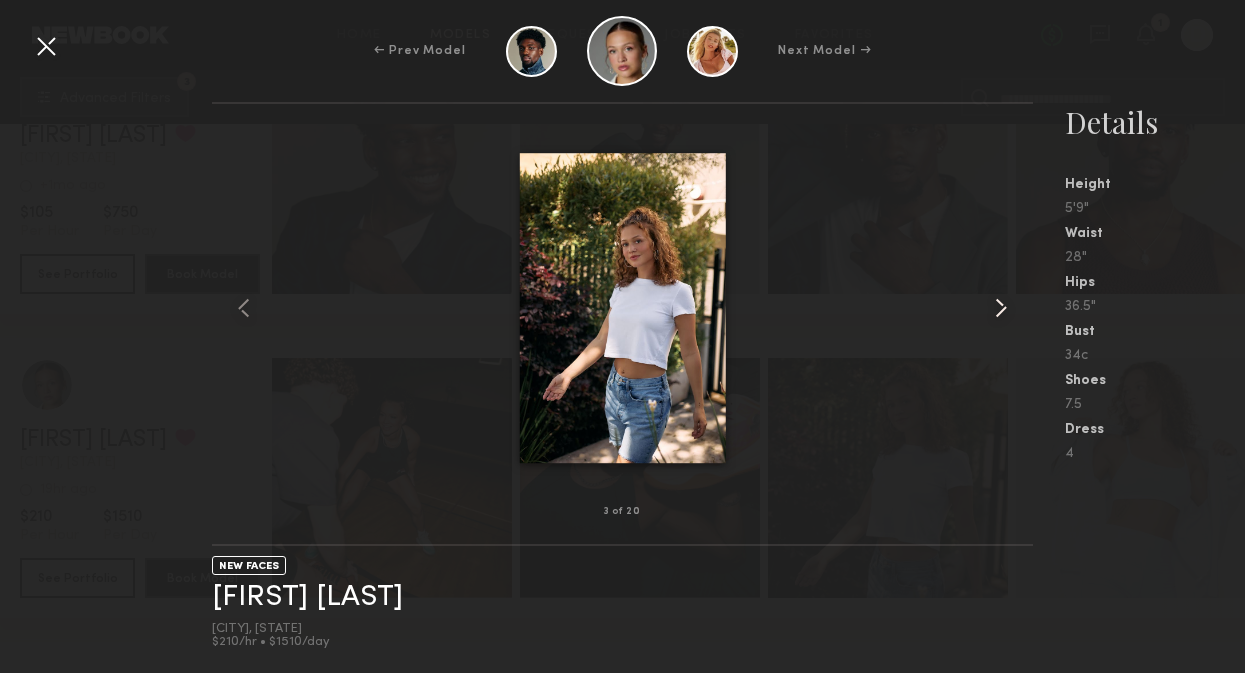 click at bounding box center [1001, 308] 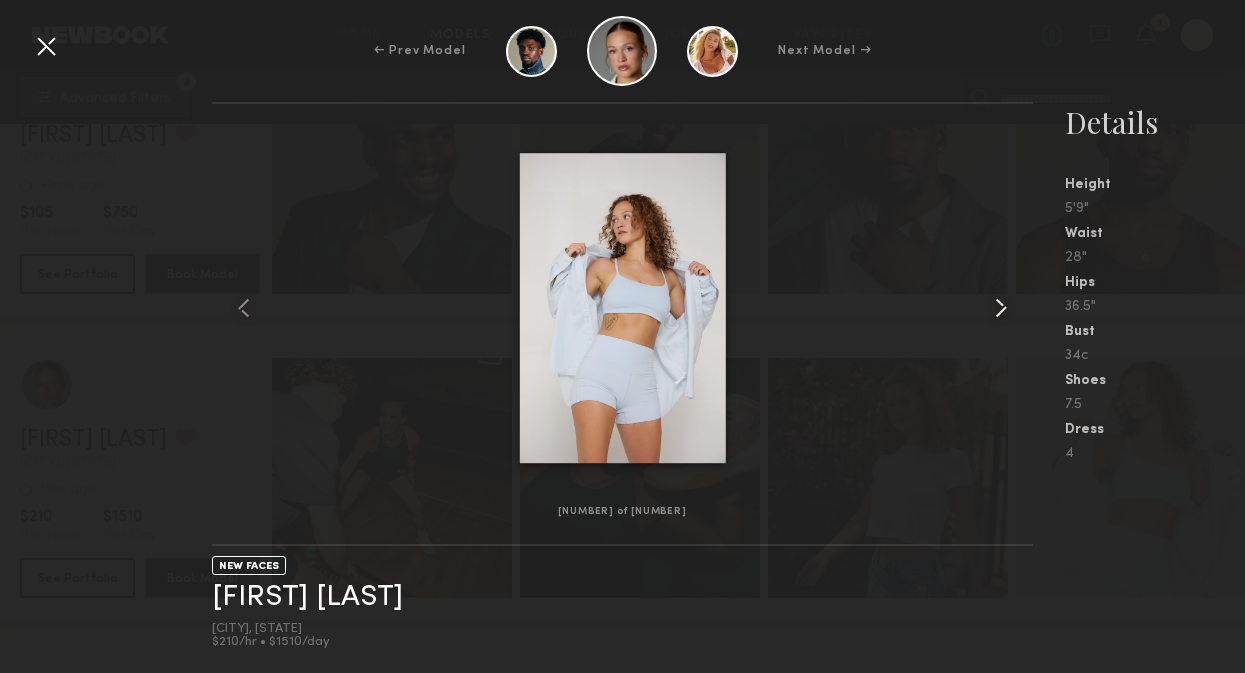 click at bounding box center [1001, 308] 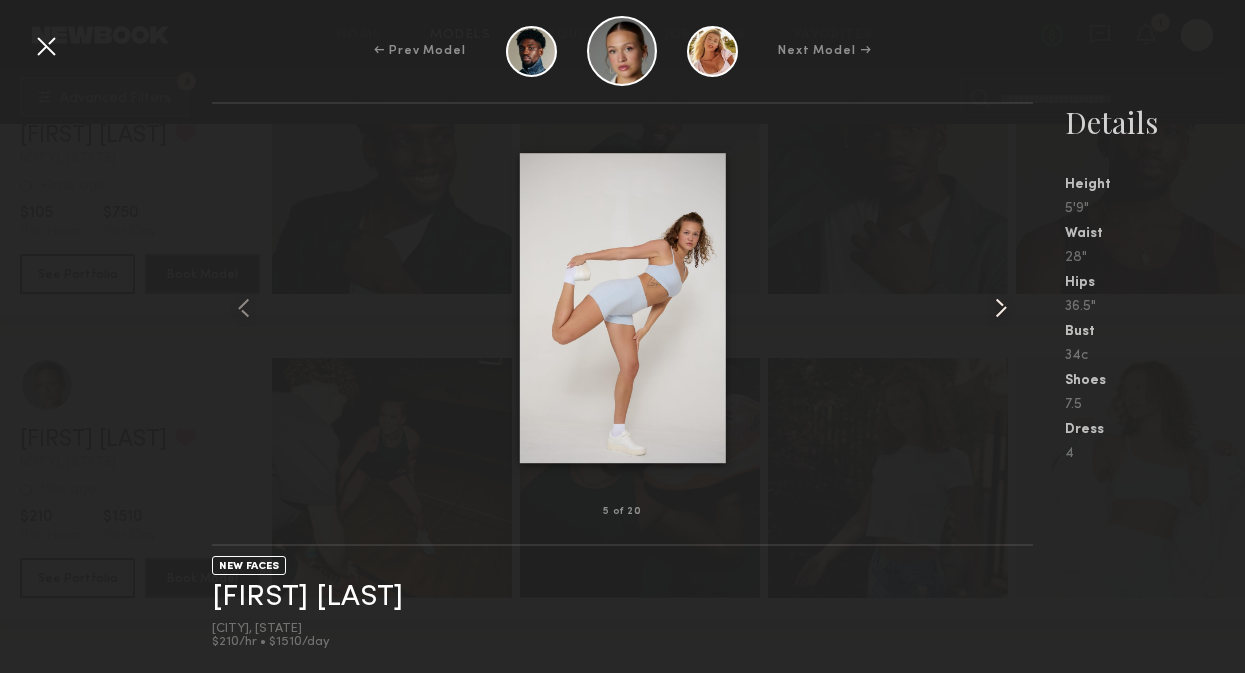 click at bounding box center (1001, 308) 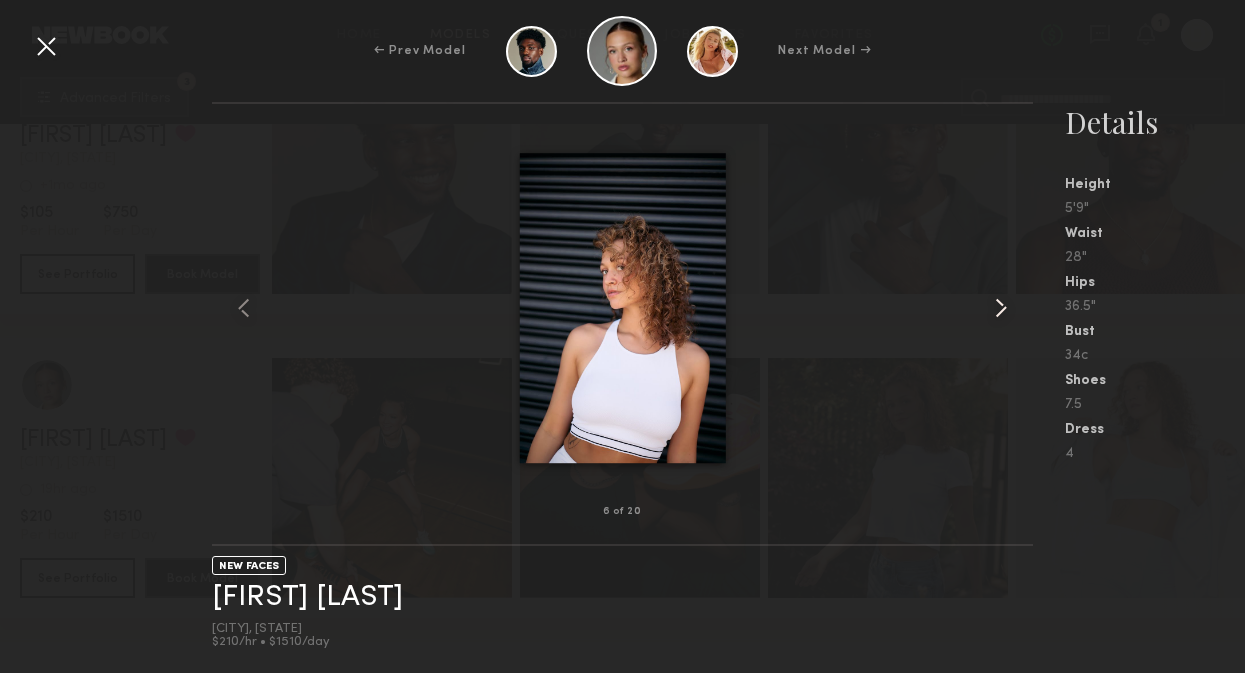 click at bounding box center (1001, 308) 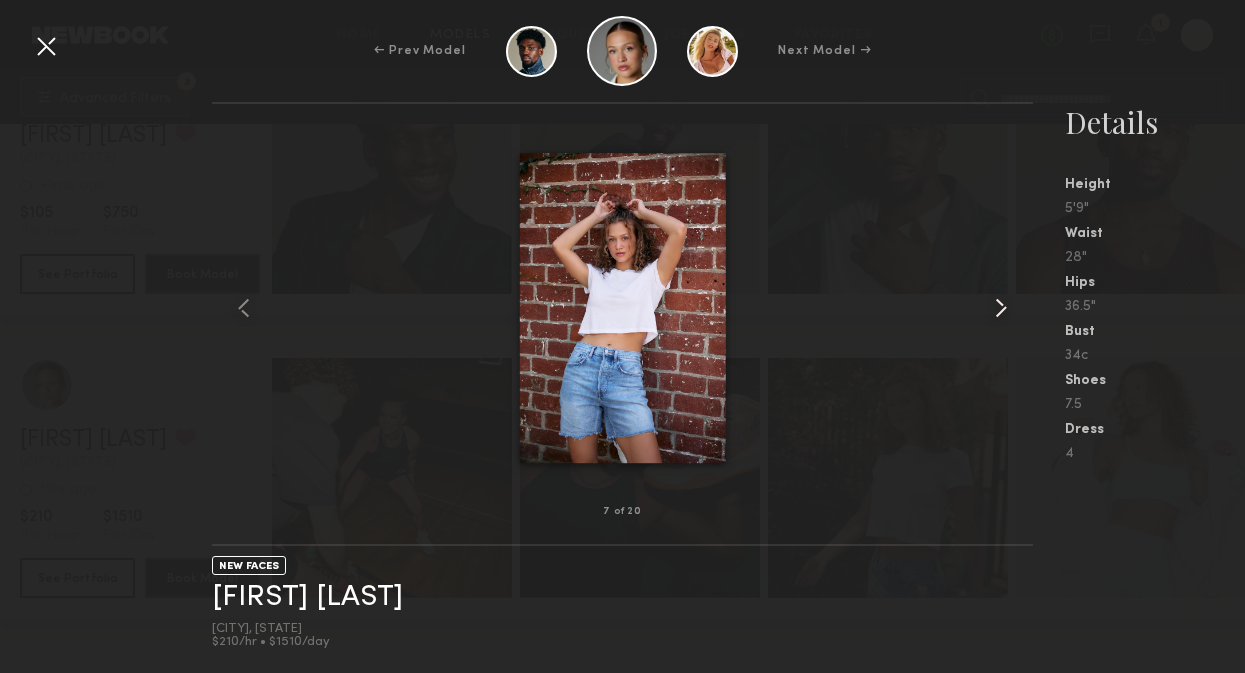 click at bounding box center (1001, 308) 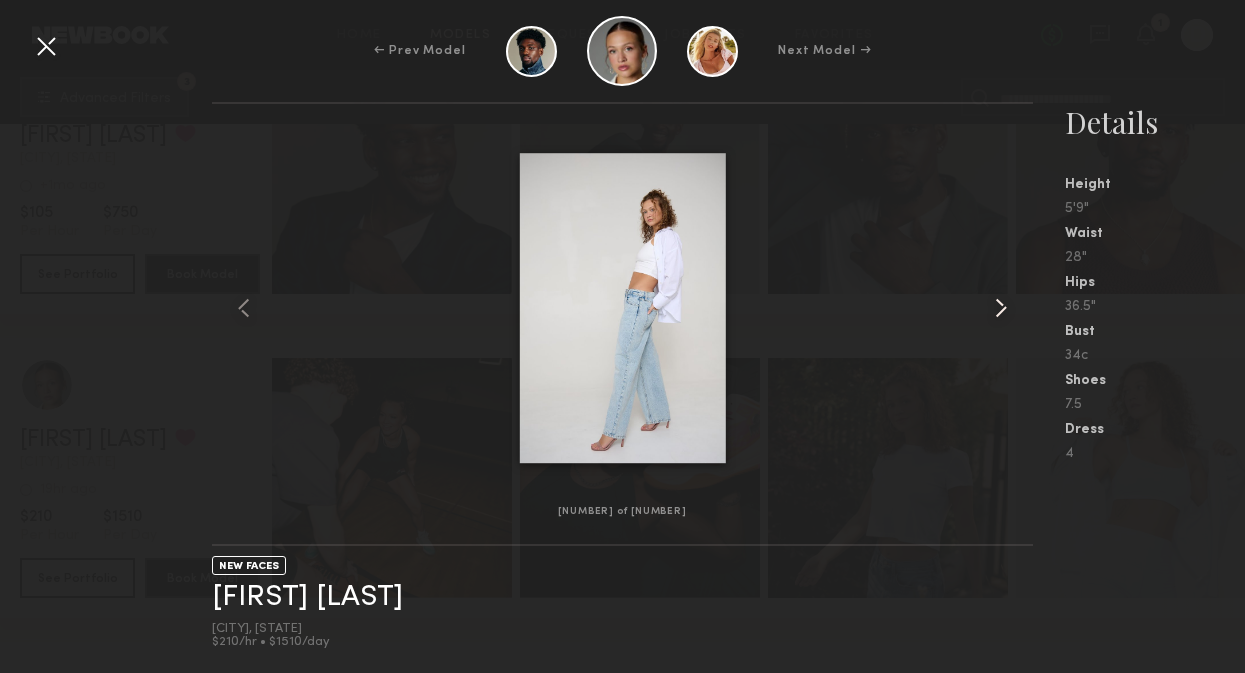 click at bounding box center [1001, 308] 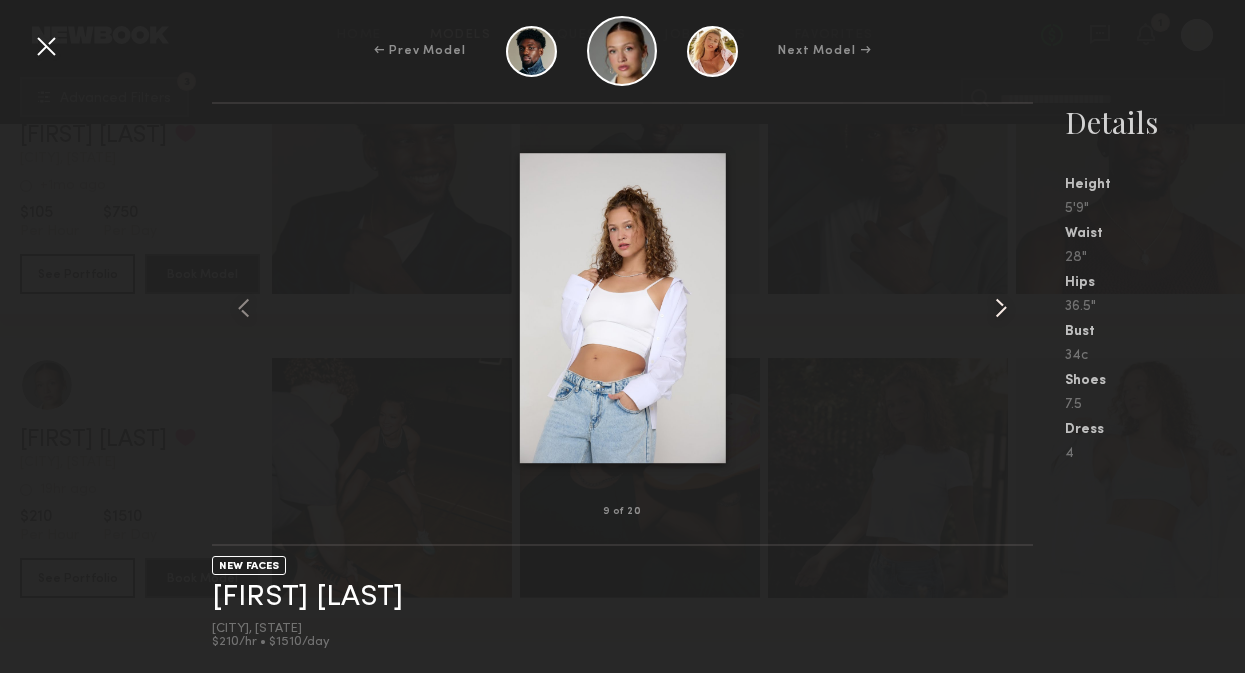click at bounding box center (1001, 308) 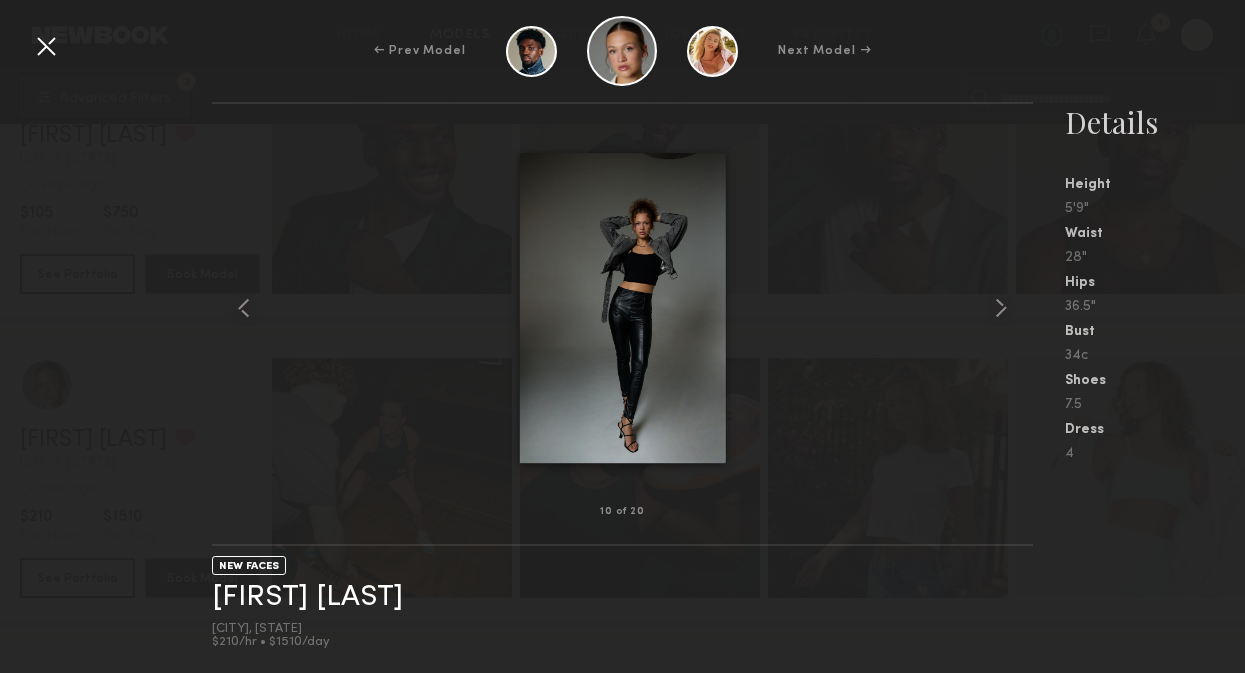 click at bounding box center (46, 46) 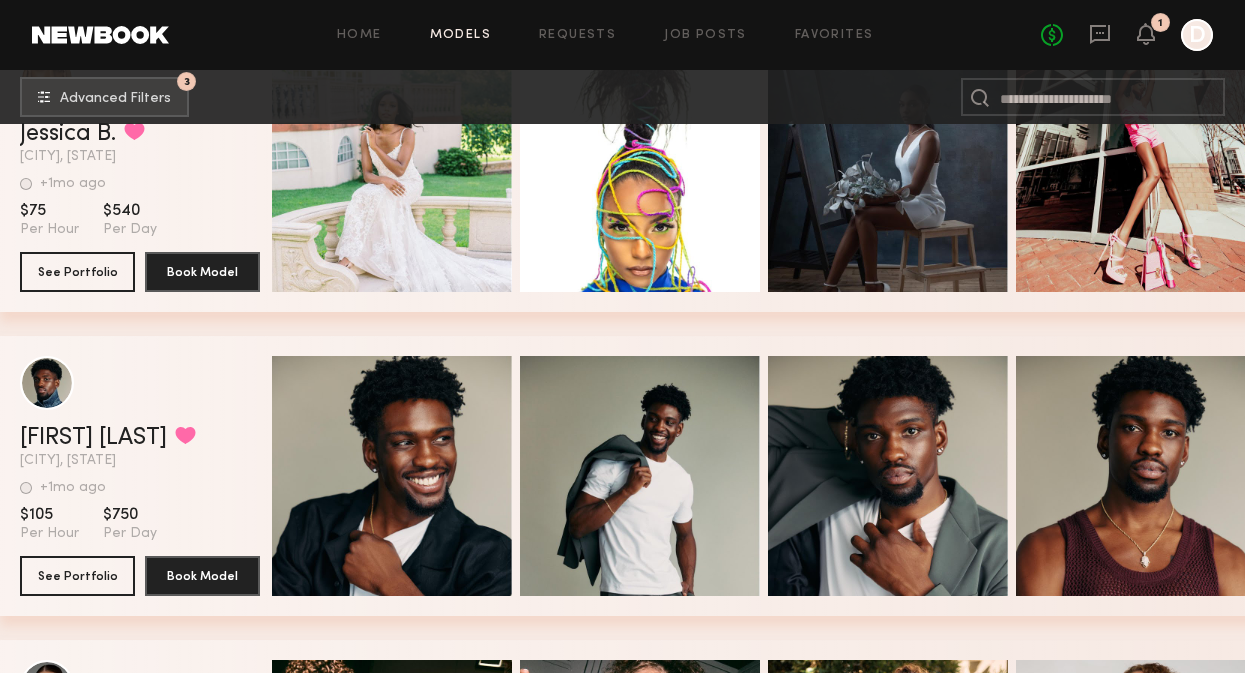 scroll, scrollTop: 860, scrollLeft: 0, axis: vertical 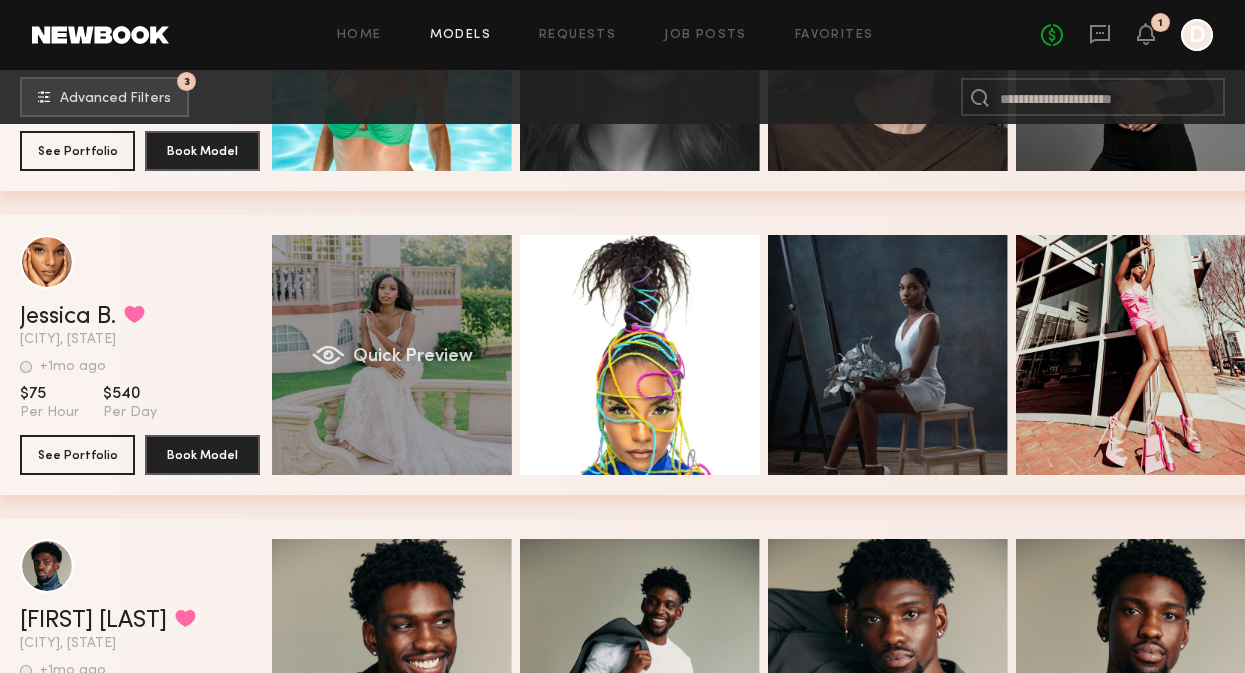 click on "Quick Preview" 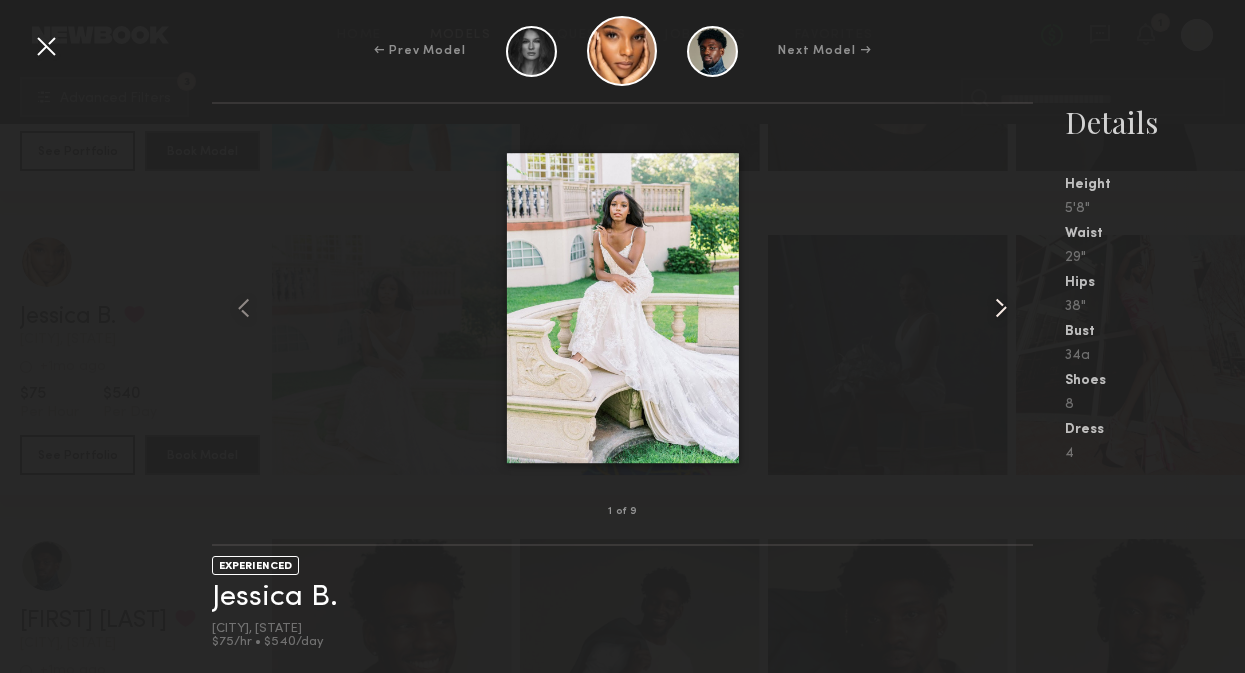 click at bounding box center (1001, 308) 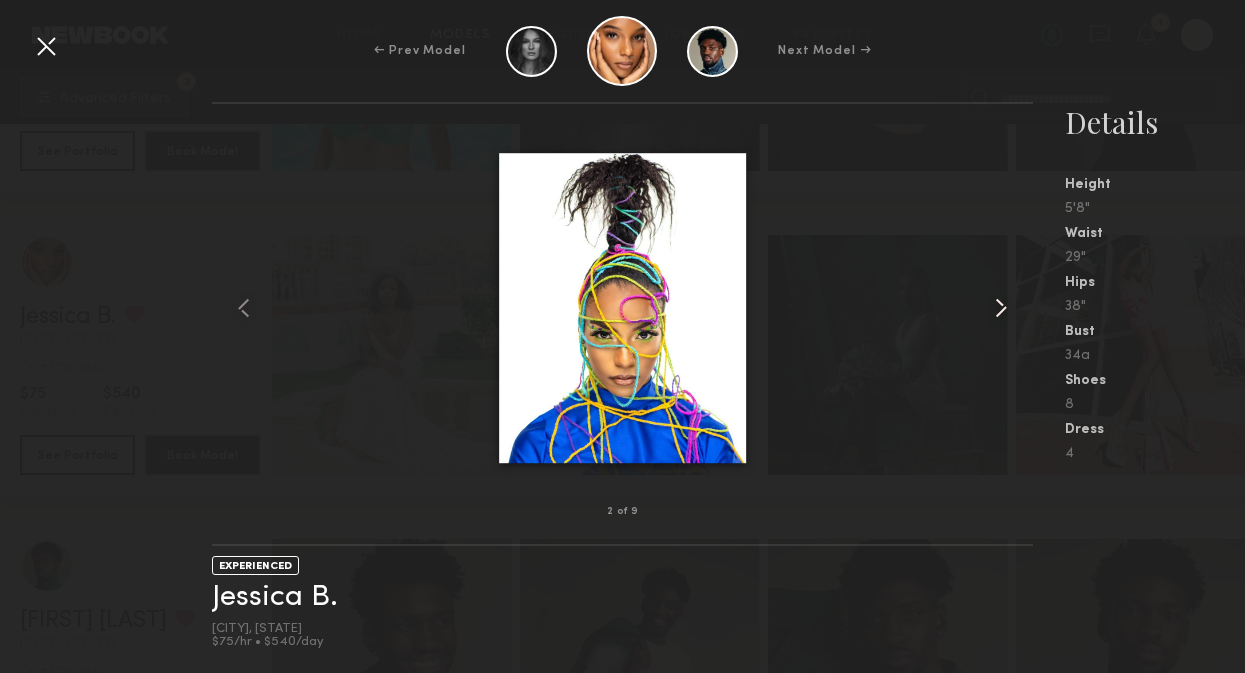 click at bounding box center (1001, 308) 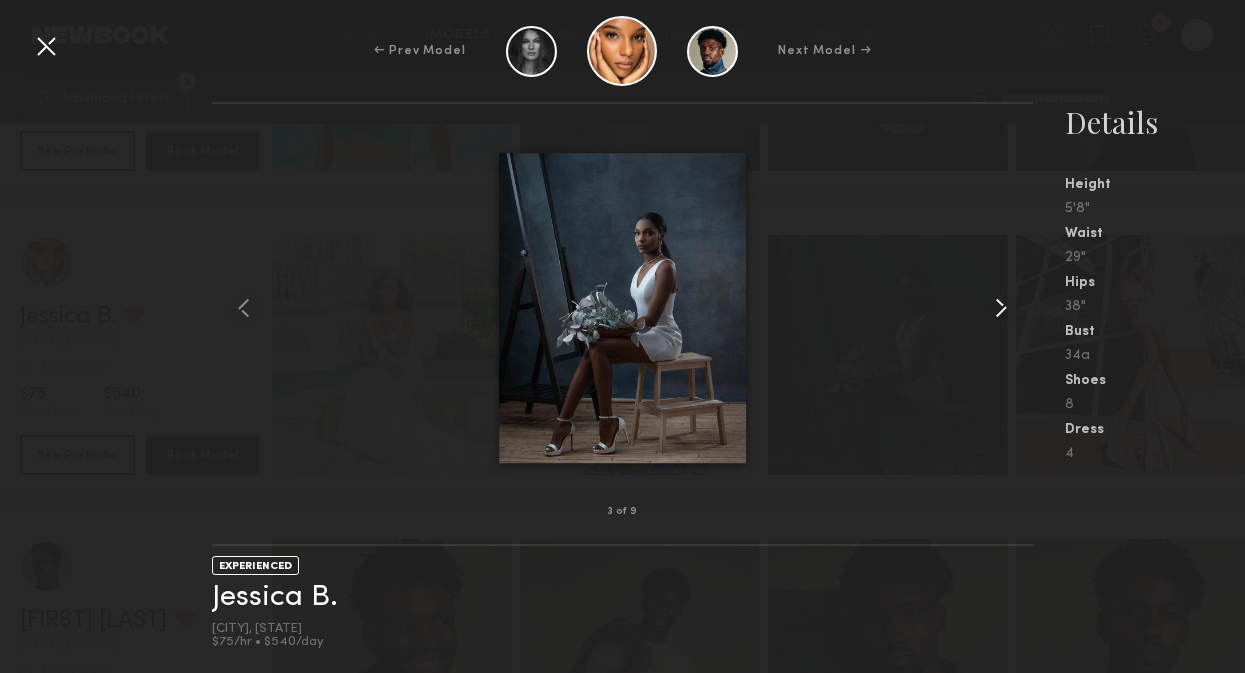 click at bounding box center (1001, 308) 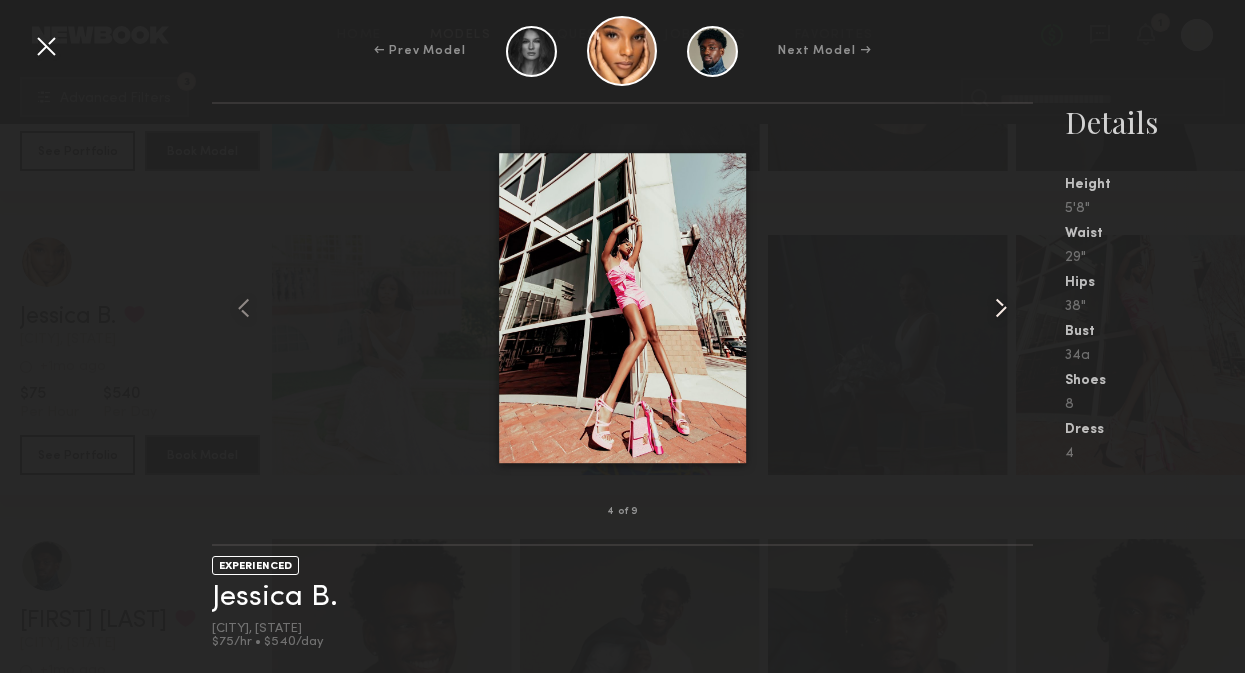 click at bounding box center (1001, 308) 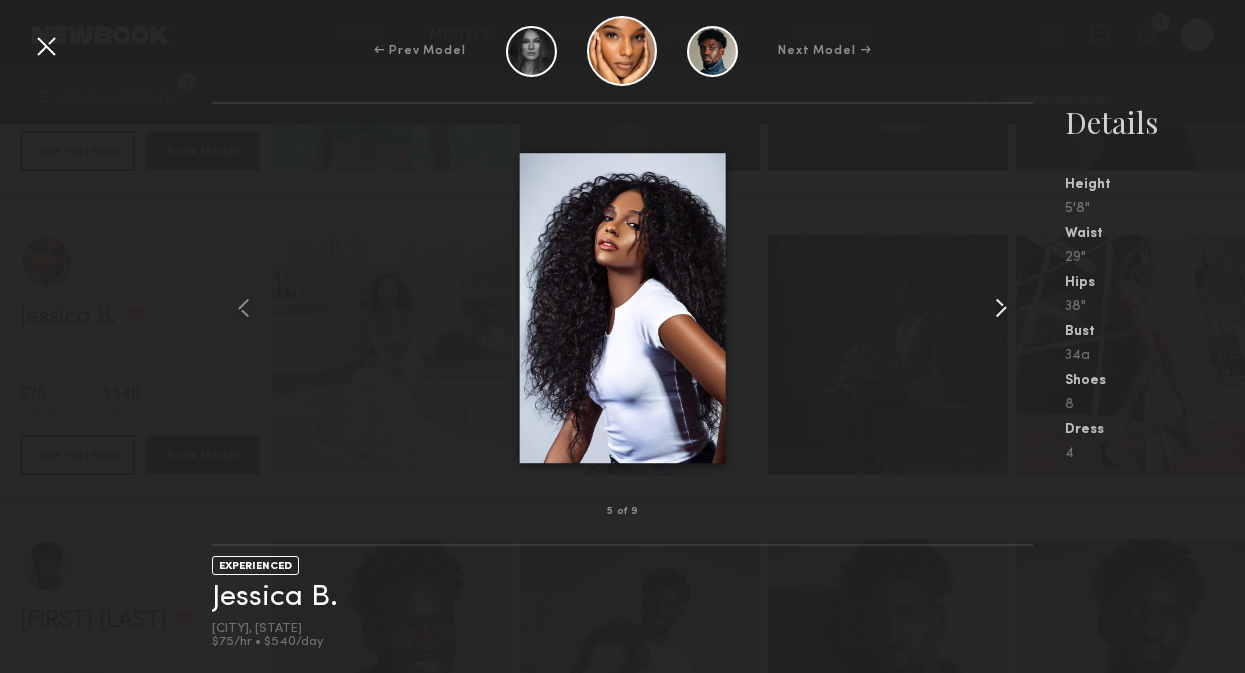 click at bounding box center [1001, 308] 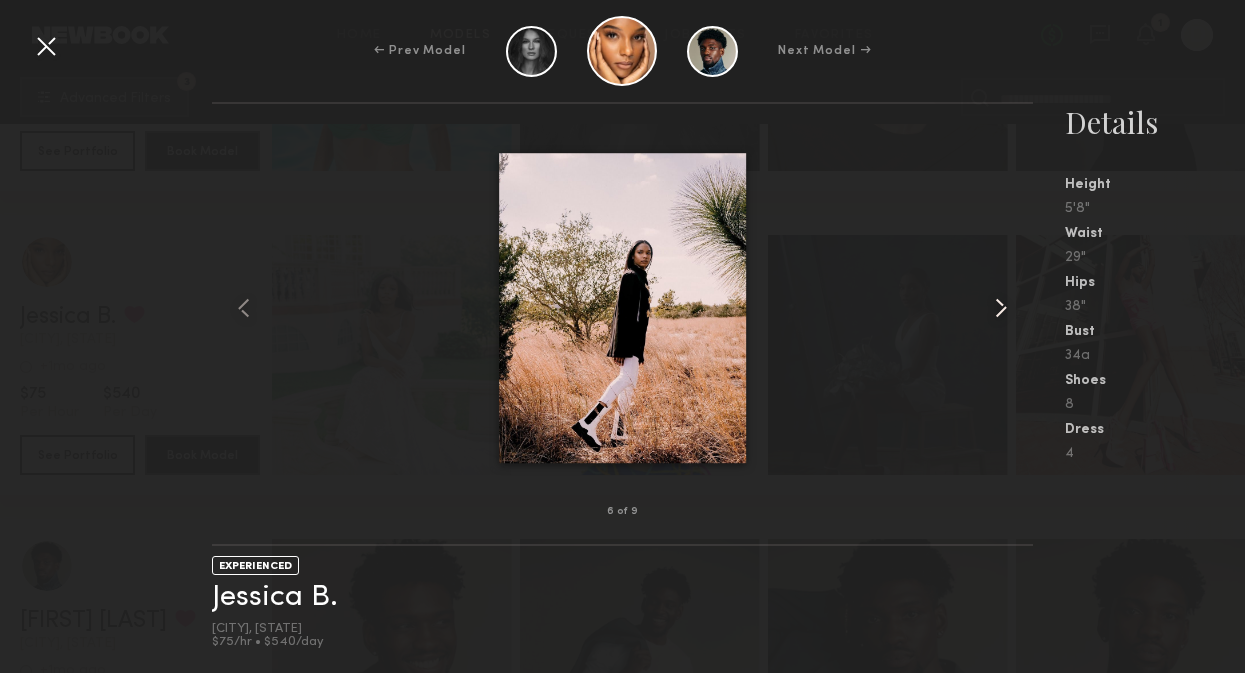 click at bounding box center (1001, 308) 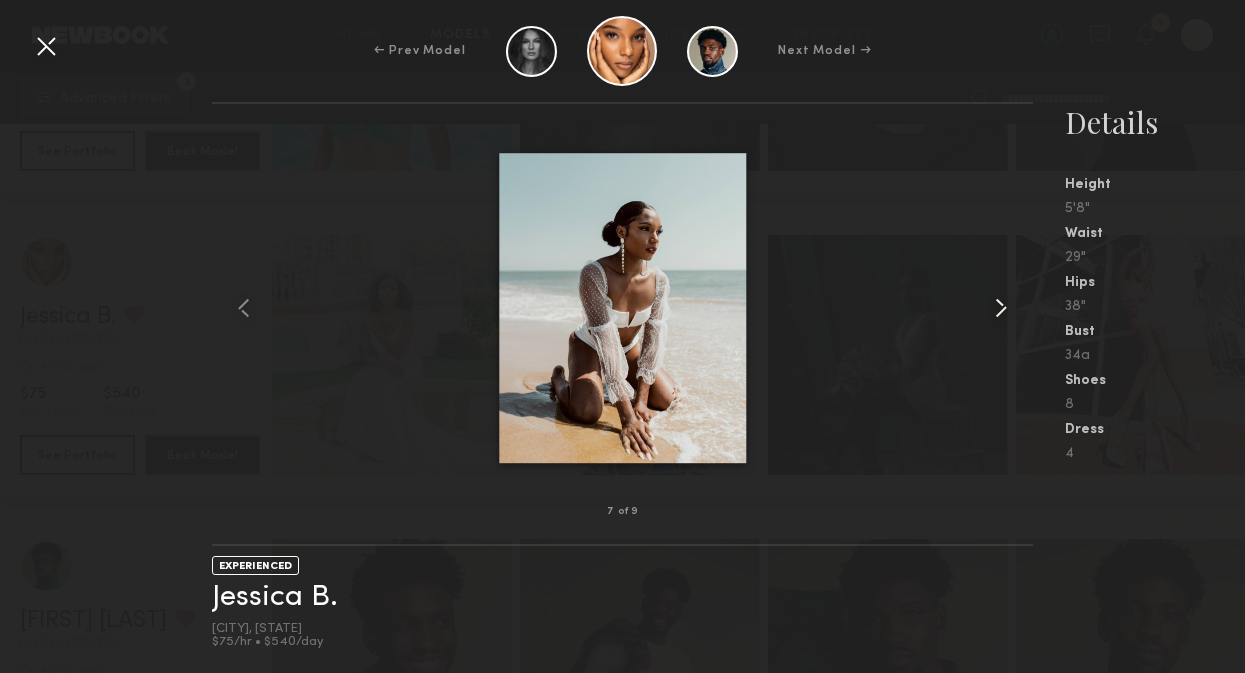 click at bounding box center (1001, 308) 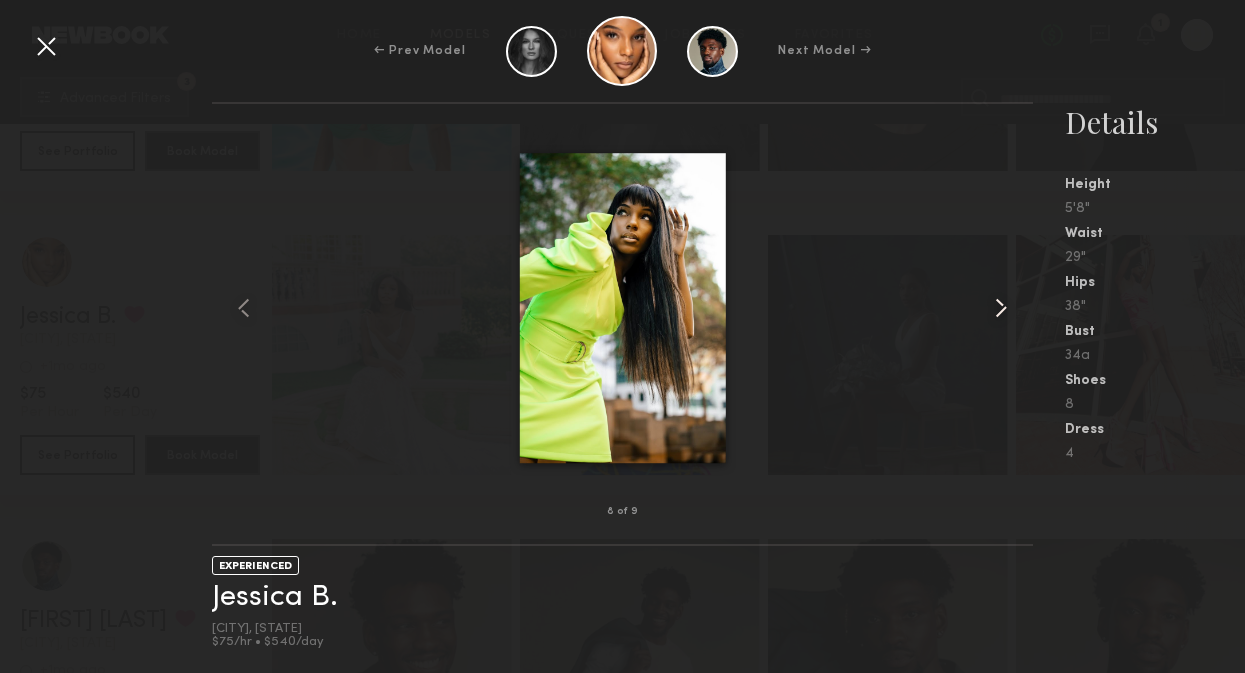 click at bounding box center (1001, 308) 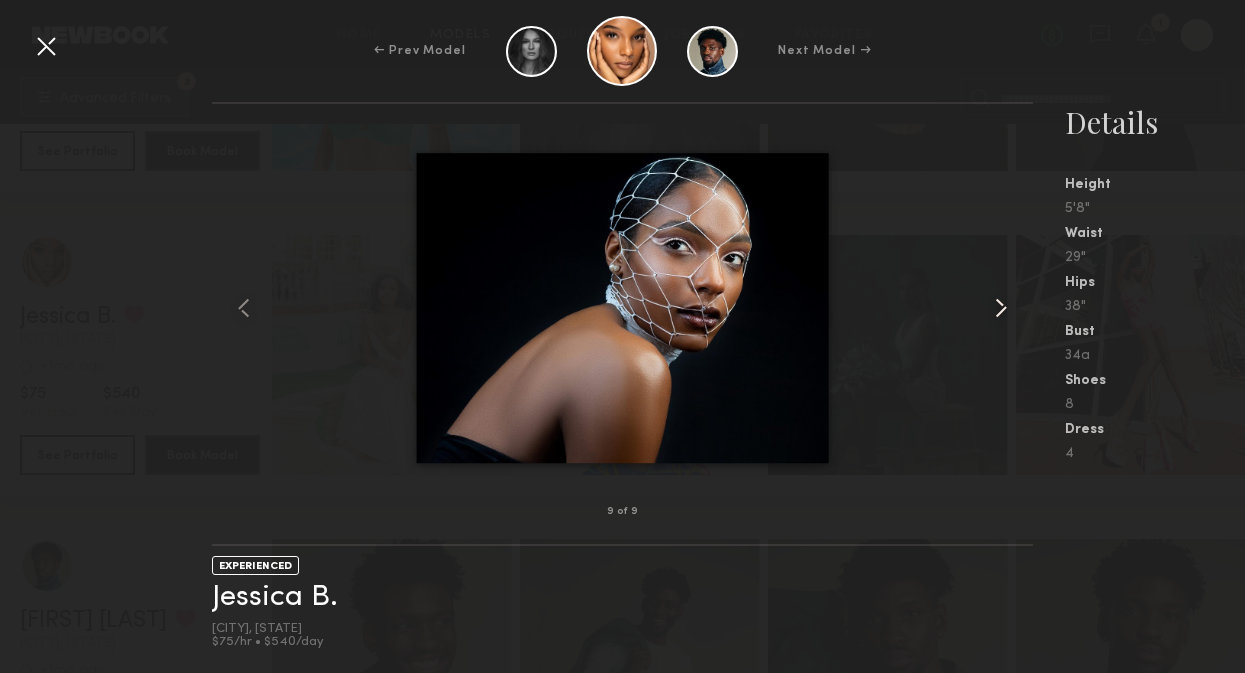 click at bounding box center [1001, 308] 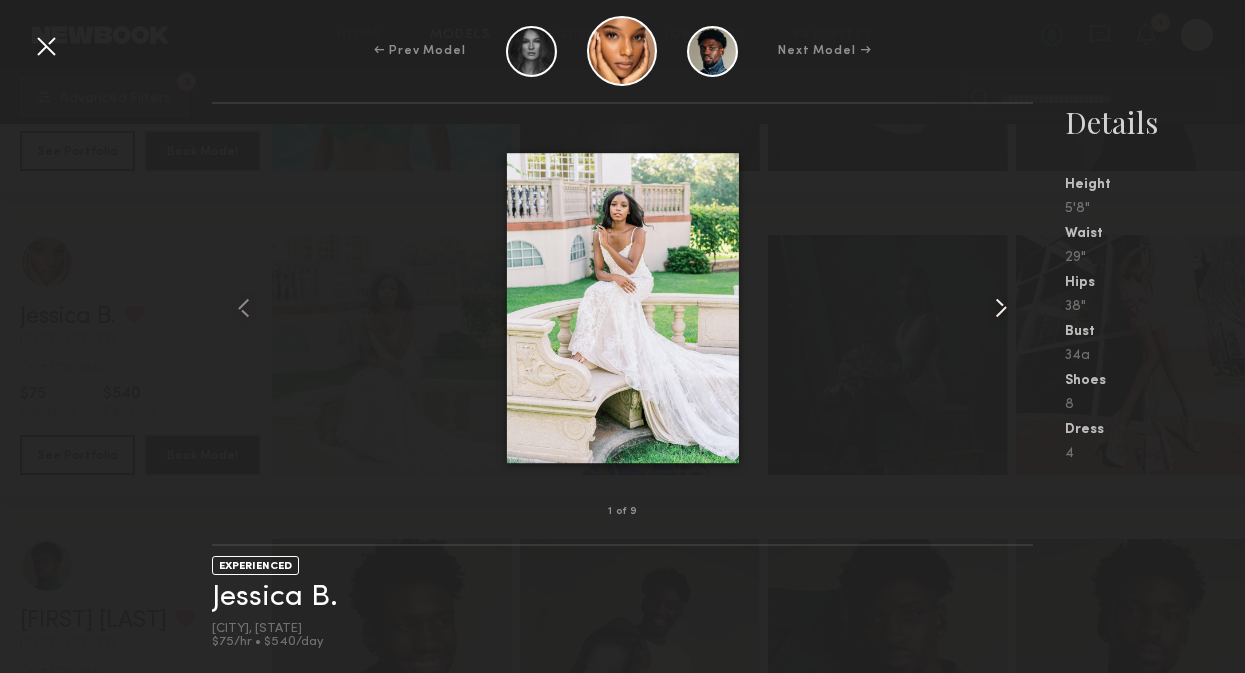 click at bounding box center [1001, 308] 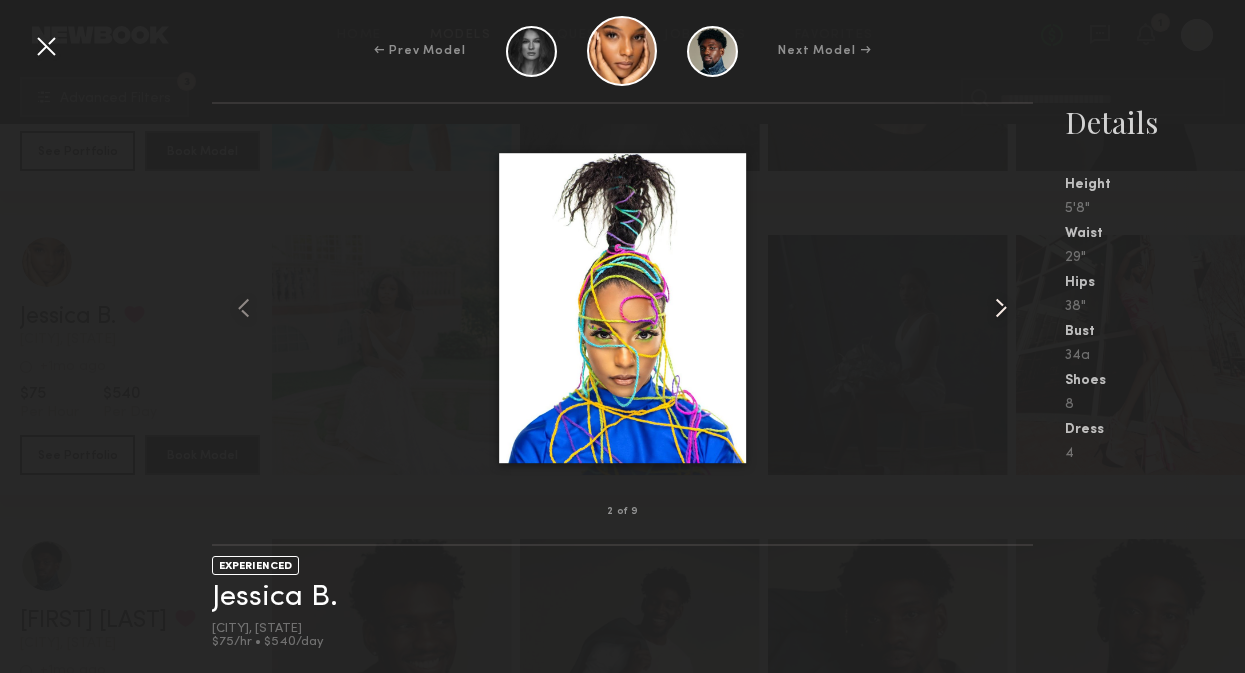 click at bounding box center [1001, 308] 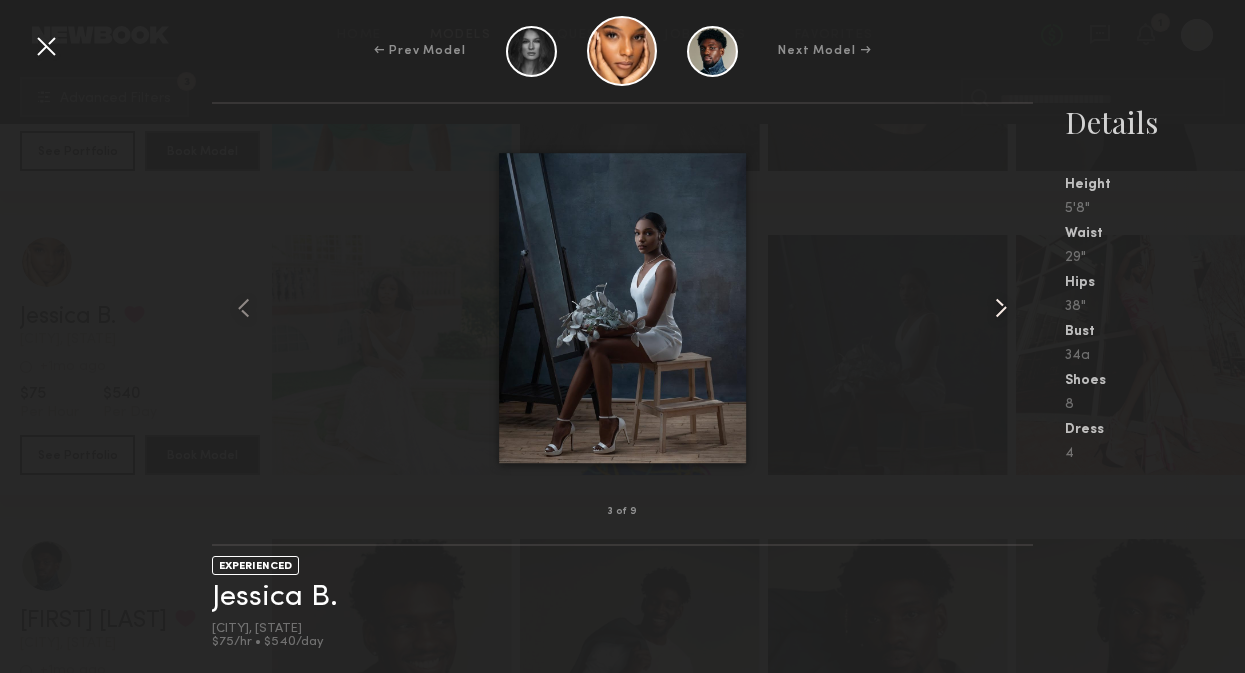 click at bounding box center (1001, 308) 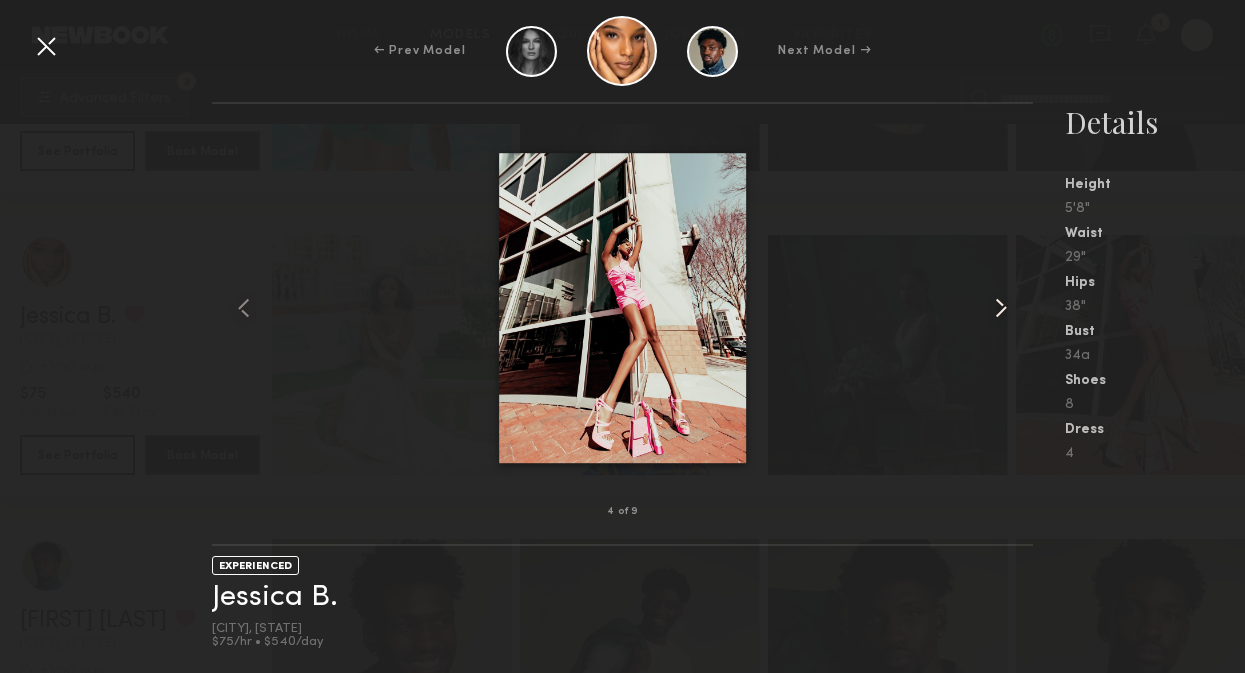 click at bounding box center [1001, 308] 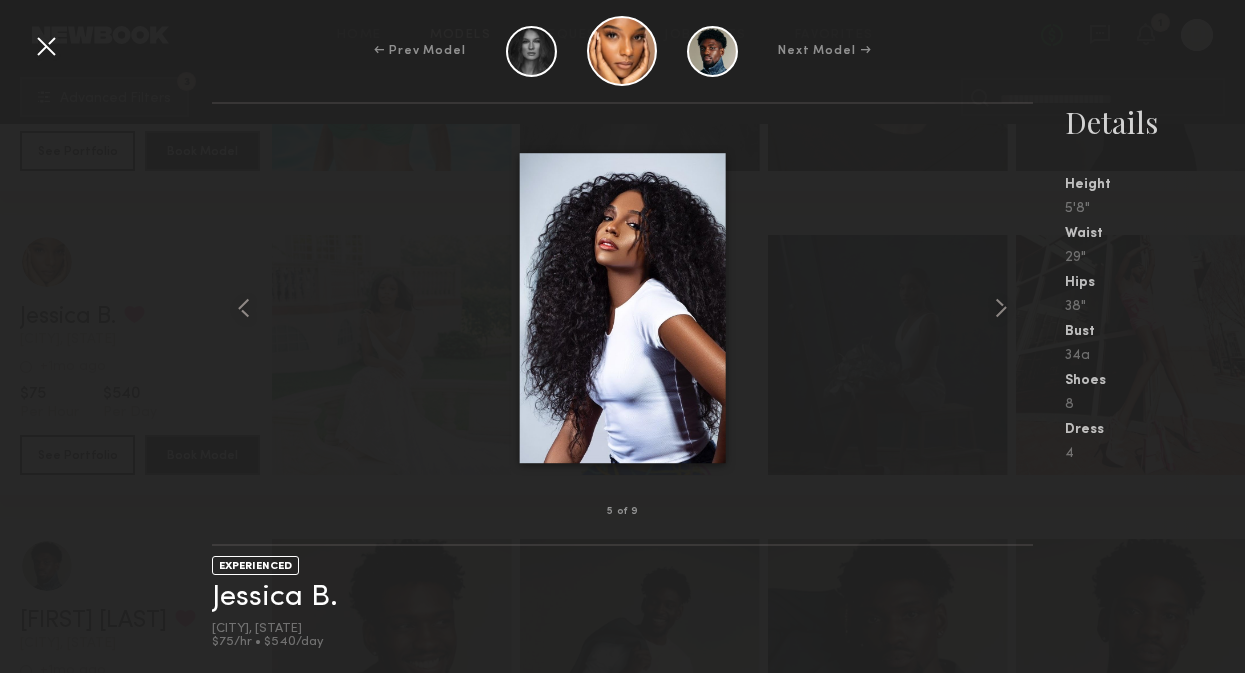click at bounding box center (46, 46) 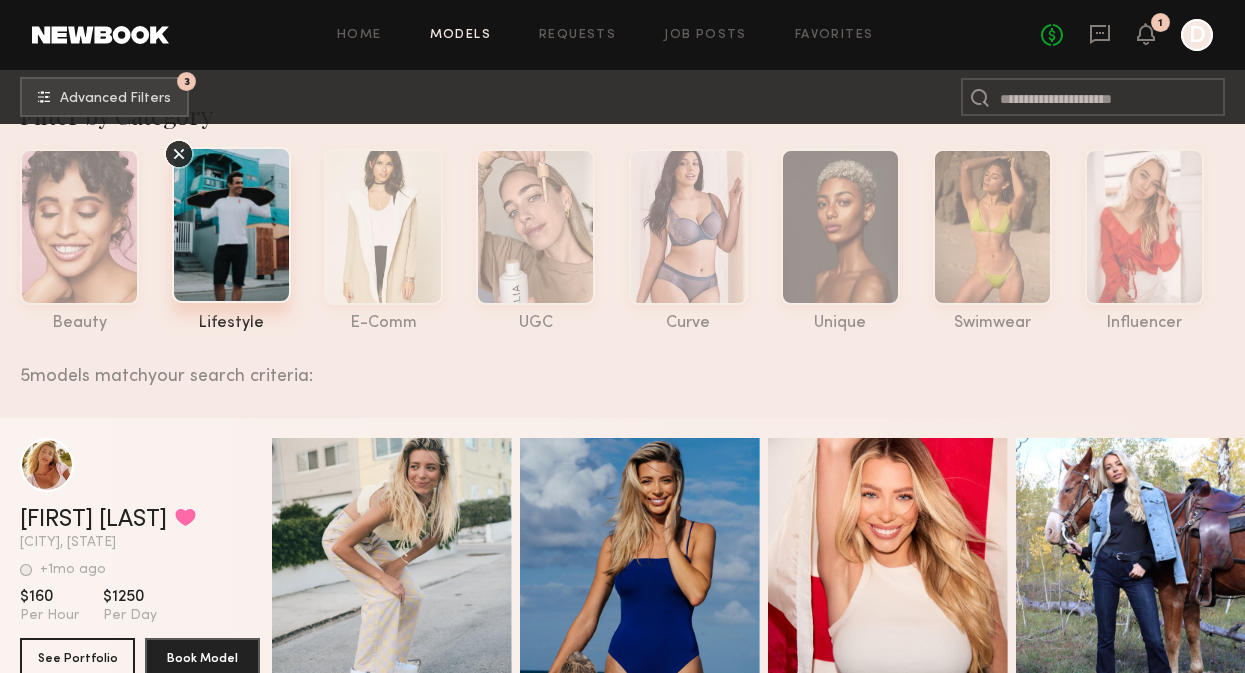 scroll, scrollTop: 48, scrollLeft: 0, axis: vertical 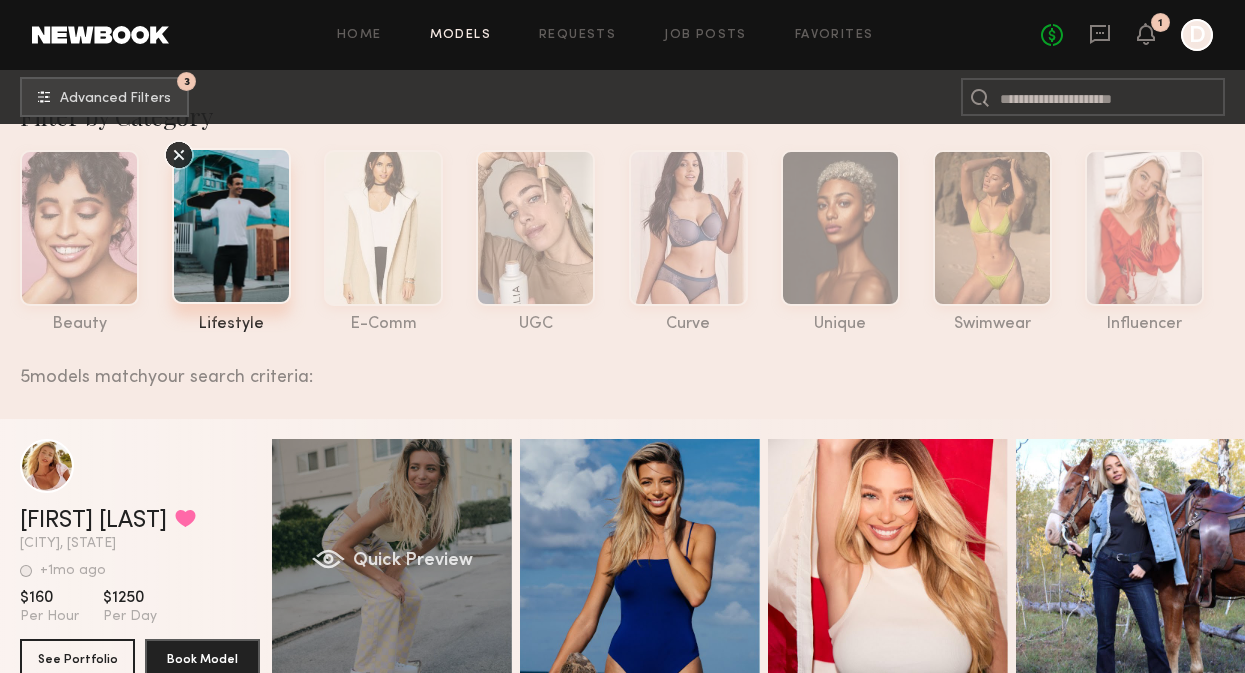 click on "Quick Preview" 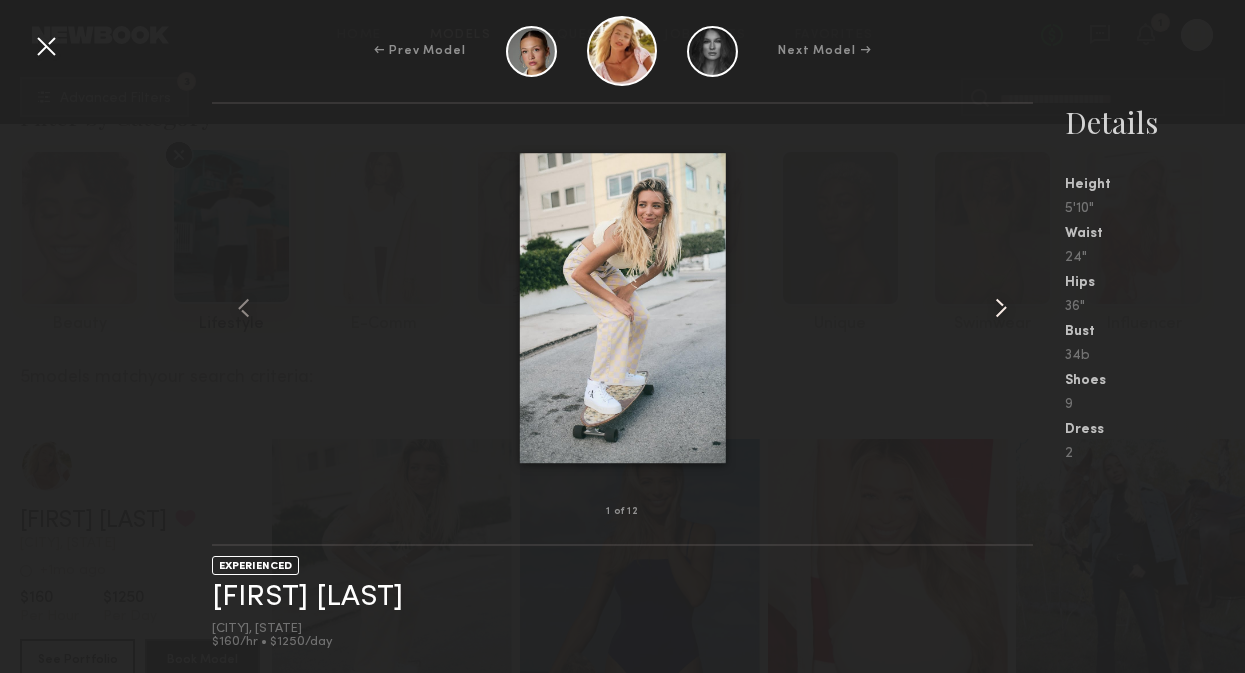 click at bounding box center (1001, 308) 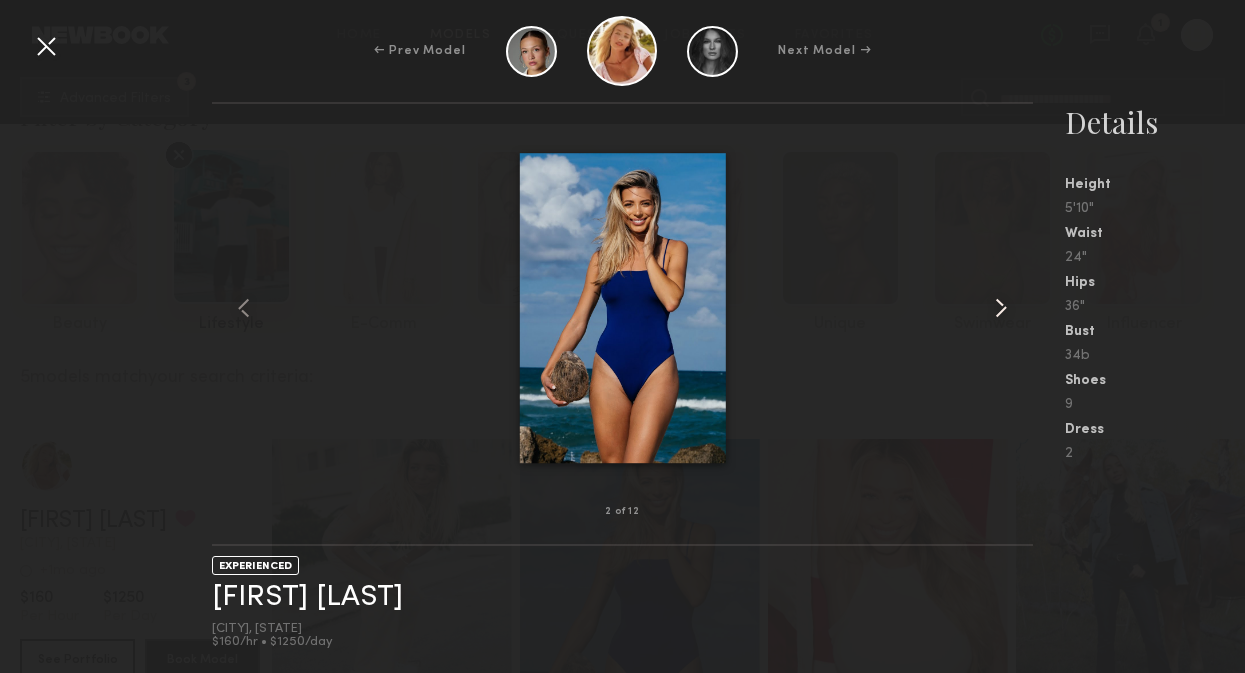 click at bounding box center (1001, 308) 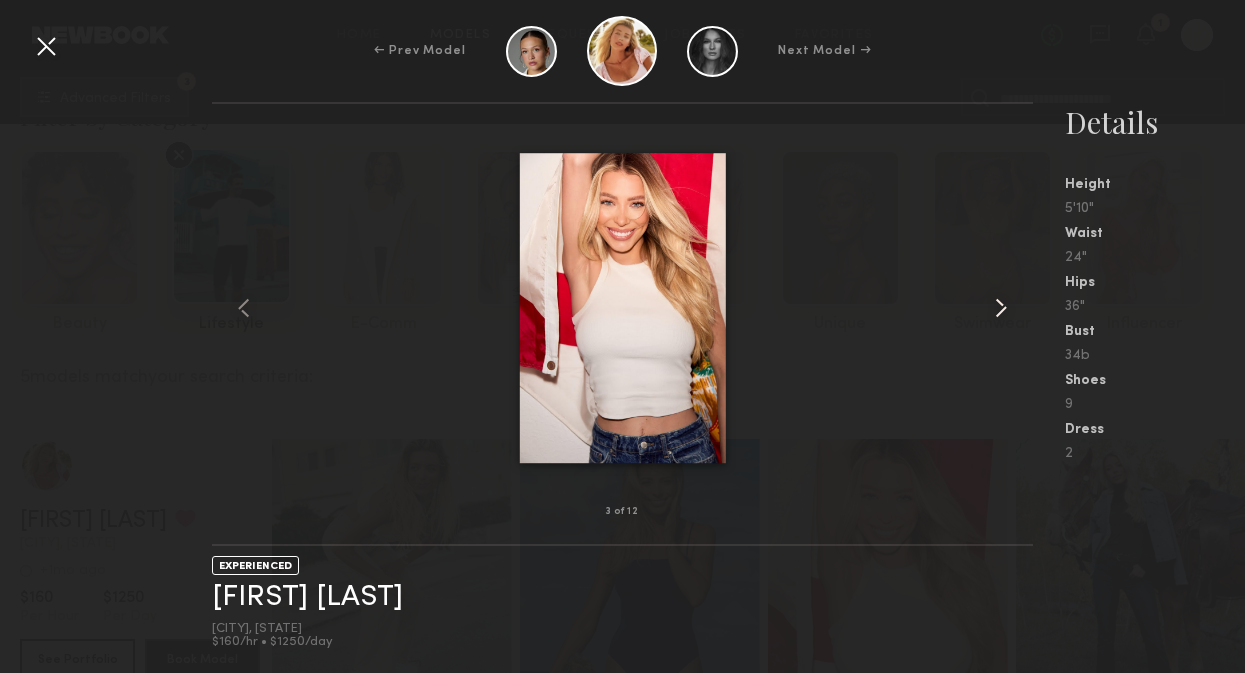 click at bounding box center [1001, 308] 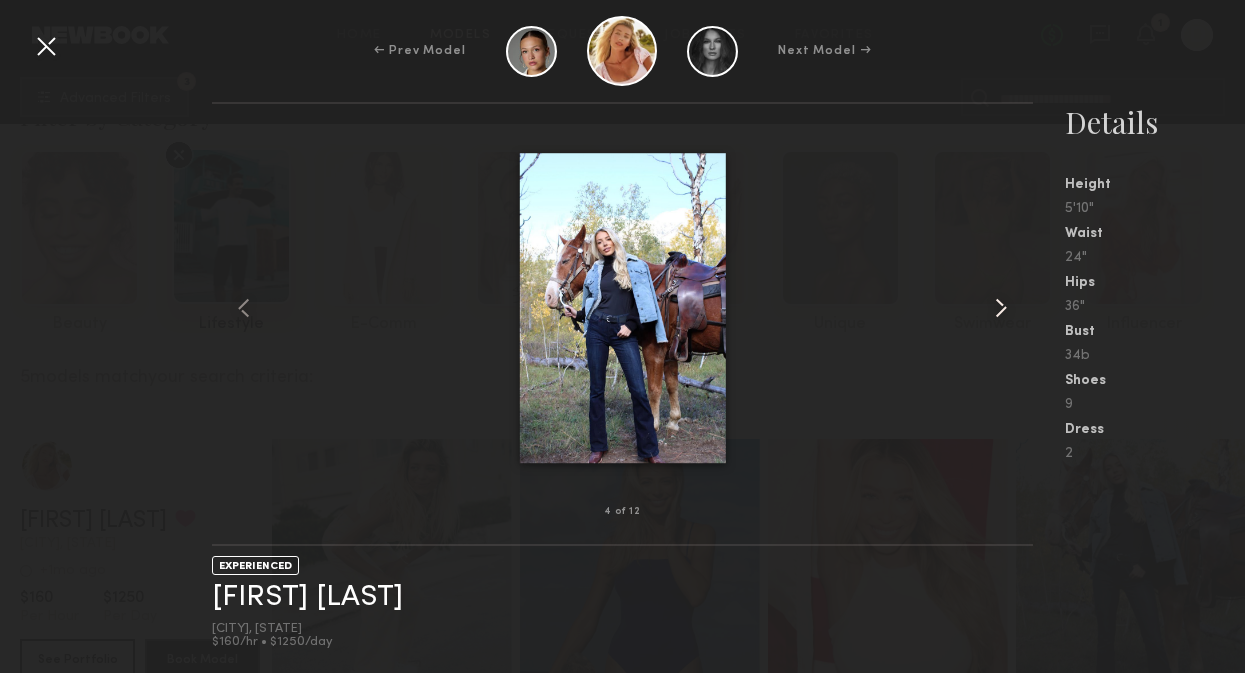 click at bounding box center [1001, 308] 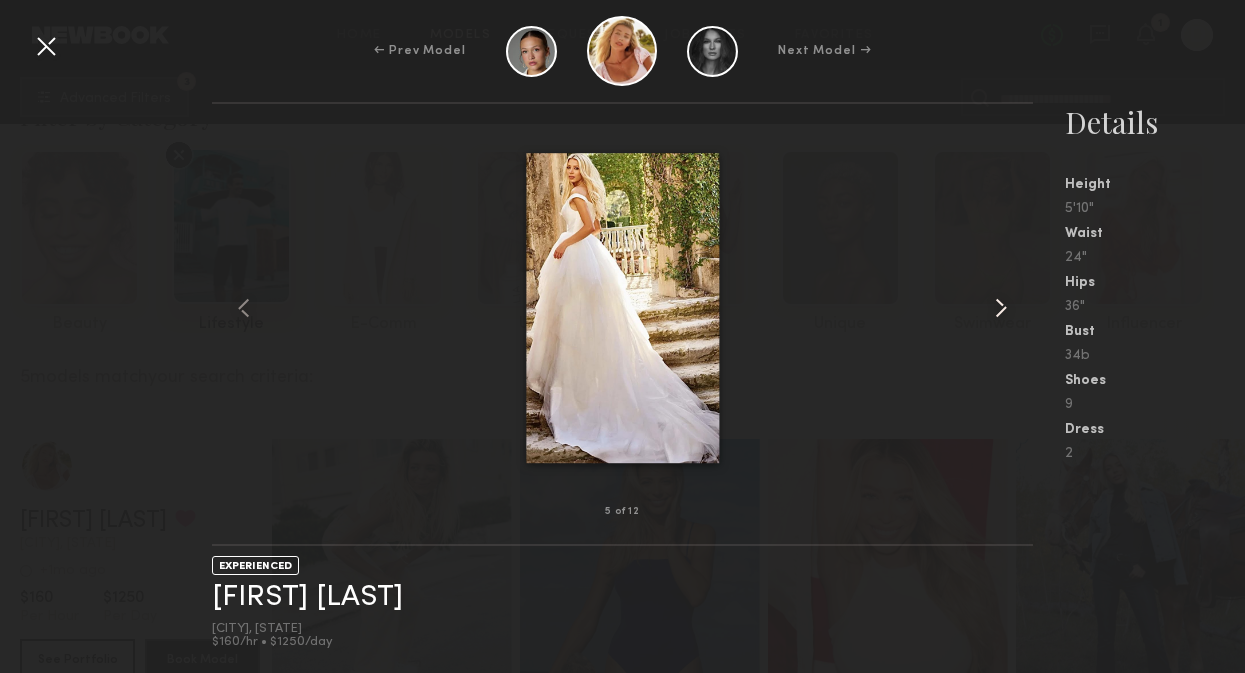 click at bounding box center [1001, 308] 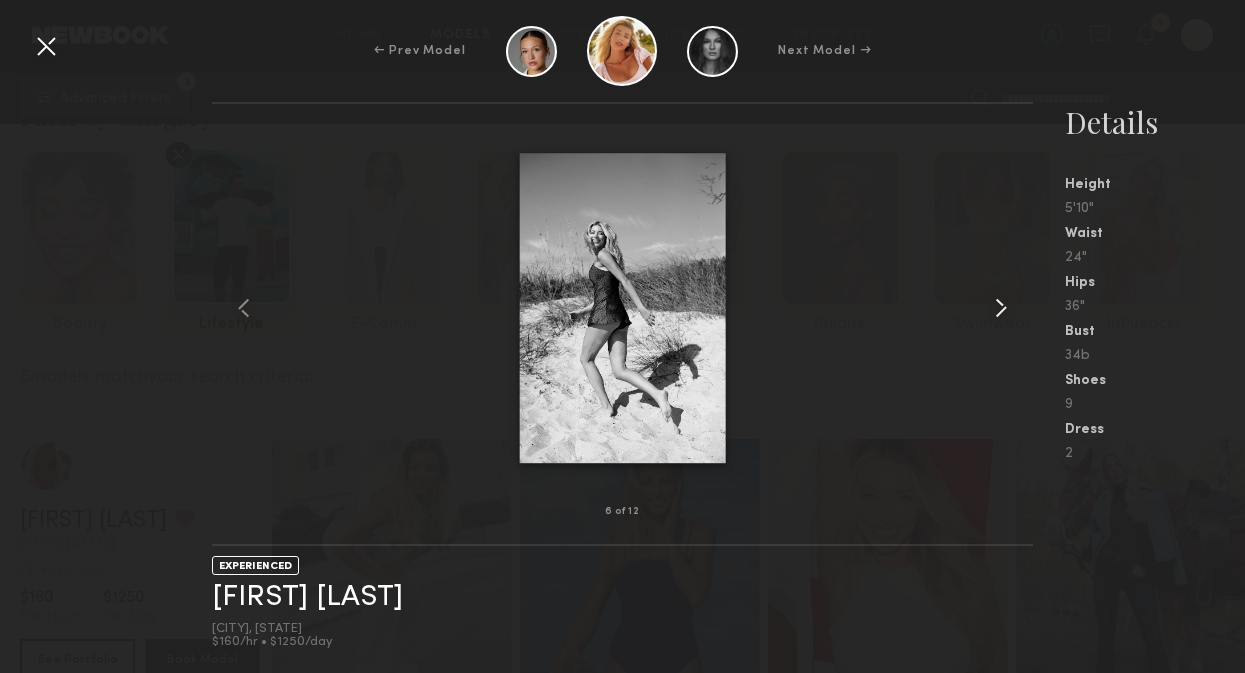 click at bounding box center (1001, 308) 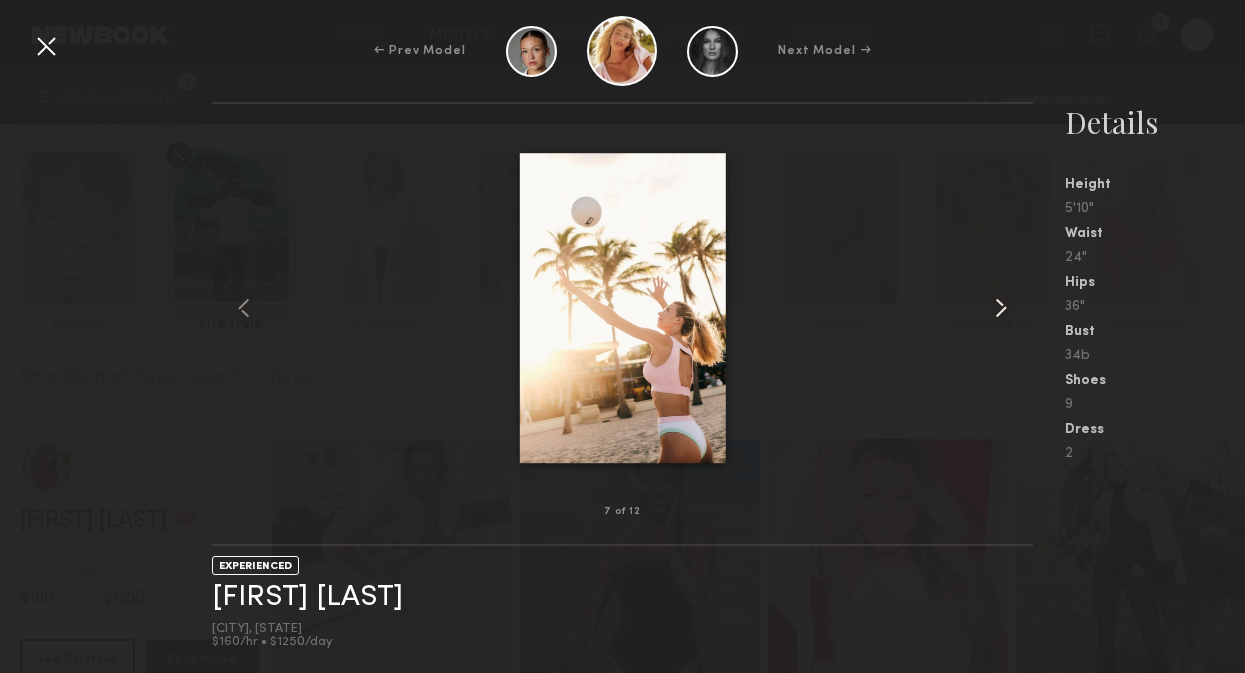 click at bounding box center [1001, 308] 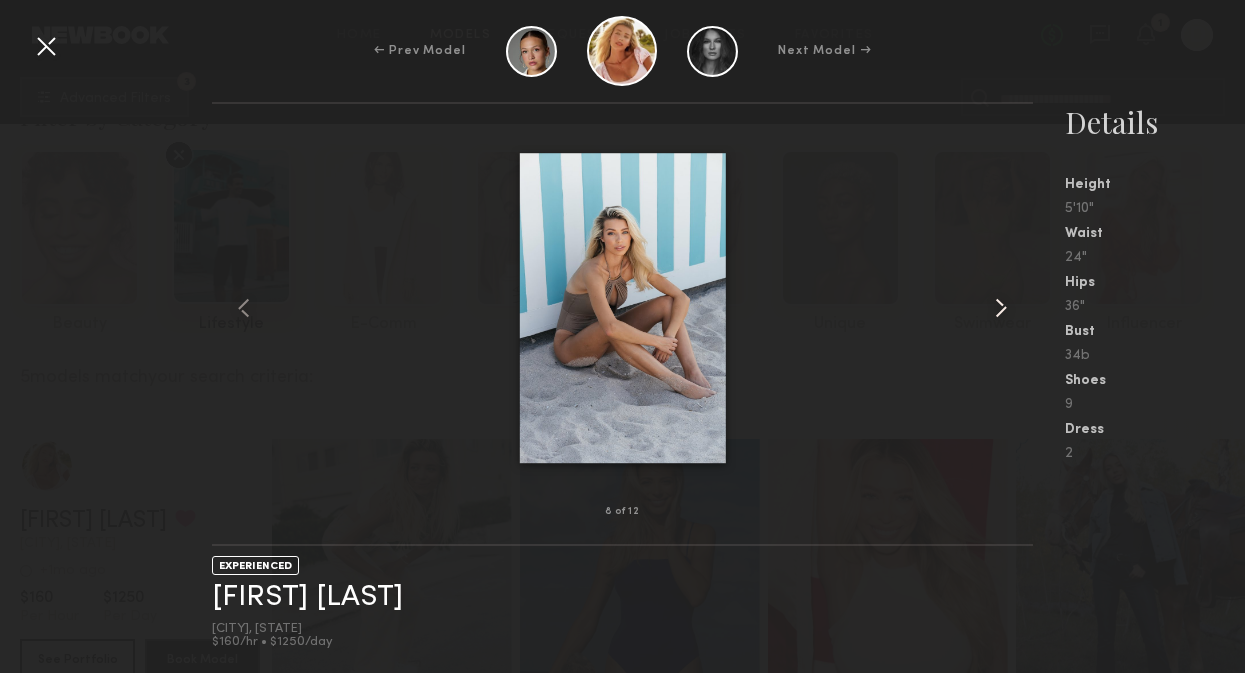 click at bounding box center [1001, 308] 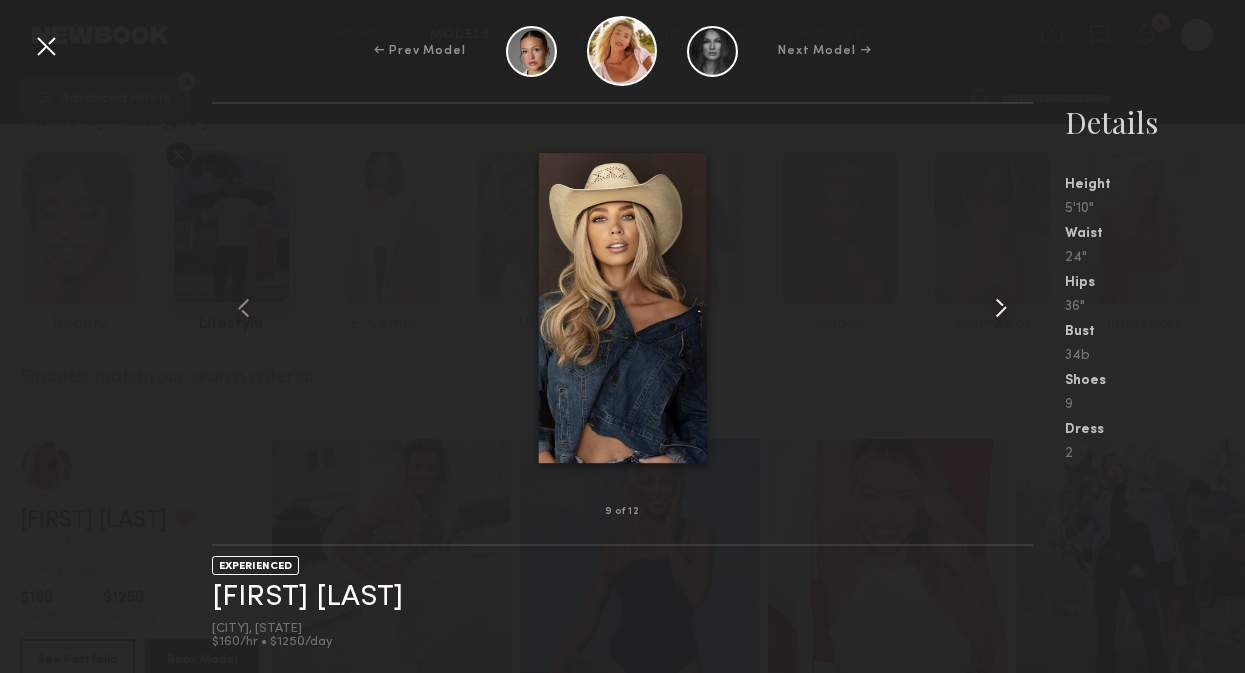 click at bounding box center [1001, 308] 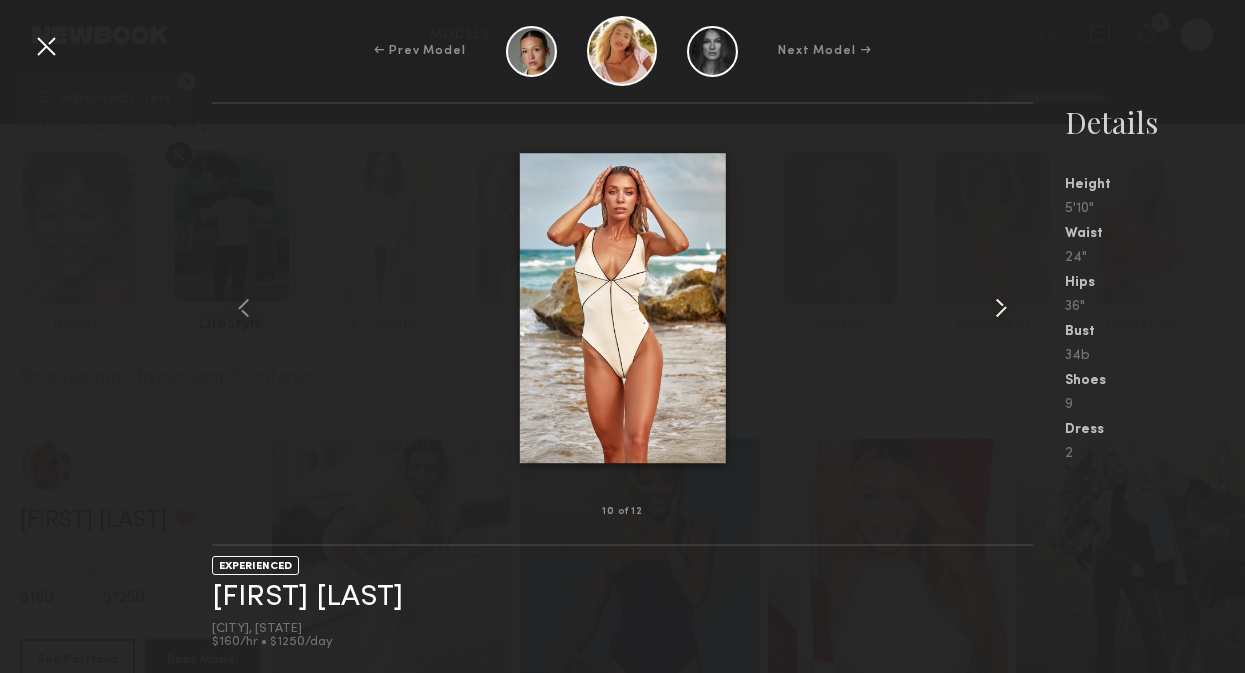 click at bounding box center (1001, 308) 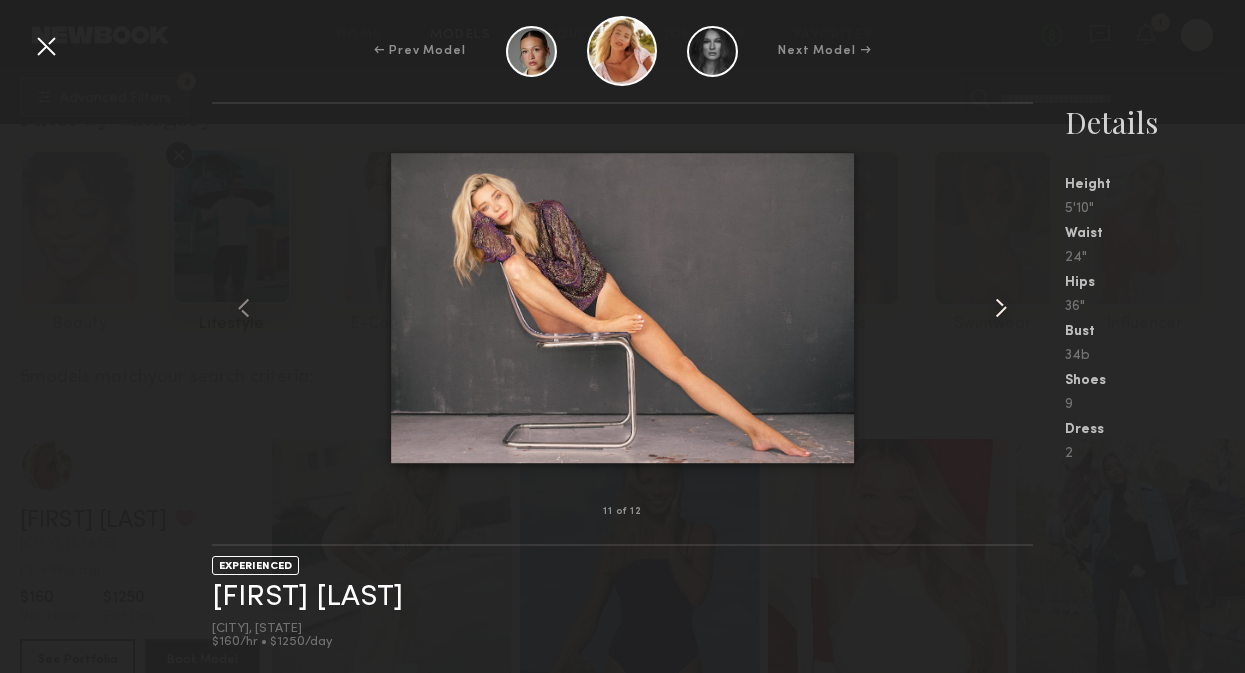 click at bounding box center [1001, 308] 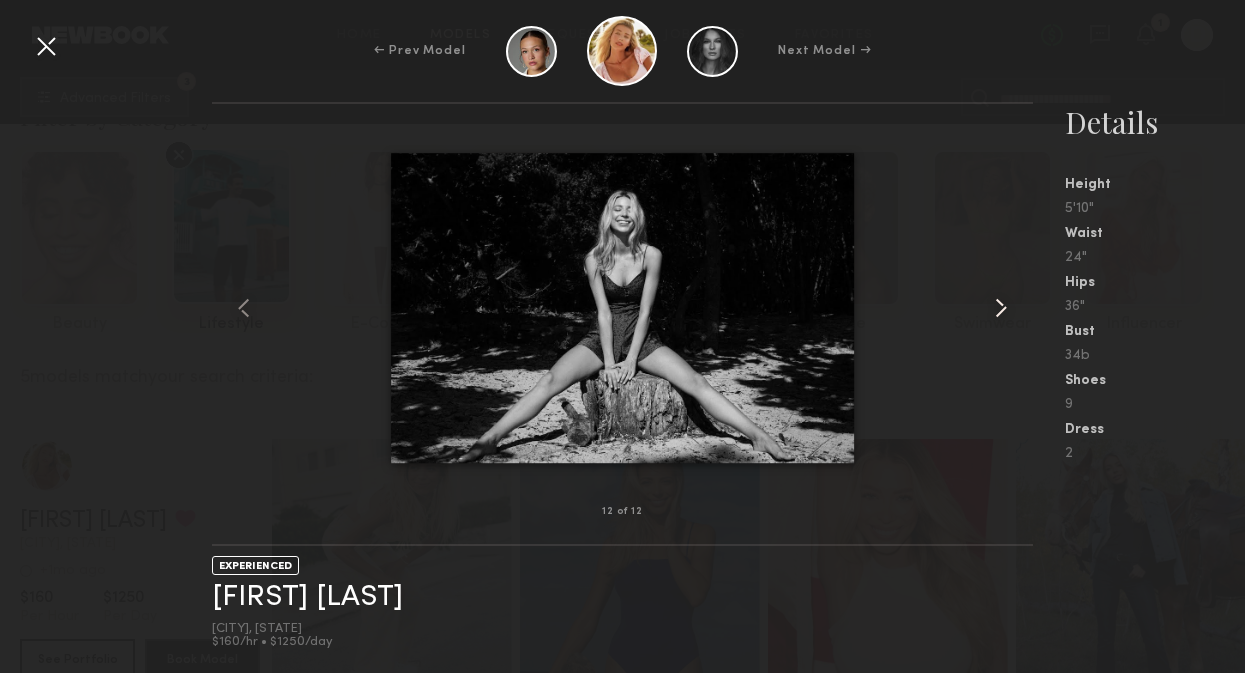 click at bounding box center [1001, 308] 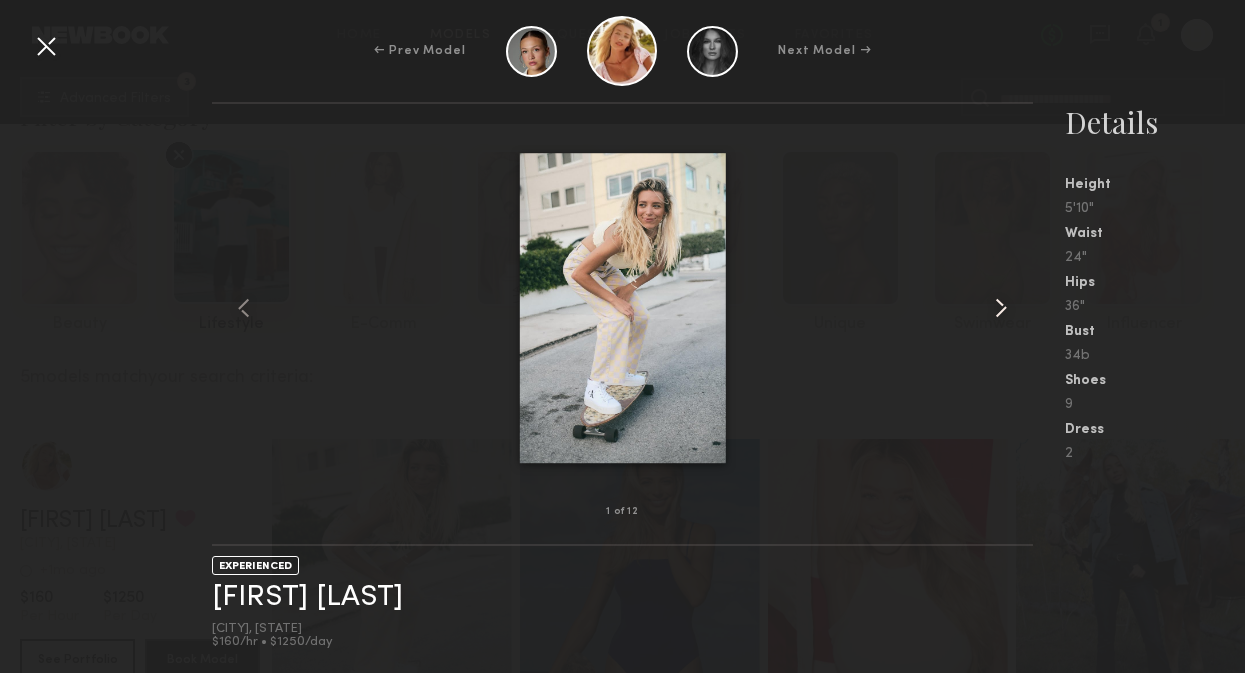 click at bounding box center [1001, 308] 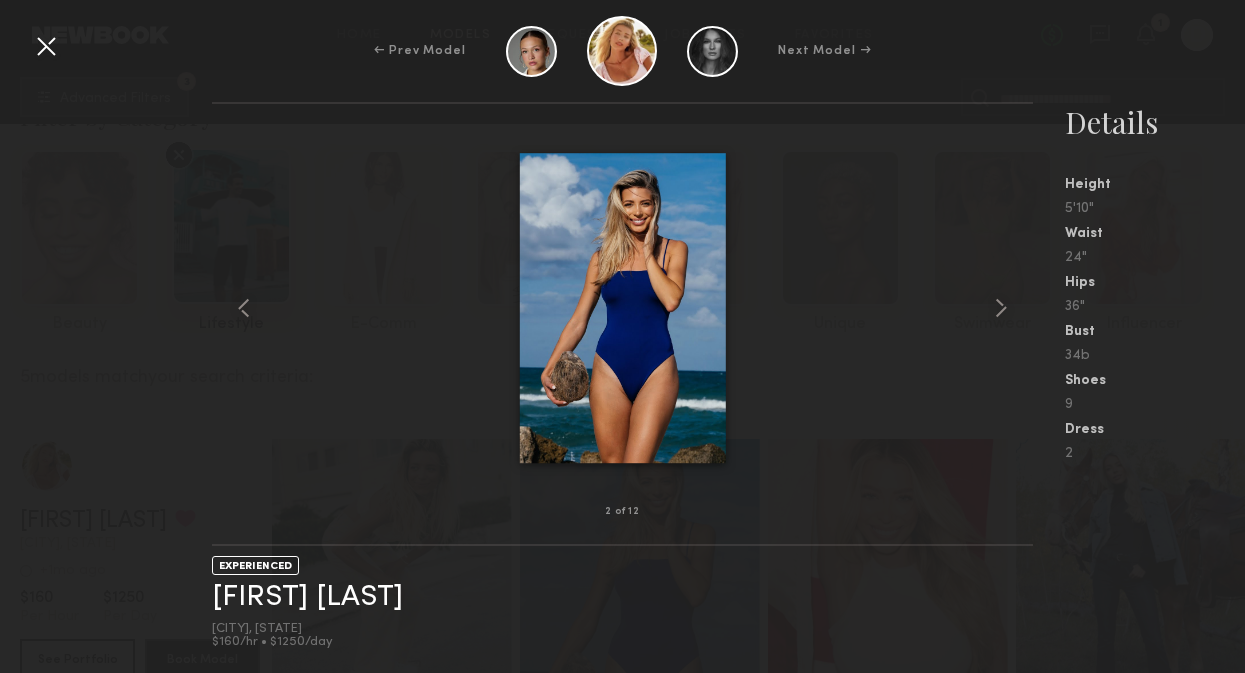 click at bounding box center (46, 46) 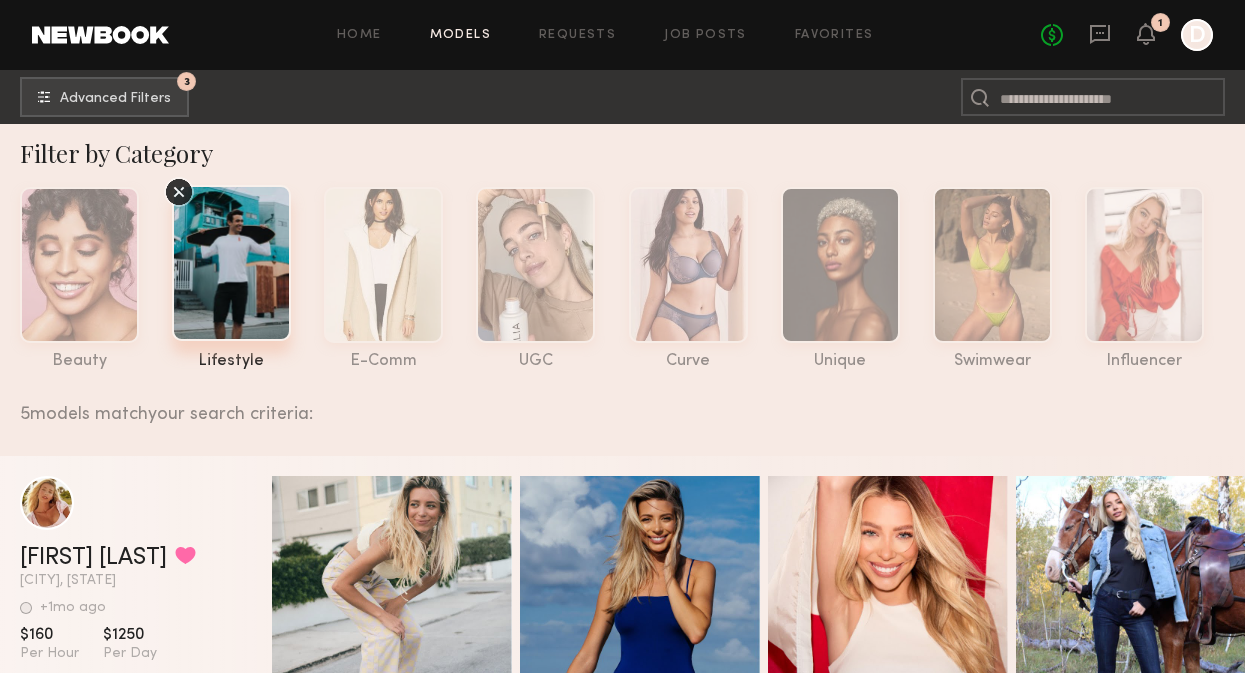 scroll, scrollTop: 0, scrollLeft: 0, axis: both 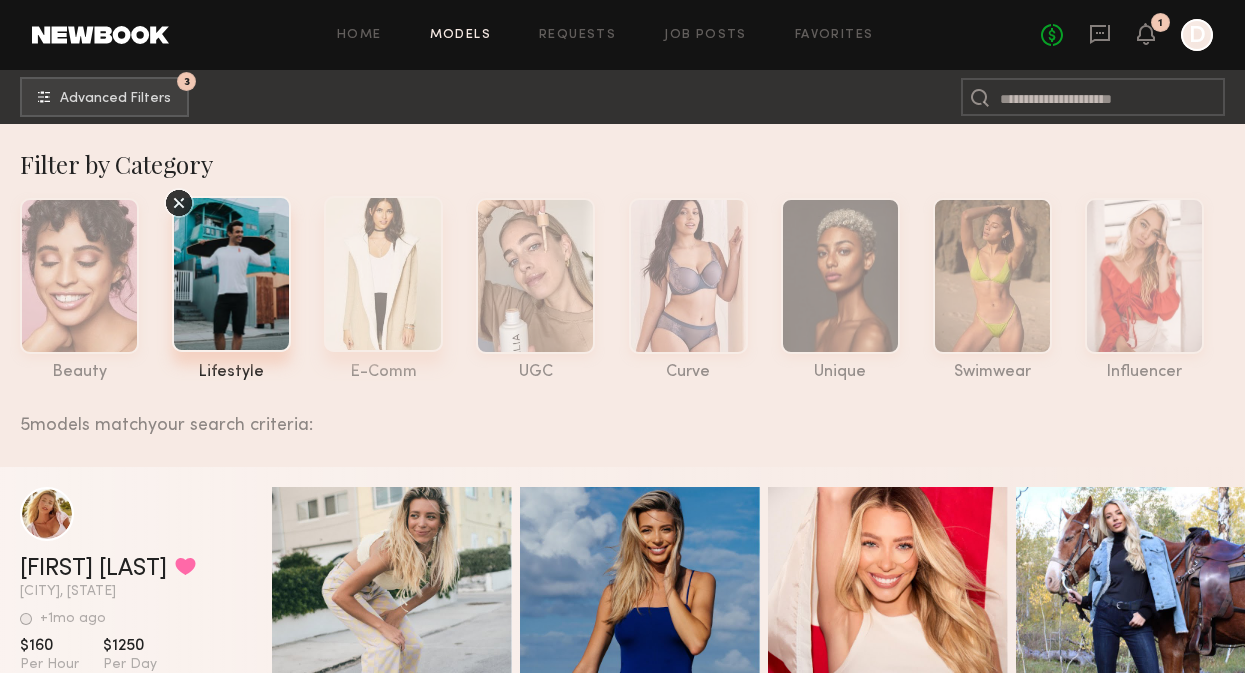 click 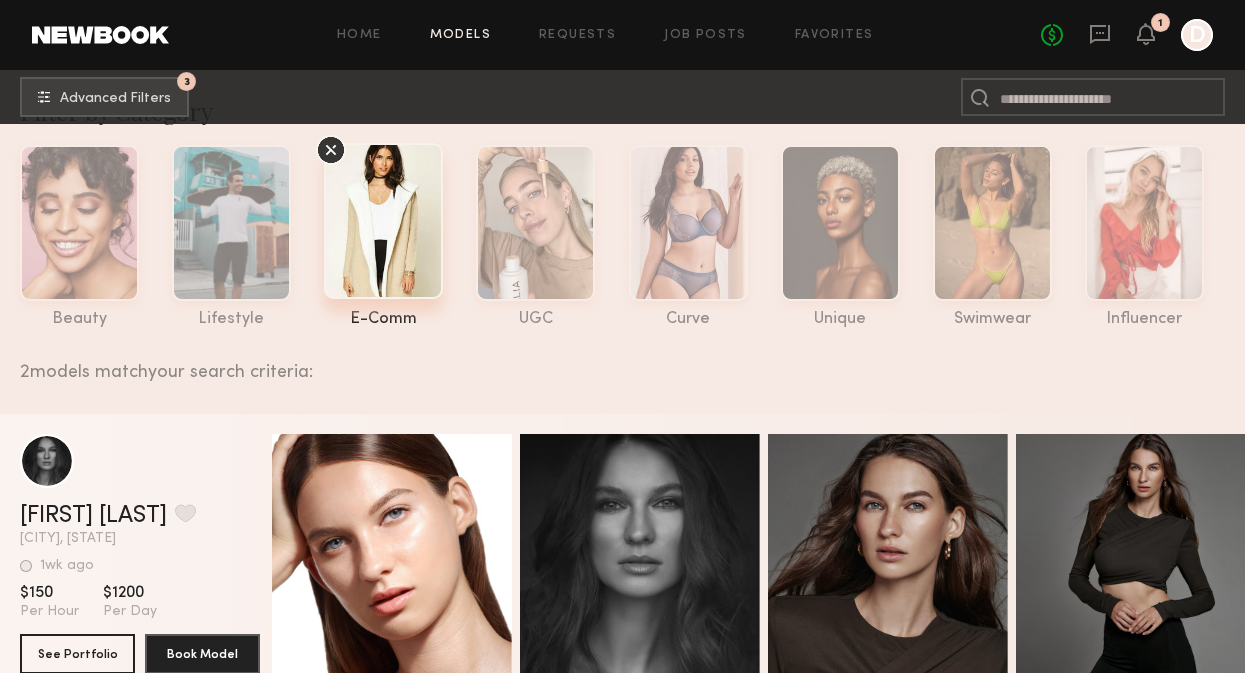scroll, scrollTop: 0, scrollLeft: 0, axis: both 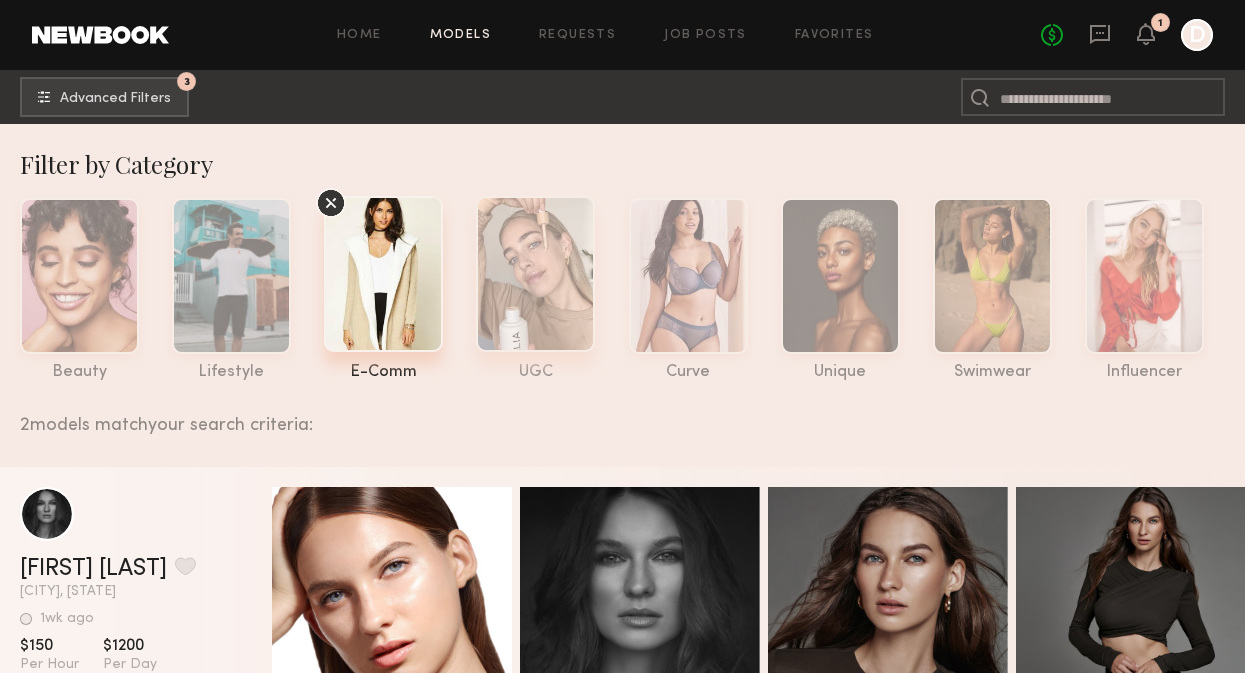 click 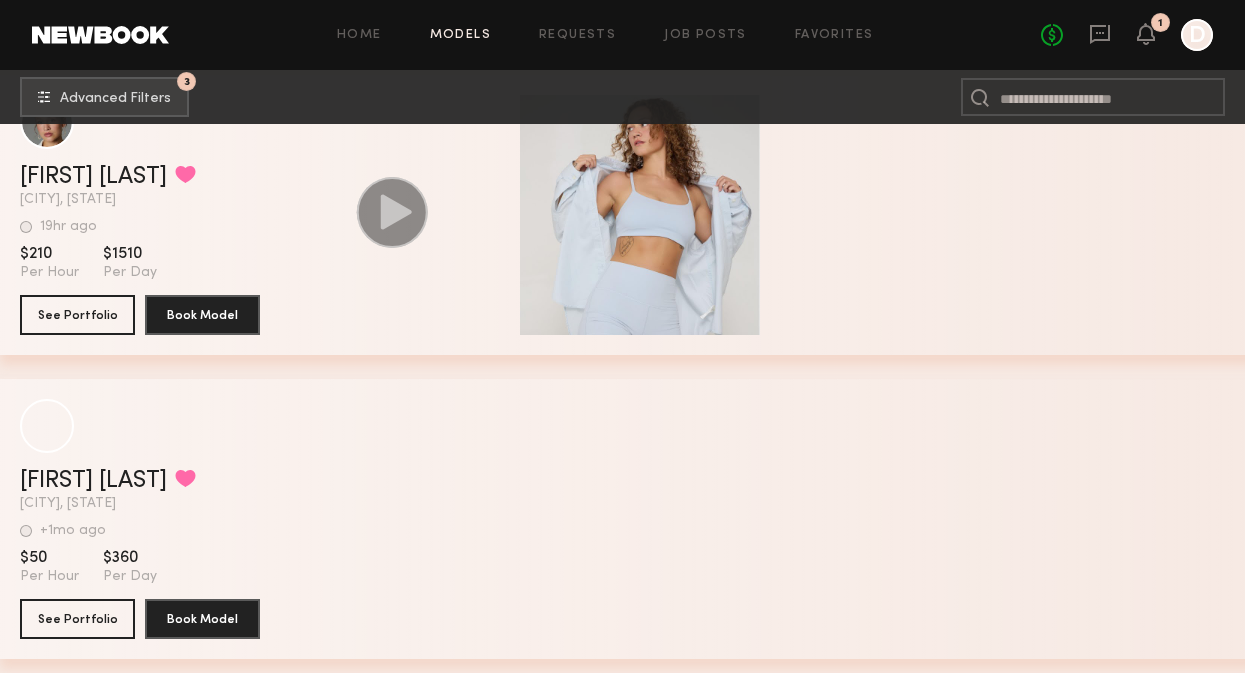 scroll, scrollTop: 1735, scrollLeft: 0, axis: vertical 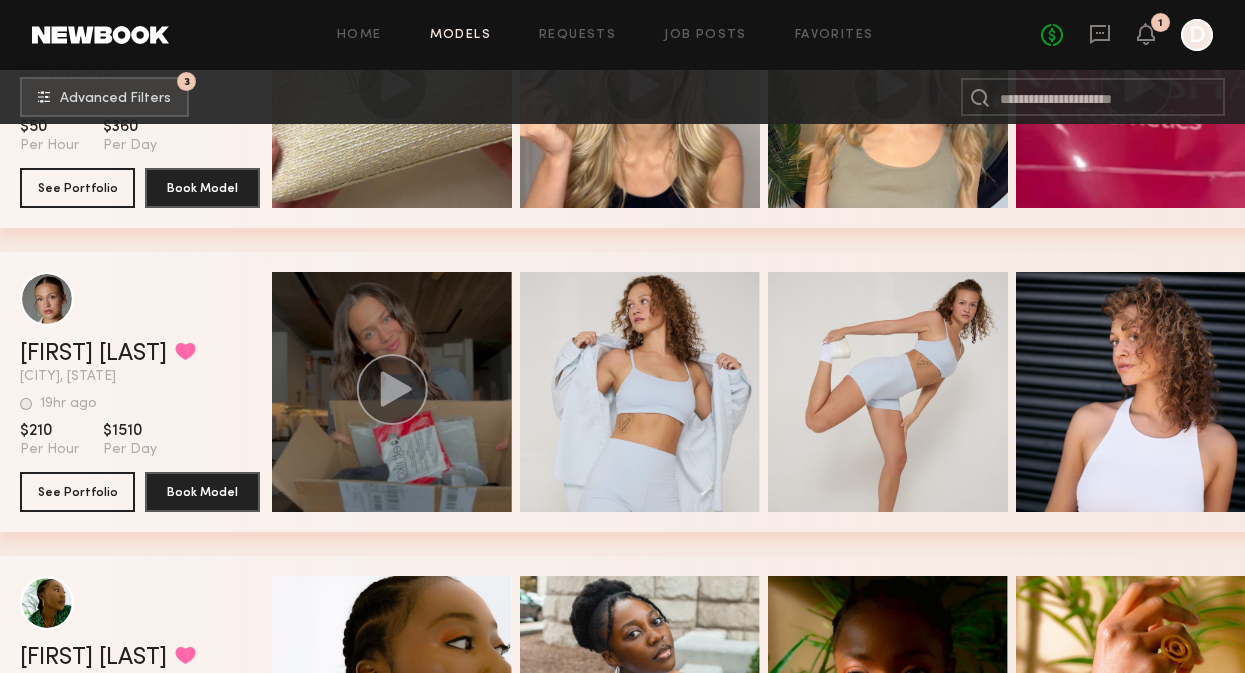 click 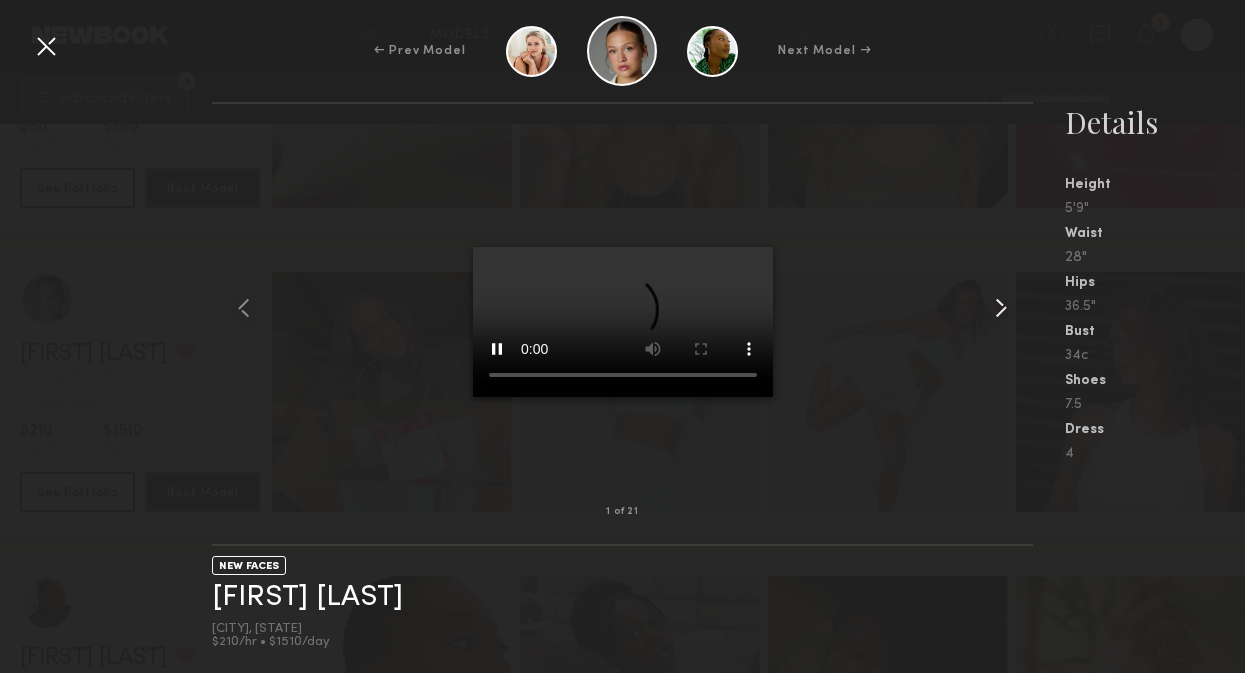 click at bounding box center [1001, 308] 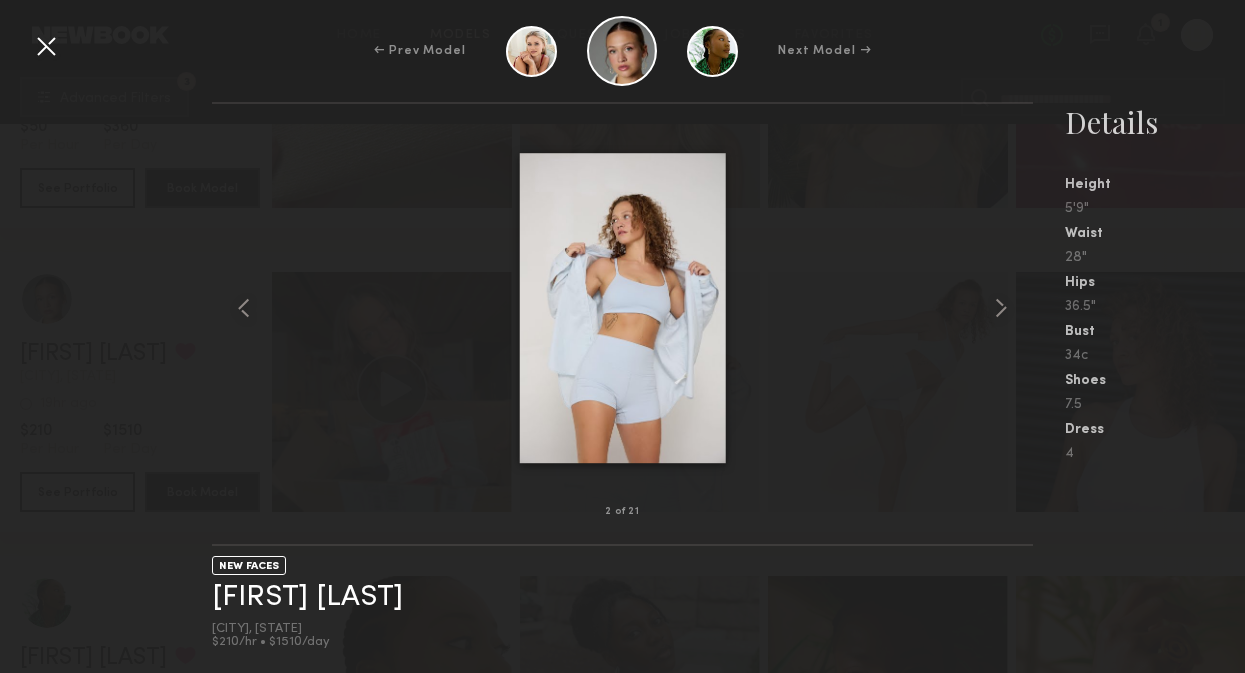 click on "← Prev Model   Next Model →" at bounding box center (622, 51) 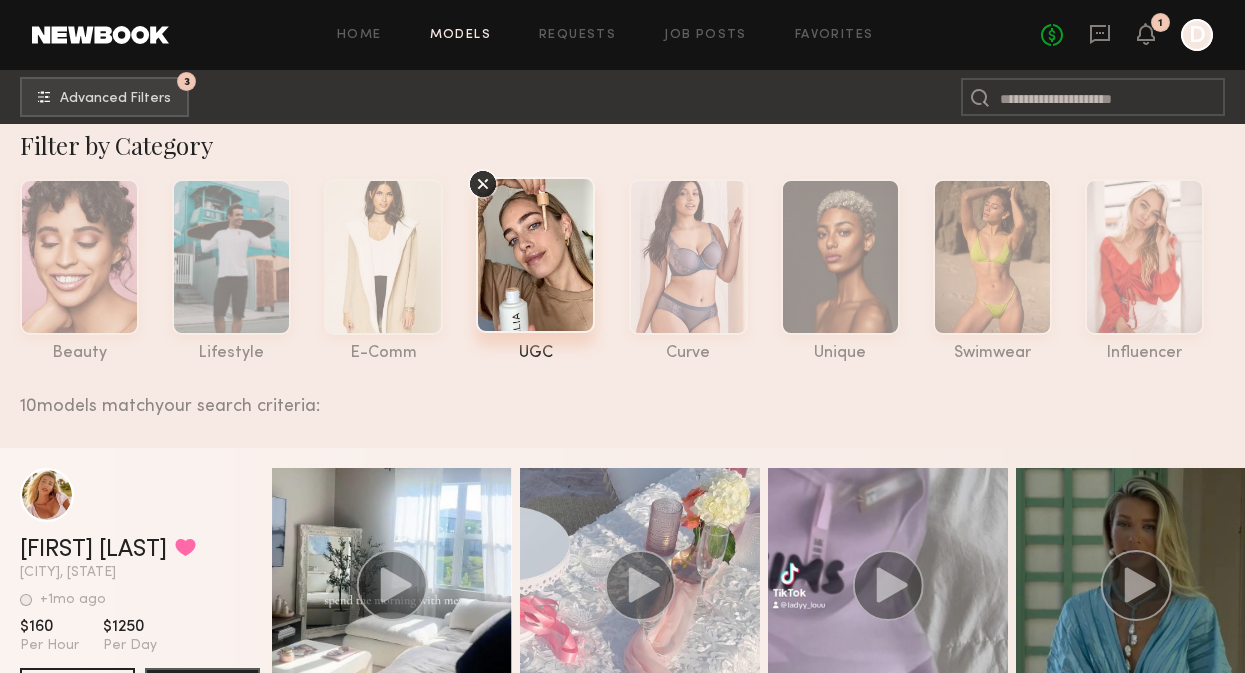 scroll, scrollTop: 0, scrollLeft: 0, axis: both 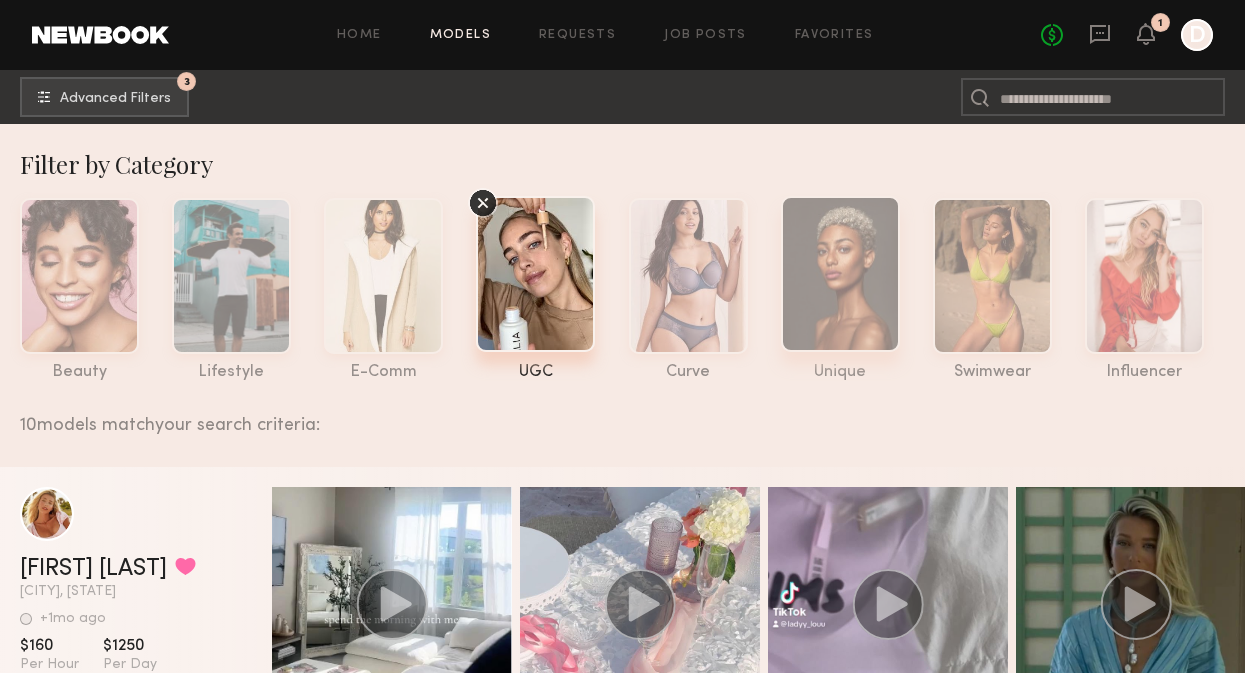 click 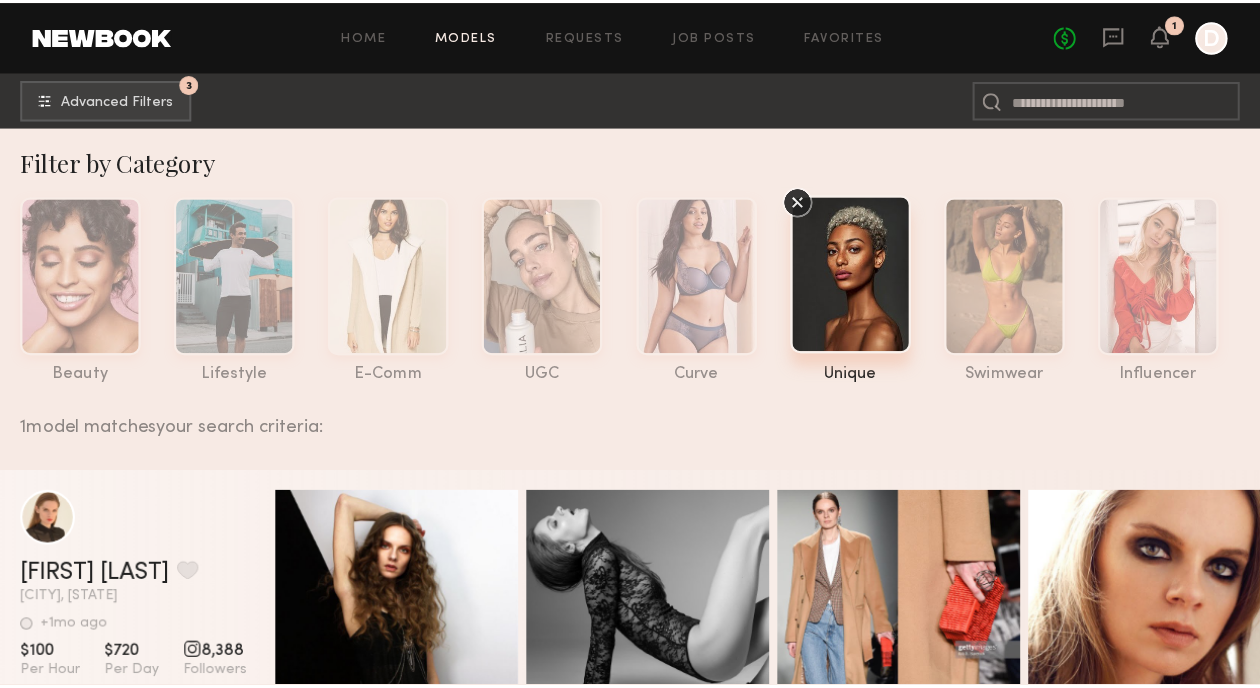 scroll, scrollTop: 0, scrollLeft: 0, axis: both 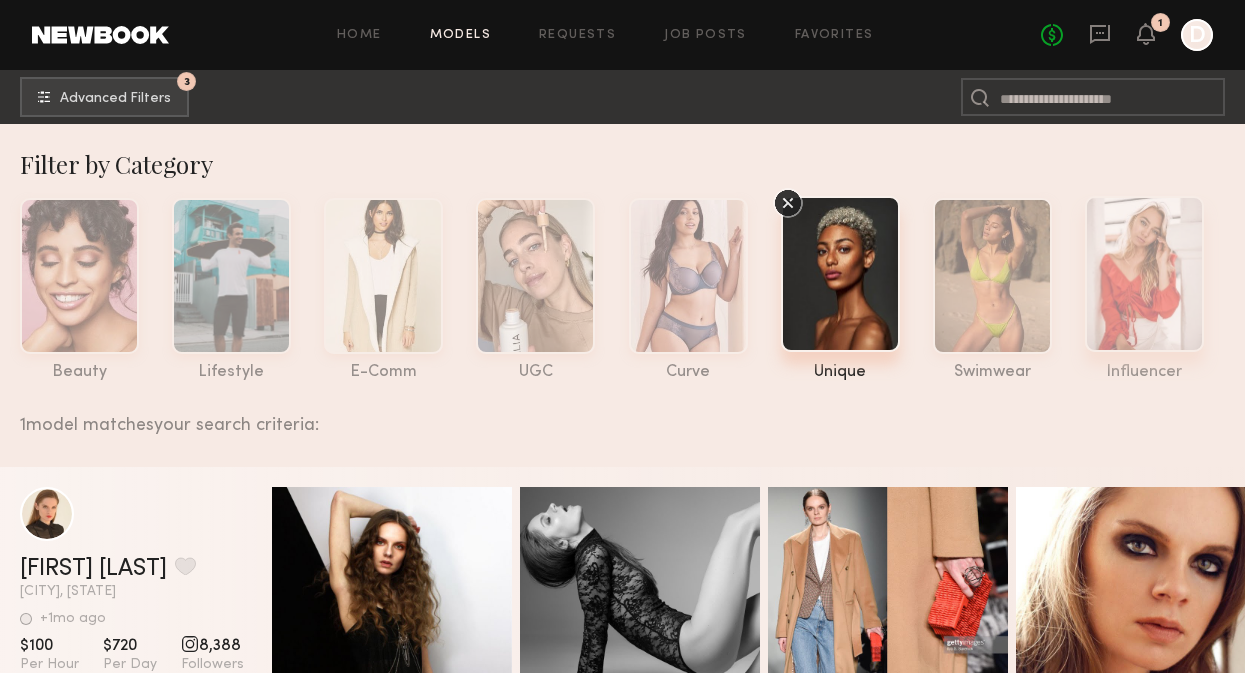 click 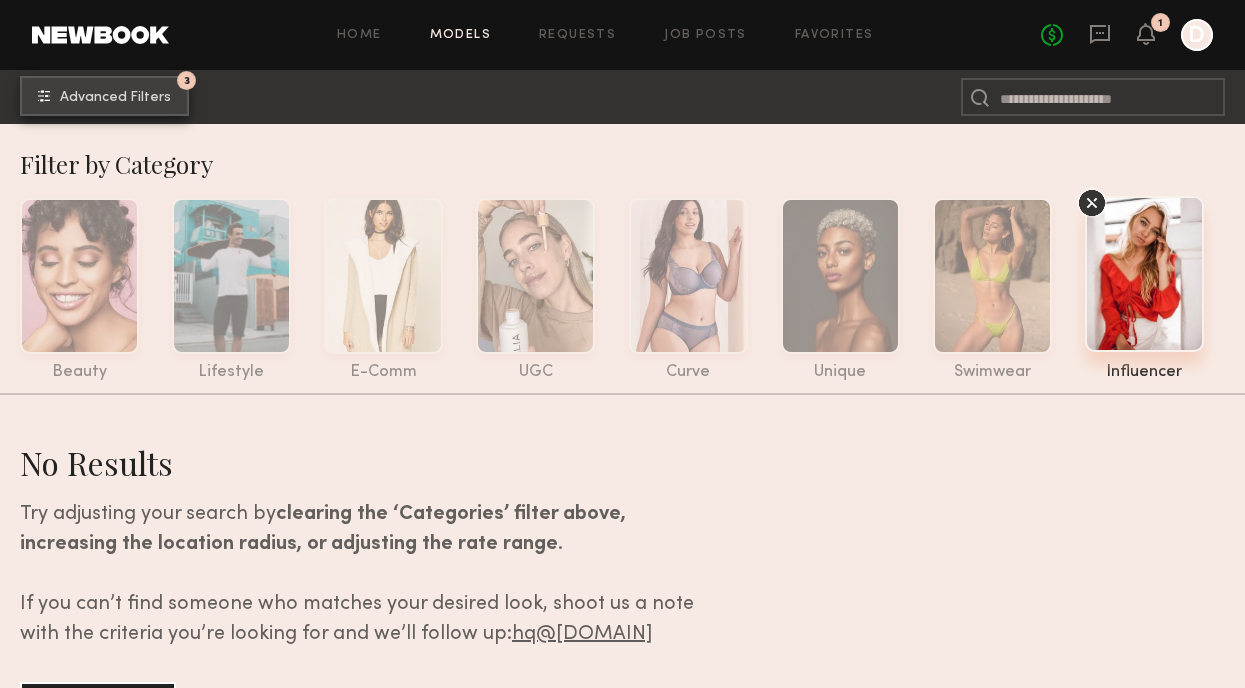 click on "Advanced Filters" 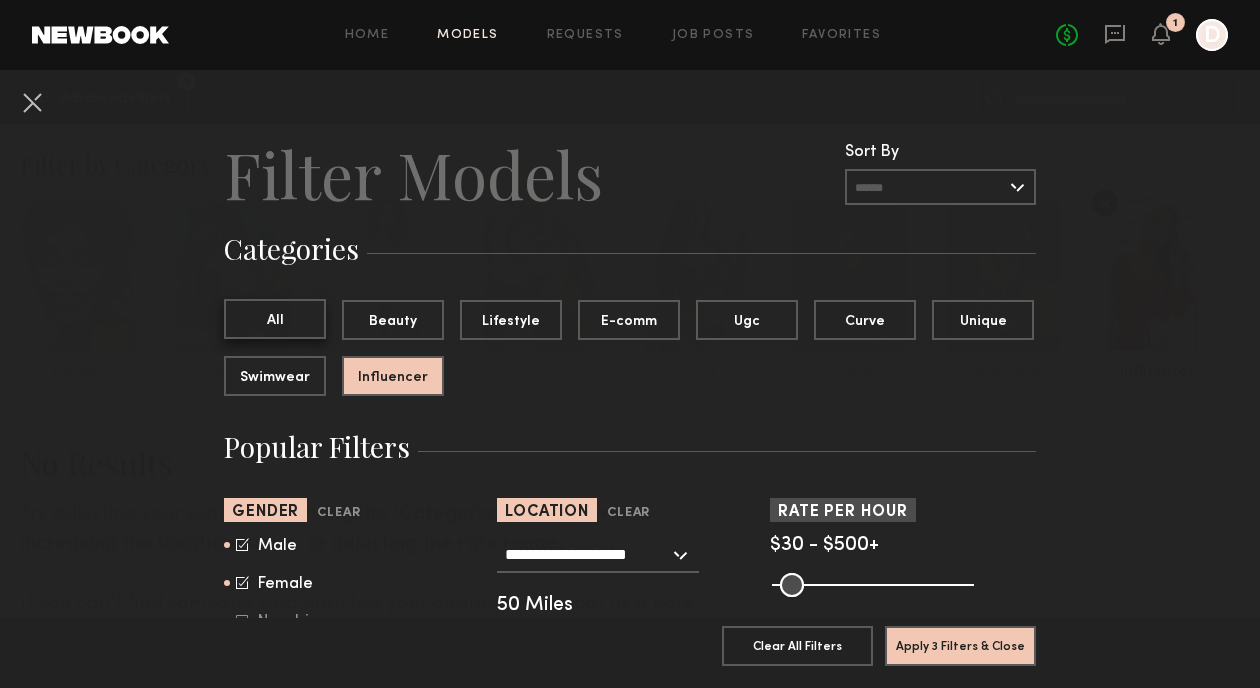 click on "All" 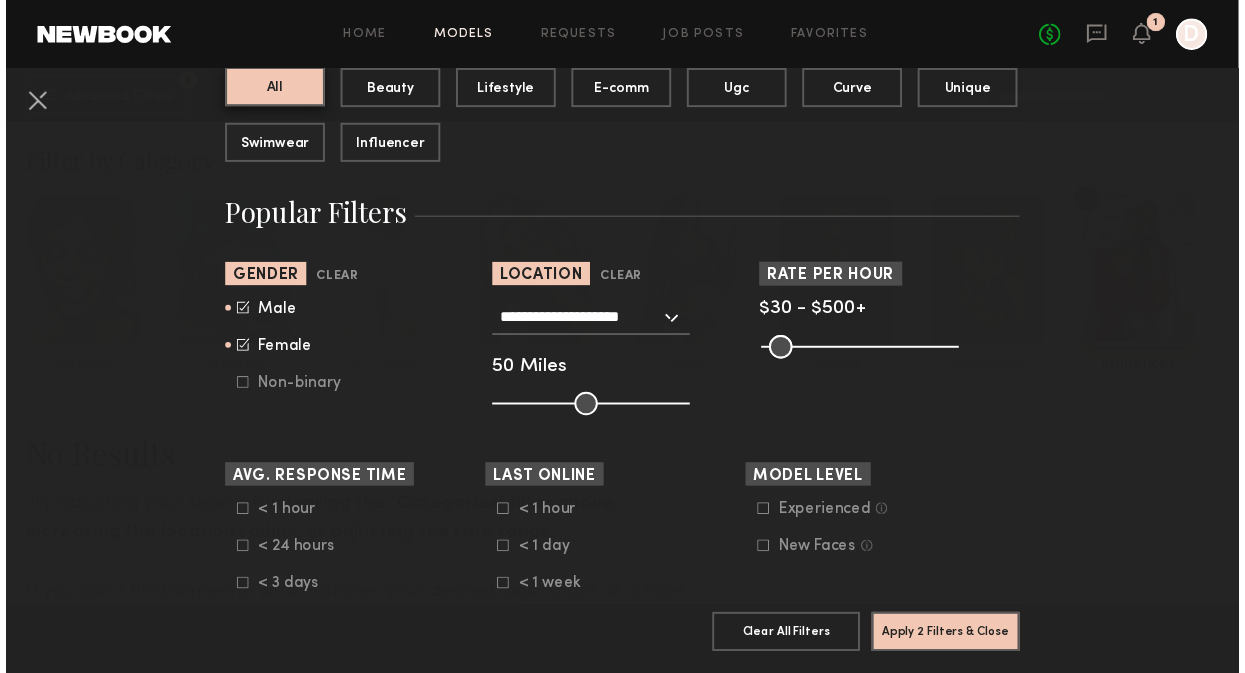 scroll, scrollTop: 237, scrollLeft: 0, axis: vertical 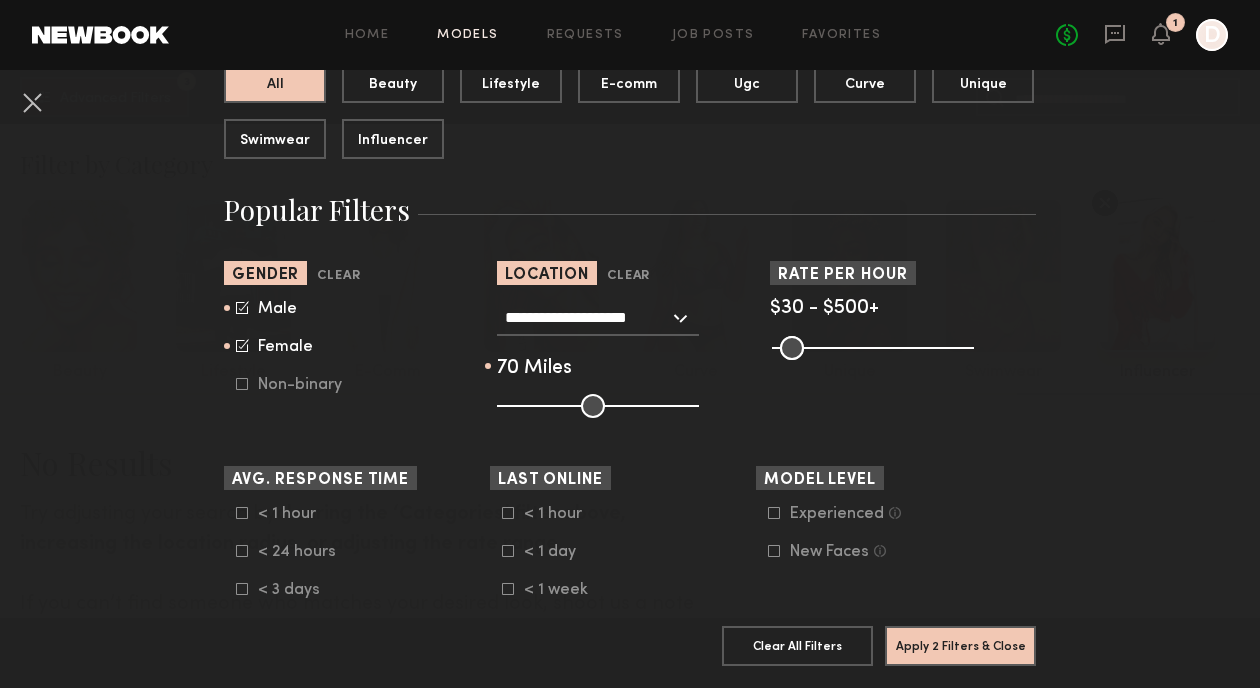 drag, startPoint x: 585, startPoint y: 406, endPoint x: 622, endPoint y: 410, distance: 37.215588 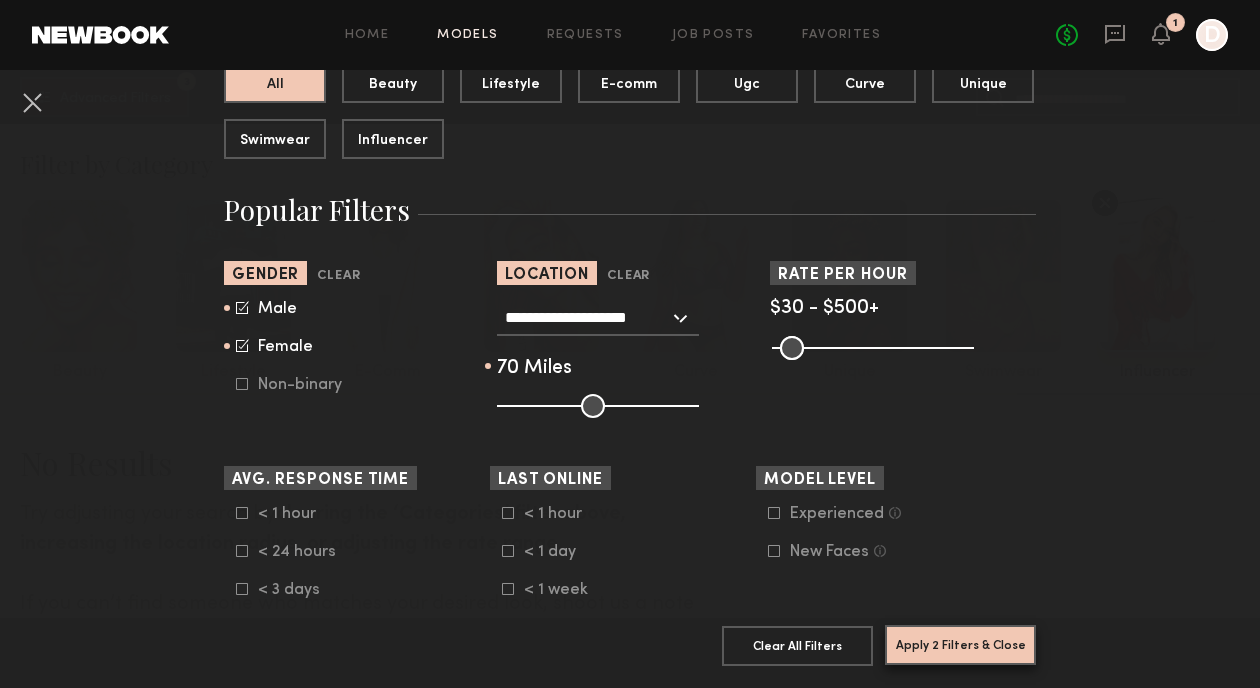 click on "Apply 2 Filters & Close" 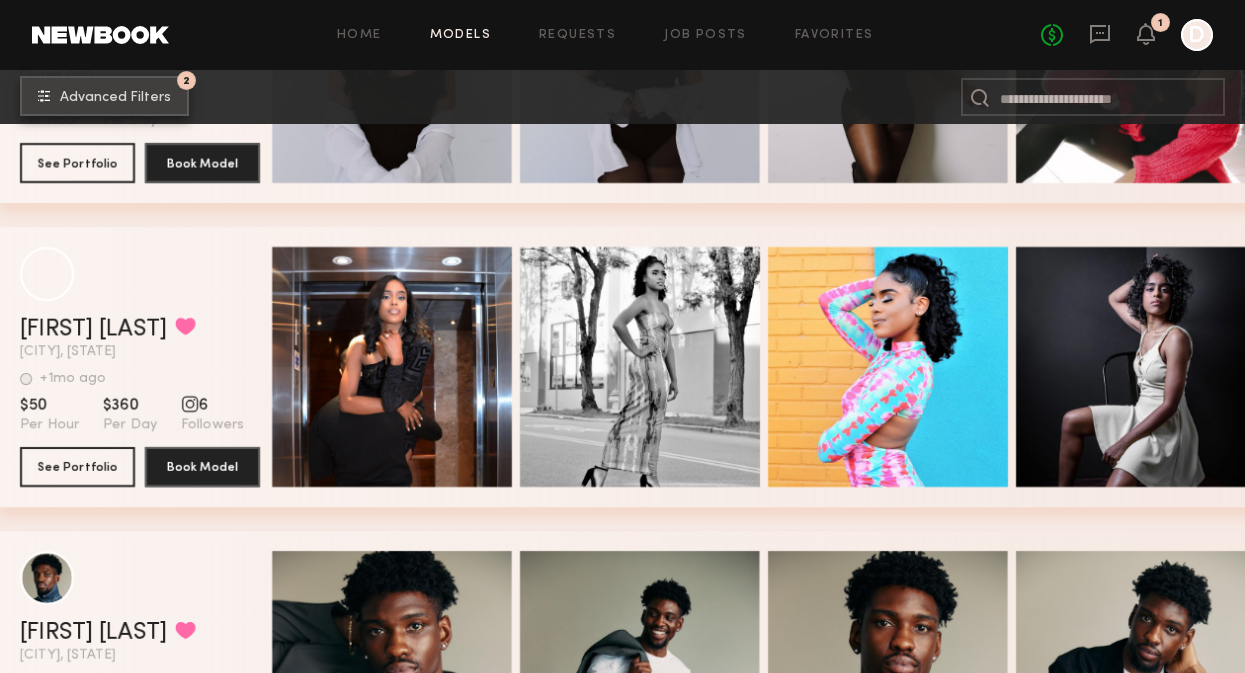 scroll, scrollTop: 2365, scrollLeft: 0, axis: vertical 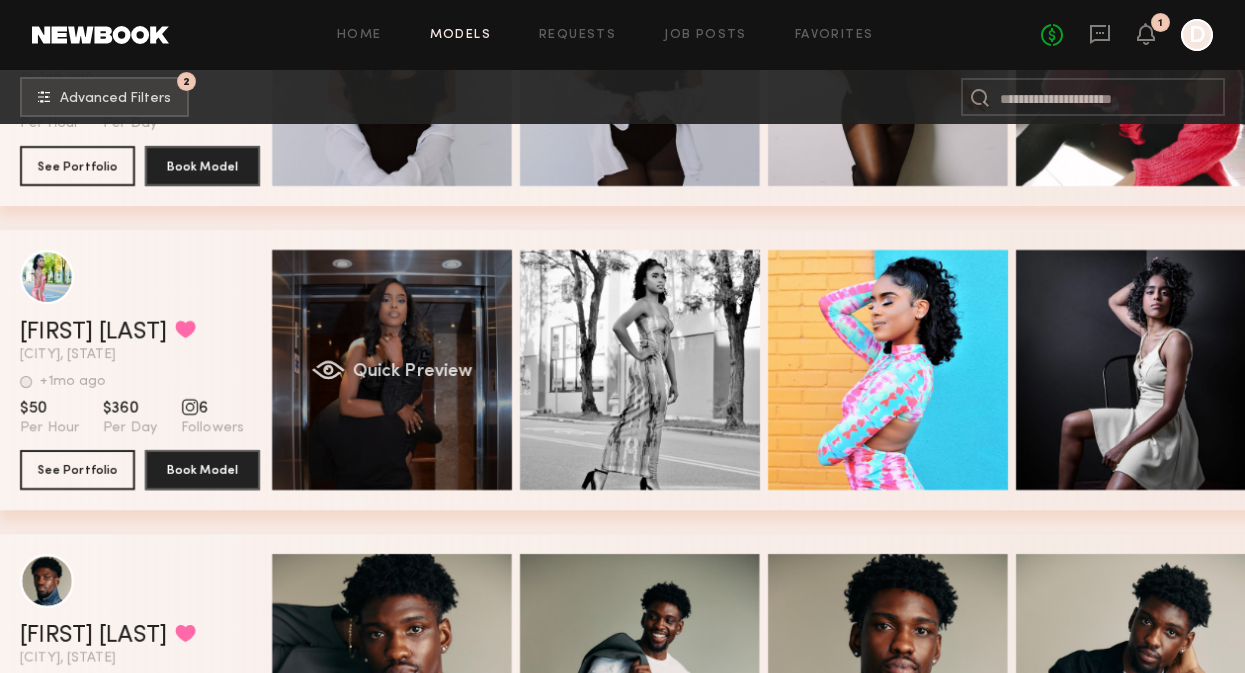 click on "Quick Preview" 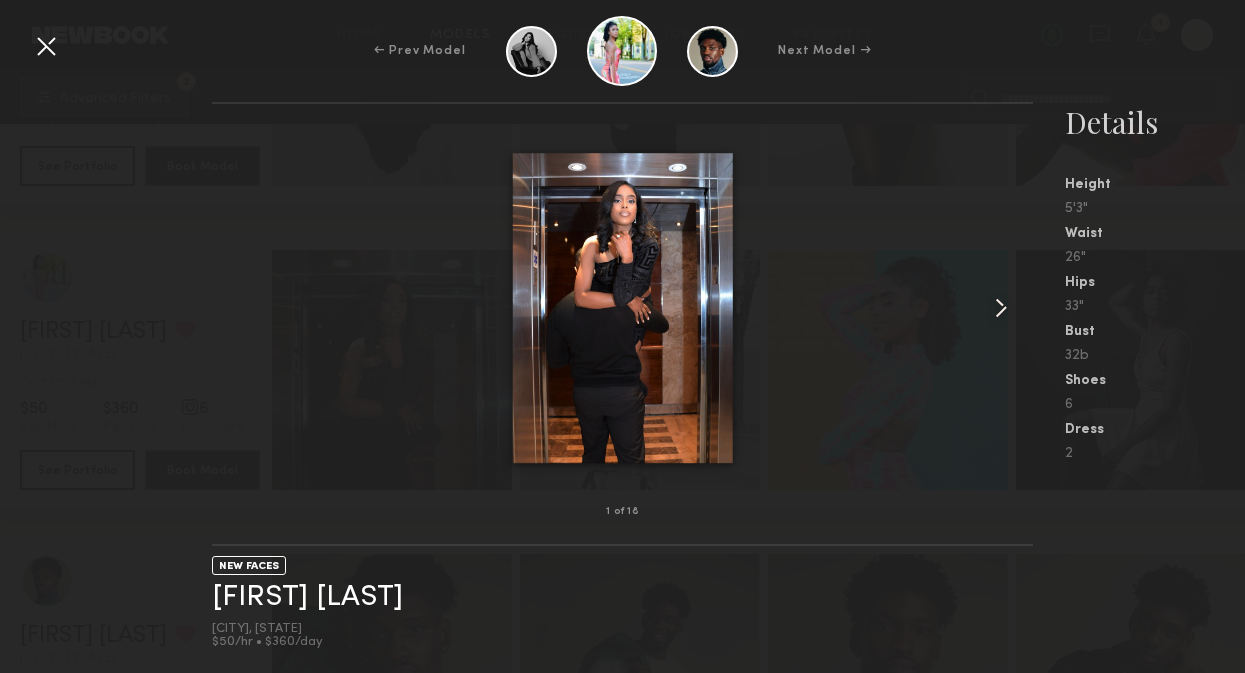 click at bounding box center [1001, 308] 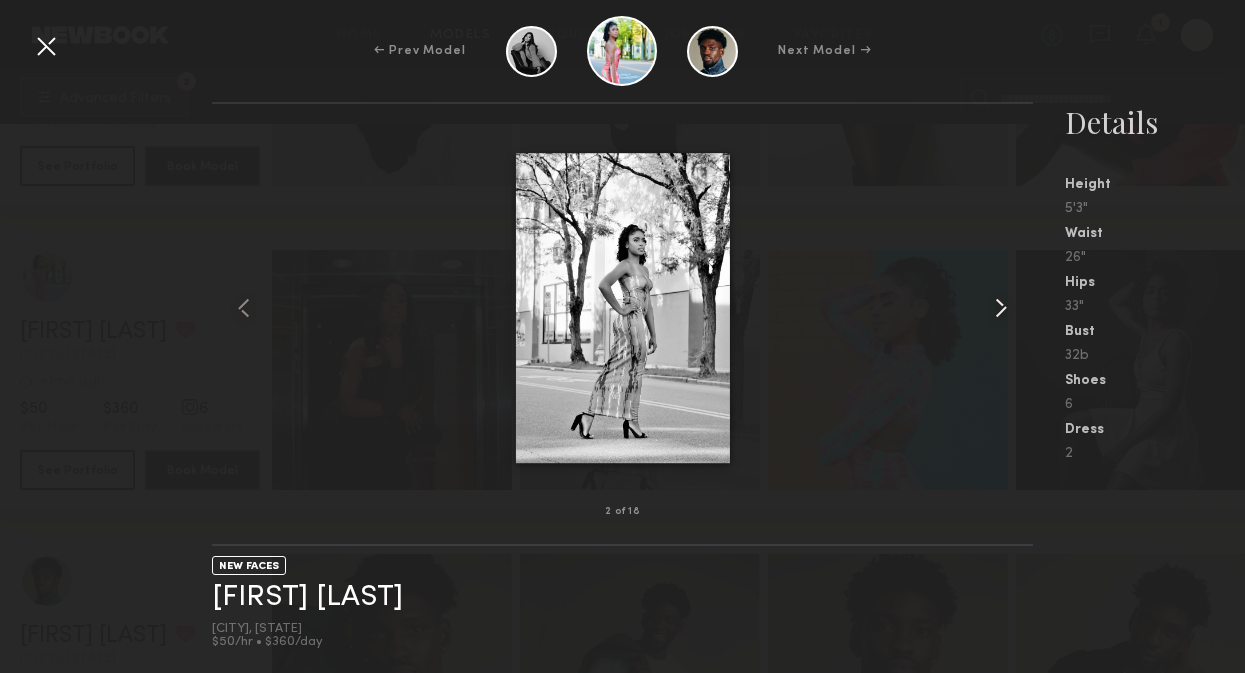 click at bounding box center [1001, 308] 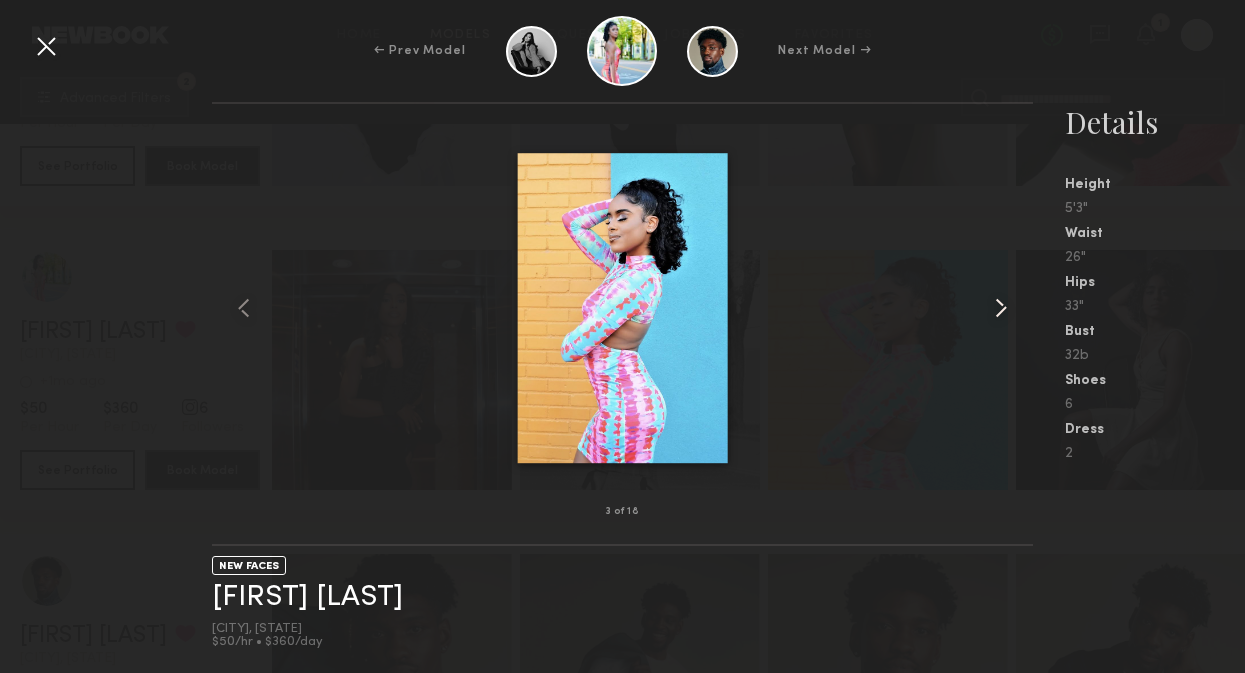 click at bounding box center (1001, 308) 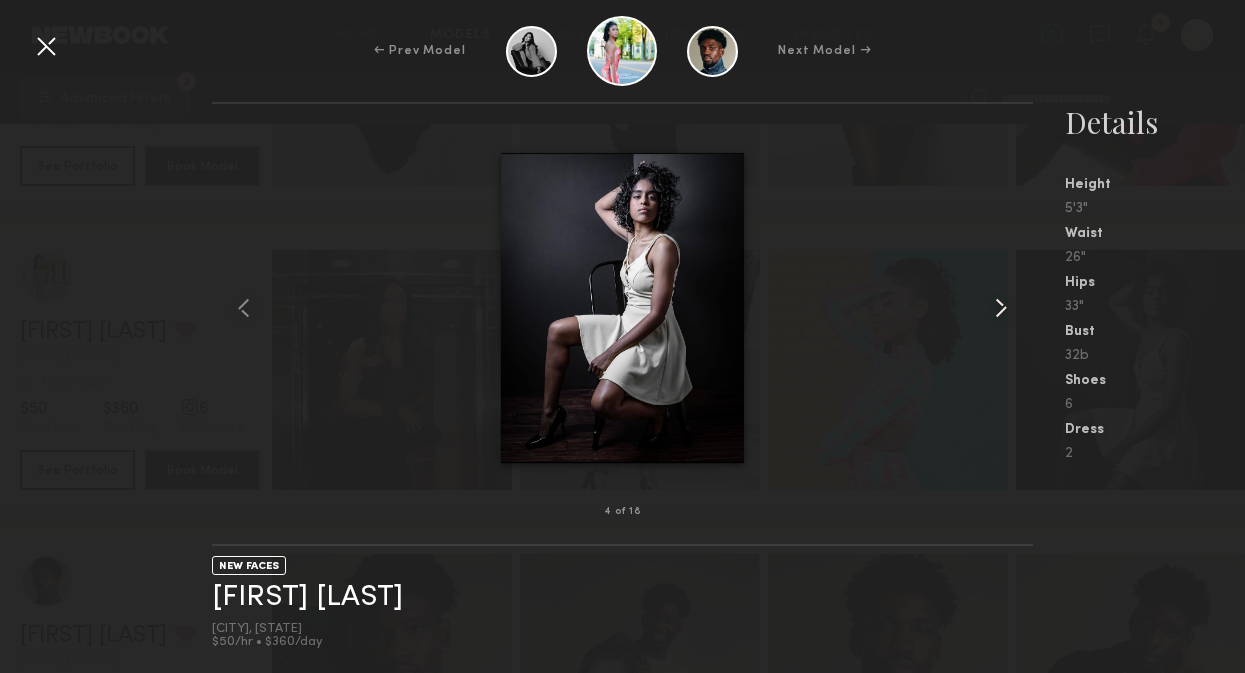 click at bounding box center [1001, 308] 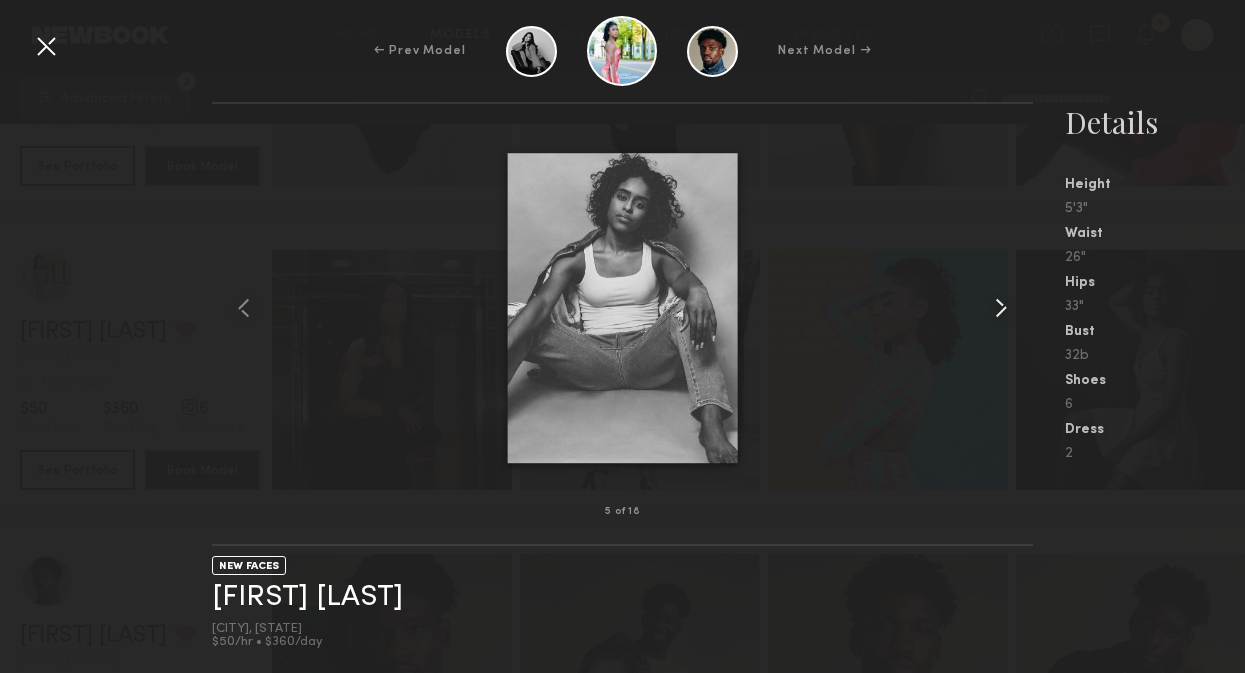 click at bounding box center (1001, 308) 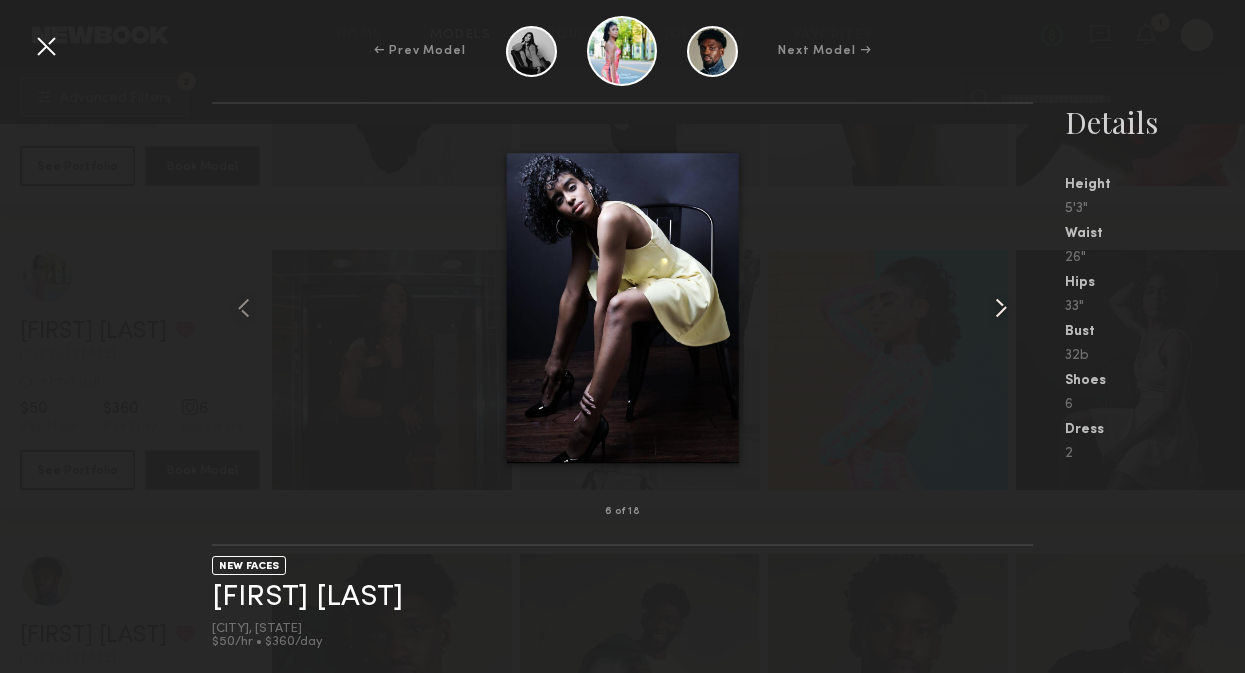 click at bounding box center (1001, 308) 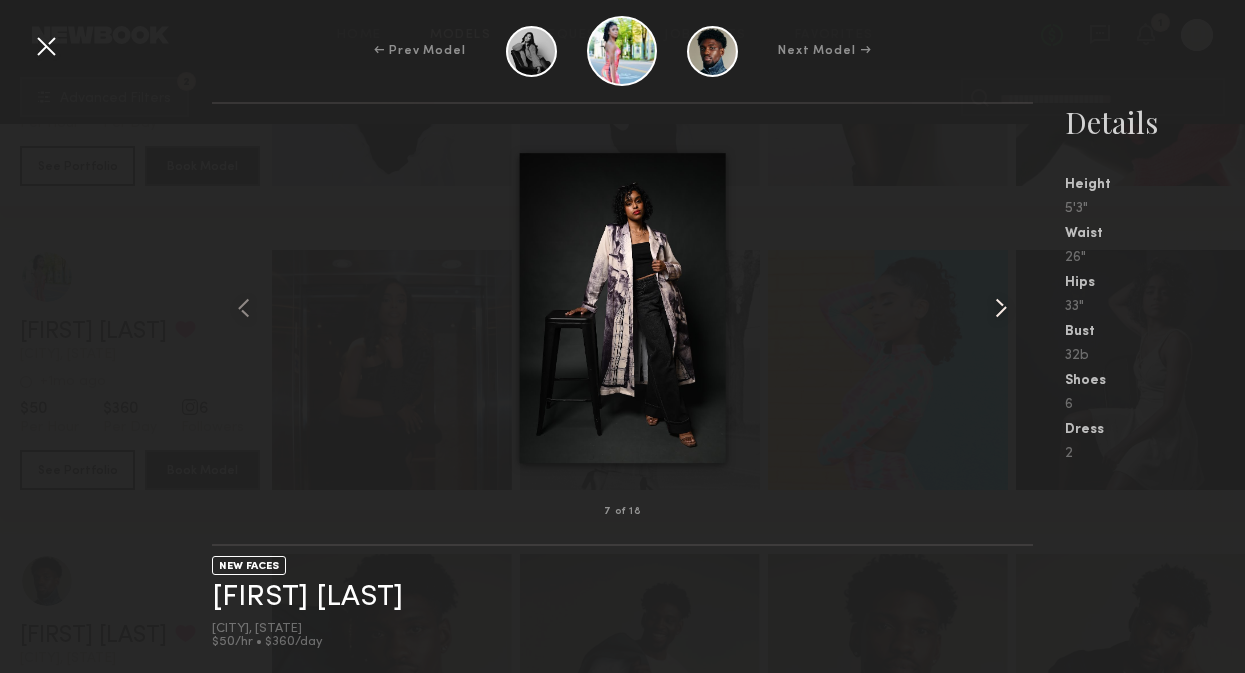 click at bounding box center (1001, 308) 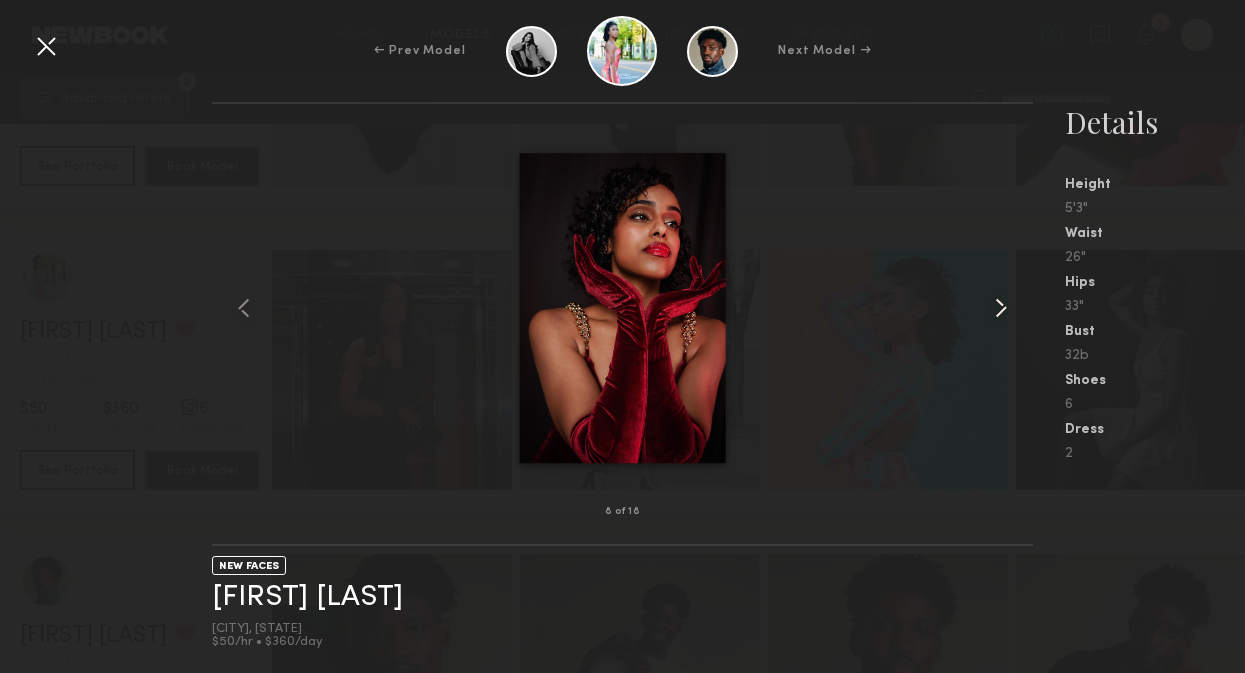 click at bounding box center [1001, 308] 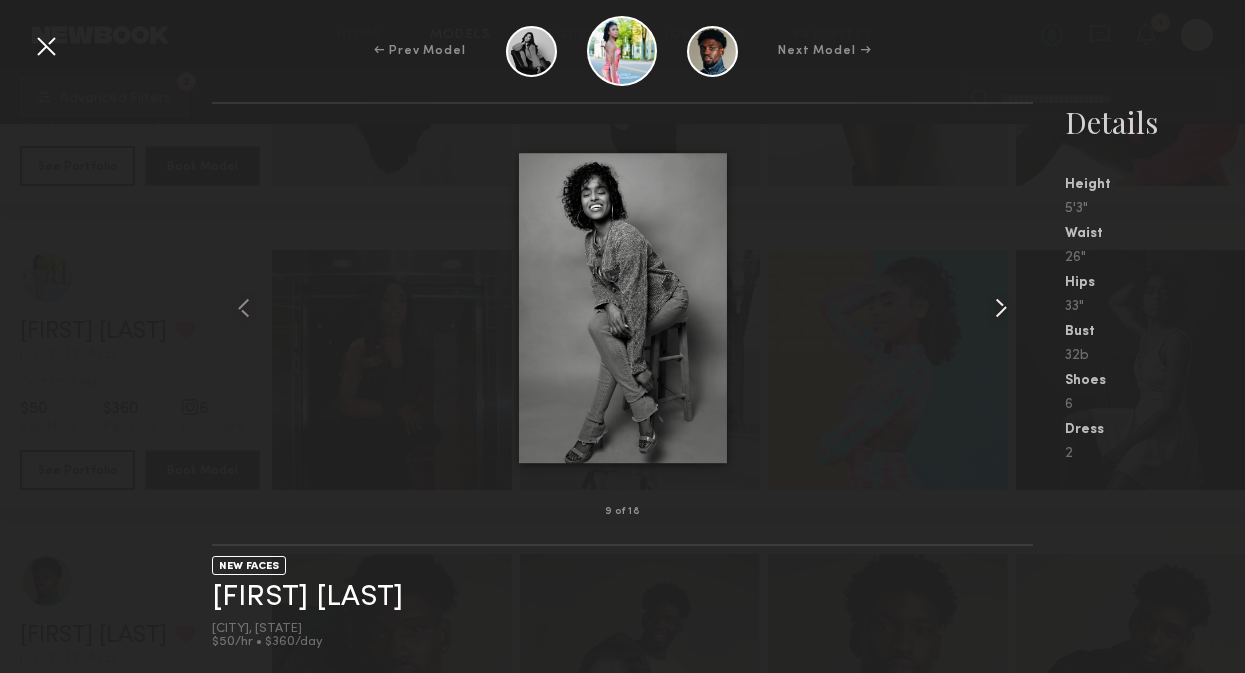 click at bounding box center [1001, 308] 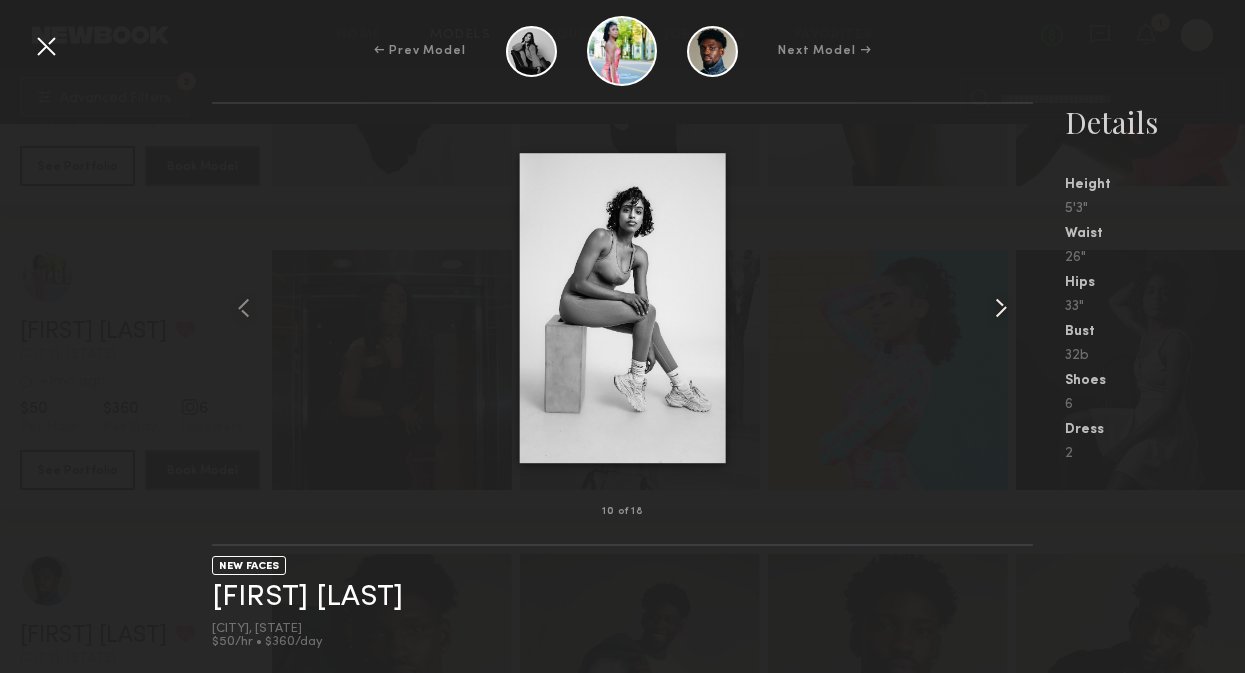 click at bounding box center [1001, 308] 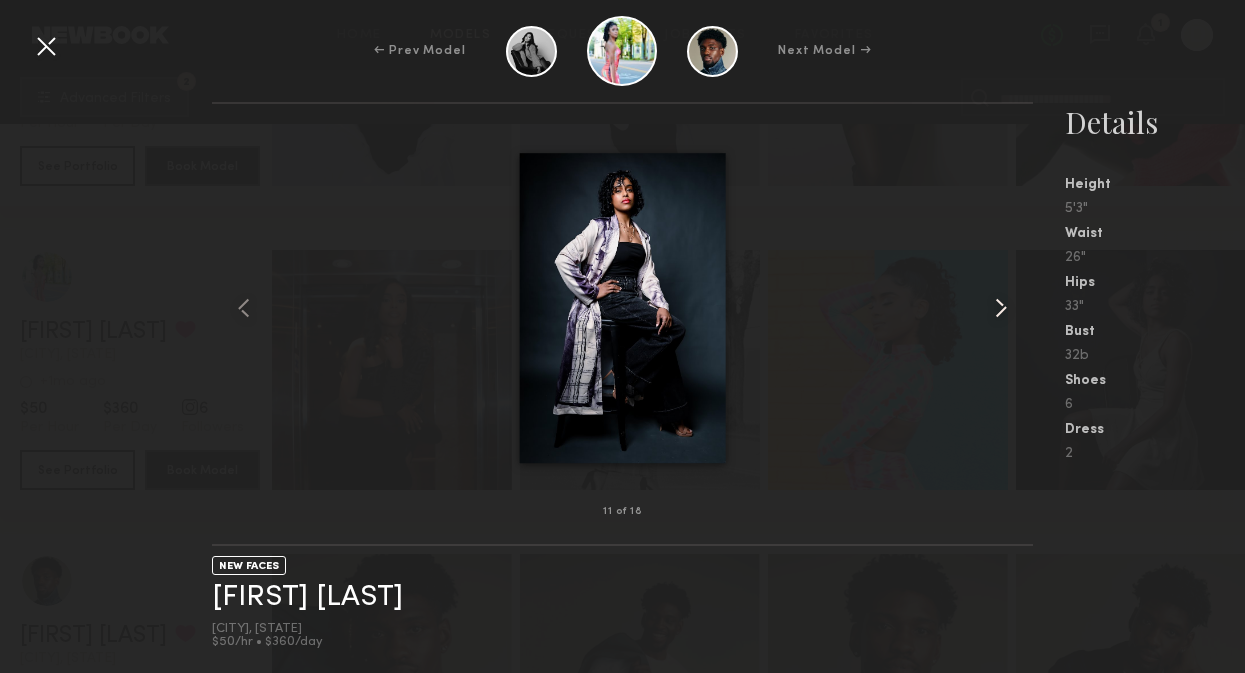 click at bounding box center (1001, 308) 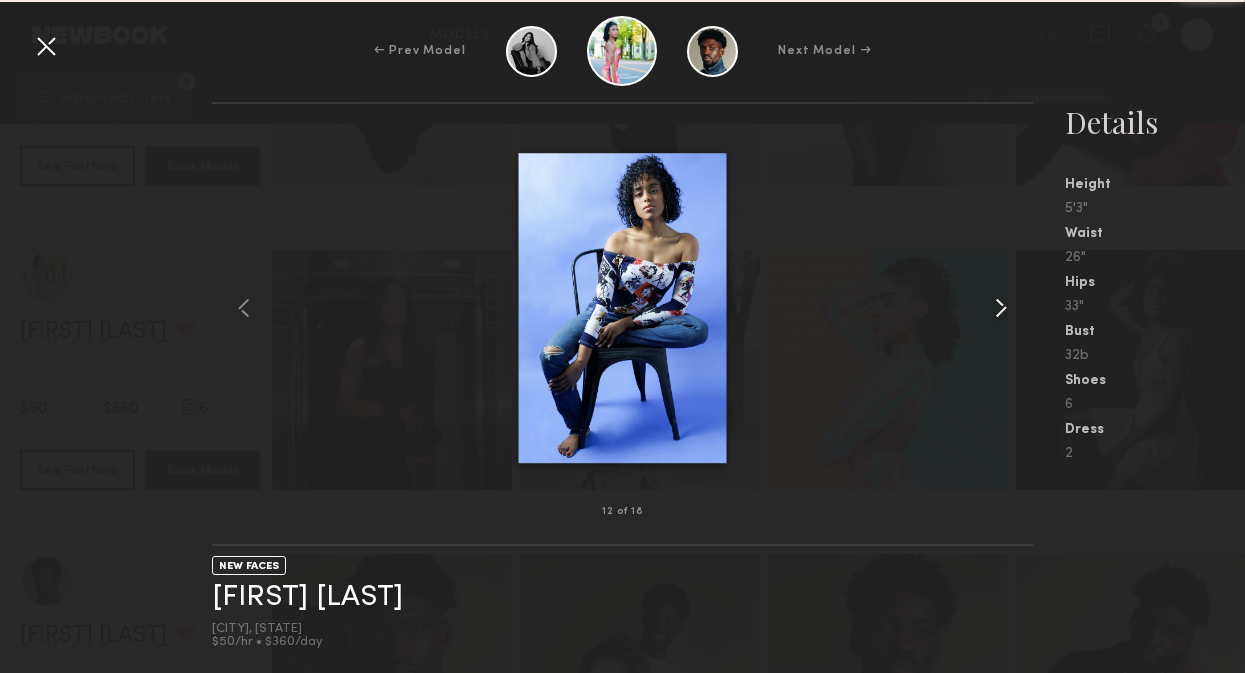 click at bounding box center [1001, 308] 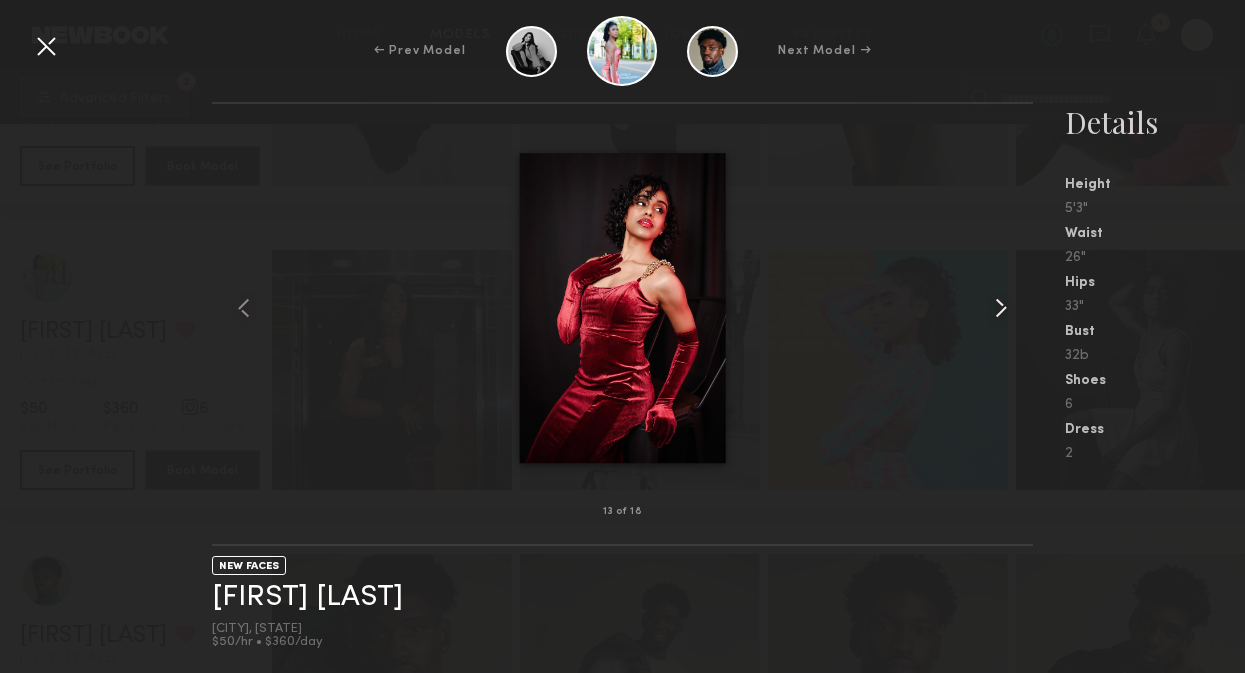 click at bounding box center (1001, 308) 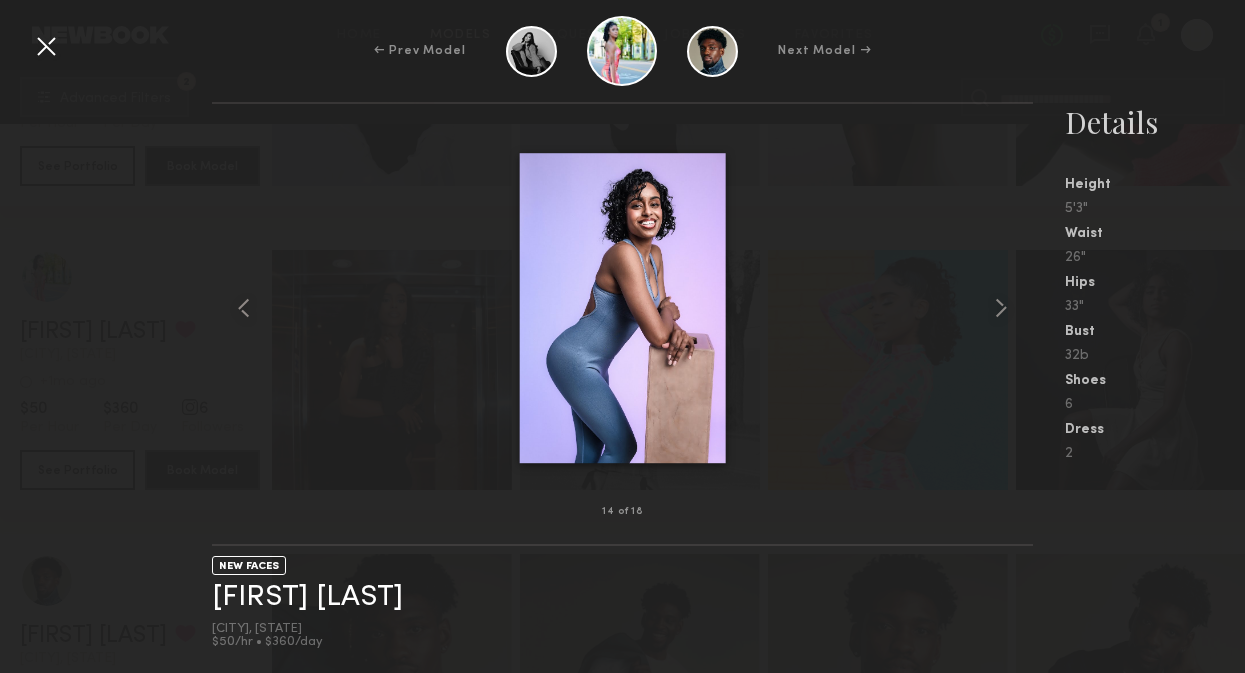 click at bounding box center (46, 46) 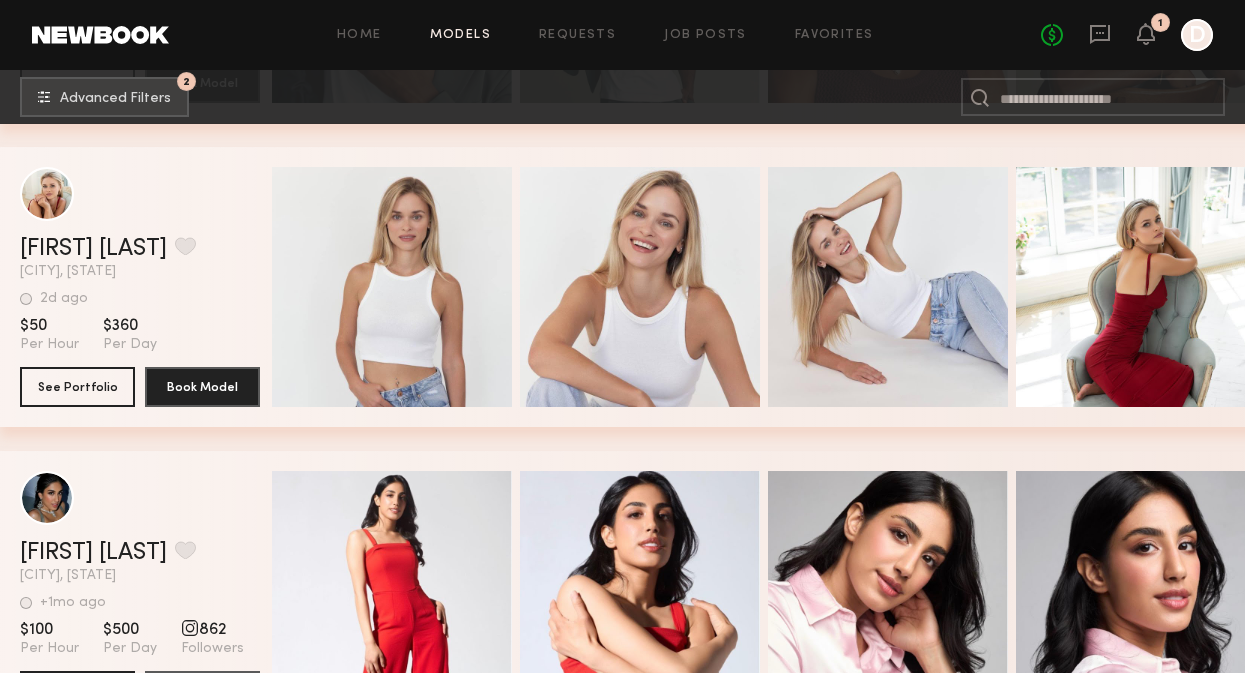 scroll, scrollTop: 3058, scrollLeft: 0, axis: vertical 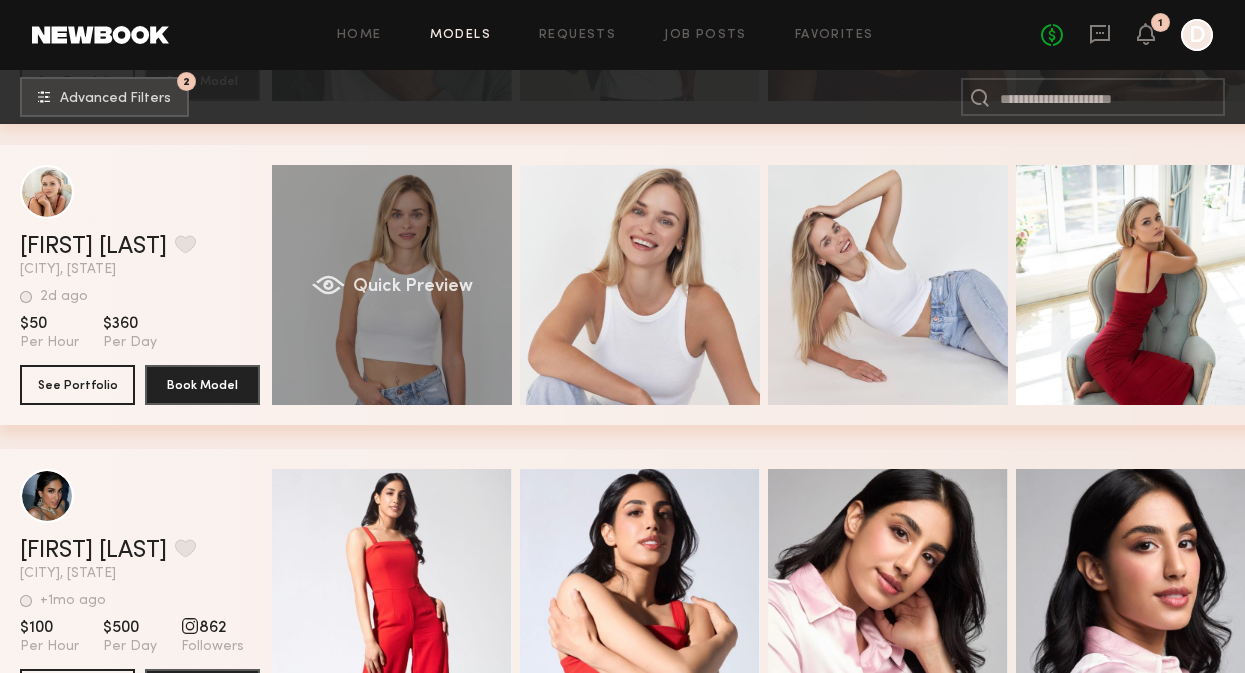 click on "Quick Preview" 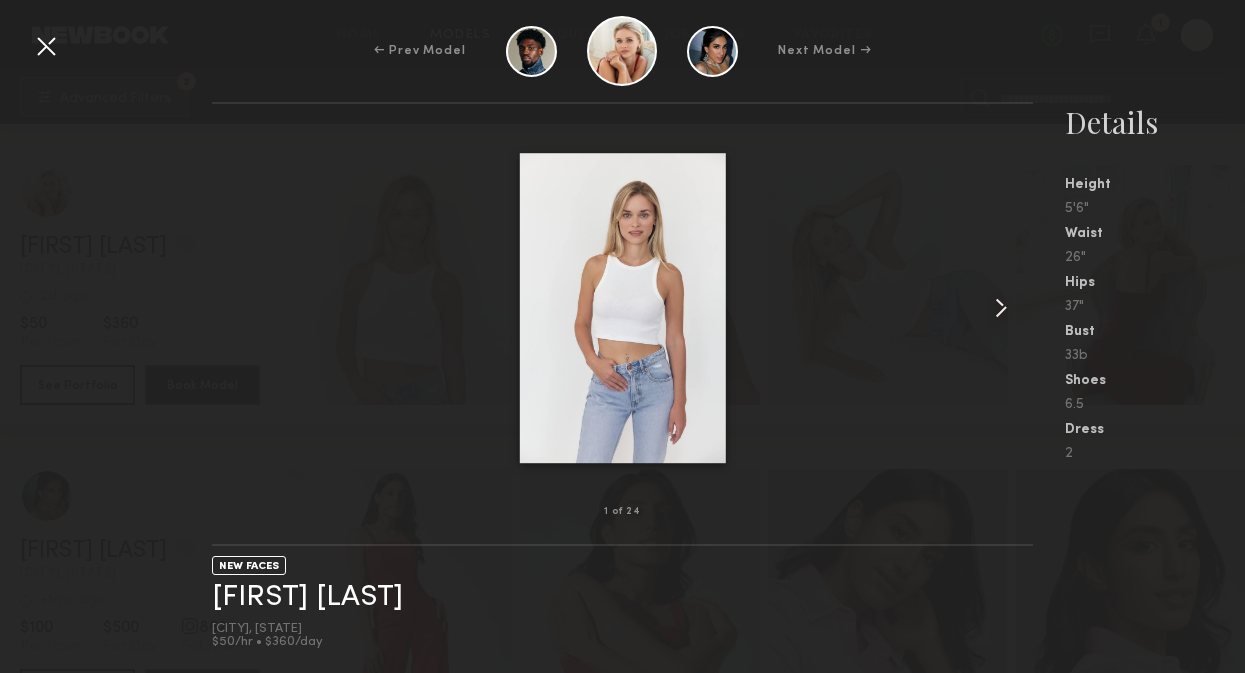 click at bounding box center [1001, 308] 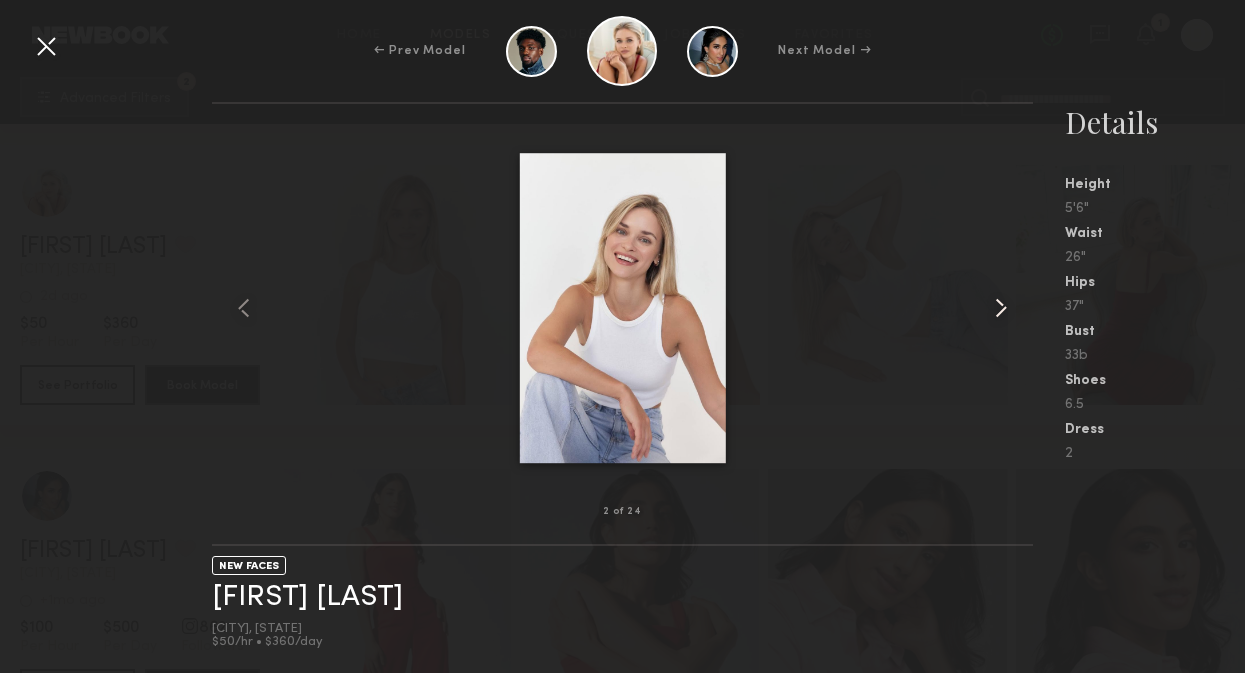 click at bounding box center (1001, 308) 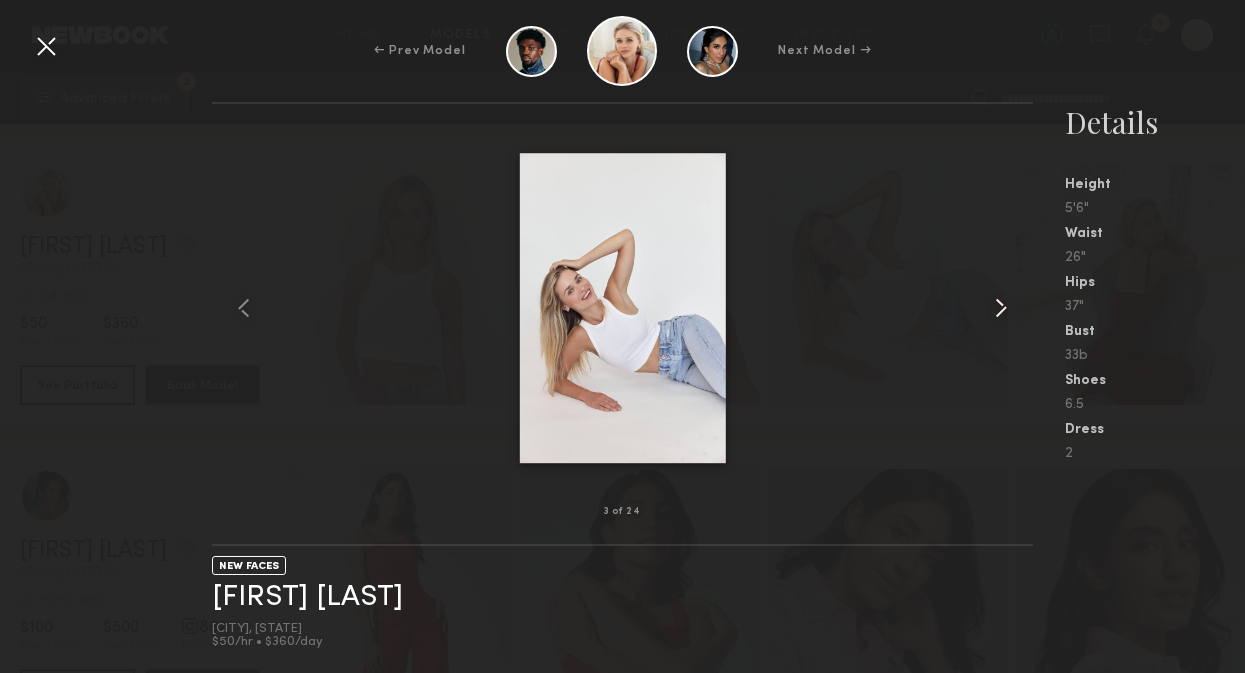 click at bounding box center (1001, 308) 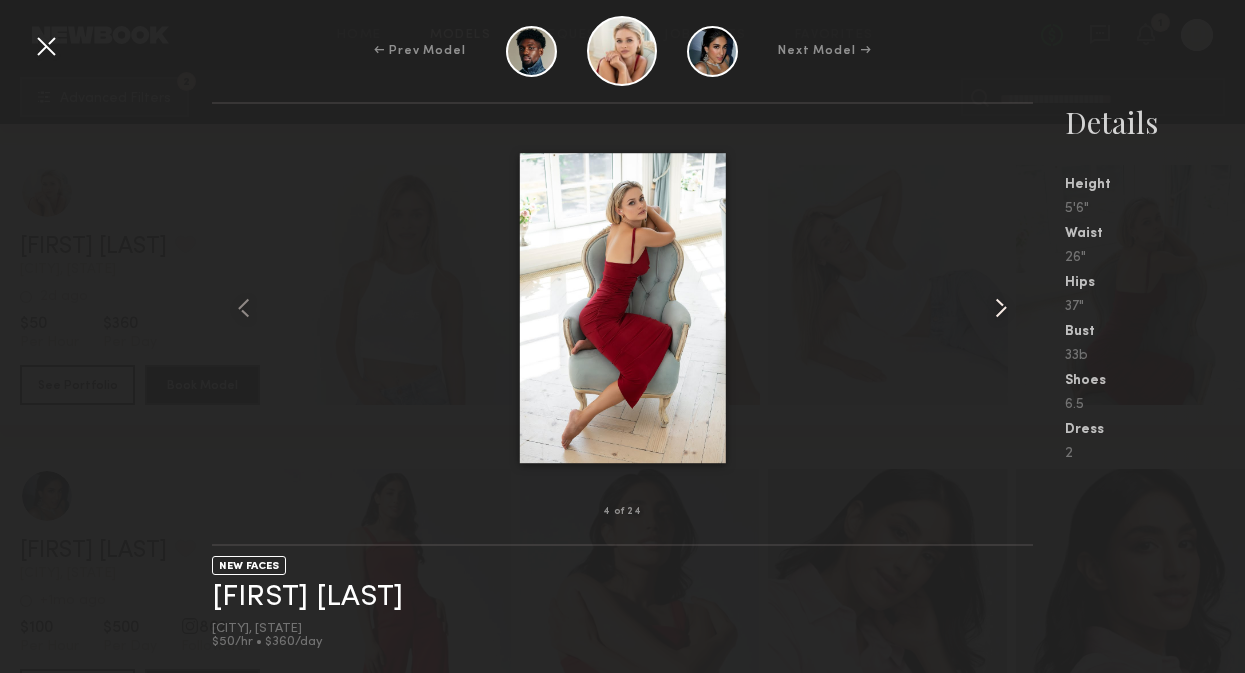 click at bounding box center [1001, 308] 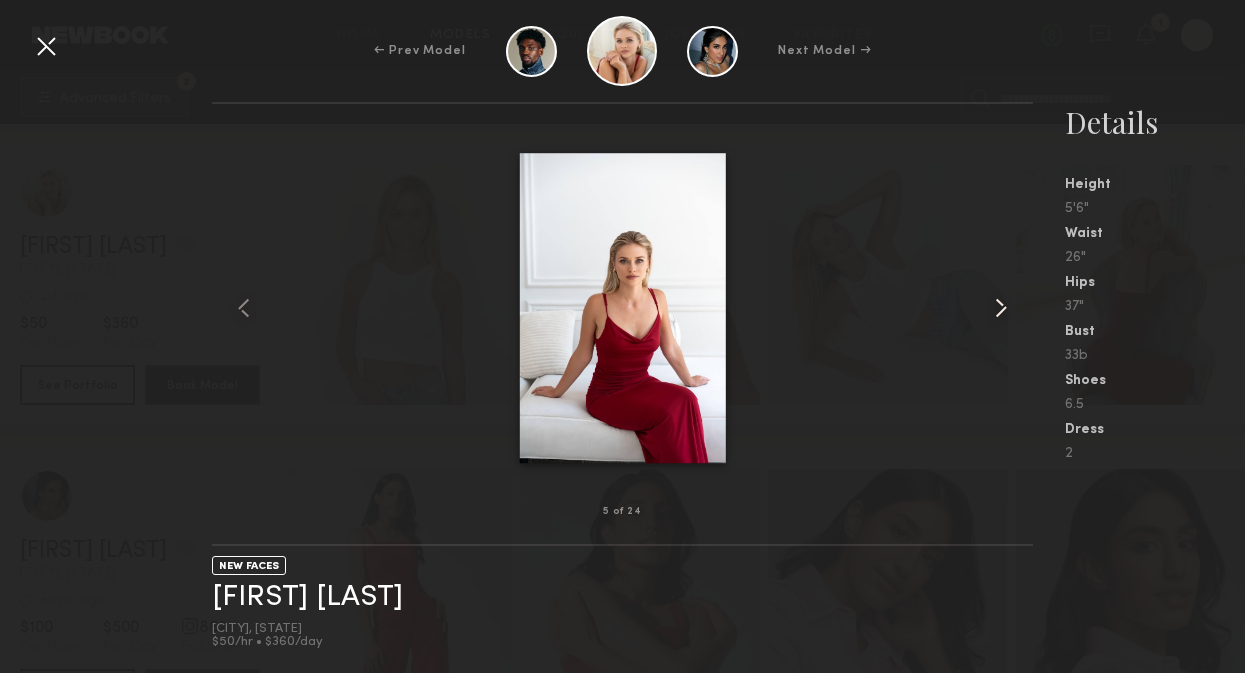 click at bounding box center [1001, 308] 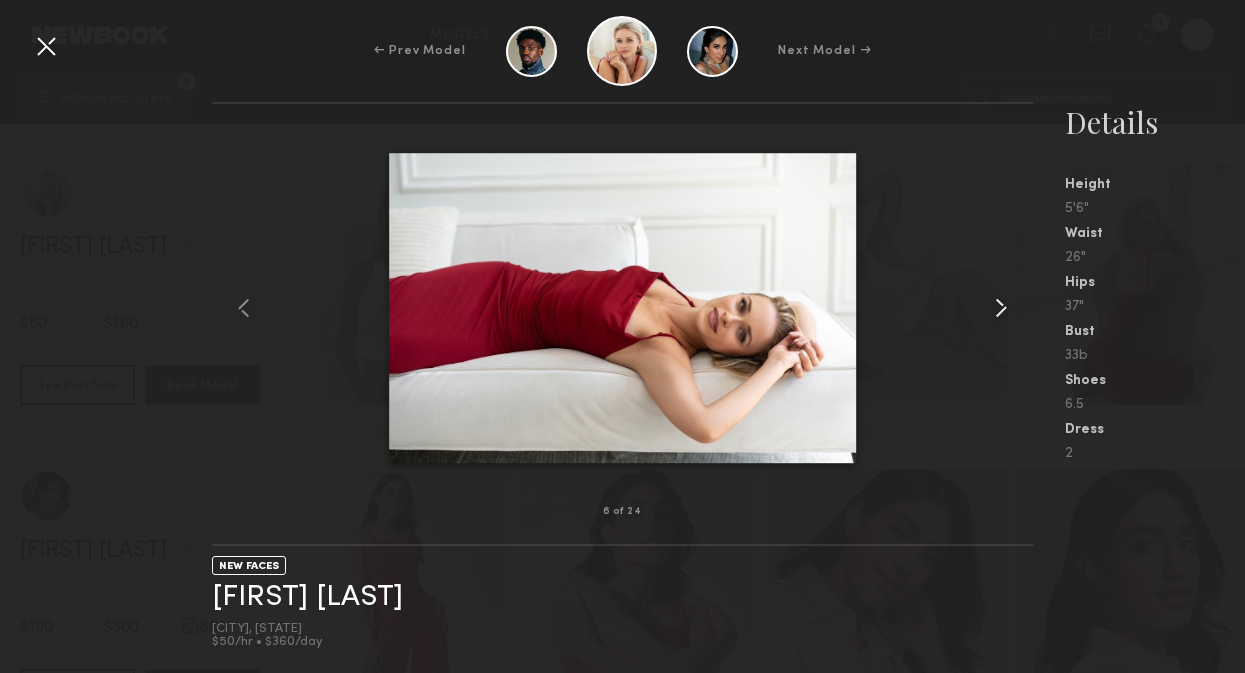 click at bounding box center (1001, 308) 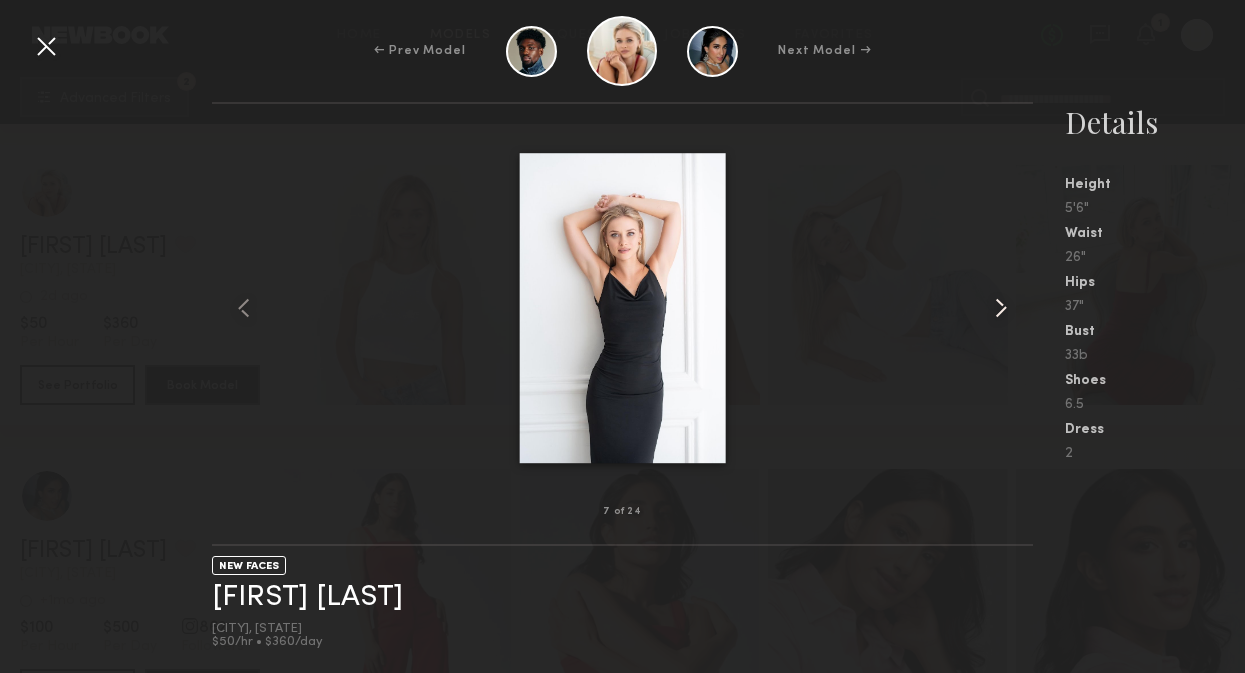 click at bounding box center (1001, 308) 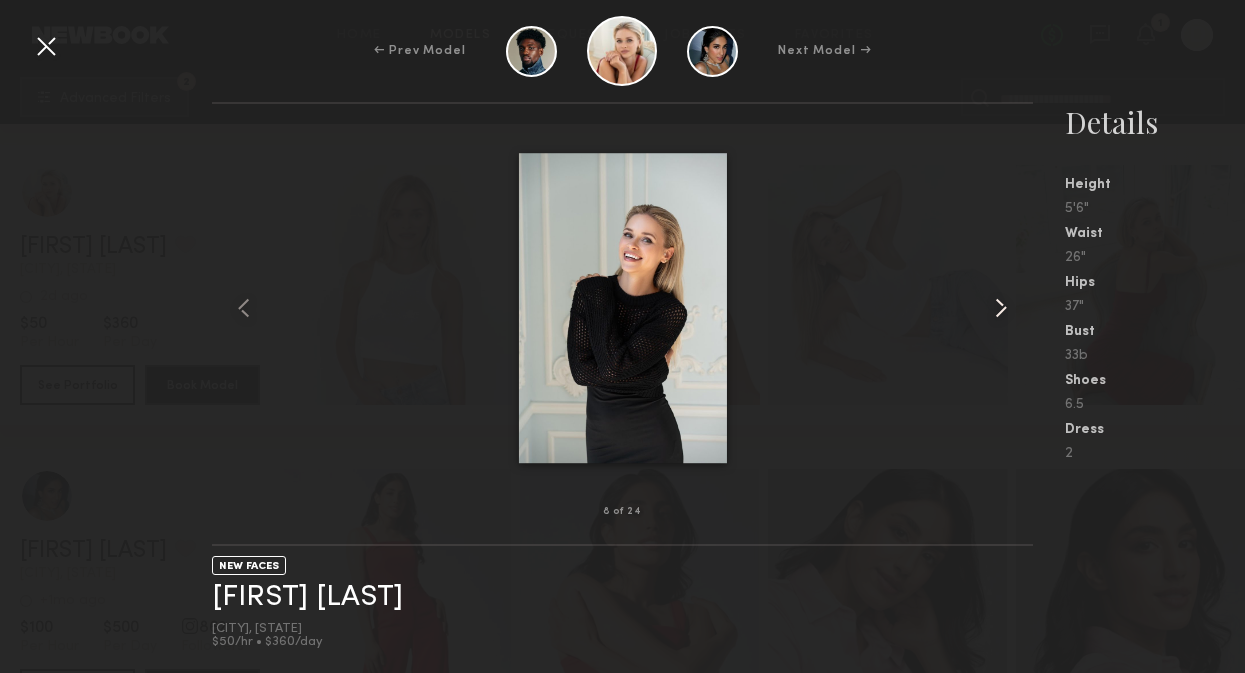 click at bounding box center (1001, 308) 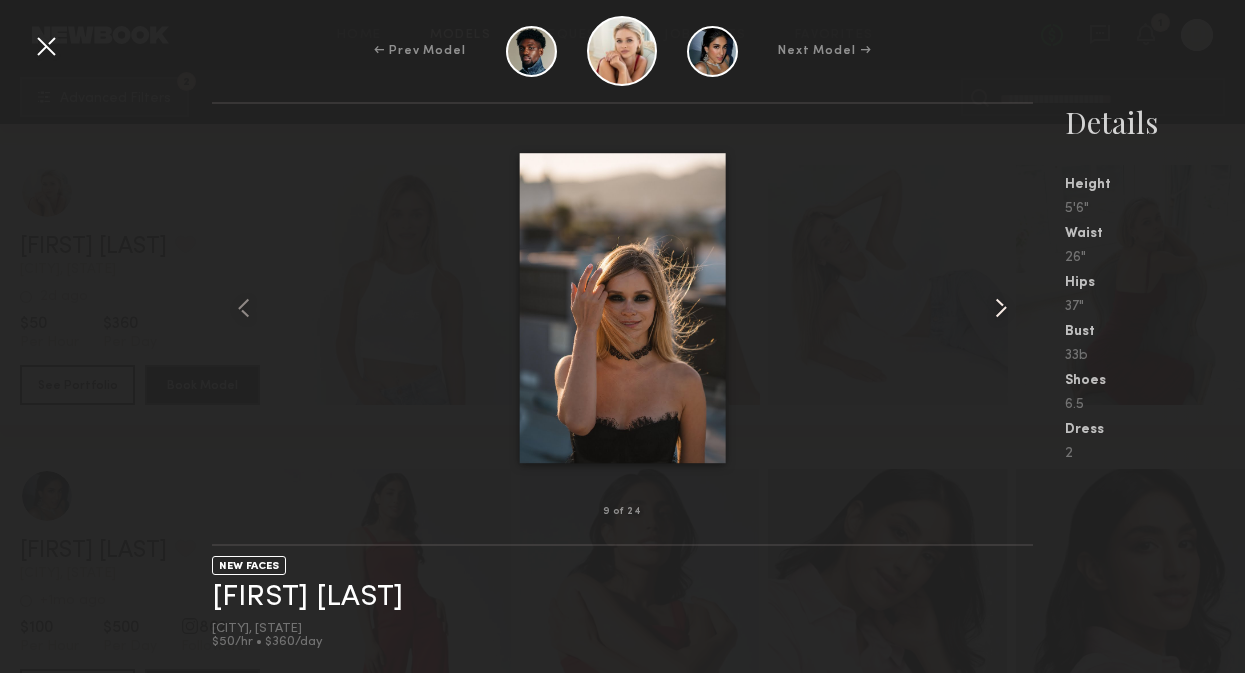 click at bounding box center [1001, 308] 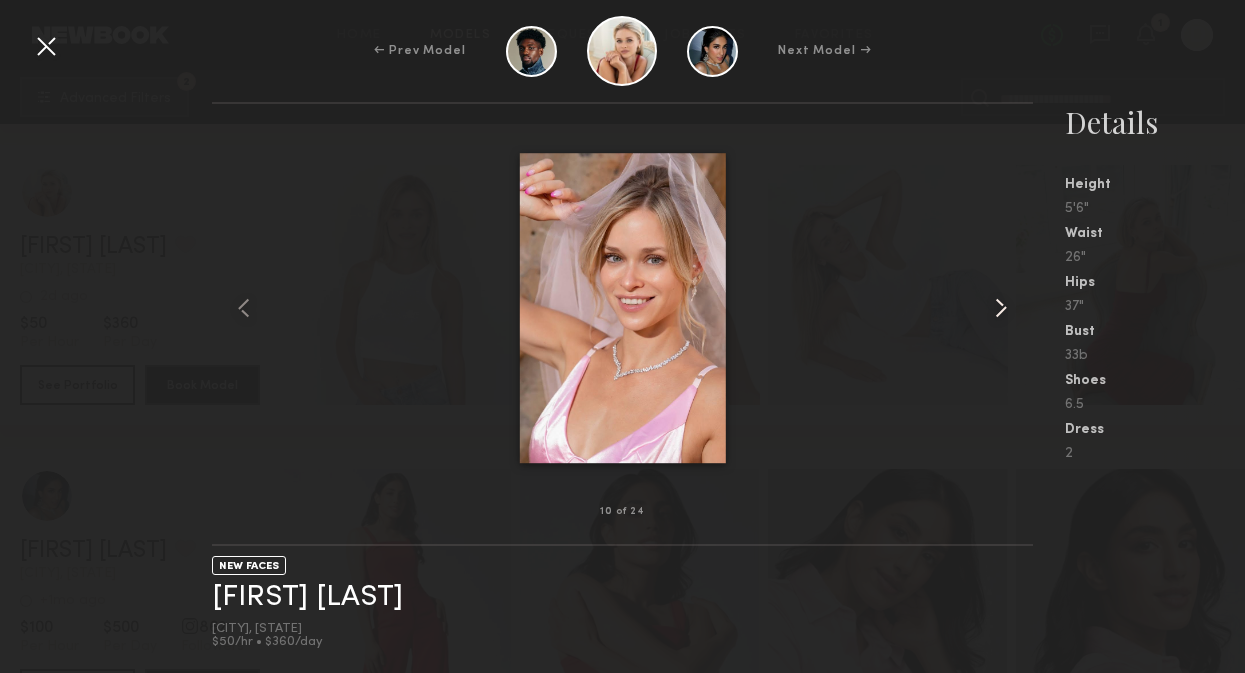 click at bounding box center (1001, 308) 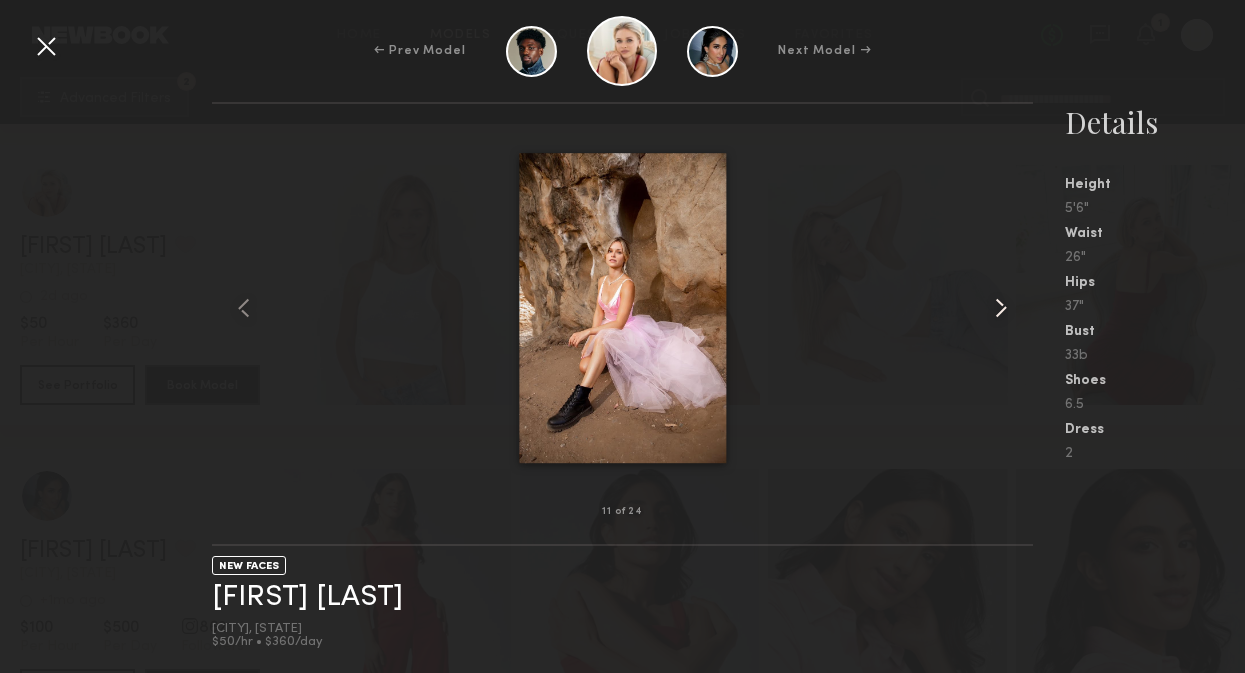 click at bounding box center (1001, 308) 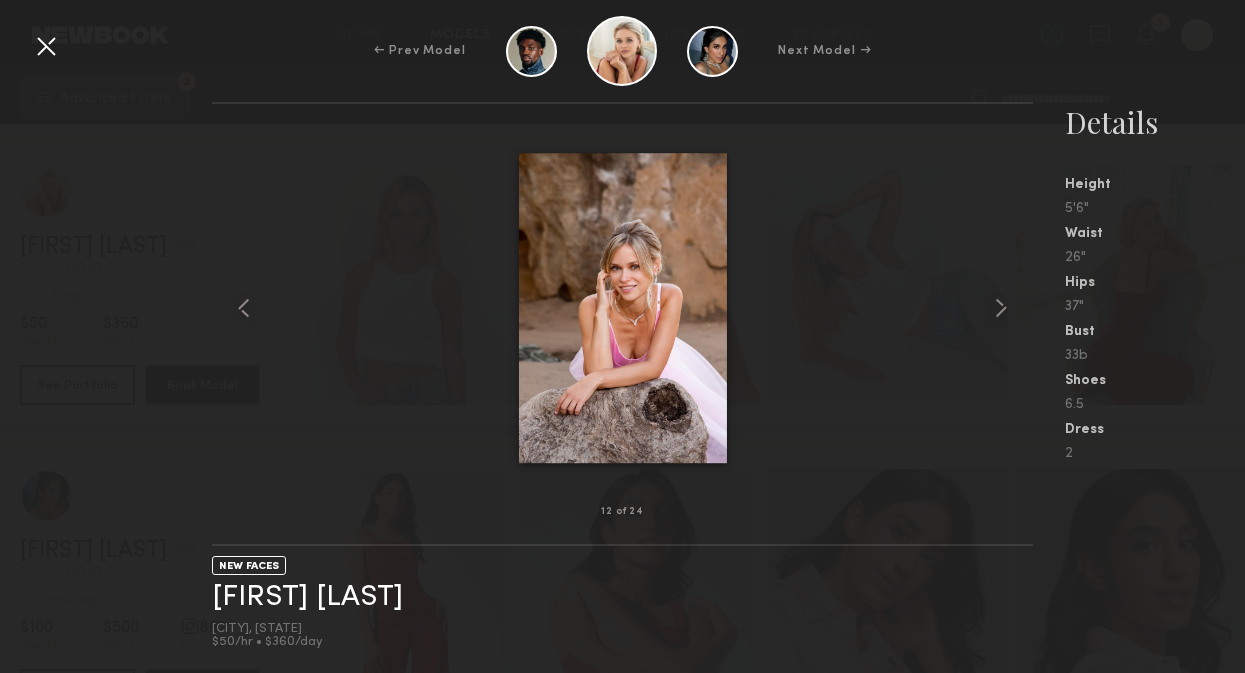 click at bounding box center (46, 46) 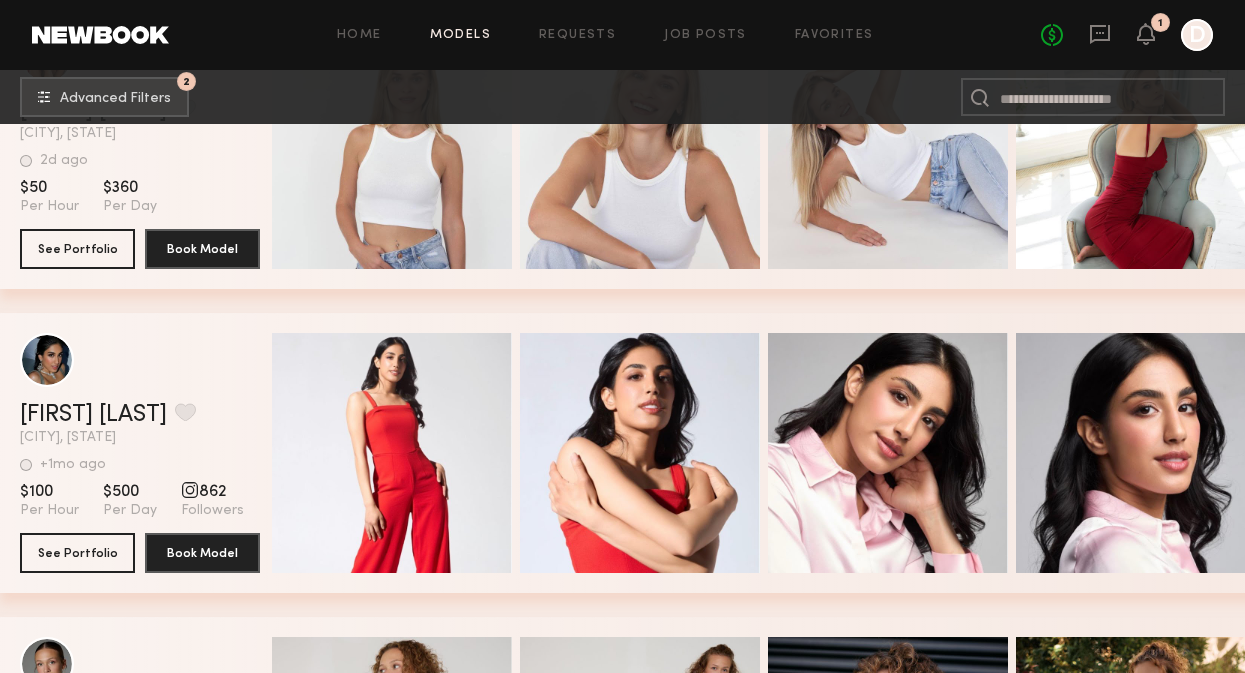 scroll, scrollTop: 3299, scrollLeft: 0, axis: vertical 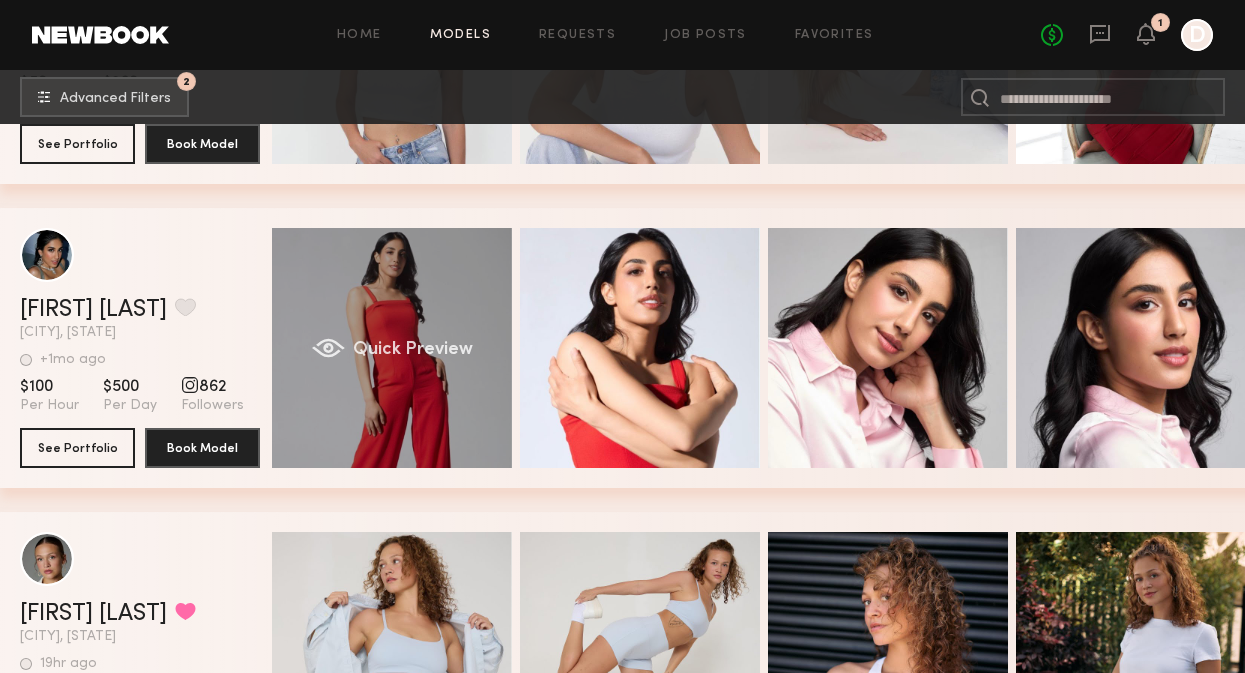 click on "Quick Preview" 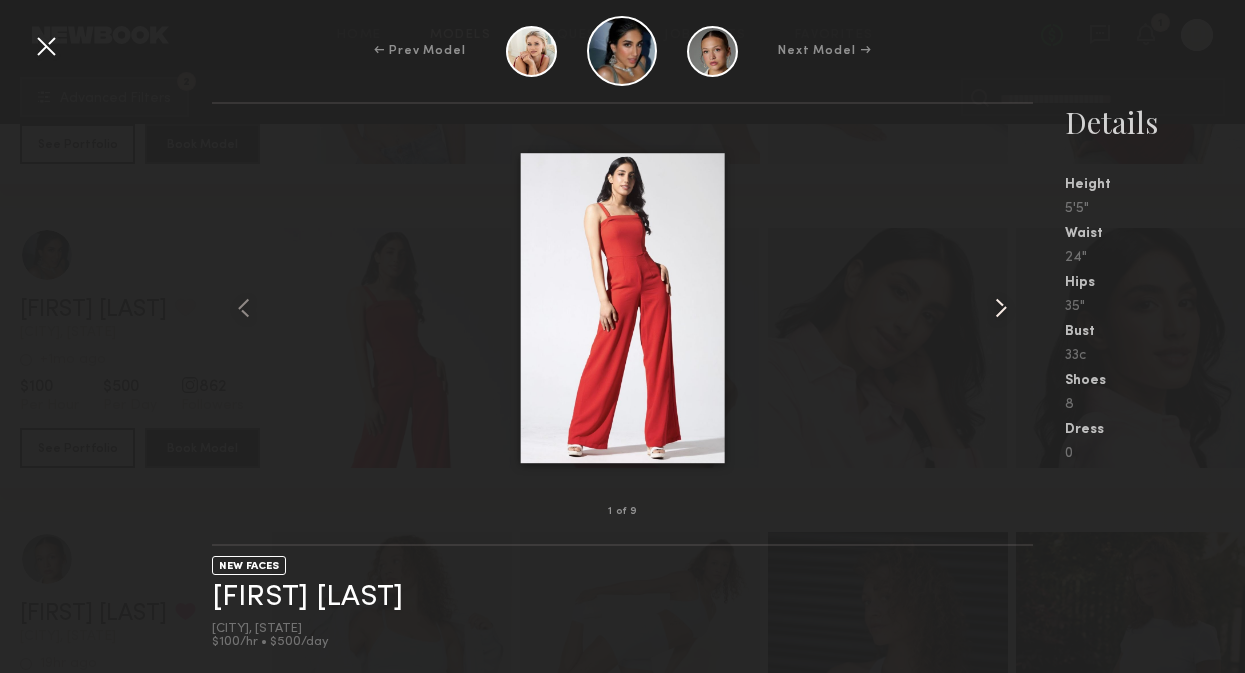 click at bounding box center [1001, 308] 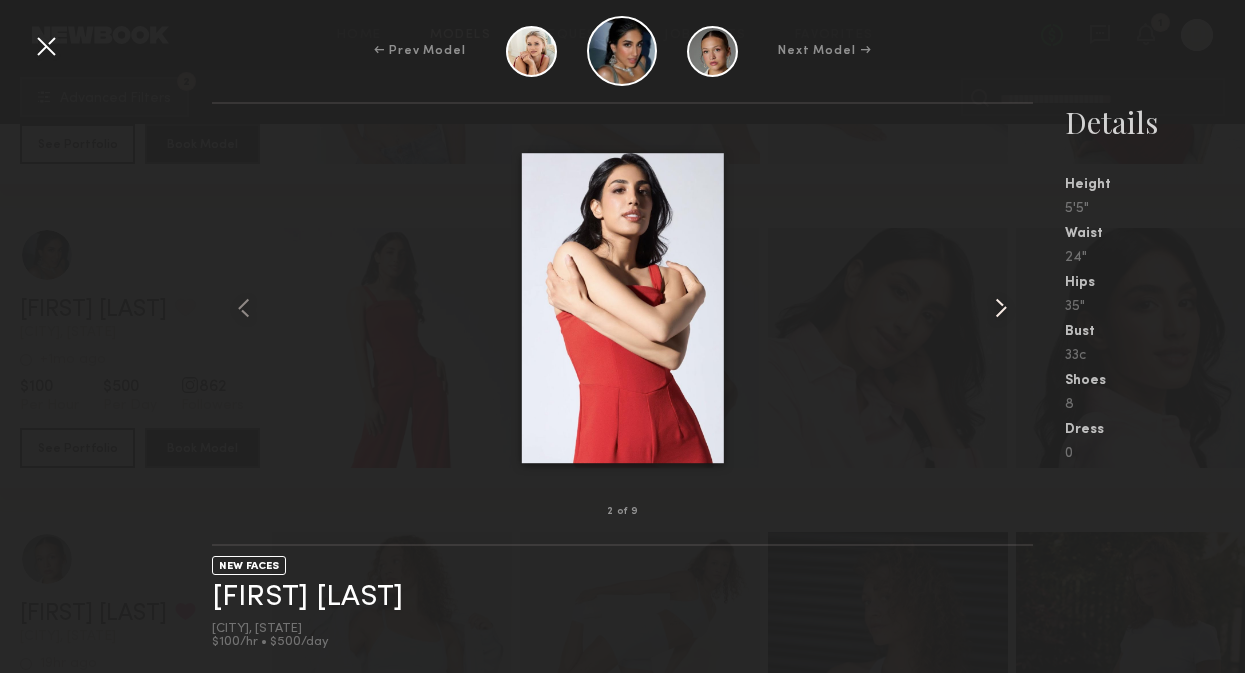 click at bounding box center (1001, 308) 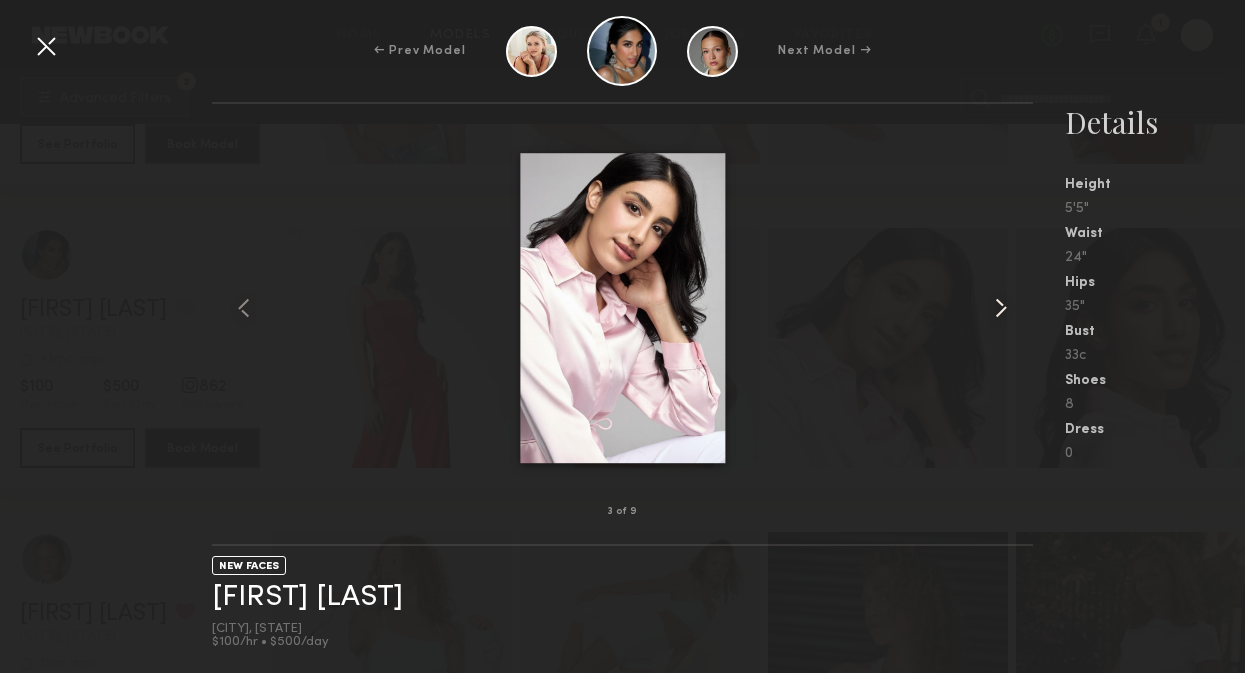 click at bounding box center [1001, 308] 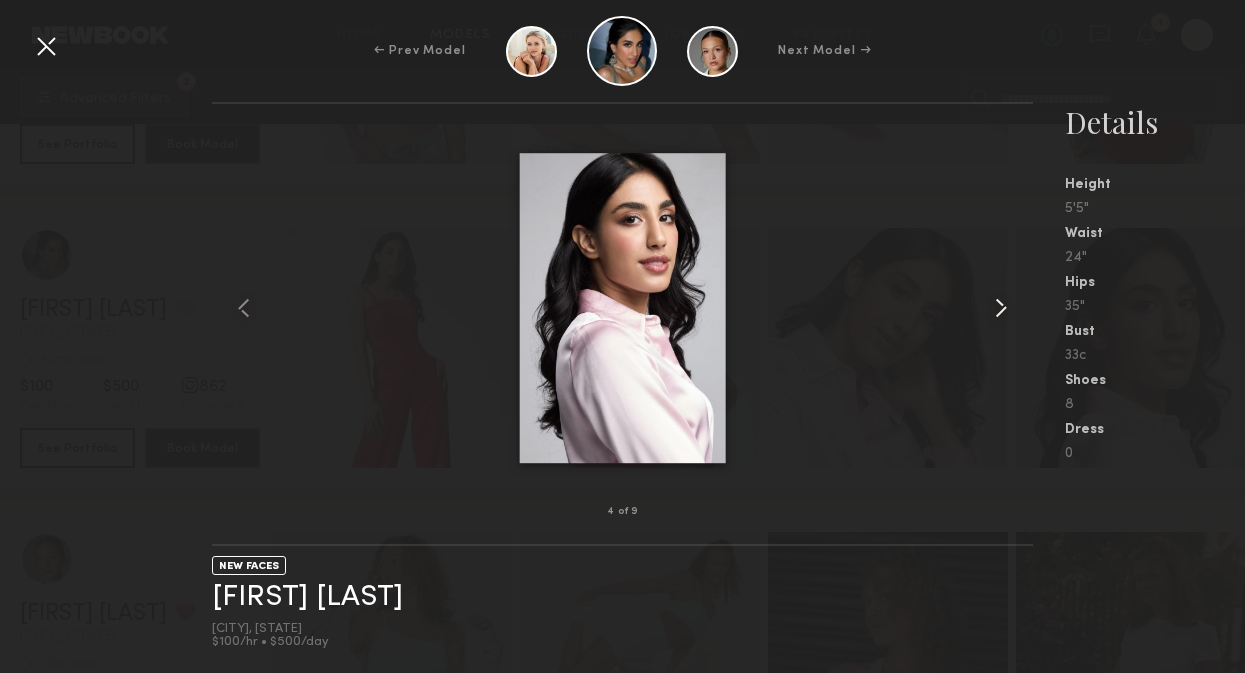 click at bounding box center (1001, 308) 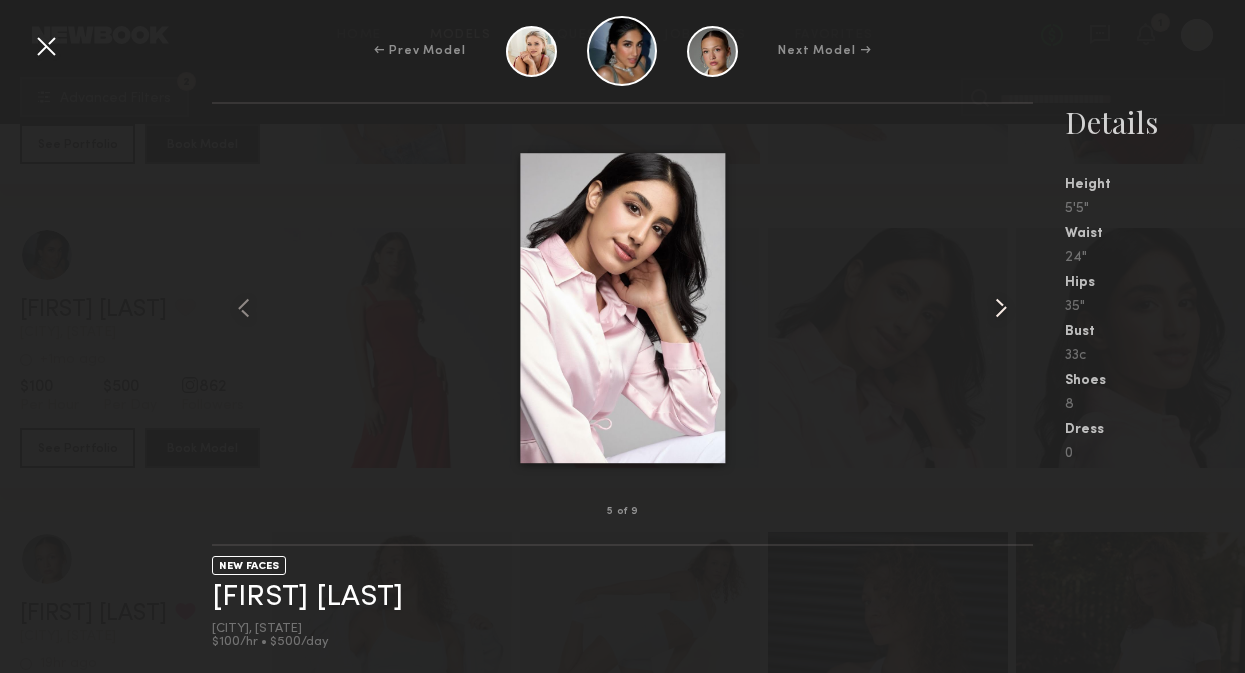 click at bounding box center (1001, 308) 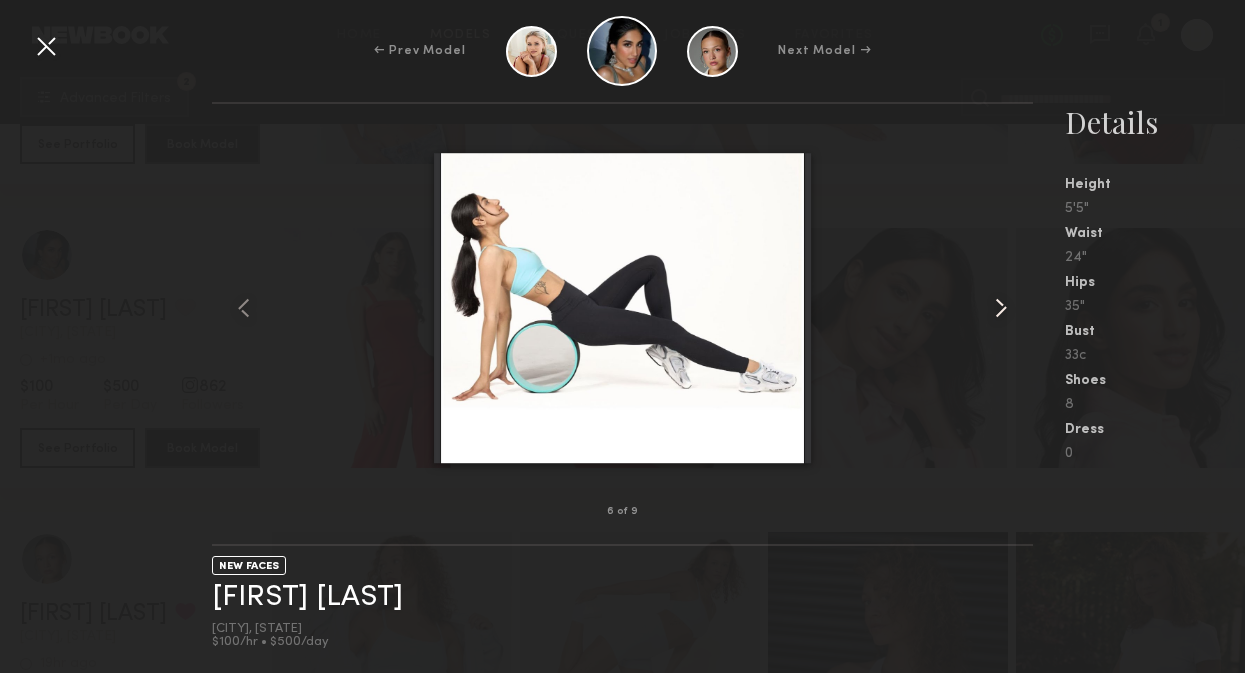 click at bounding box center [1001, 308] 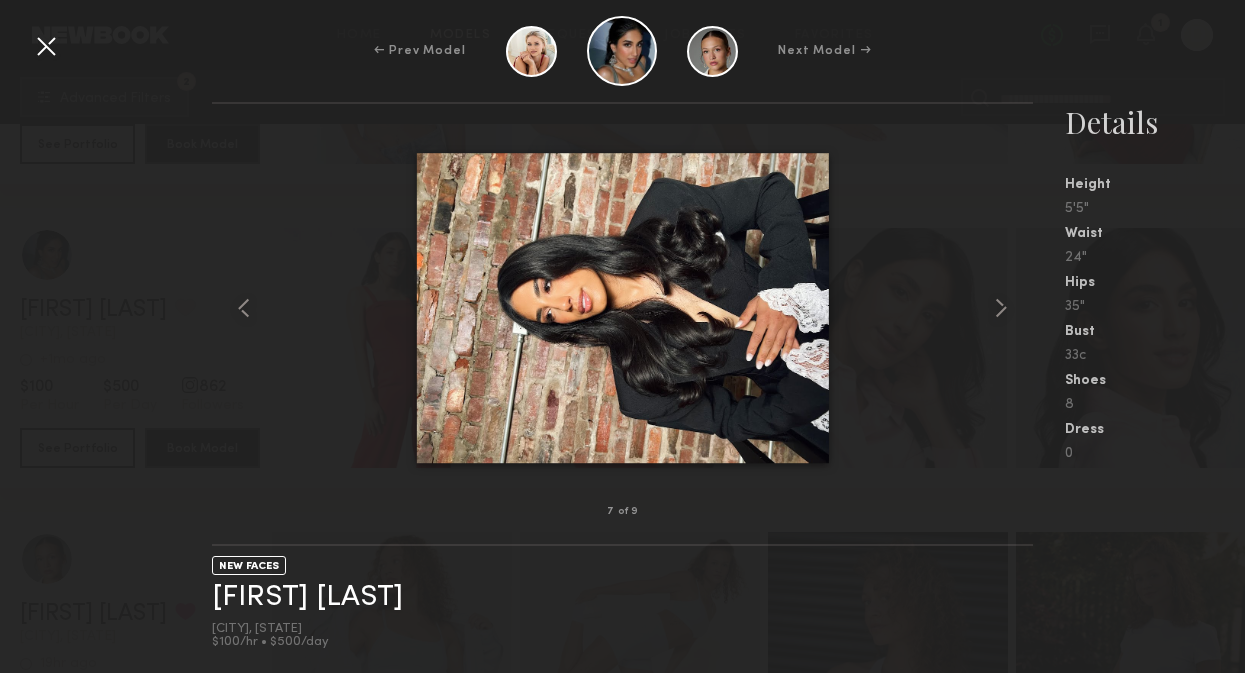 click at bounding box center [46, 46] 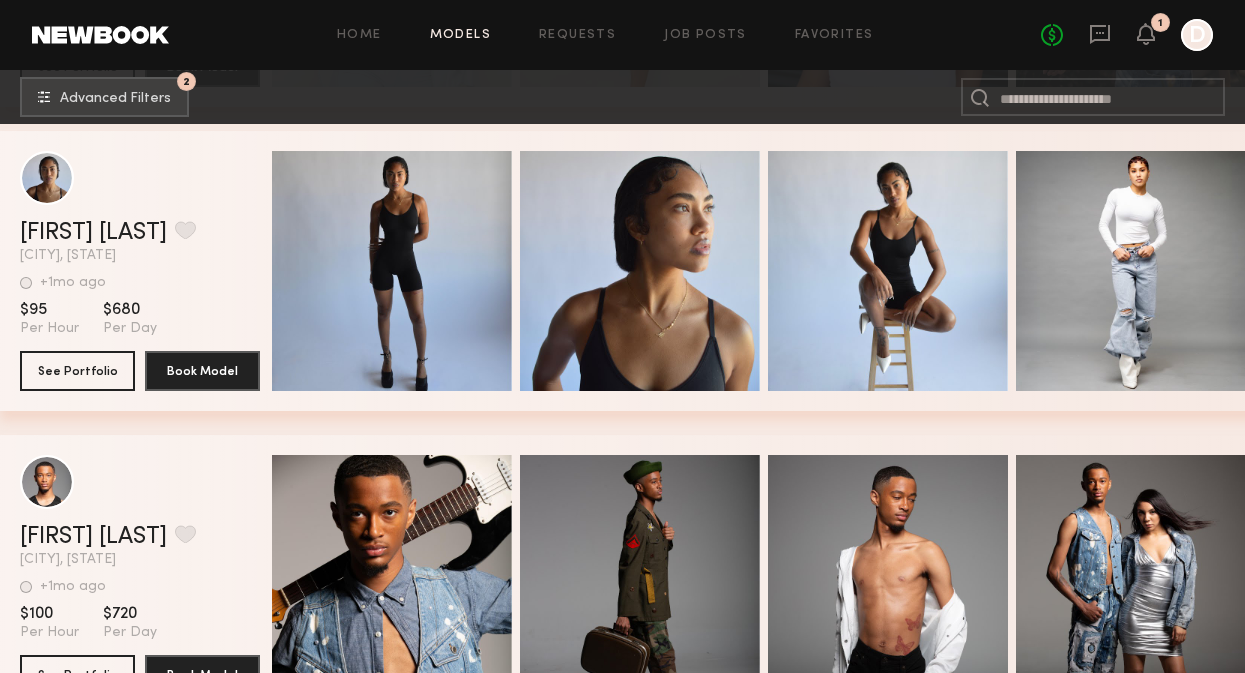 scroll, scrollTop: 4130, scrollLeft: 0, axis: vertical 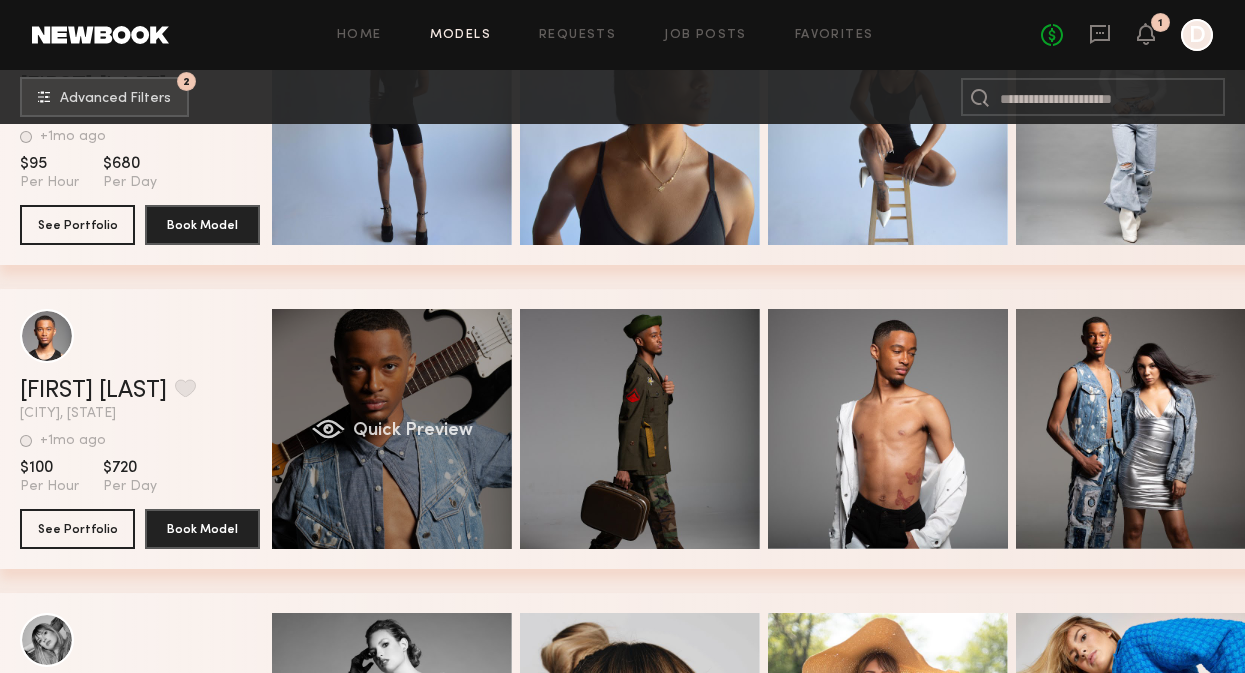click on "Quick Preview" 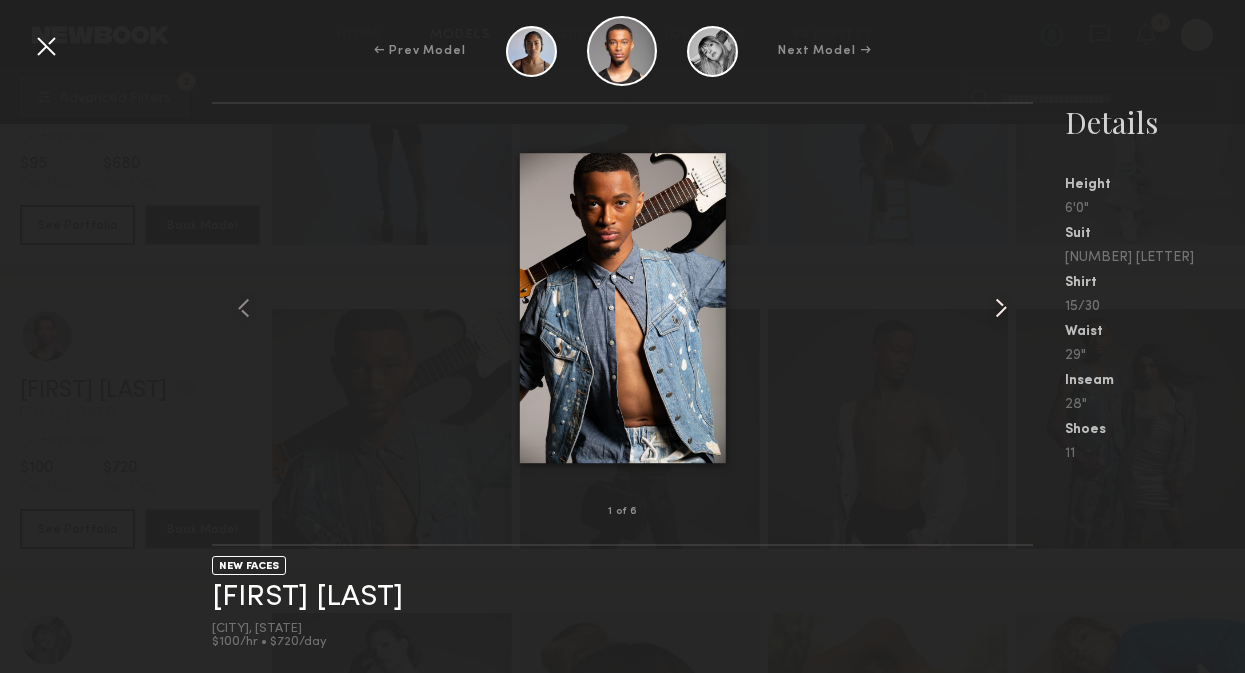 click at bounding box center (1001, 308) 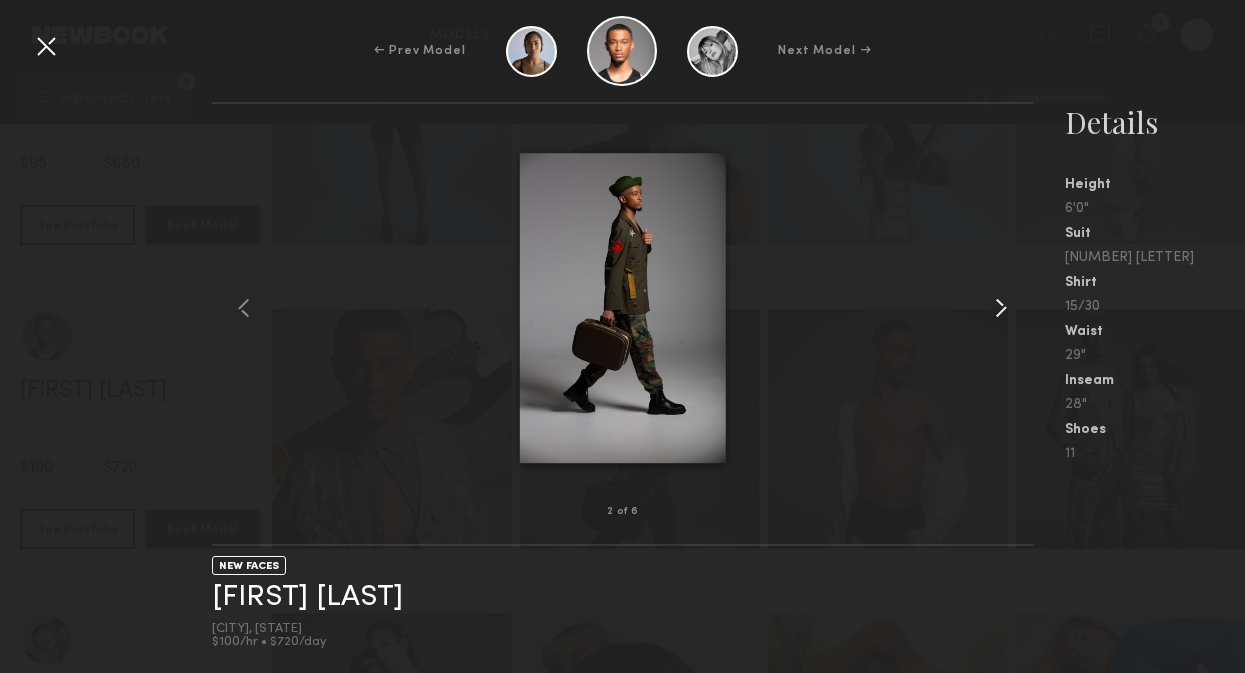 click at bounding box center (1001, 308) 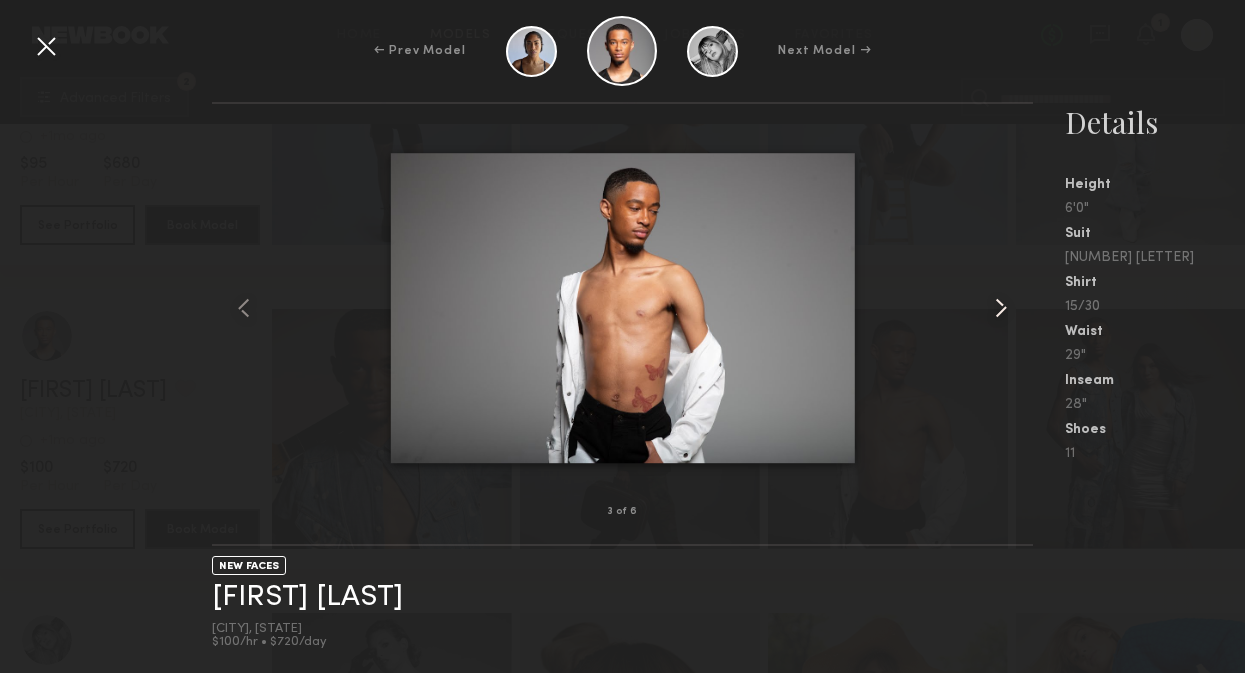 click at bounding box center [1001, 308] 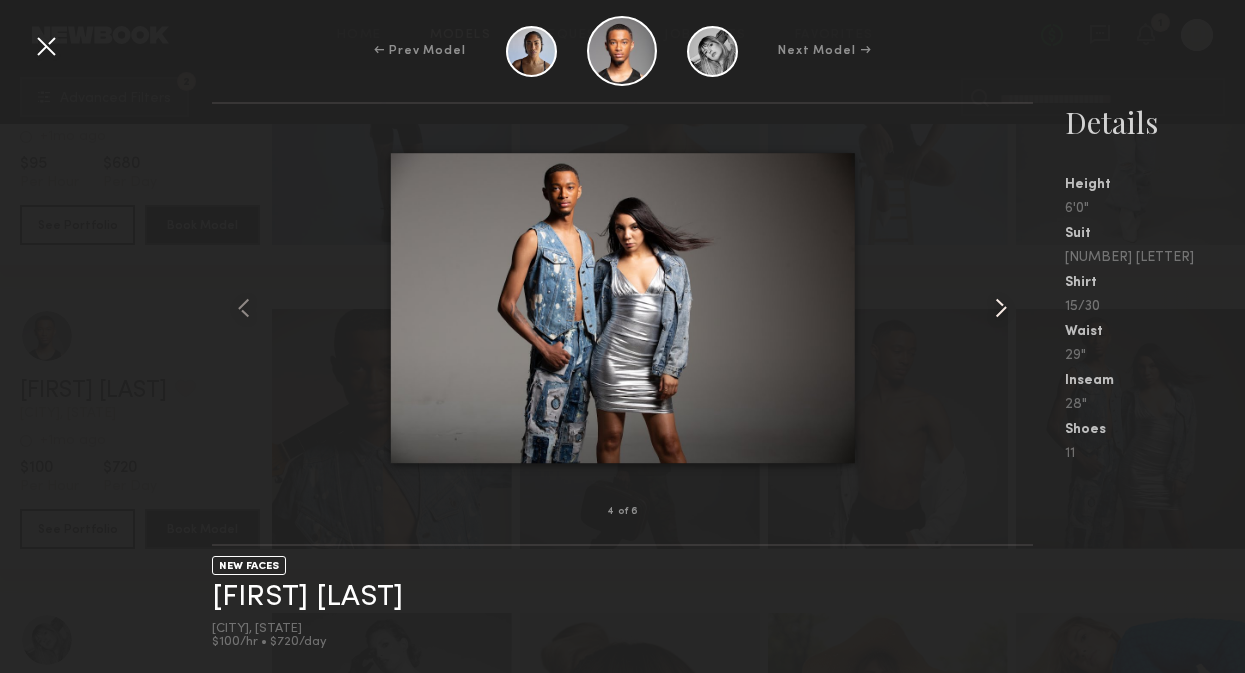 click at bounding box center [1001, 308] 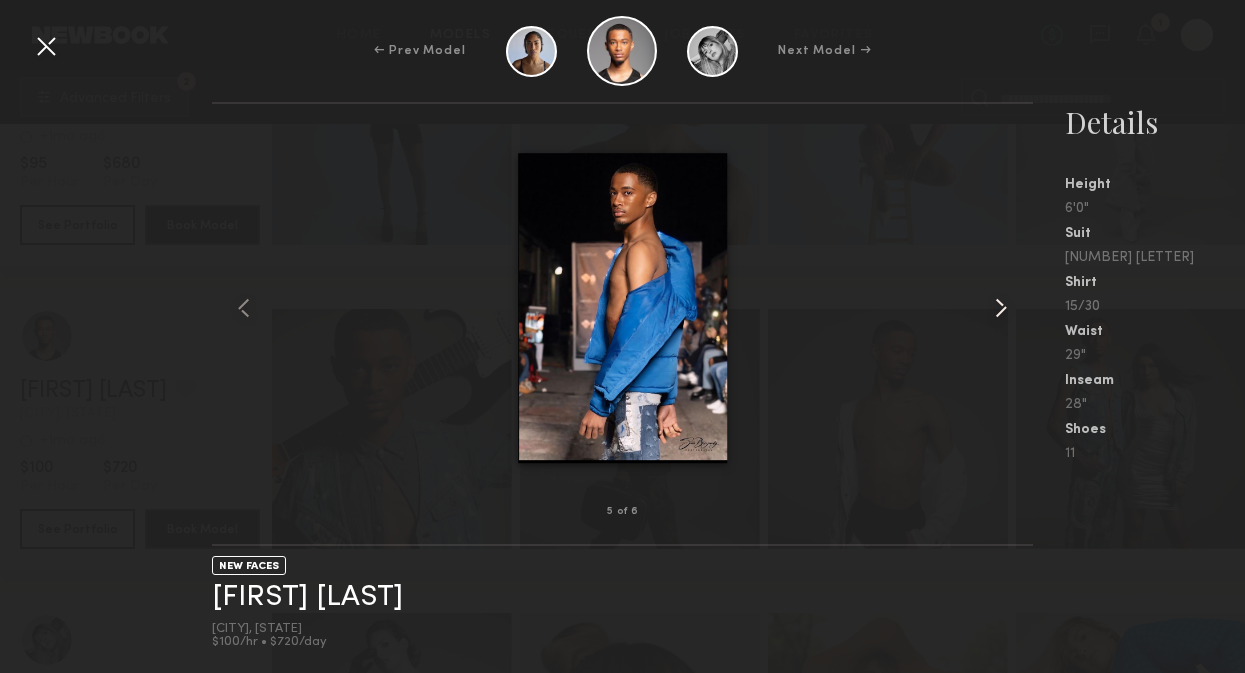 click at bounding box center (1001, 308) 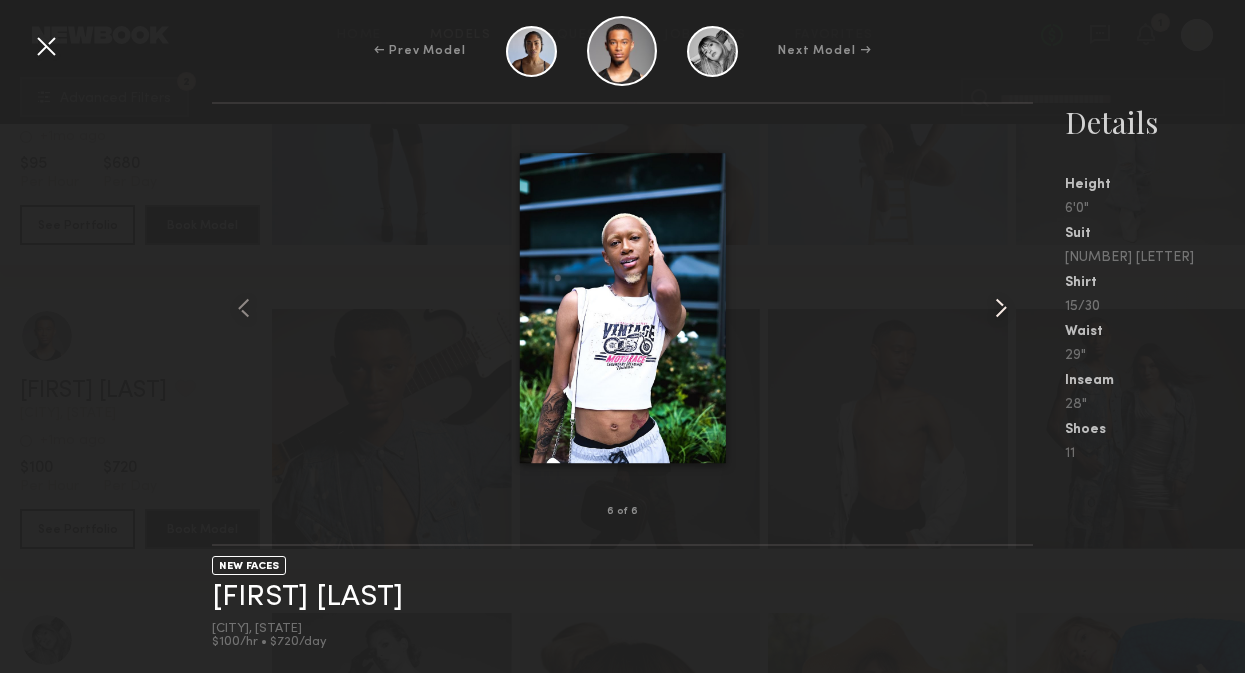 click at bounding box center (1001, 308) 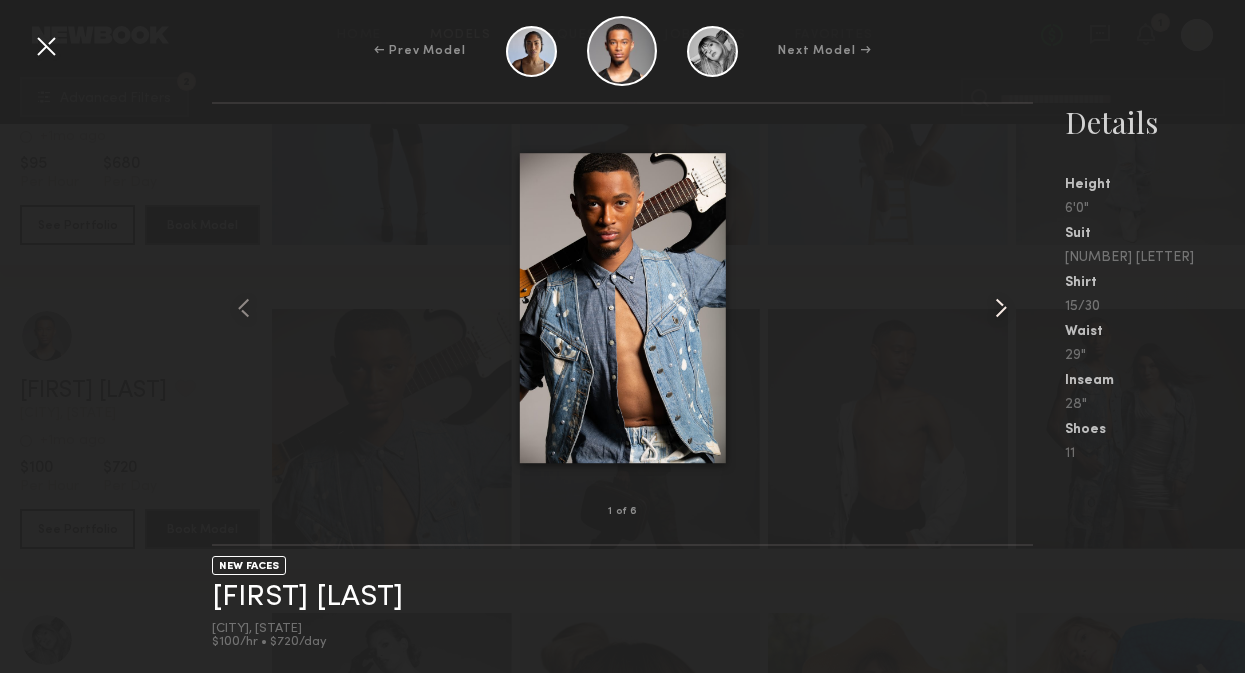 click at bounding box center [1001, 308] 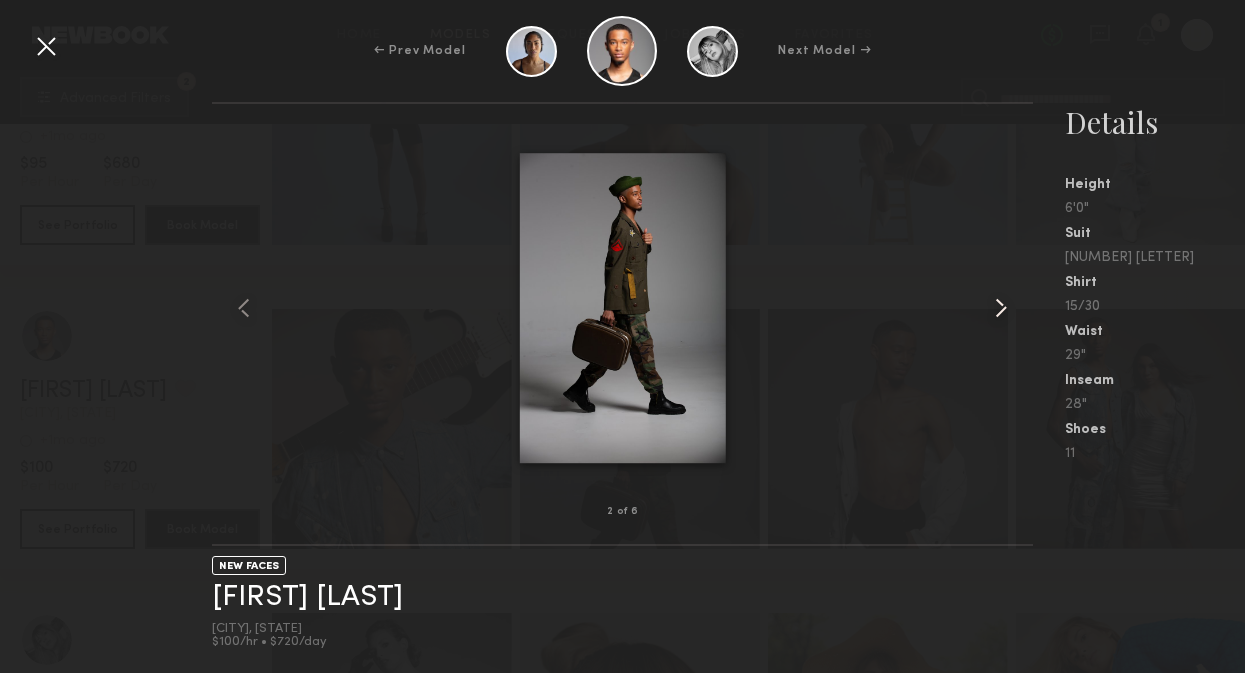 click at bounding box center [1001, 308] 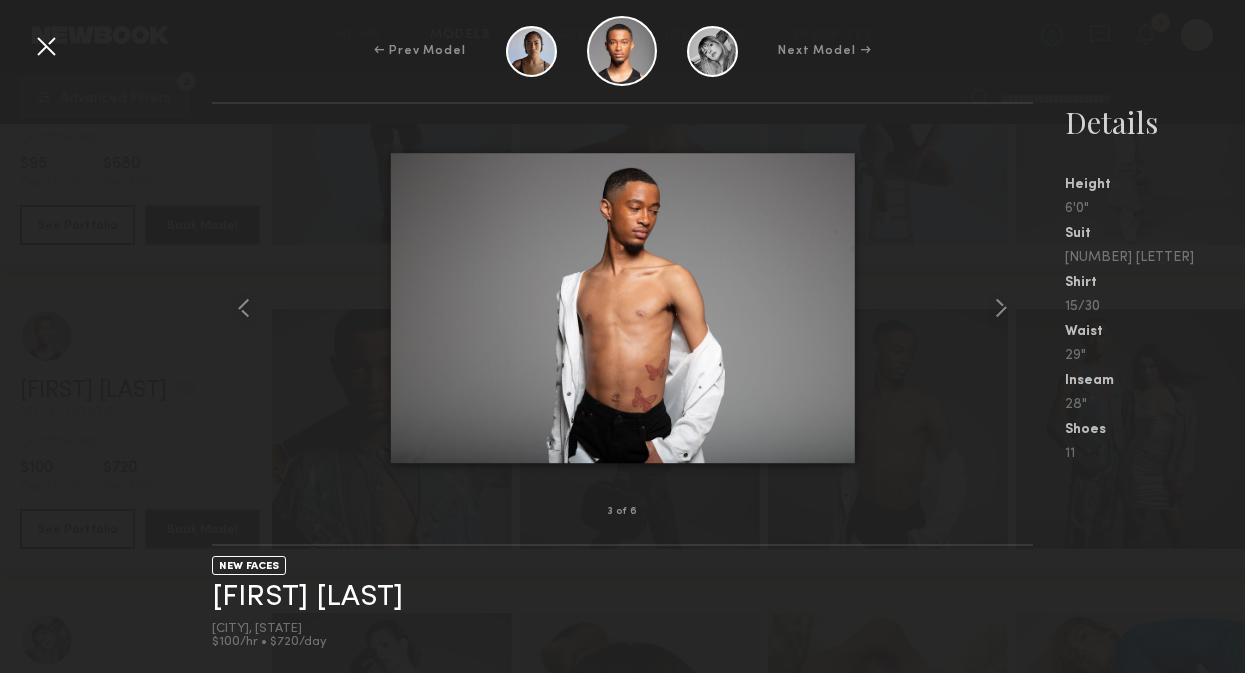 click at bounding box center [46, 46] 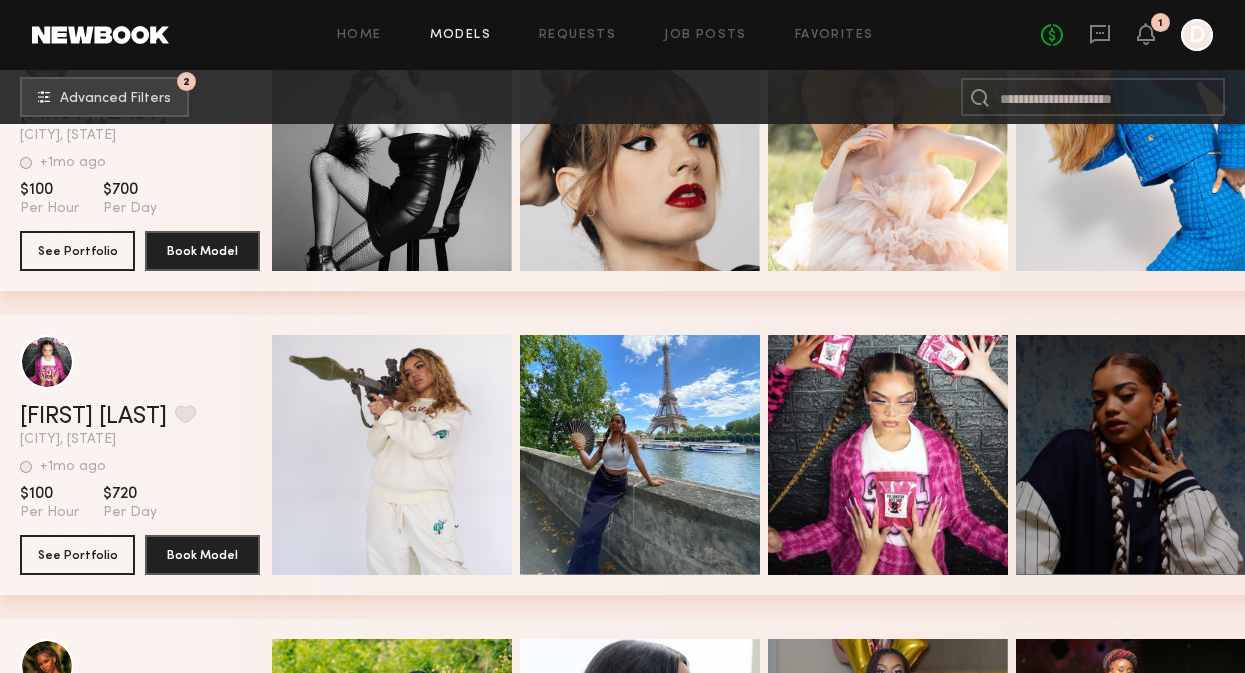 scroll, scrollTop: 4751, scrollLeft: 0, axis: vertical 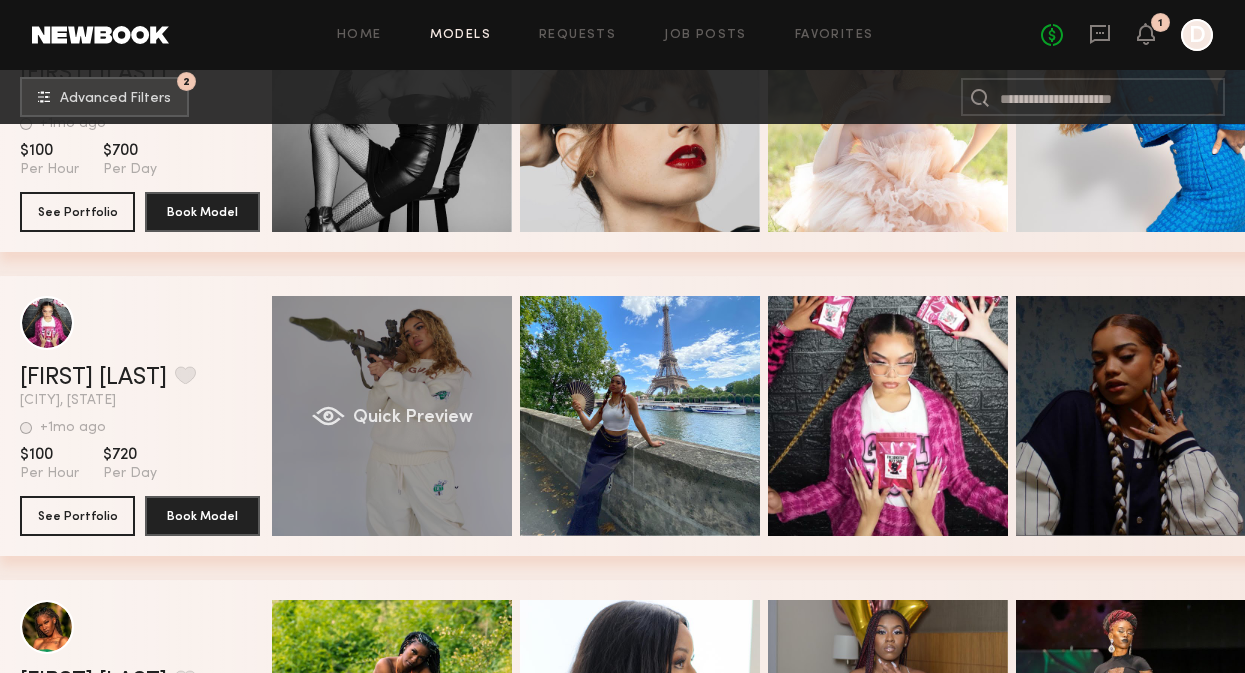 click on "Quick Preview" 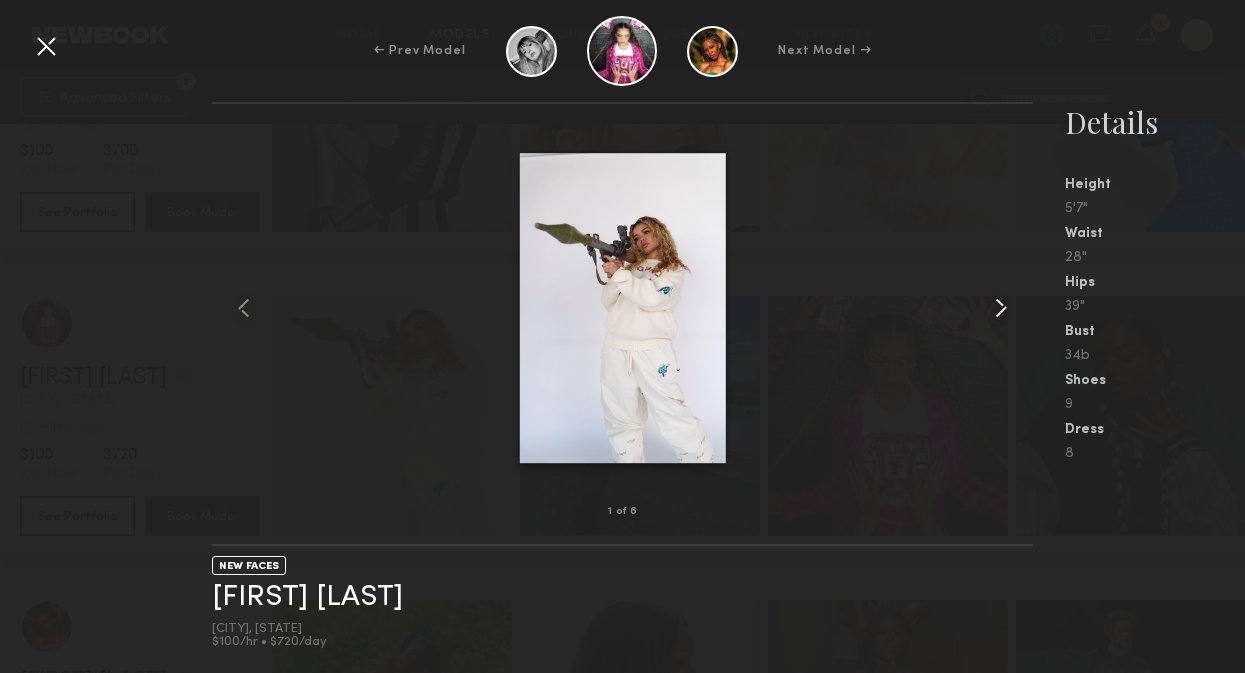 click at bounding box center [1001, 308] 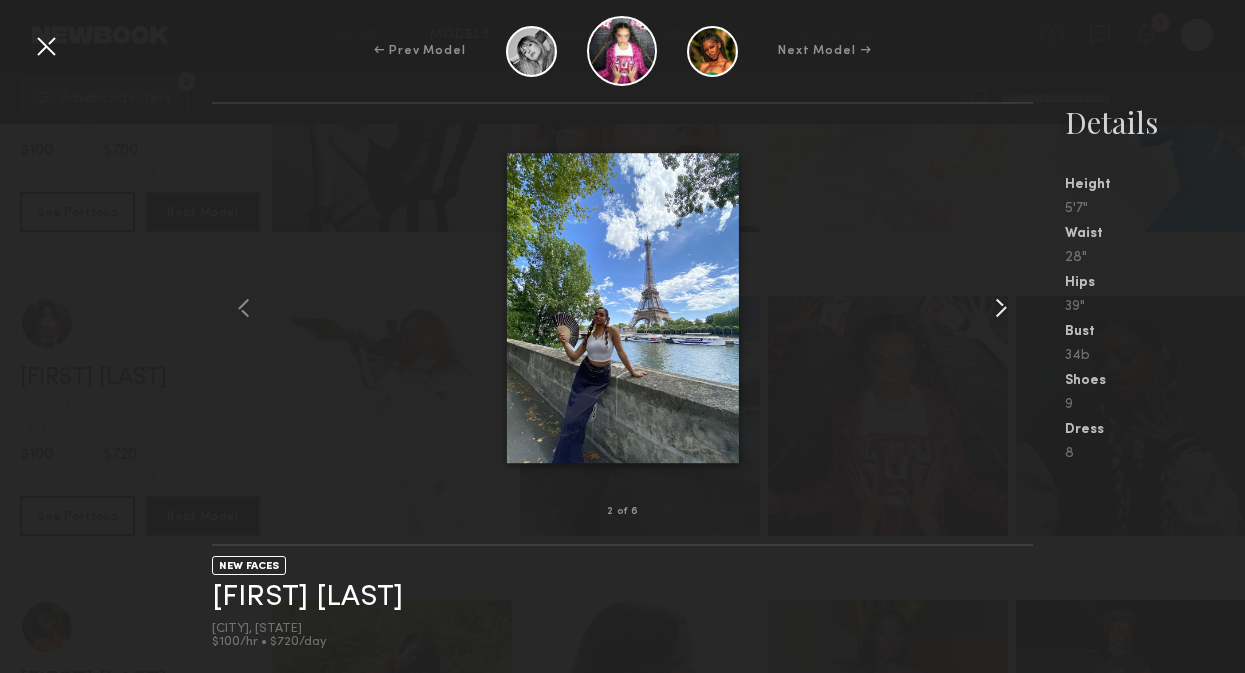 click at bounding box center (1001, 308) 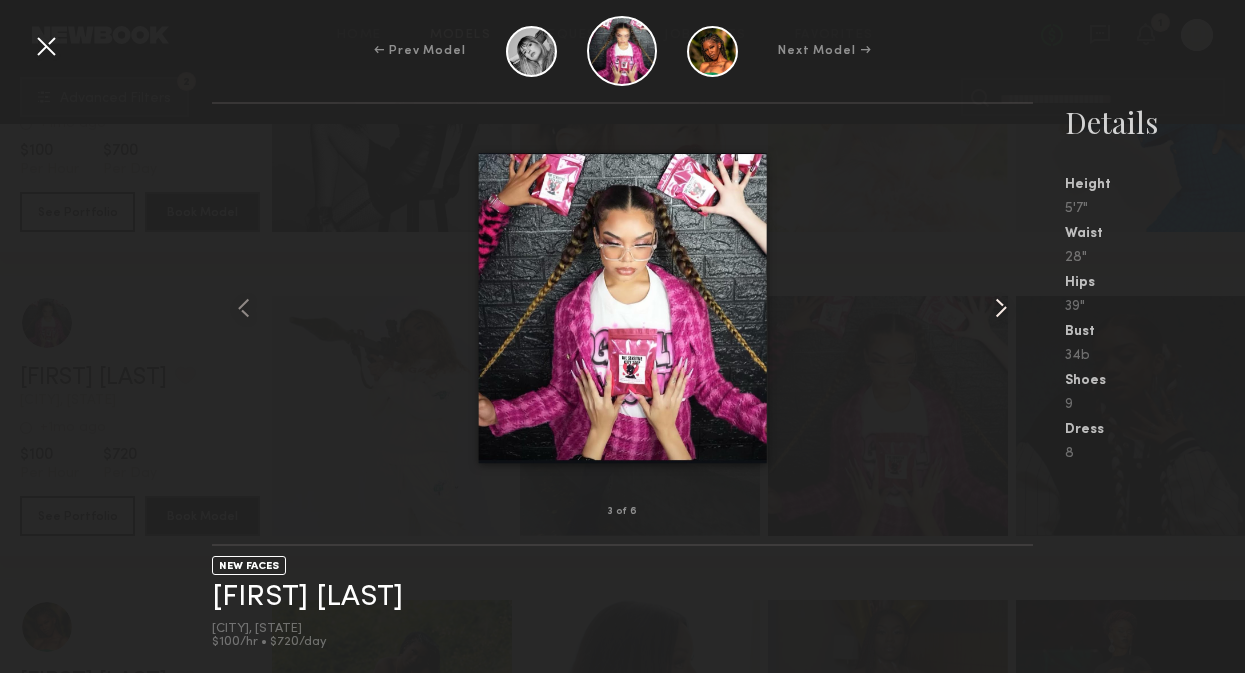 click at bounding box center [1001, 308] 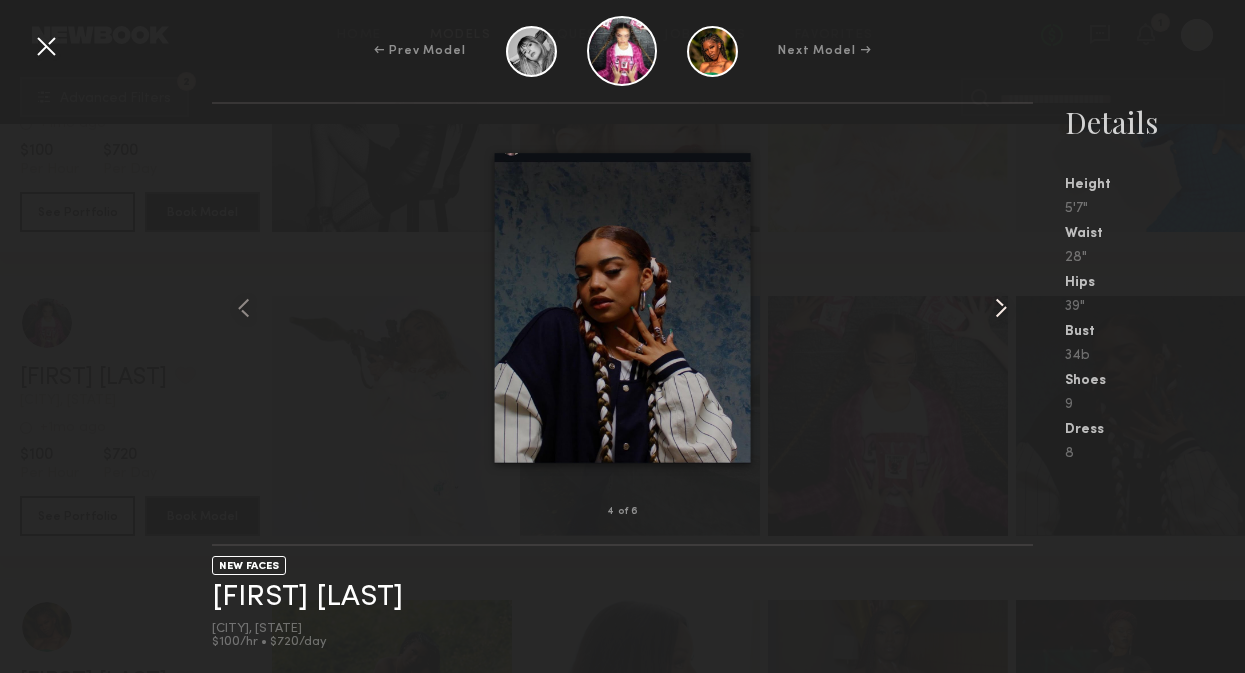 click at bounding box center (1001, 308) 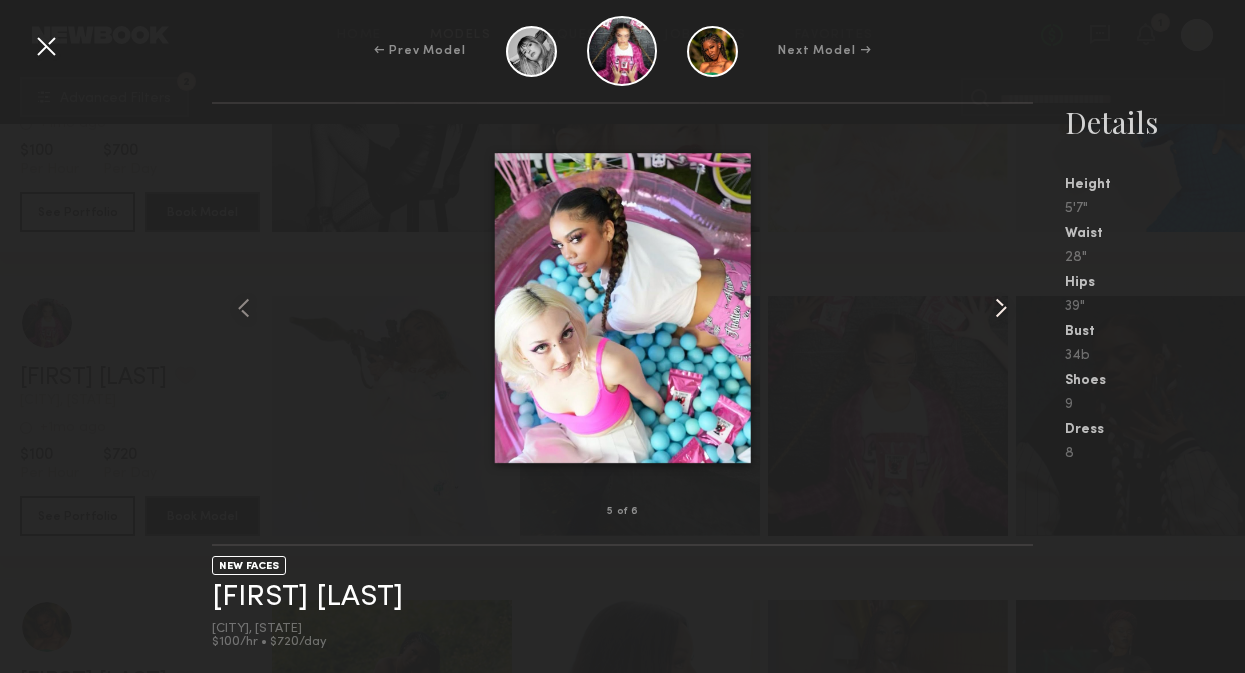 click at bounding box center [1001, 308] 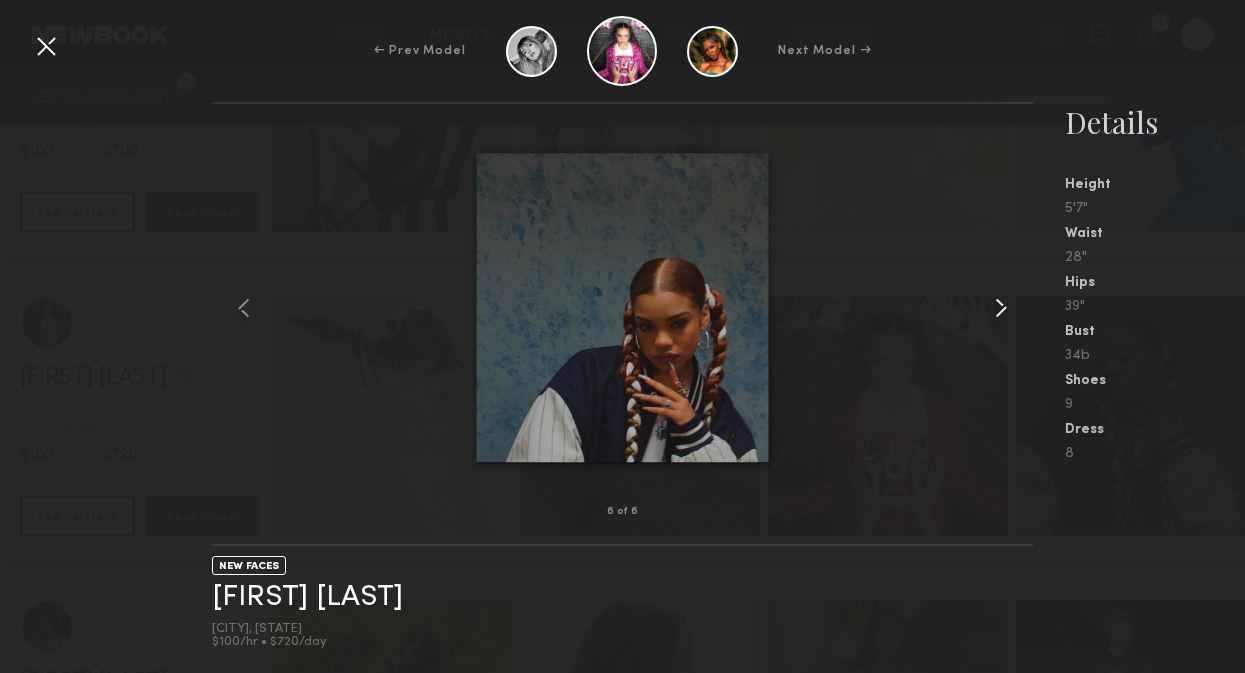 click at bounding box center (1001, 308) 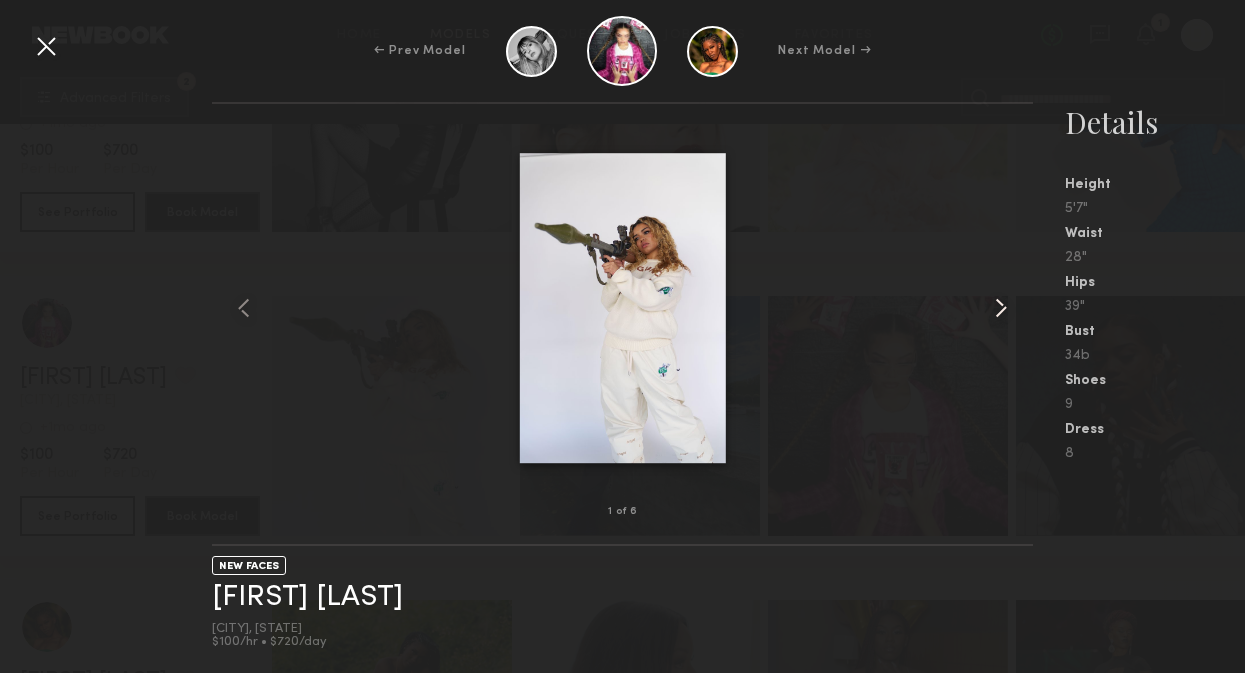 click at bounding box center [1001, 308] 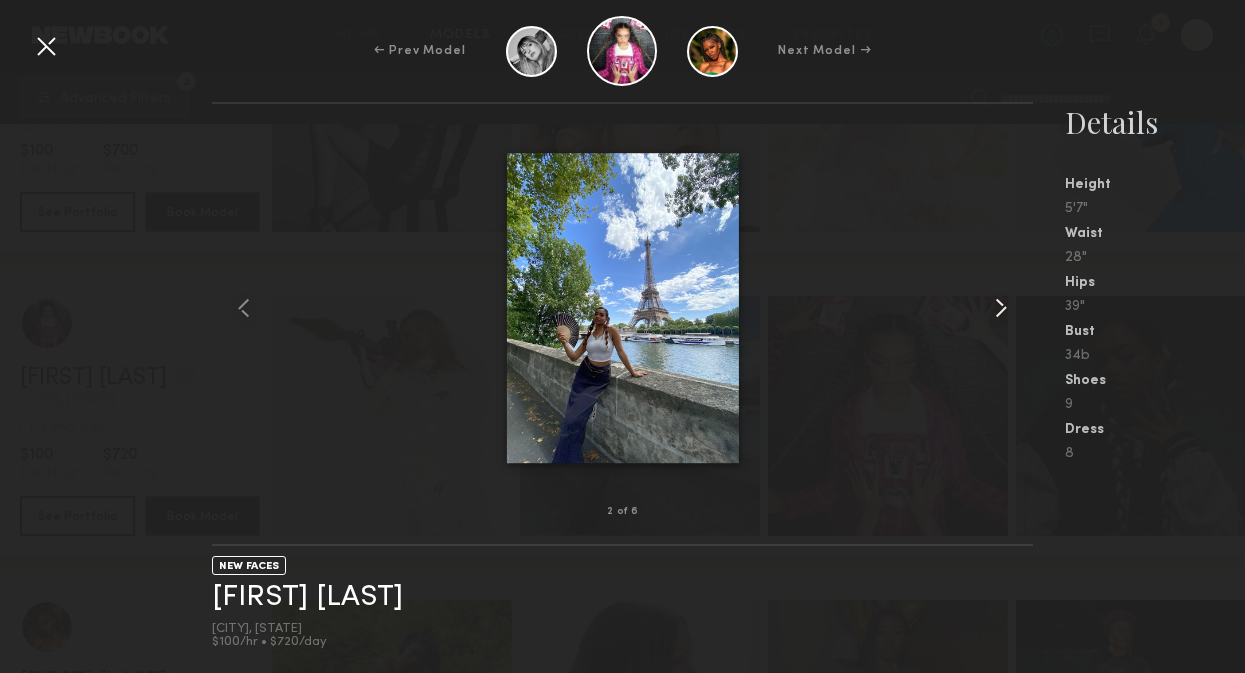 click at bounding box center [1001, 308] 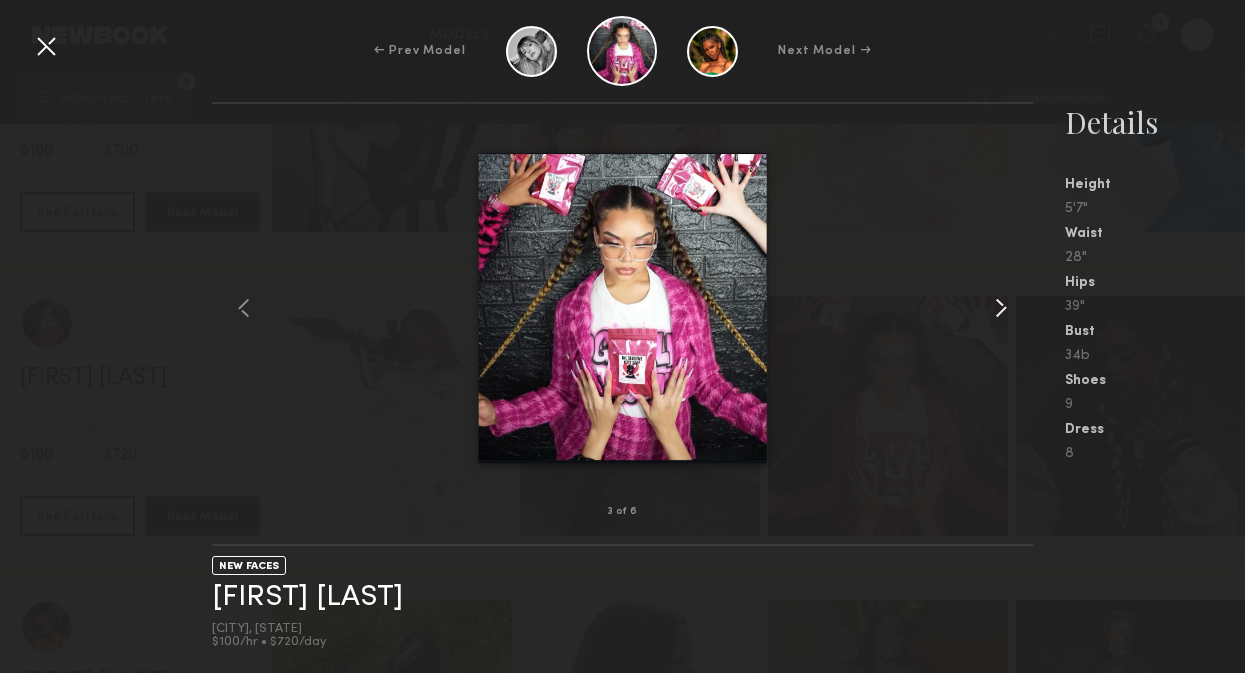 click at bounding box center [1001, 308] 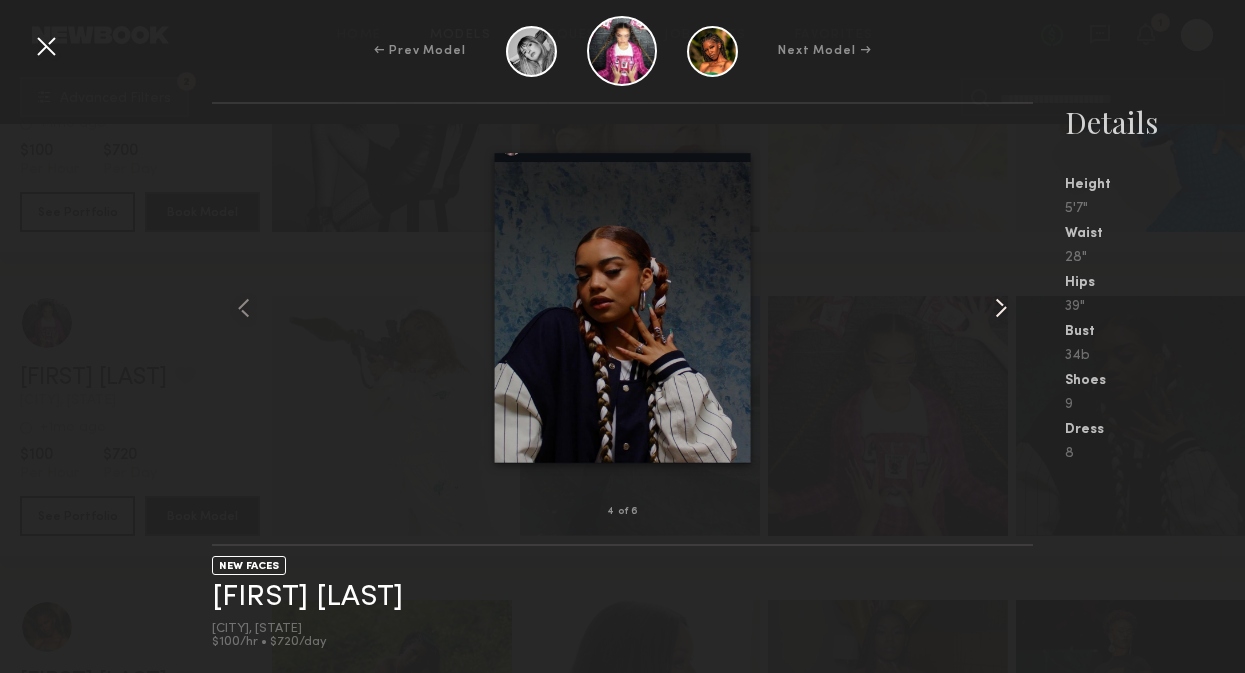 click at bounding box center (1001, 308) 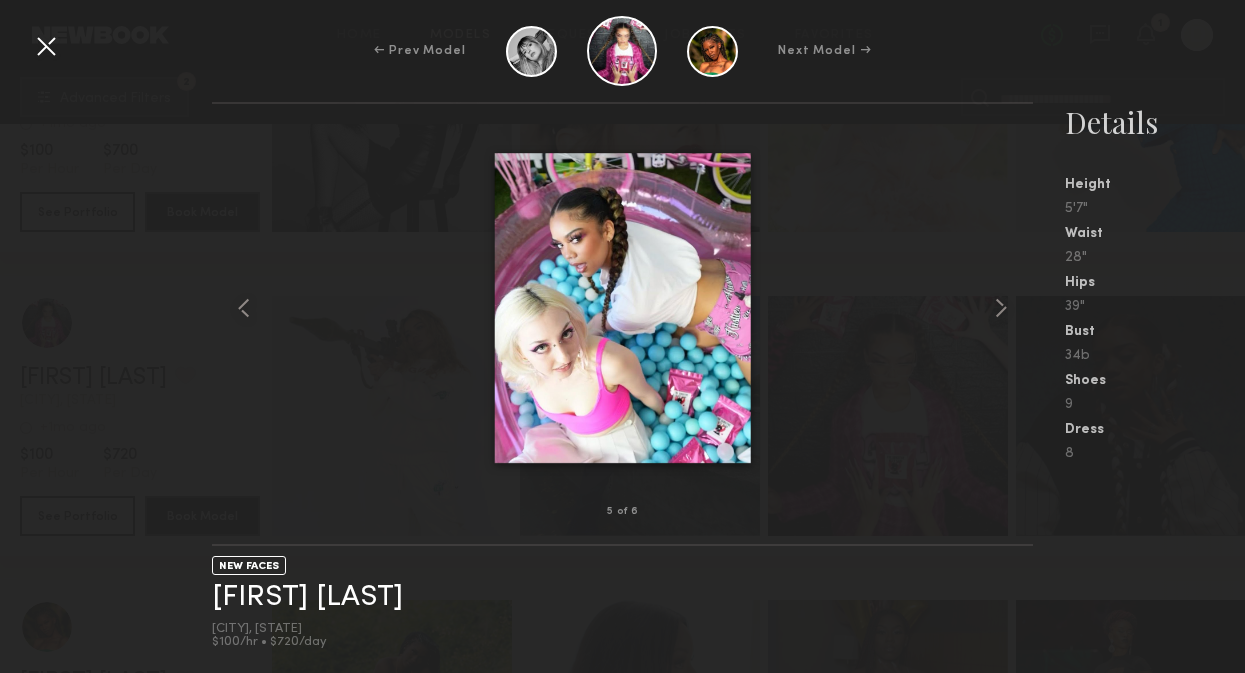 click at bounding box center (46, 46) 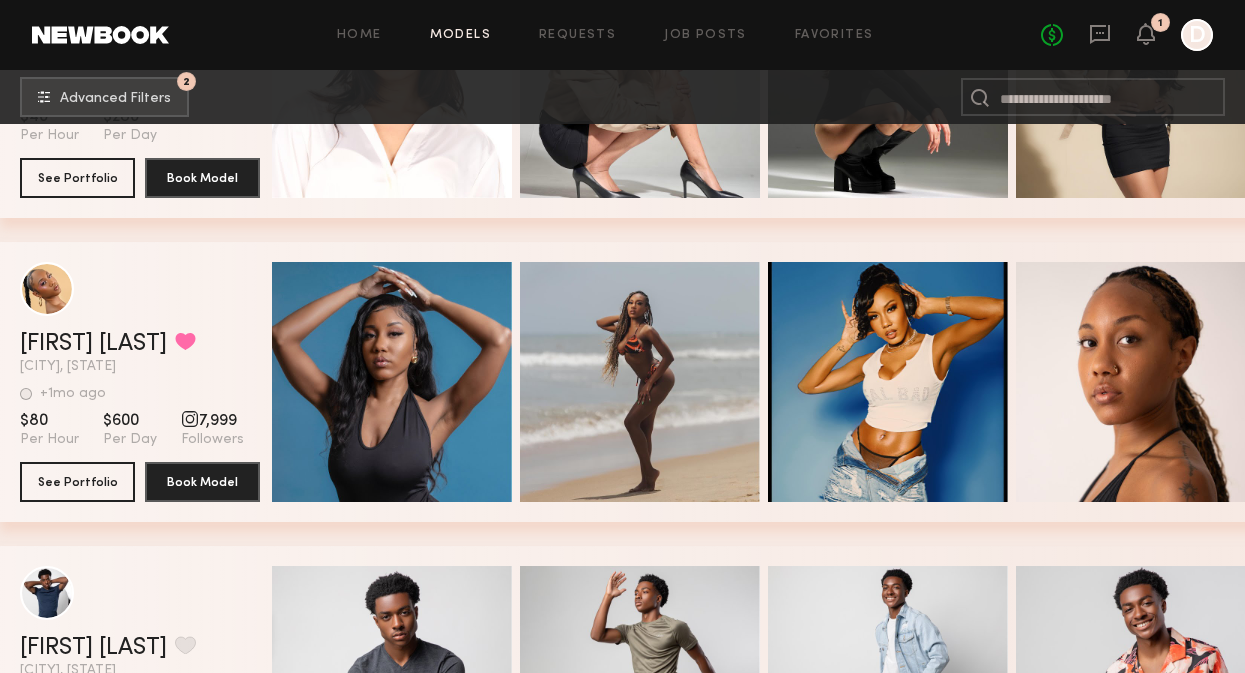 scroll, scrollTop: 5695, scrollLeft: 0, axis: vertical 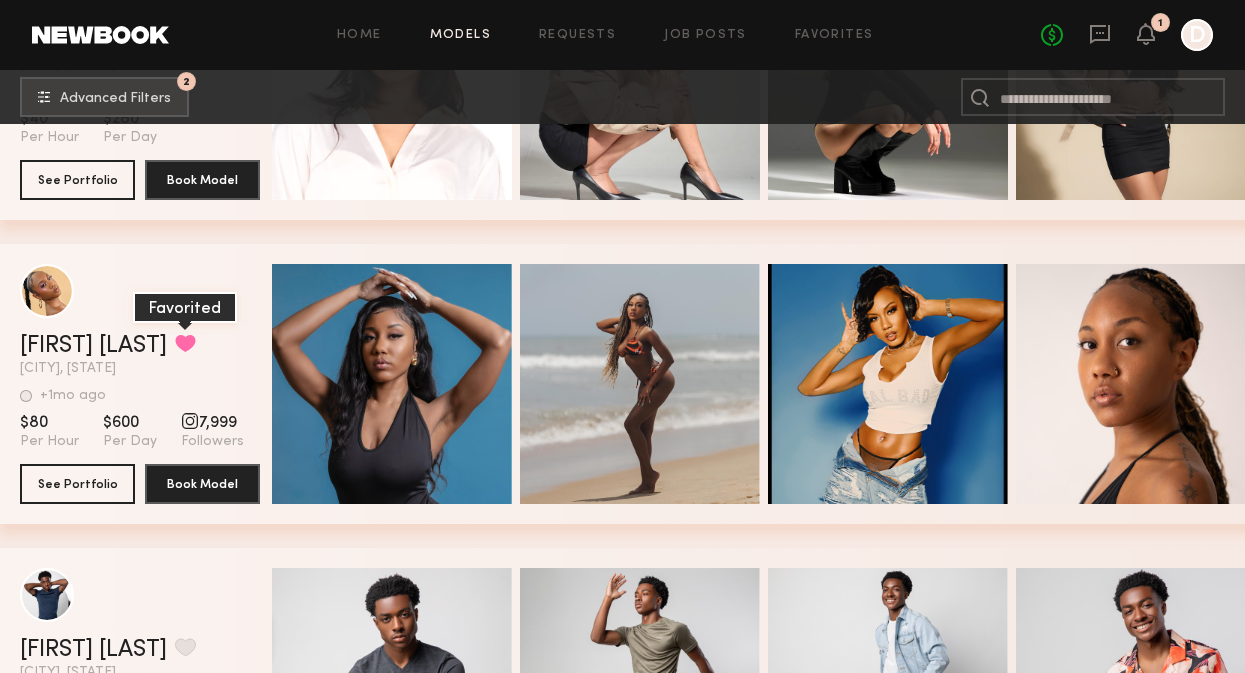 click 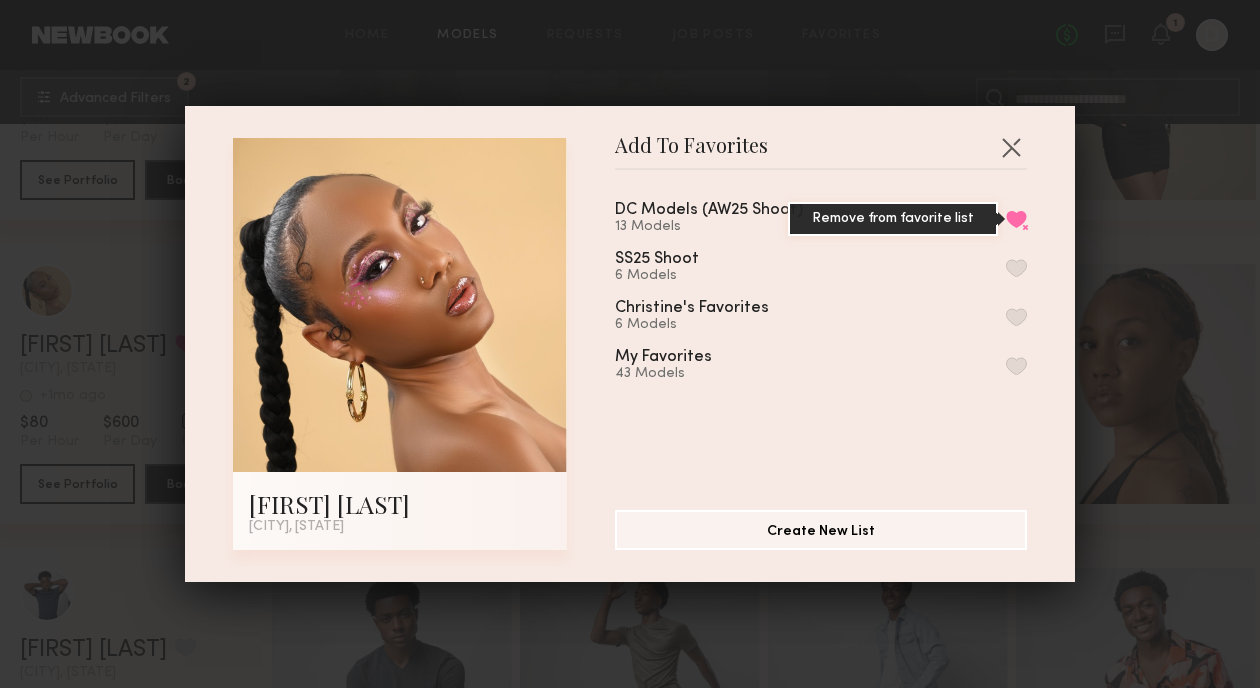 click on "Remove from favorite list" at bounding box center [1016, 219] 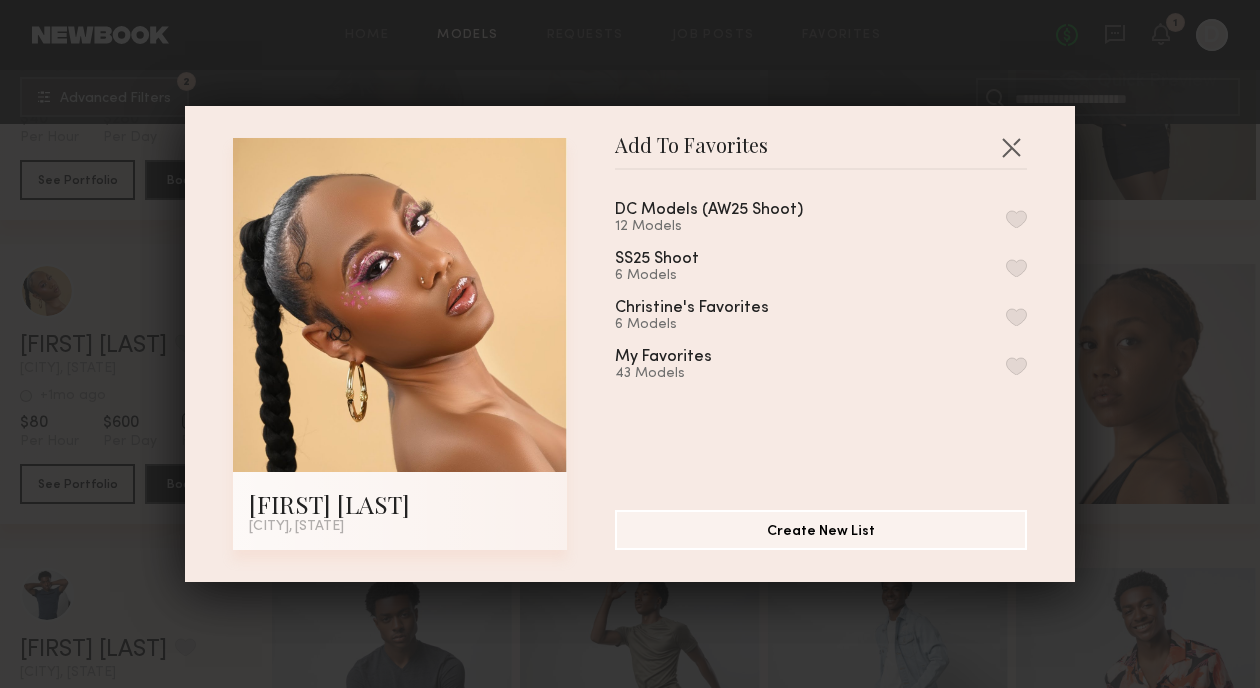 click on "Add To Favorites Nautica G. Washington, D.C., DC Add To Favorites DC Models (AW25 Shoot) 12   Models SS25 Shoot 6   Models Christine's Favorites 6   Models My Favorites 43   Models Create New List" at bounding box center (630, 344) 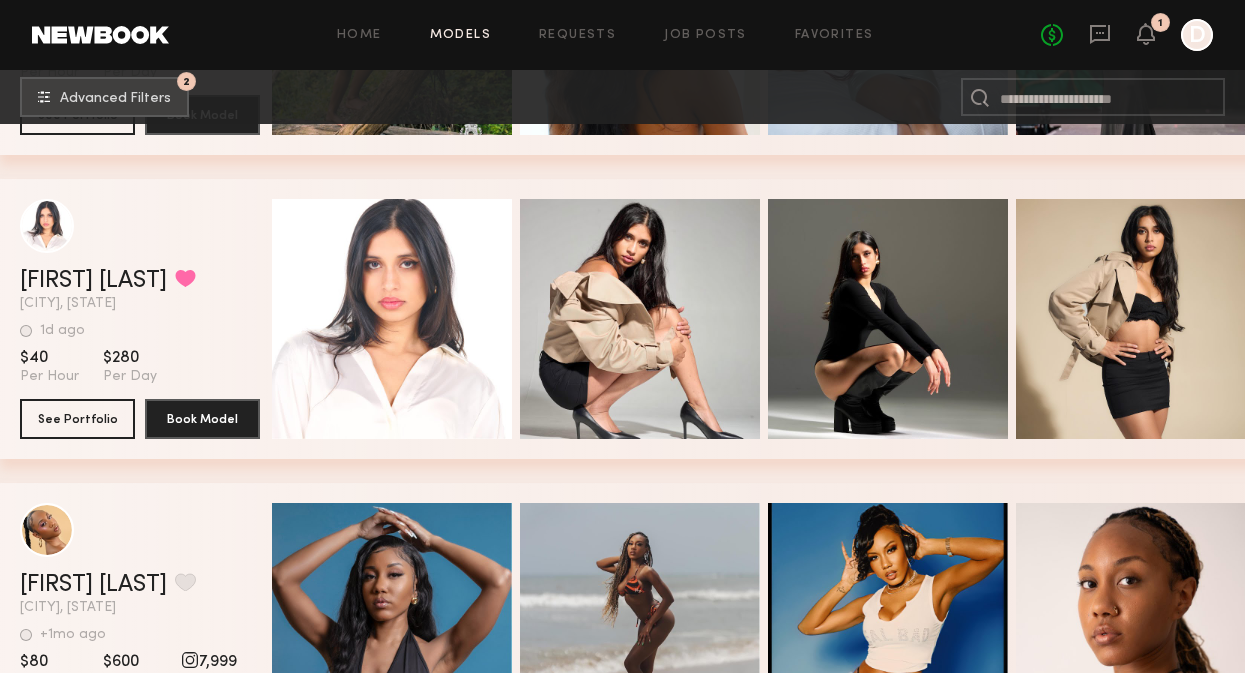 scroll, scrollTop: 5377, scrollLeft: 0, axis: vertical 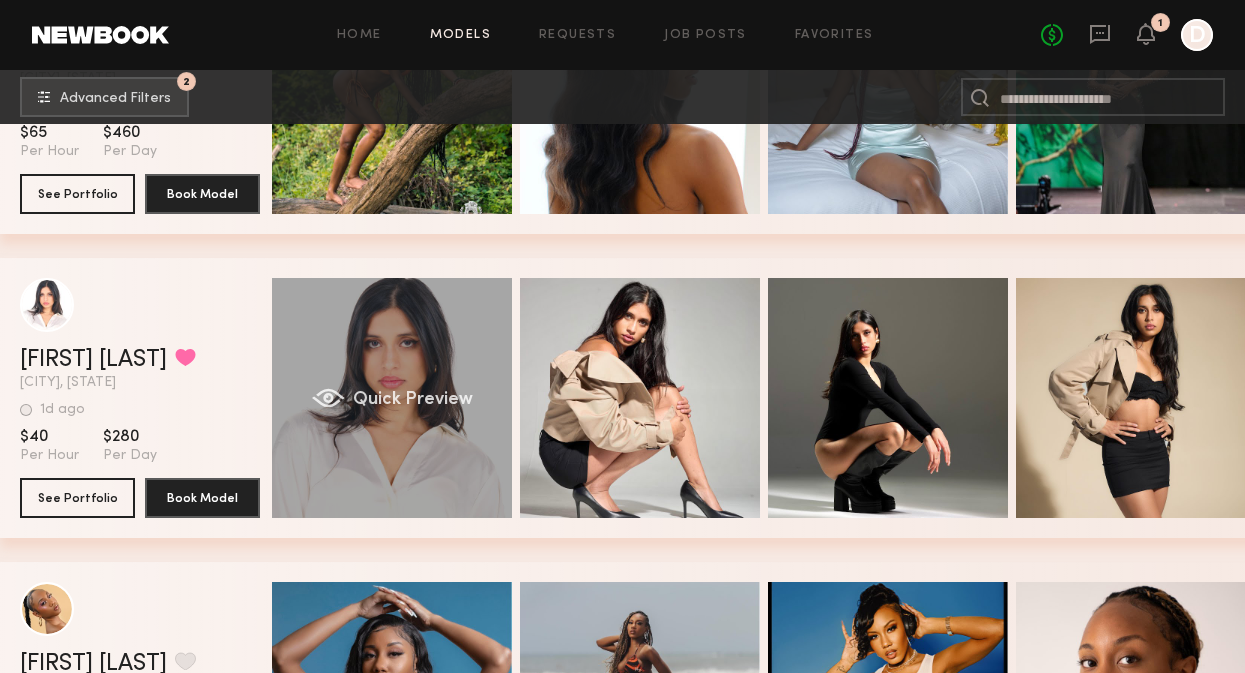 click on "Quick Preview" 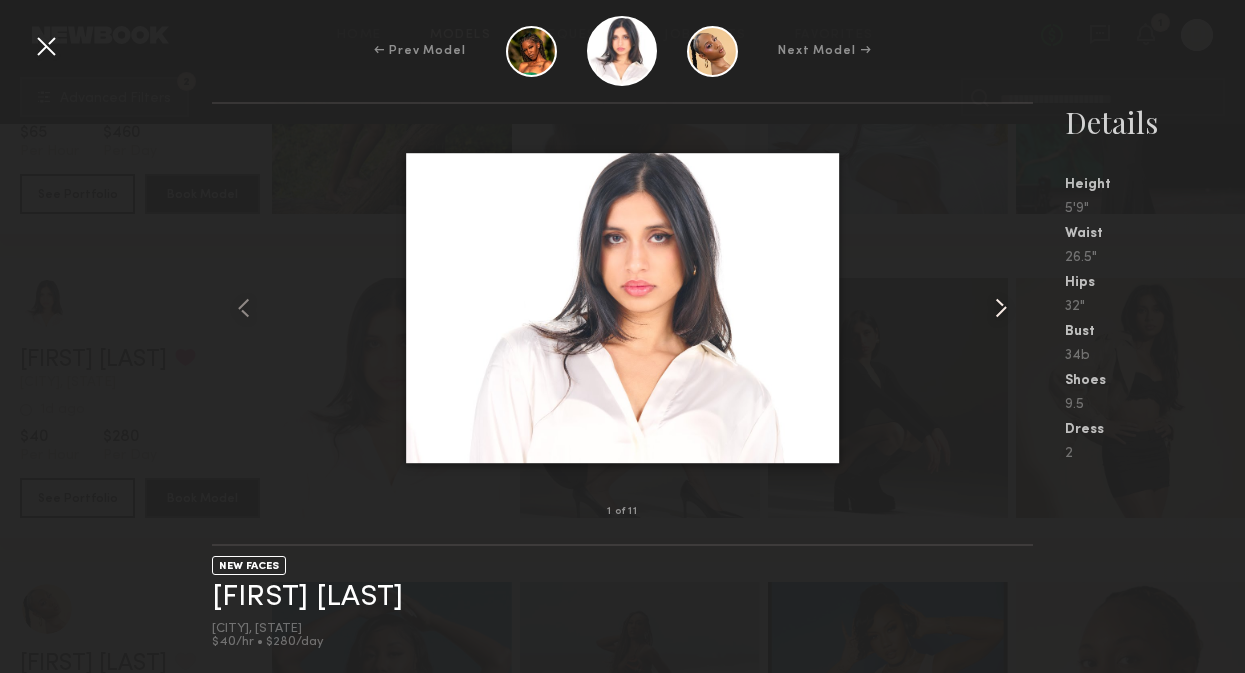 click at bounding box center [1001, 308] 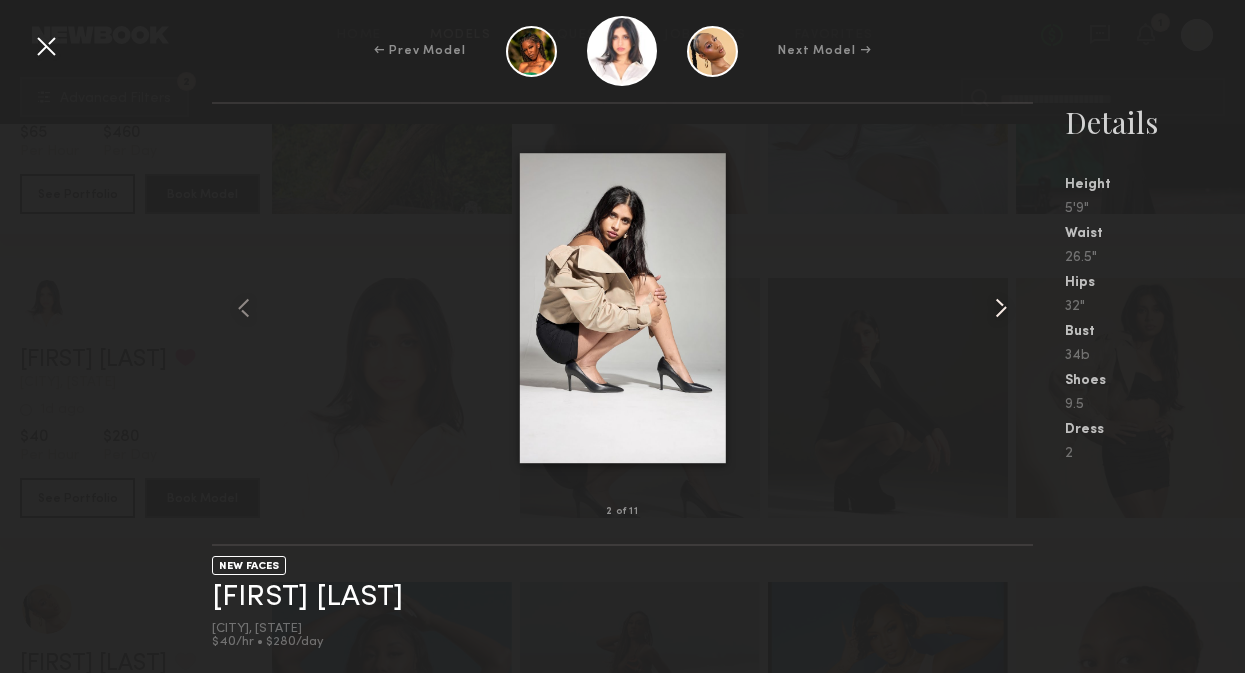 click at bounding box center (1001, 308) 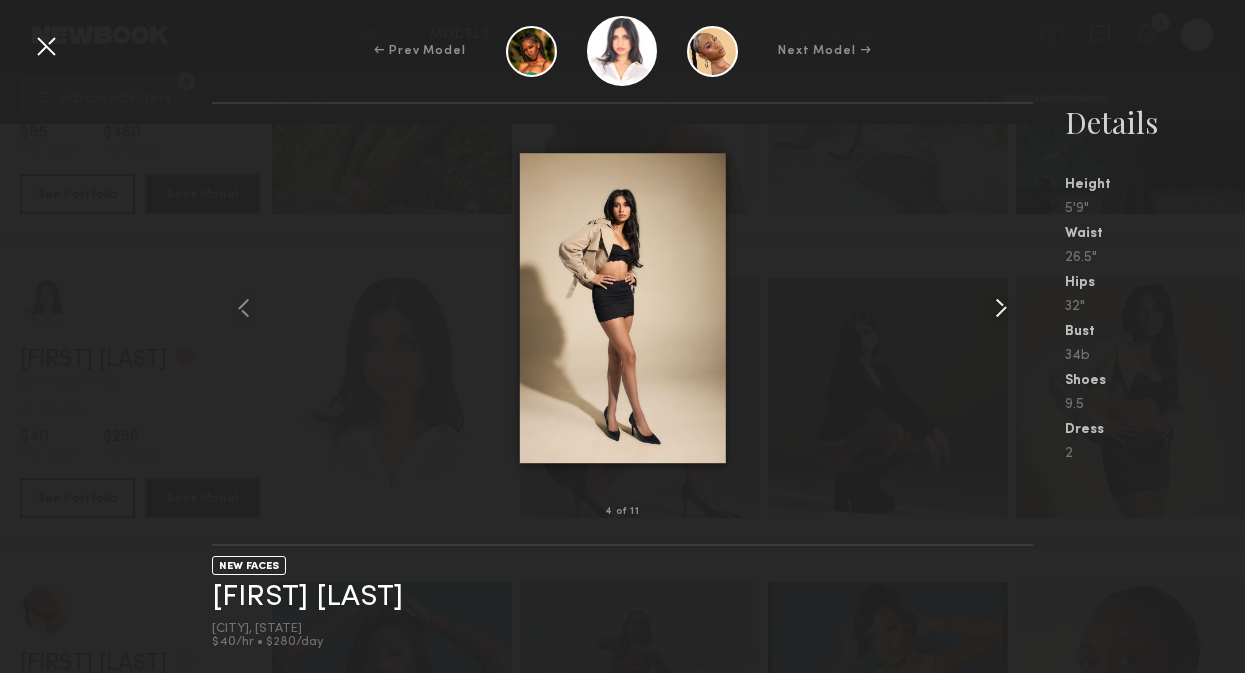 click at bounding box center [1001, 308] 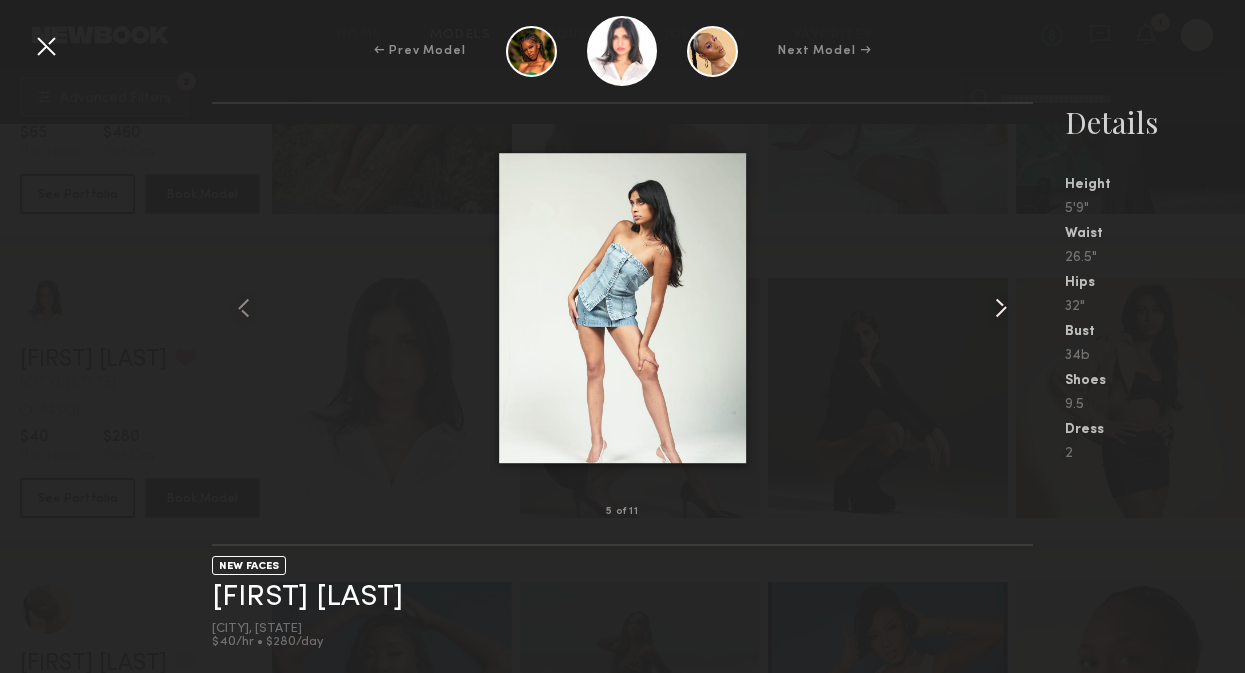 click at bounding box center (1001, 308) 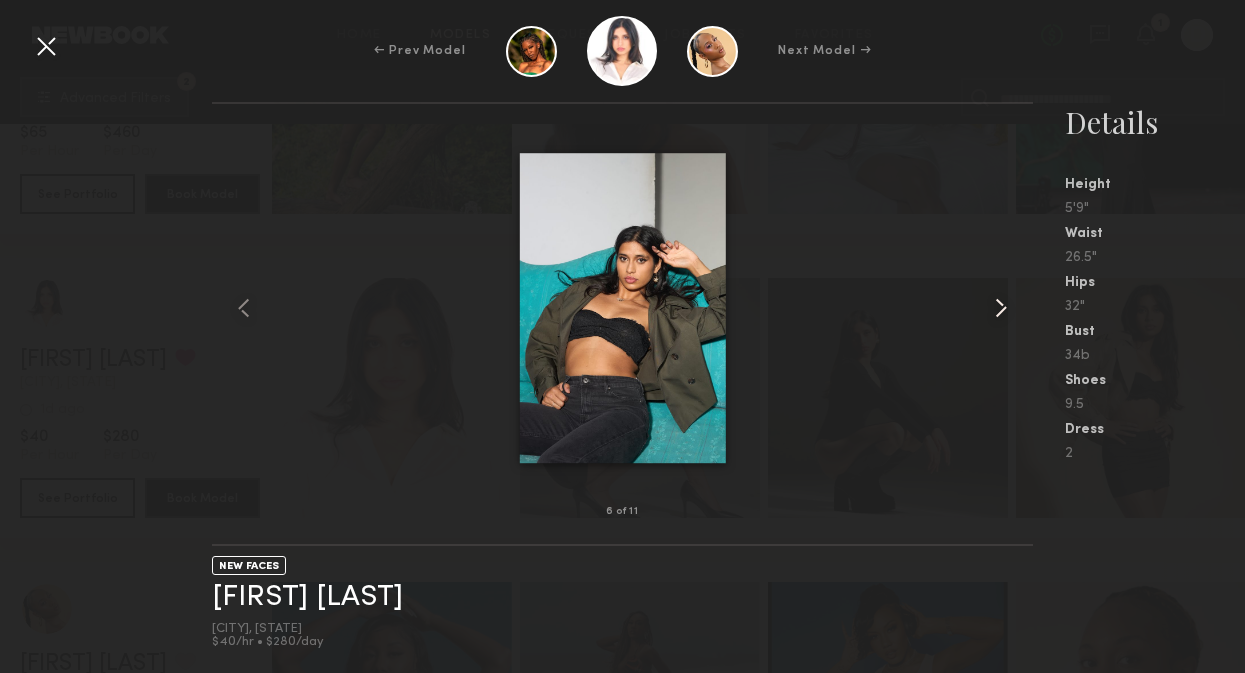 click at bounding box center (1001, 308) 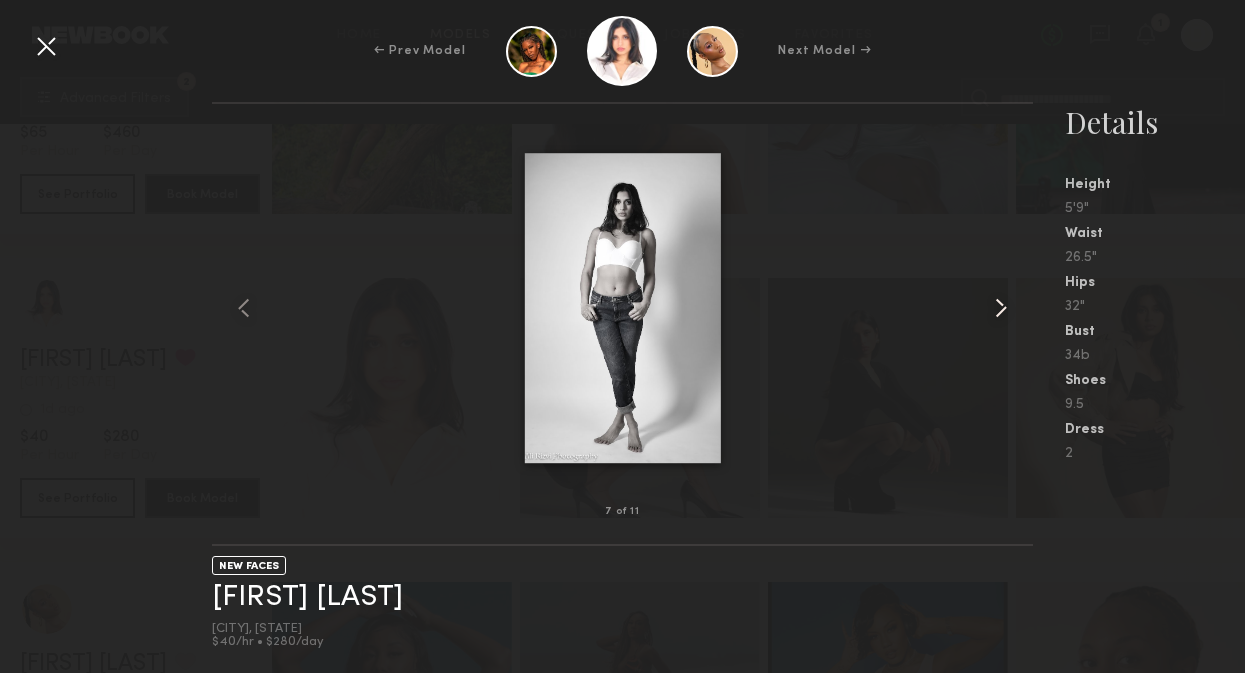 click at bounding box center [1001, 308] 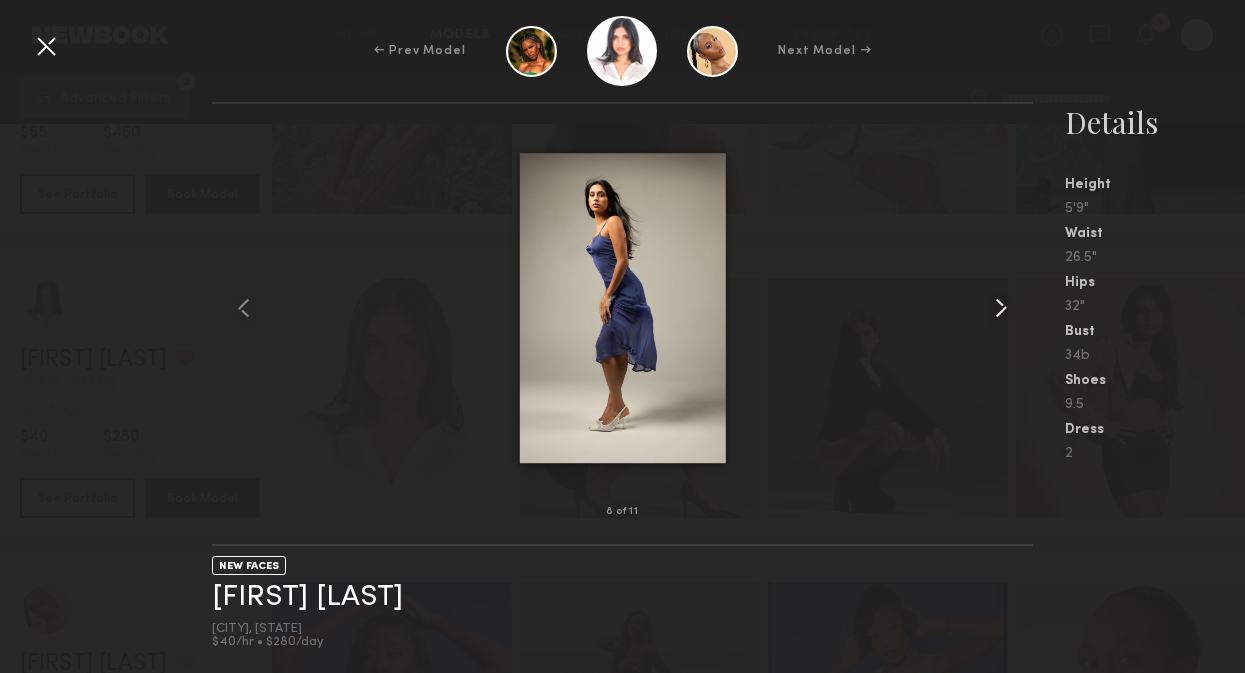 click at bounding box center (1001, 308) 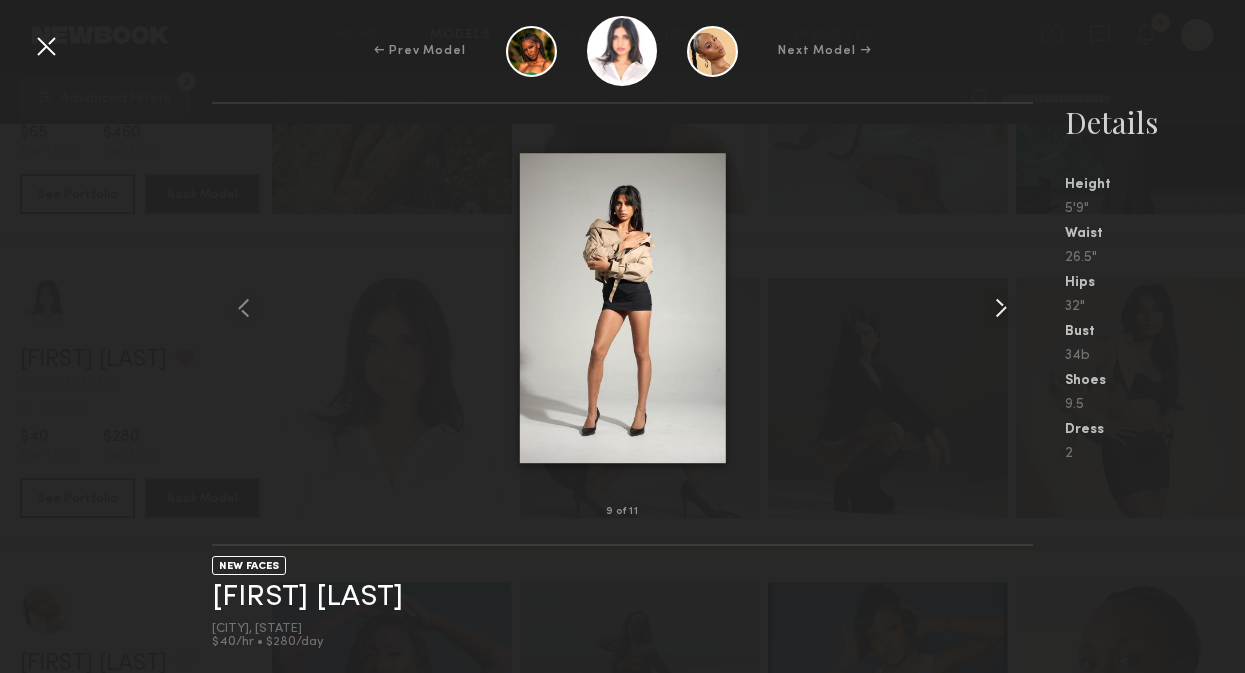 click at bounding box center [1001, 308] 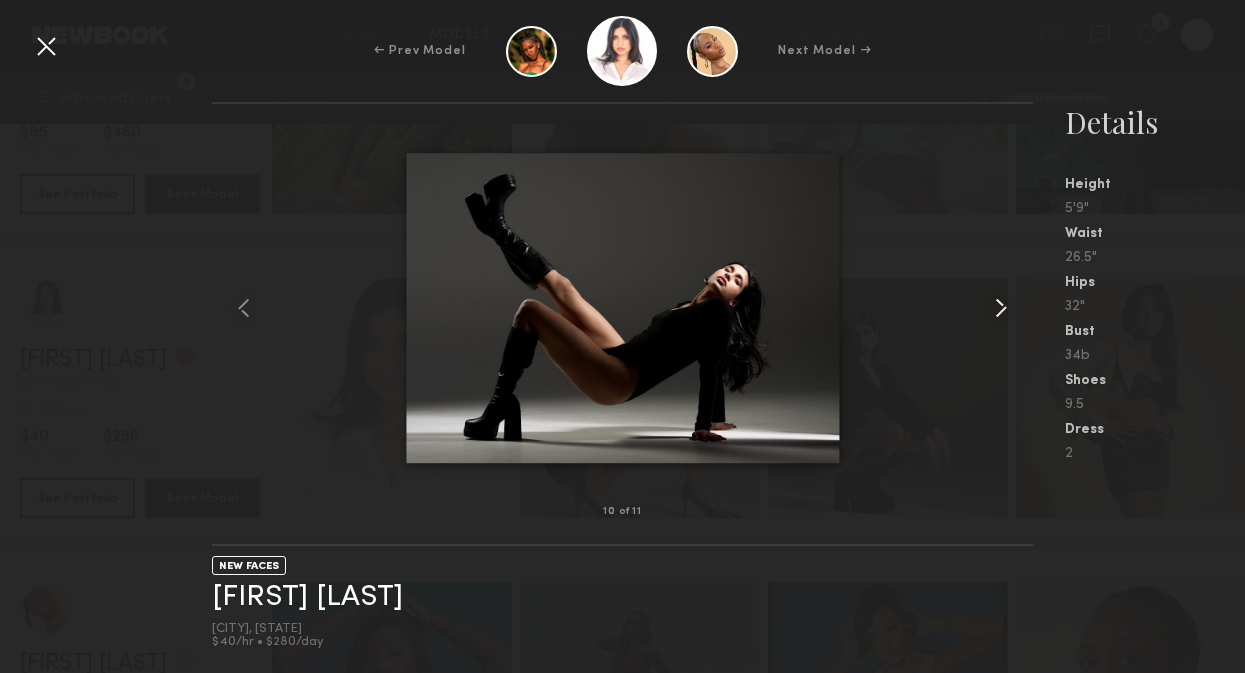 click at bounding box center (1001, 308) 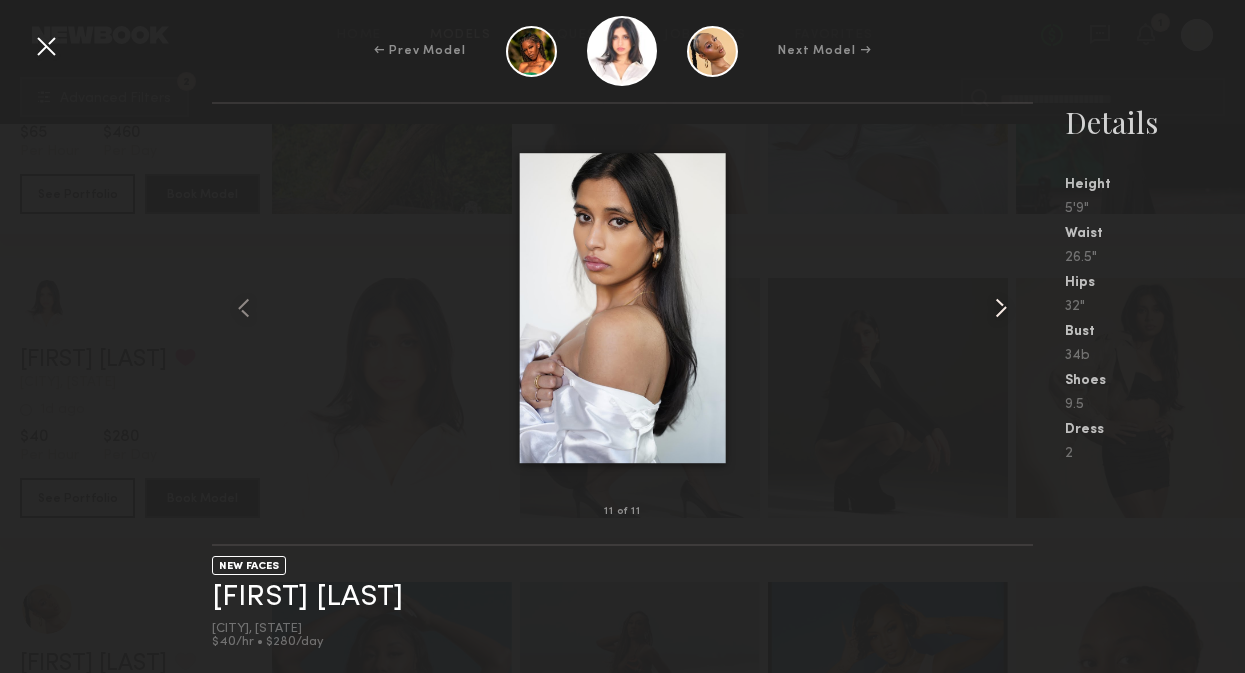 click at bounding box center [1001, 308] 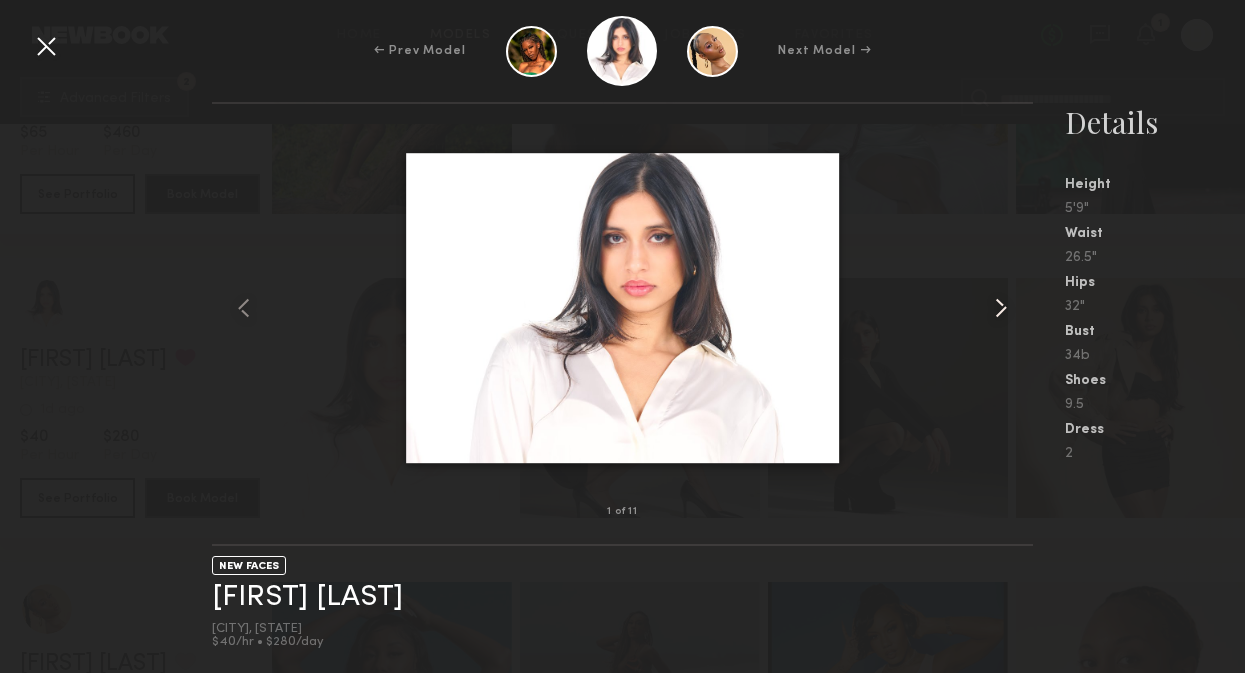 click at bounding box center (1001, 308) 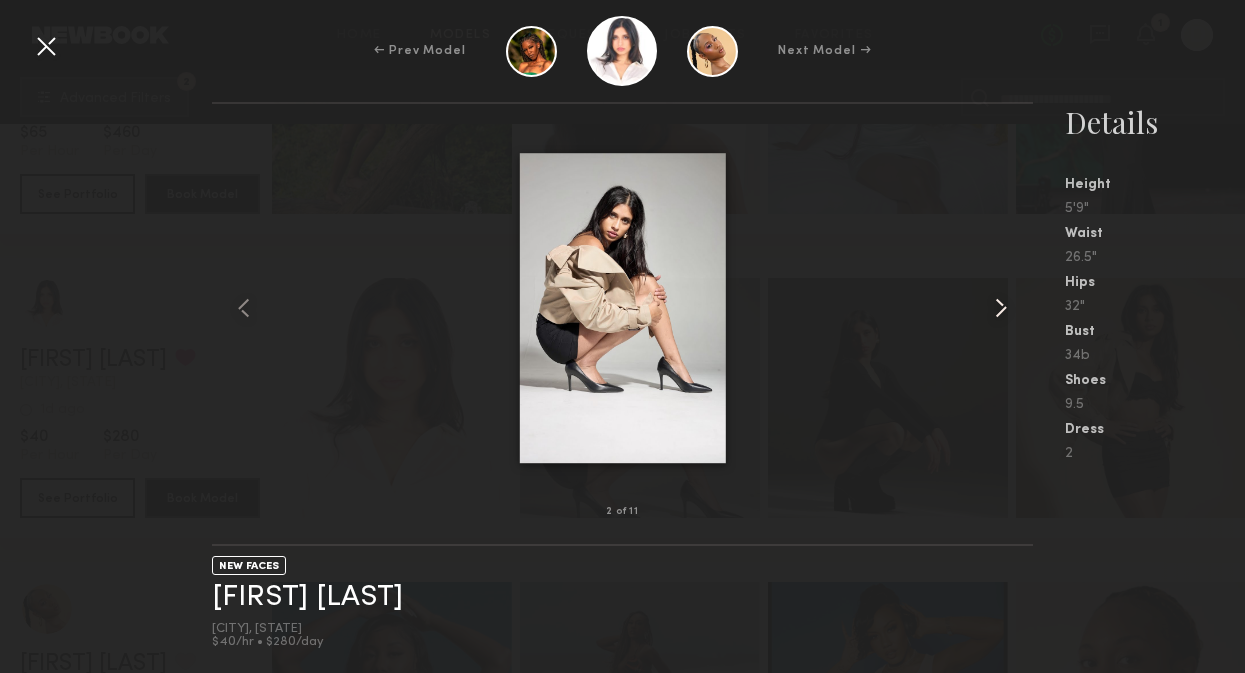 click at bounding box center (1001, 308) 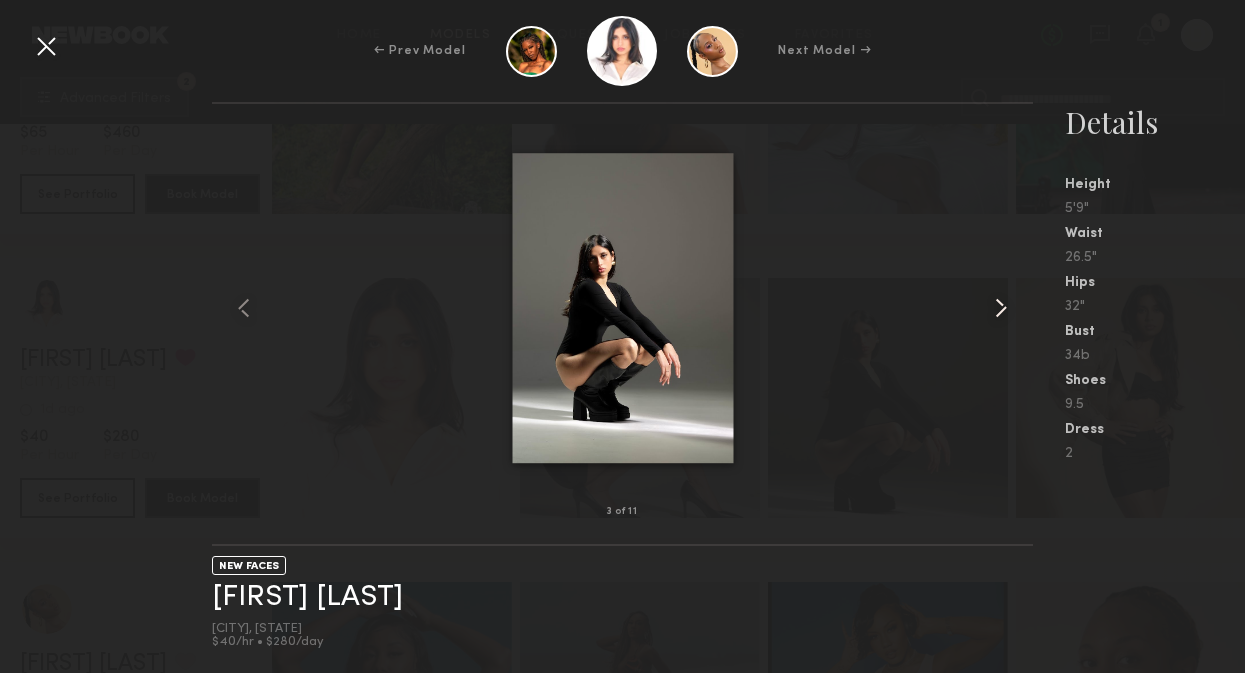 click at bounding box center (1001, 308) 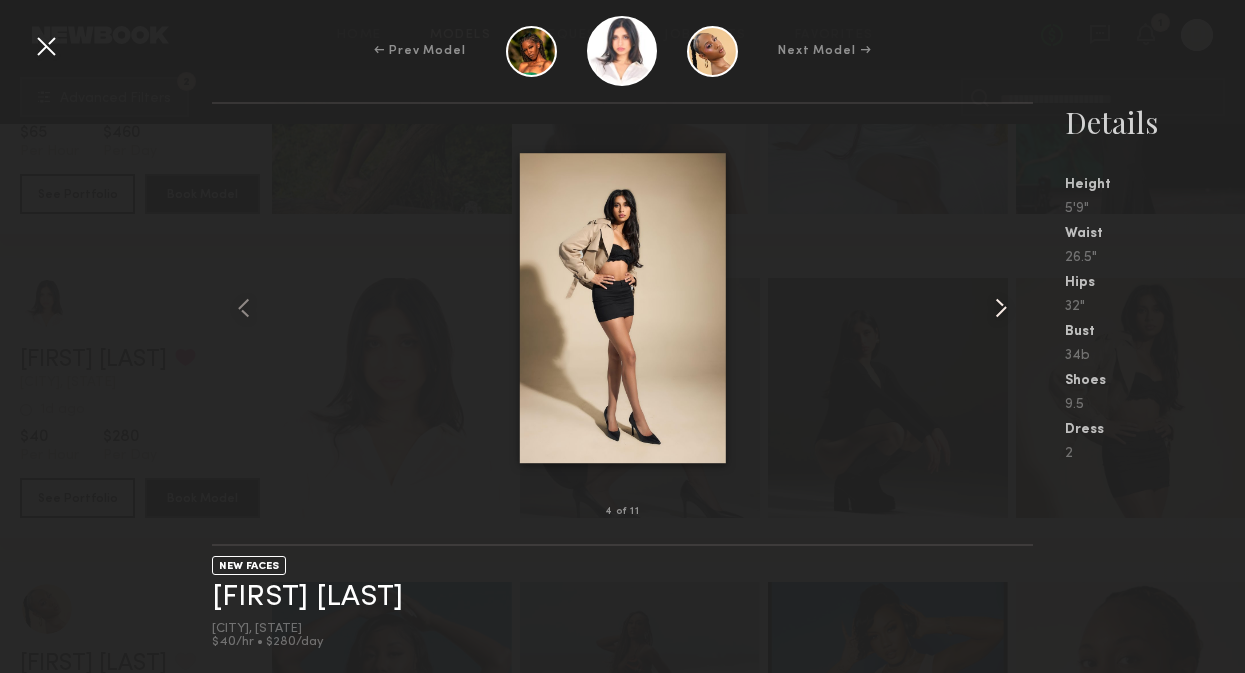 click at bounding box center (1001, 308) 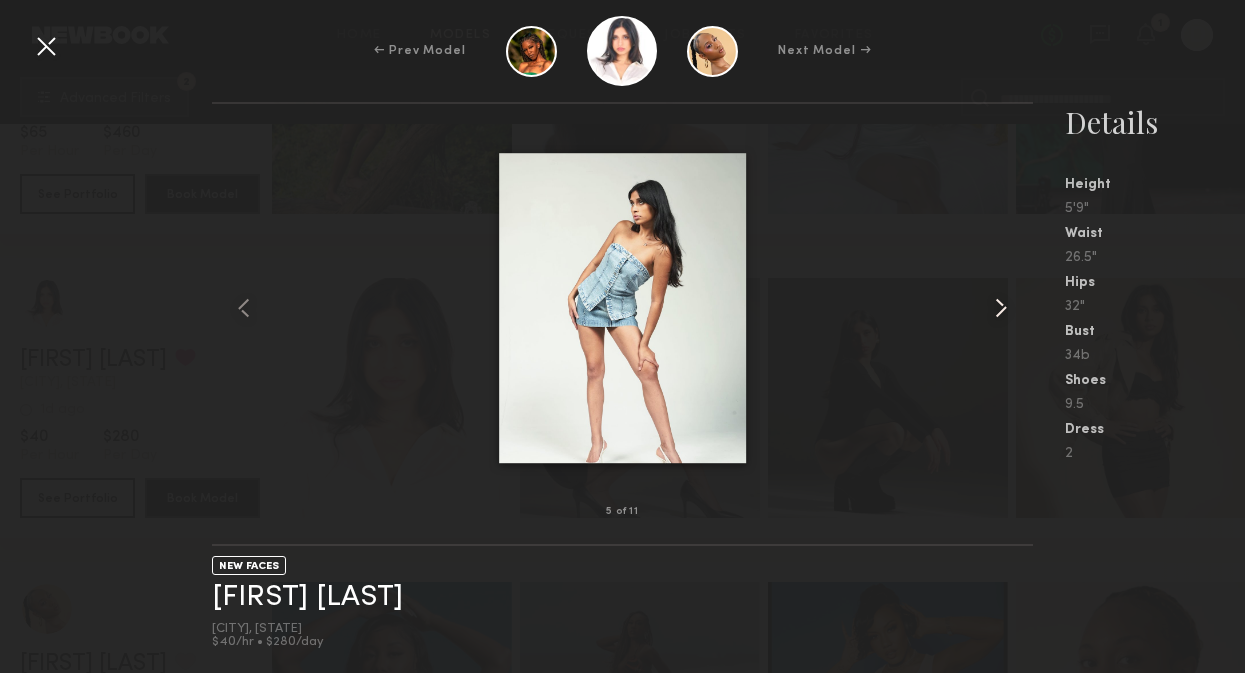click at bounding box center (1001, 308) 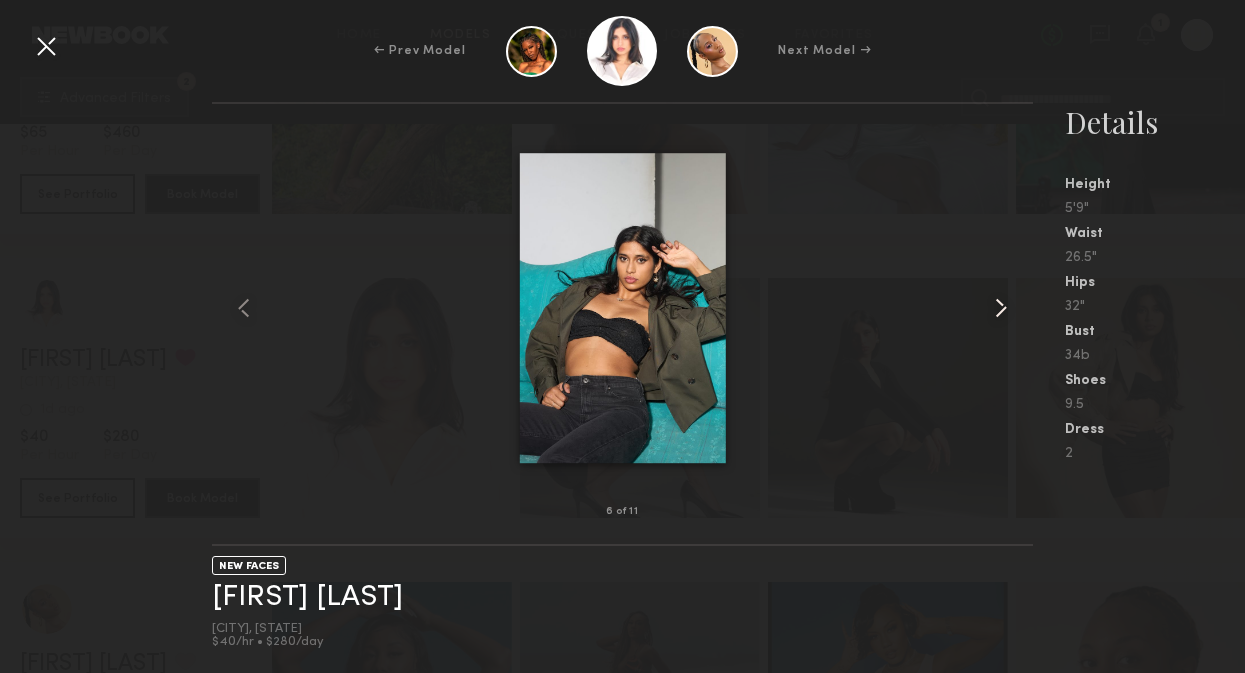 click at bounding box center [1001, 308] 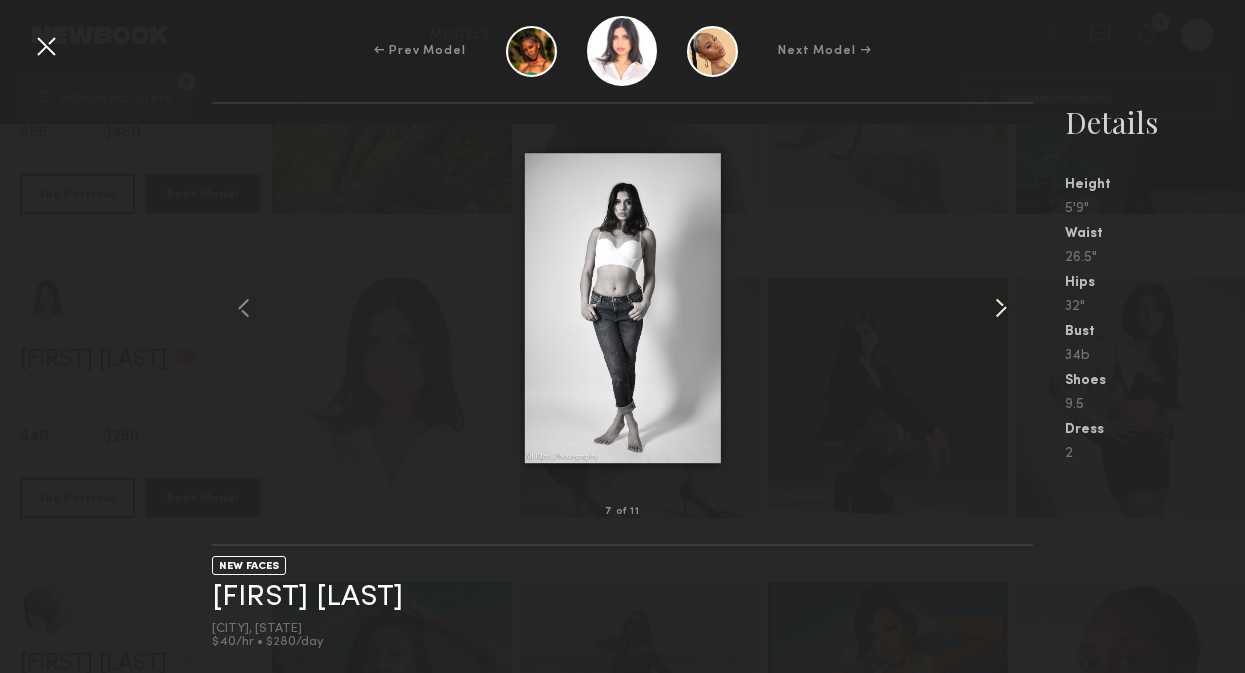 click at bounding box center [1001, 308] 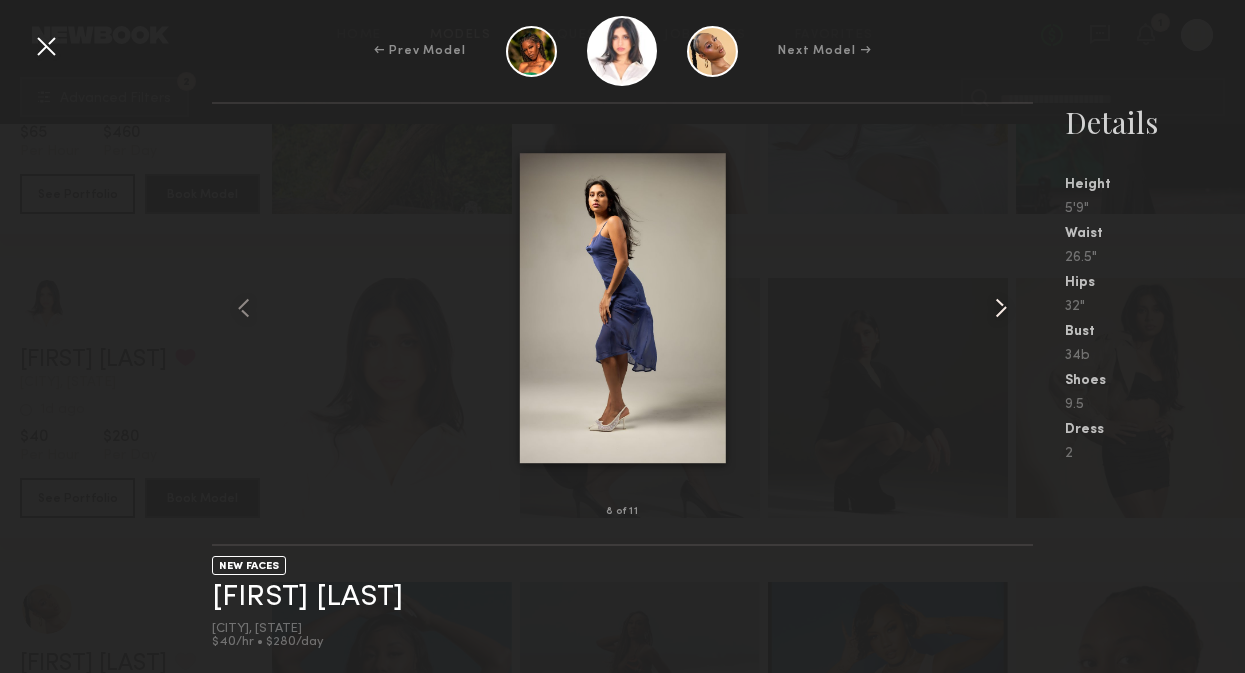 click at bounding box center [1001, 308] 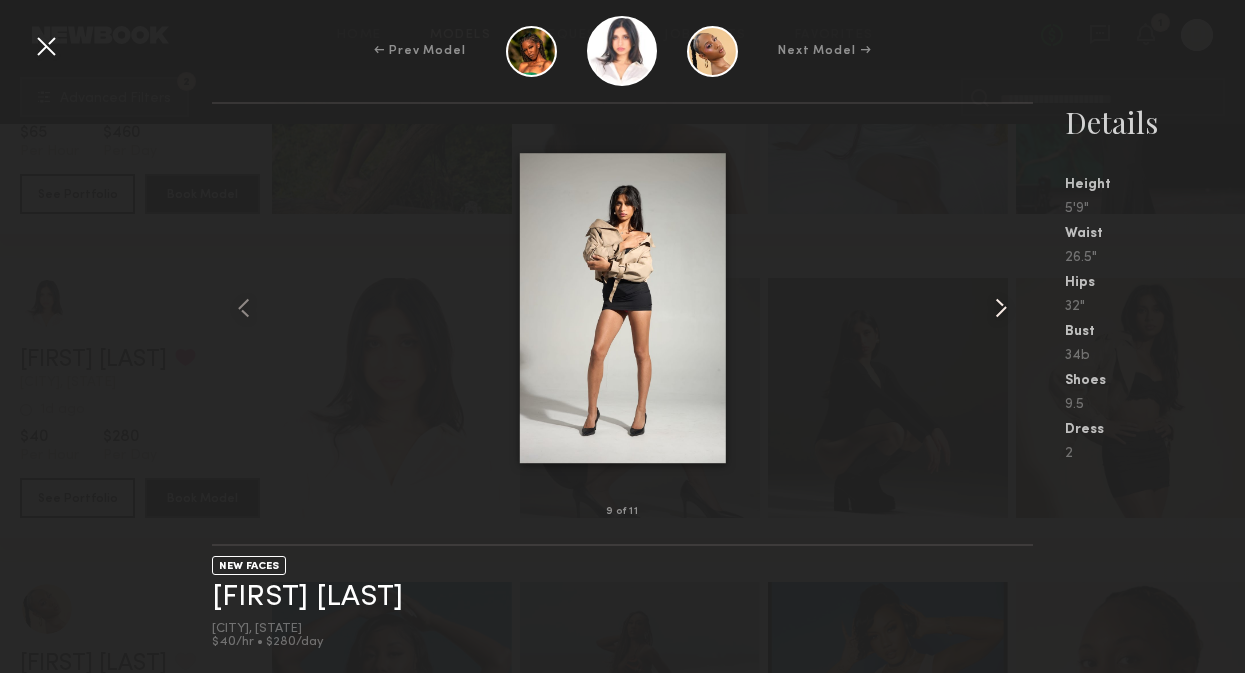 click at bounding box center (1001, 308) 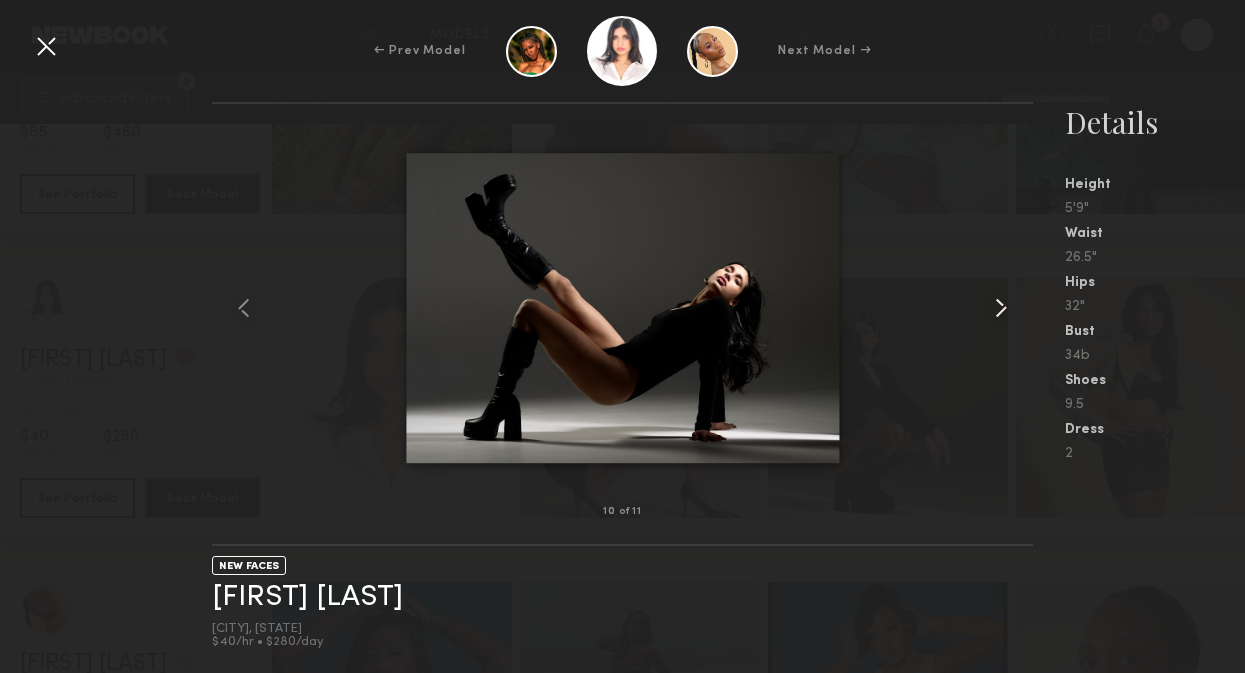 click at bounding box center (1001, 308) 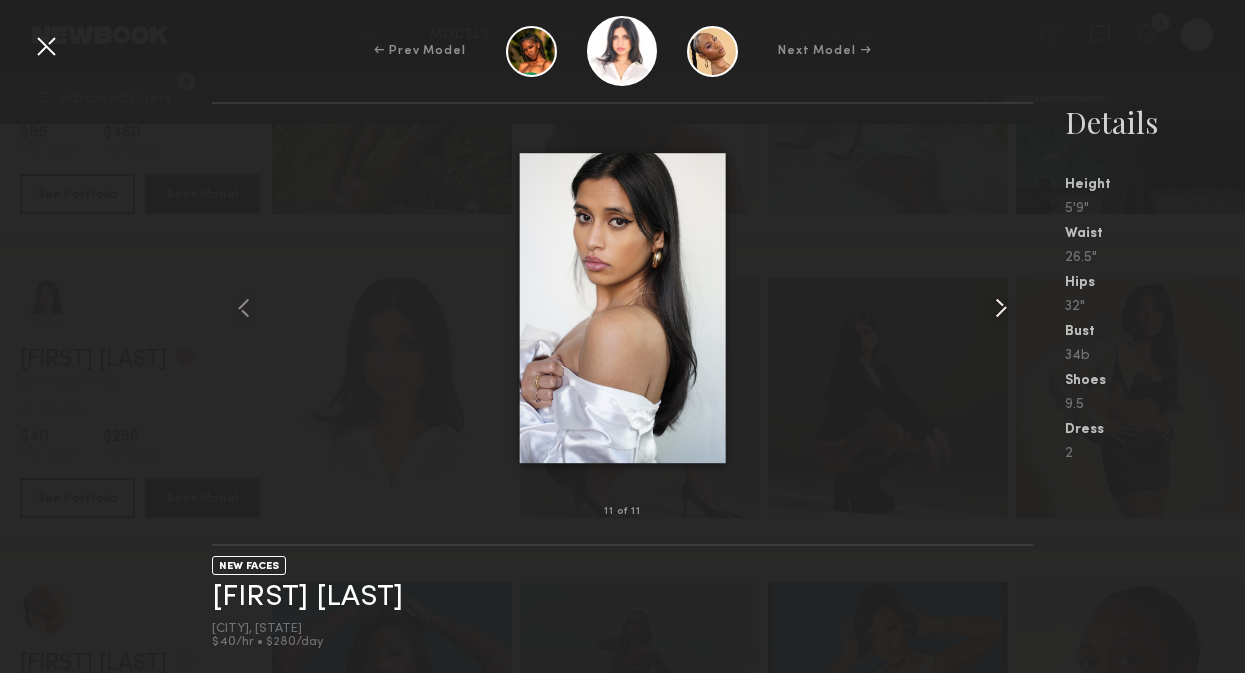 click at bounding box center [1001, 308] 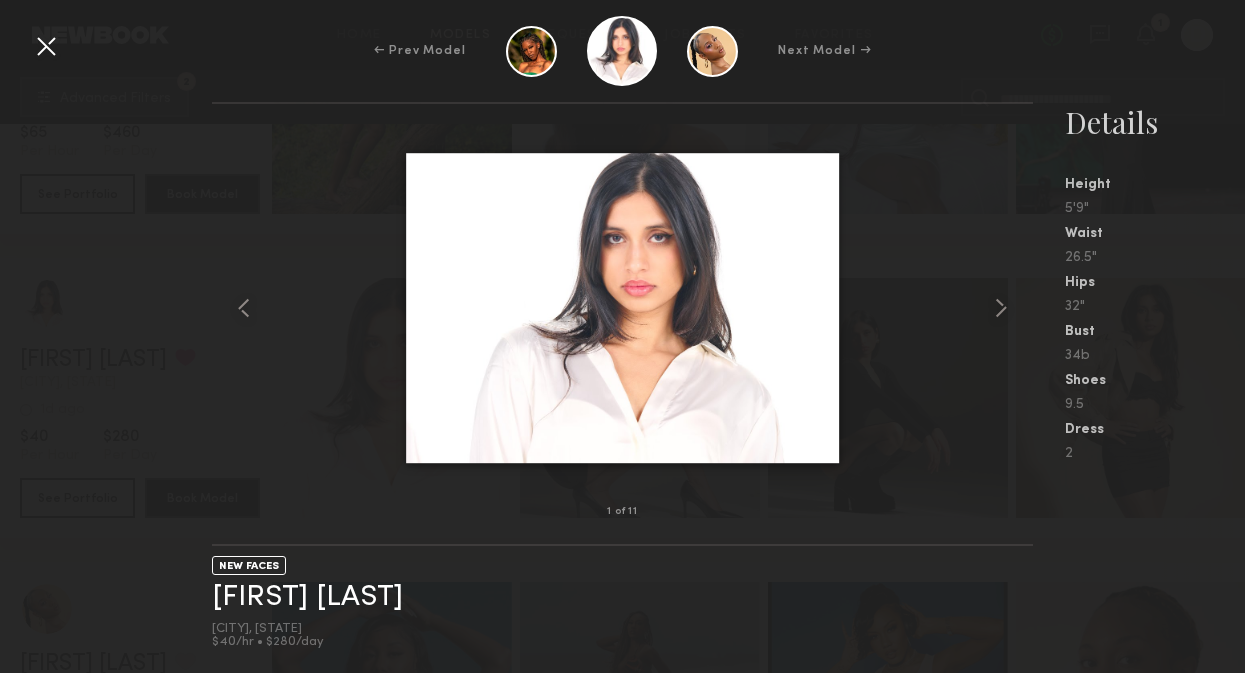 click at bounding box center (46, 46) 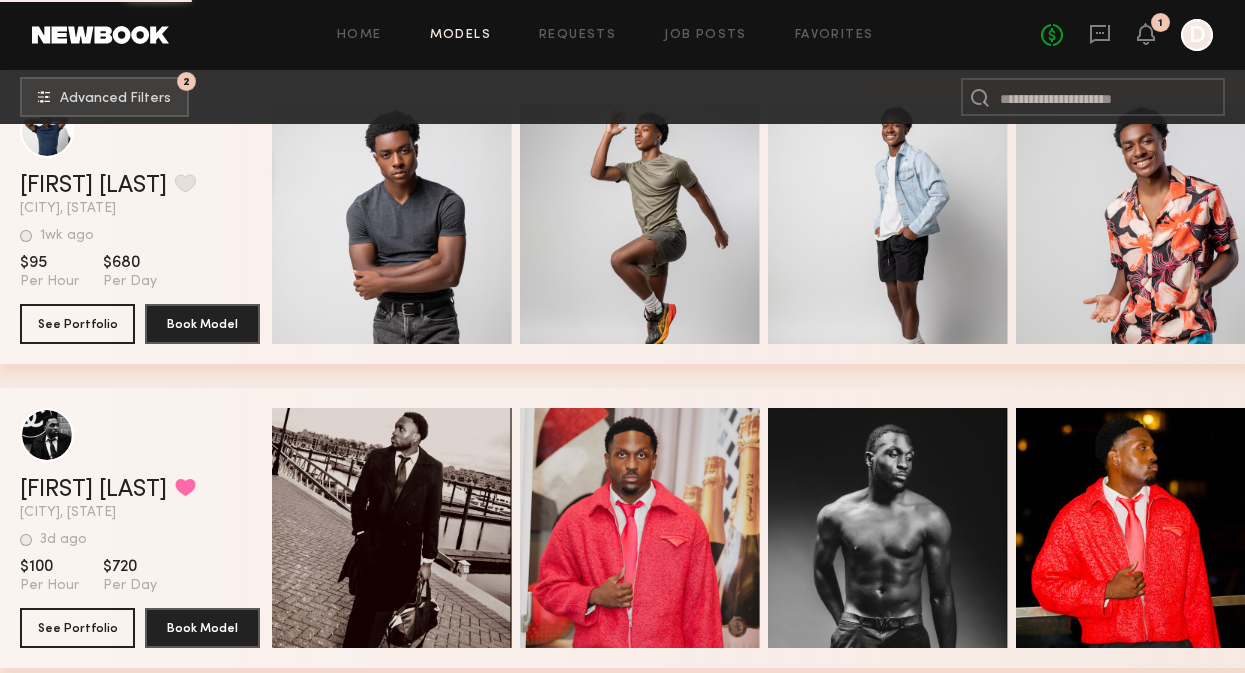 scroll, scrollTop: 6040, scrollLeft: 0, axis: vertical 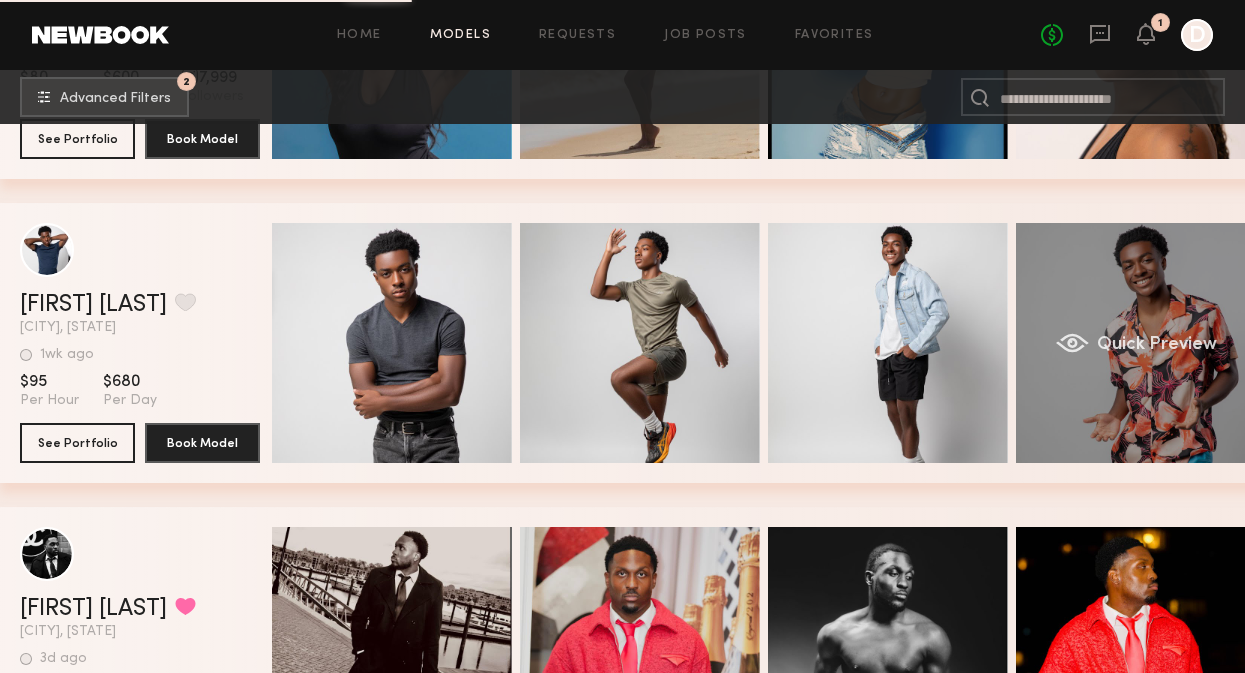 click on "Quick Preview" 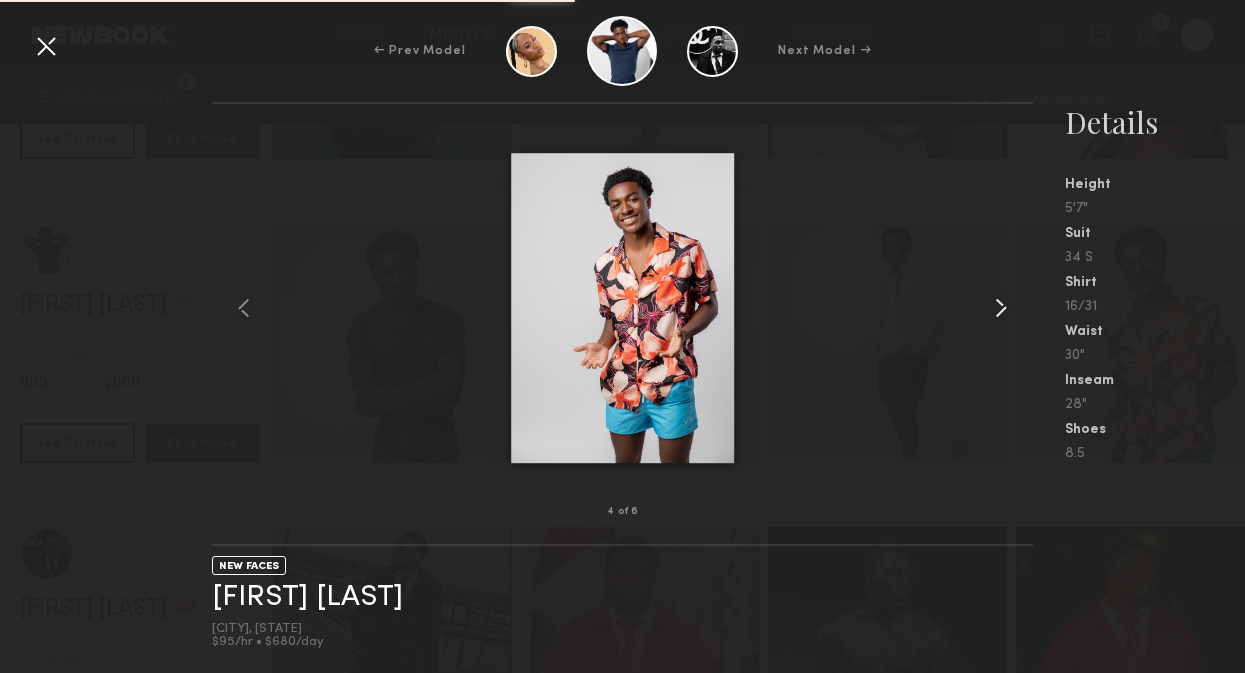 click at bounding box center [1001, 308] 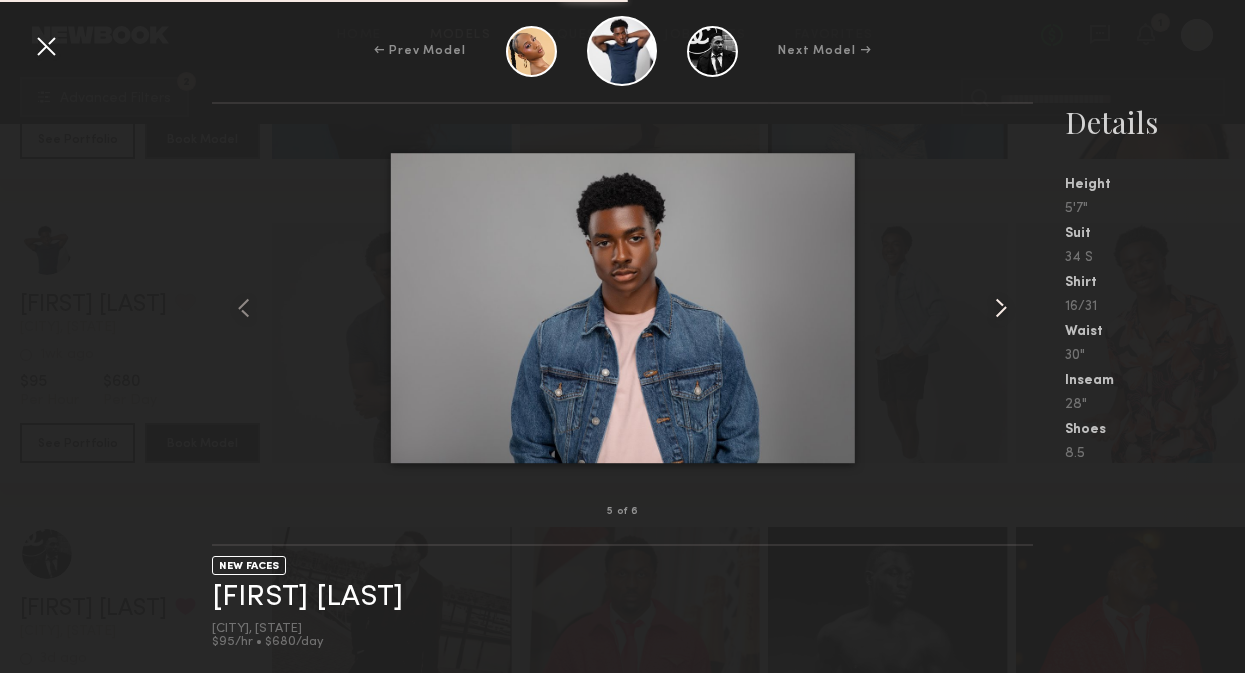 click at bounding box center [1001, 308] 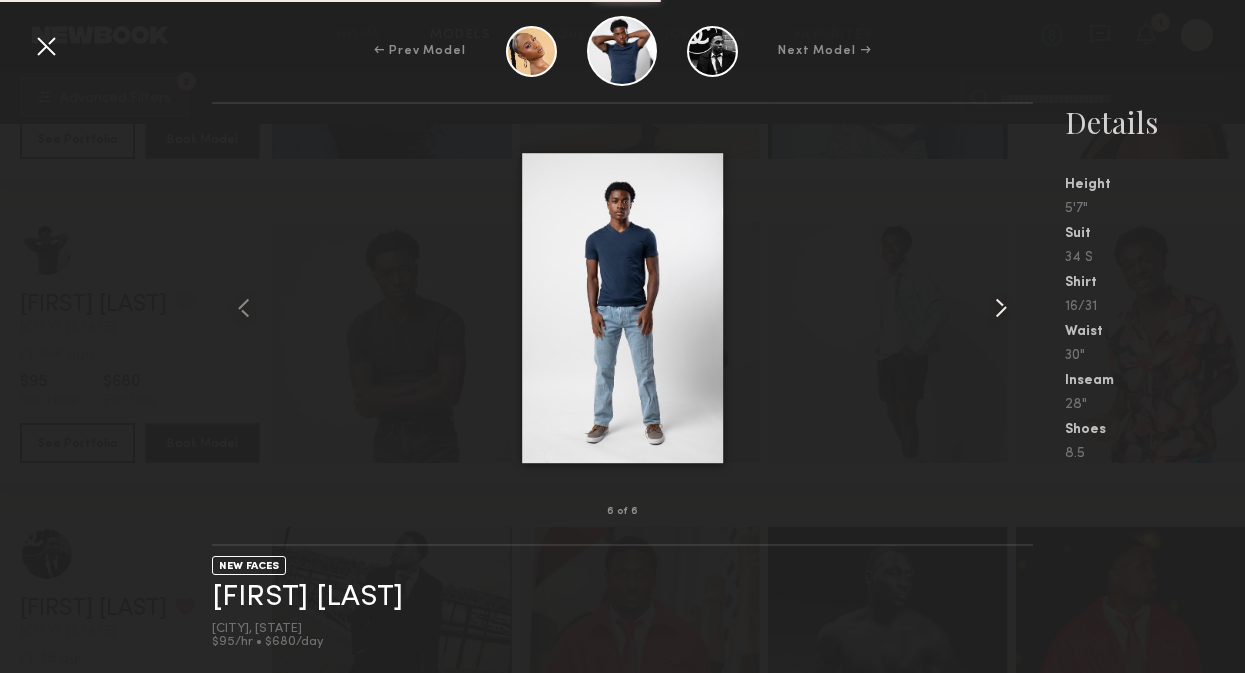 click at bounding box center (1001, 308) 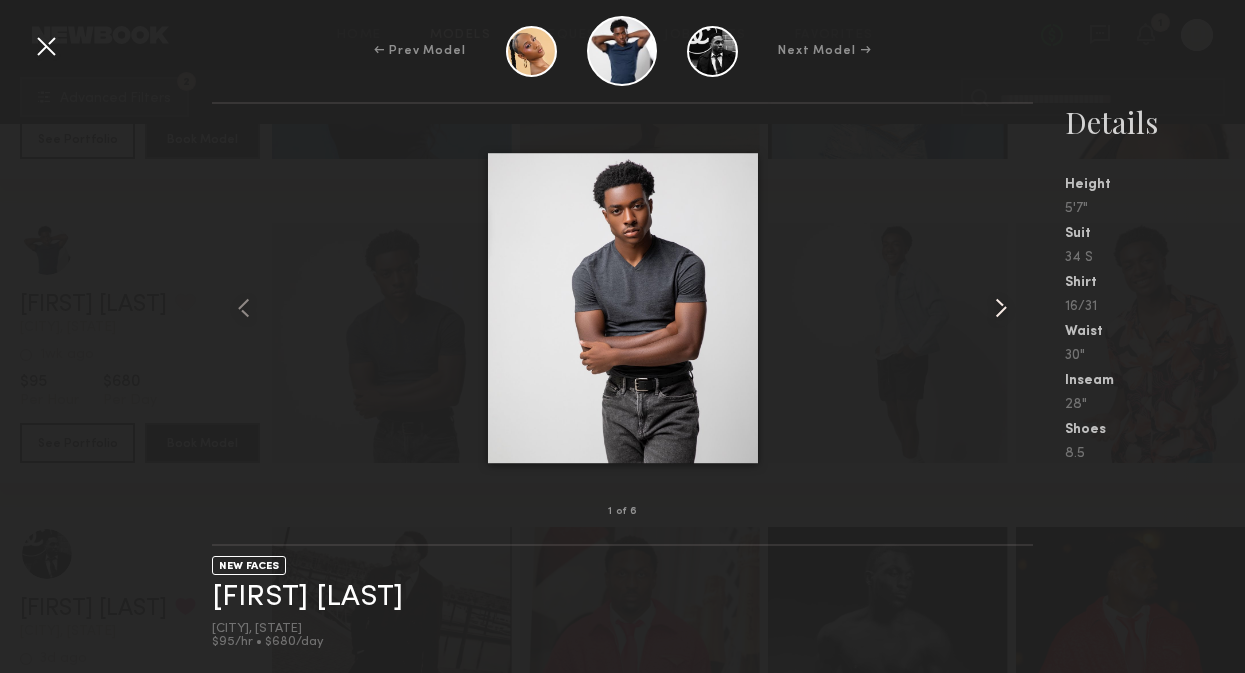 click at bounding box center (1001, 308) 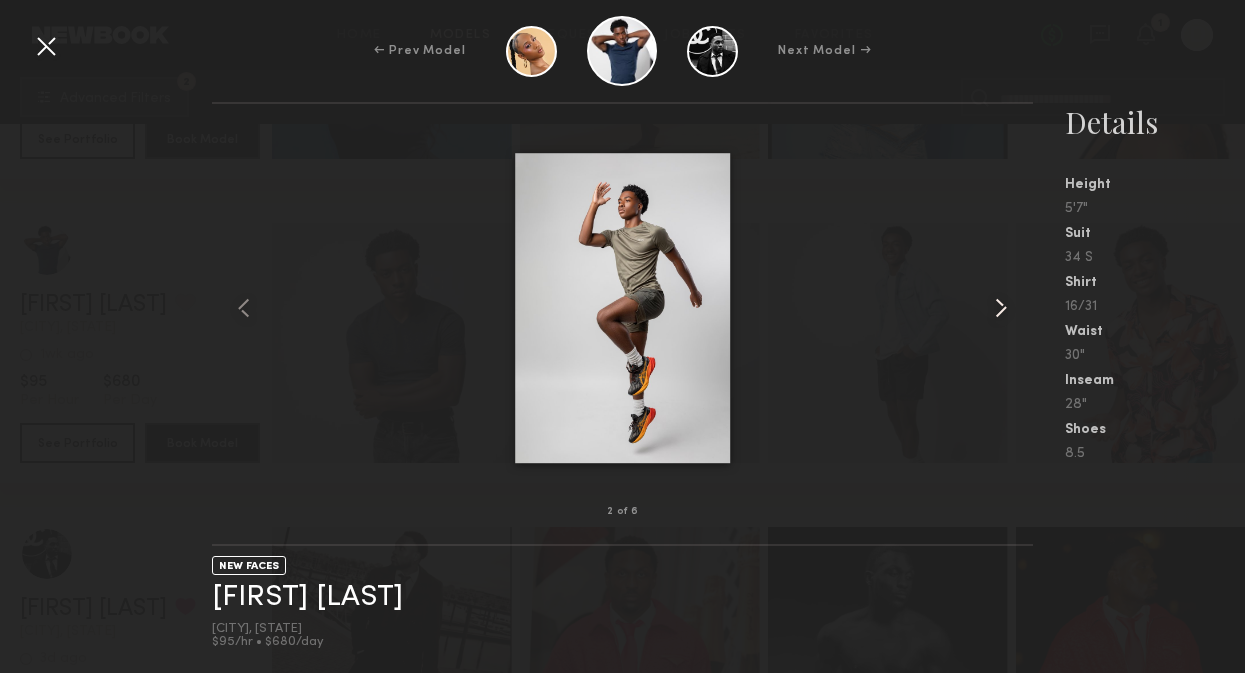click at bounding box center (1001, 308) 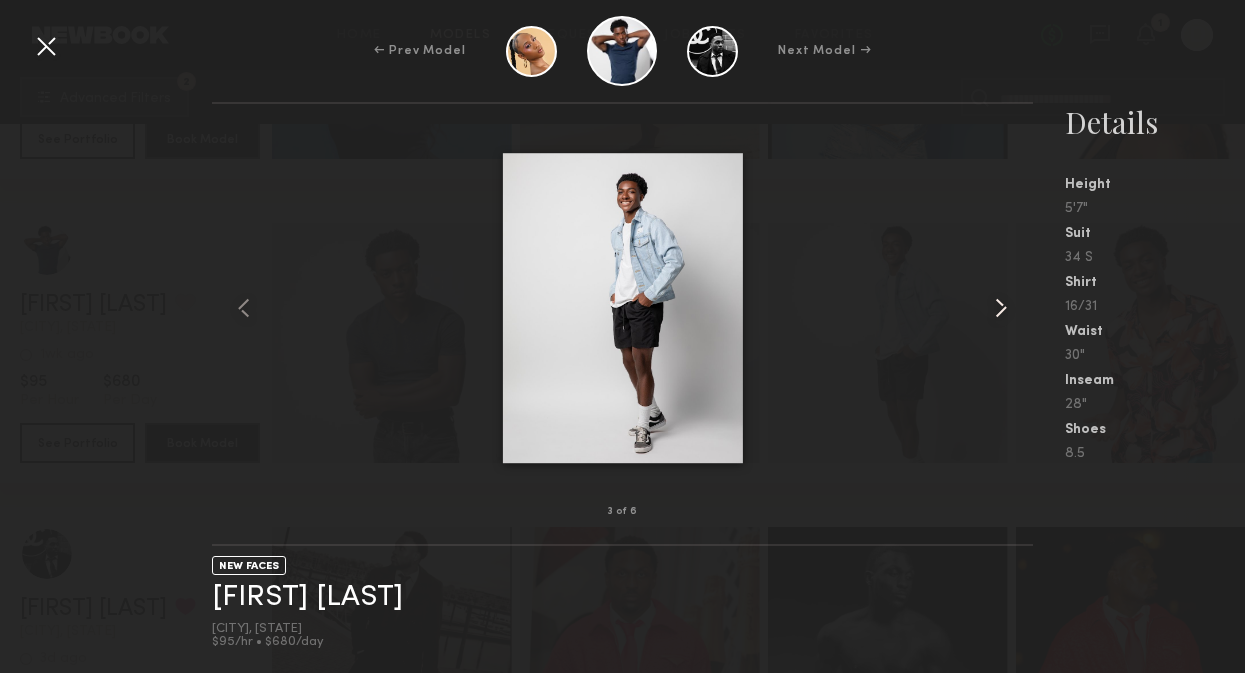 click at bounding box center [1001, 308] 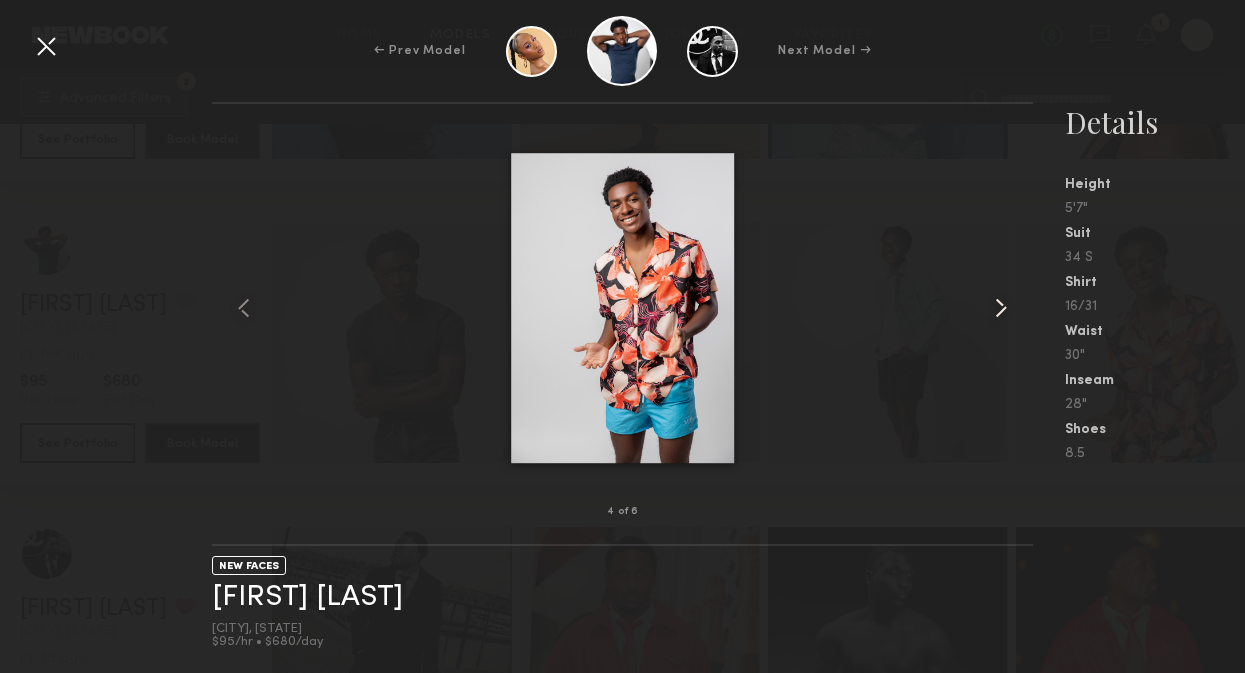 click at bounding box center (1001, 308) 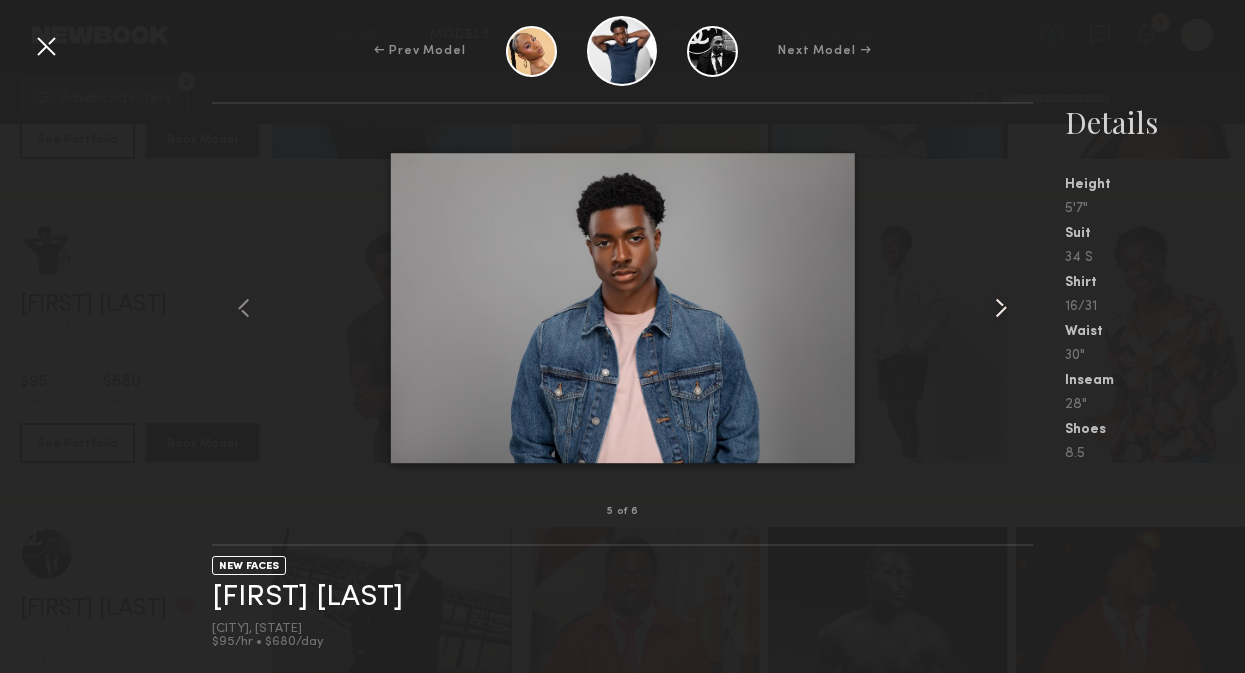click at bounding box center [1001, 308] 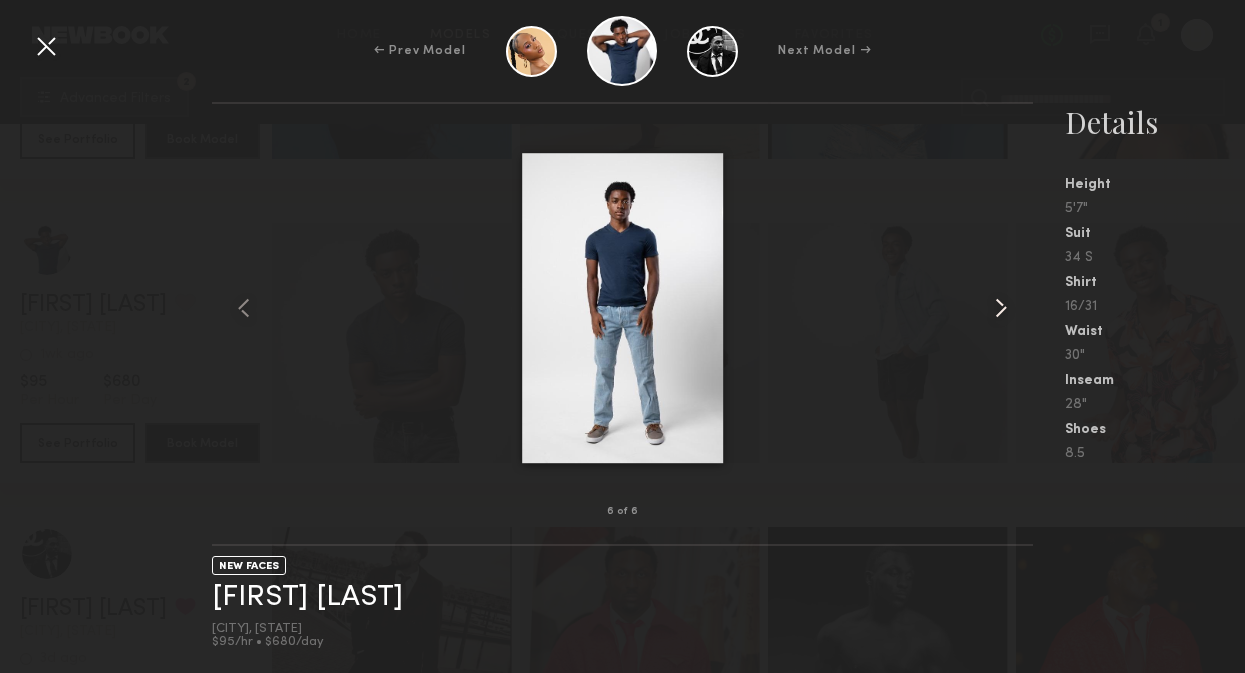 click at bounding box center (1001, 308) 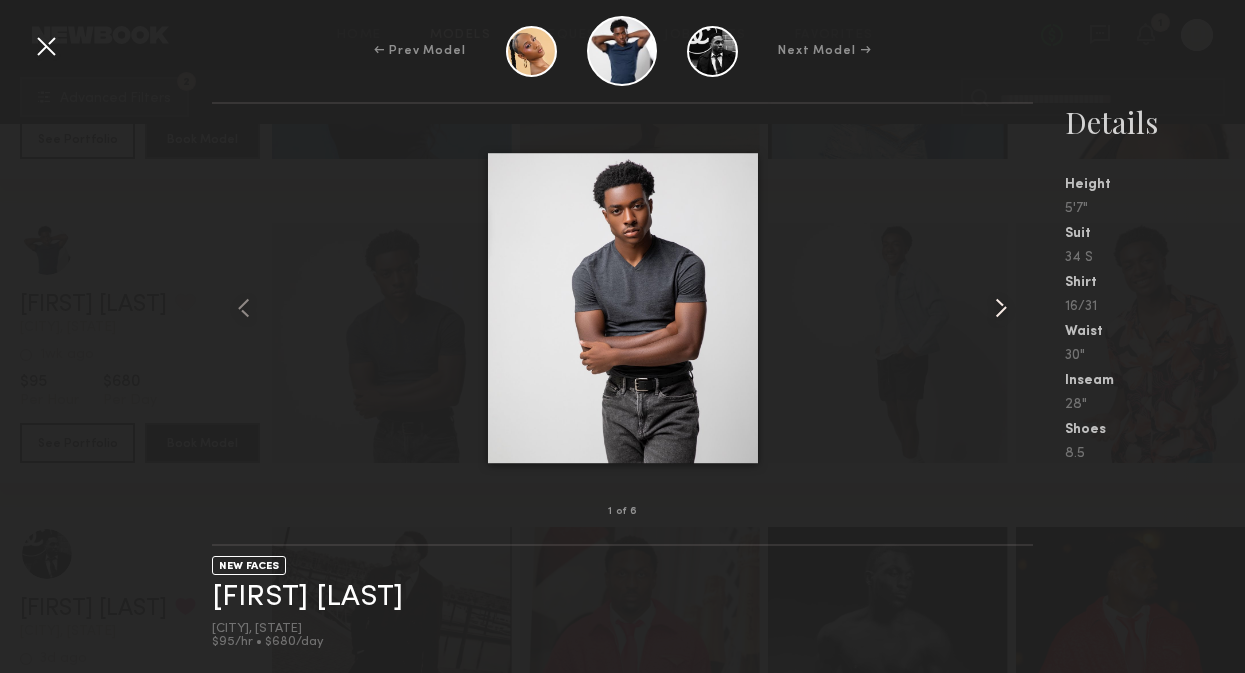 click at bounding box center [1001, 308] 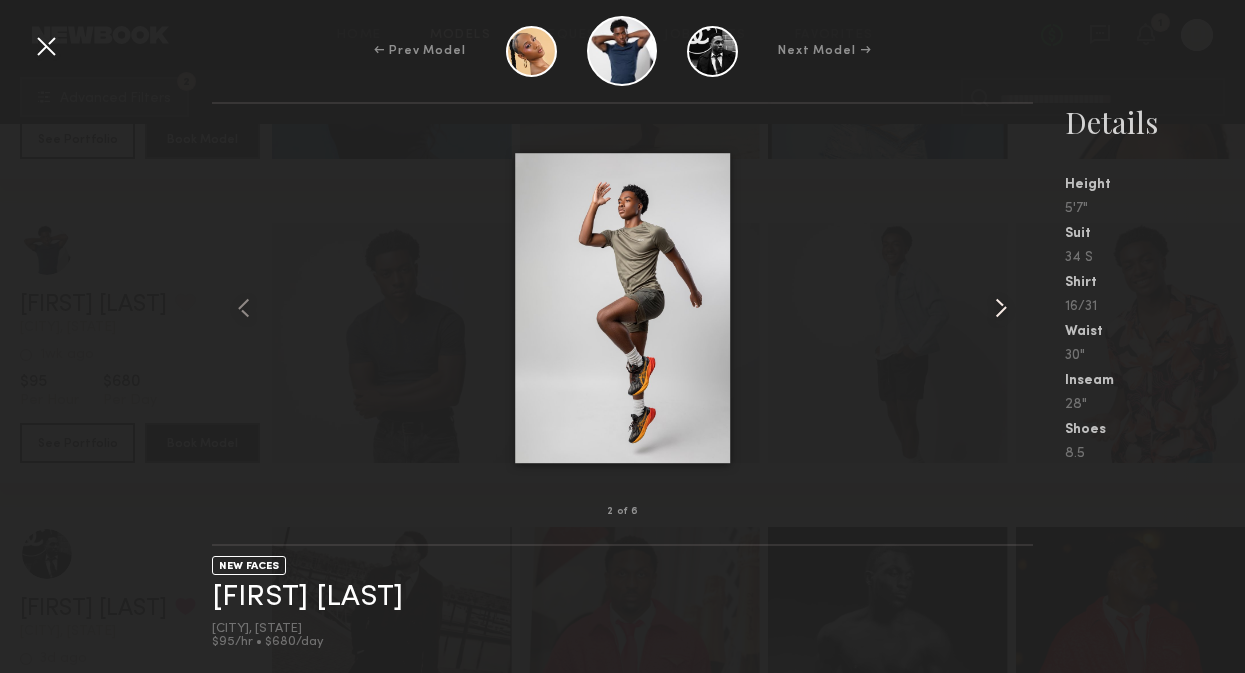 click at bounding box center [1001, 308] 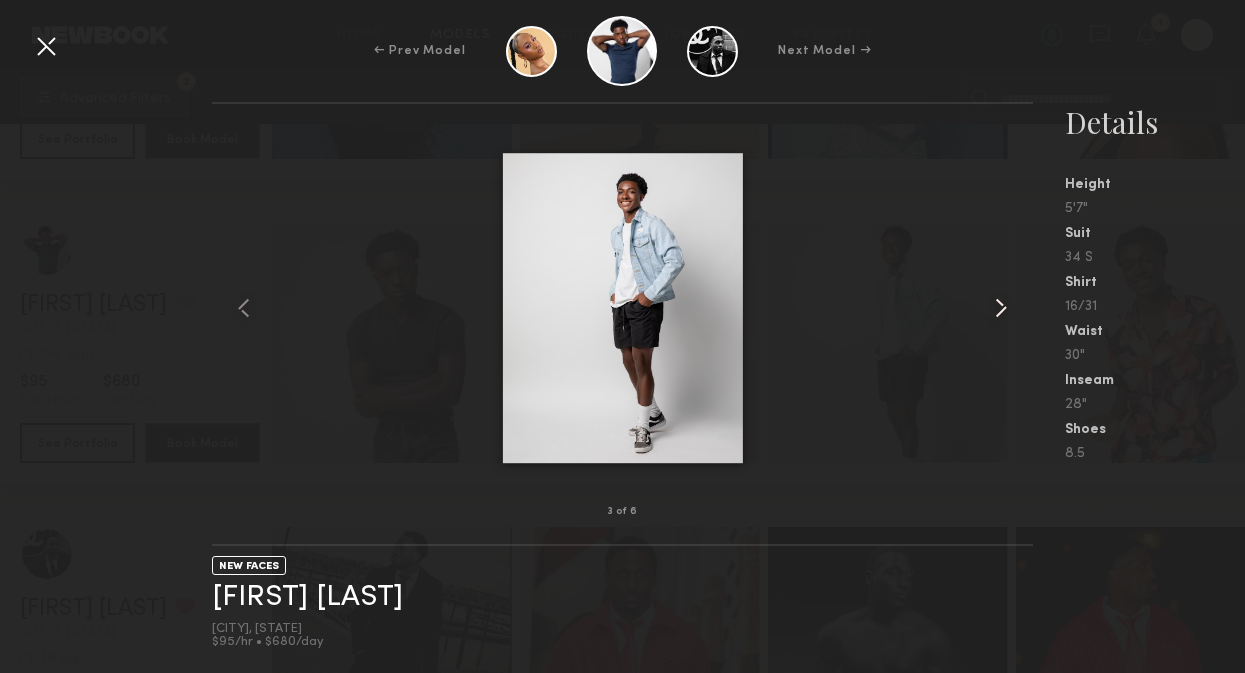 click at bounding box center [1001, 308] 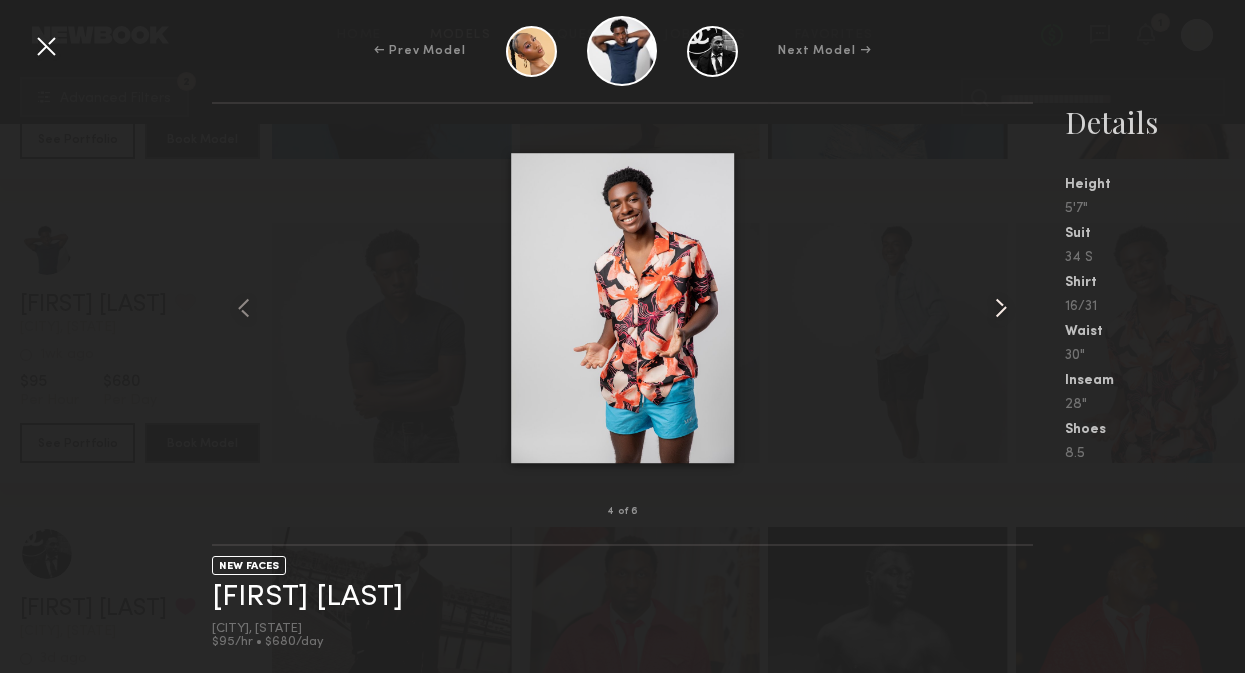 click at bounding box center [1001, 308] 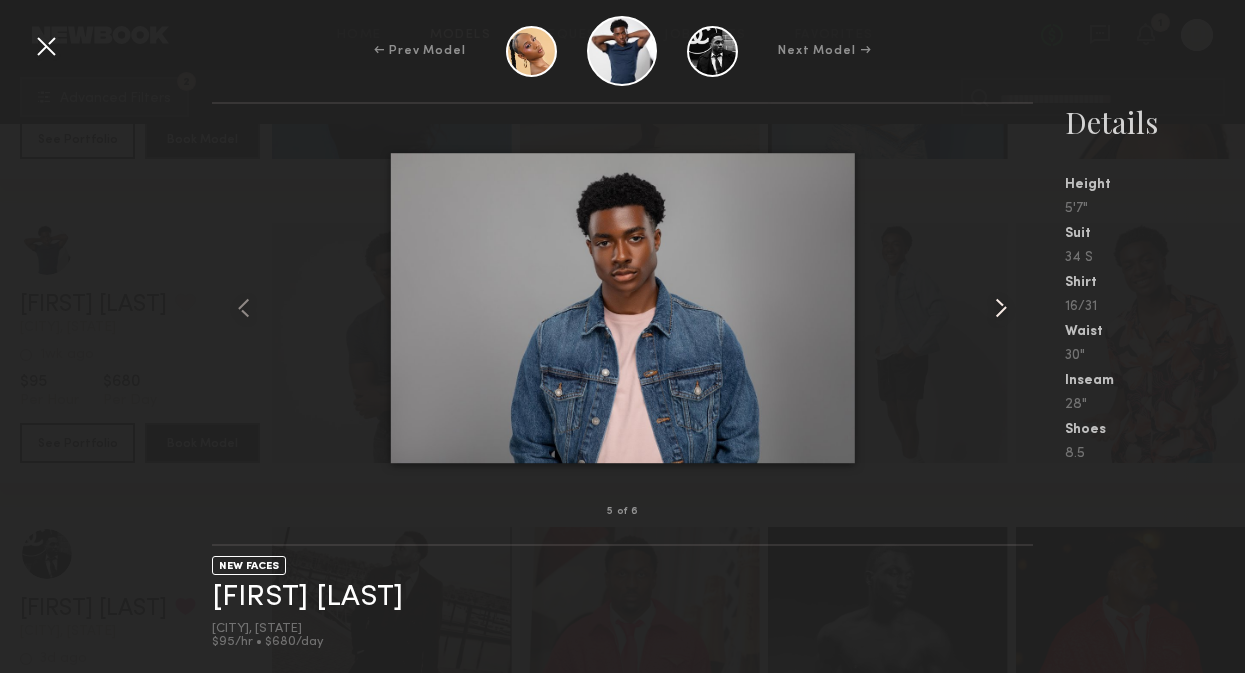 click at bounding box center (1001, 308) 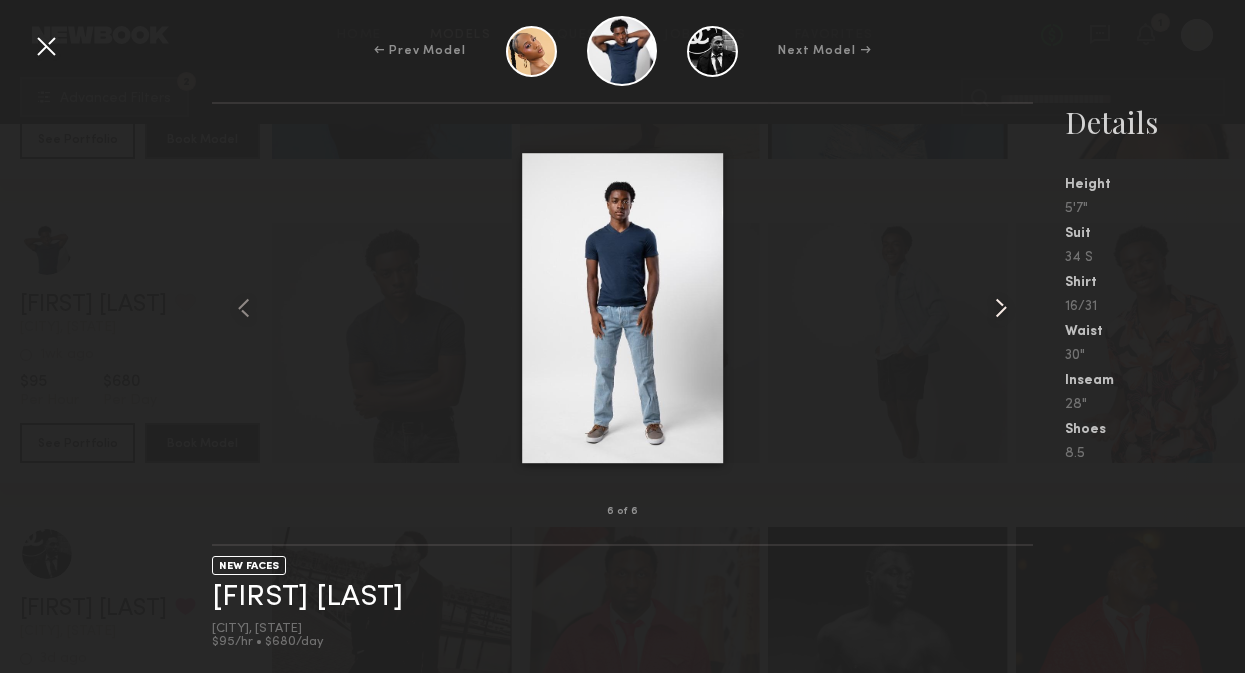 click at bounding box center (1001, 308) 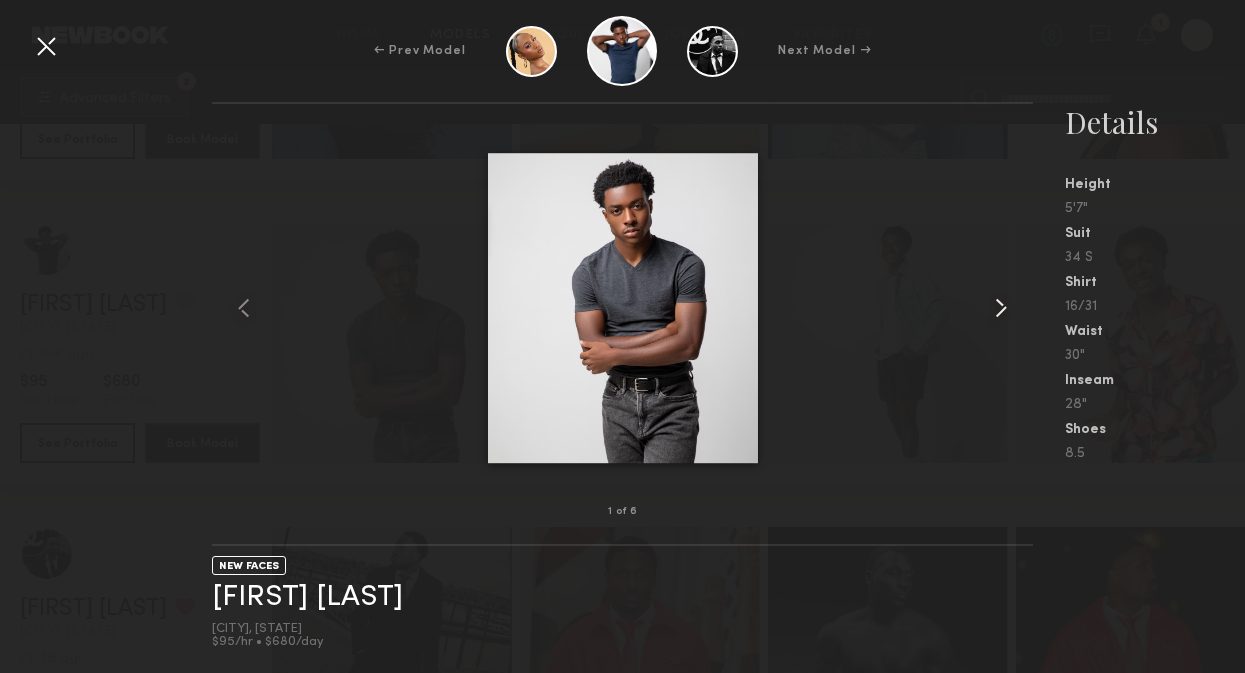 click at bounding box center [1001, 308] 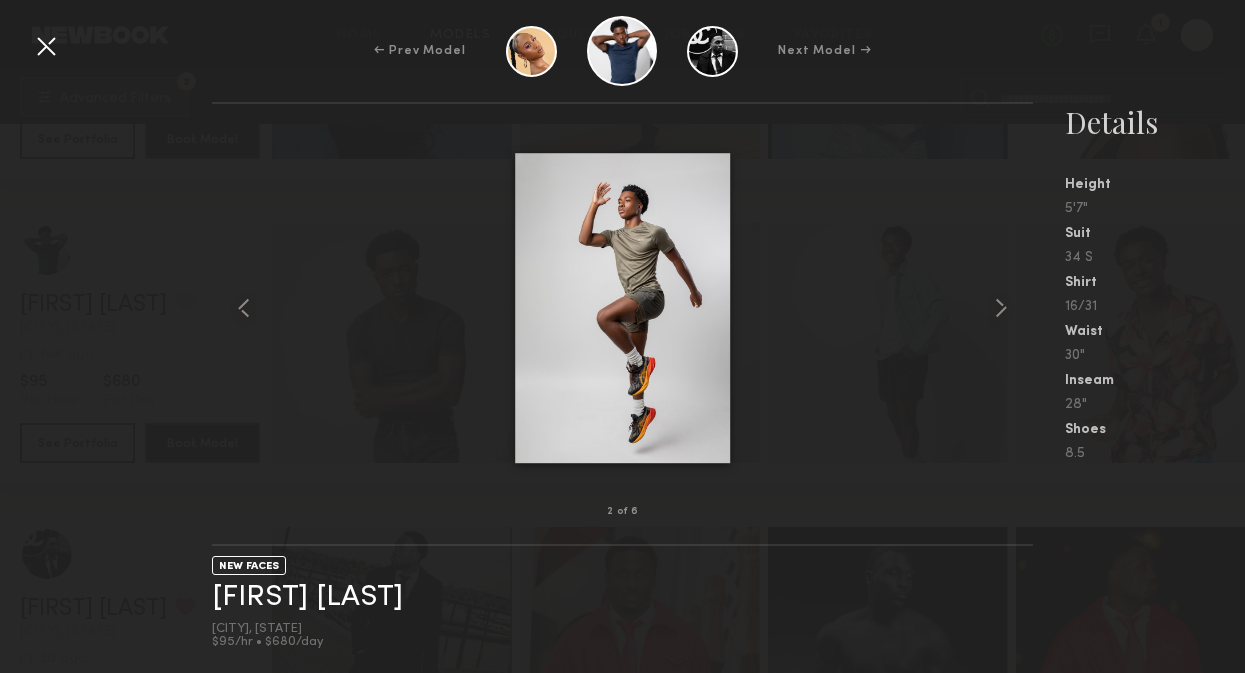 click at bounding box center [46, 46] 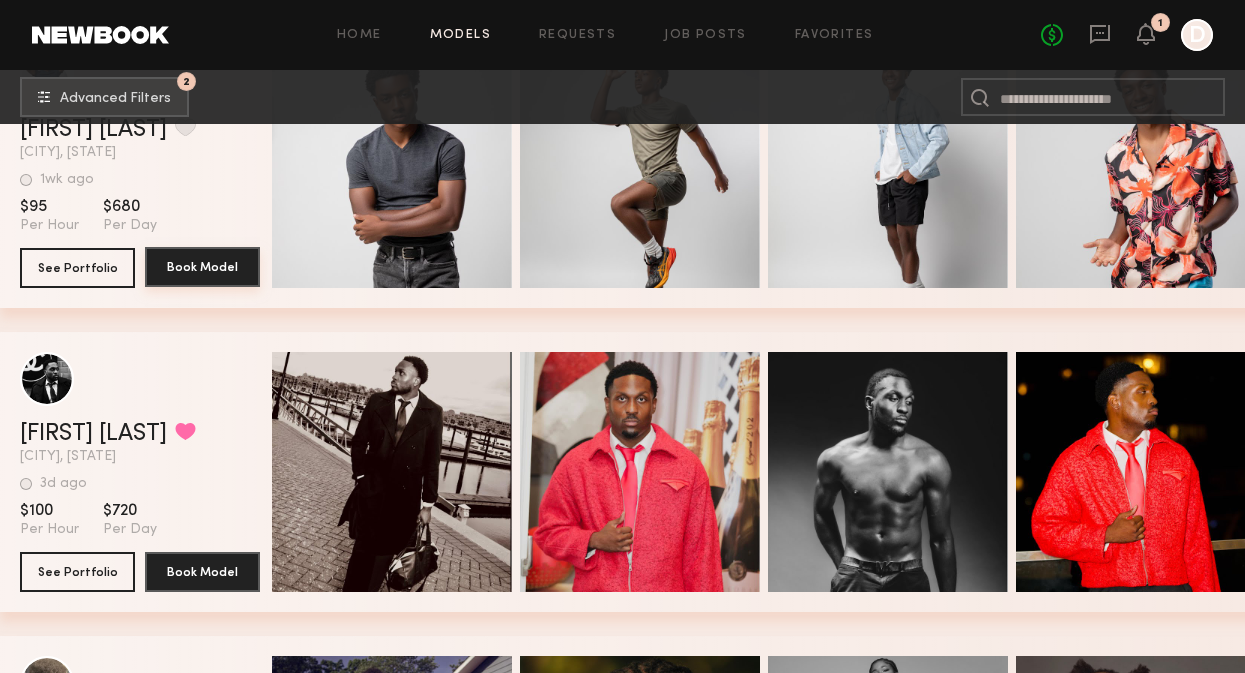 scroll, scrollTop: 6250, scrollLeft: 0, axis: vertical 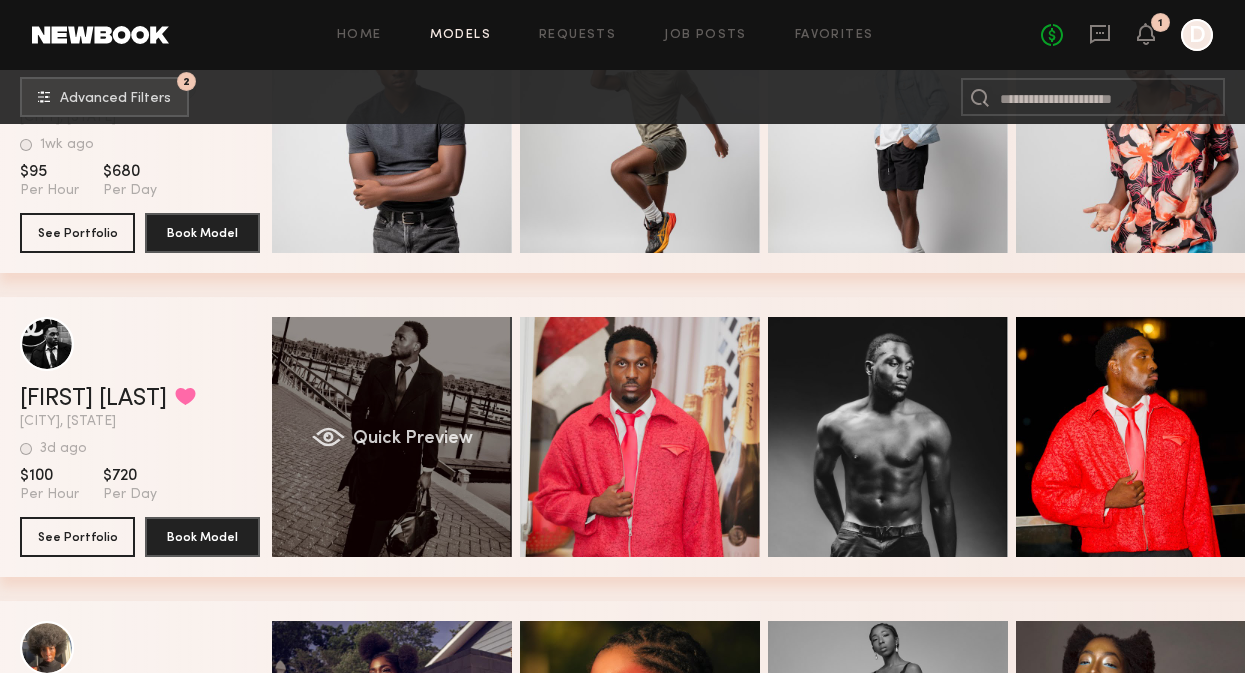 click on "Quick Preview" 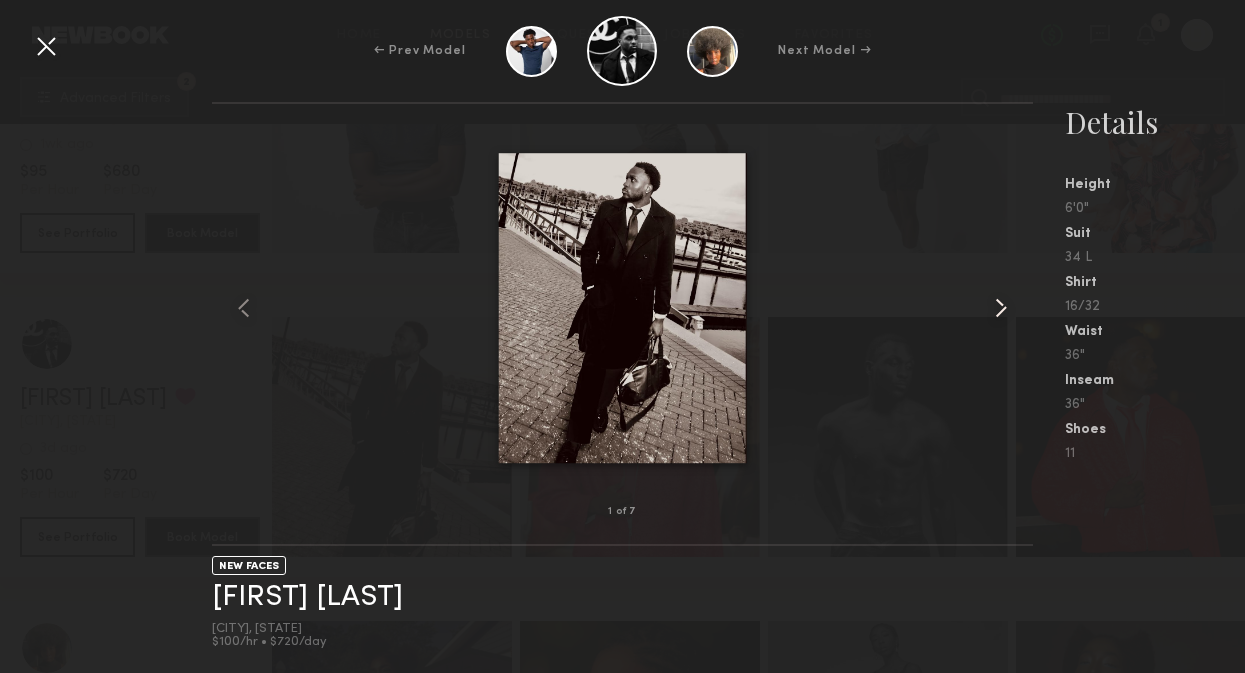 click at bounding box center [1001, 308] 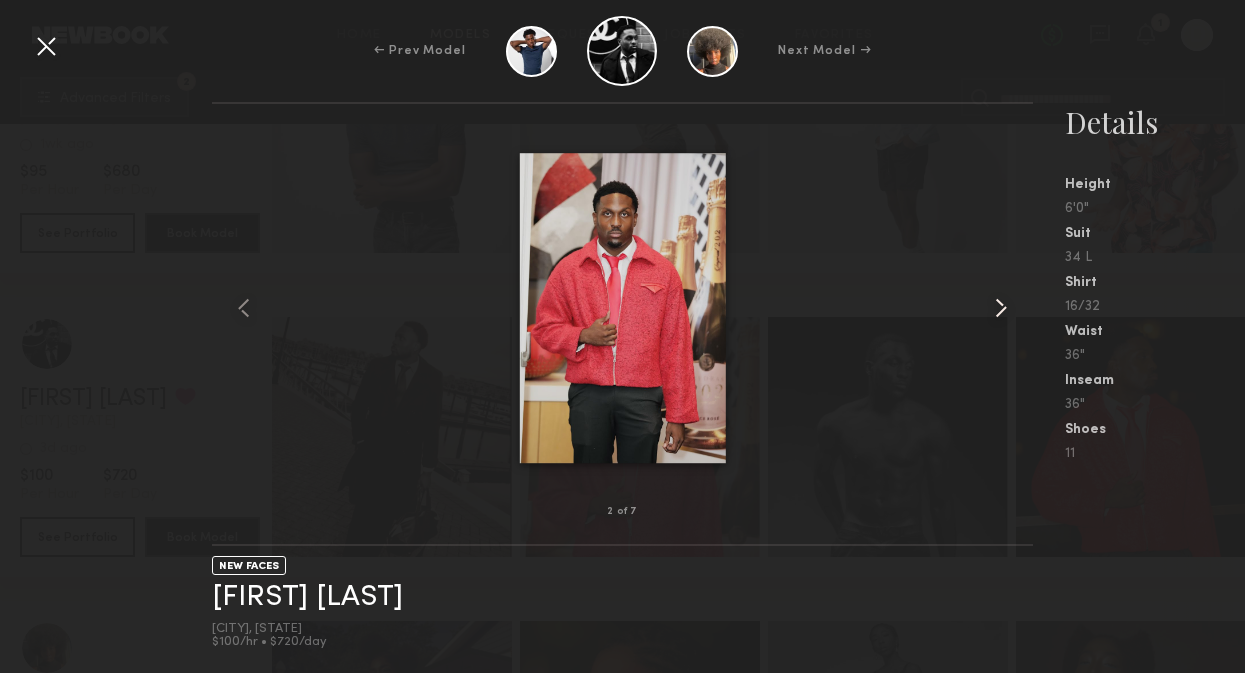 click at bounding box center (1001, 308) 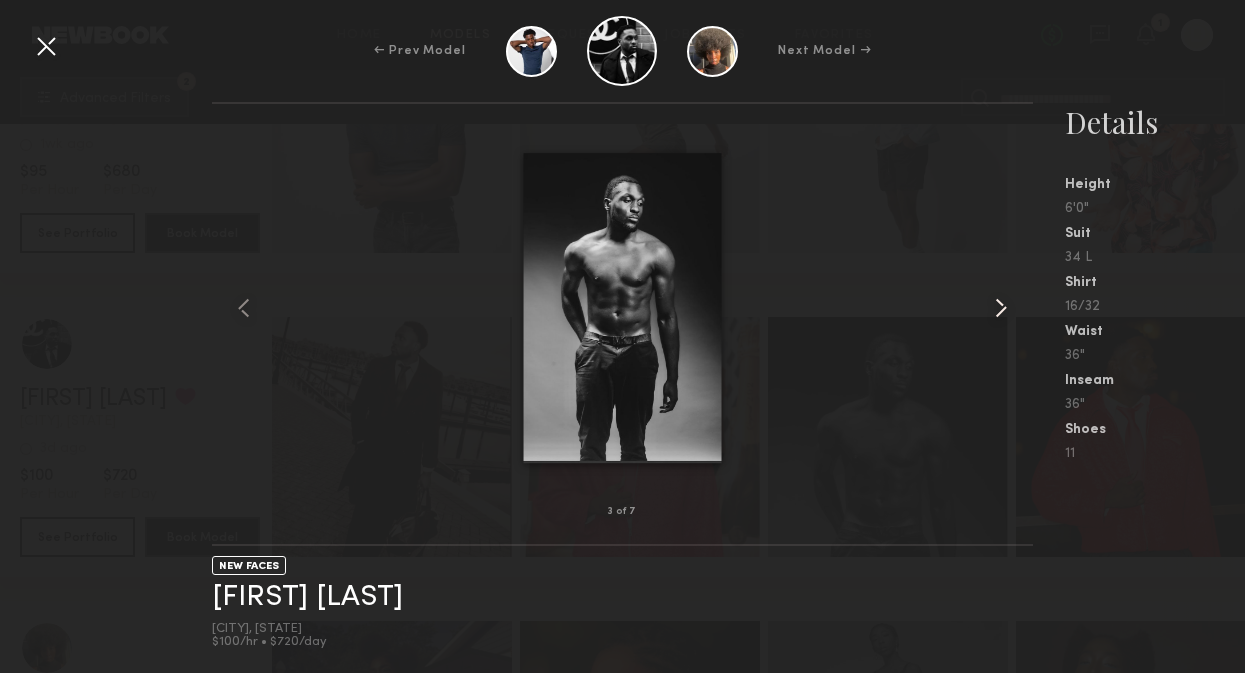 click at bounding box center [1001, 308] 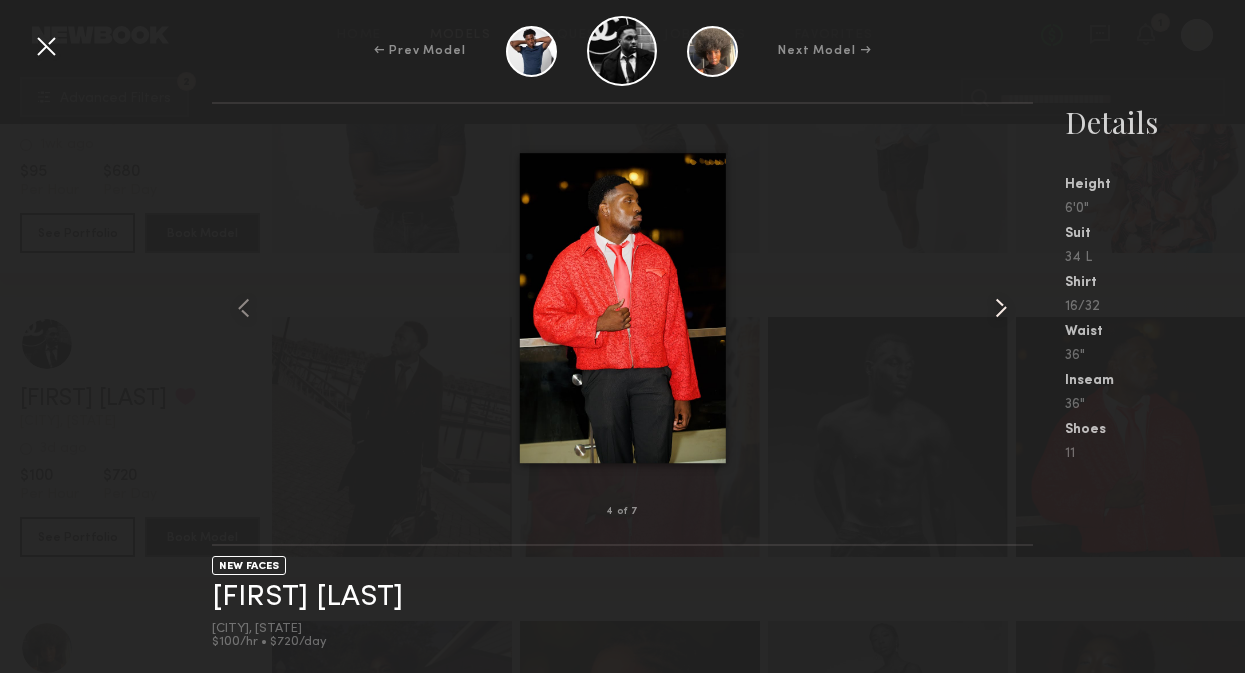 click at bounding box center (1001, 308) 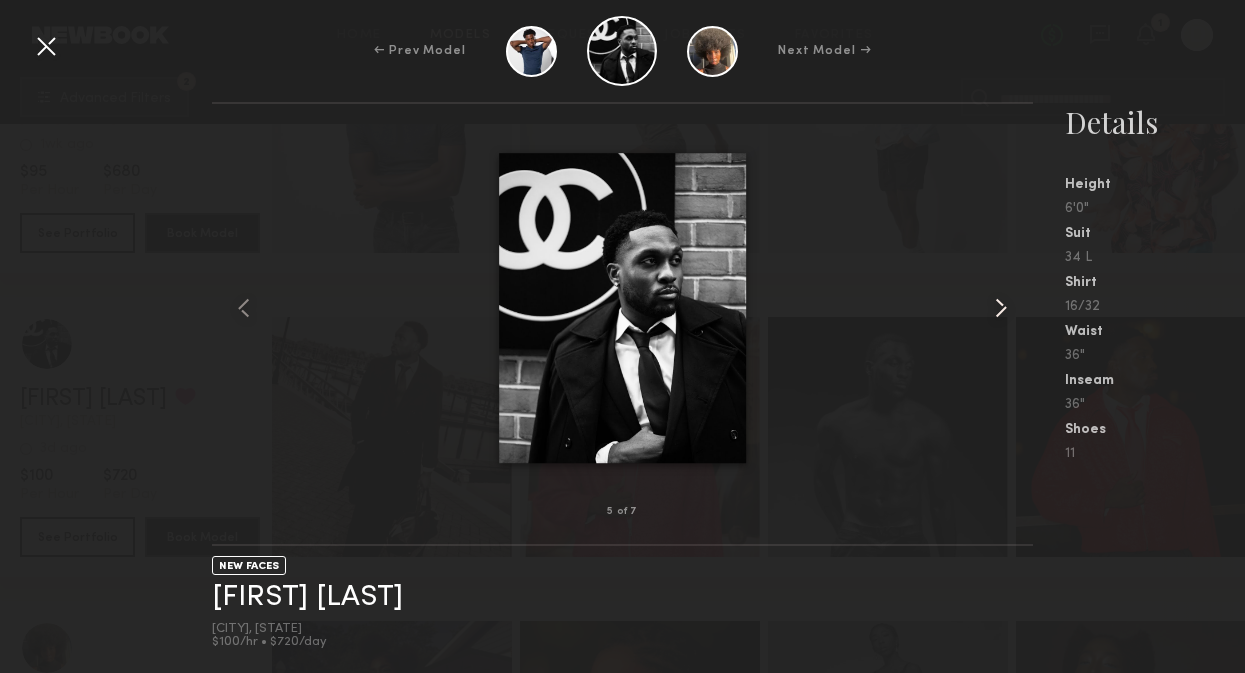 click at bounding box center [1001, 308] 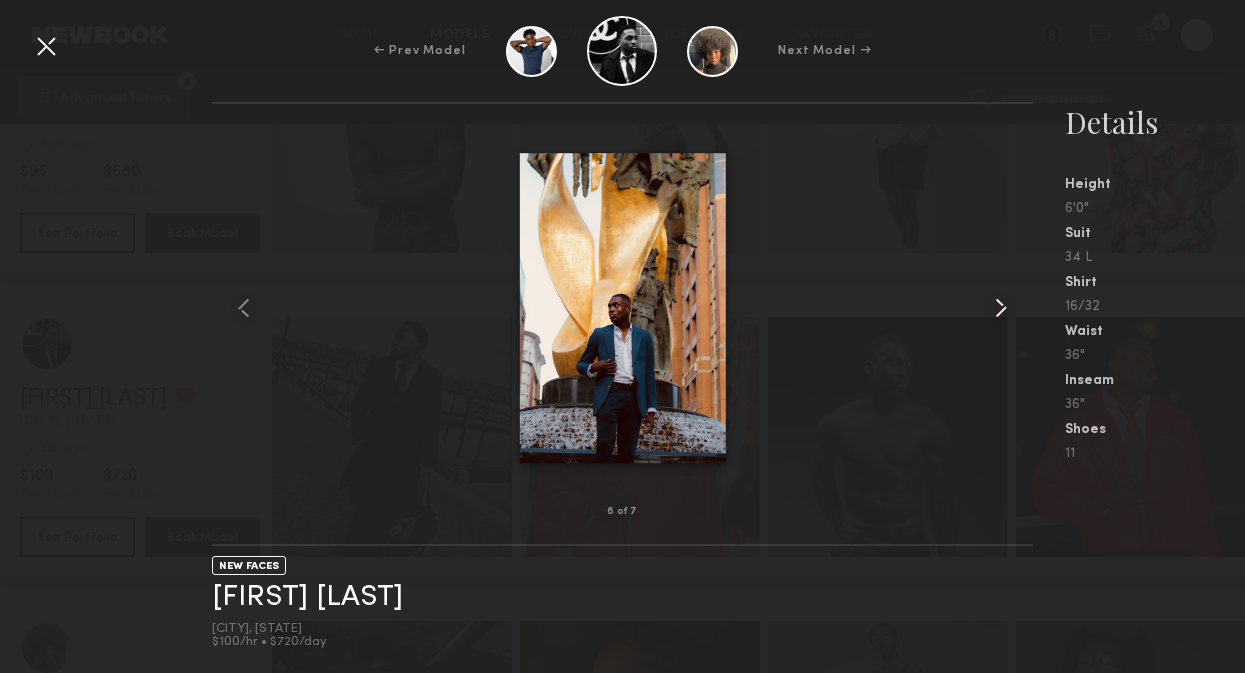 click at bounding box center [1001, 308] 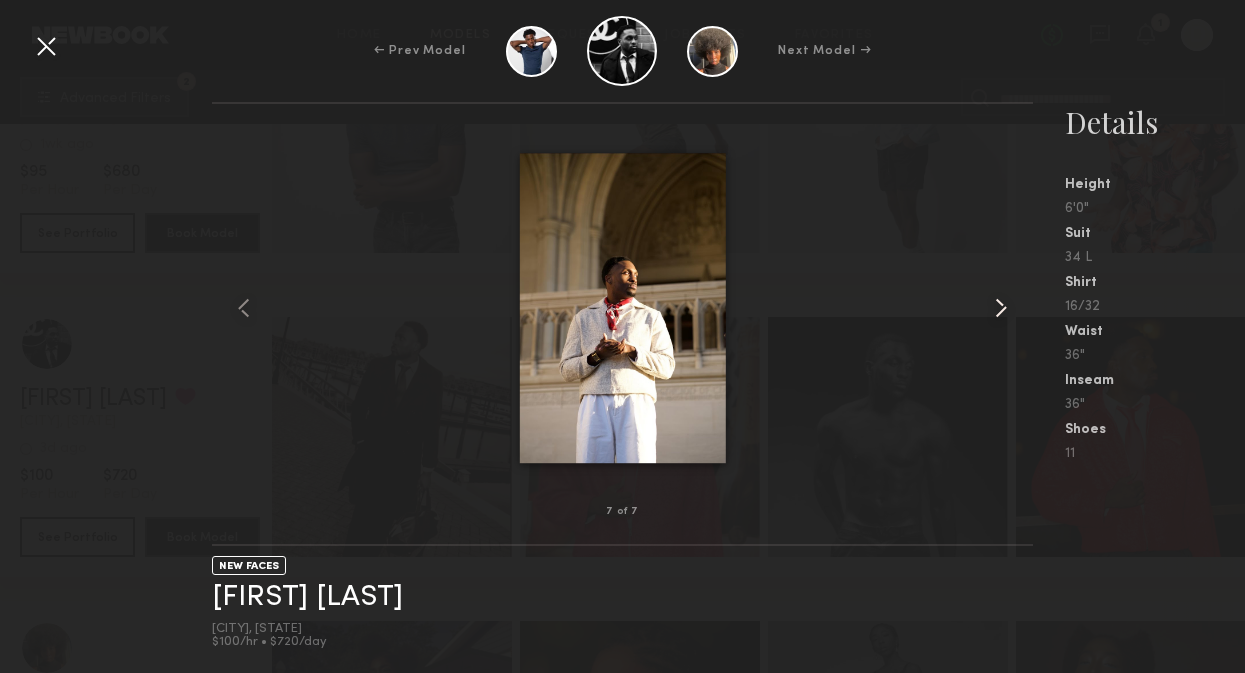 click at bounding box center (1001, 308) 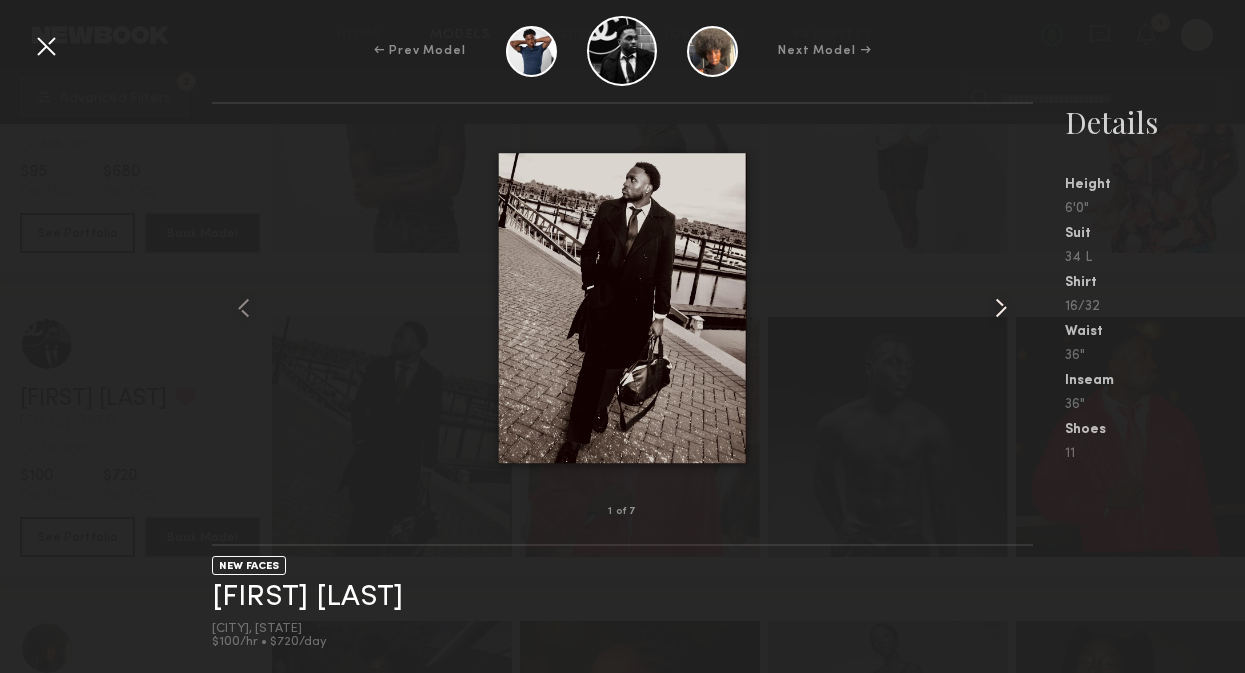 click at bounding box center [1001, 308] 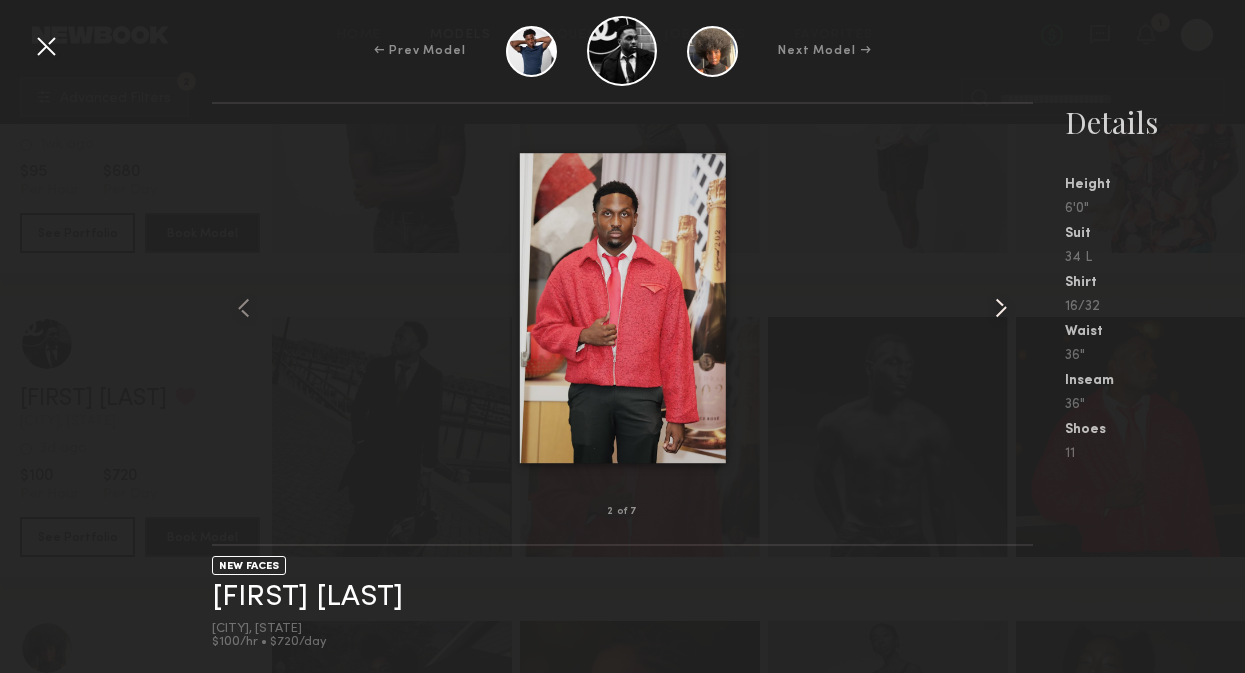 click at bounding box center [1001, 308] 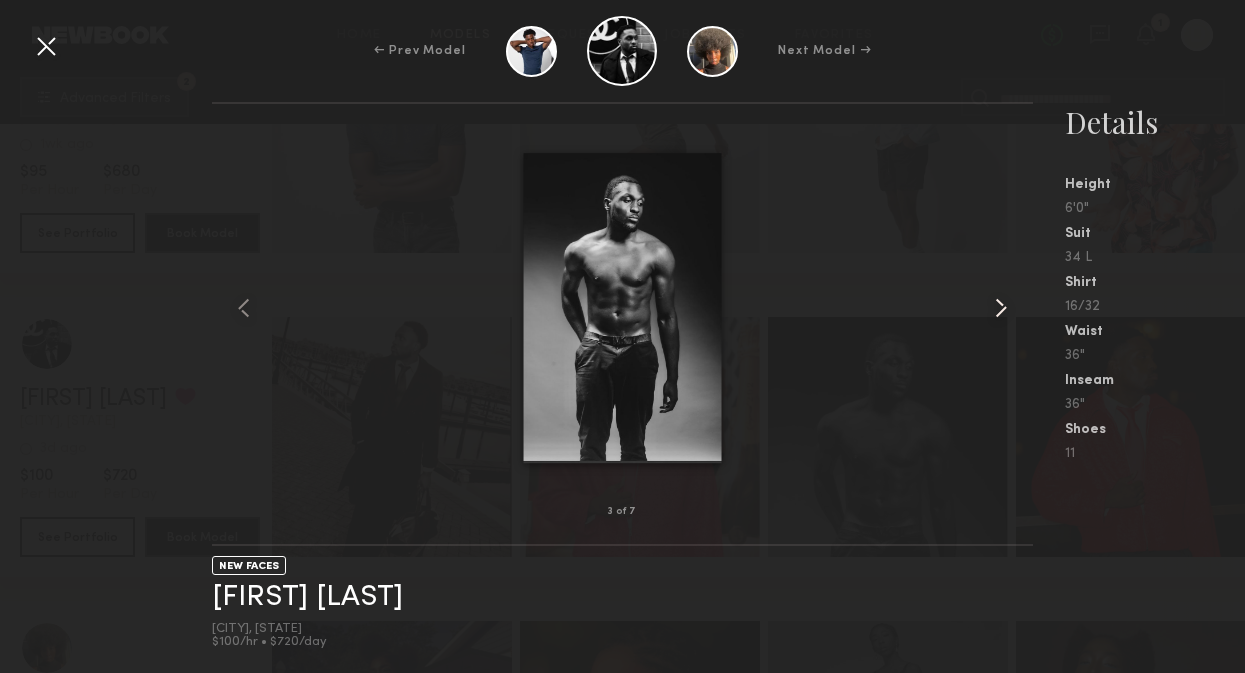 click at bounding box center (1001, 308) 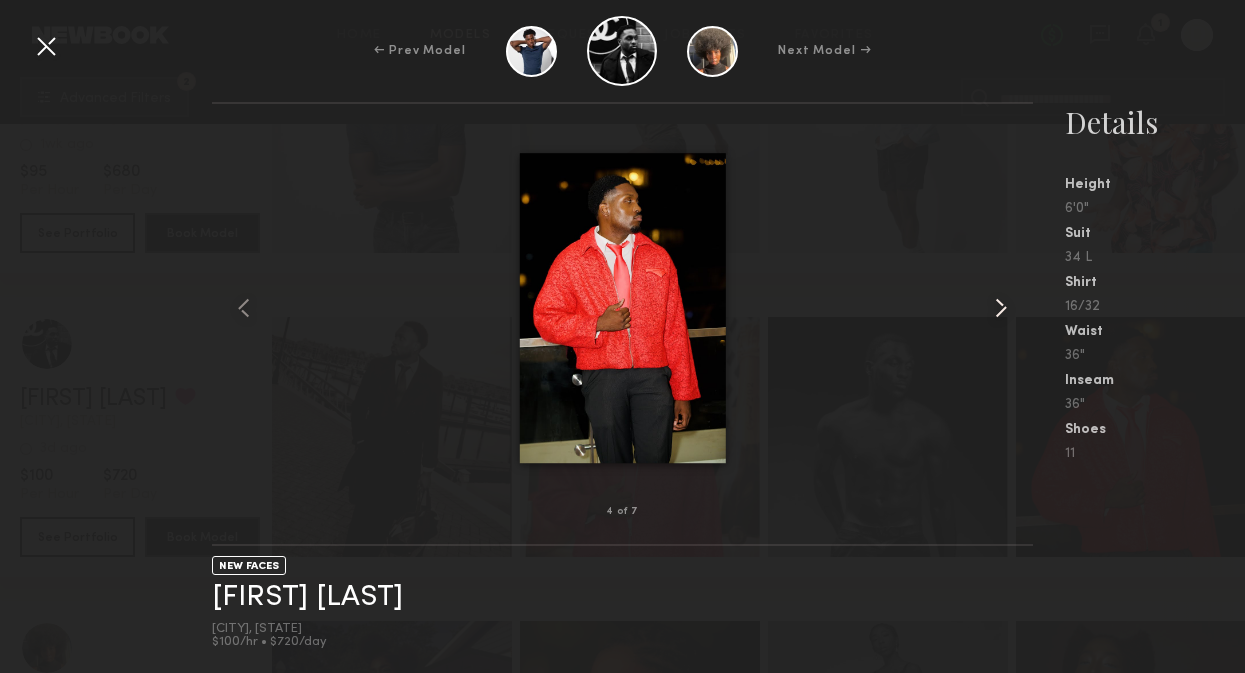 click at bounding box center (1001, 308) 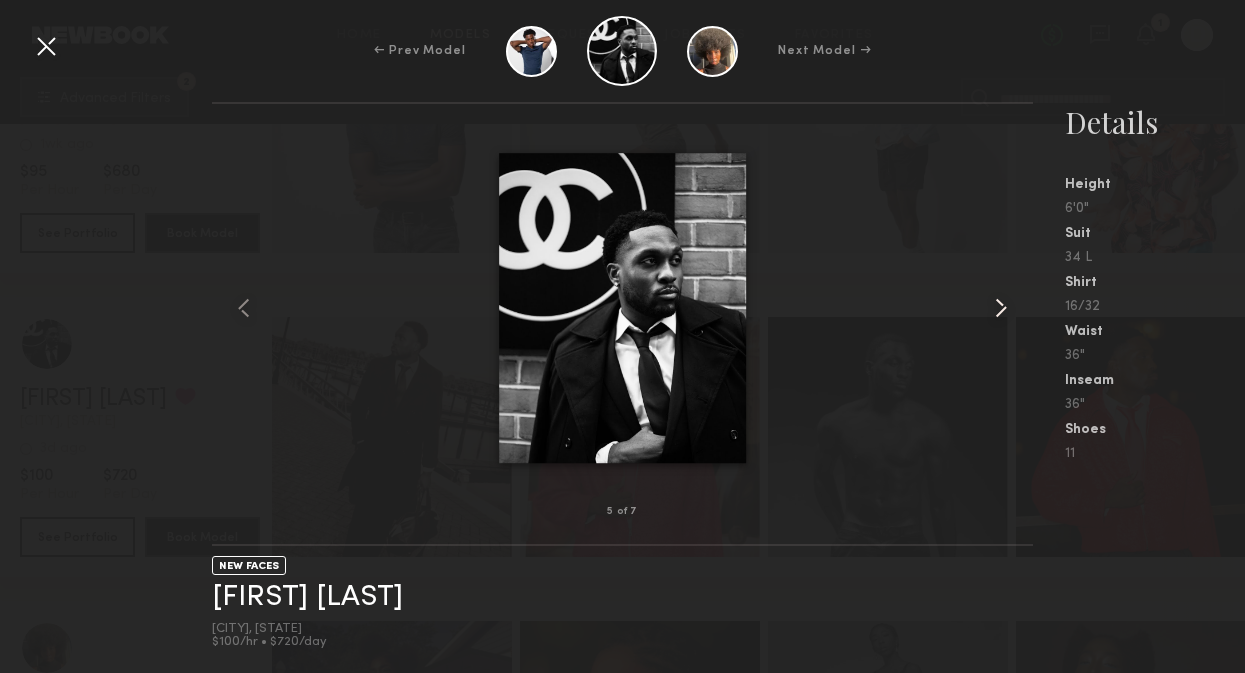 click at bounding box center [1001, 308] 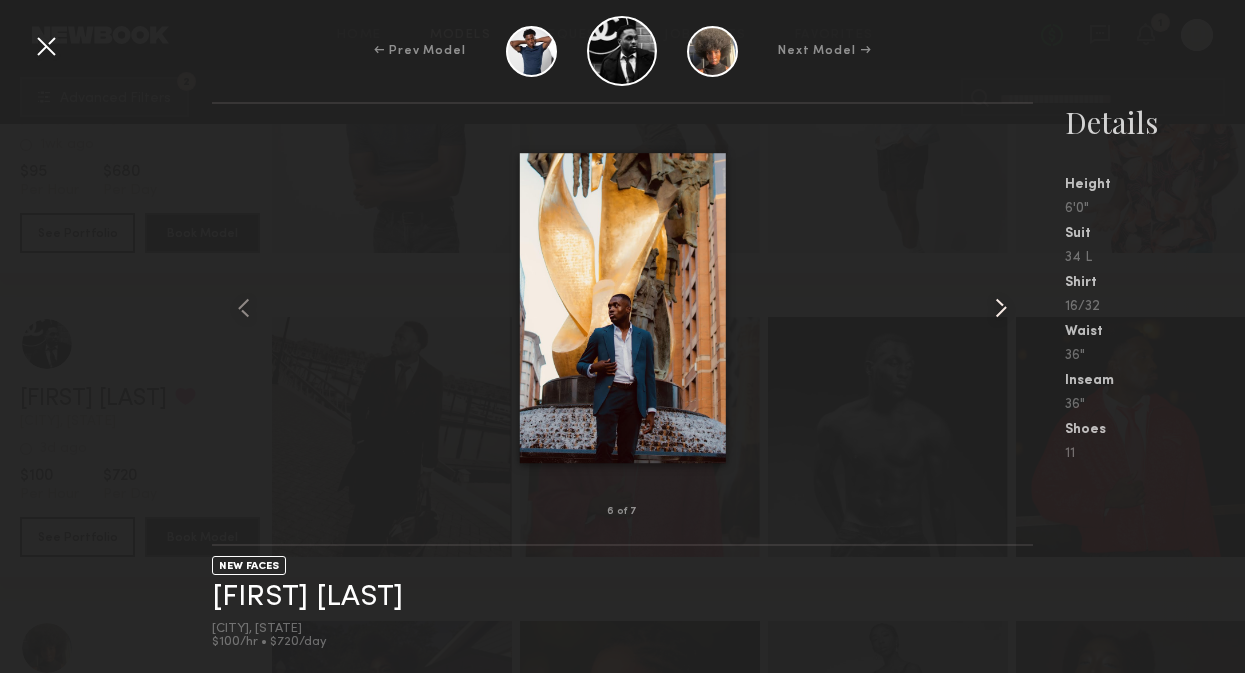 click at bounding box center (1001, 308) 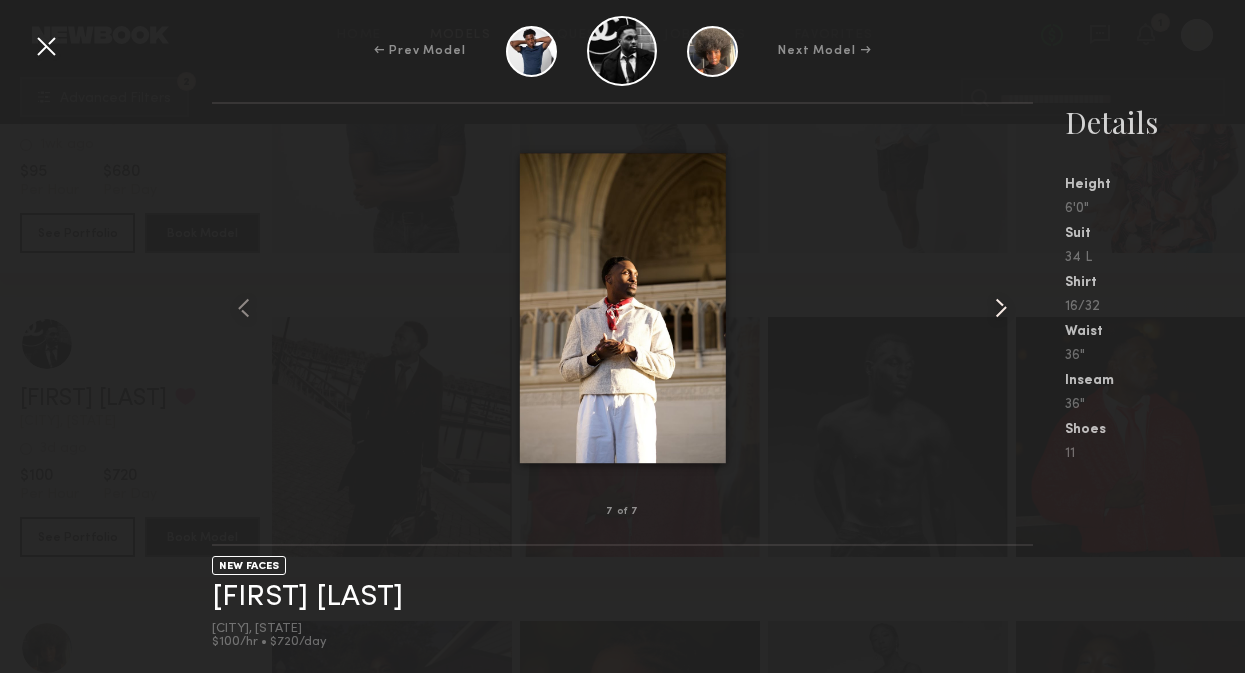 click at bounding box center (1001, 308) 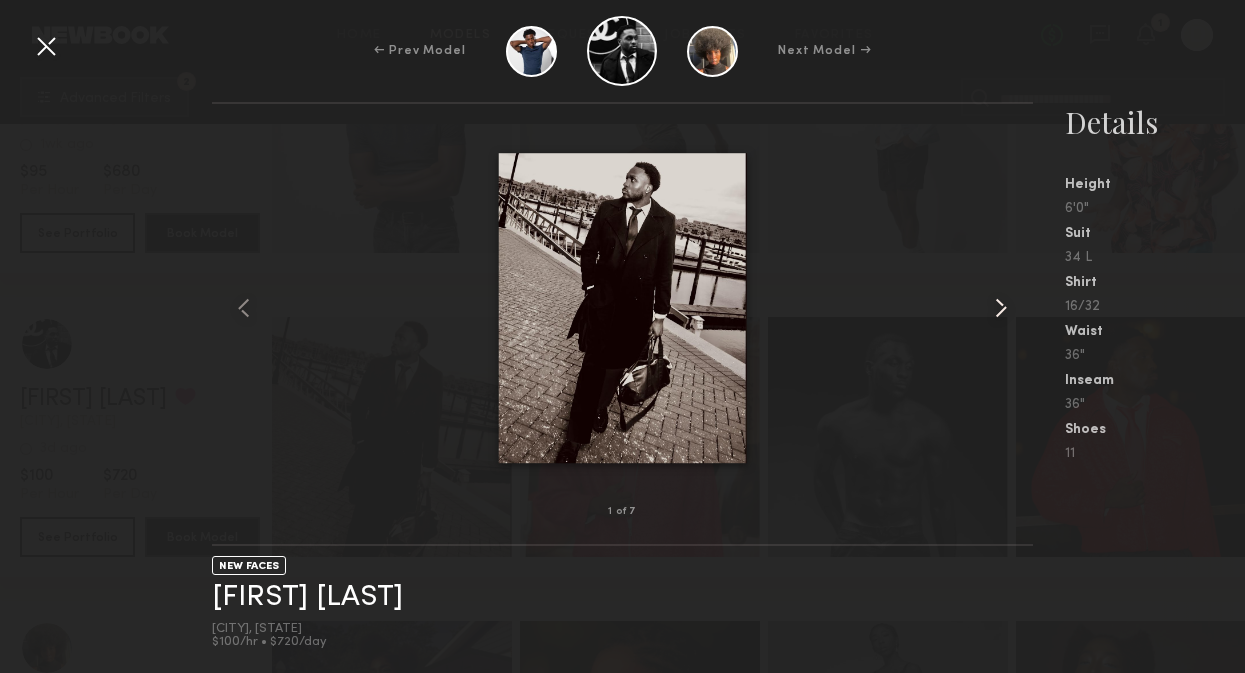 click at bounding box center (1001, 308) 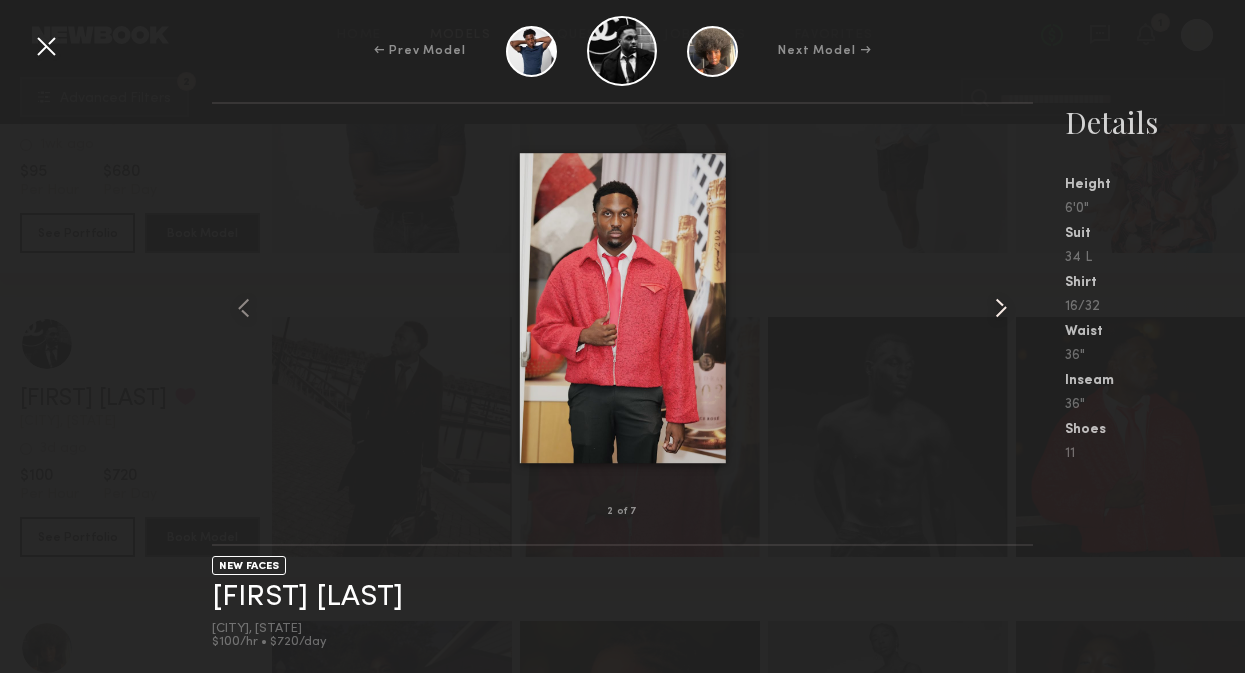 click at bounding box center [1001, 308] 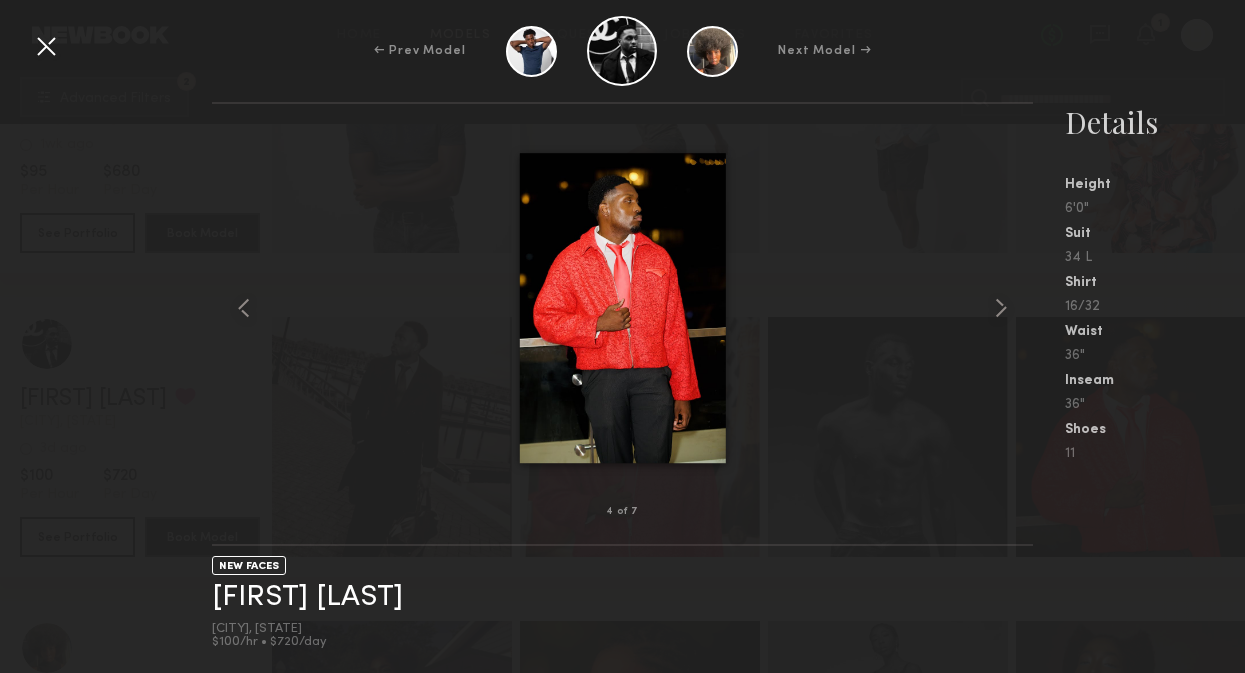 click at bounding box center (46, 46) 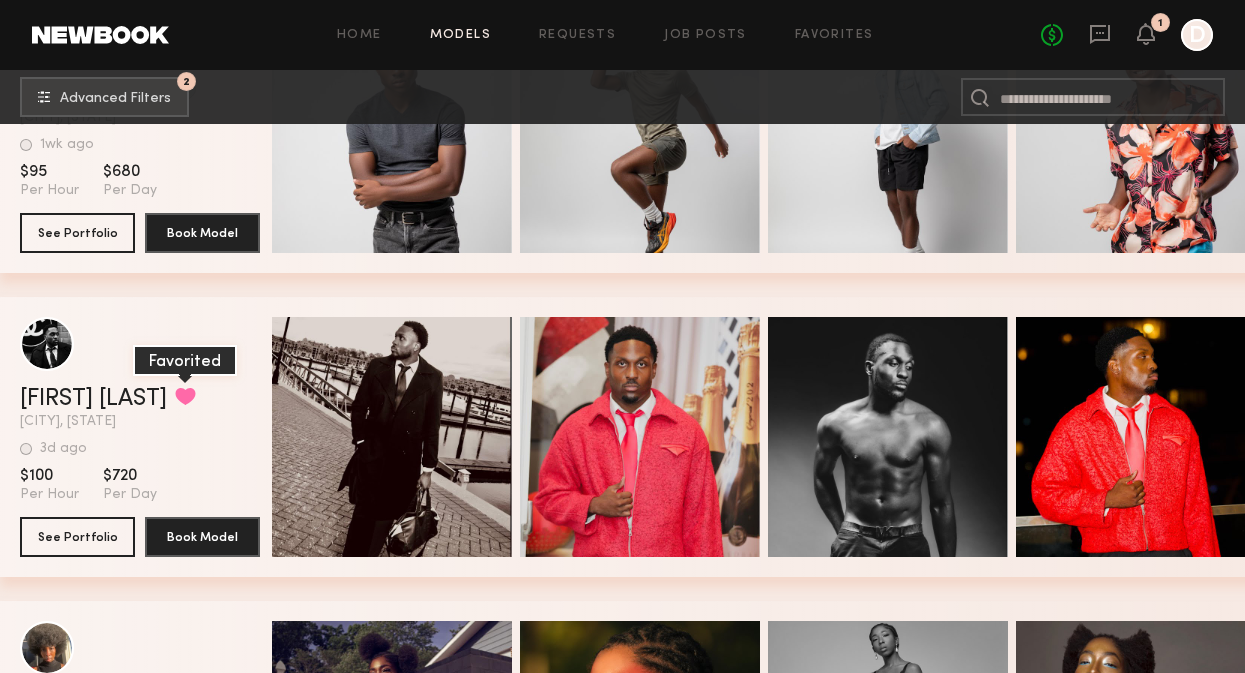 click 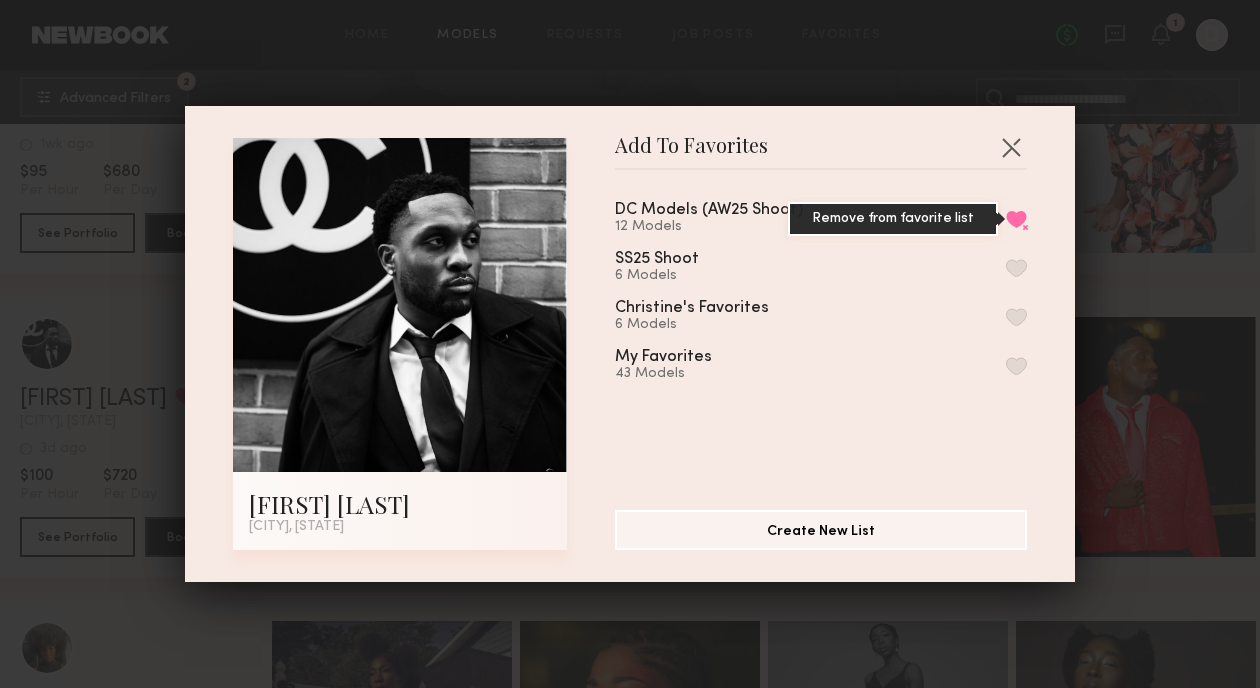 click on "Remove from favorite list" at bounding box center [1016, 219] 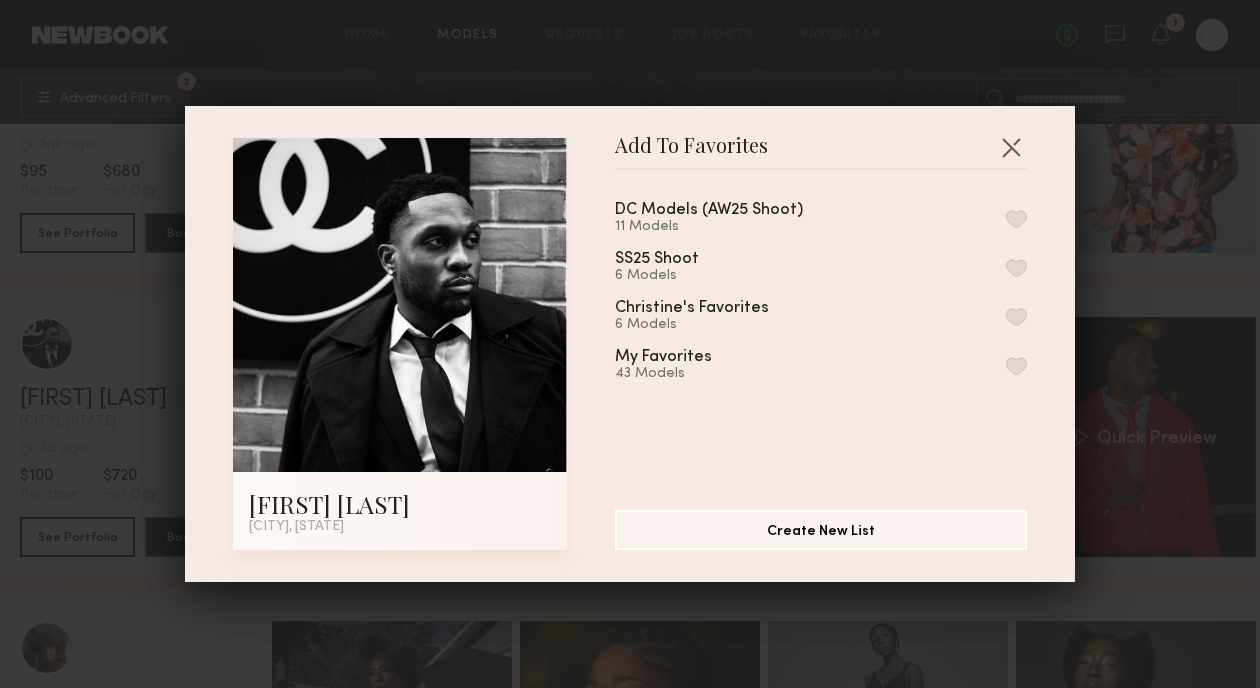 click on "Add To Favorites Chidi N. Baltimore, MD Add To Favorites DC Models (AW25 Shoot) 11   Models SS25 Shoot 6   Models Christine's Favorites 6   Models My Favorites 43   Models Create New List" at bounding box center [630, 344] 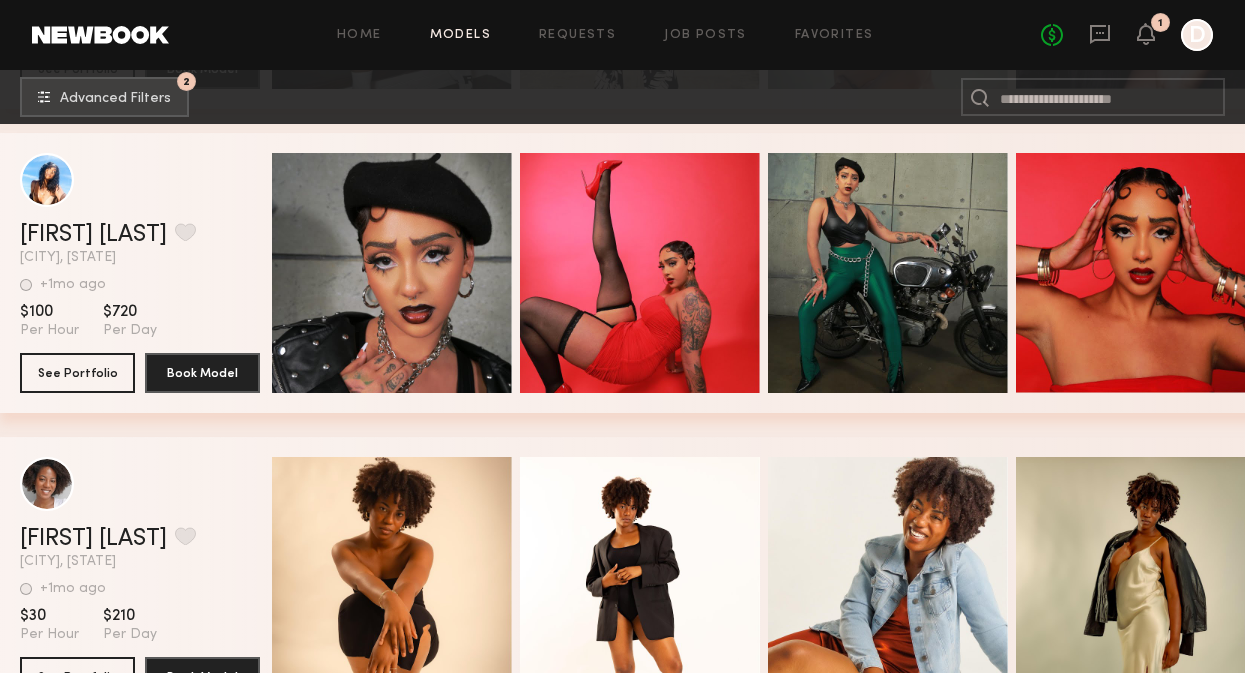 scroll, scrollTop: 7798, scrollLeft: 0, axis: vertical 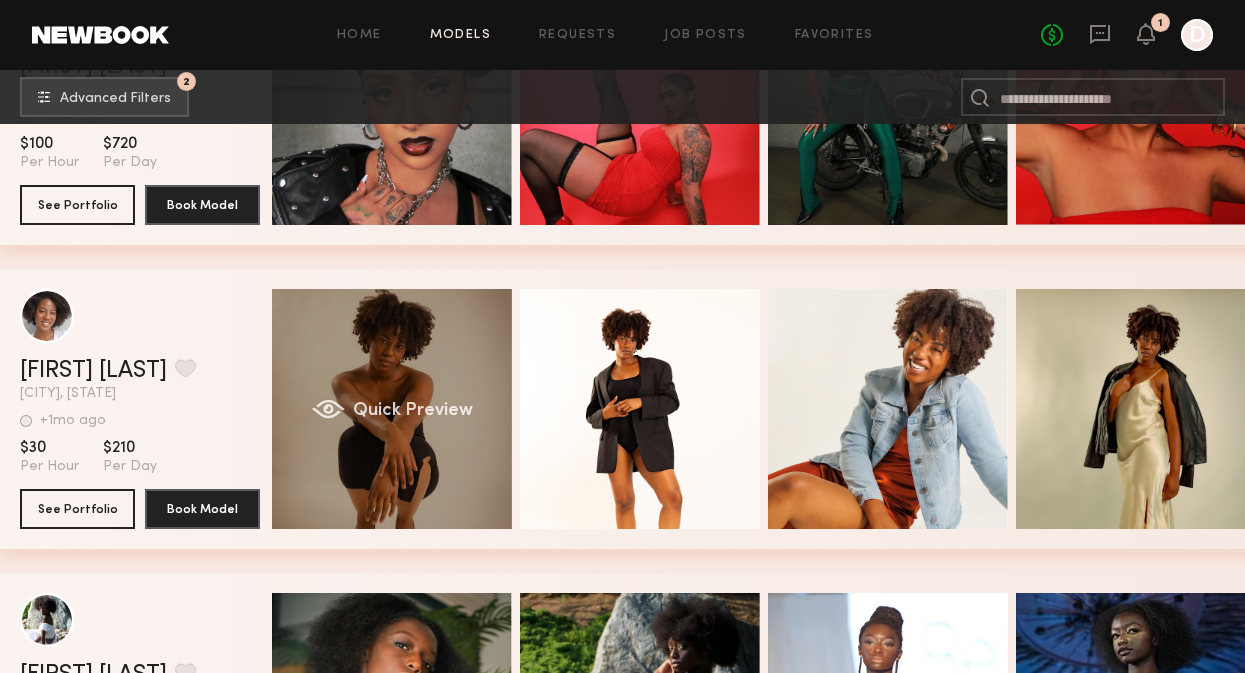 click on "Quick Preview" 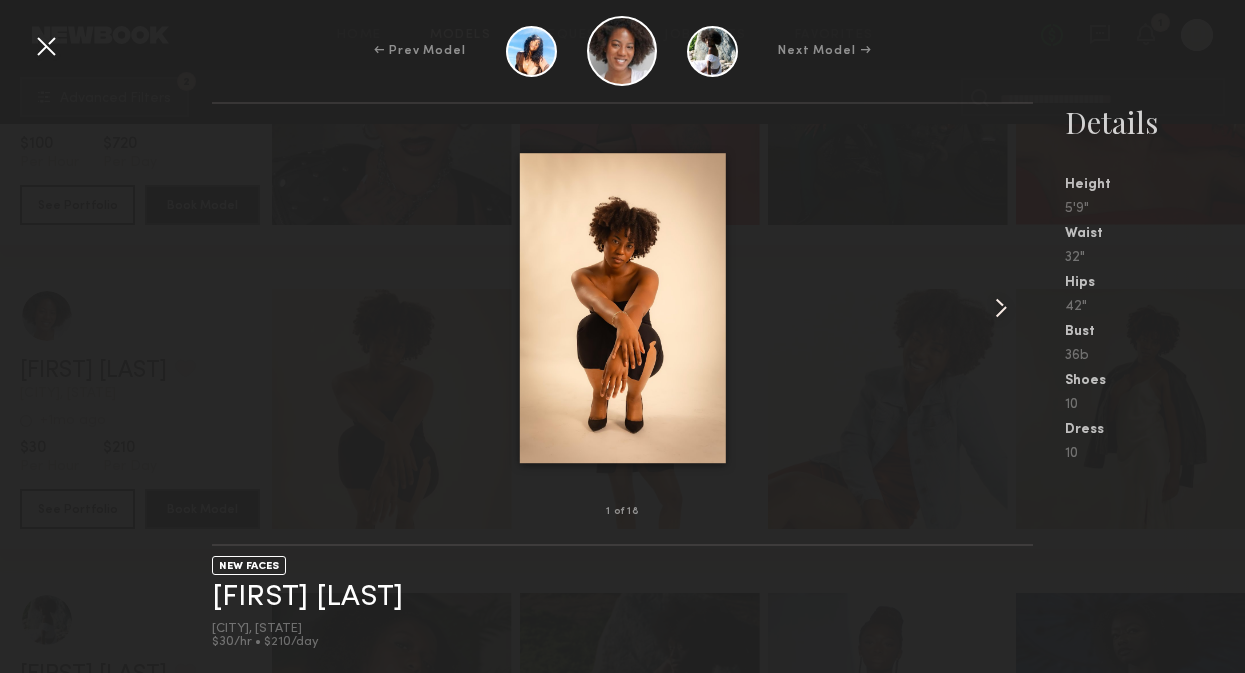 click at bounding box center [1001, 308] 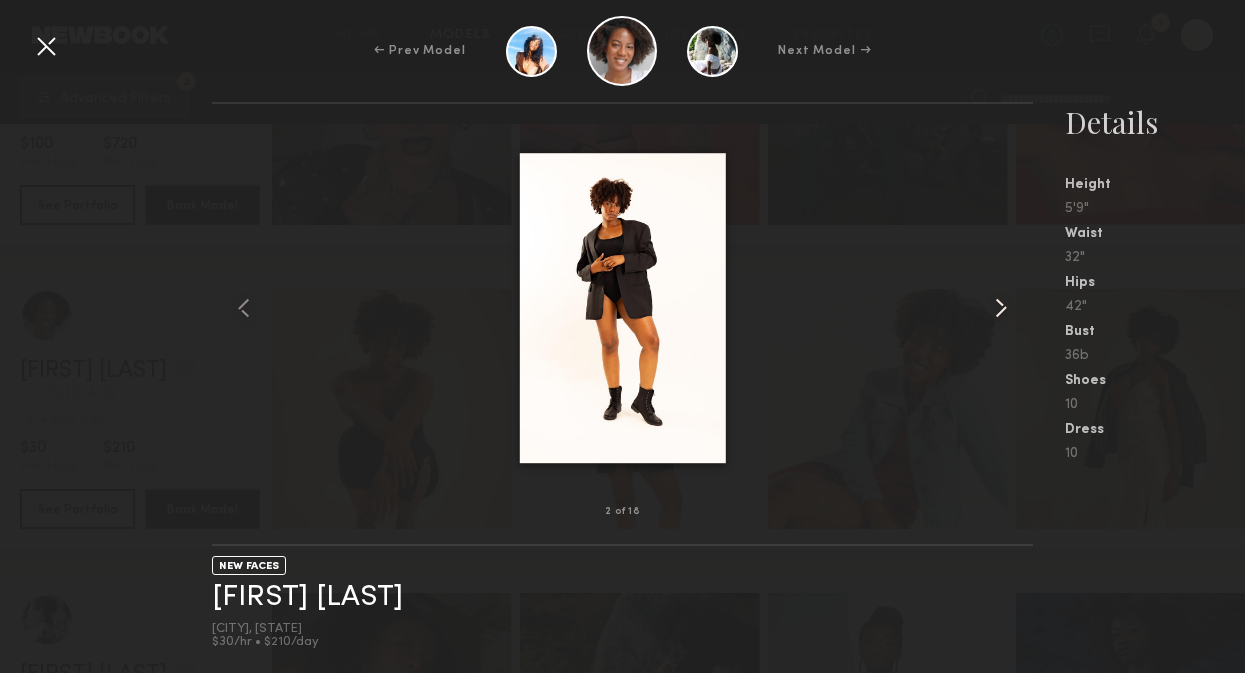 click at bounding box center (1001, 308) 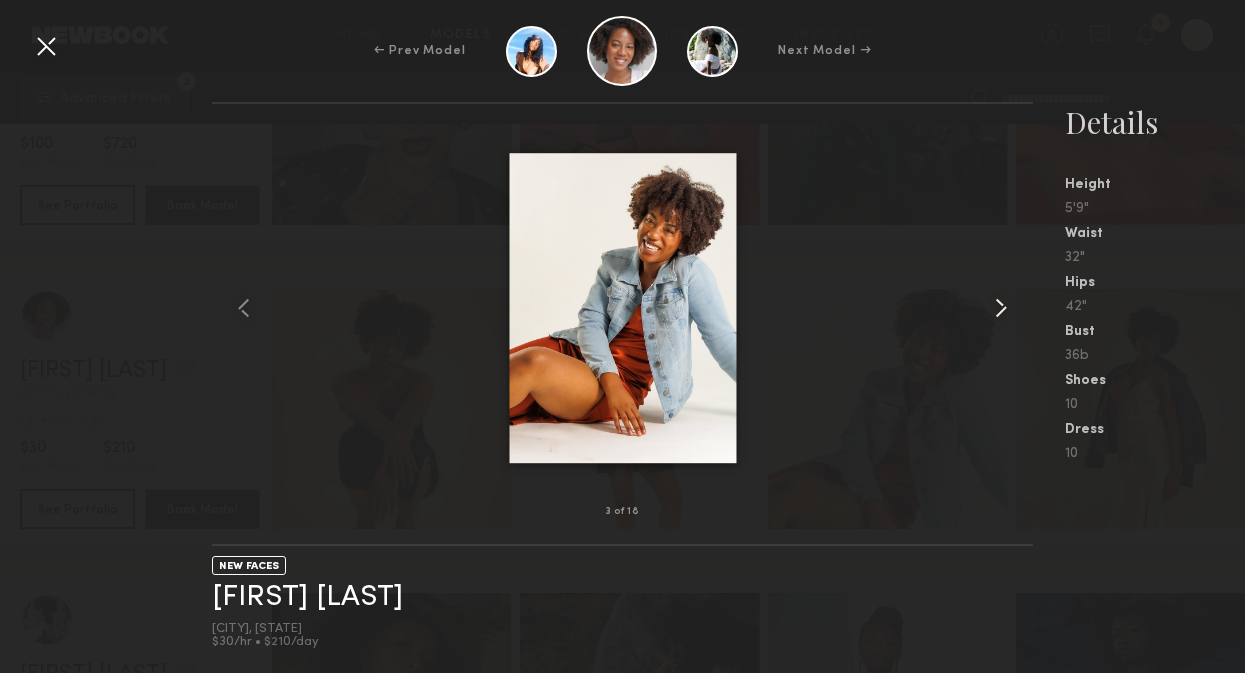click at bounding box center (1001, 308) 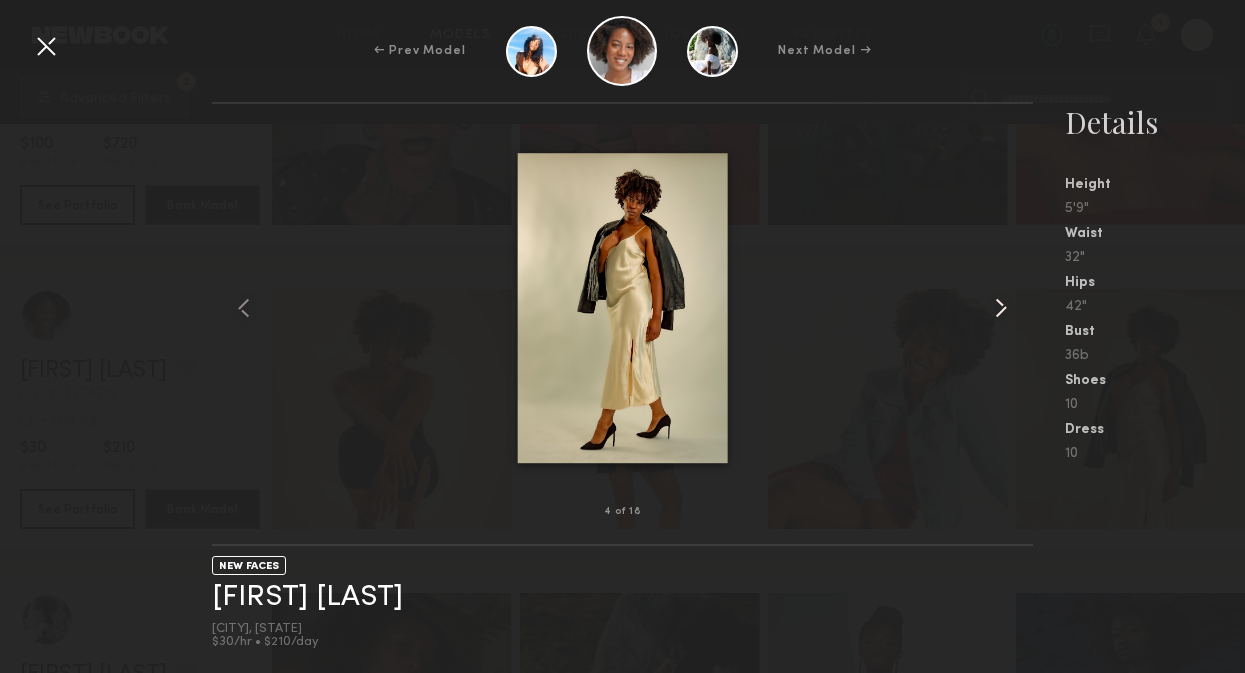click at bounding box center [1001, 308] 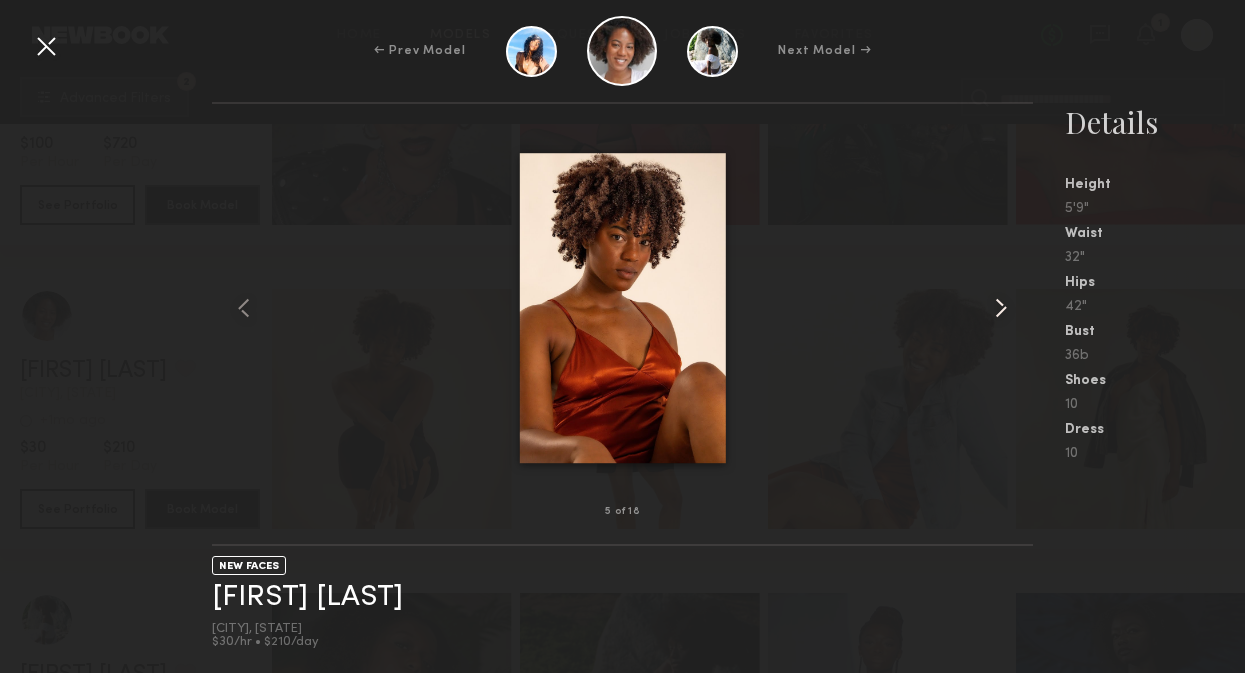 click at bounding box center (1001, 308) 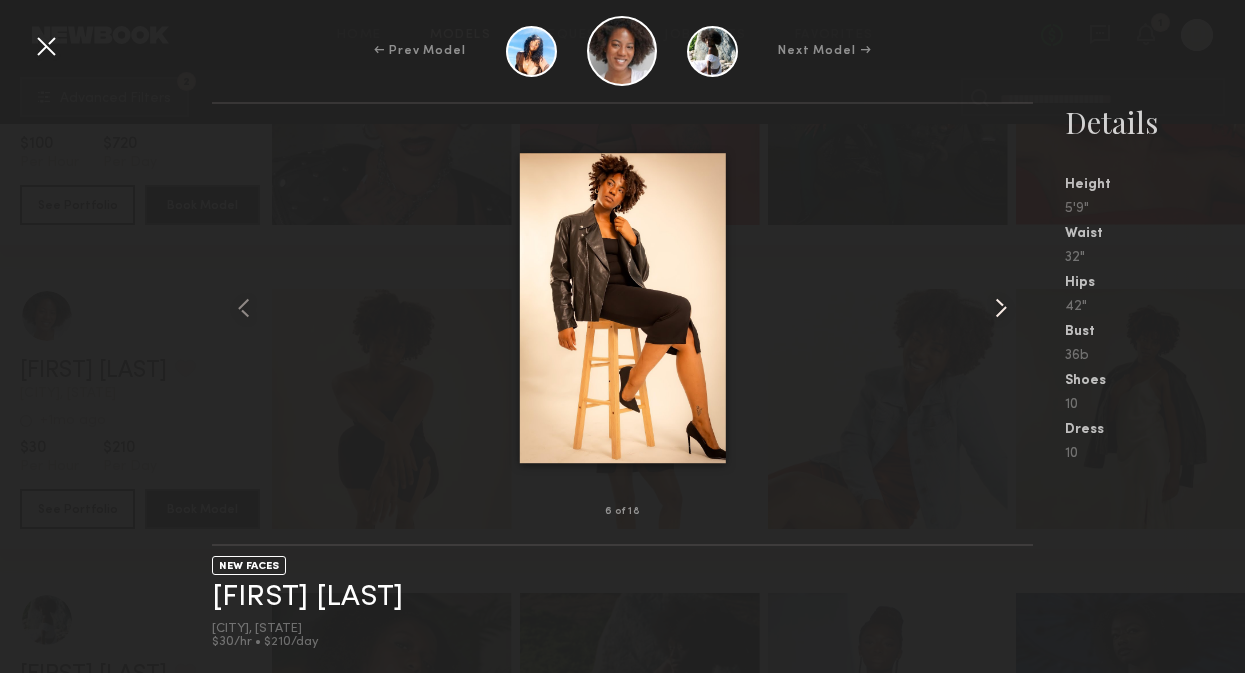 click at bounding box center (1001, 308) 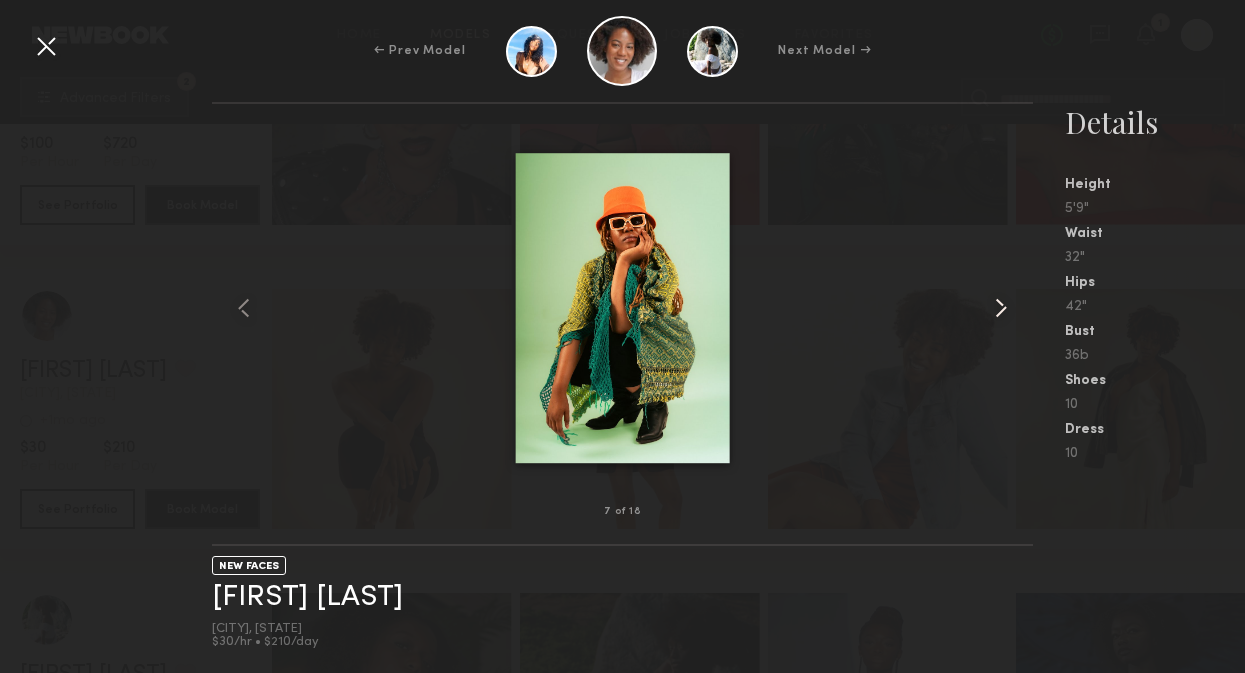 click at bounding box center (1001, 308) 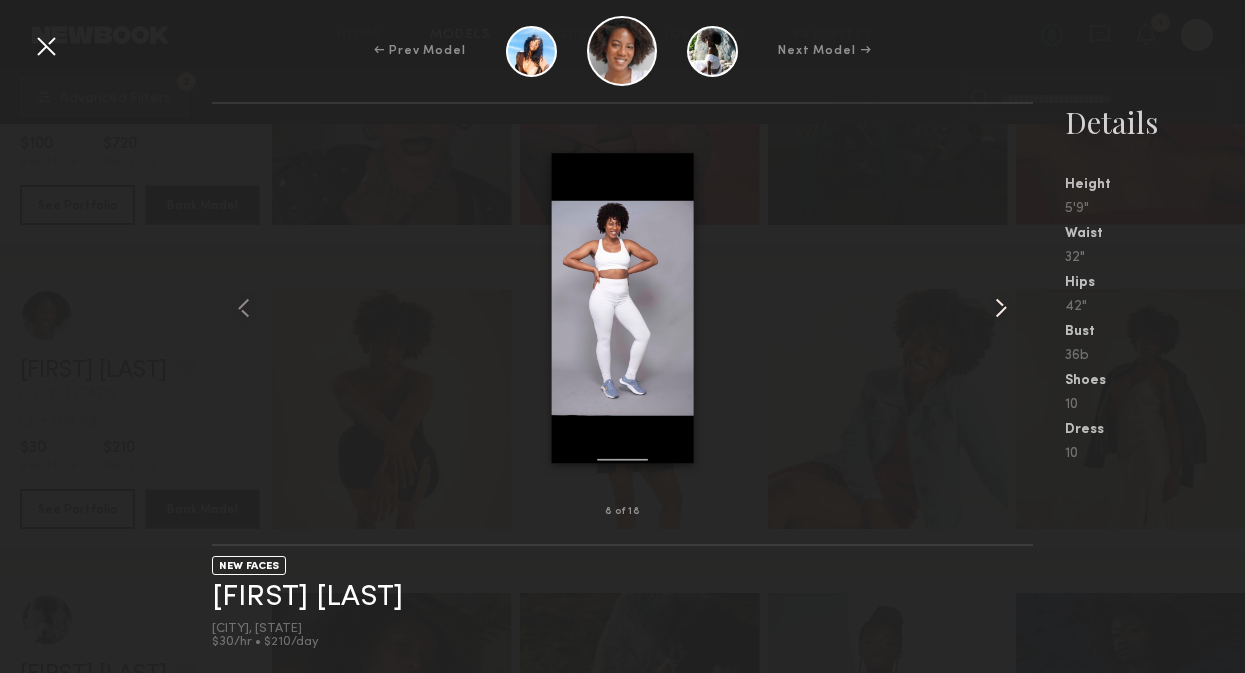 click at bounding box center (1001, 308) 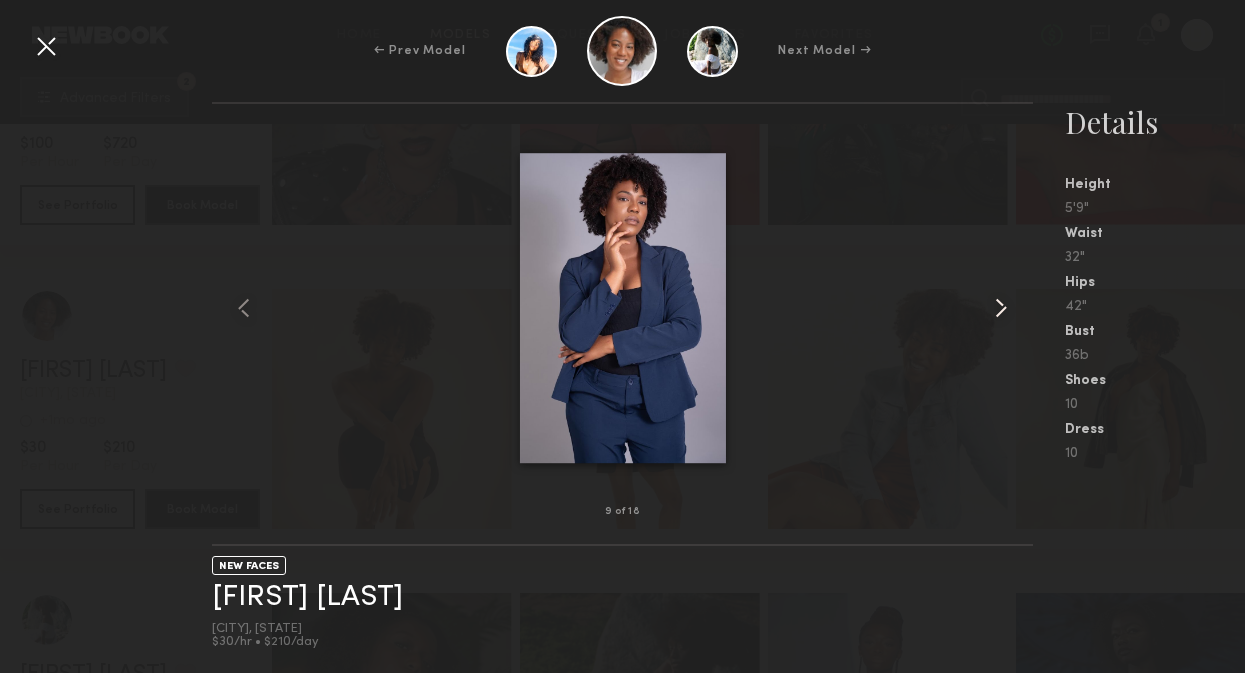 click at bounding box center [1001, 308] 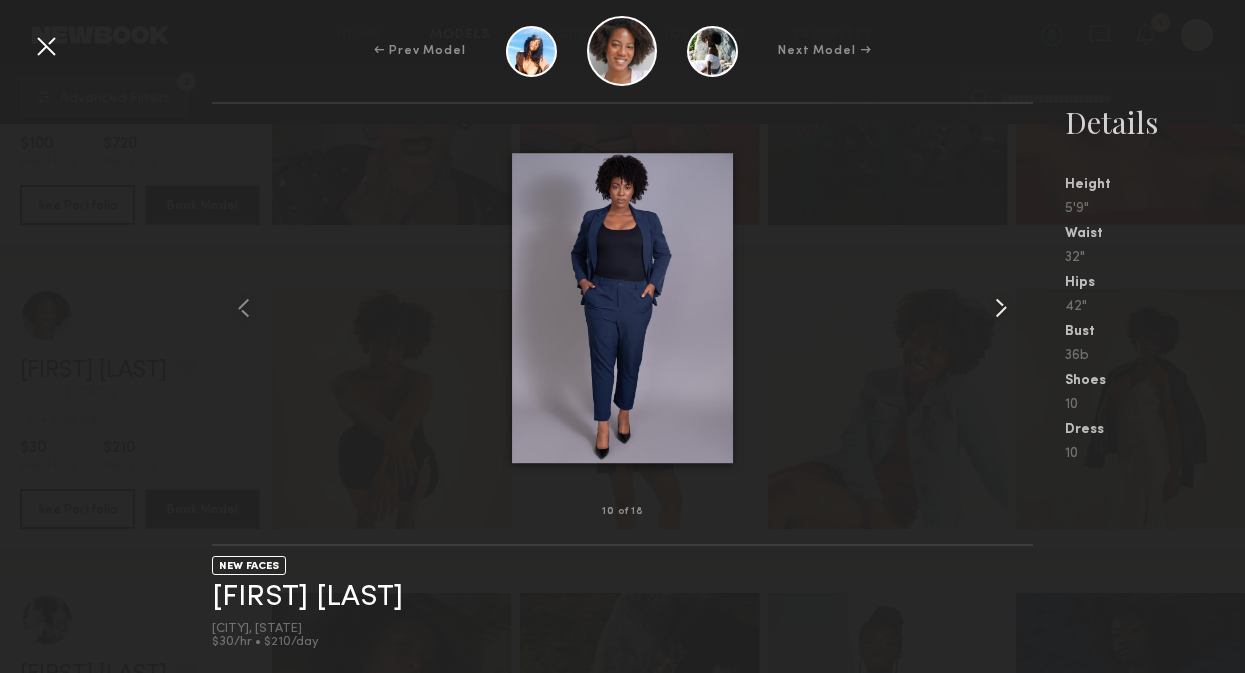 click at bounding box center [1001, 308] 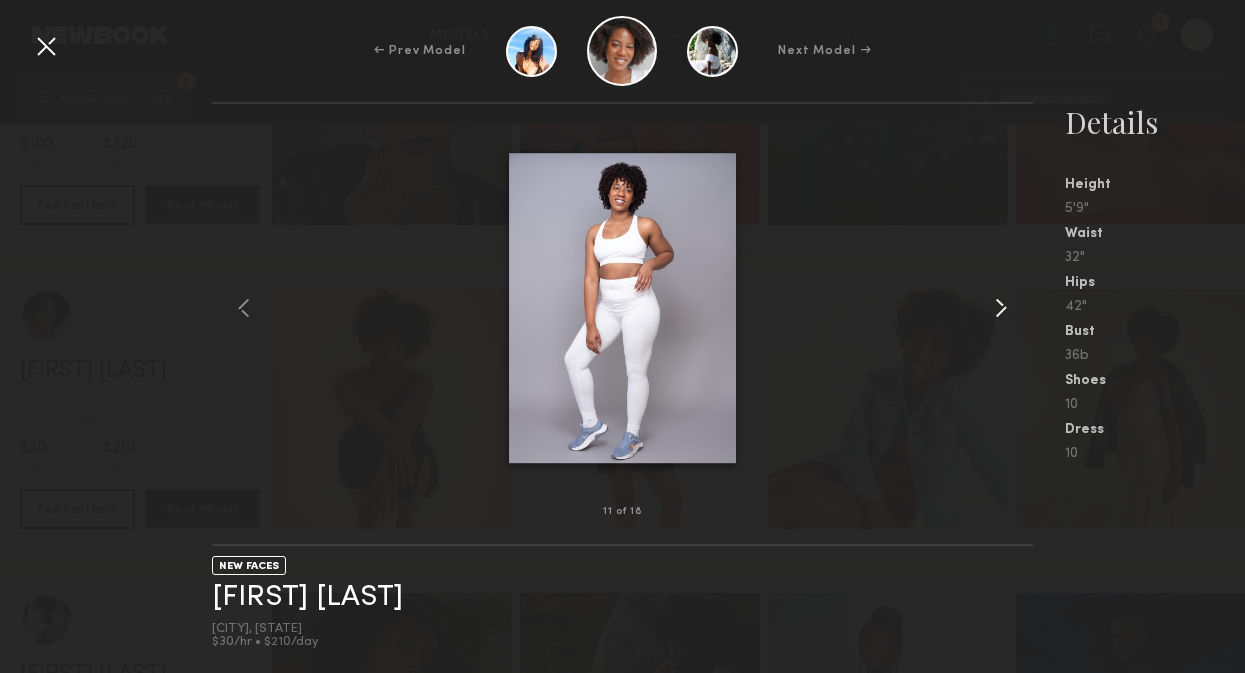 click at bounding box center [1001, 308] 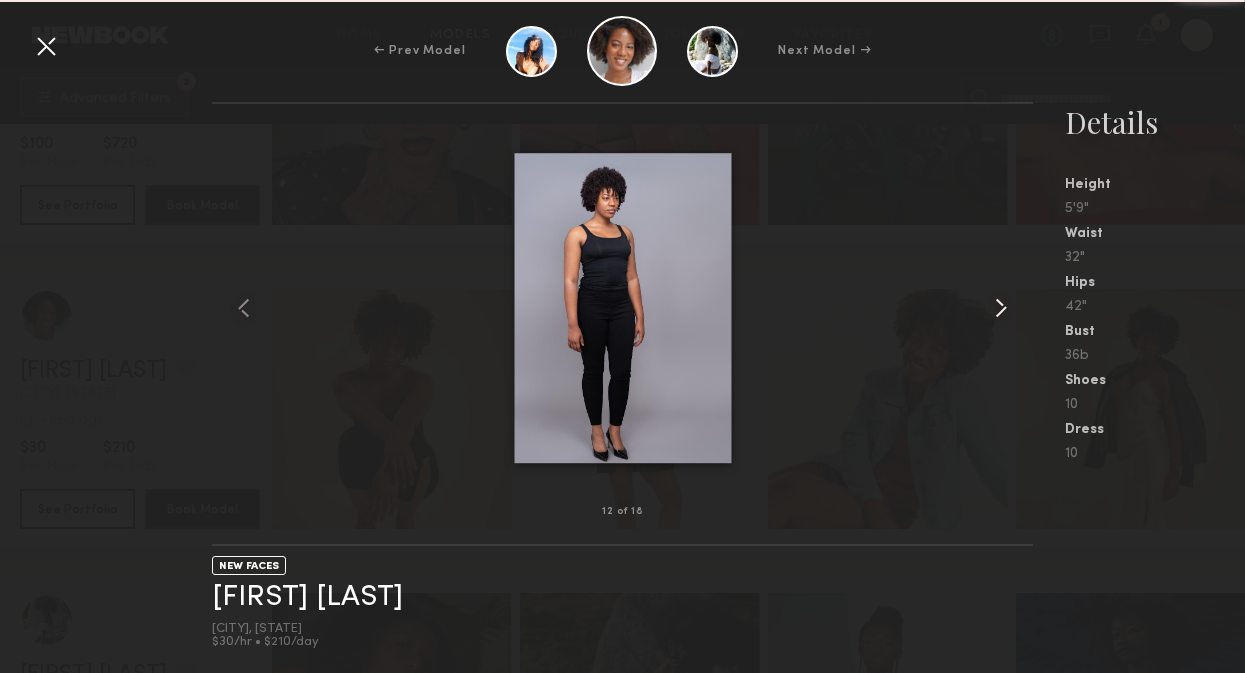 click at bounding box center (1001, 308) 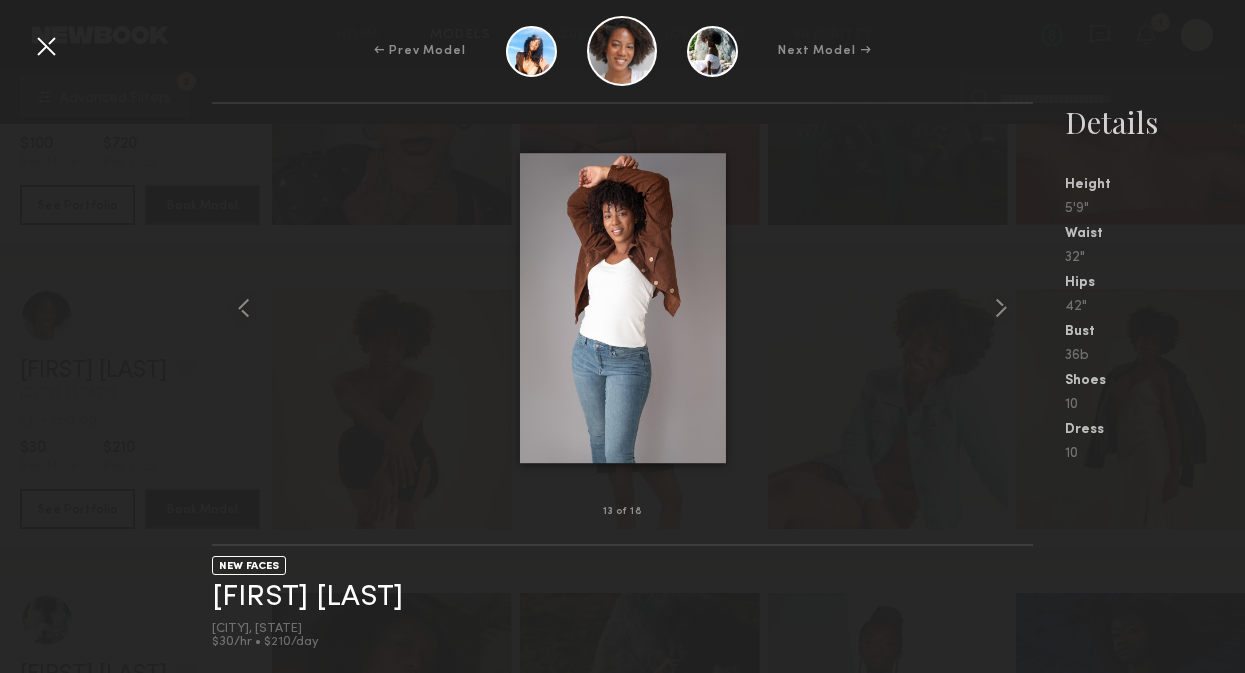 click at bounding box center (46, 46) 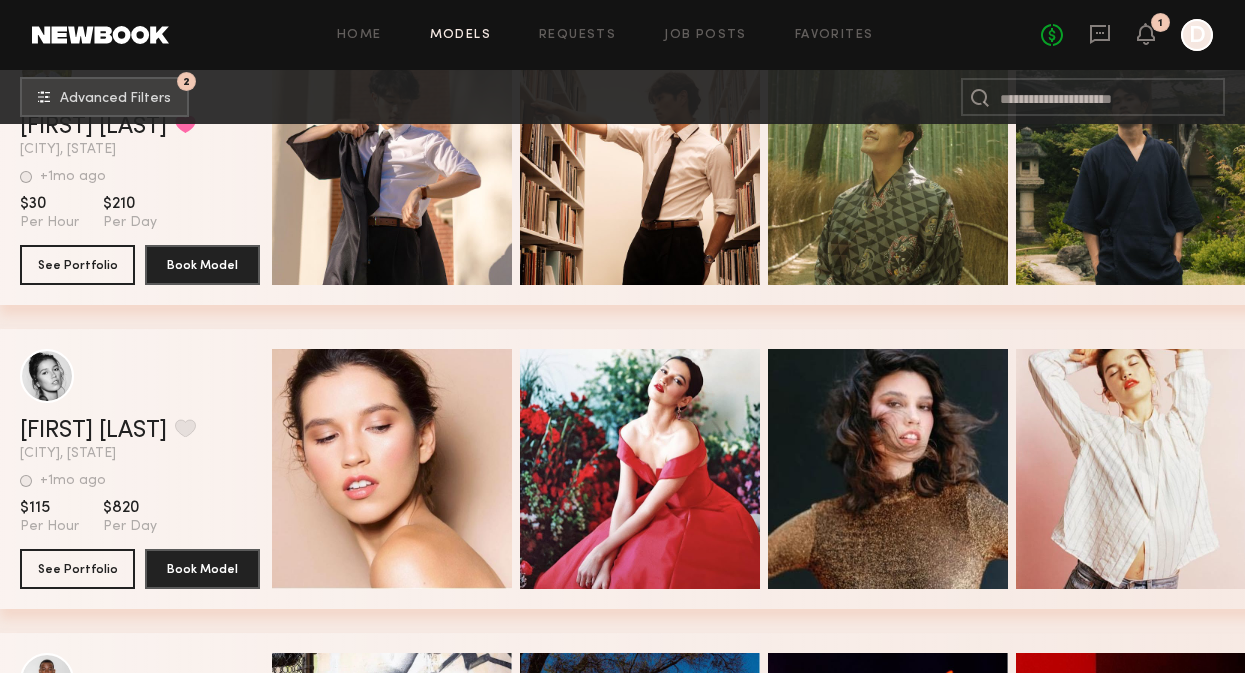 scroll, scrollTop: 8827, scrollLeft: 0, axis: vertical 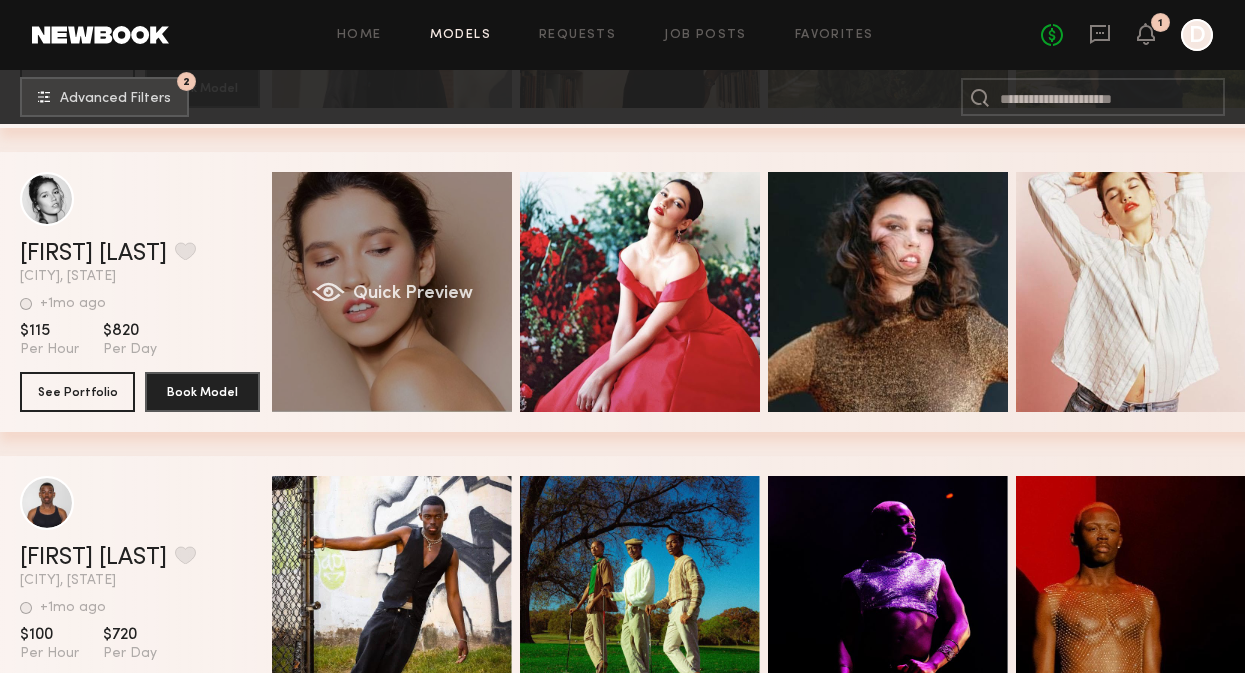 click on "Quick Preview" 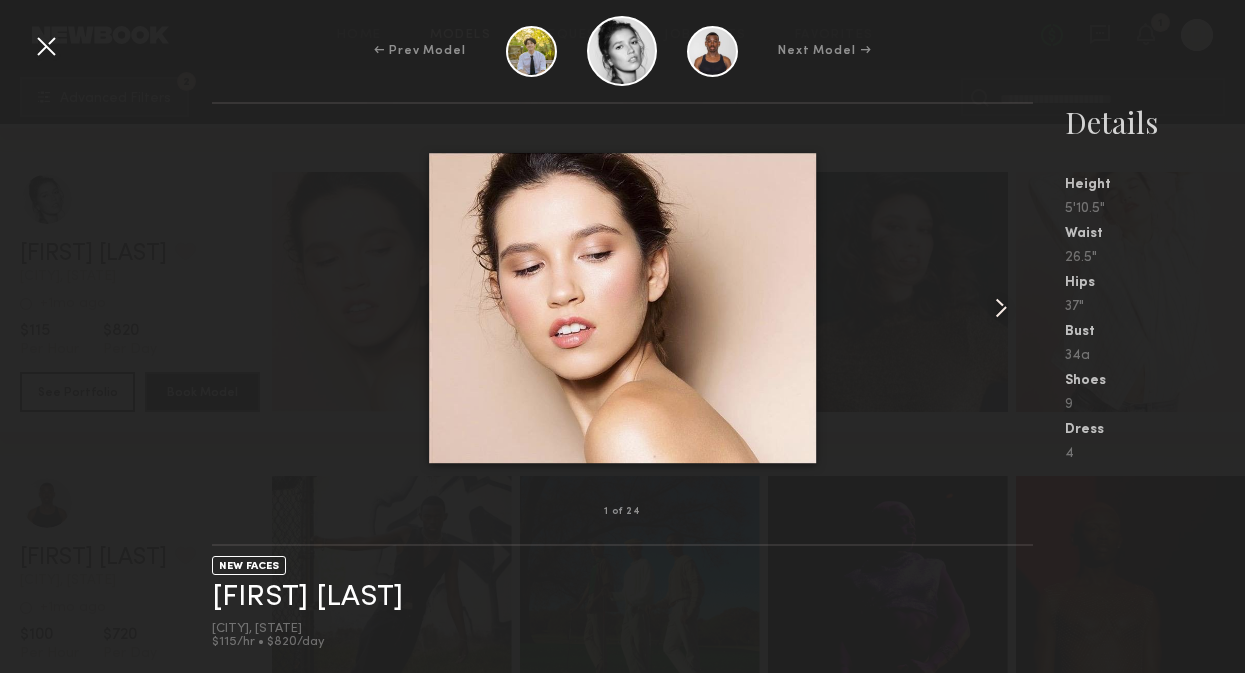 click at bounding box center (1001, 308) 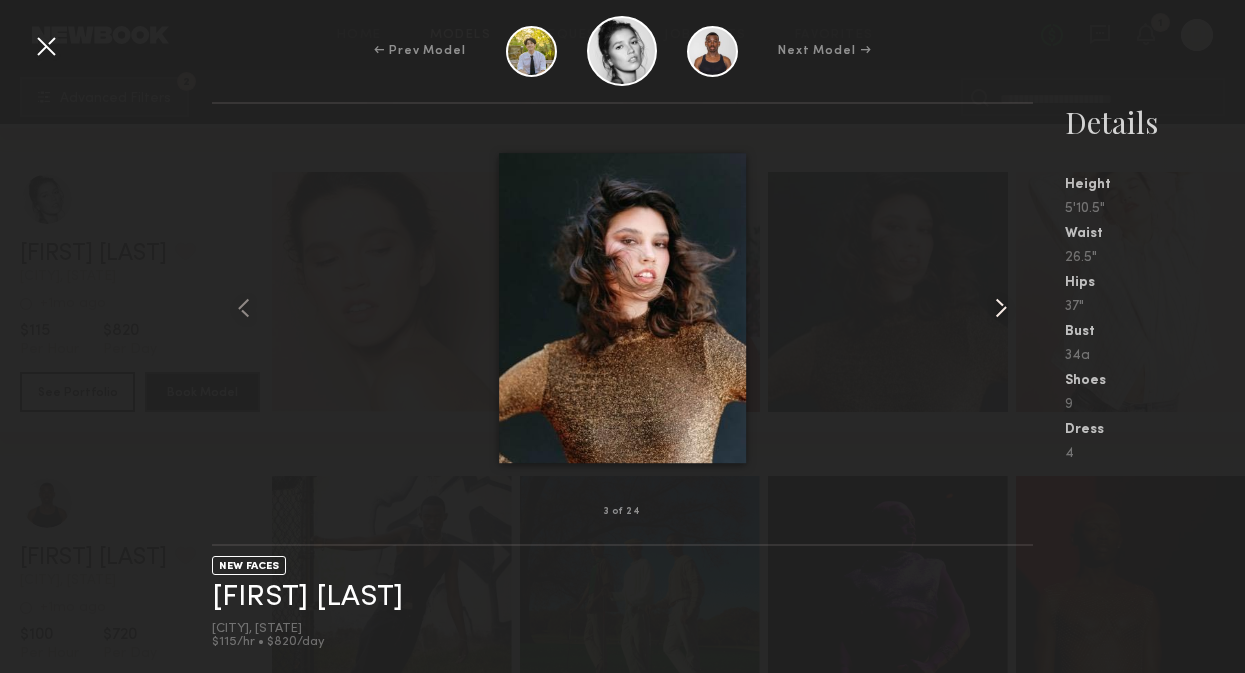 click at bounding box center (1001, 308) 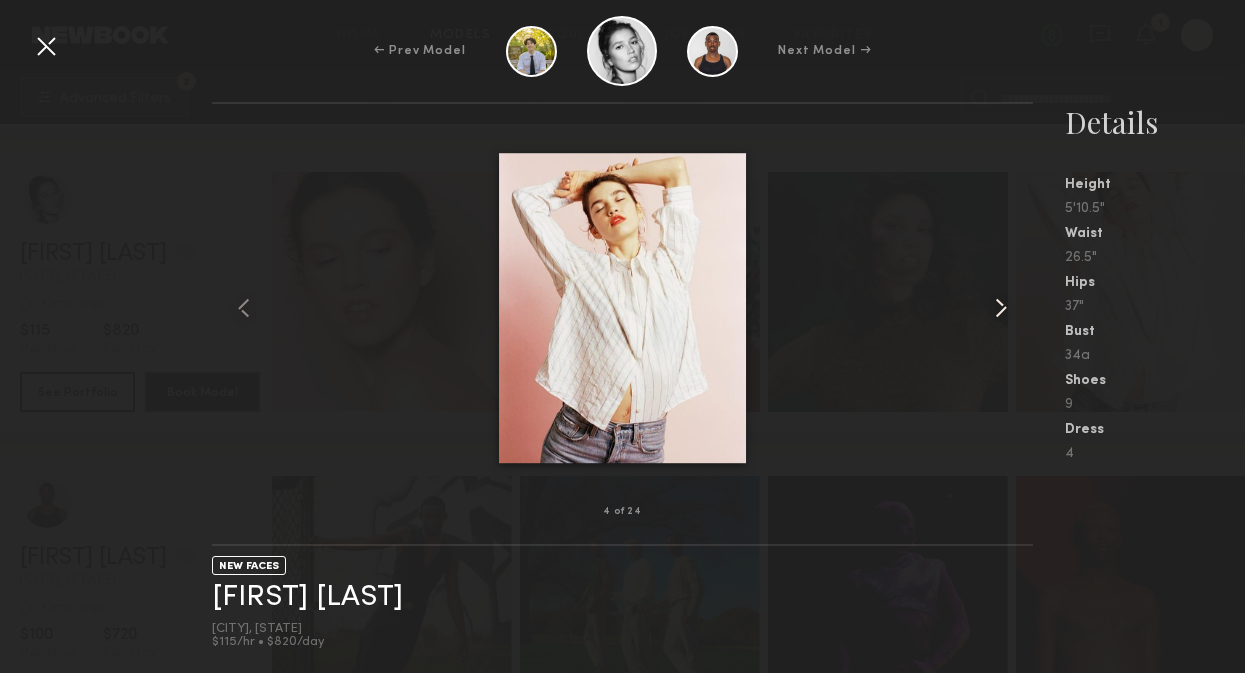 click at bounding box center [1001, 308] 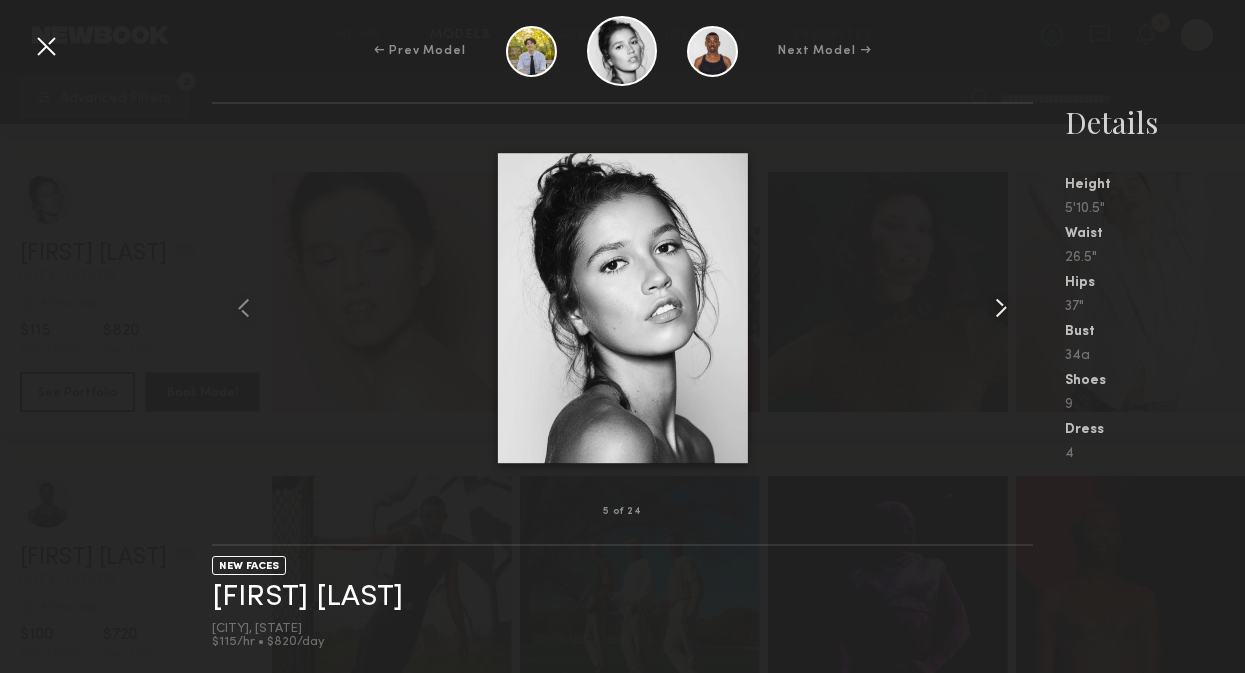 click at bounding box center (1001, 308) 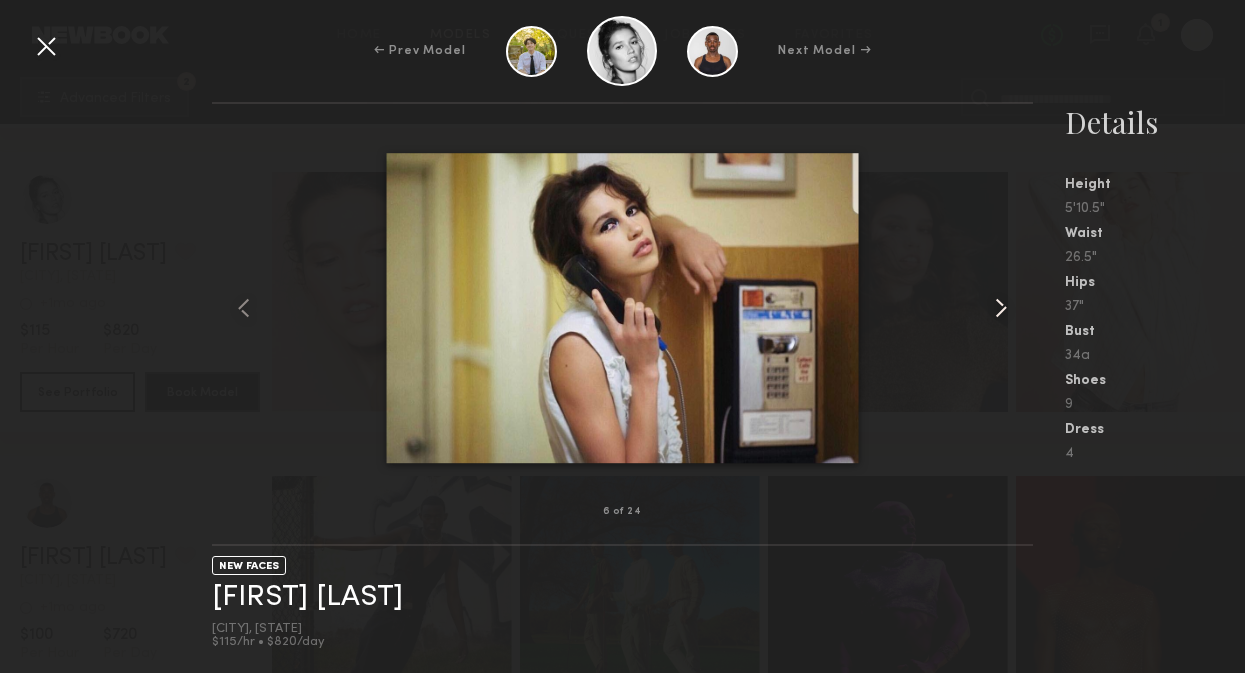click at bounding box center [1001, 308] 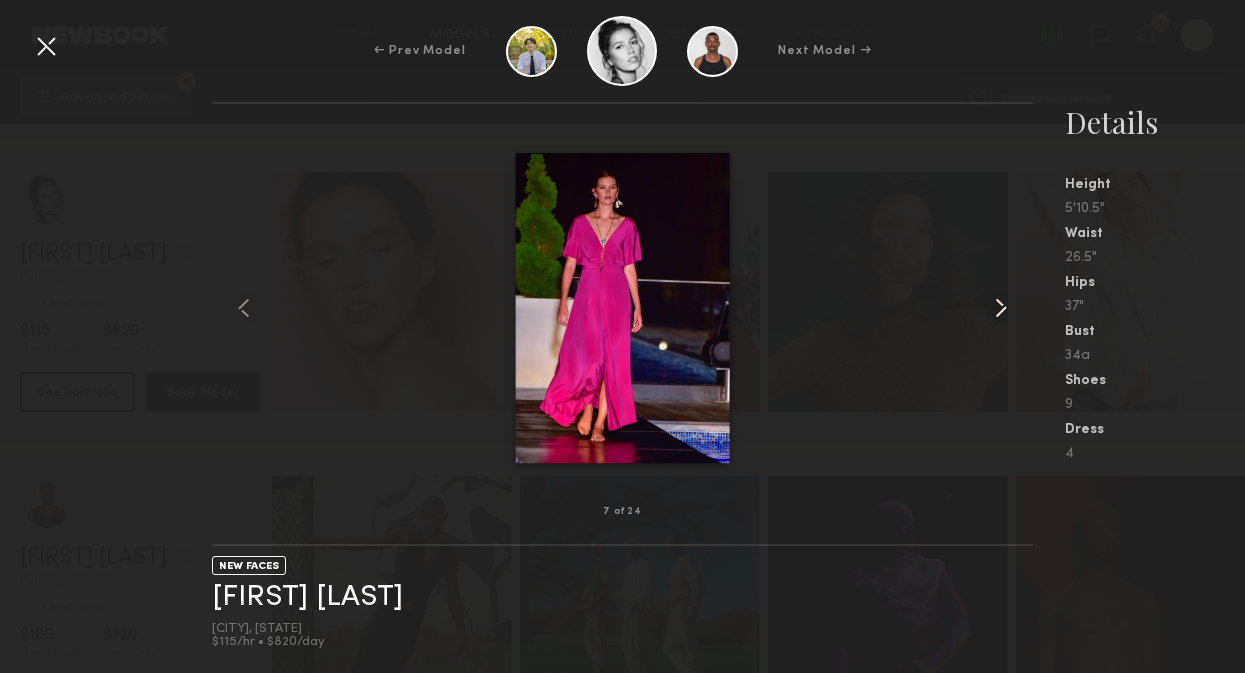 click at bounding box center (1001, 308) 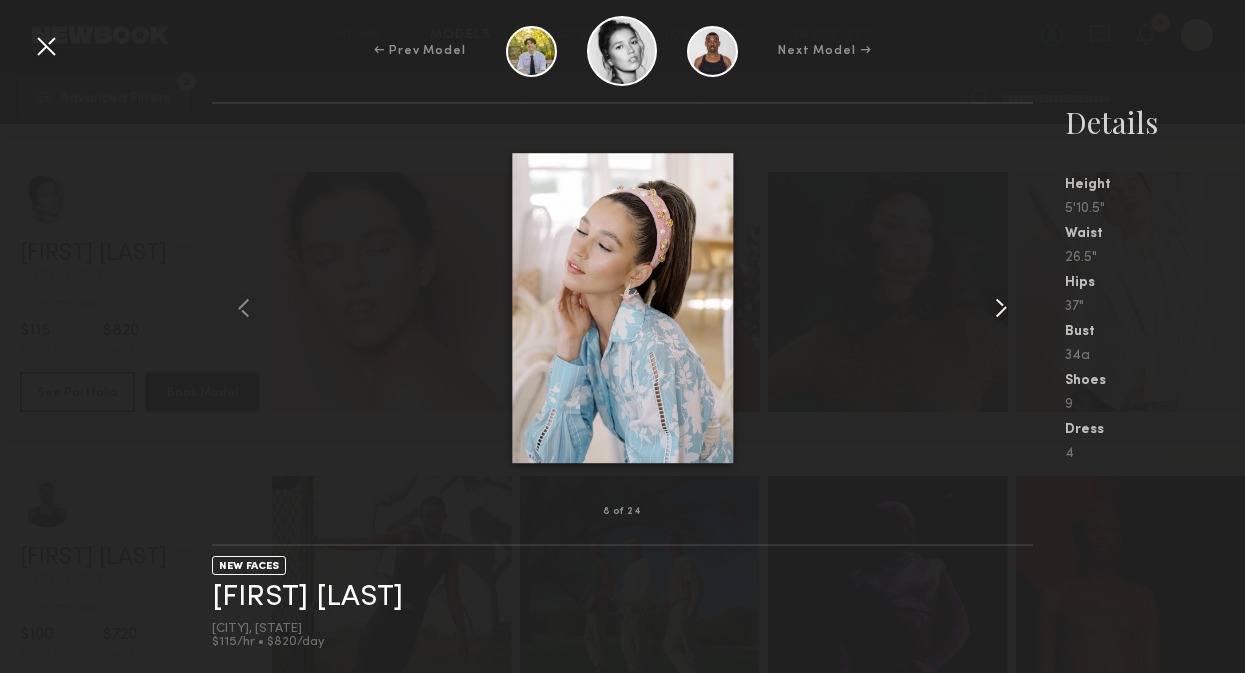 click at bounding box center [1001, 308] 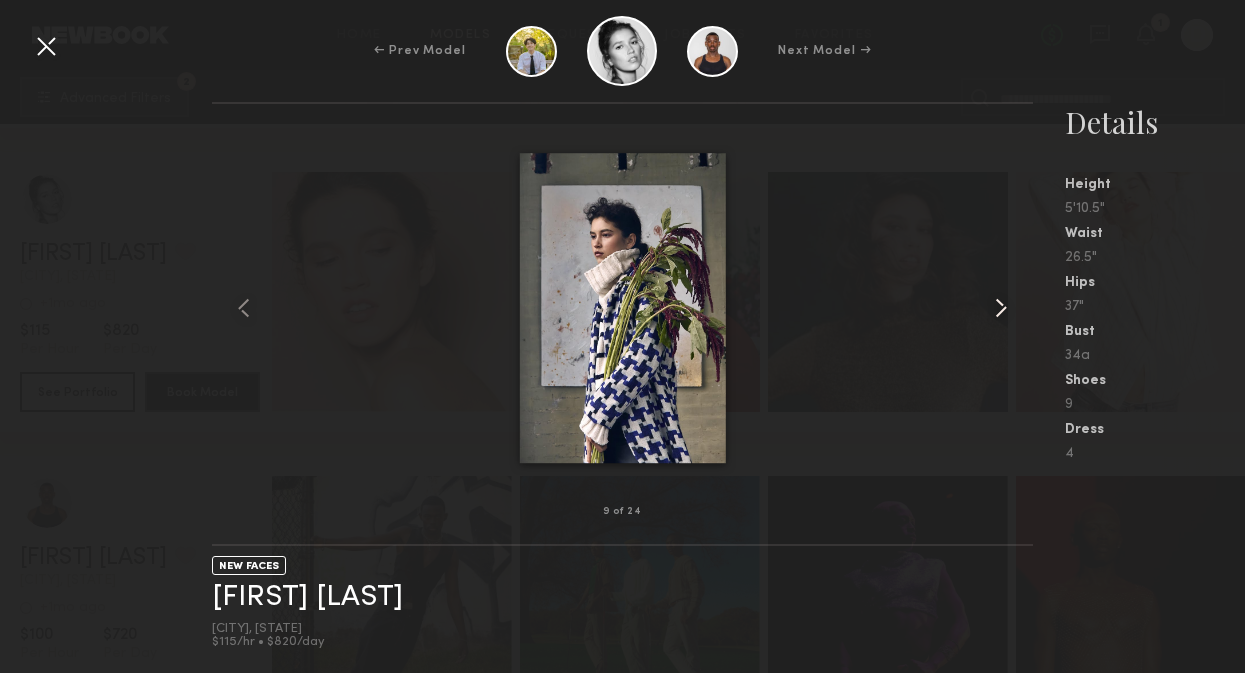 click at bounding box center [1001, 308] 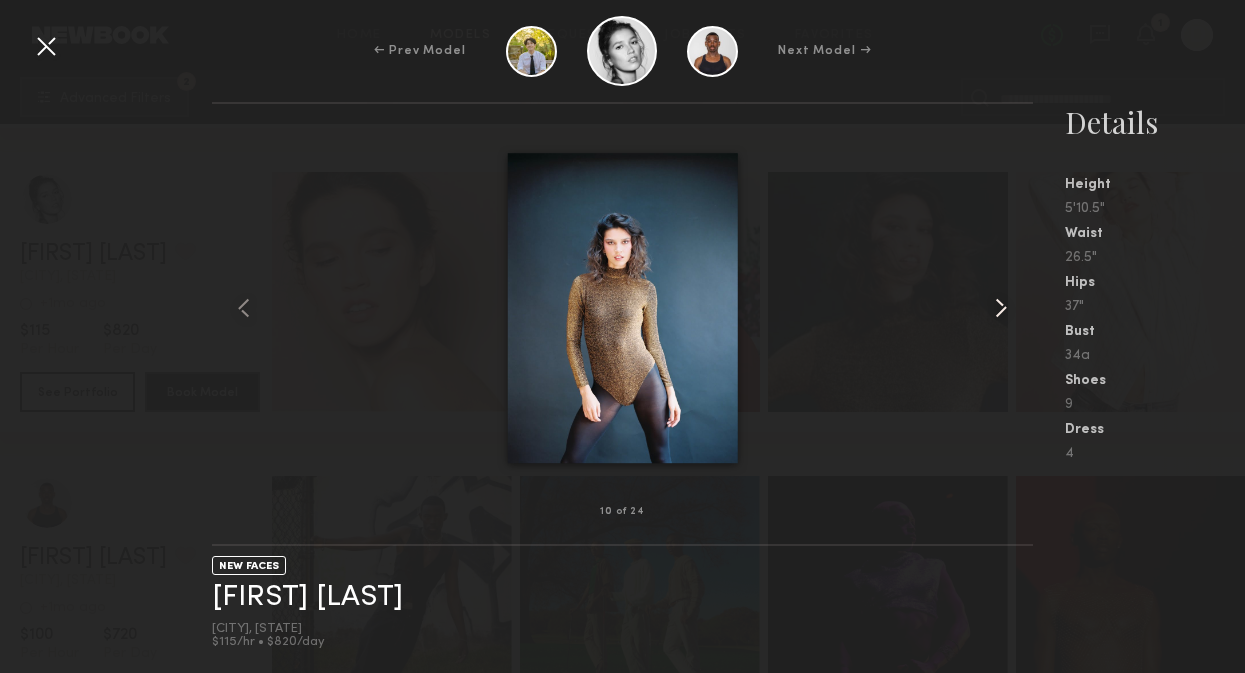 click at bounding box center [1001, 308] 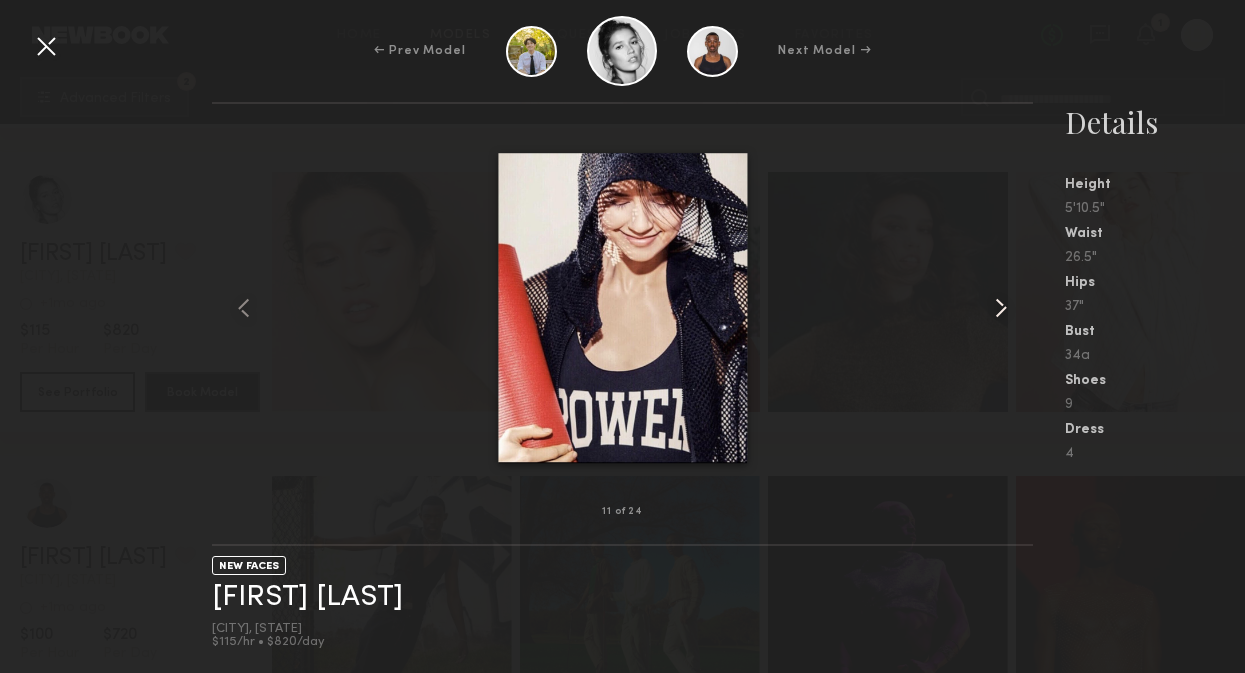 click at bounding box center [1001, 308] 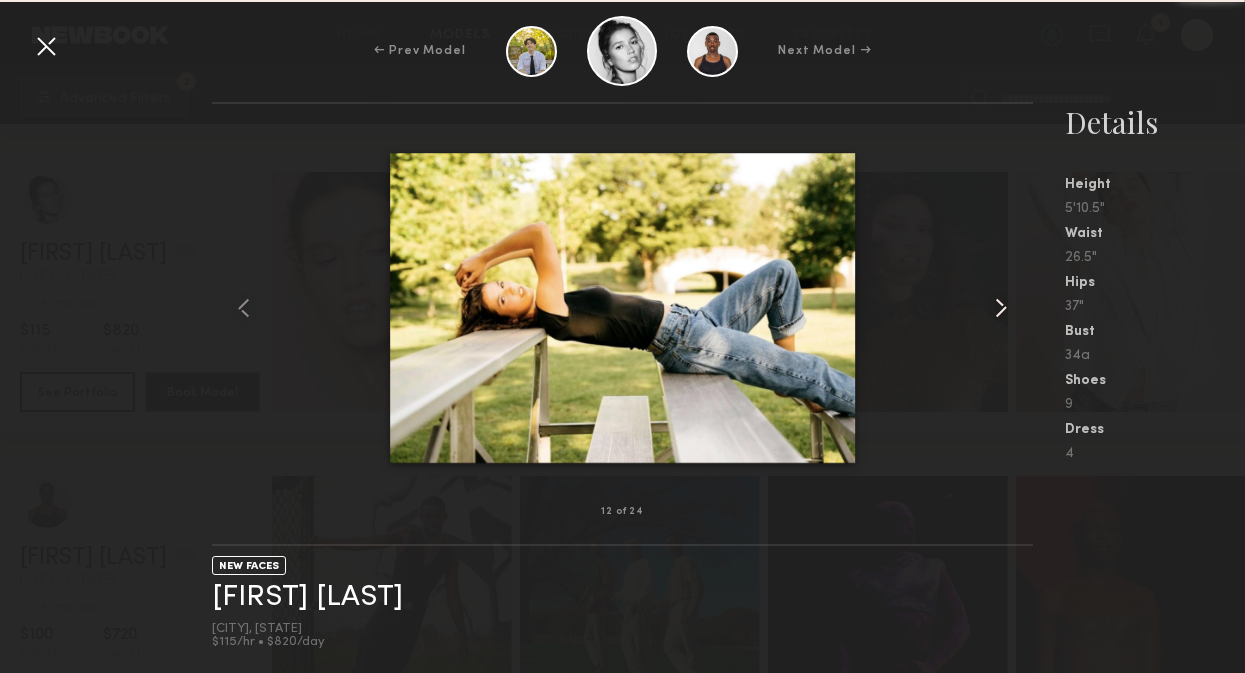 click at bounding box center [1001, 308] 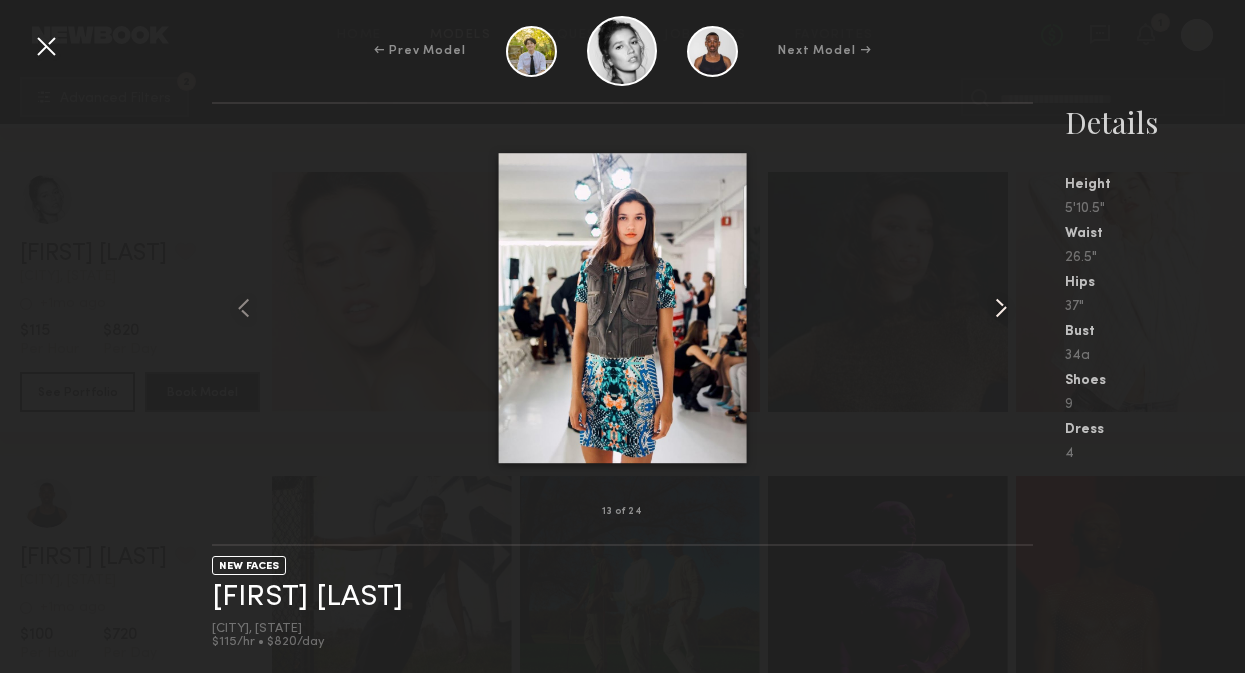 click at bounding box center (1001, 308) 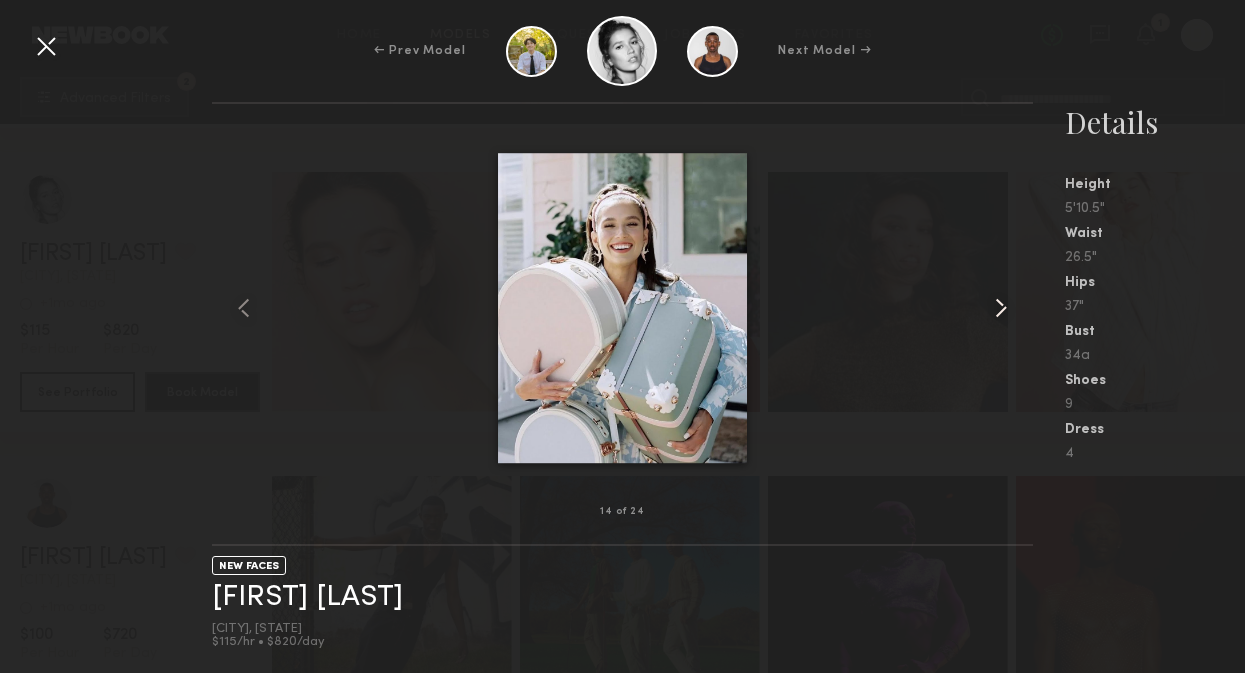 click at bounding box center [1001, 308] 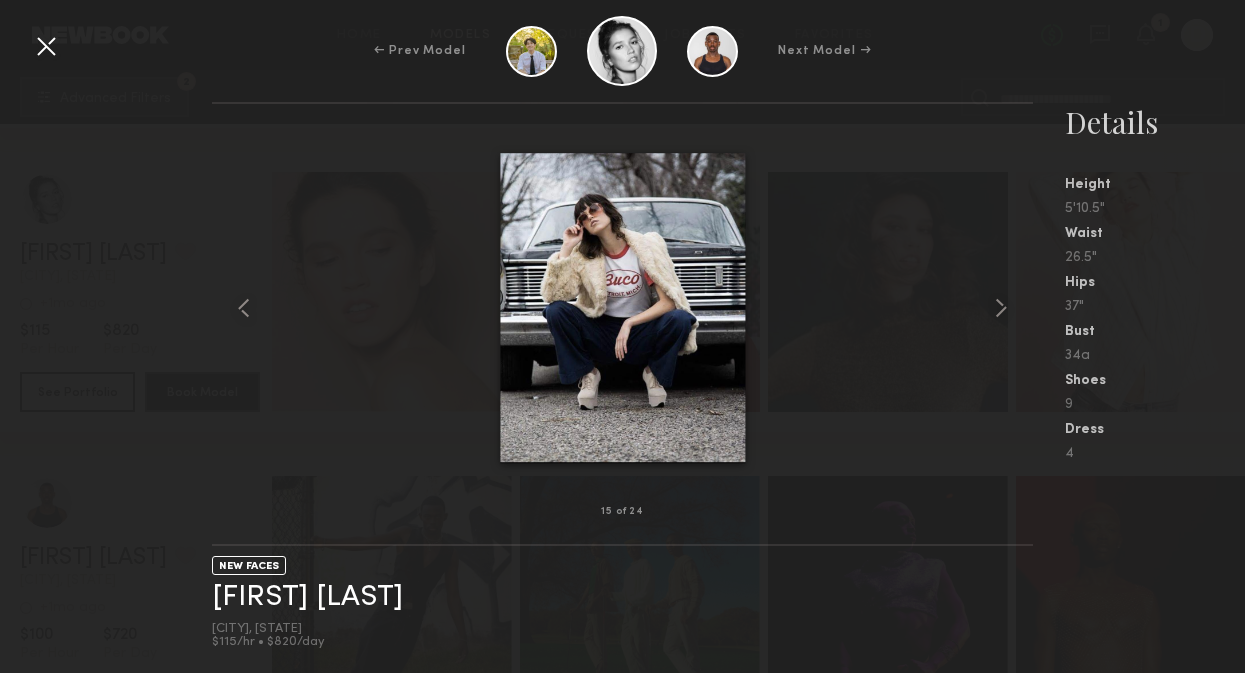 click at bounding box center (46, 46) 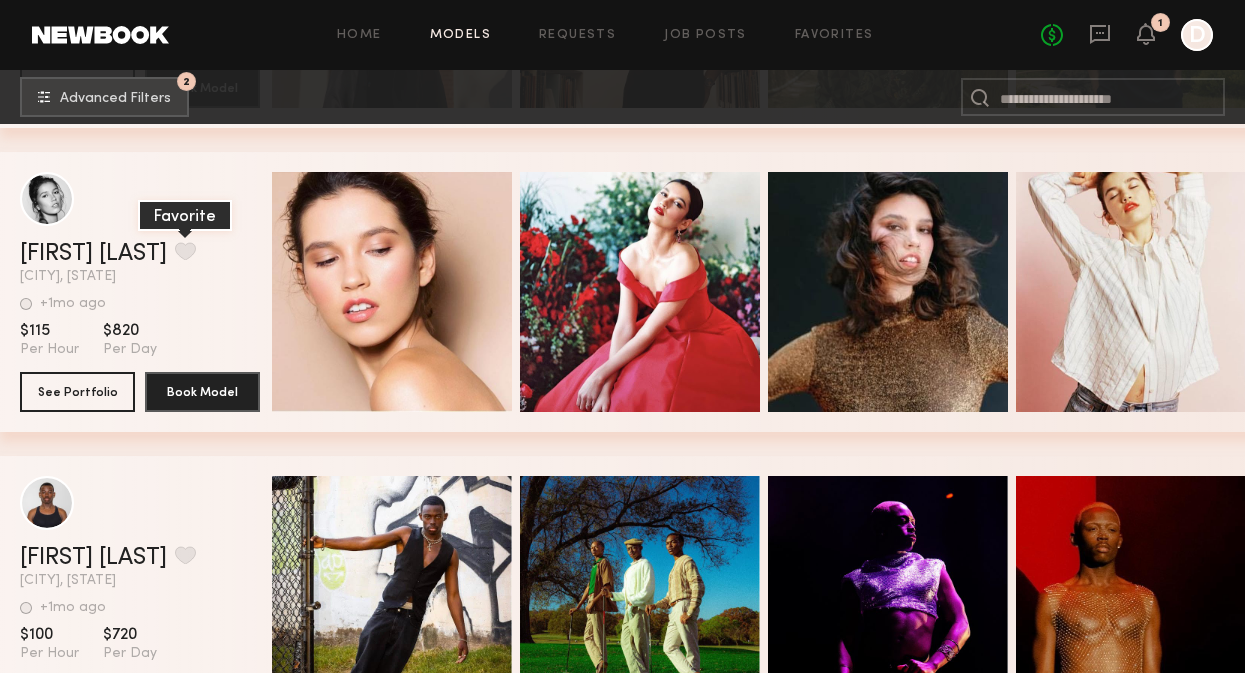 click 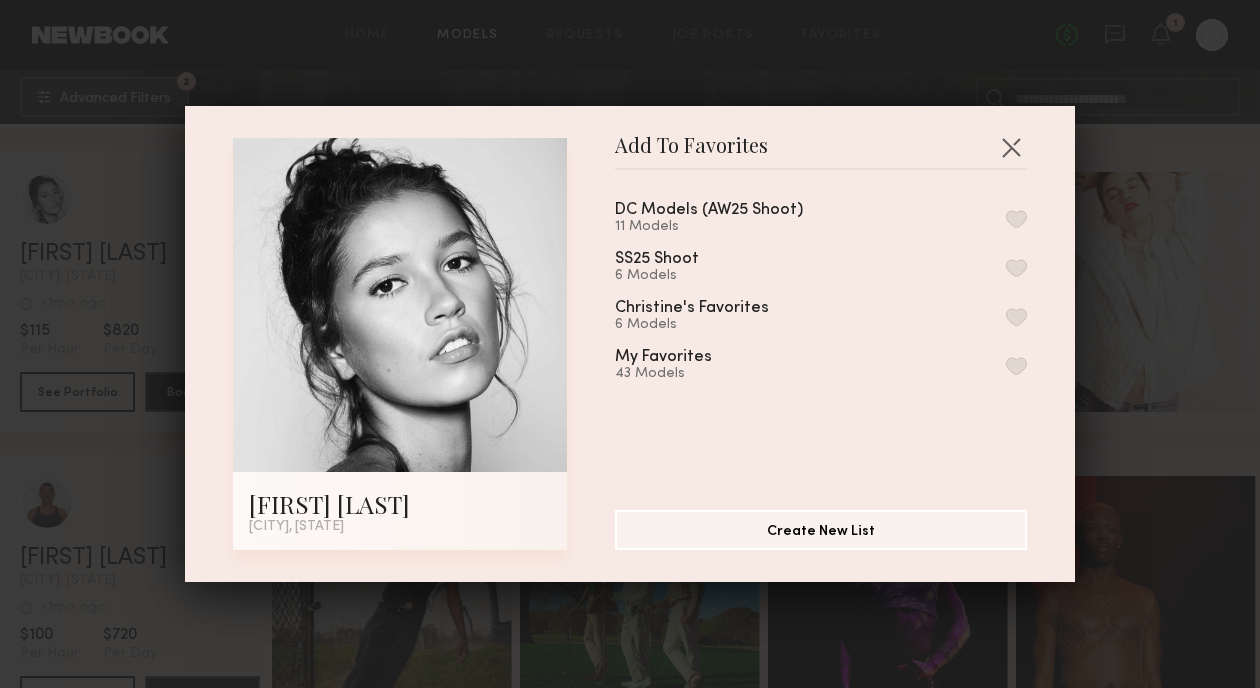 click at bounding box center (1016, 219) 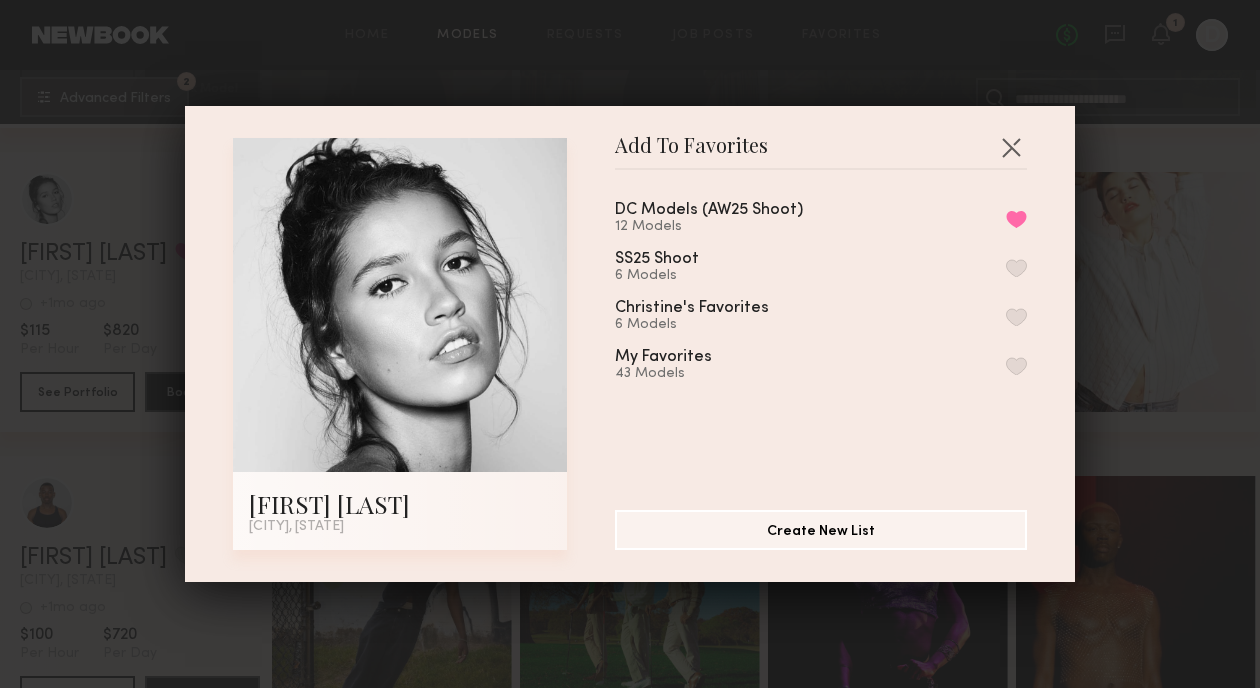 click on "Add To Favorites Leanne L. Washington, D.C., DC Add To Favorites DC Models (AW25 Shoot) 12   Models Remove from favorite list SS25 Shoot 6   Models Christine's Favorites 6   Models My Favorites 43   Models Create New List" at bounding box center (630, 344) 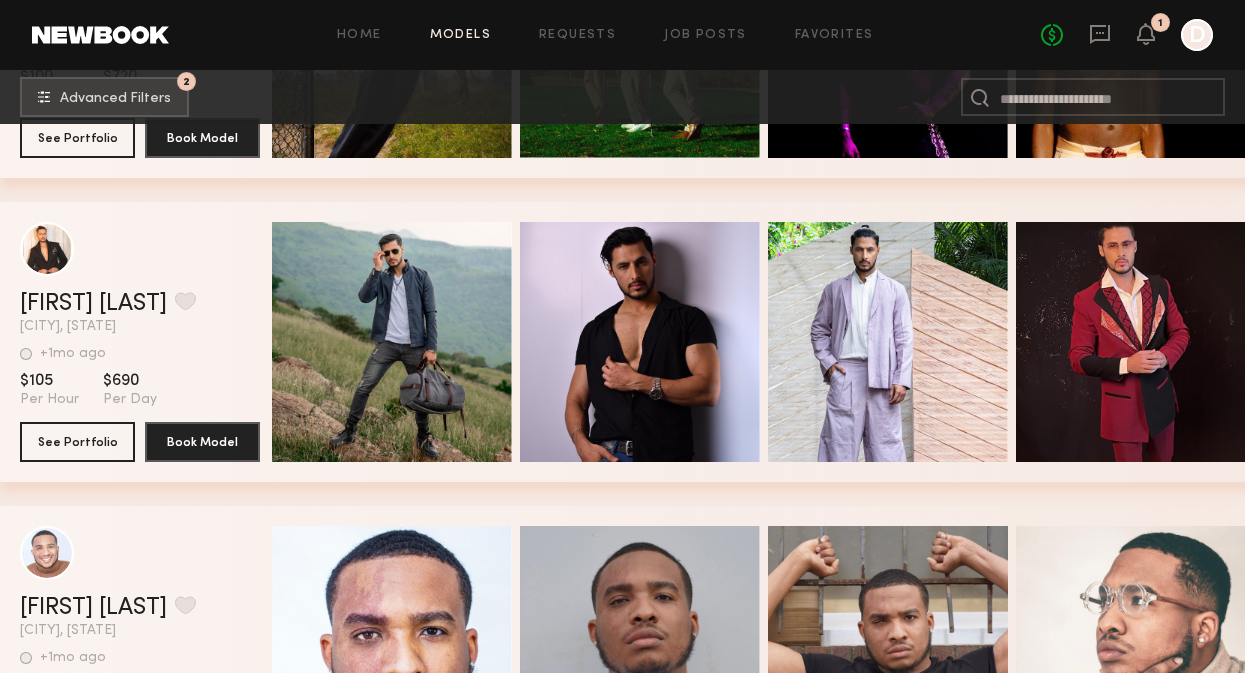 scroll, scrollTop: 9422, scrollLeft: 0, axis: vertical 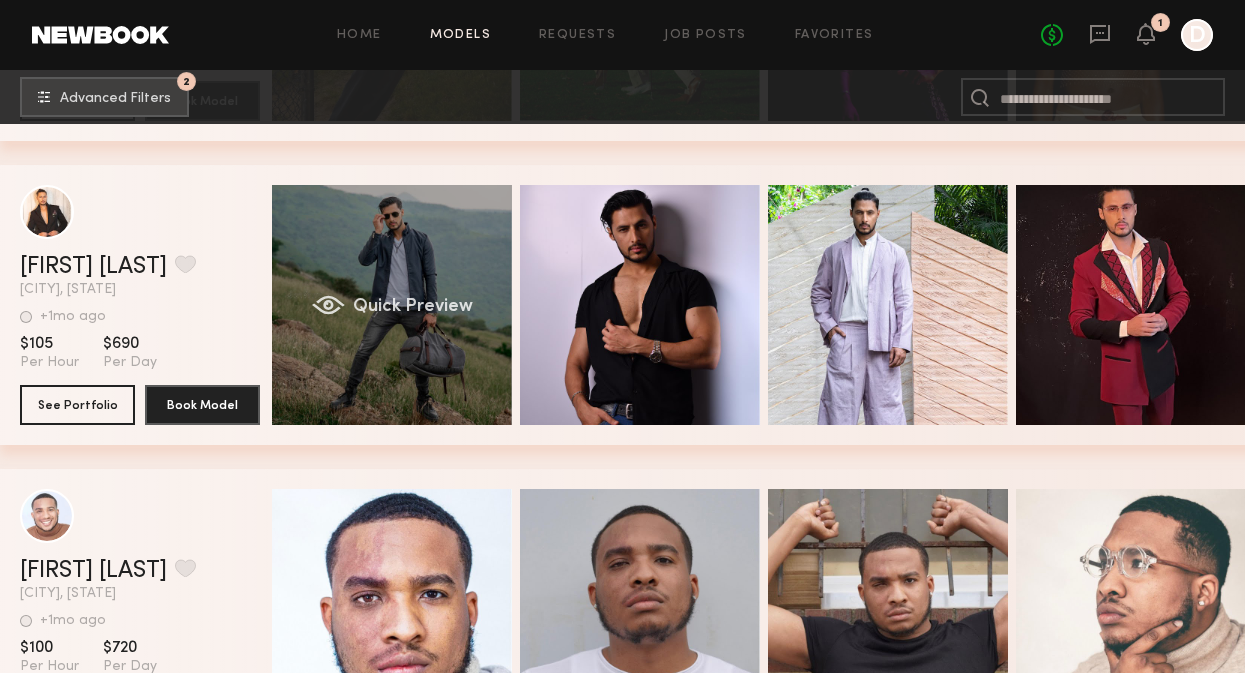 click on "Quick Preview" 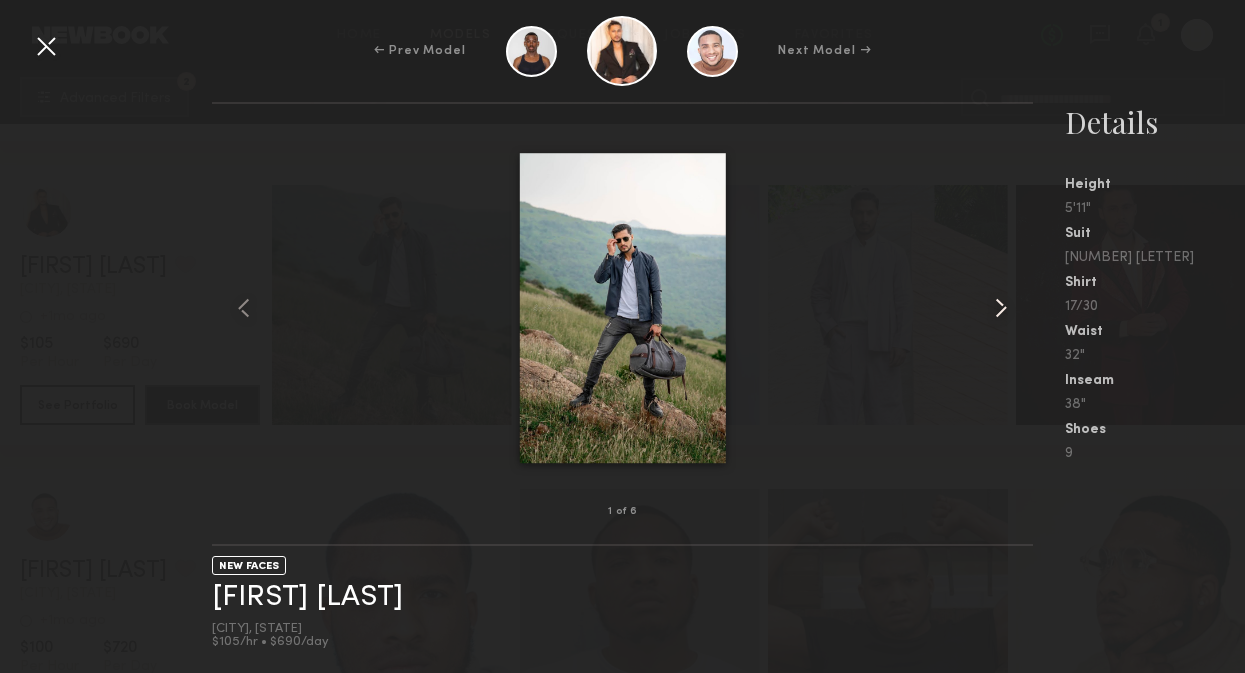 click at bounding box center (1001, 308) 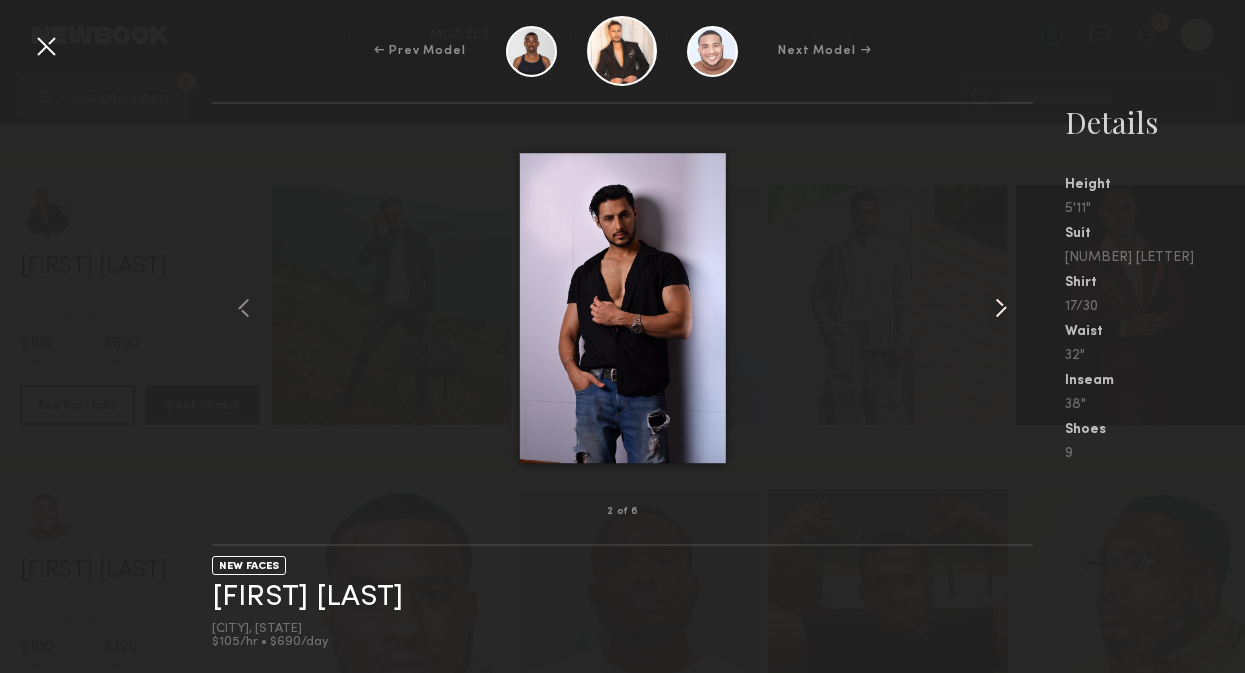 click at bounding box center (1001, 308) 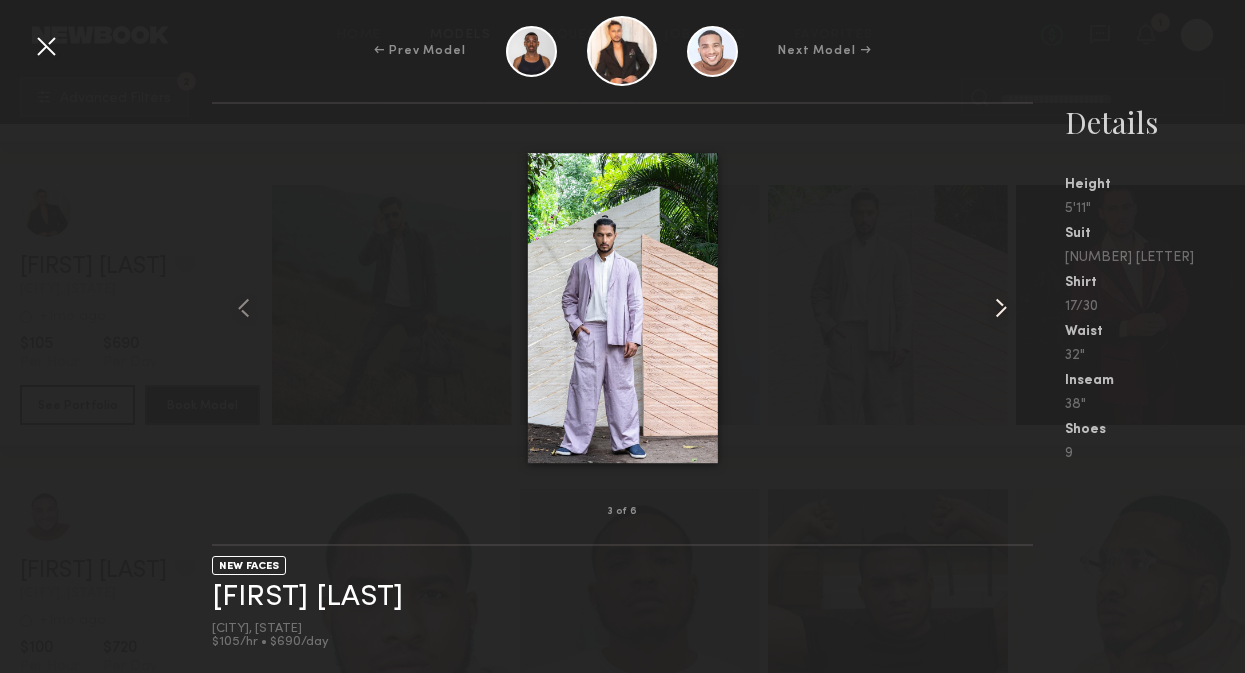 click at bounding box center (1001, 308) 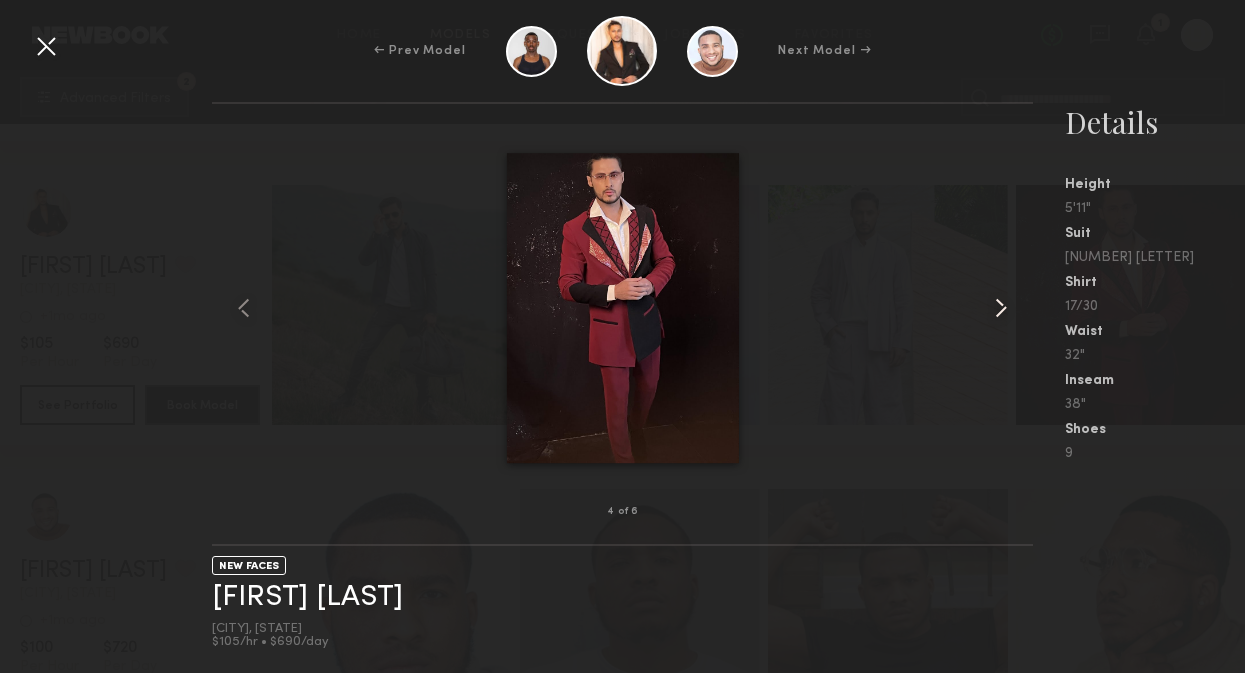 click at bounding box center [1001, 308] 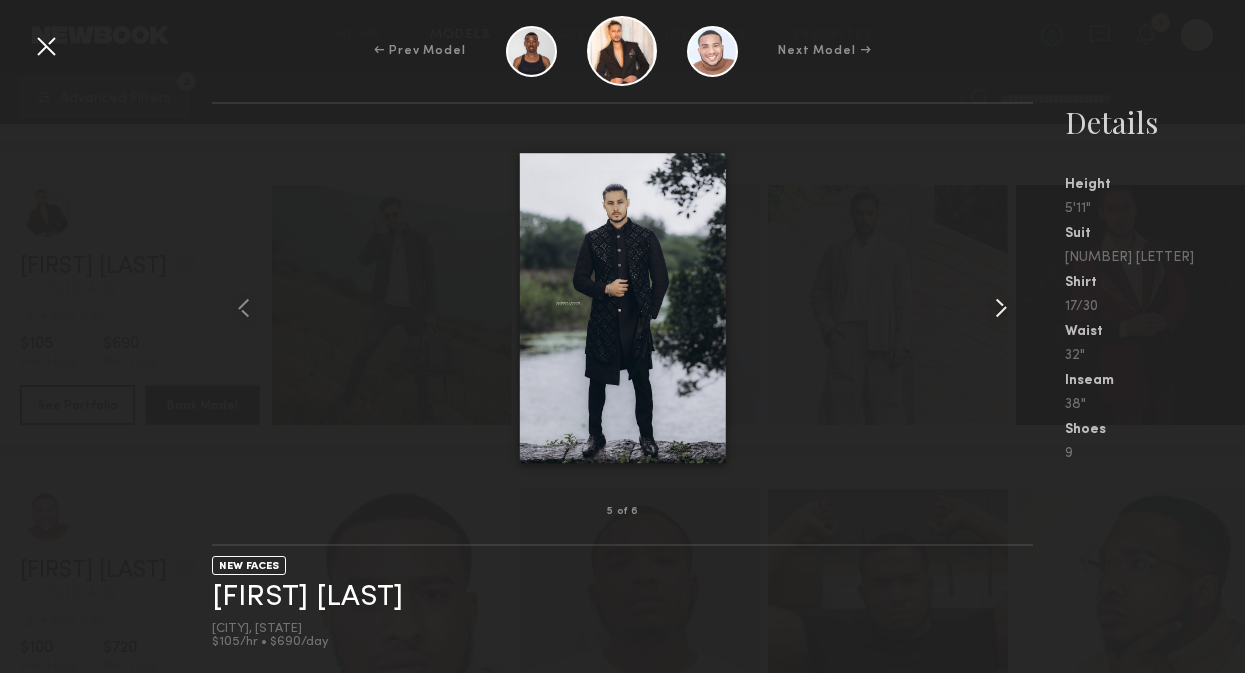 click at bounding box center (1001, 308) 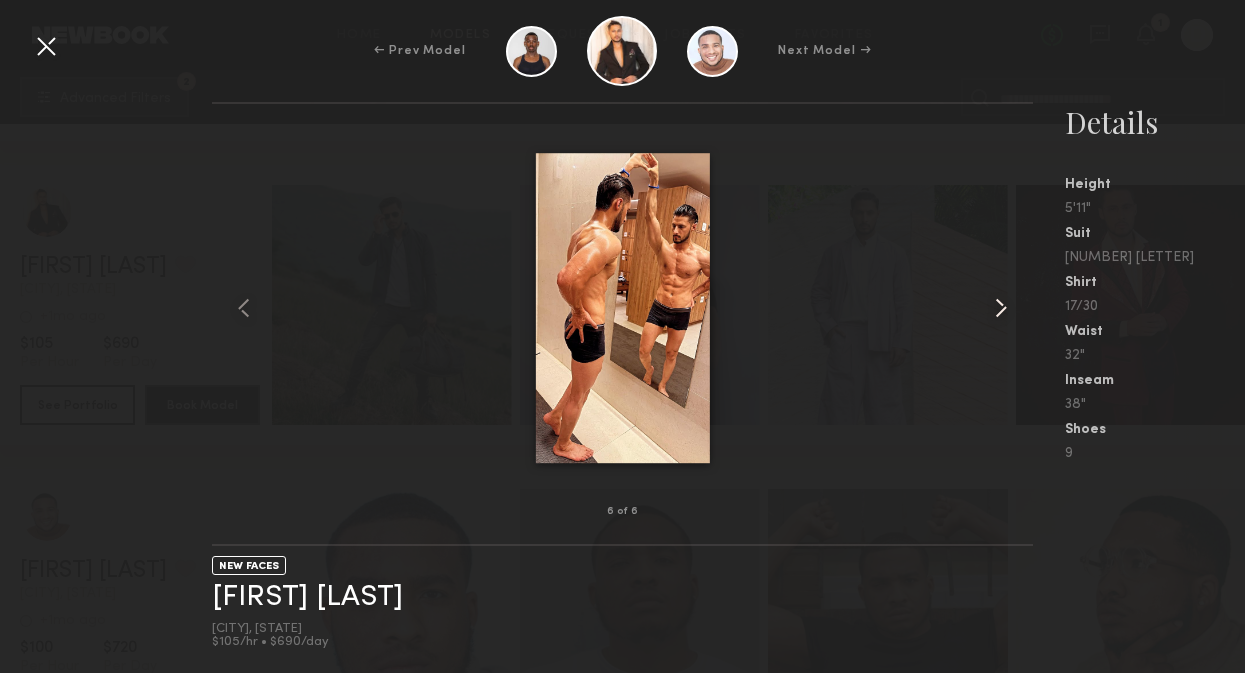 click at bounding box center [1001, 308] 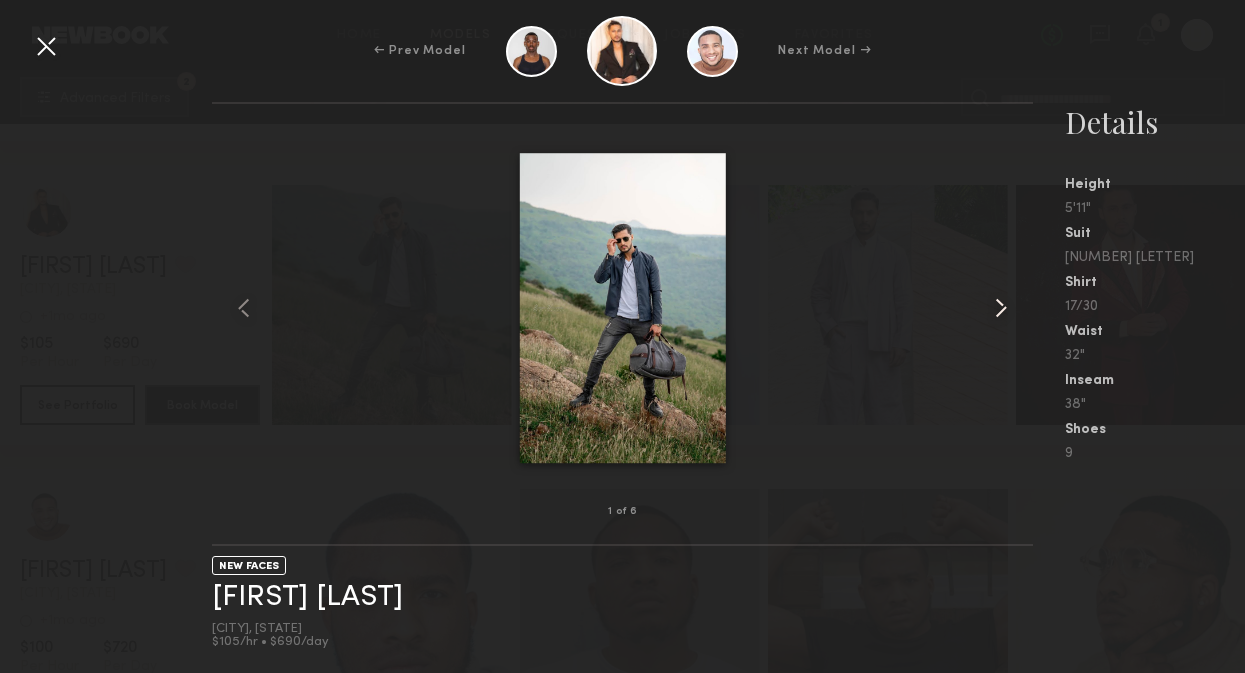 click at bounding box center (1001, 308) 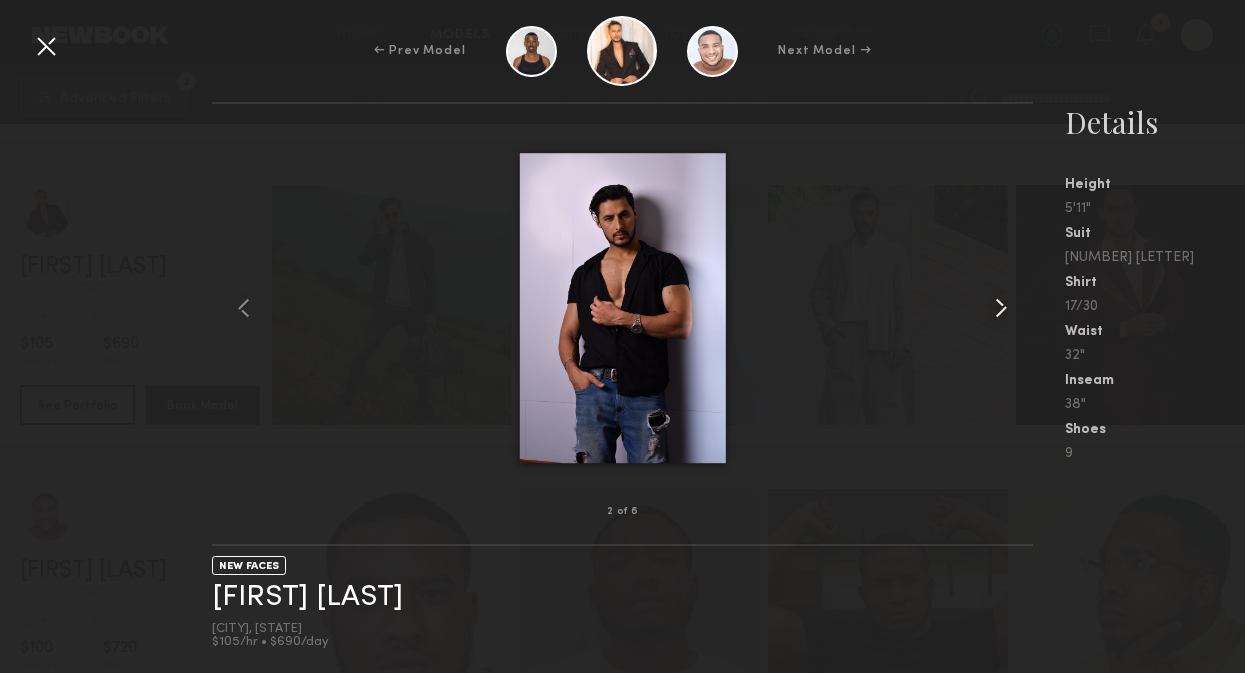 click at bounding box center [1001, 308] 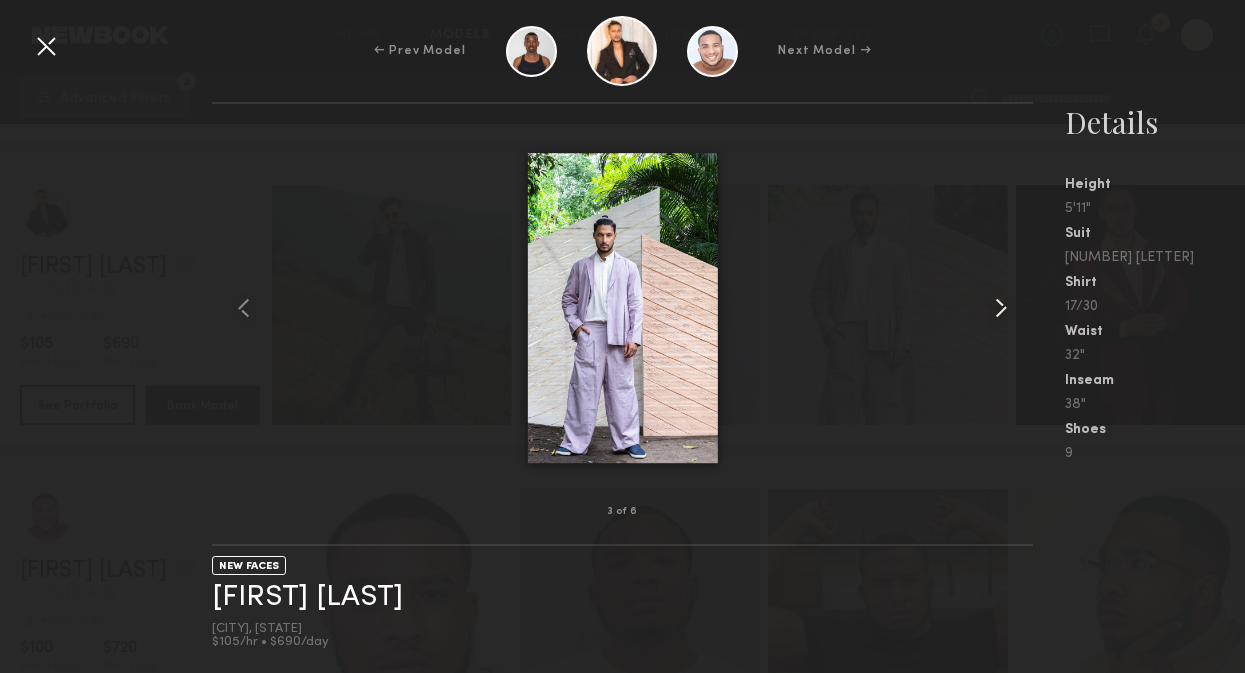 click at bounding box center (1001, 308) 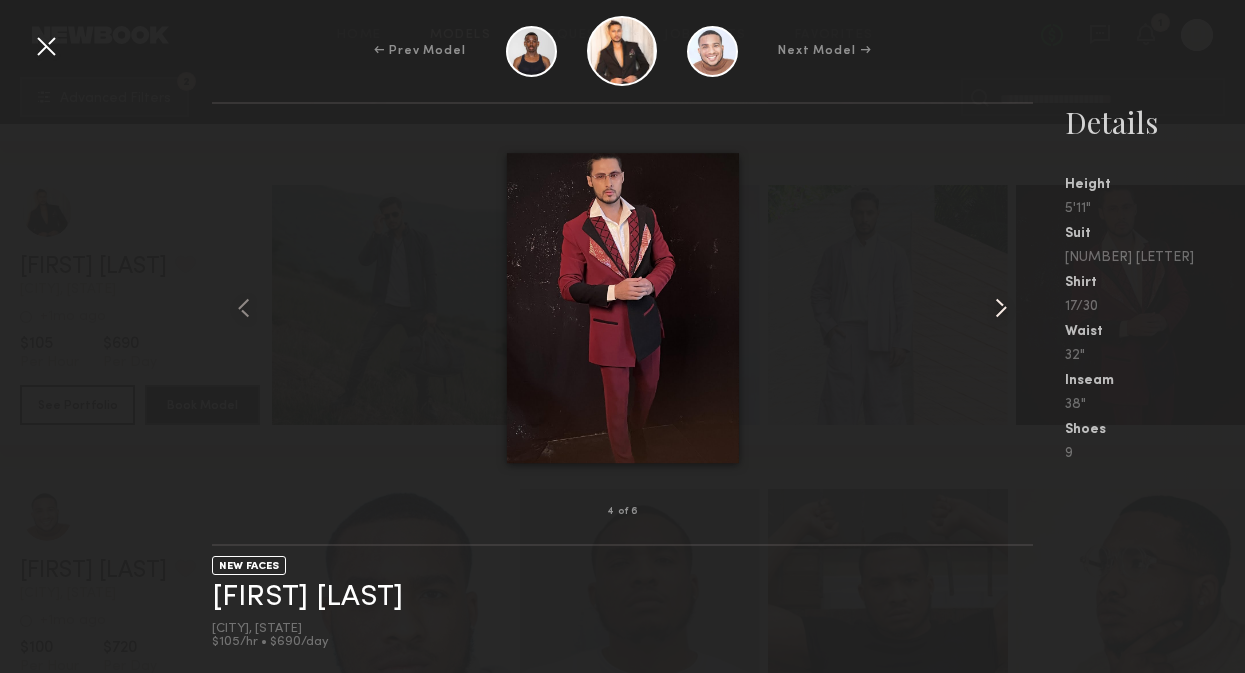 click at bounding box center [1001, 308] 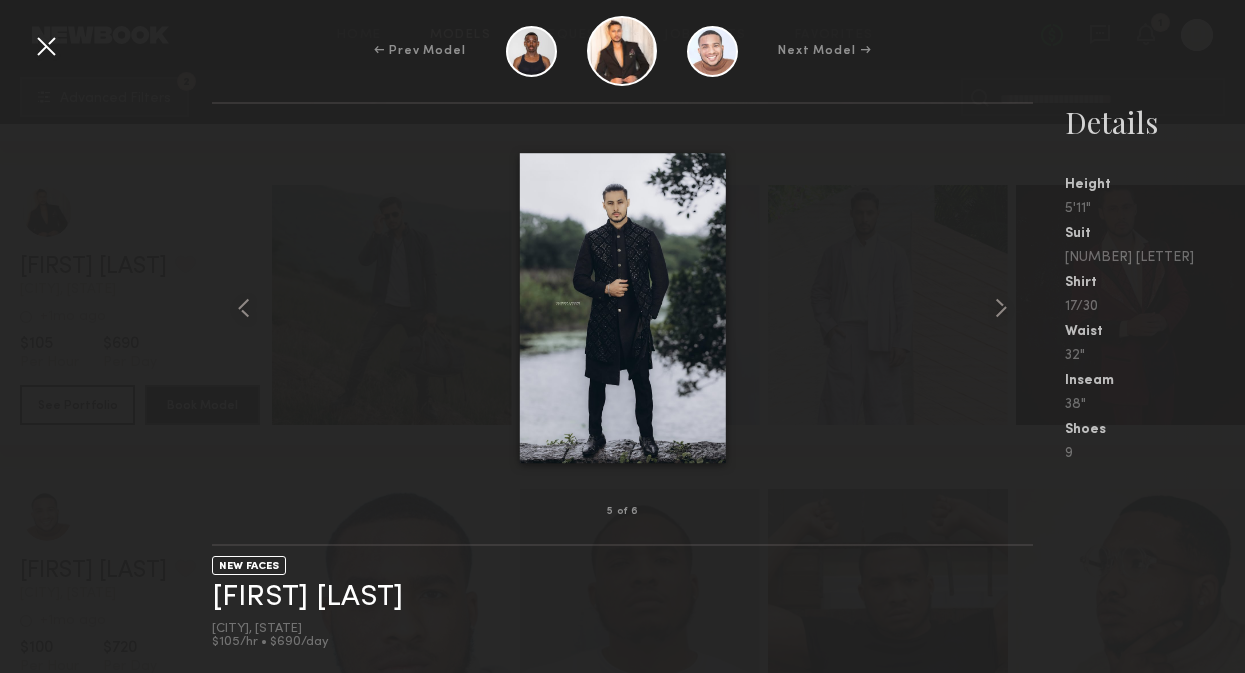 click at bounding box center (46, 46) 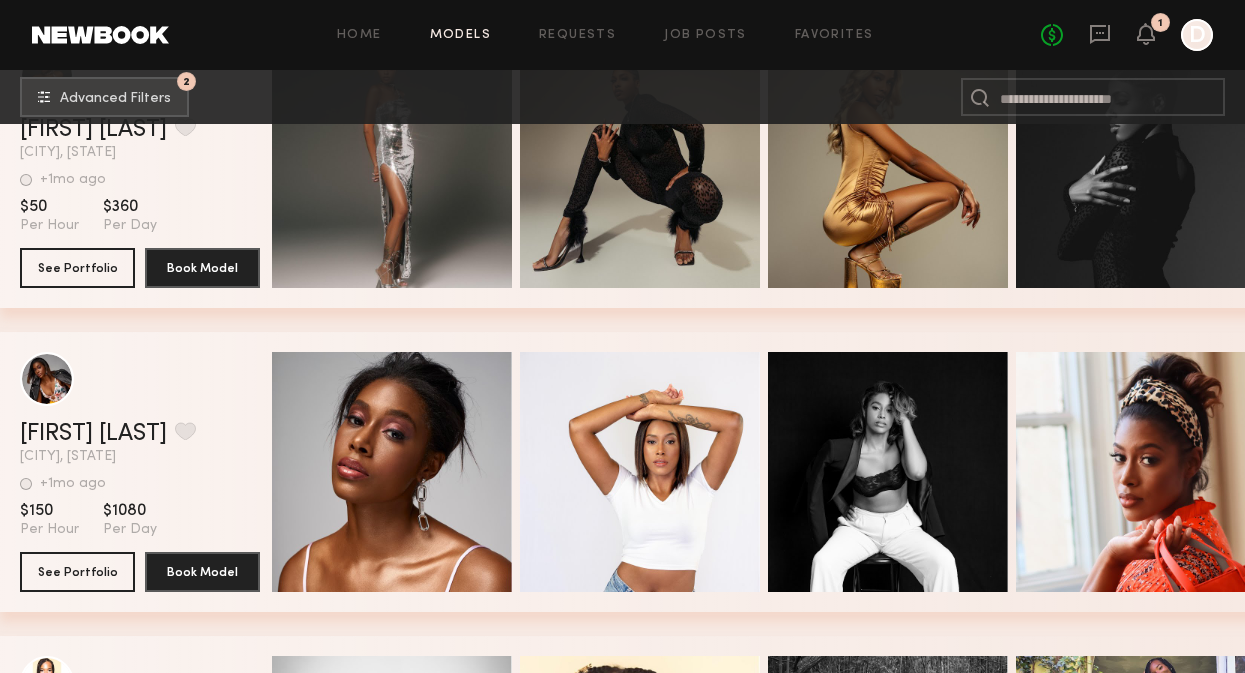 scroll, scrollTop: 10804, scrollLeft: 0, axis: vertical 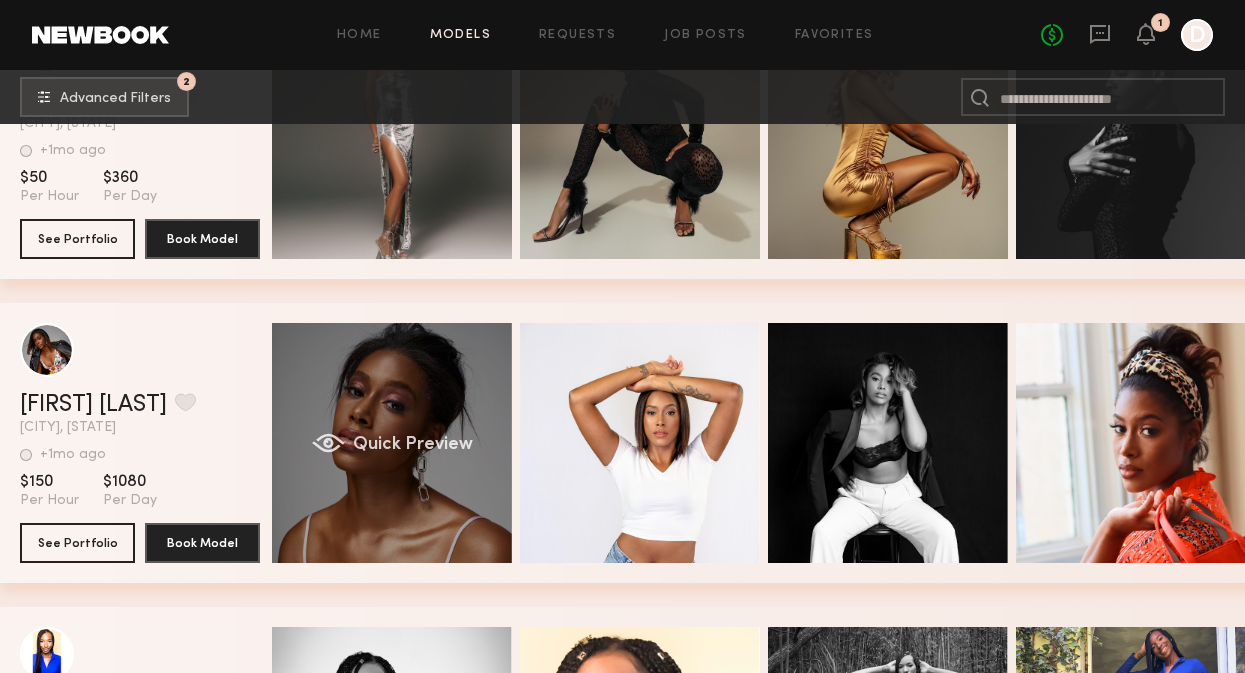 click on "Quick Preview" 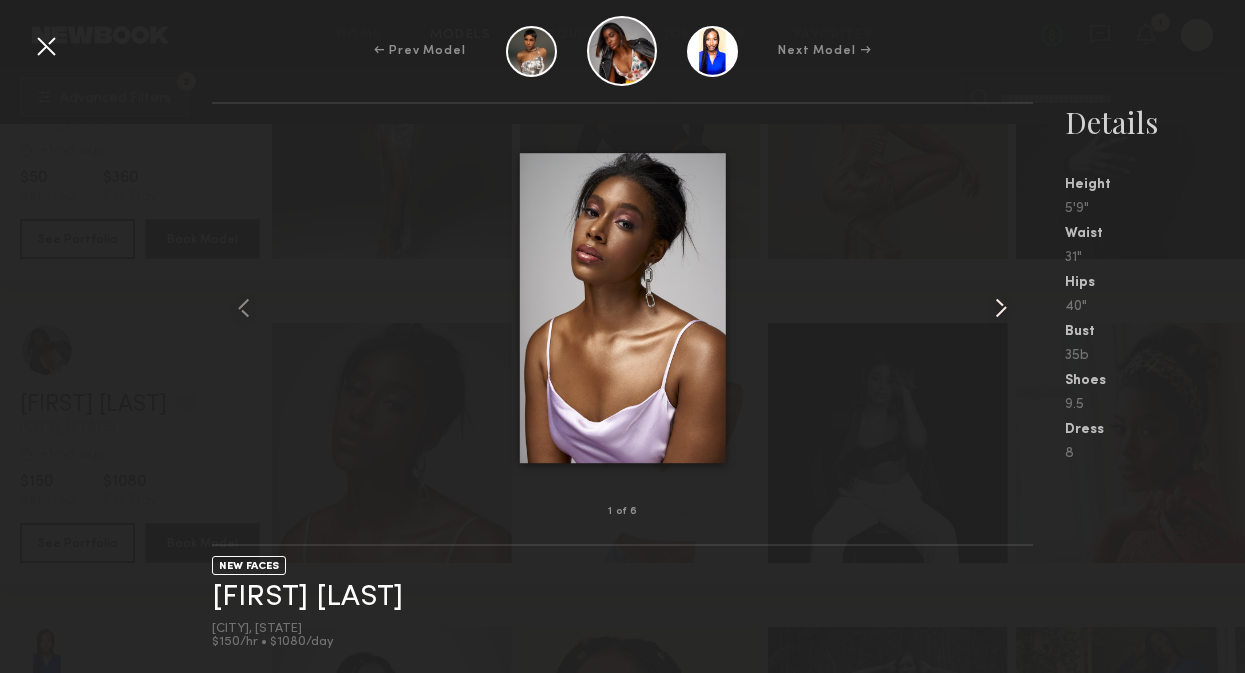 click at bounding box center (1001, 308) 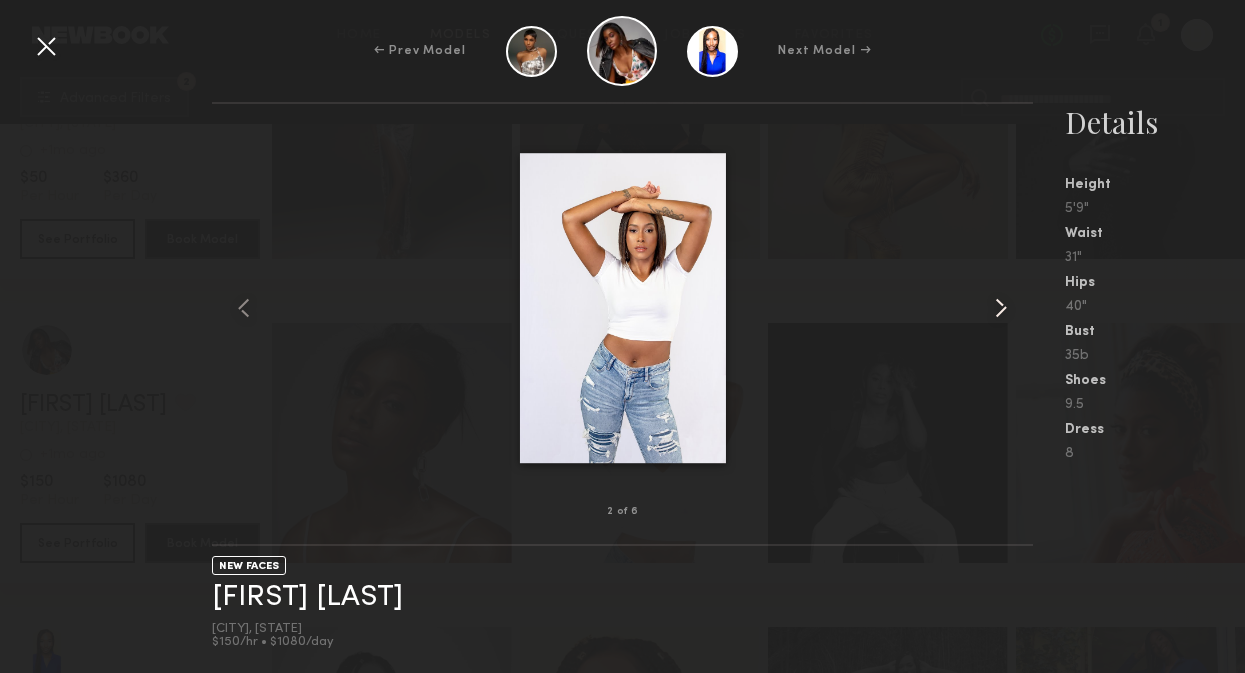 click at bounding box center (1001, 308) 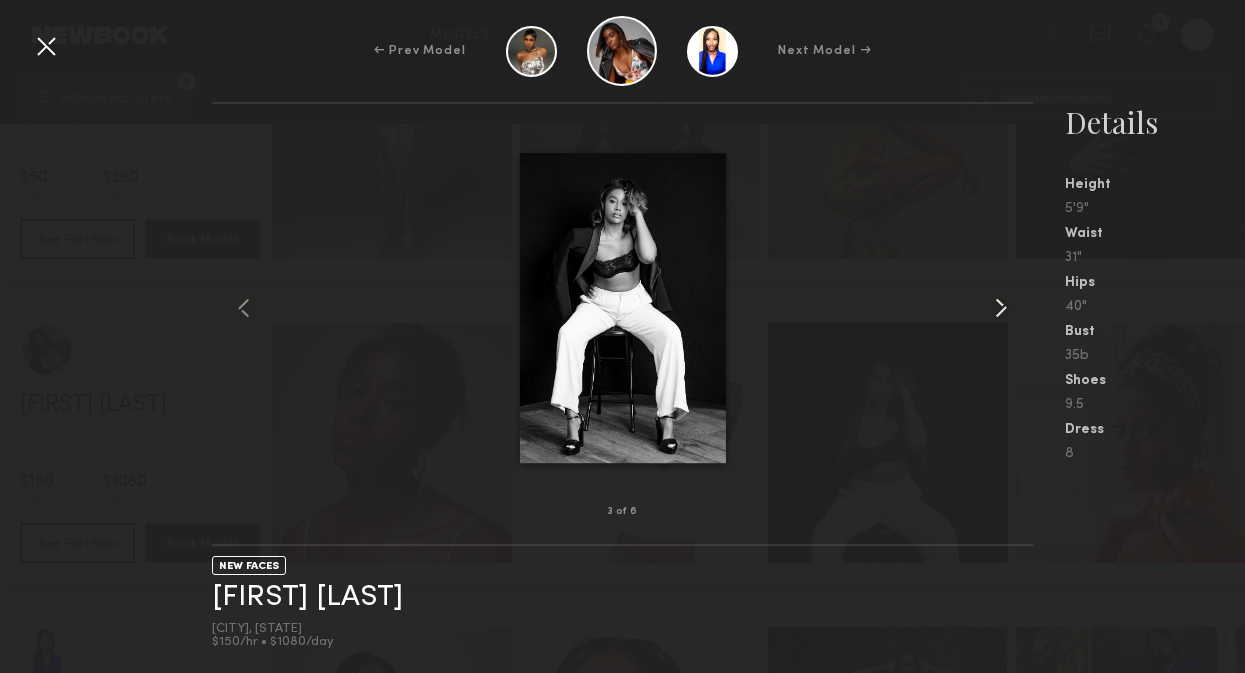 click at bounding box center [1001, 308] 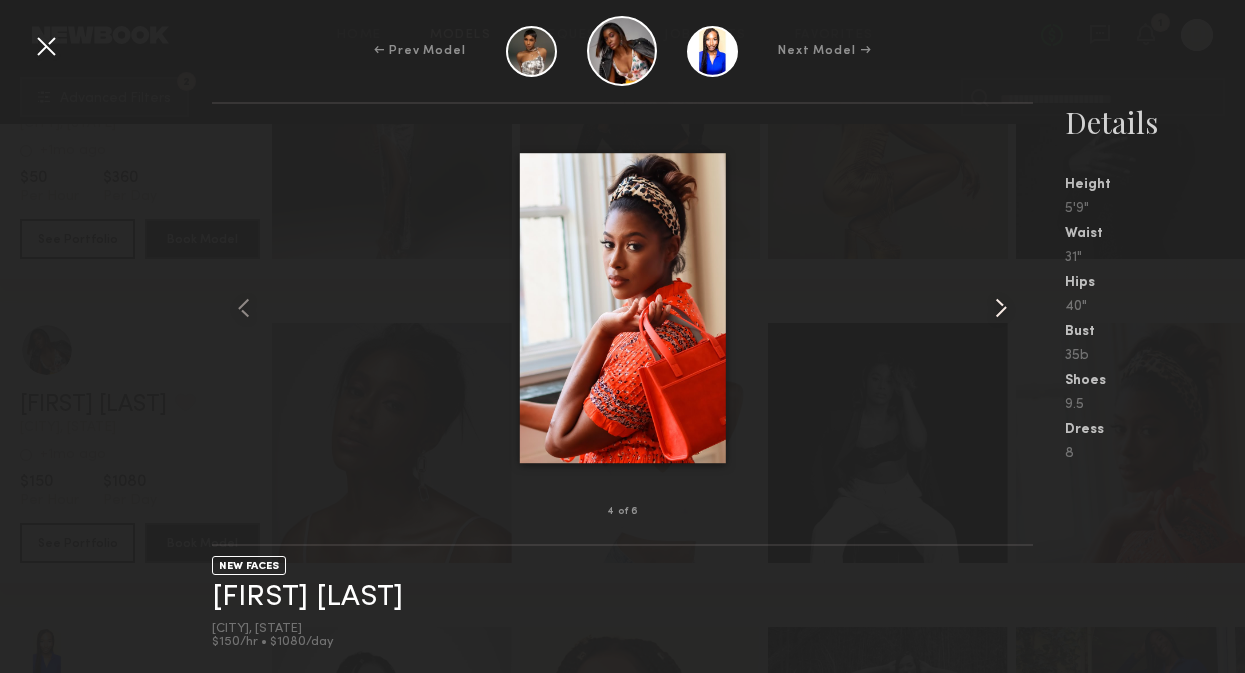 click at bounding box center (1001, 308) 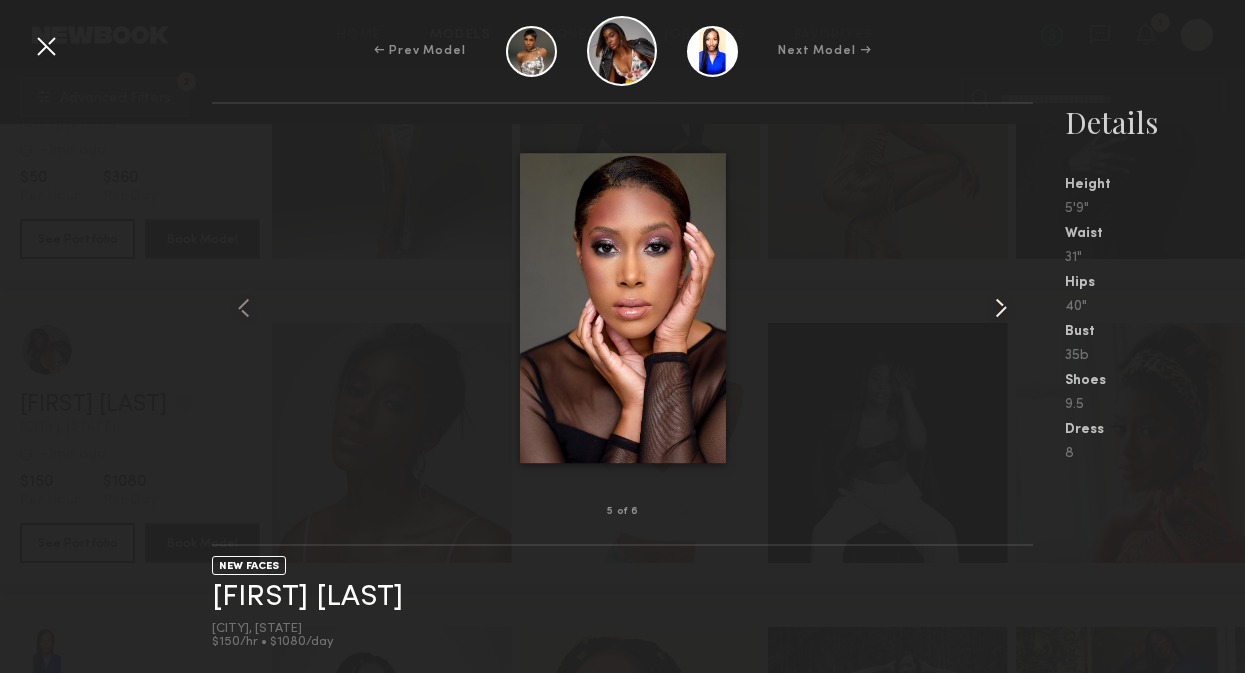 click at bounding box center (1001, 308) 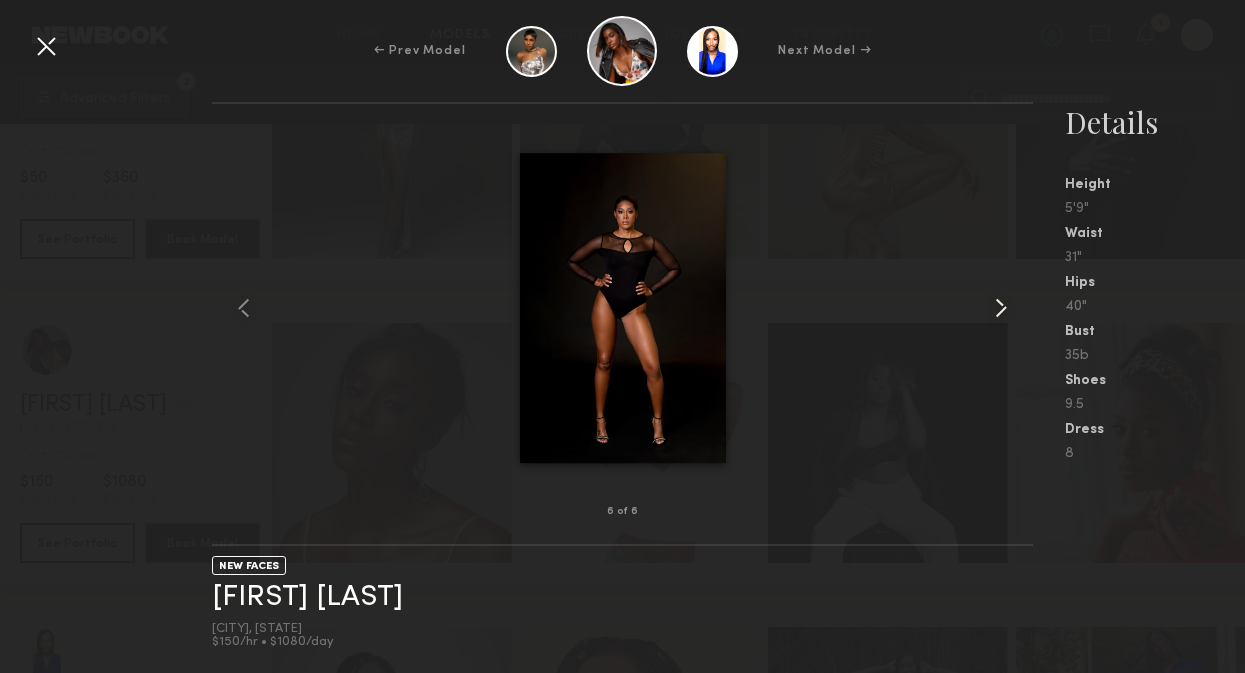 click at bounding box center (1001, 308) 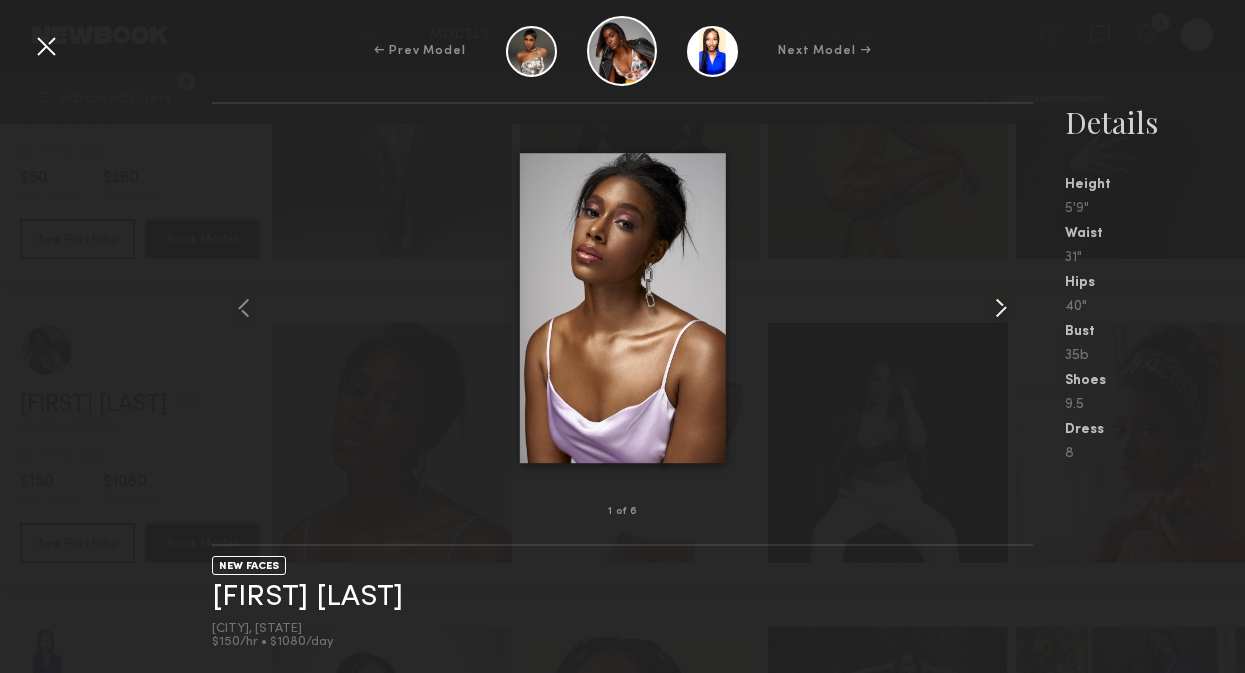 click at bounding box center [1001, 308] 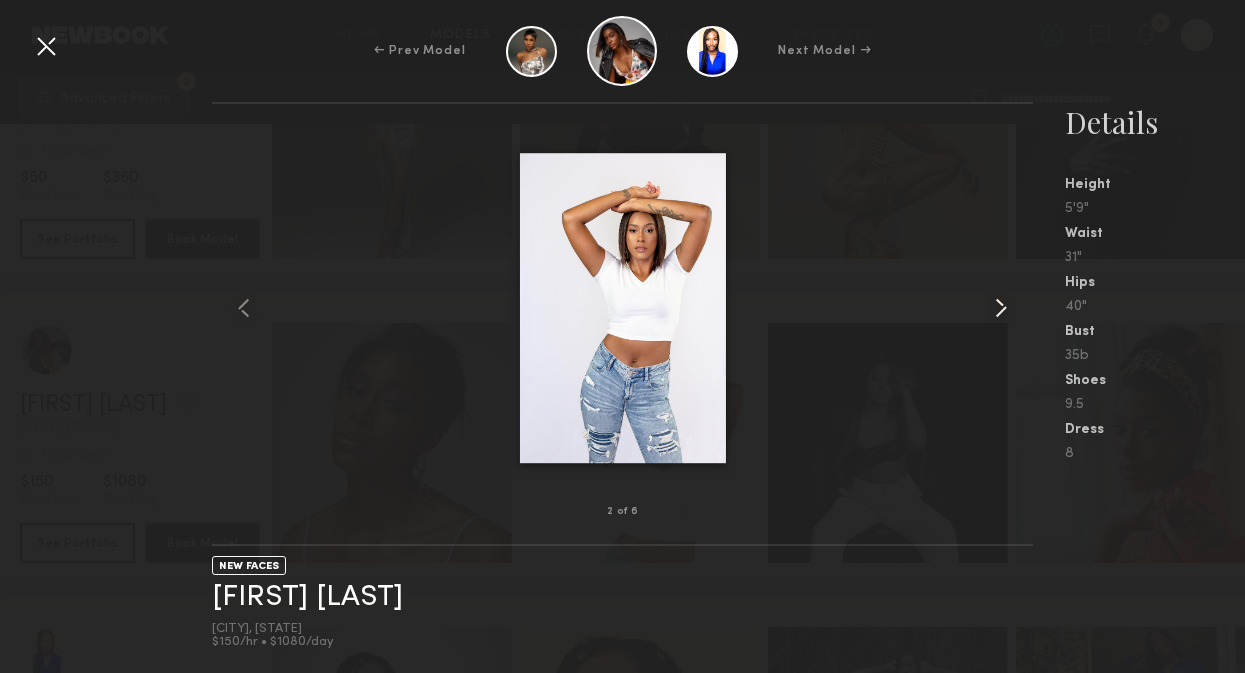click at bounding box center (1001, 308) 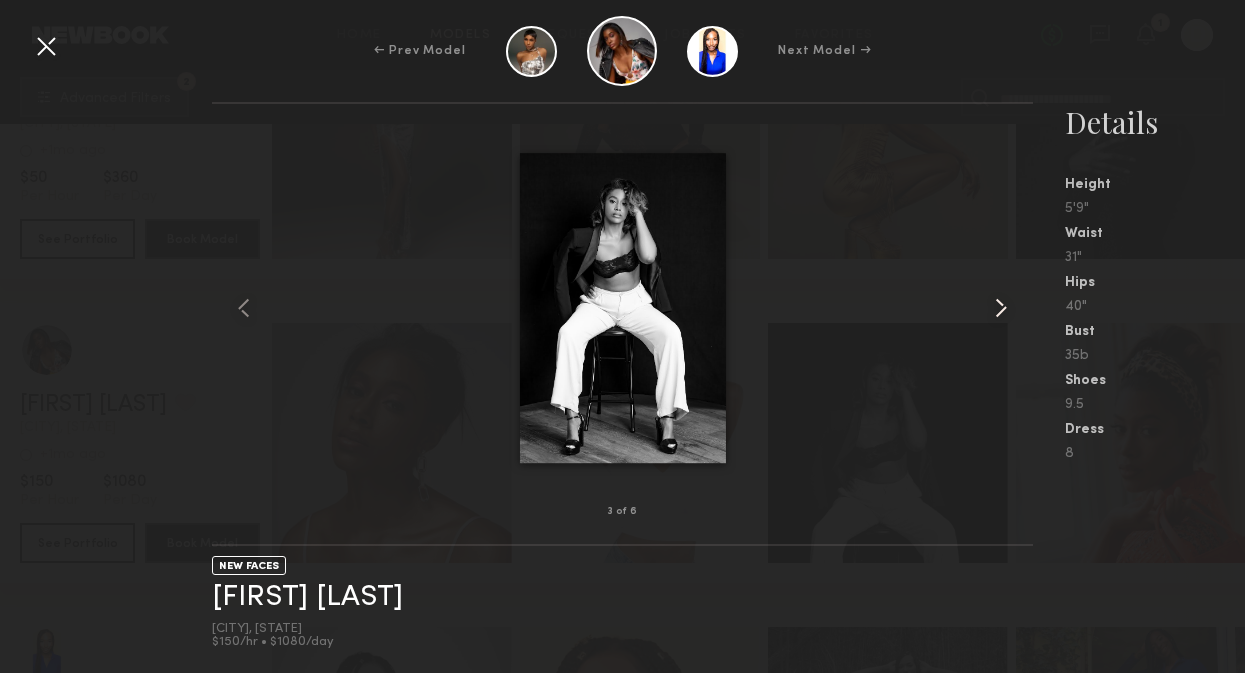 click at bounding box center (1001, 308) 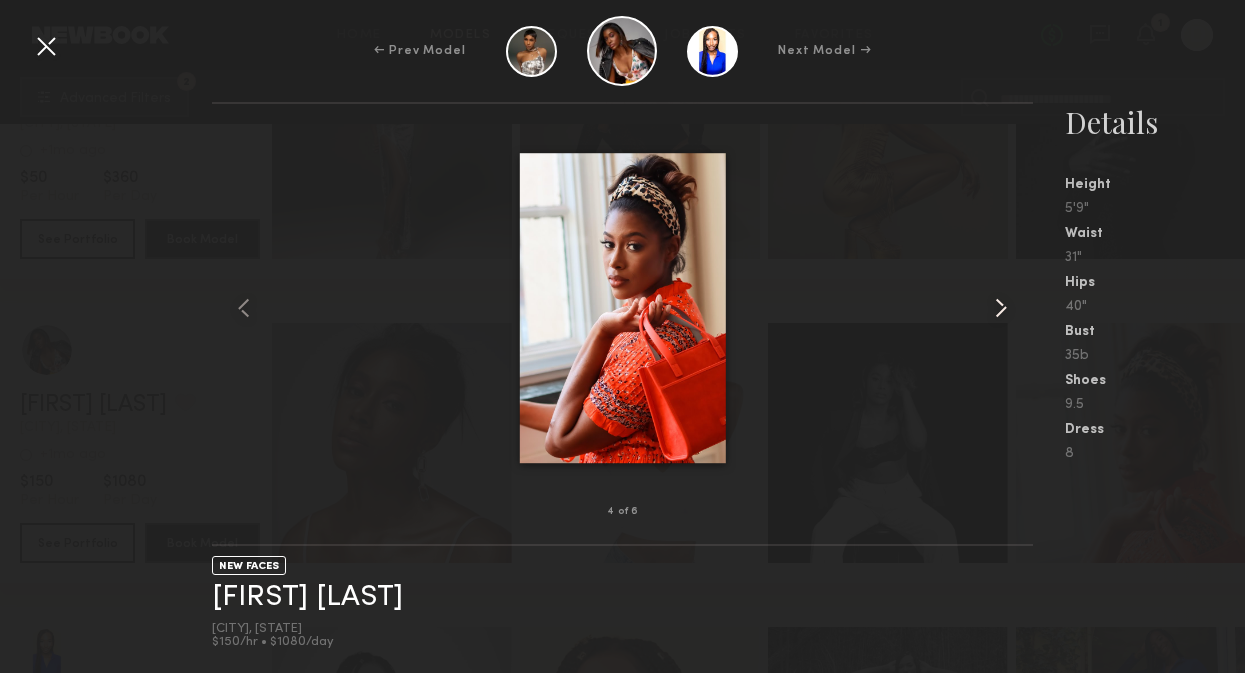 click at bounding box center [1001, 308] 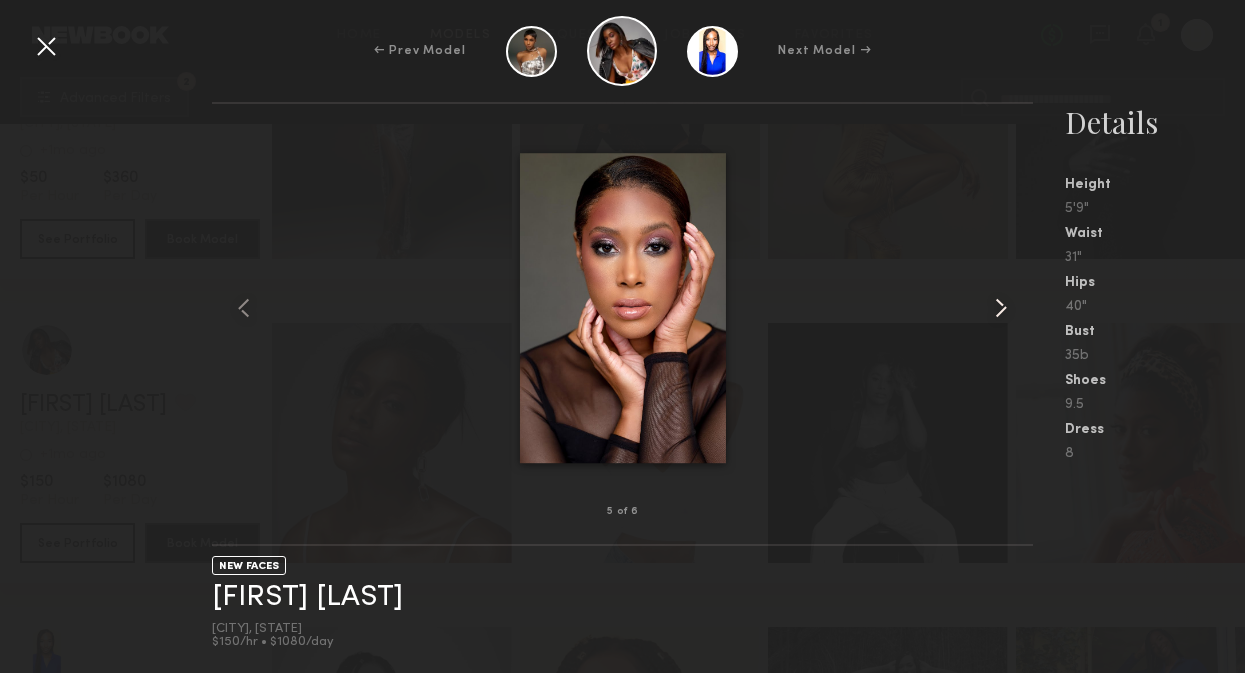 click at bounding box center [1001, 308] 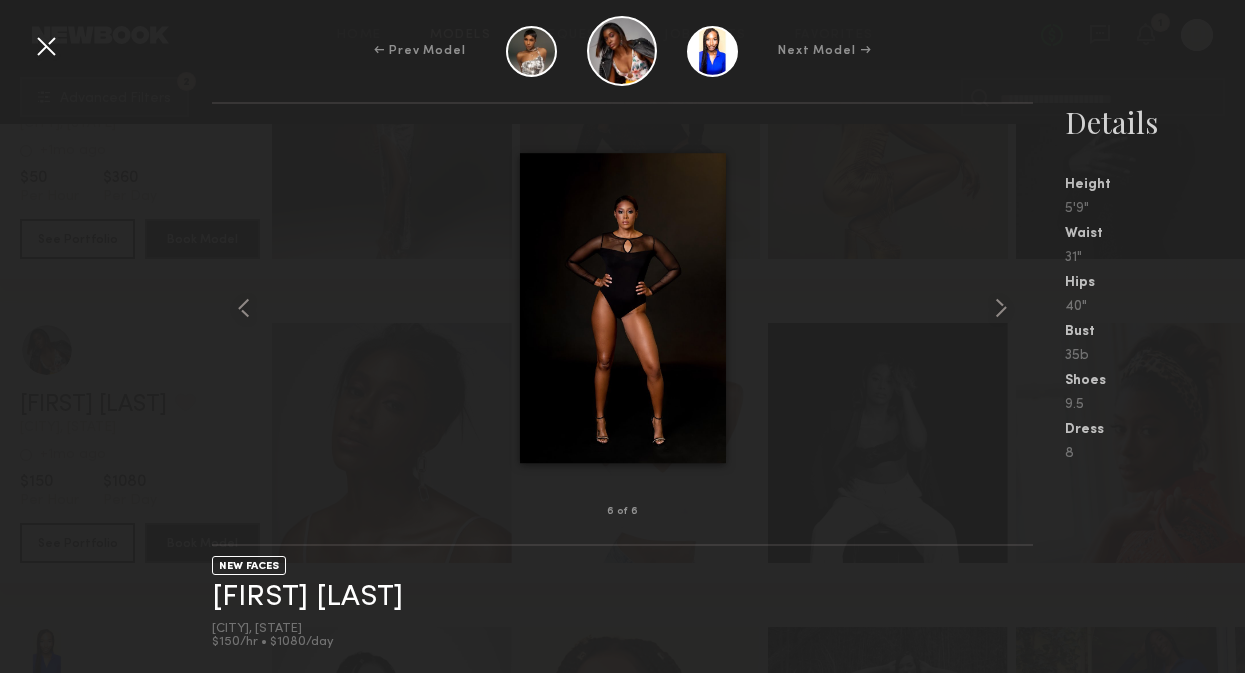 click at bounding box center [46, 46] 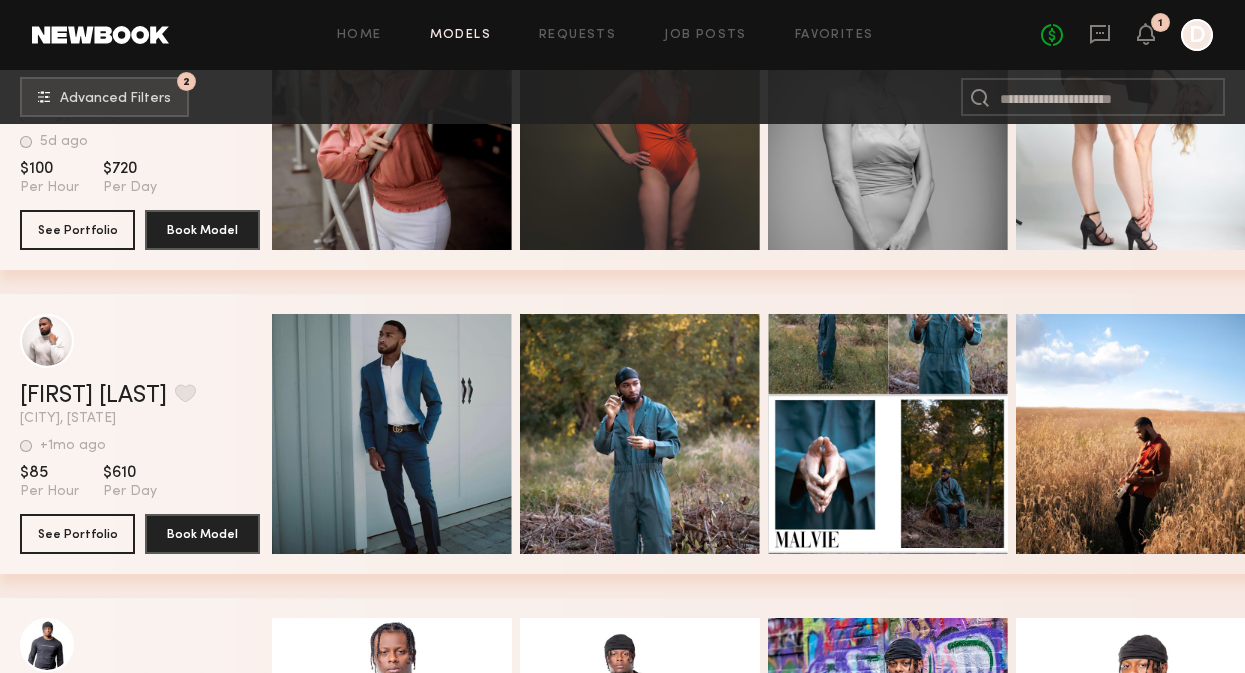 scroll, scrollTop: 11752, scrollLeft: 0, axis: vertical 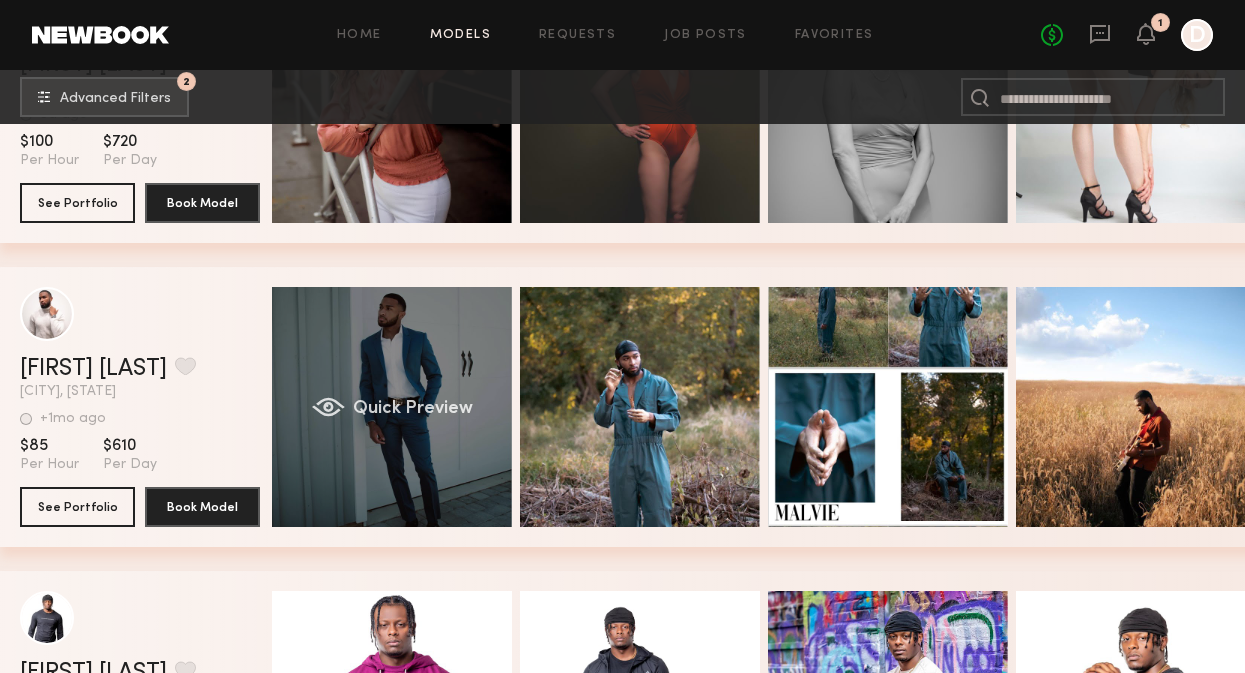 click on "Quick Preview" 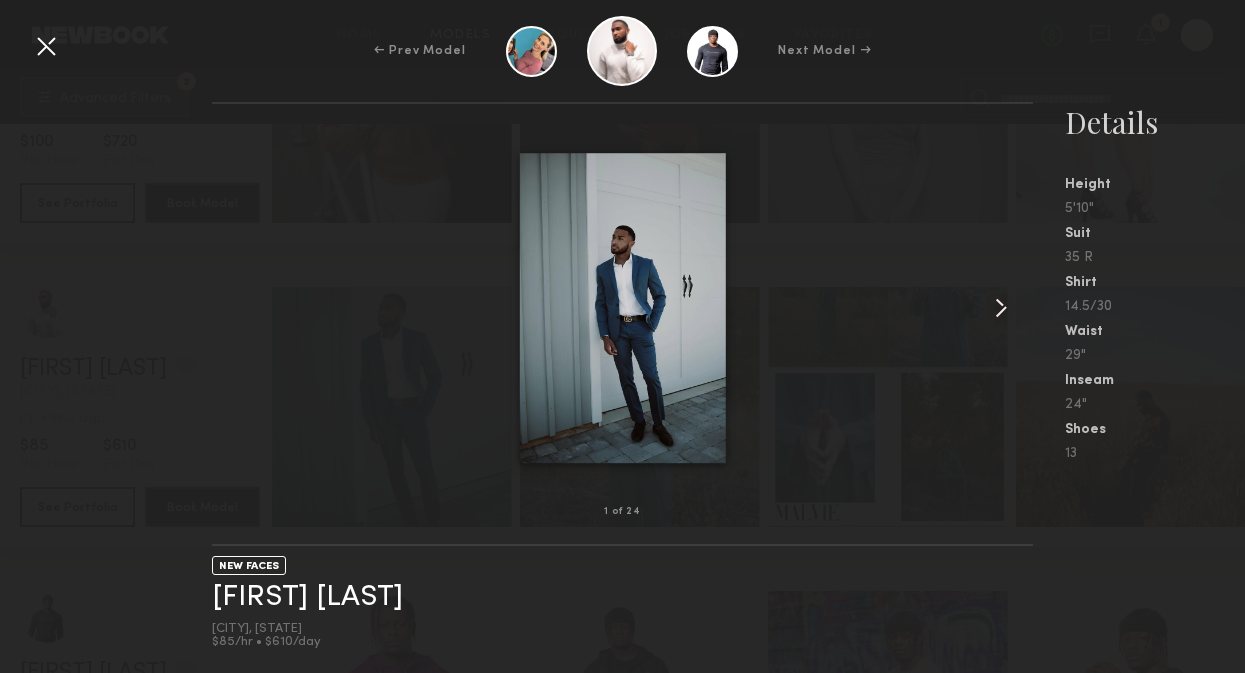 click at bounding box center [1001, 308] 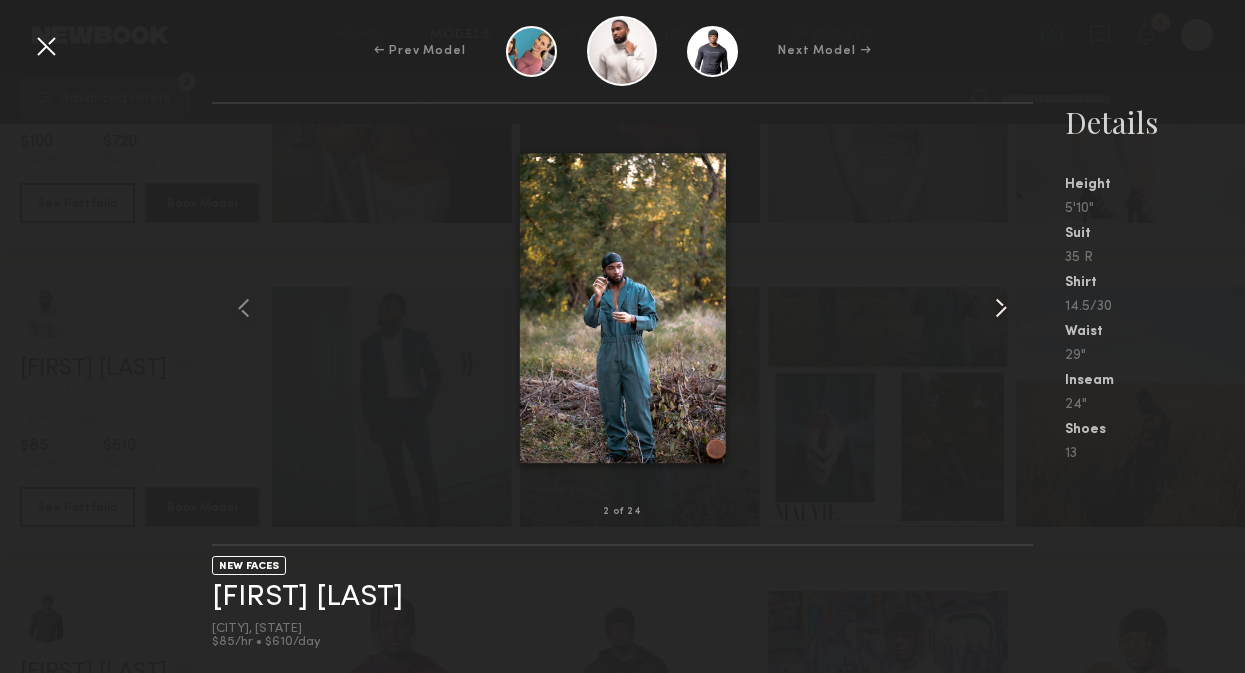 click at bounding box center (1001, 308) 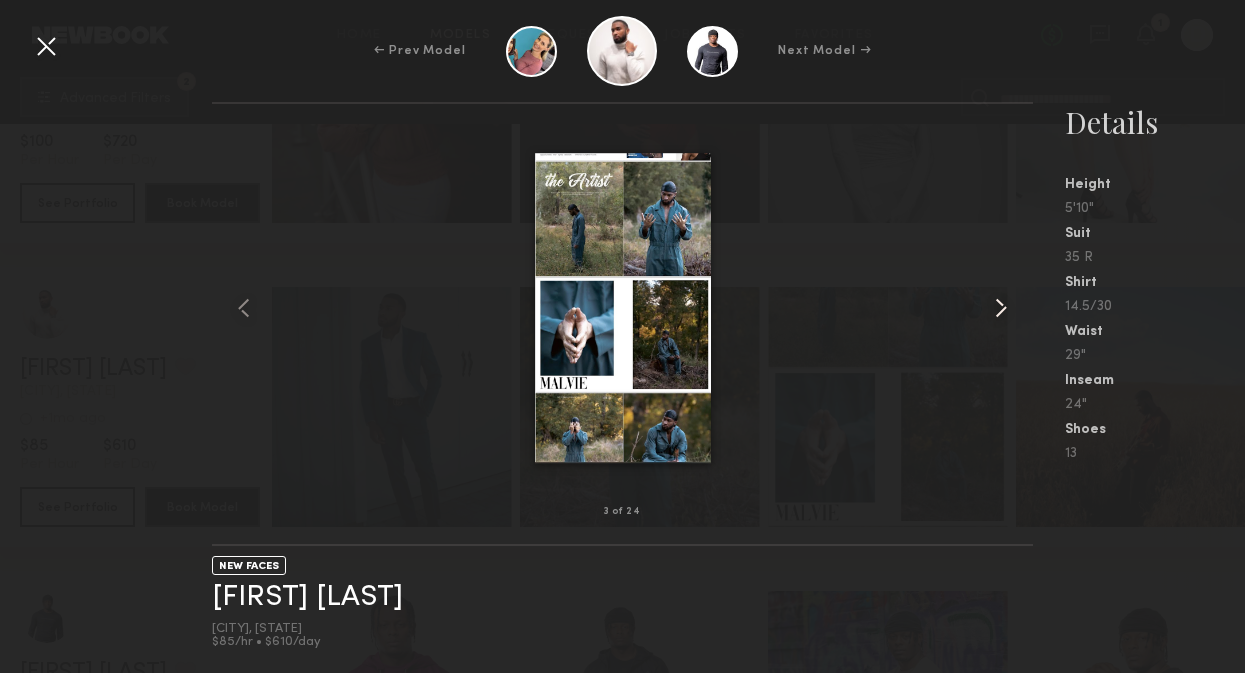 click at bounding box center [1001, 308] 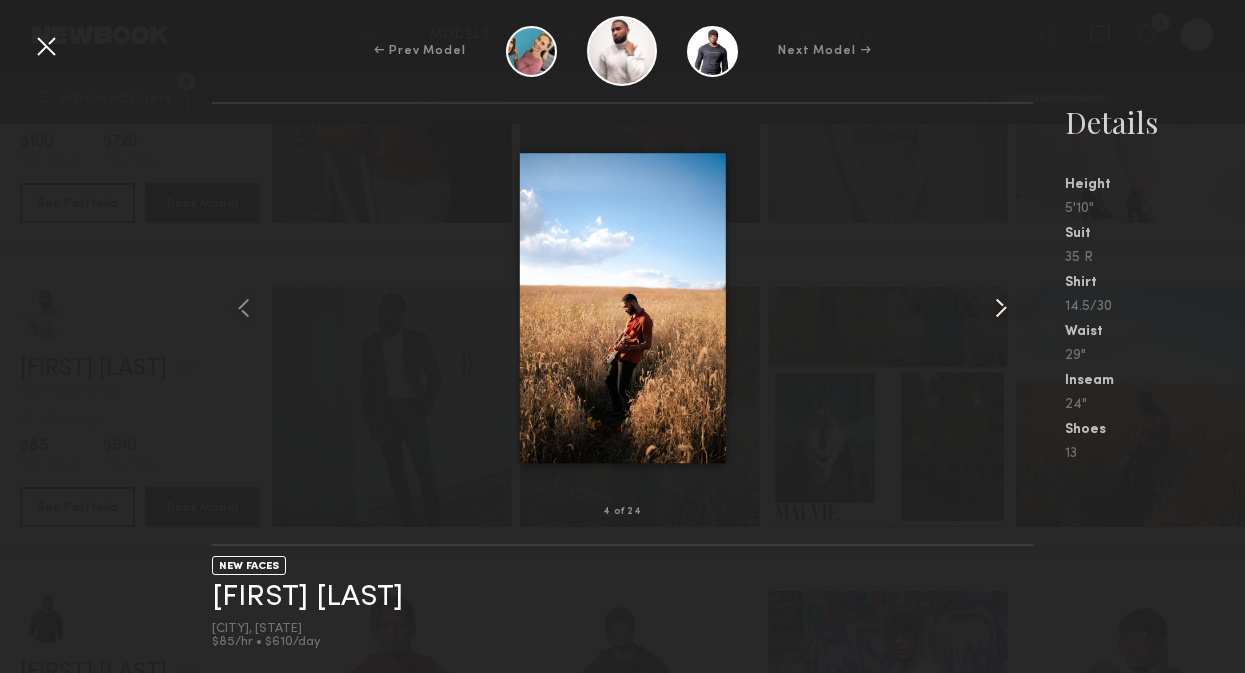 click at bounding box center [1001, 308] 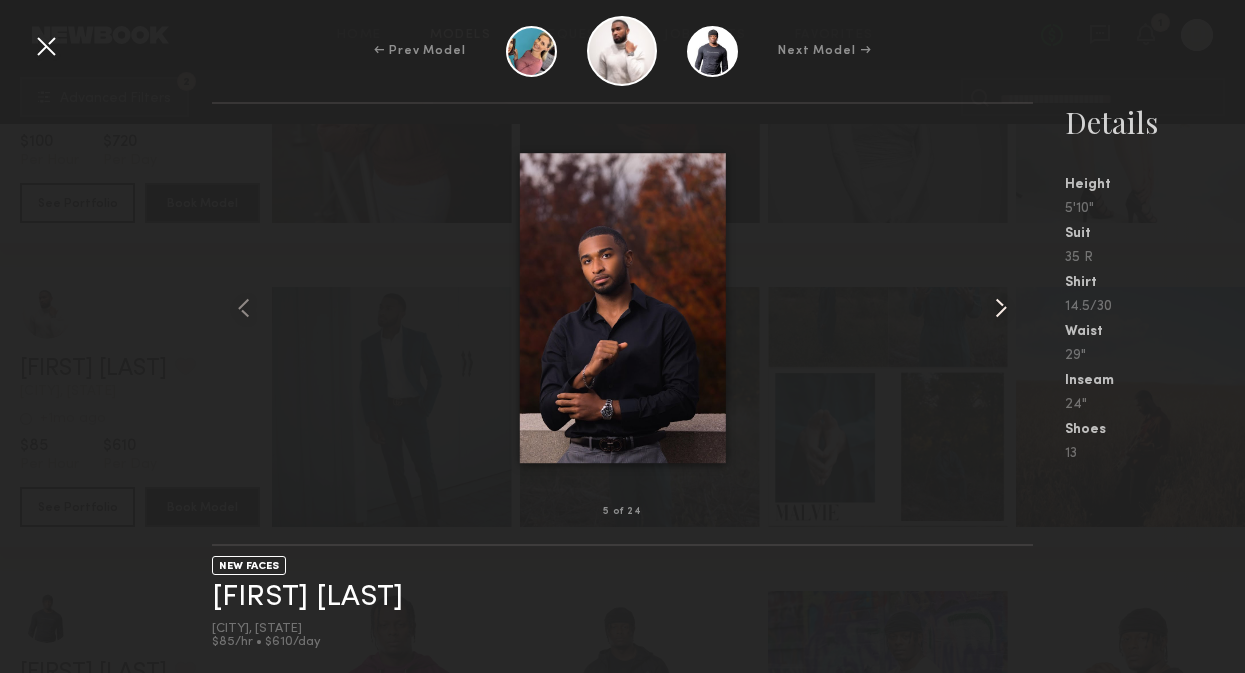 click at bounding box center (1001, 308) 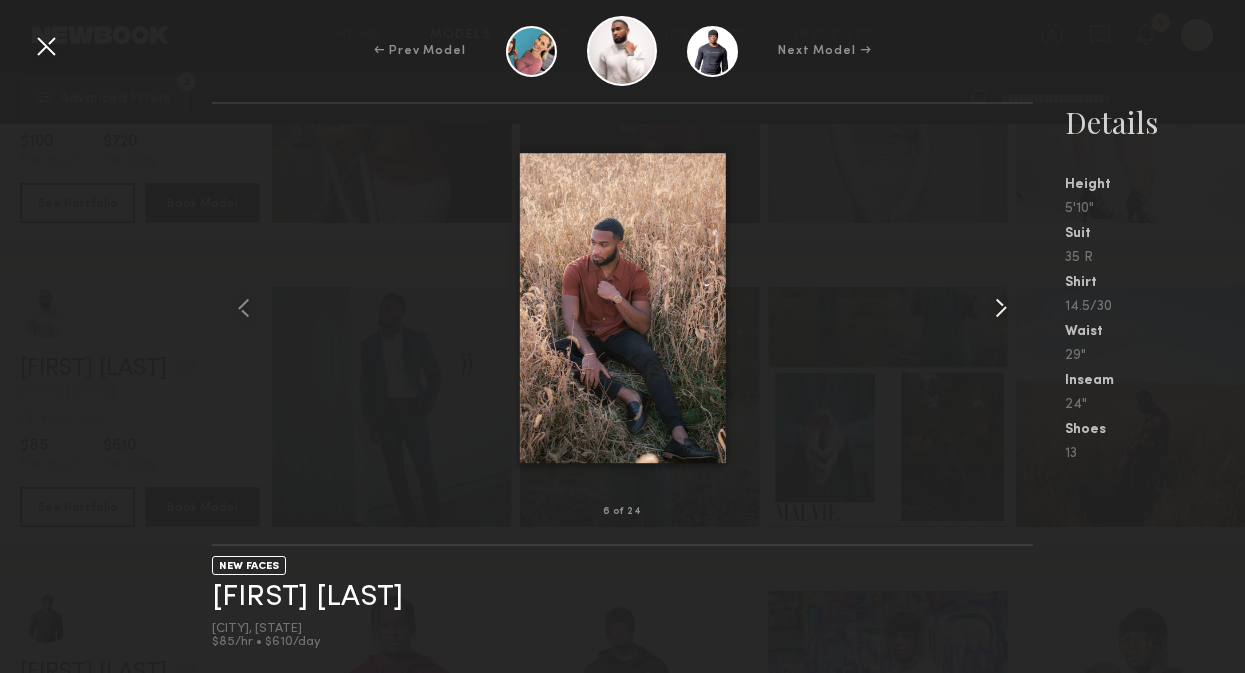 click at bounding box center (1001, 308) 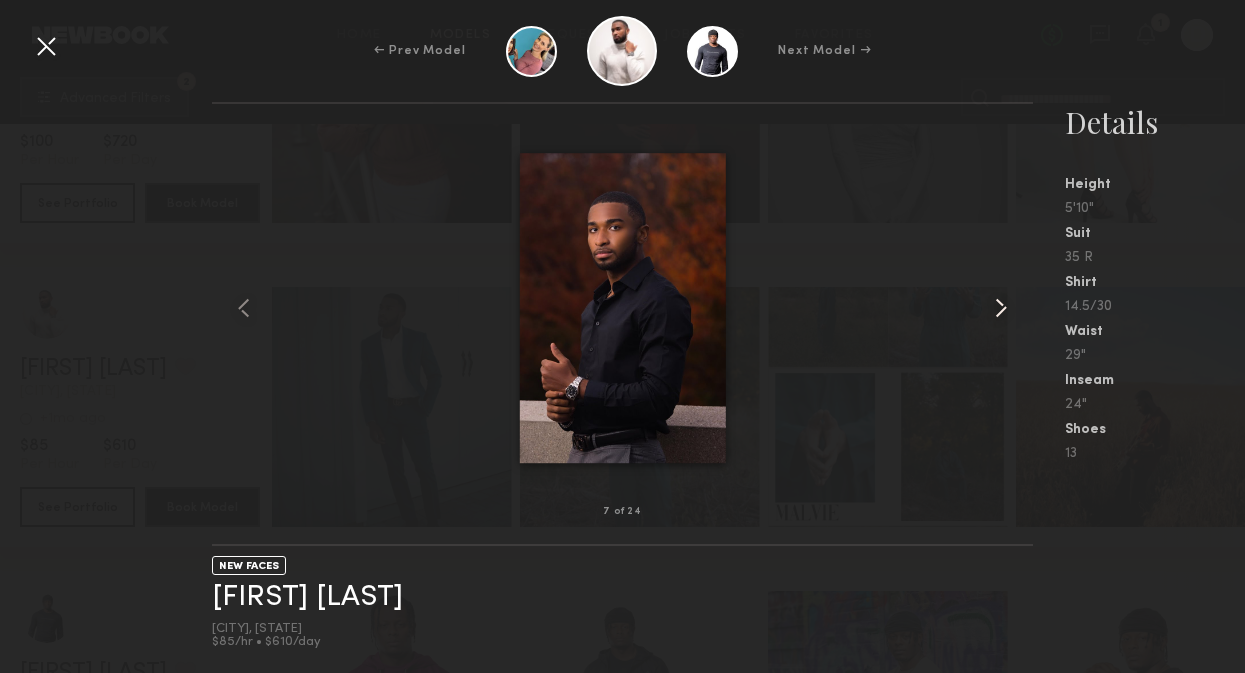 click at bounding box center (1001, 308) 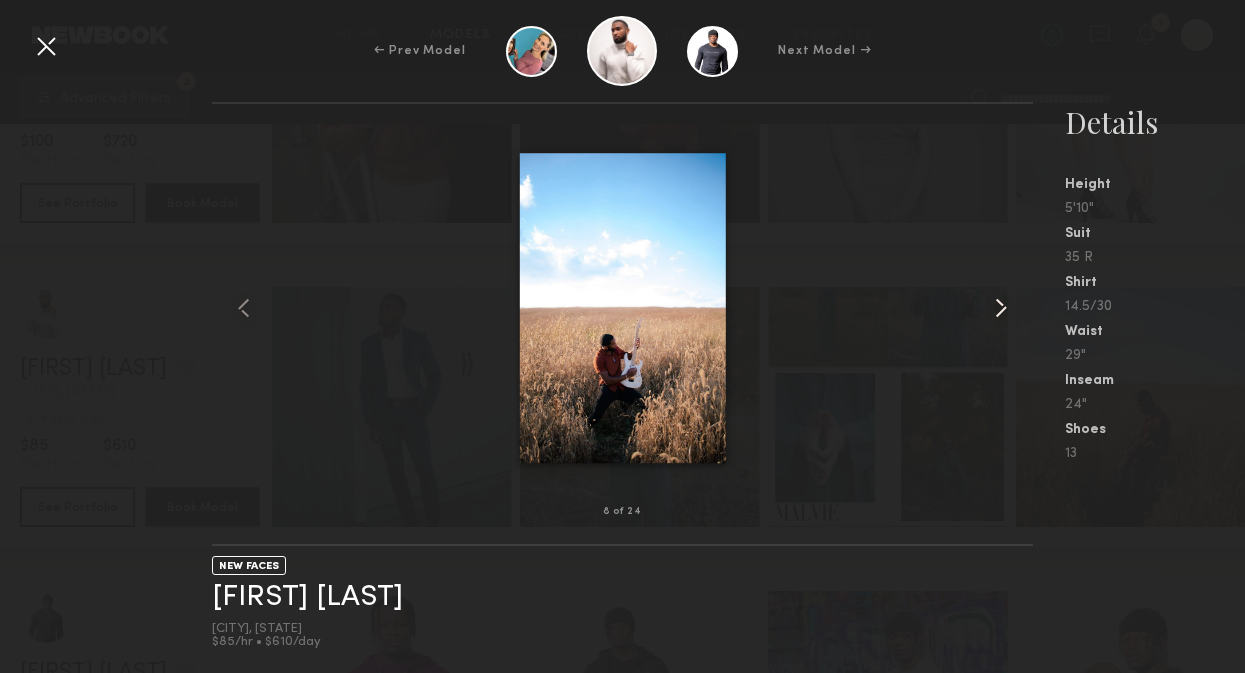 click at bounding box center (1001, 308) 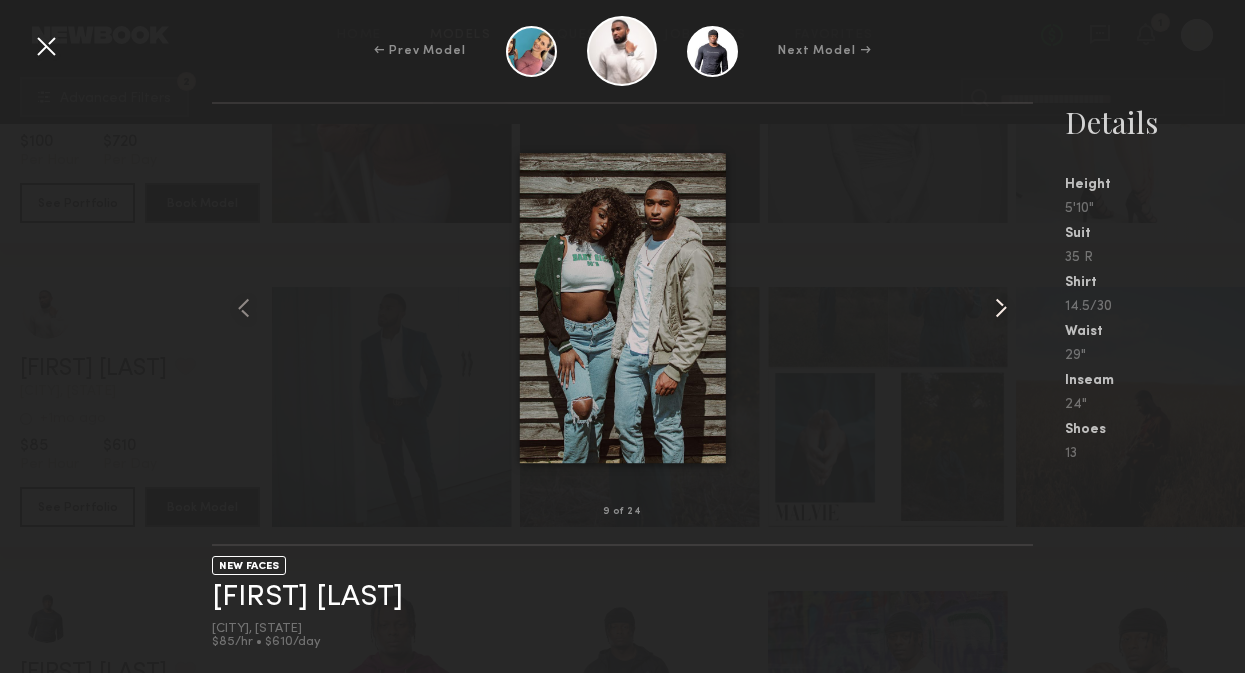 click at bounding box center (1001, 308) 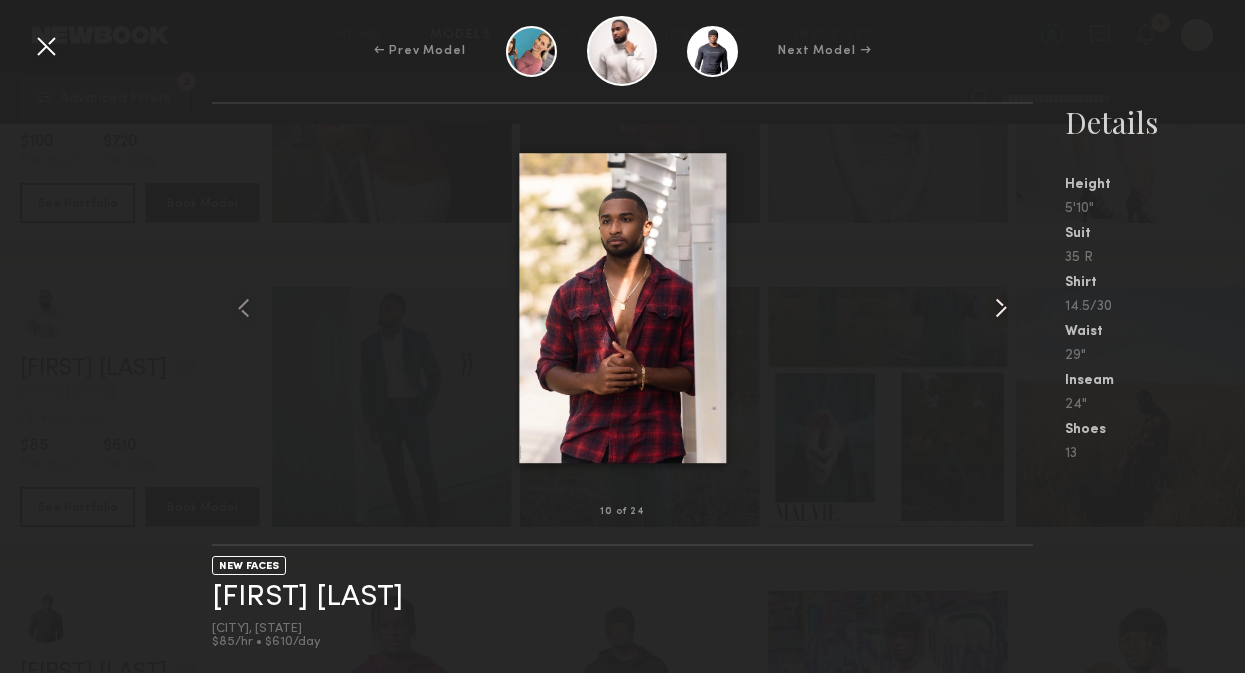 click at bounding box center (1001, 308) 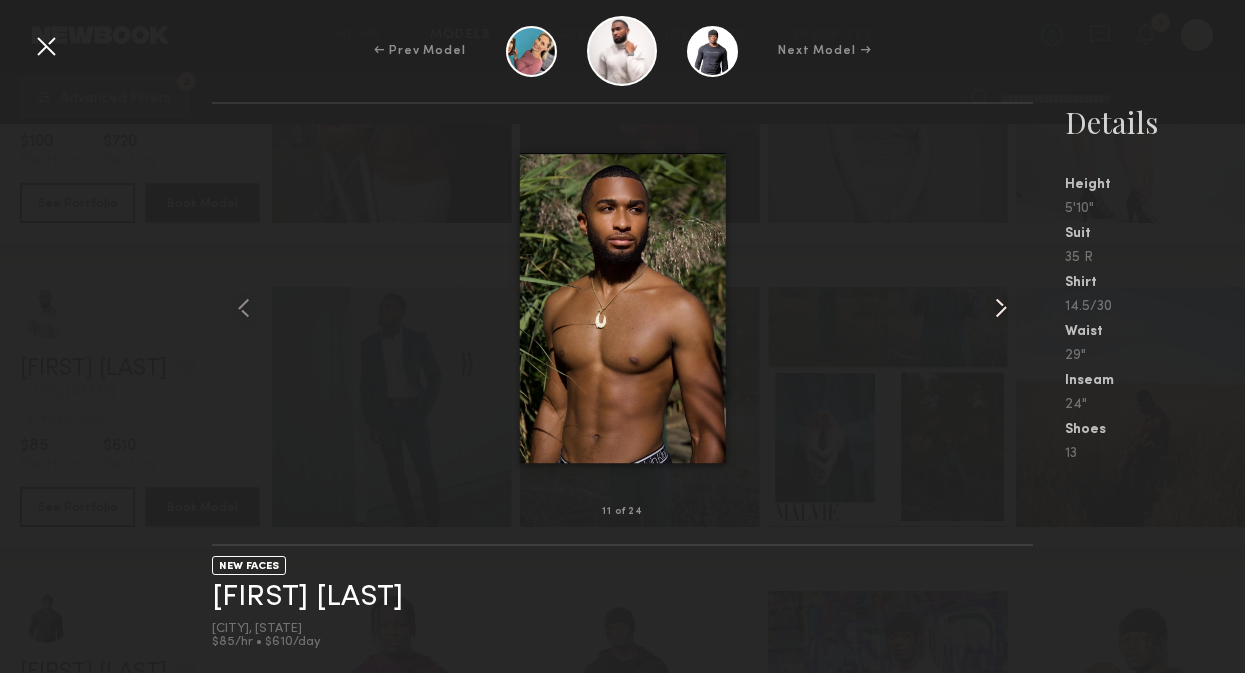 click at bounding box center [1001, 308] 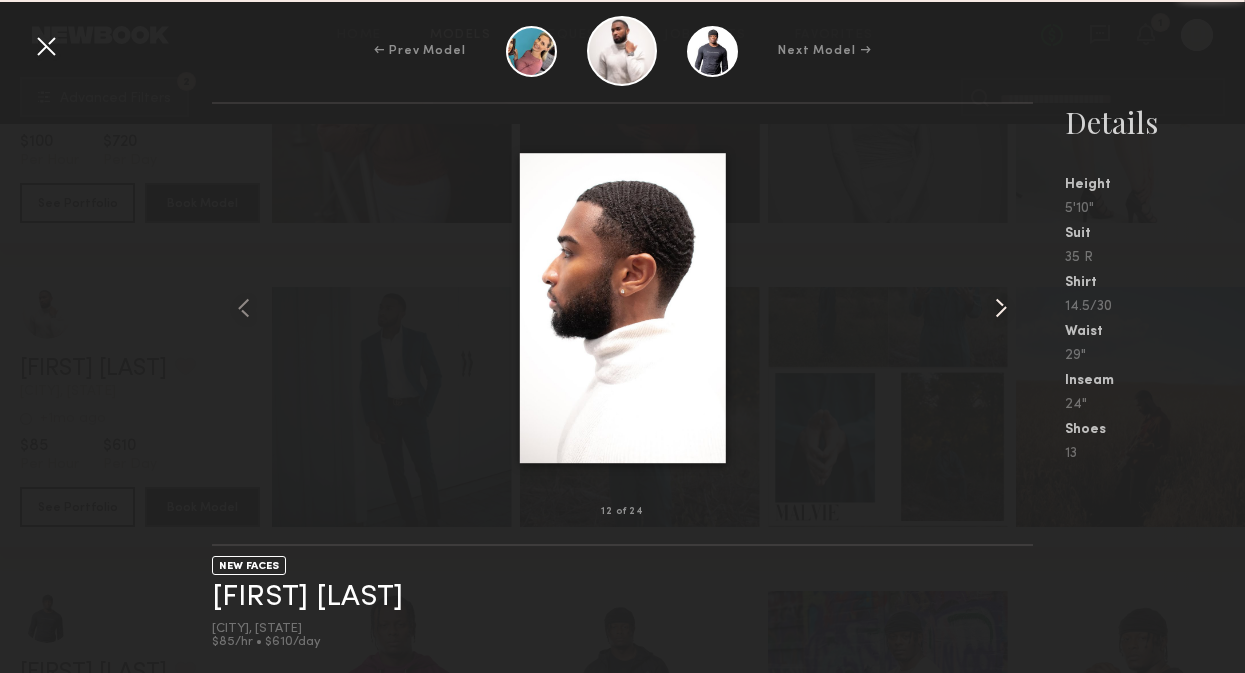 click at bounding box center (1001, 308) 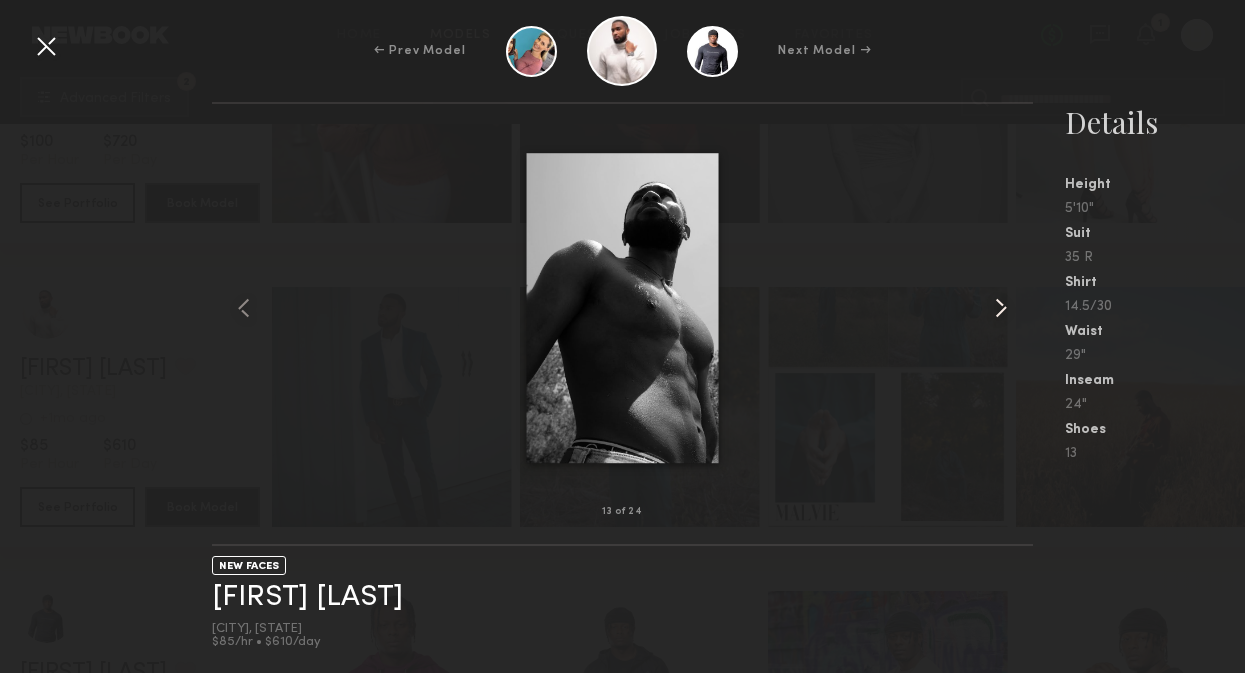click at bounding box center [1001, 308] 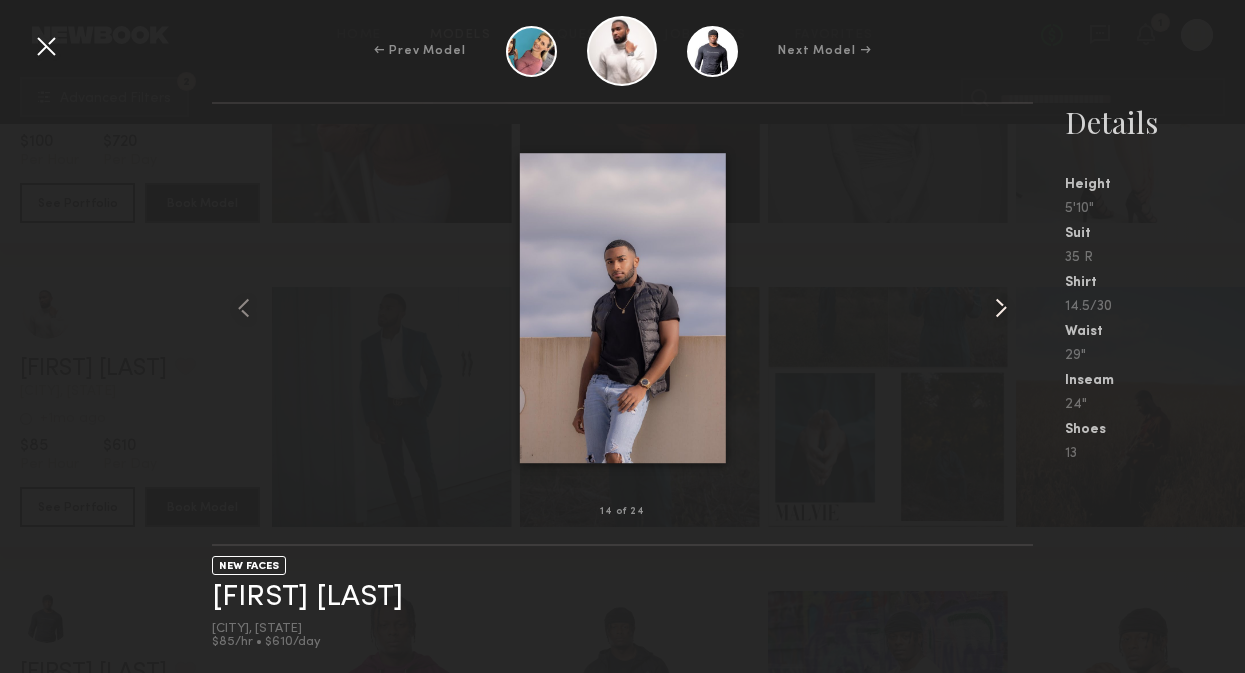 click at bounding box center [1001, 308] 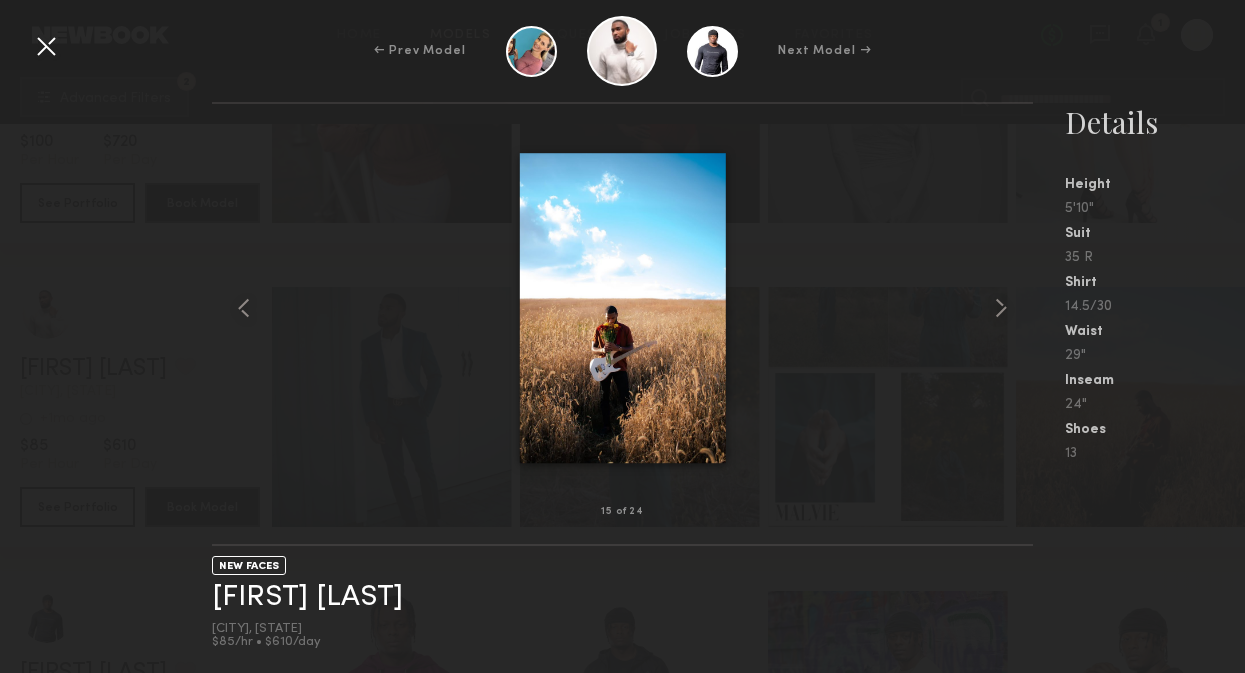 click at bounding box center [46, 46] 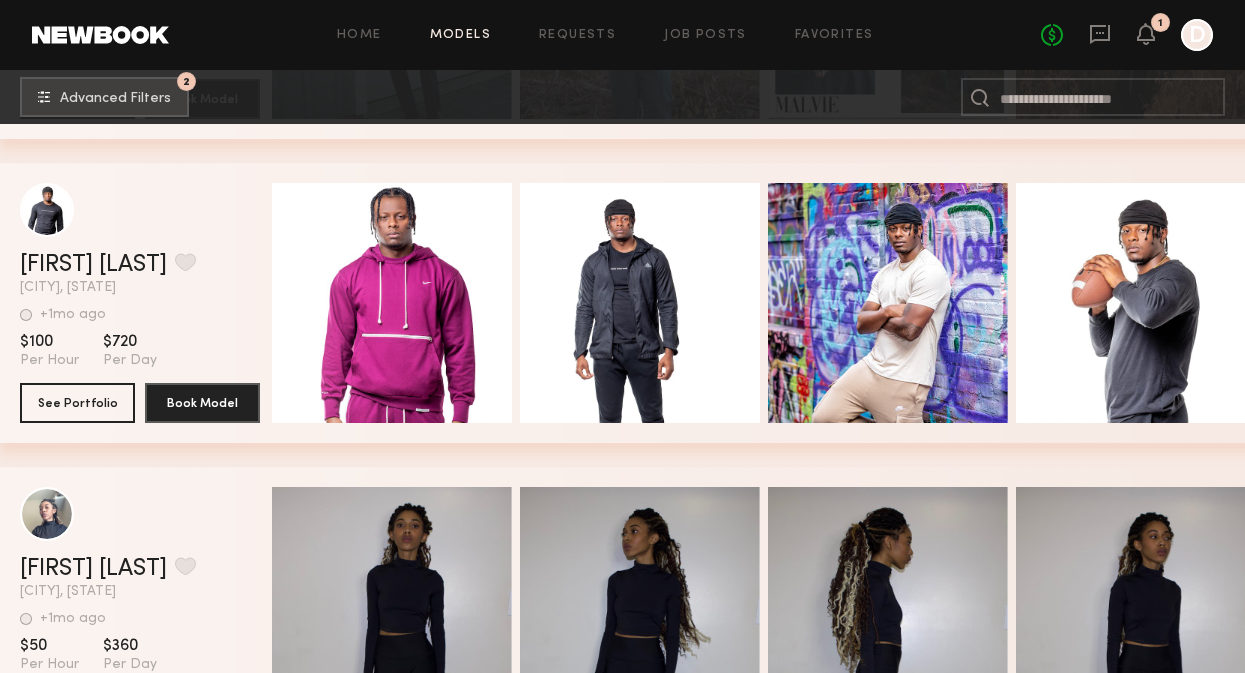 scroll, scrollTop: 11785, scrollLeft: 0, axis: vertical 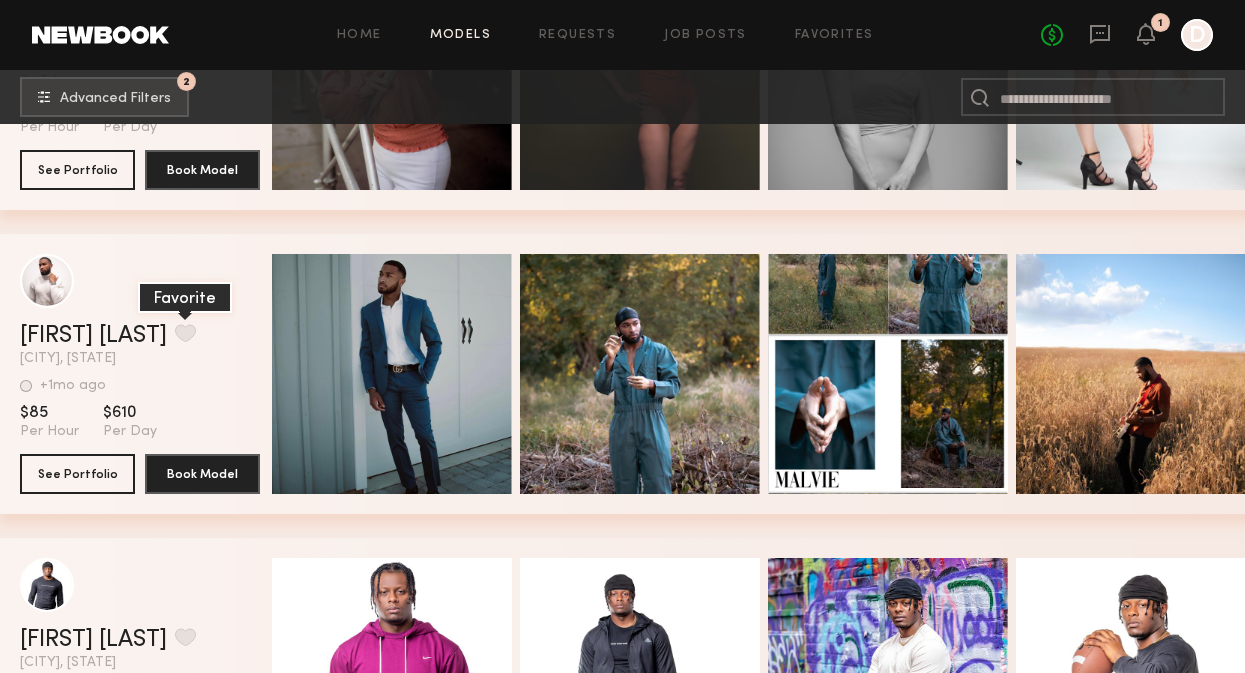 click 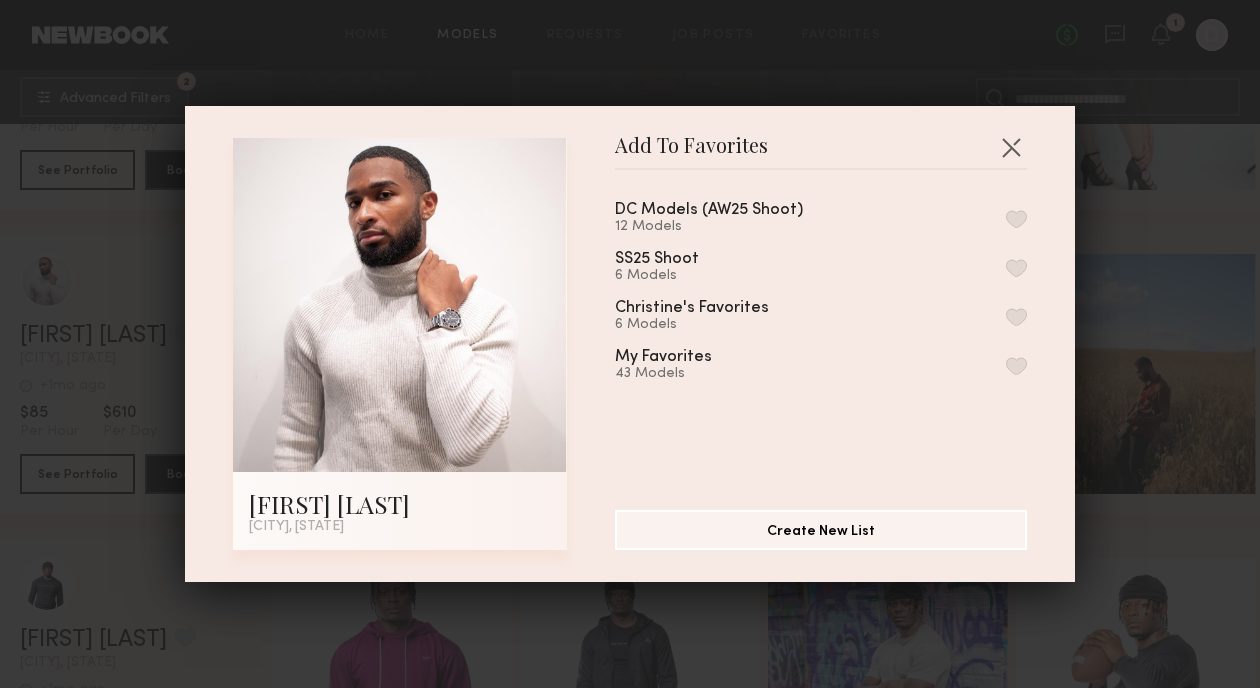 click at bounding box center [1016, 219] 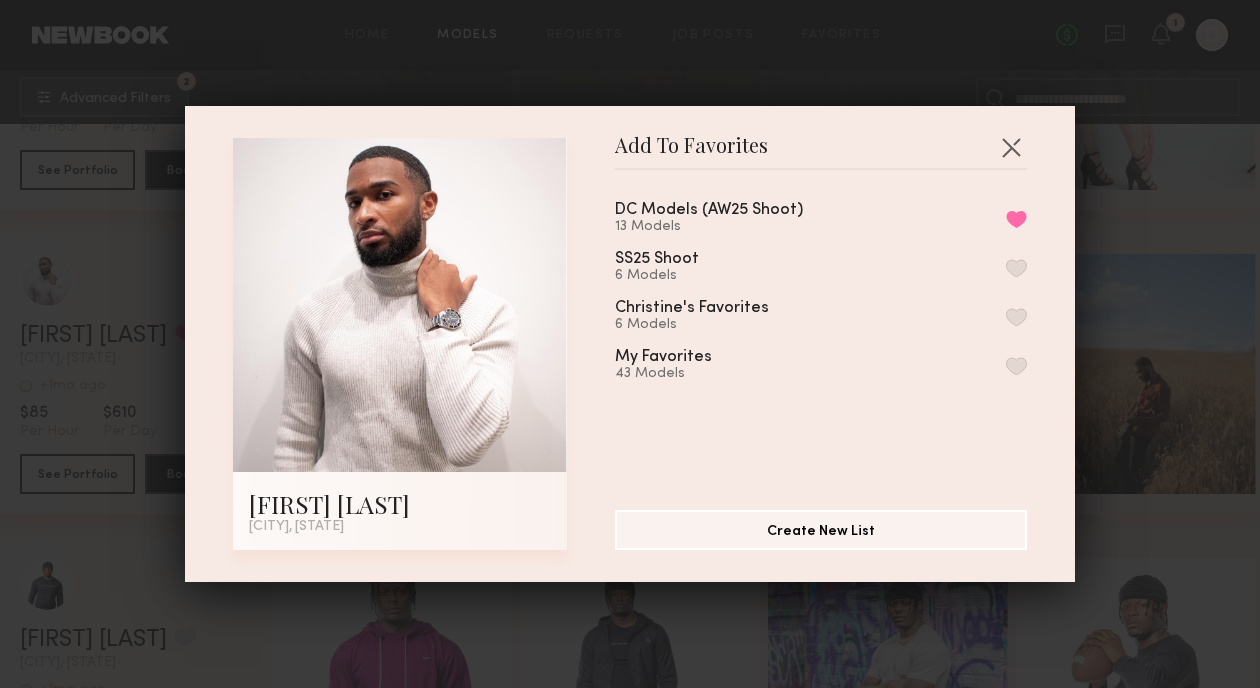 click on "Add To Favorites Devin L. Ellicott City, MD Add To Favorites DC Models (AW25 Shoot) 13   Models Remove from favorite list SS25 Shoot 6   Models Christine's Favorites 6   Models My Favorites 43   Models Create New List" at bounding box center (630, 344) 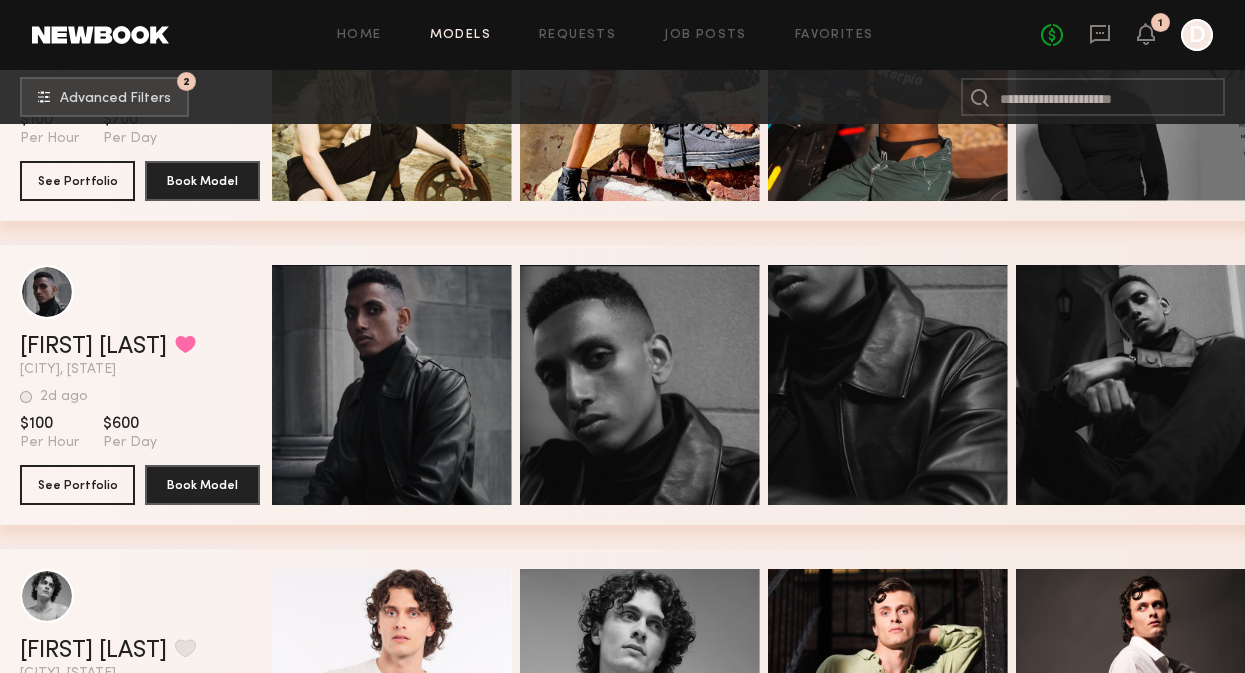 scroll, scrollTop: 13295, scrollLeft: 0, axis: vertical 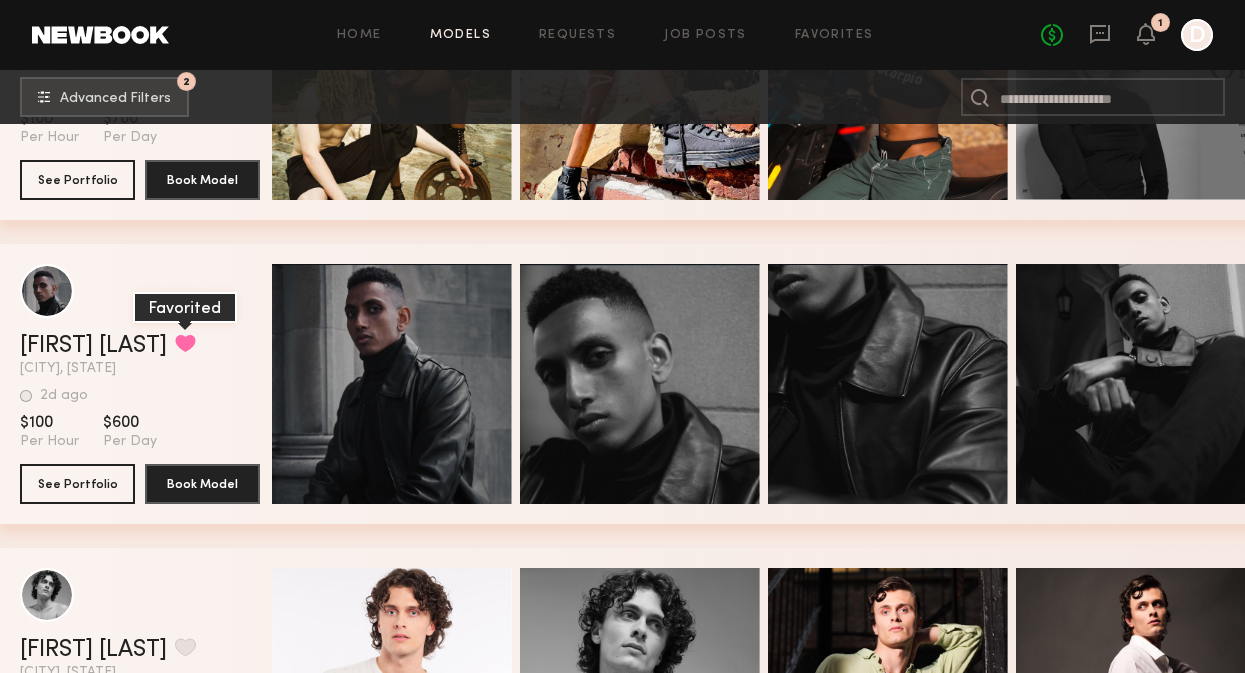 click 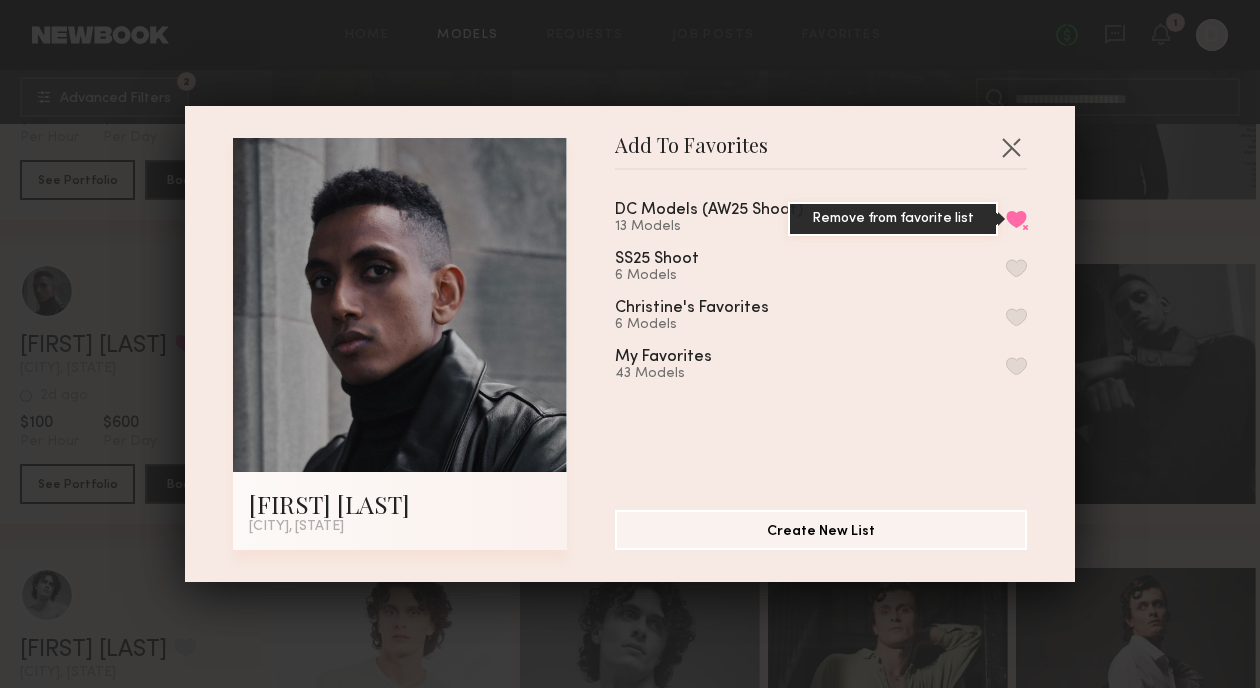 click on "Remove from favorite list" at bounding box center (1016, 219) 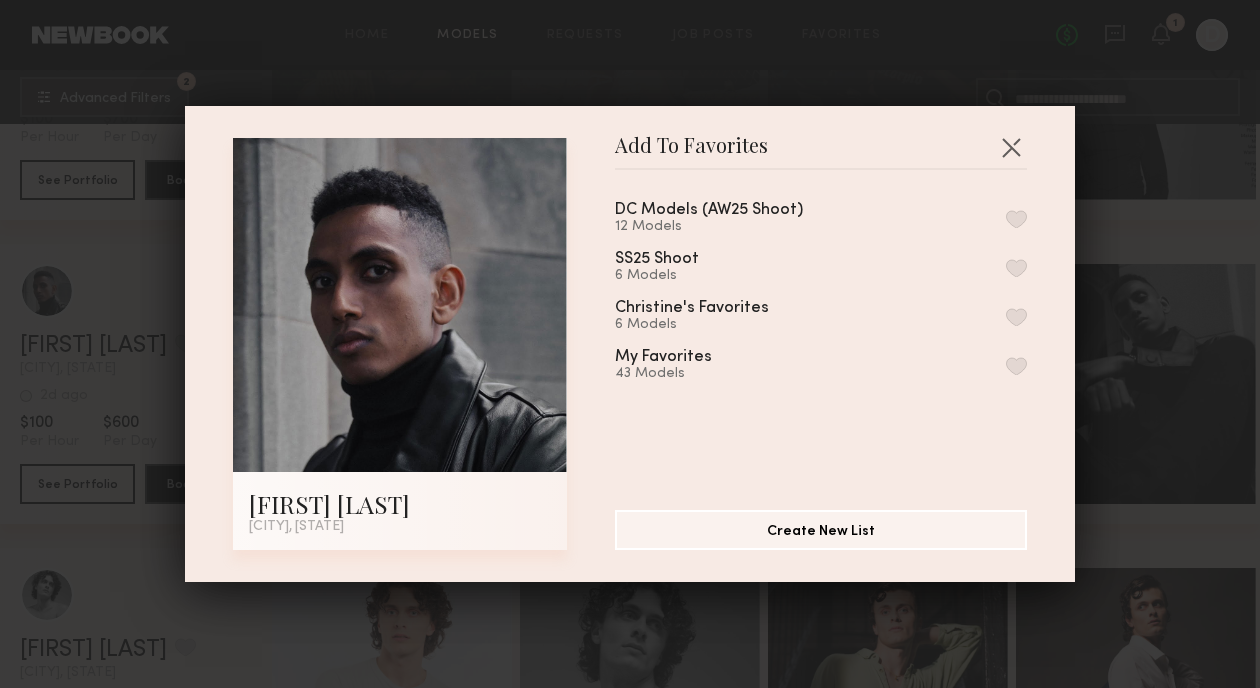 click on "Add To Favorites Solomon W. Arlington, VA Add To Favorites DC Models (AW25 Shoot) 12   Models SS25 Shoot 6   Models Christine's Favorites 6   Models My Favorites 43   Models Create New List" at bounding box center [630, 344] 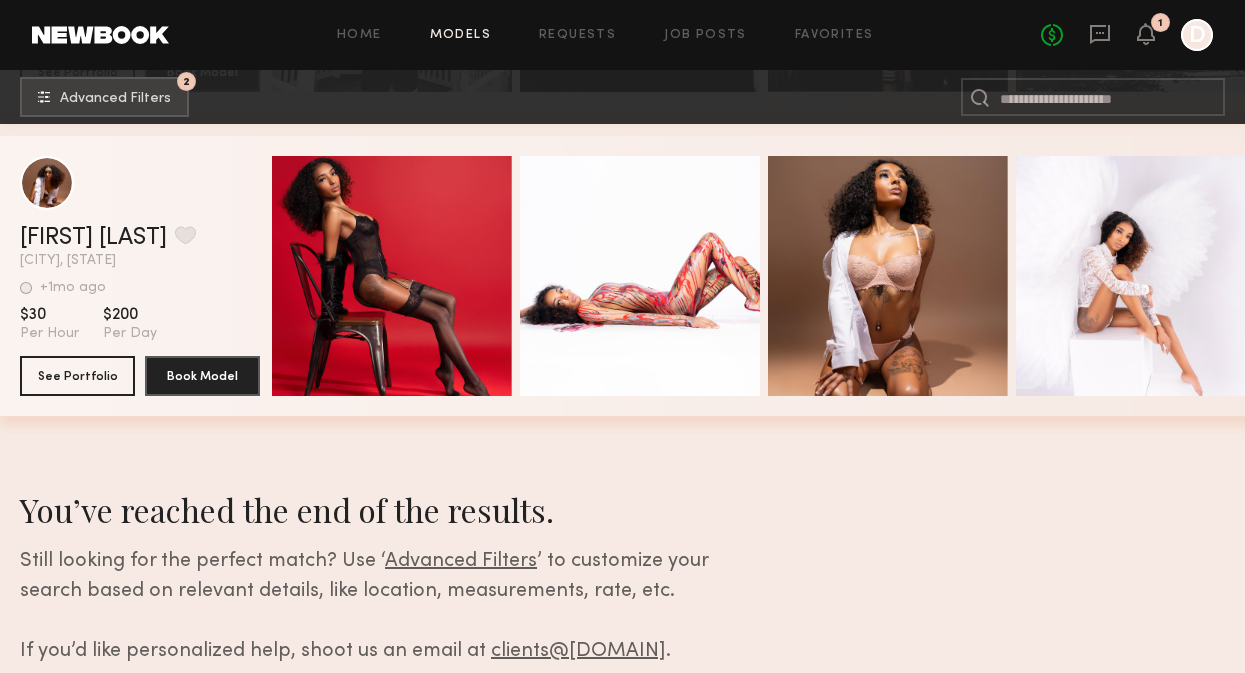 scroll, scrollTop: 14625, scrollLeft: 0, axis: vertical 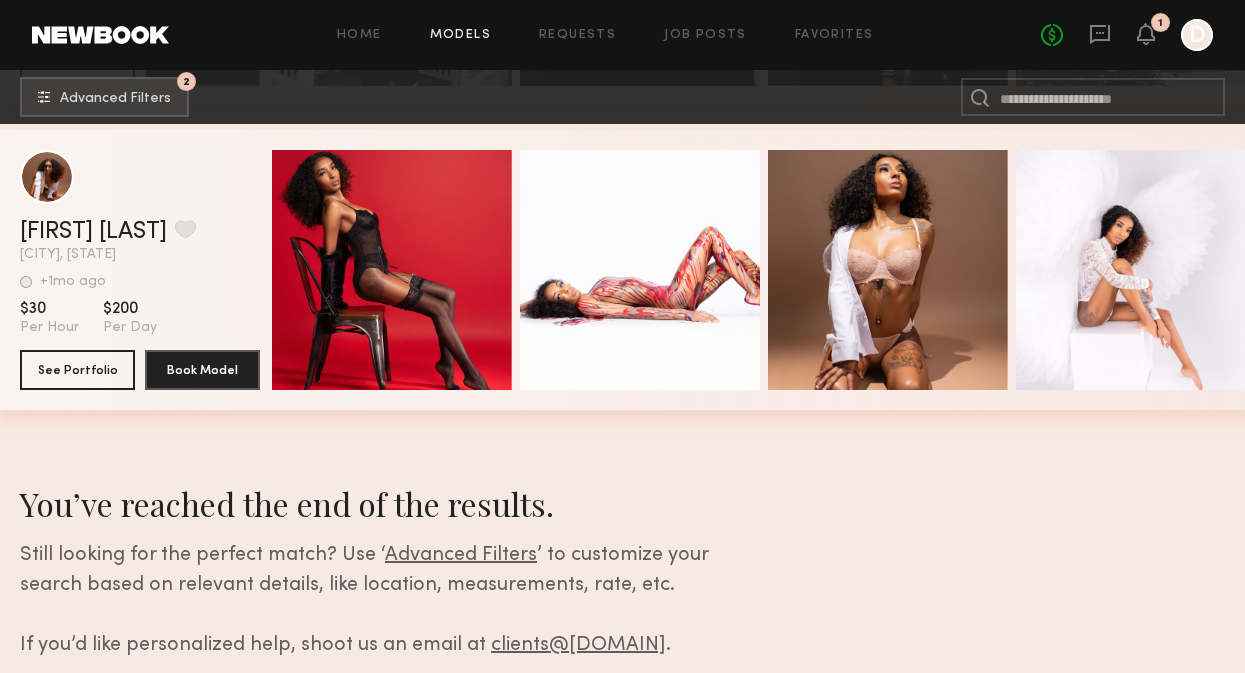 click on "Home Models Requests Job Posts Favorites Sign Out No fees up to $5,000 1 D" 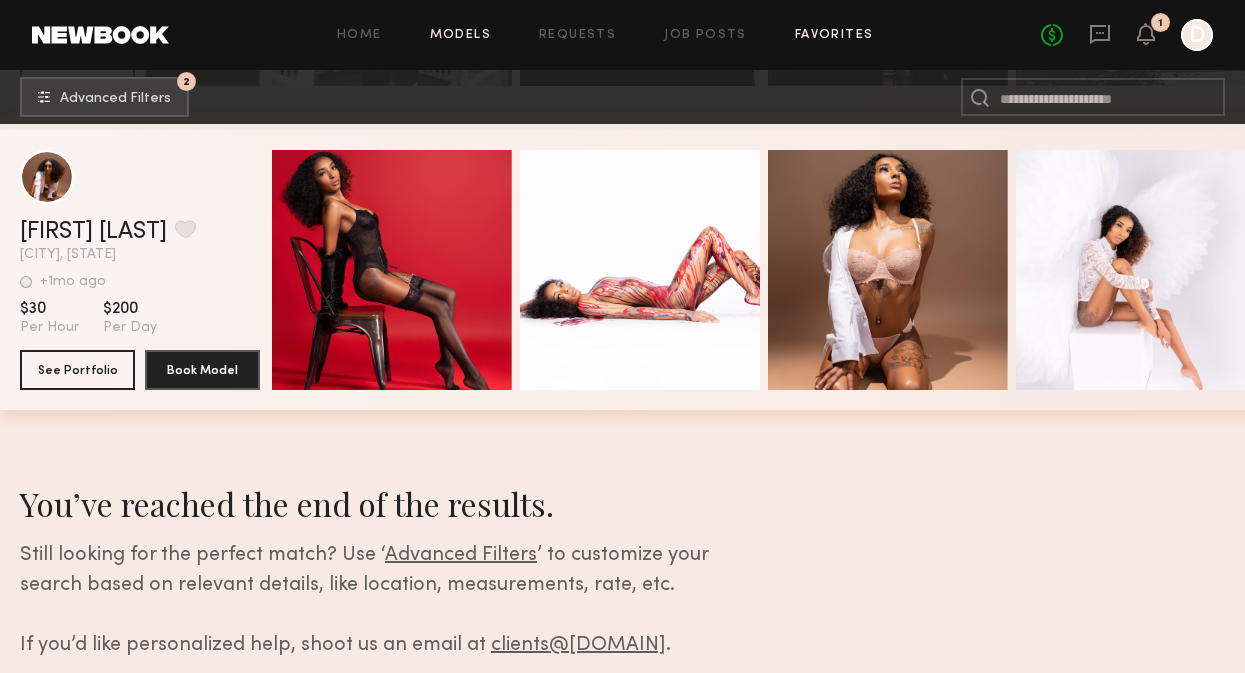 click on "Favorites" 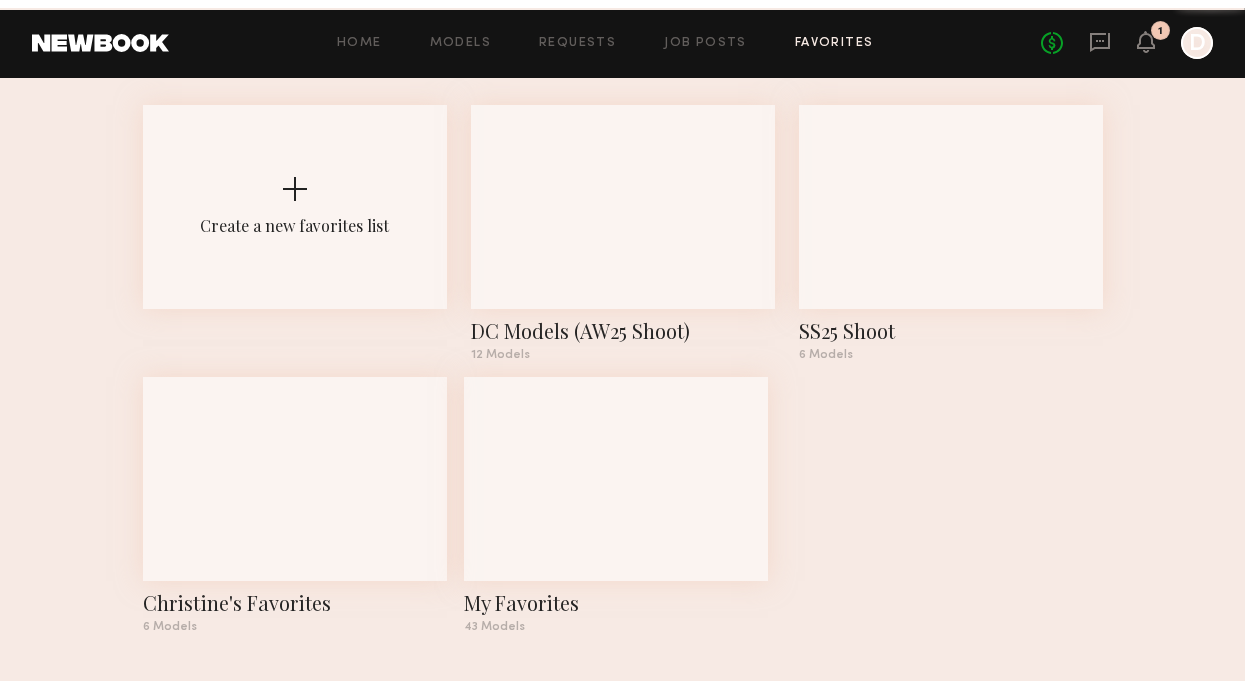 scroll, scrollTop: 0, scrollLeft: 0, axis: both 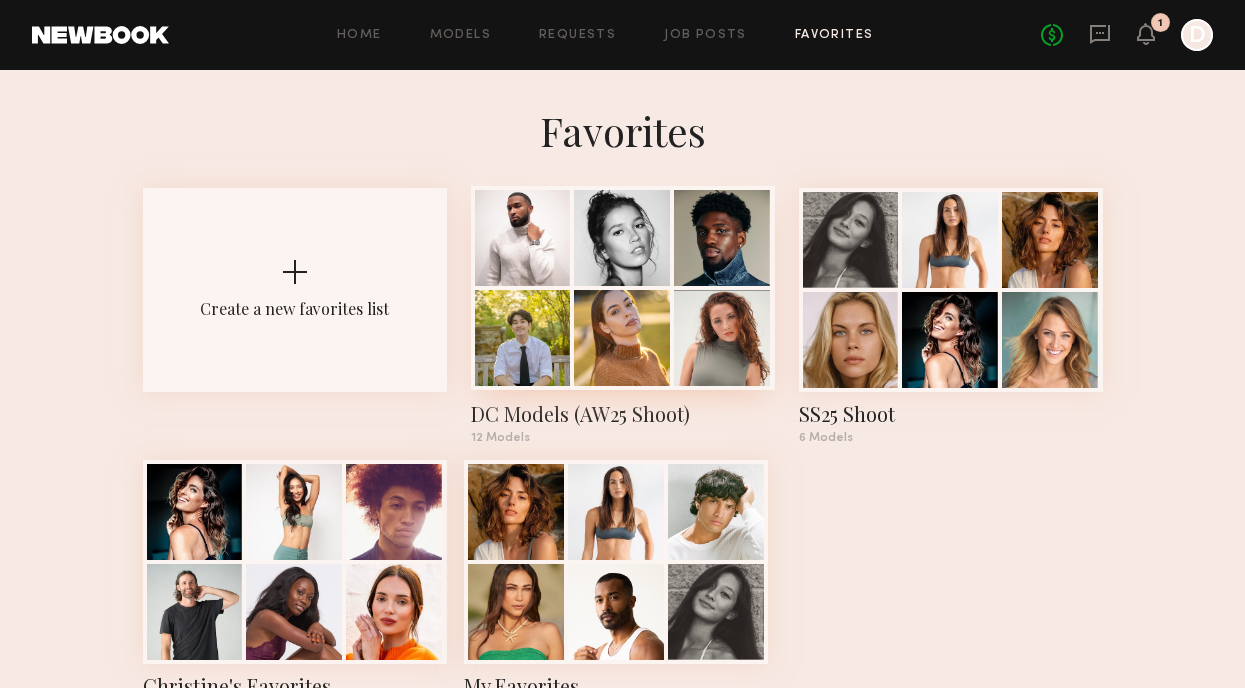 click on "DC Models (AW25 Shoot)" 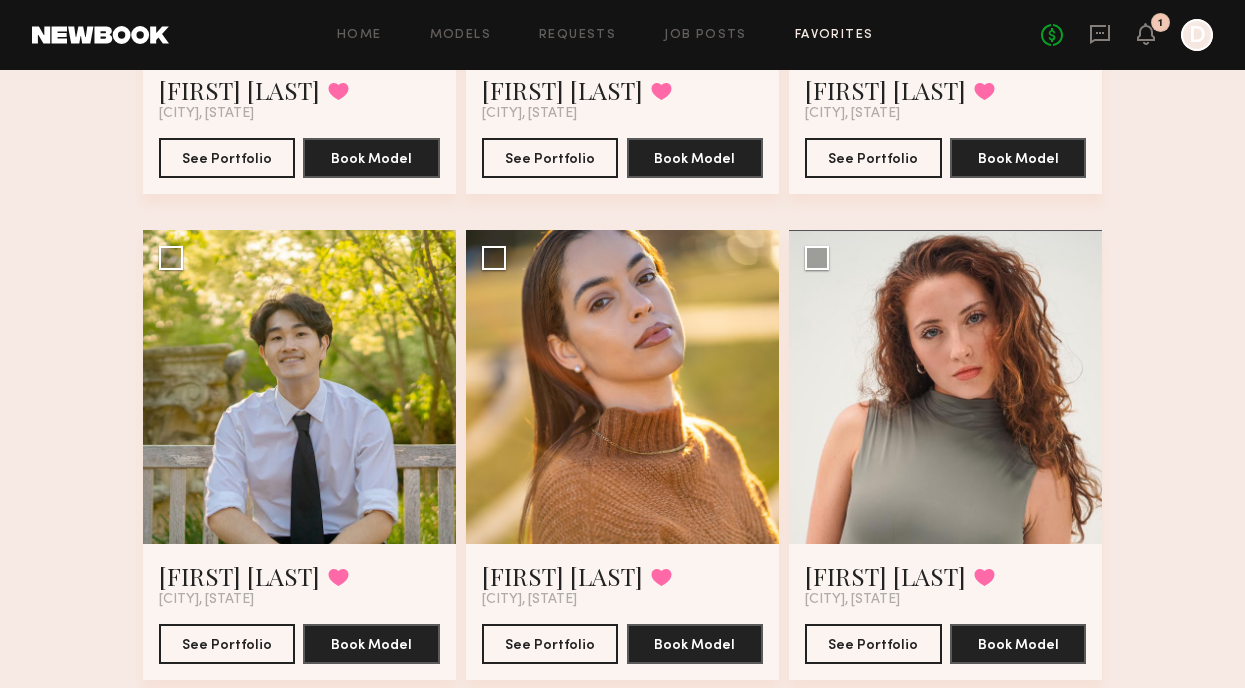 scroll, scrollTop: 489, scrollLeft: 0, axis: vertical 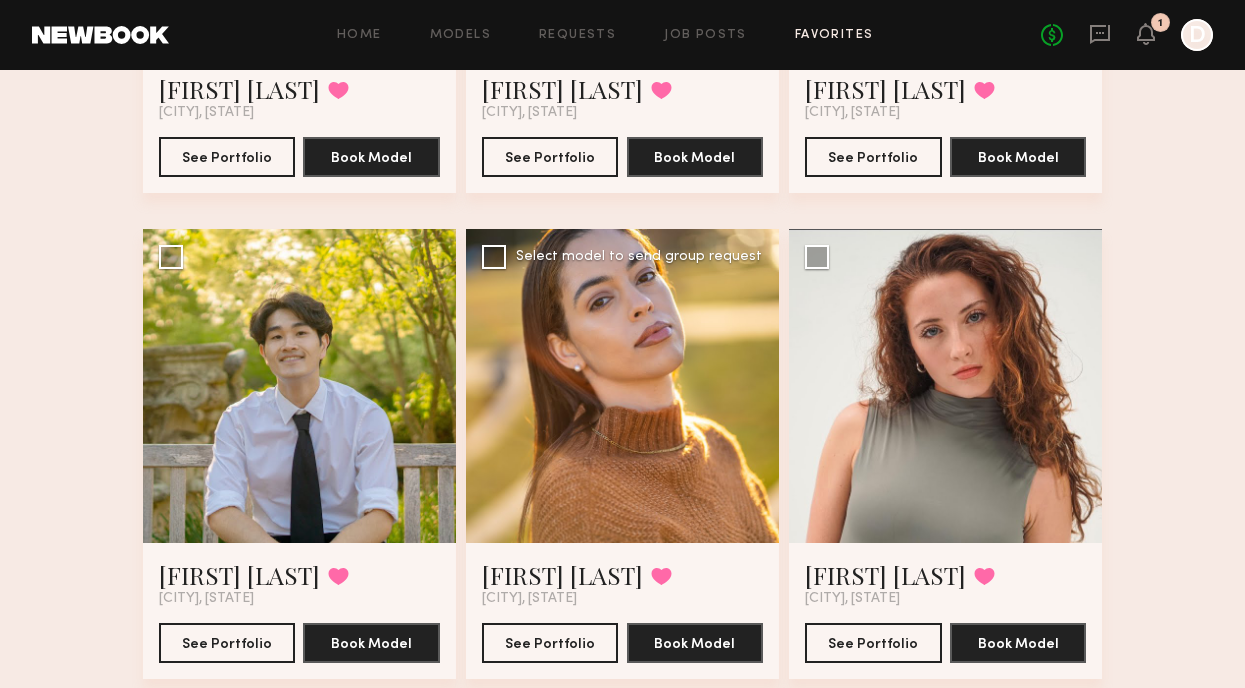 click 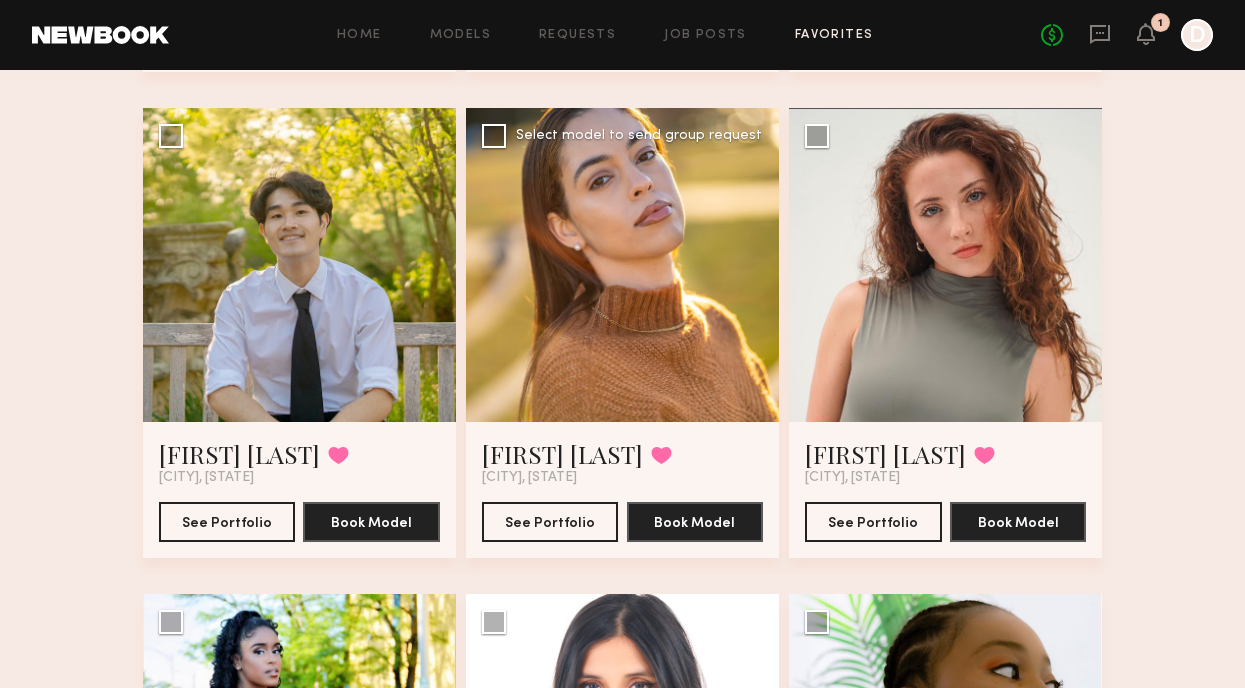 scroll, scrollTop: 618, scrollLeft: 0, axis: vertical 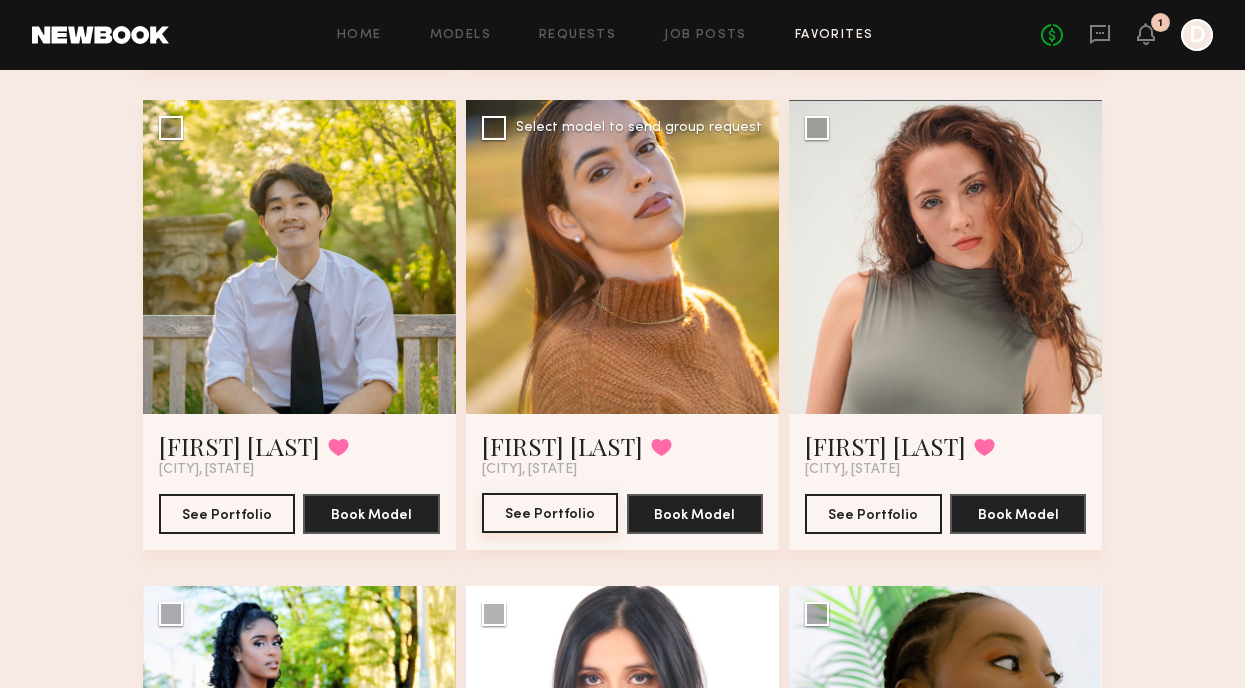 click on "See Portfolio" 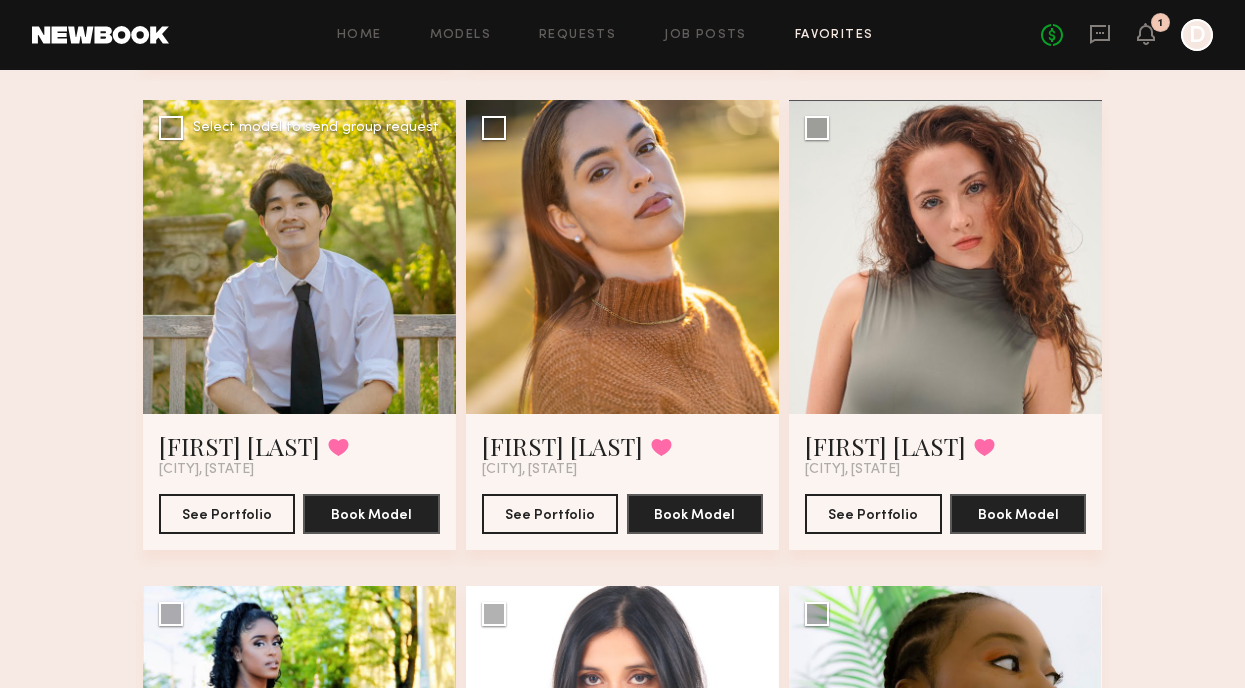 click 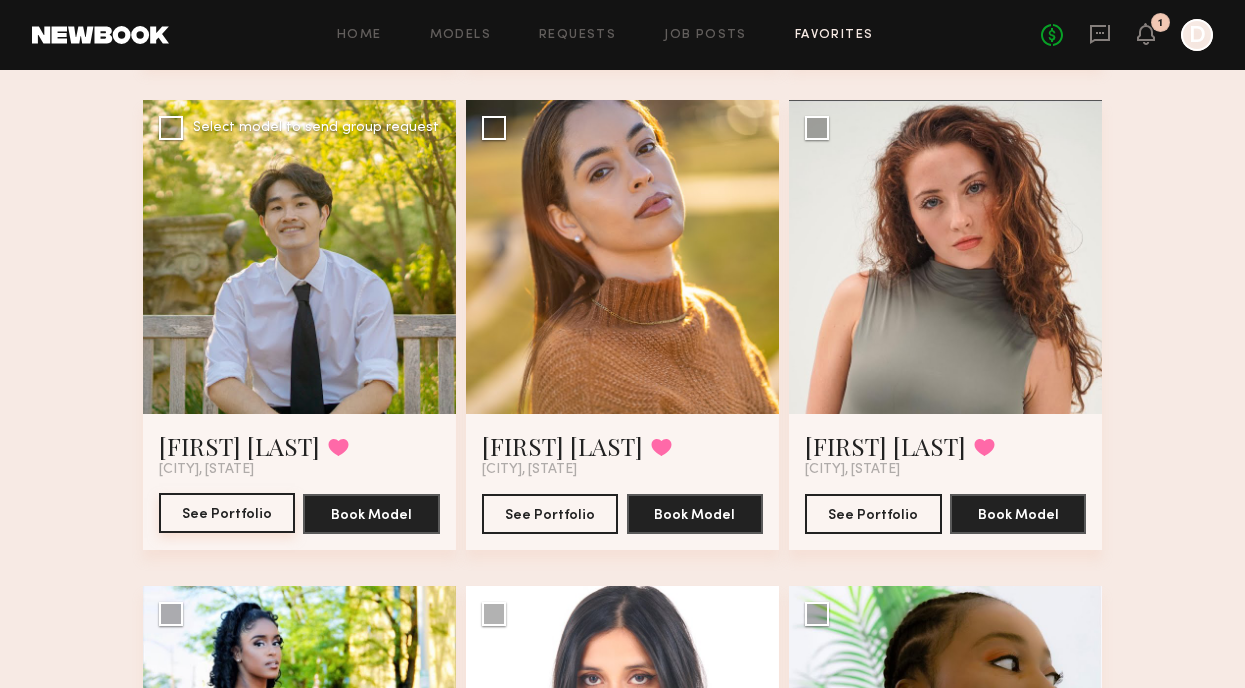 click on "See Portfolio" 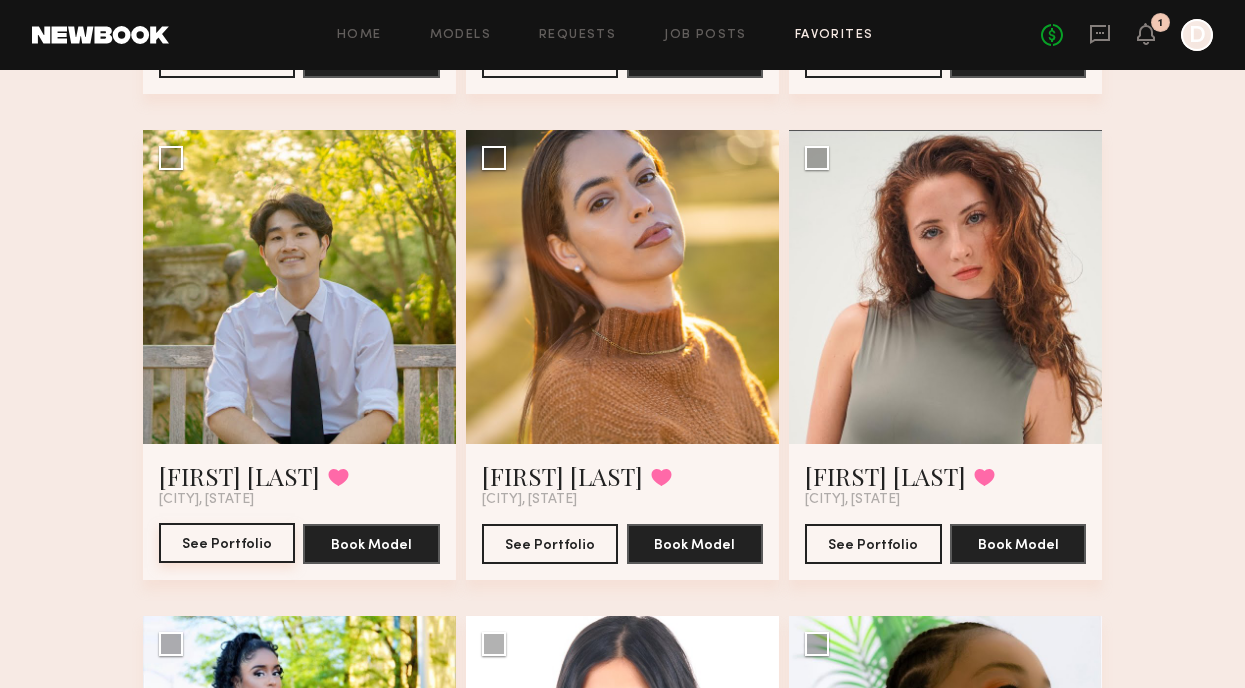 scroll, scrollTop: 586, scrollLeft: 0, axis: vertical 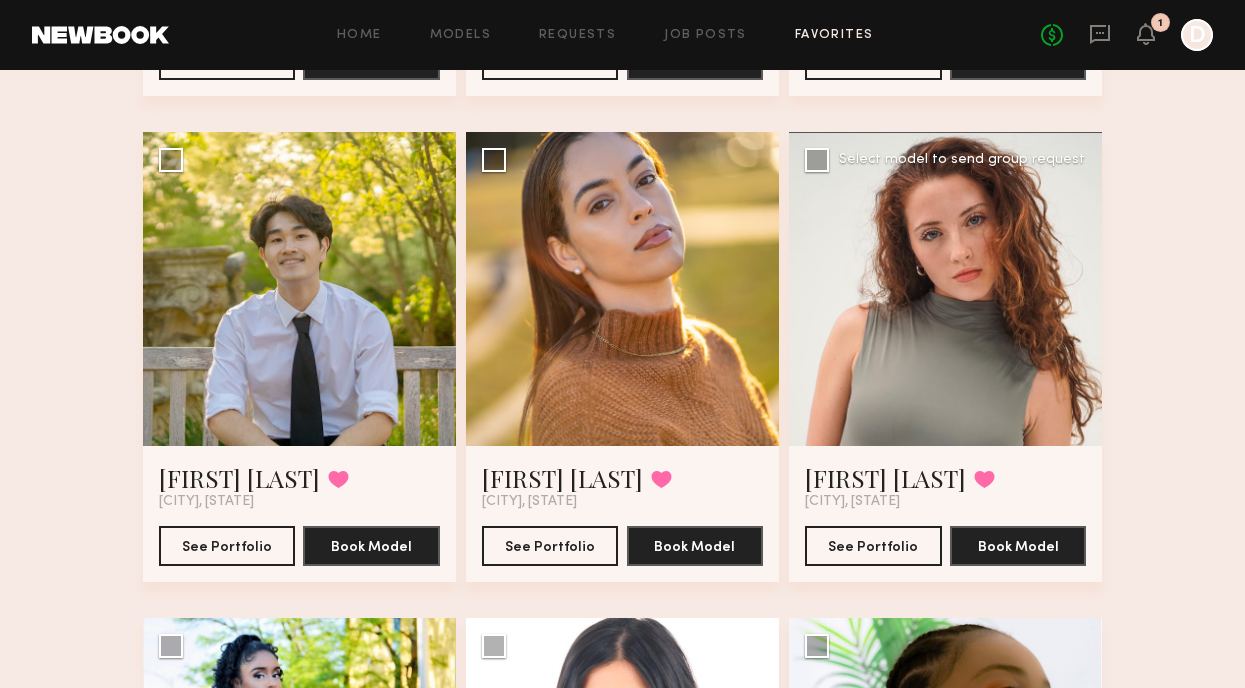 click 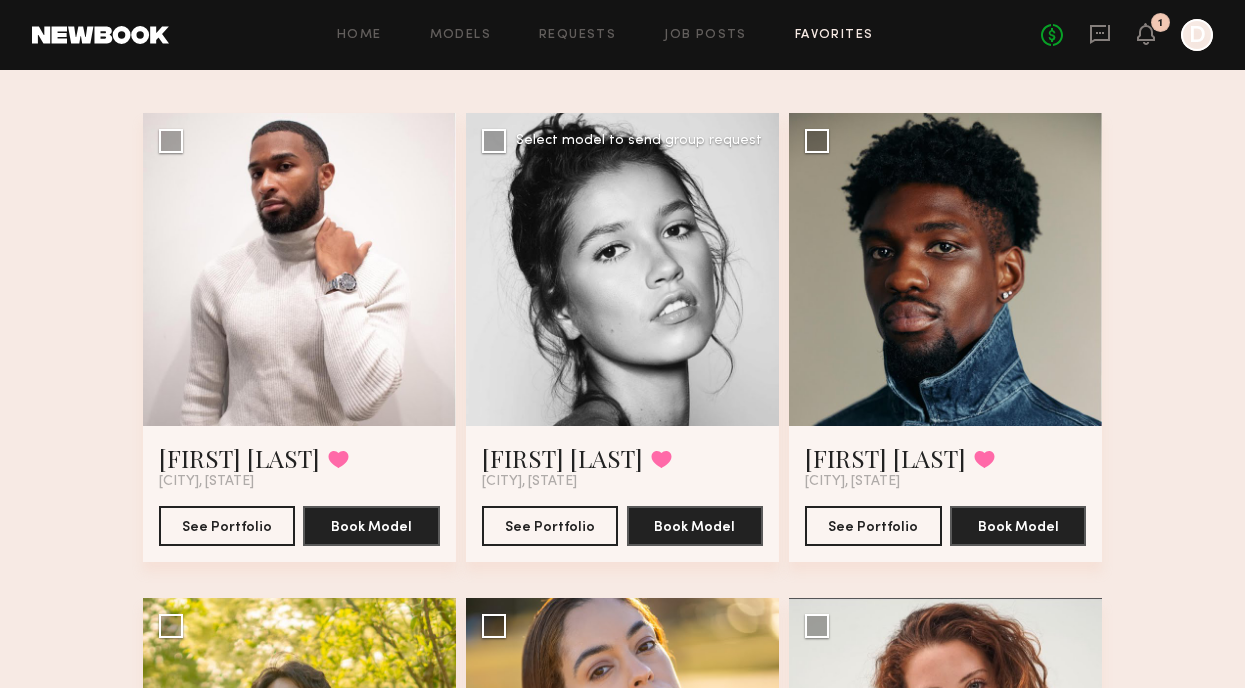 scroll, scrollTop: 123, scrollLeft: 0, axis: vertical 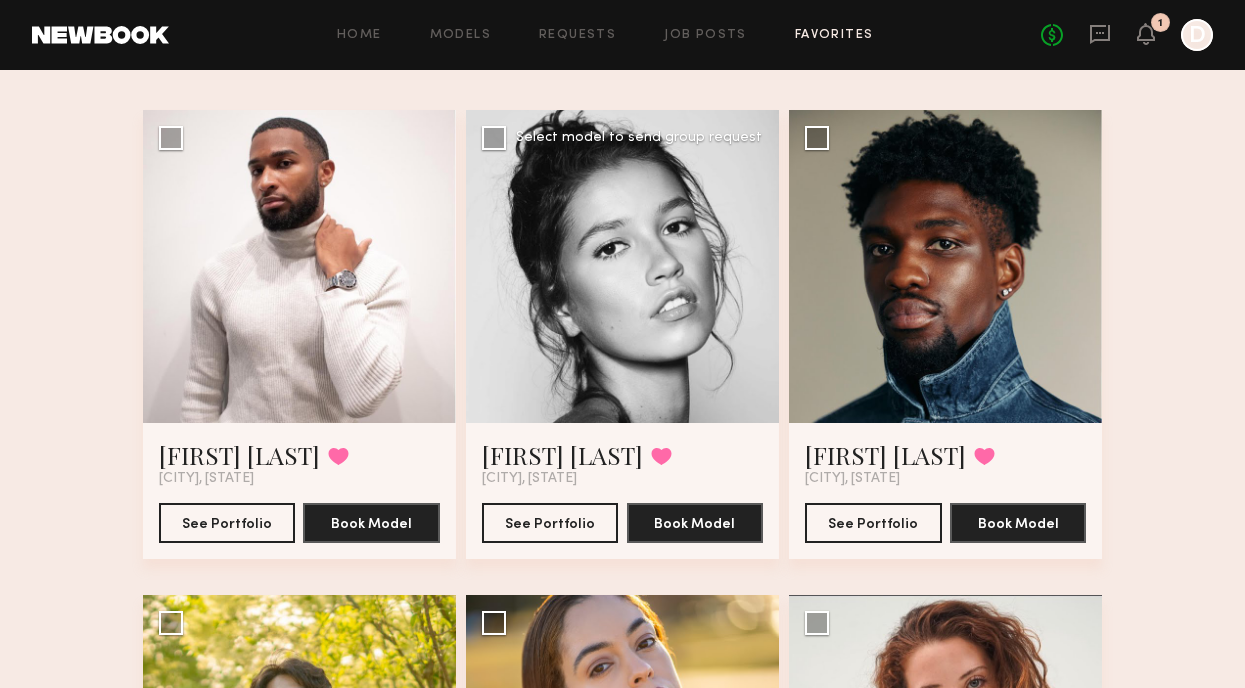 click 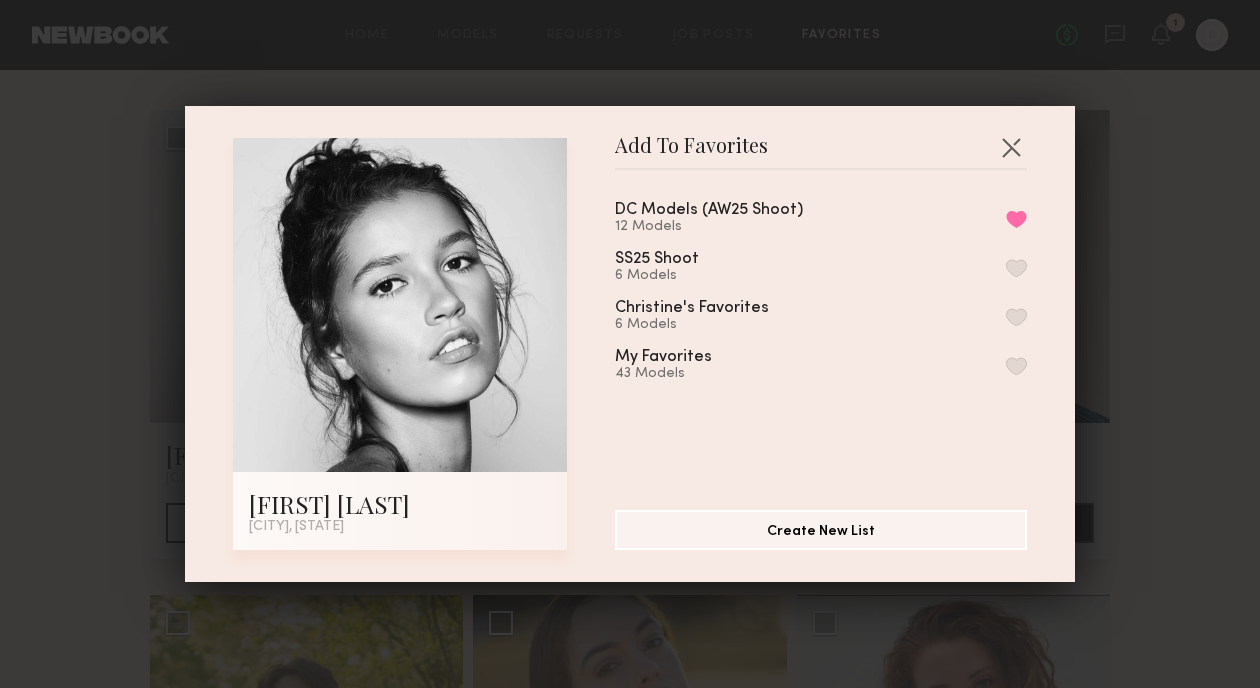 click at bounding box center [400, 305] 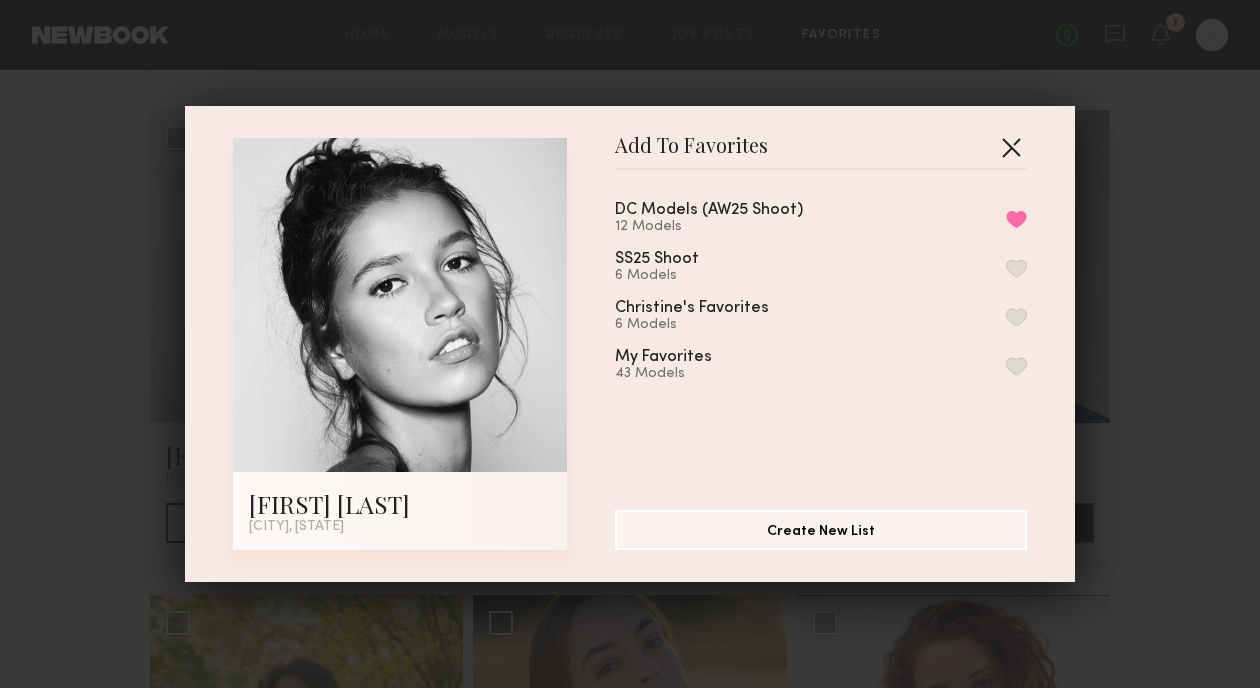 click at bounding box center [1011, 147] 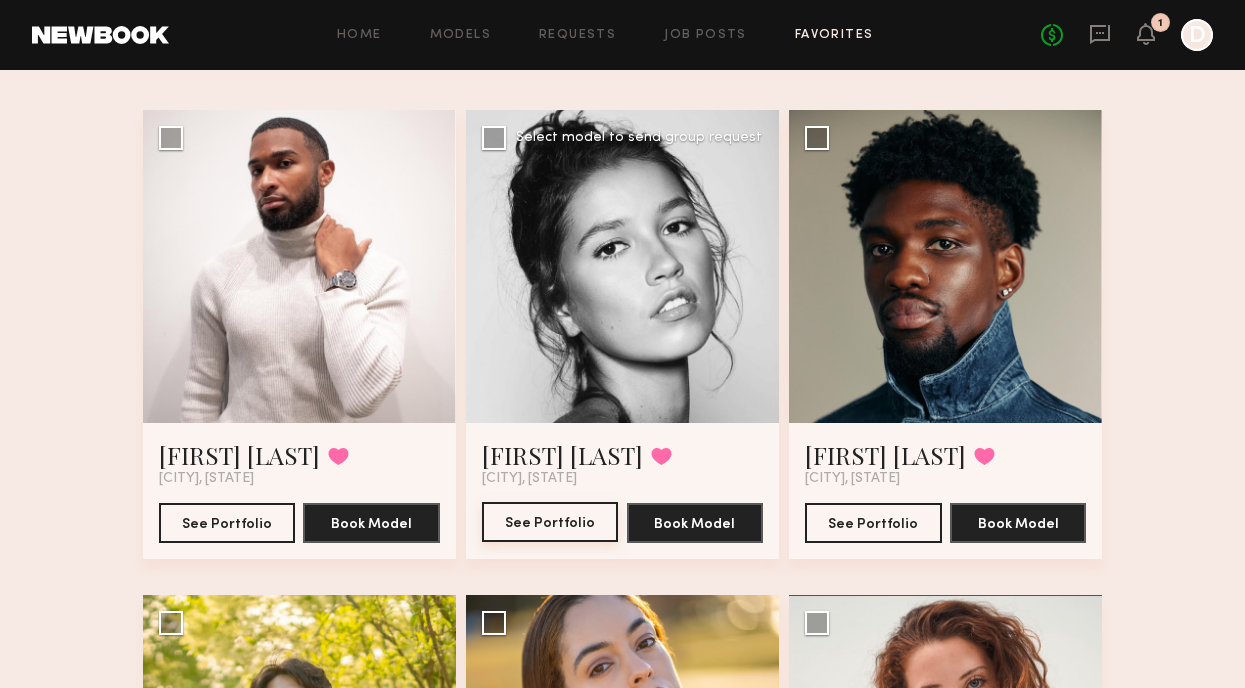 click on "See Portfolio" 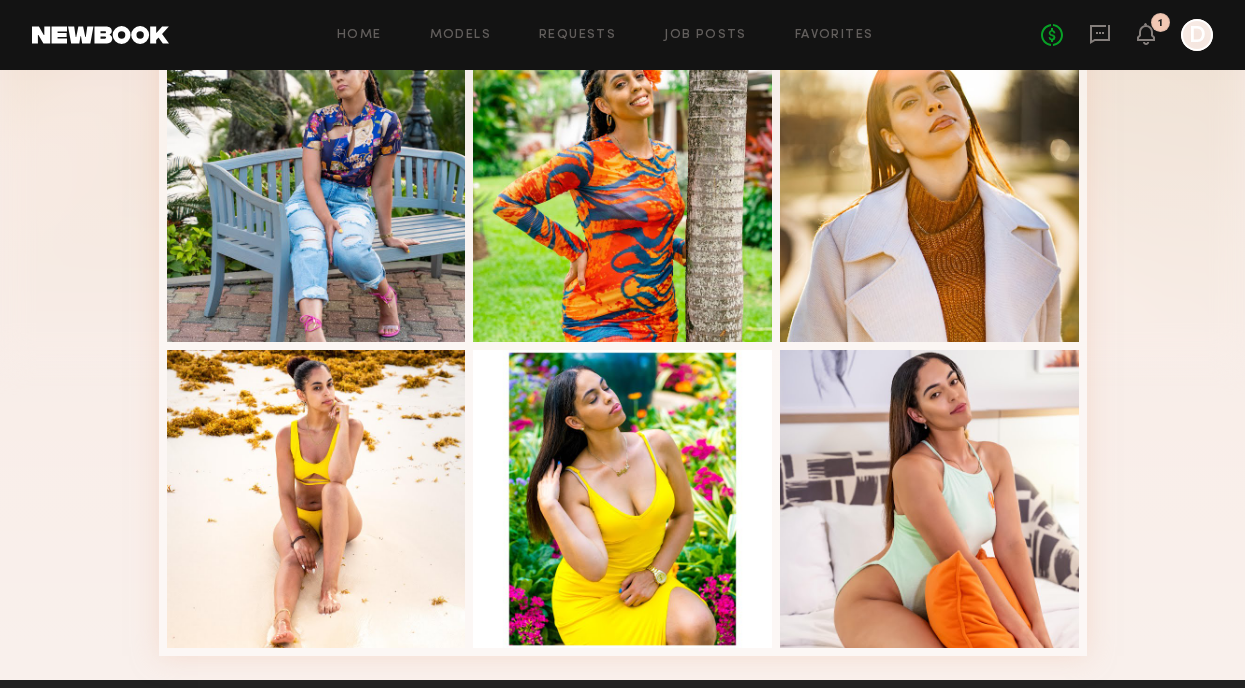 scroll, scrollTop: 334, scrollLeft: 0, axis: vertical 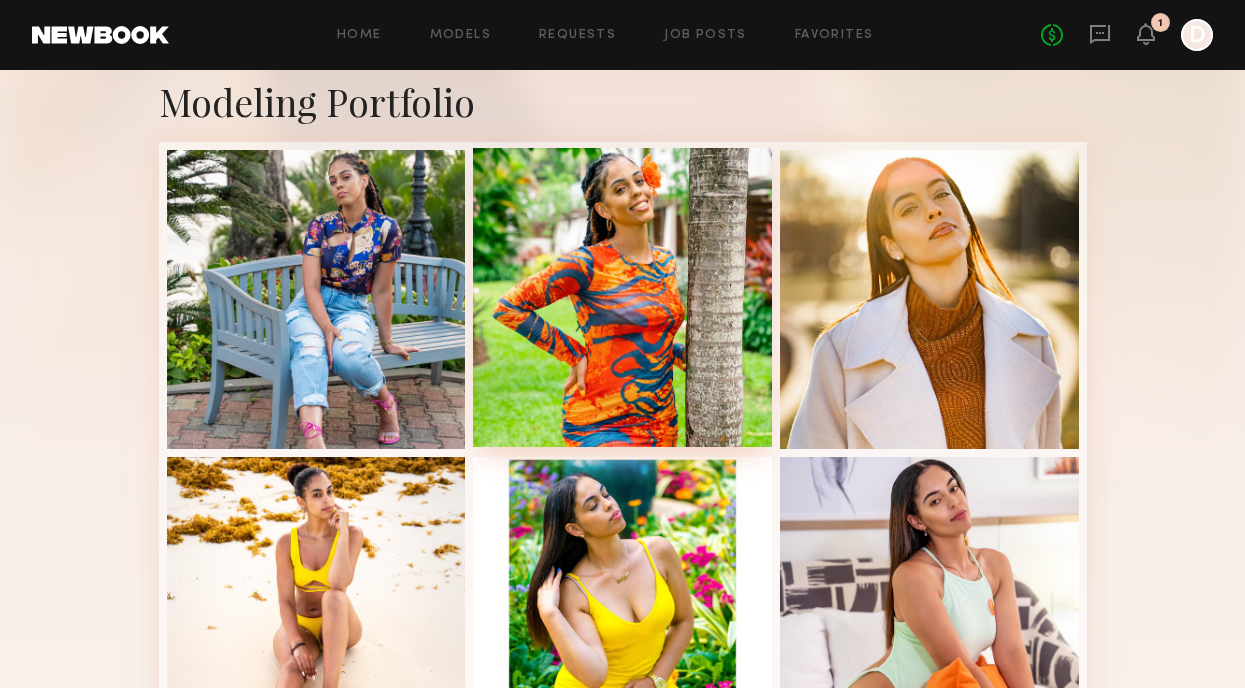 click at bounding box center (622, 297) 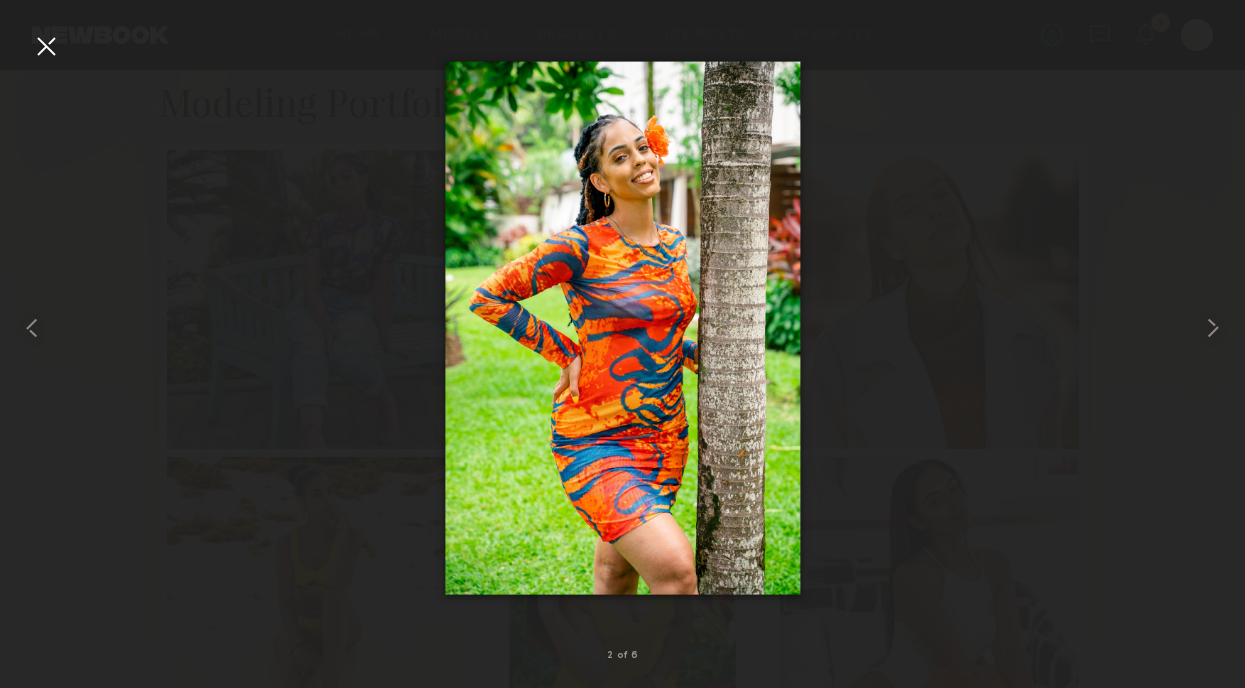 click at bounding box center [46, 46] 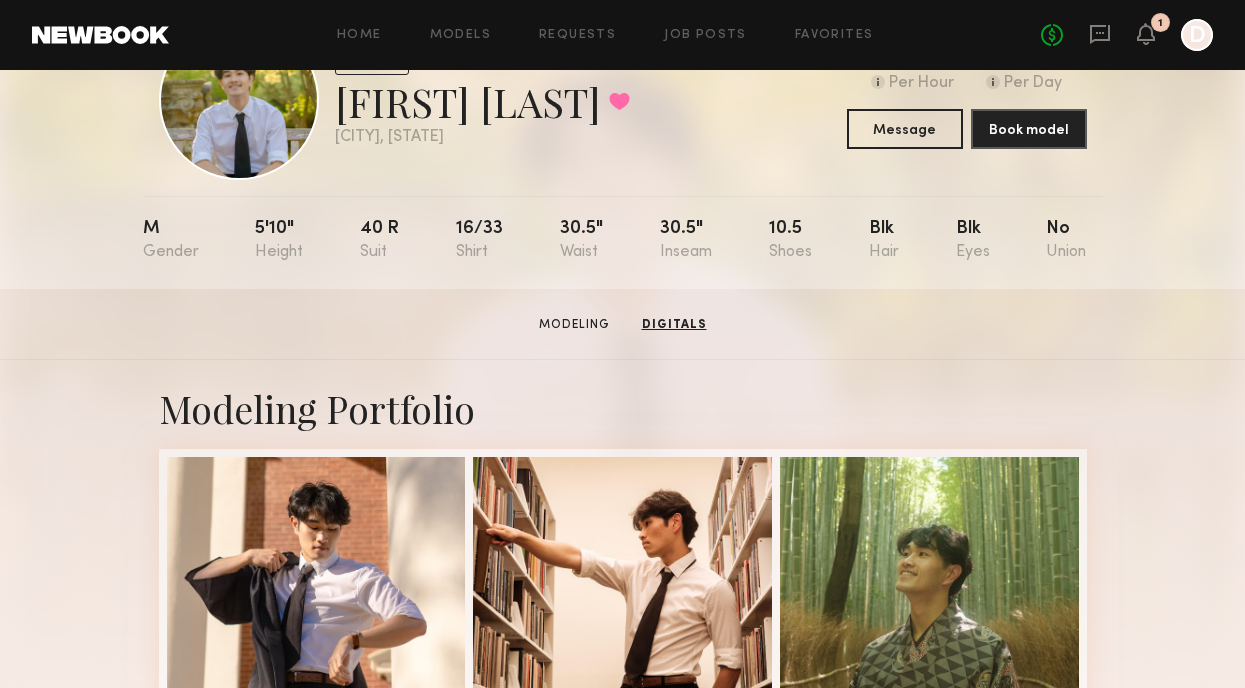 scroll, scrollTop: 85, scrollLeft: 0, axis: vertical 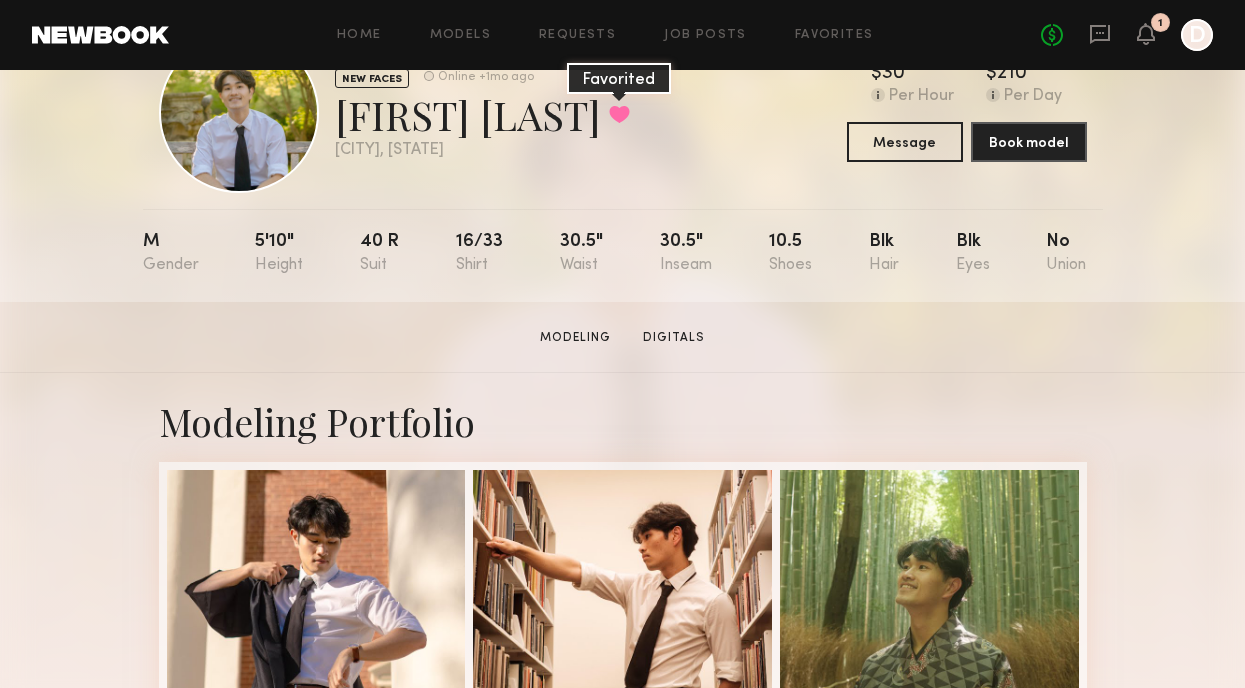 click 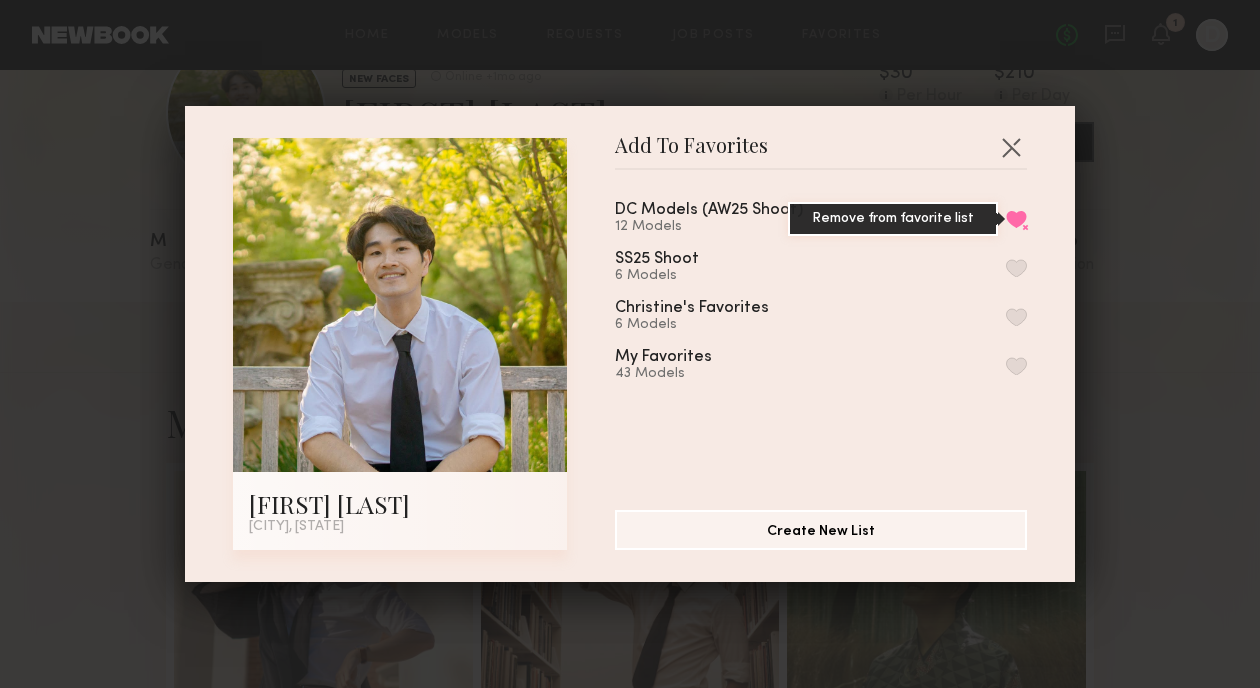 click on "Remove from favorite list" at bounding box center [1016, 219] 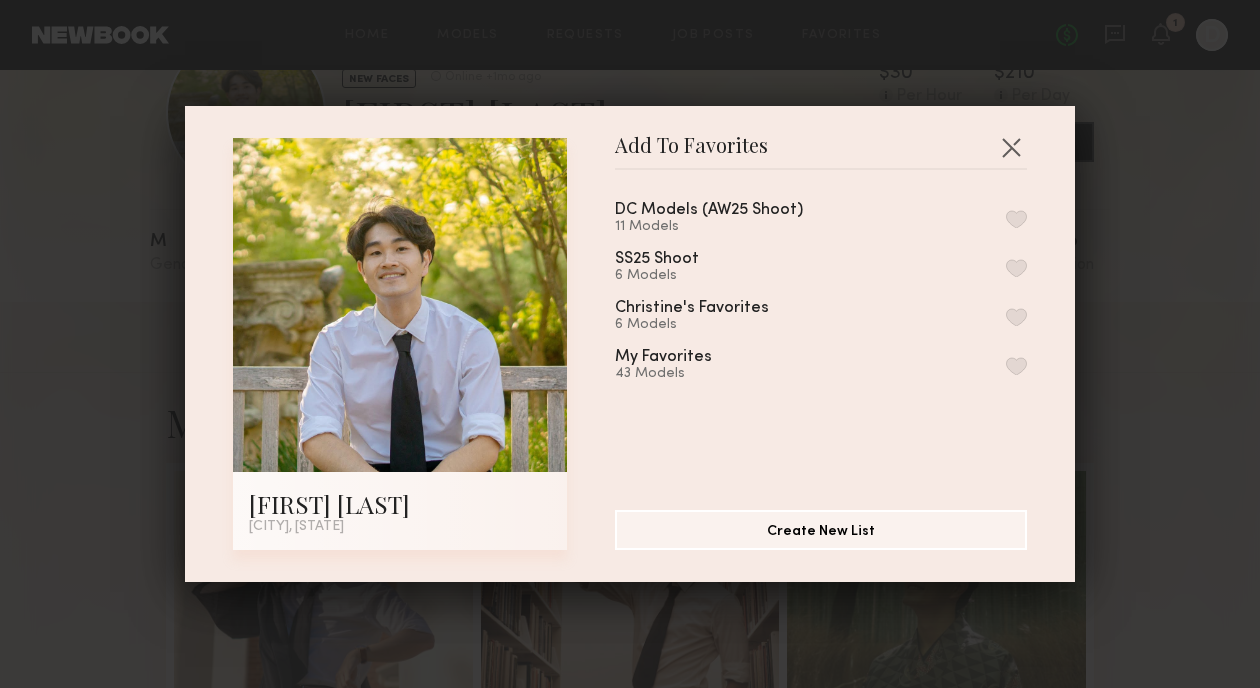 click on "Add To Favorites edmund c. Washington, D.C., DC Add To Favorites DC Models (AW25 Shoot) 11   Models SS25 Shoot 6   Models Christine's Favorites 6   Models My Favorites 43   Models Create New List" at bounding box center [630, 344] 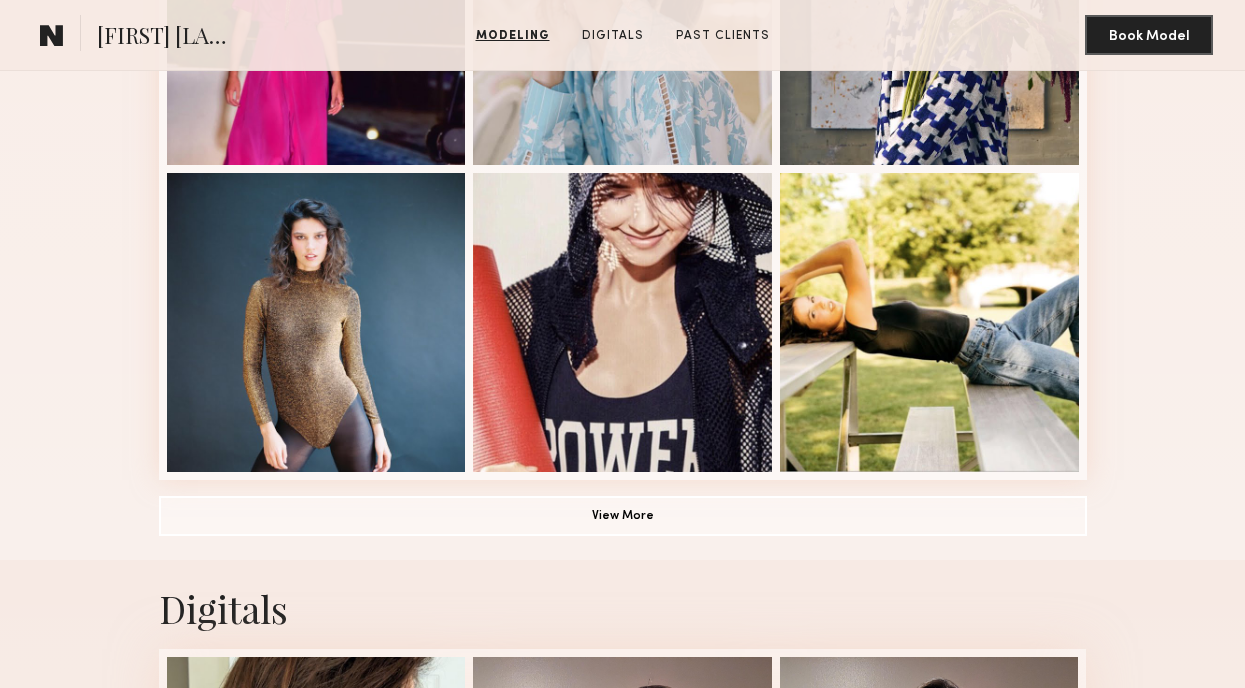 scroll, scrollTop: 1303, scrollLeft: 0, axis: vertical 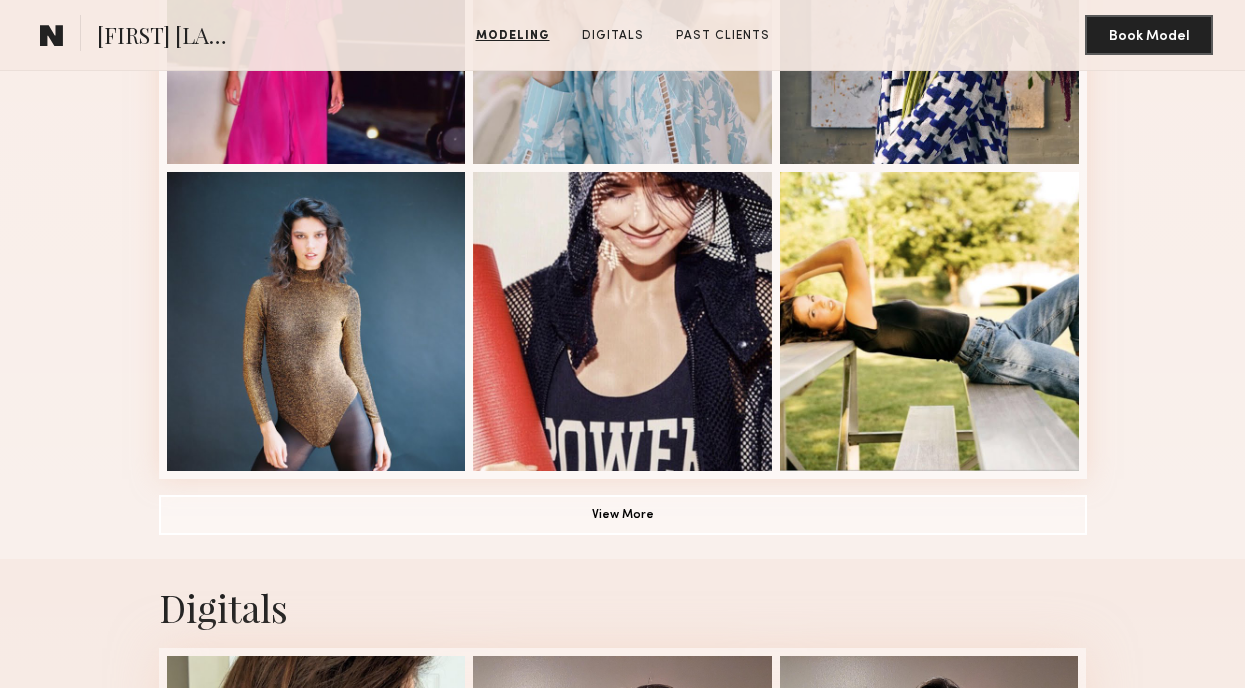 click on "Modeling Portfolio View More" at bounding box center [623, -143] 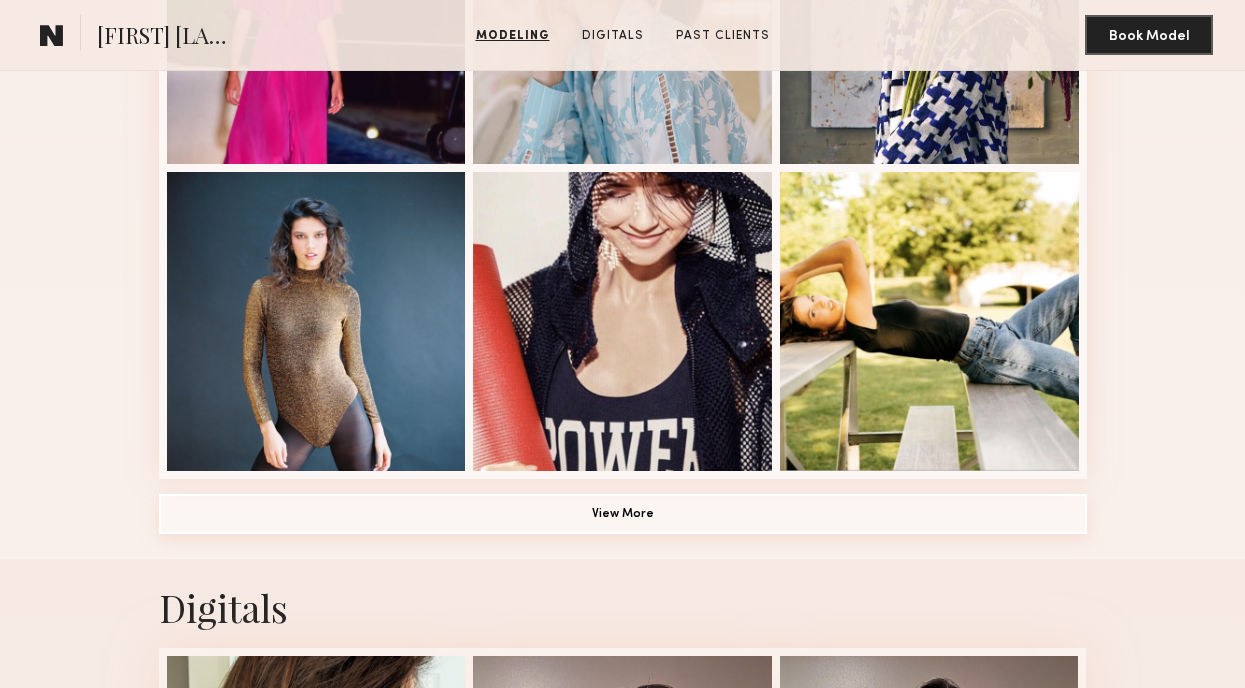 click on "View More" 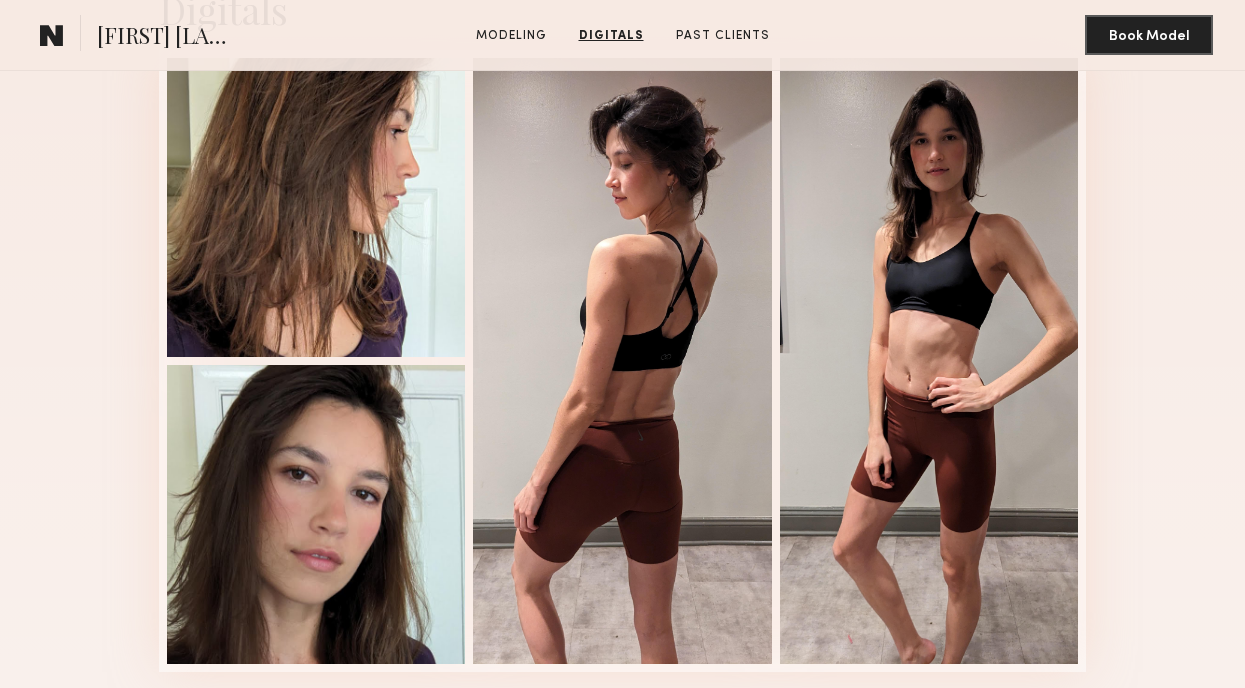scroll, scrollTop: 3075, scrollLeft: 0, axis: vertical 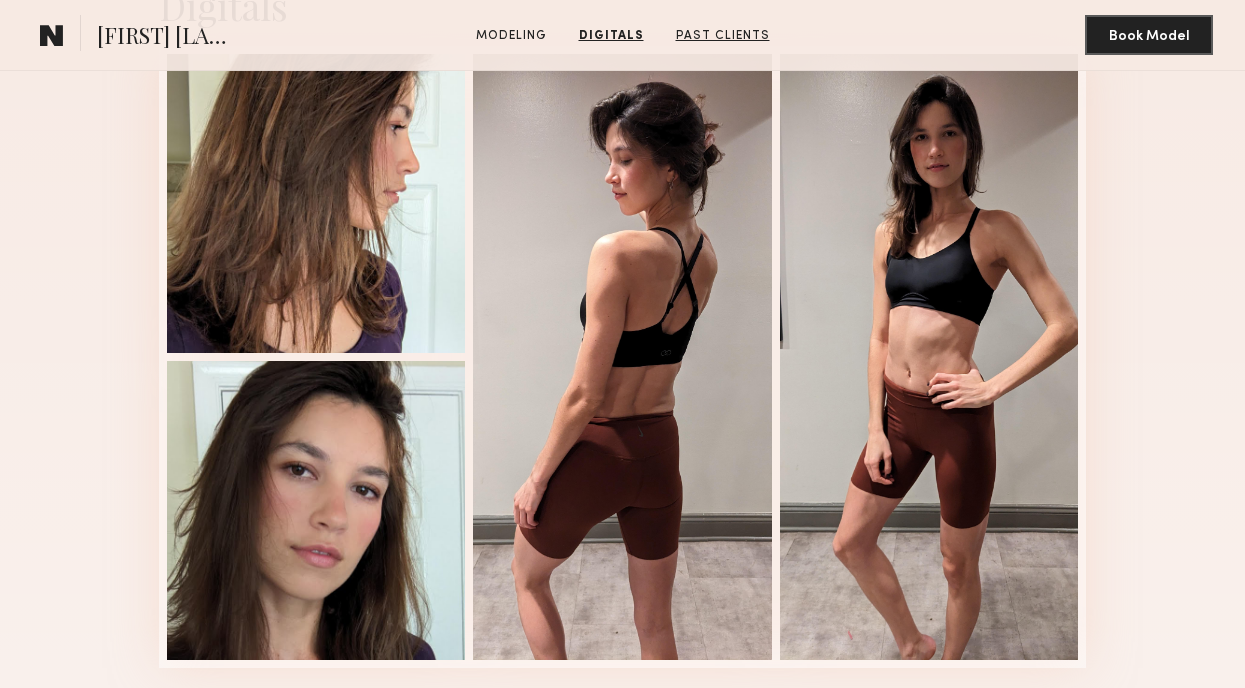 click on "Past Clients" 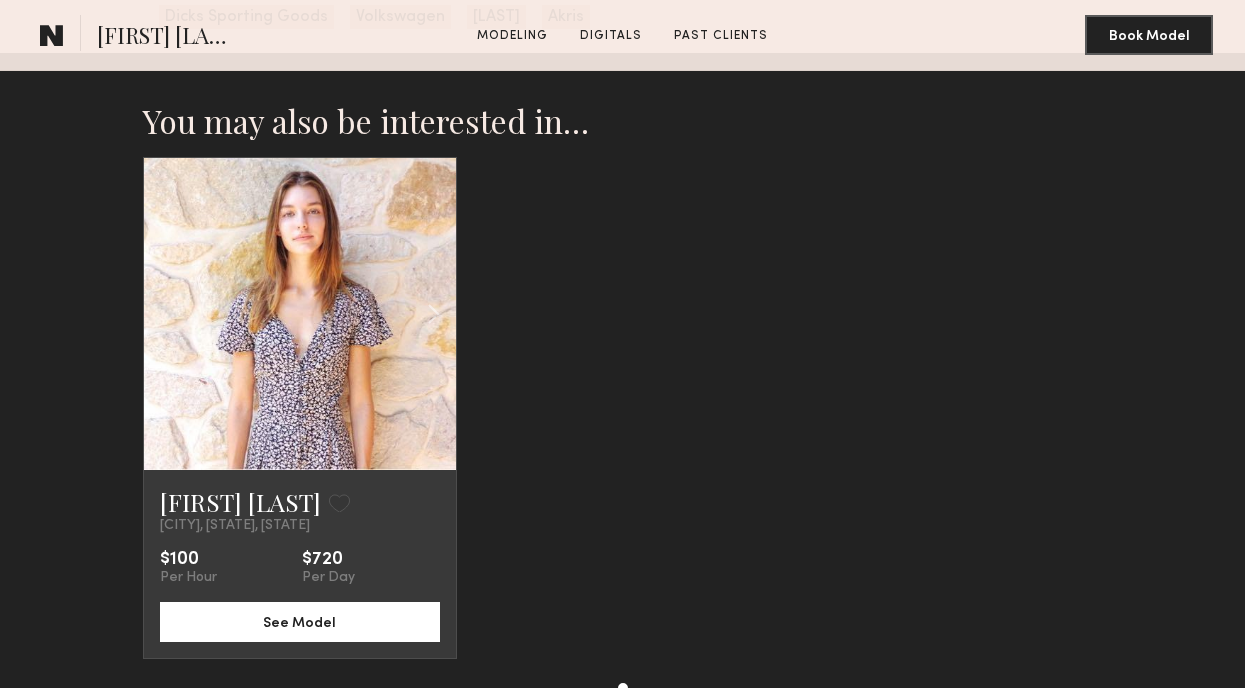 scroll, scrollTop: 3919, scrollLeft: 0, axis: vertical 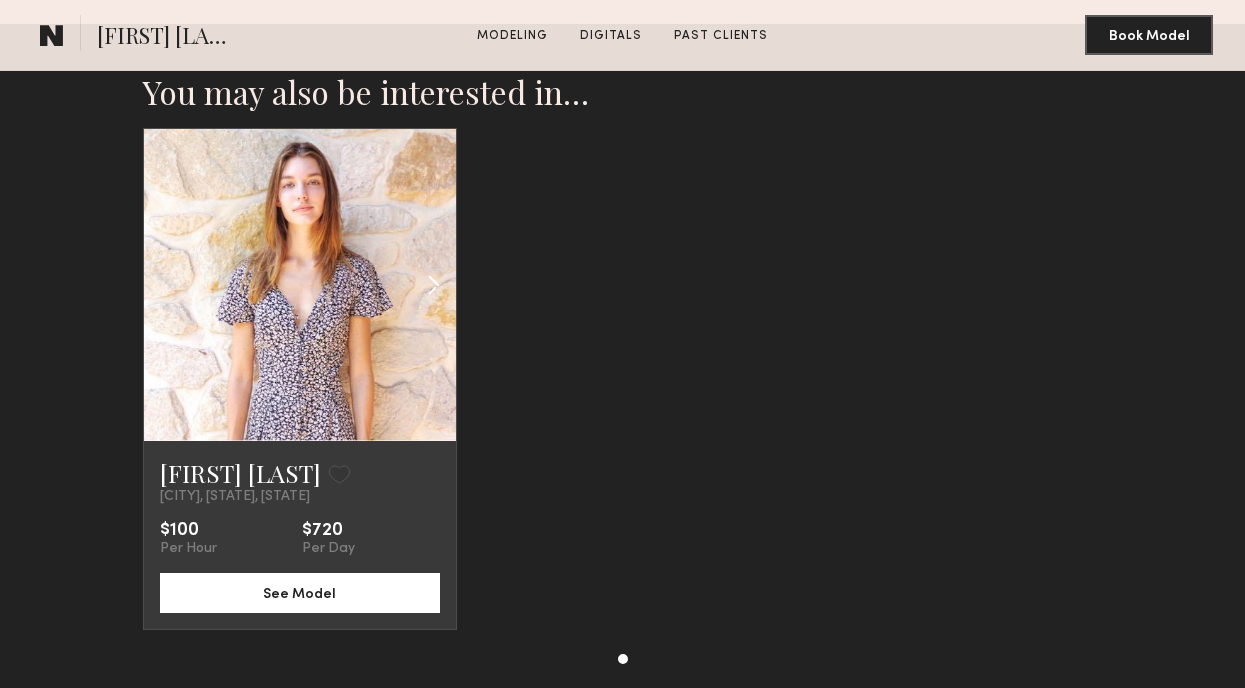 click 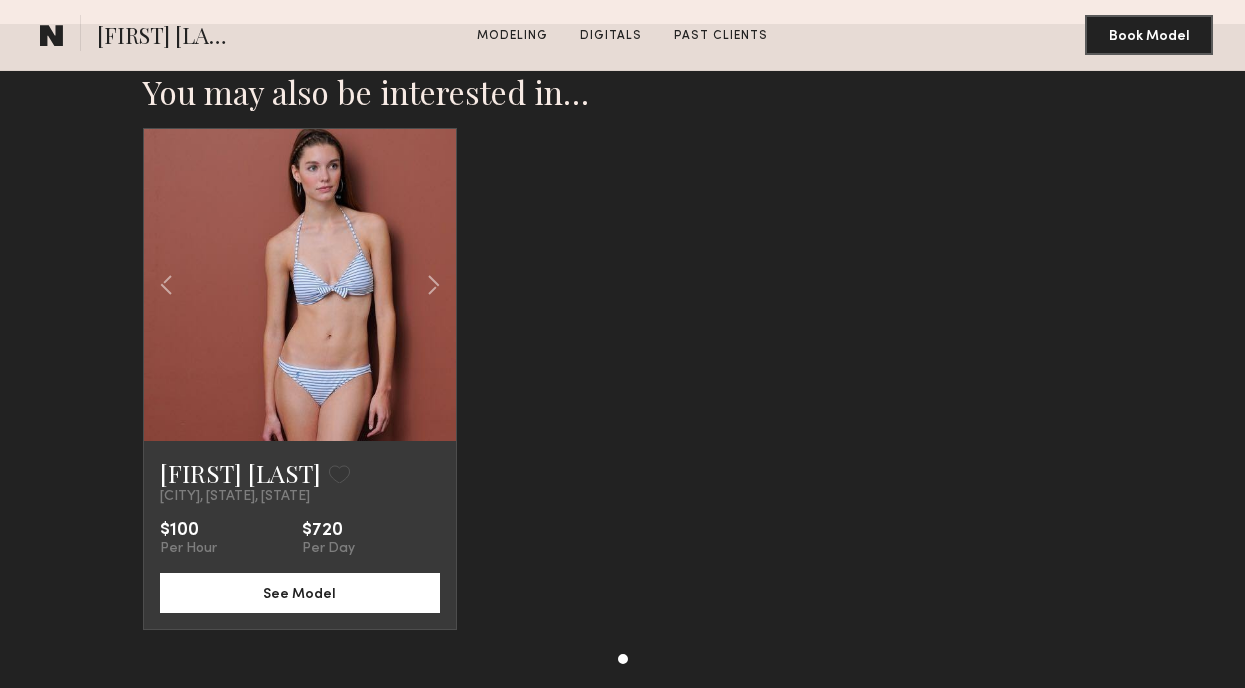 click 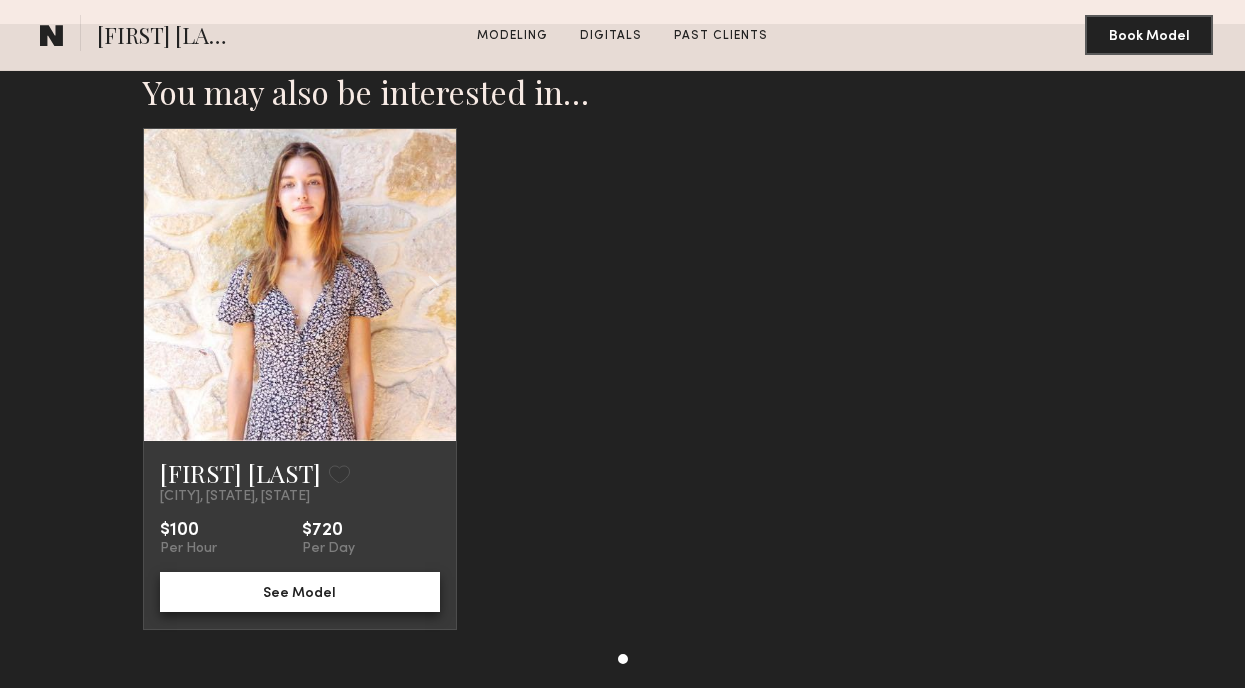 click on "See Model" 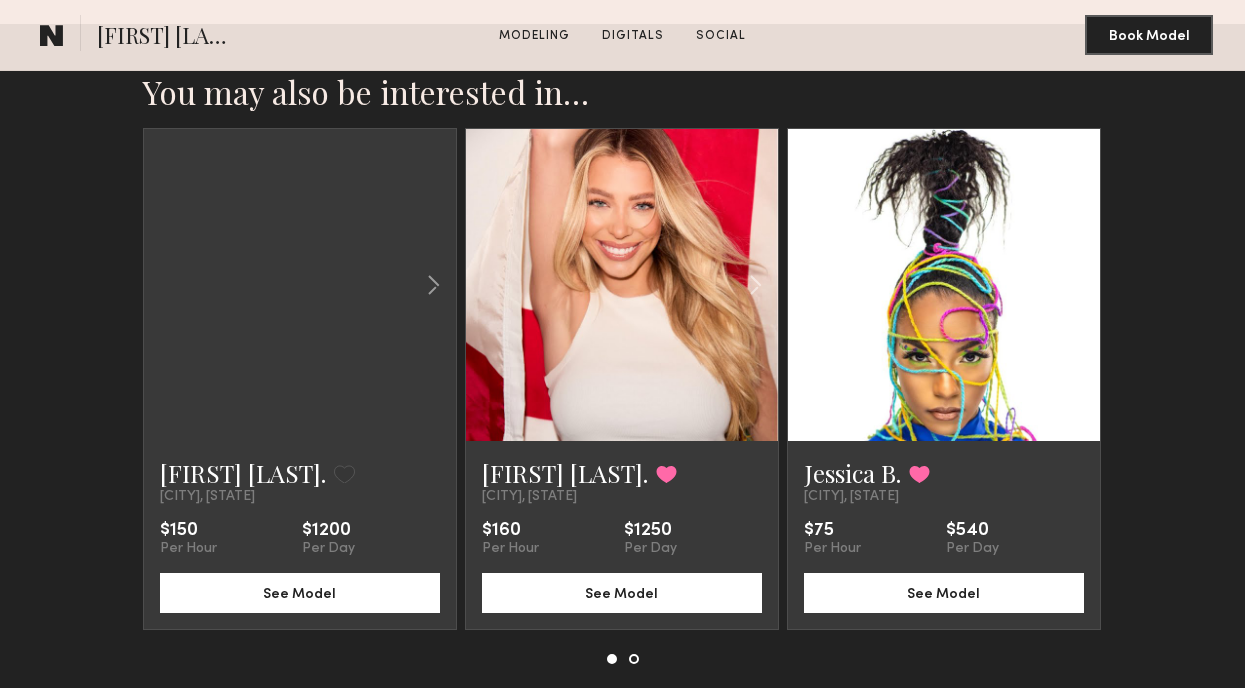 scroll, scrollTop: 2636, scrollLeft: 0, axis: vertical 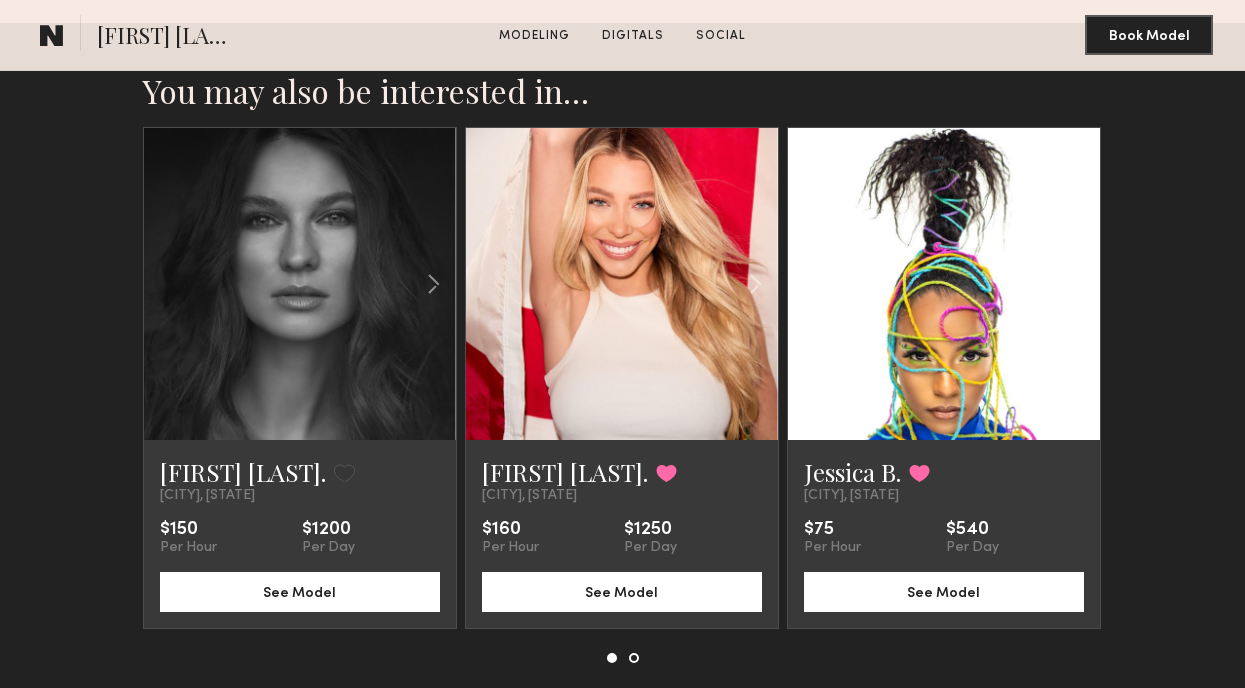 click 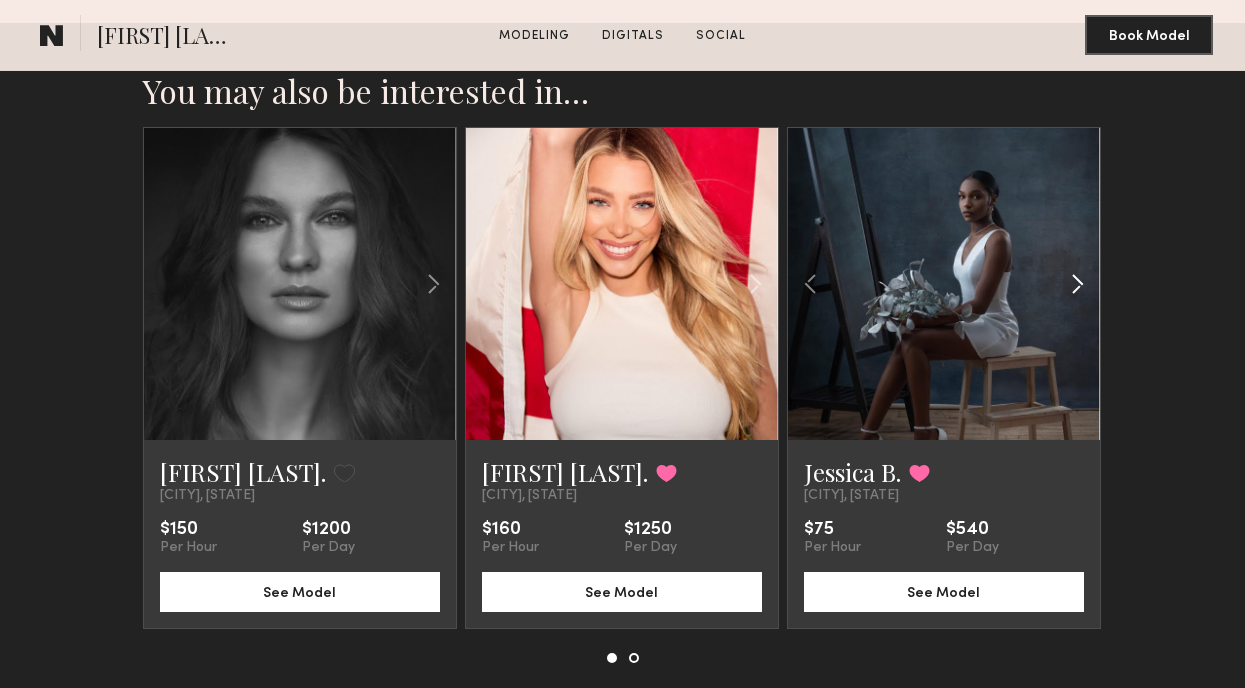 click 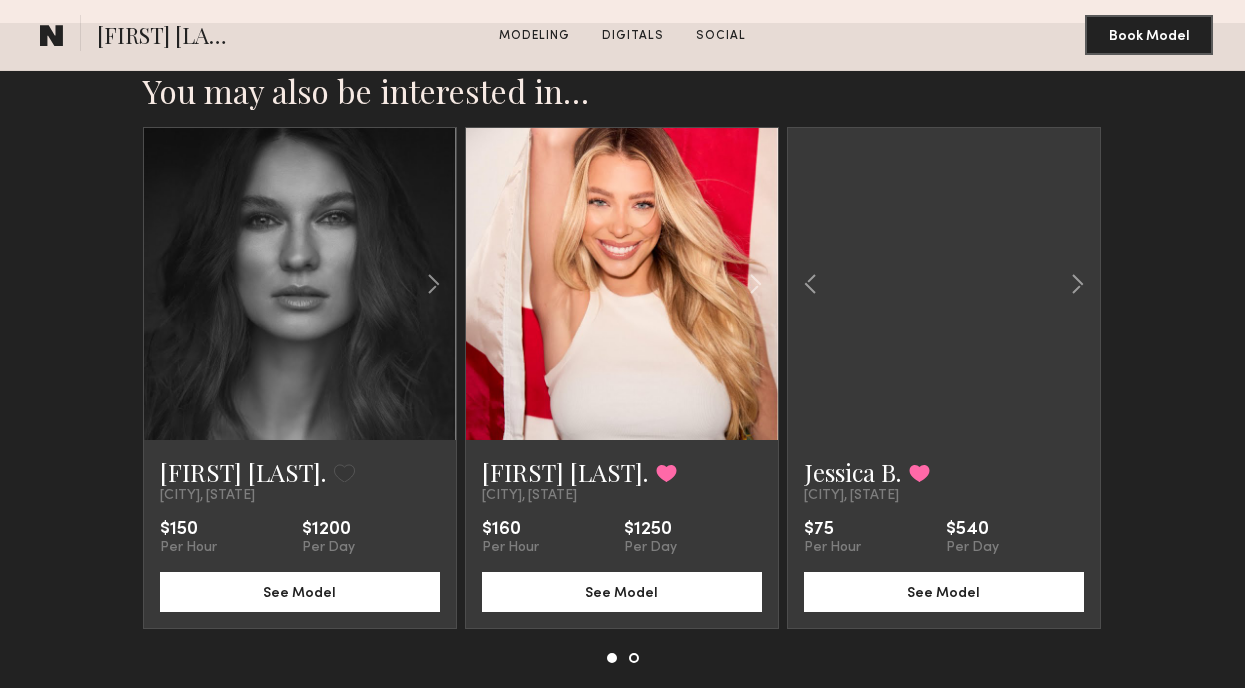 scroll, scrollTop: 2759, scrollLeft: 0, axis: vertical 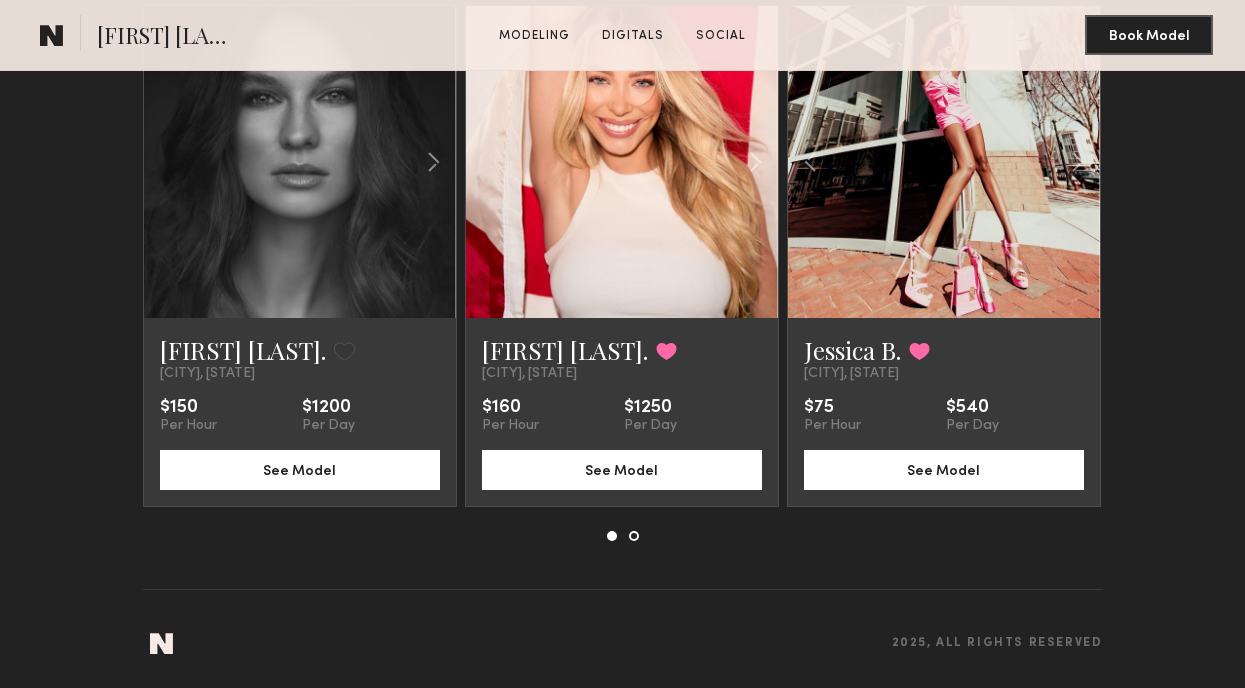 click on "[FIRST] [LAST].  Favorite  [CITY], [STATE]   $150  Per Hour  $1200  Per Day See Model  [FIRST] [LAST].  Favorited  [CITY], [STATE]   $160  Per Hour  $1250  Per Day See Model  [FIRST] [LAST].  Favorited  [CITY], [STATE]   $75  Per Hour  $540  Per Day See Model" 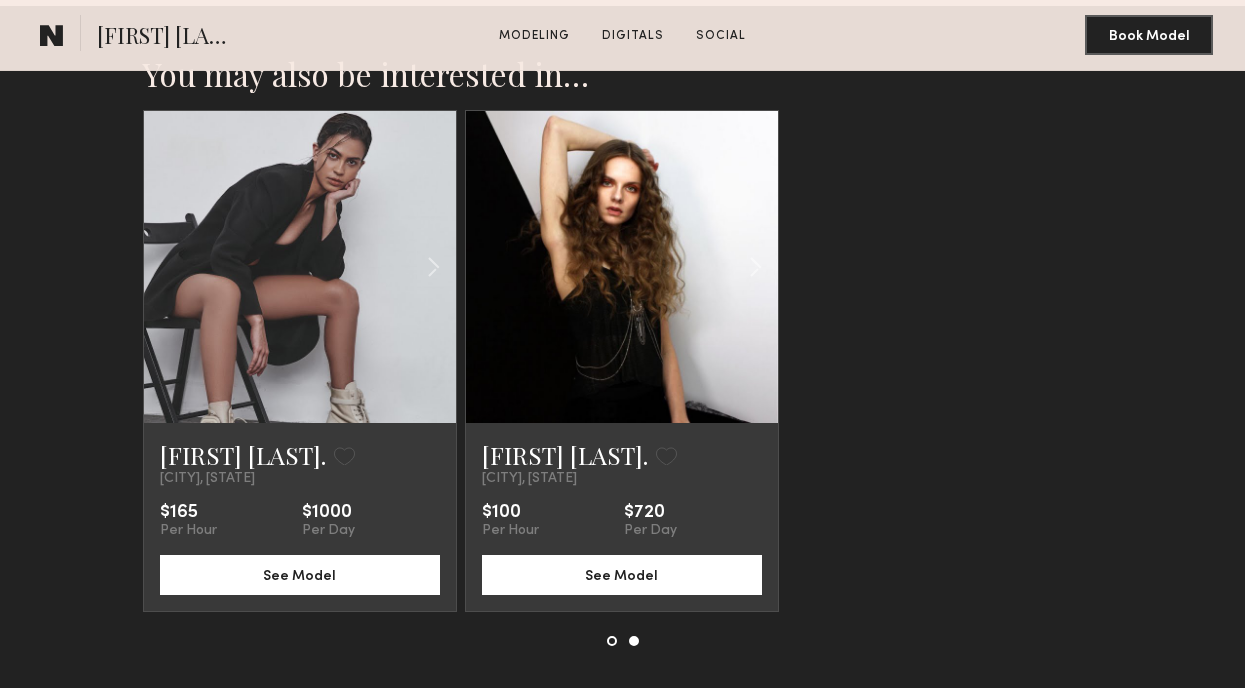 scroll, scrollTop: 2654, scrollLeft: 0, axis: vertical 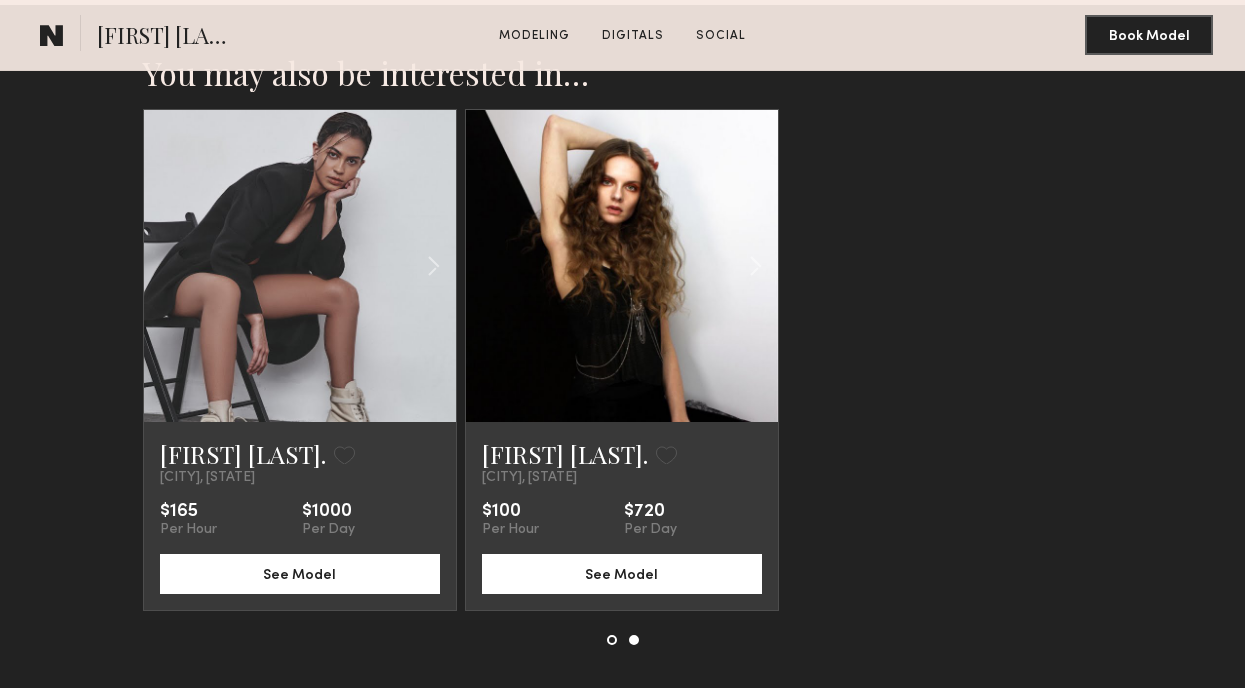 click 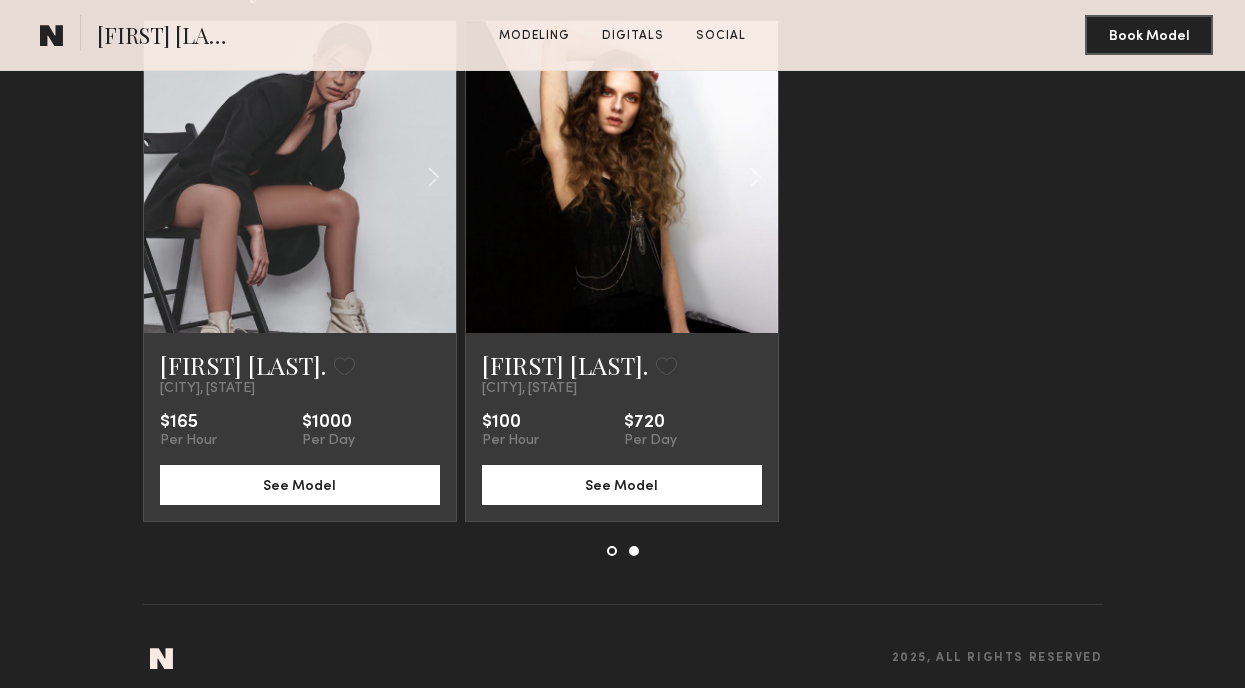 scroll, scrollTop: 2759, scrollLeft: 0, axis: vertical 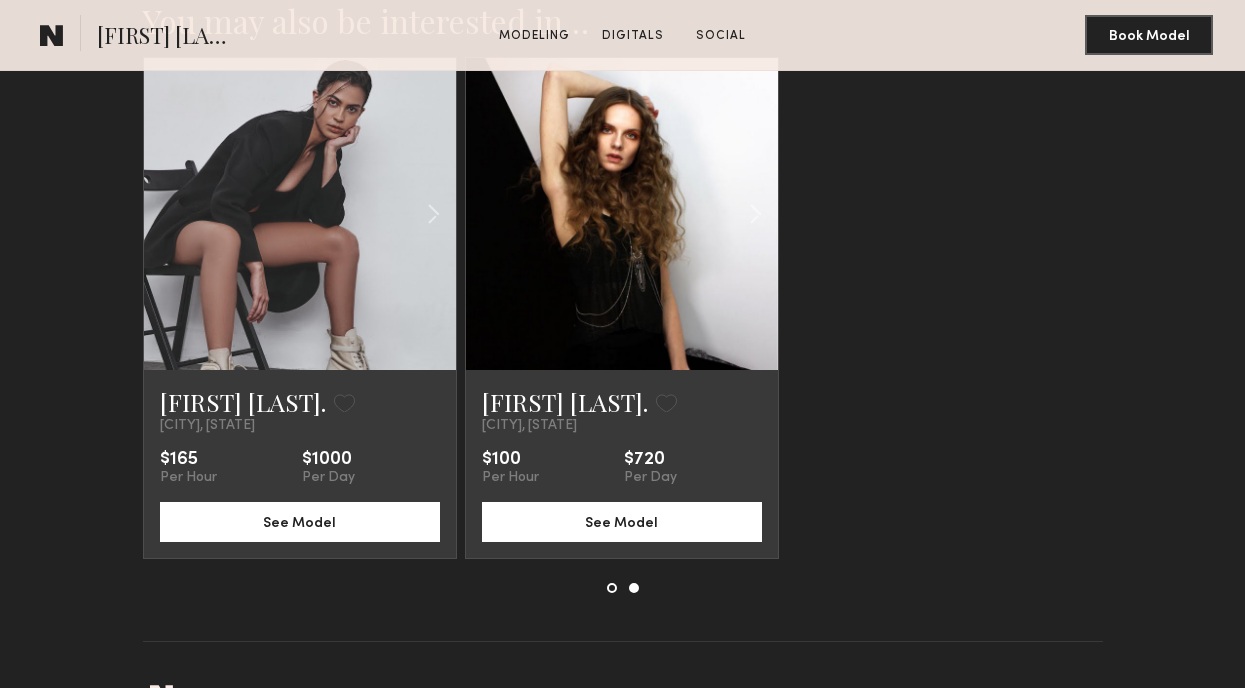 click 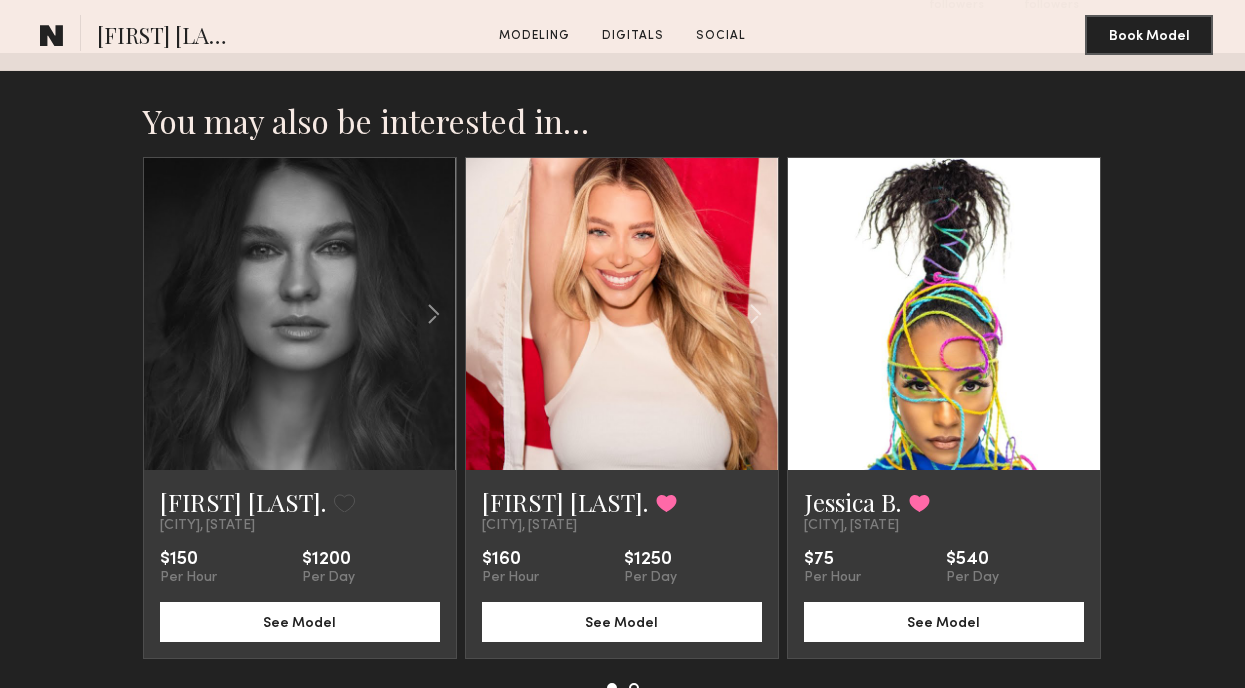 scroll, scrollTop: 2605, scrollLeft: 0, axis: vertical 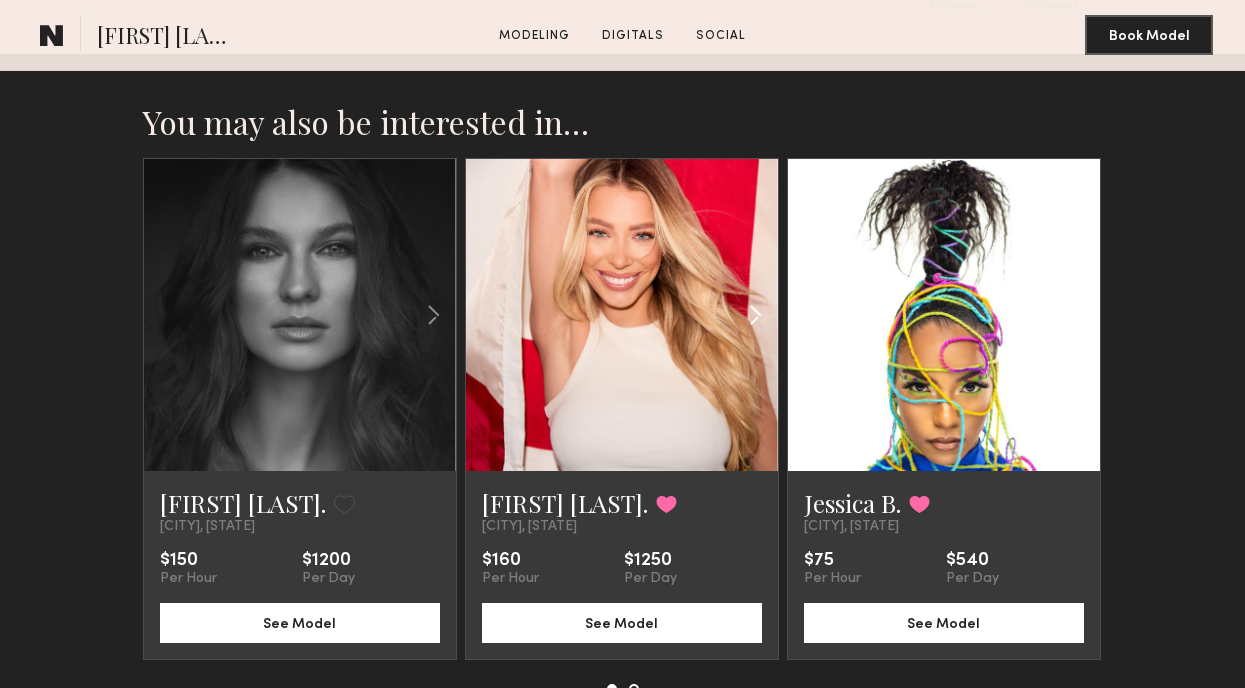 click 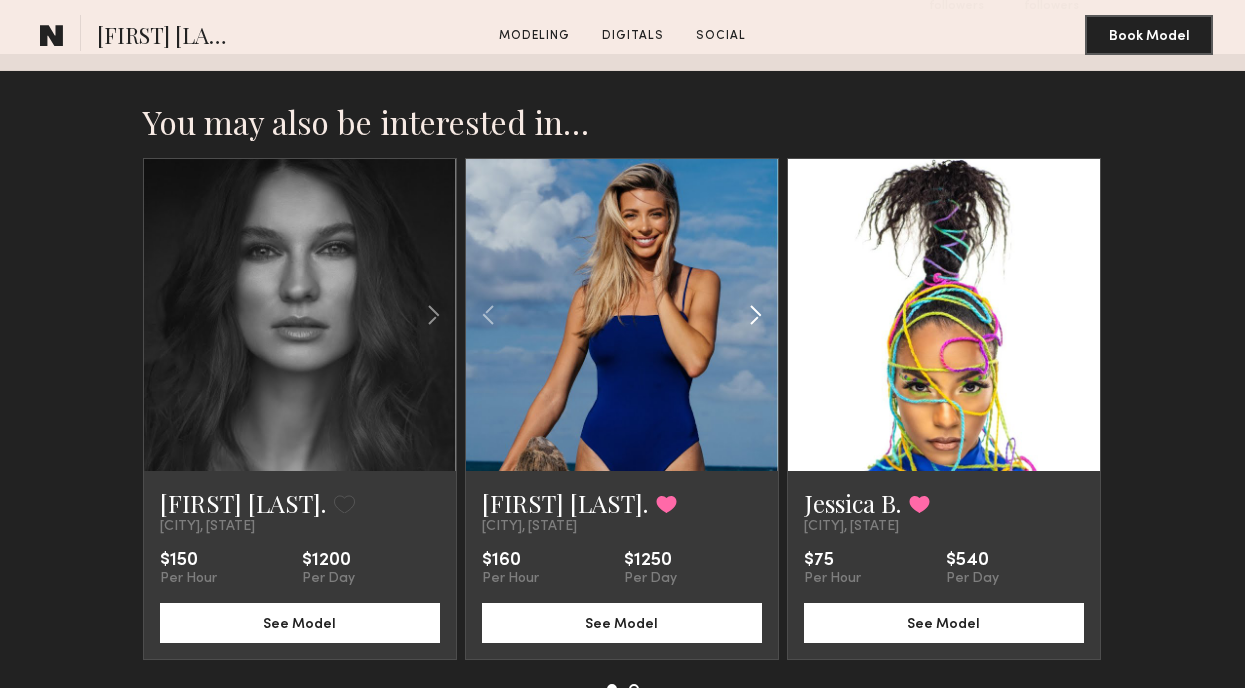 click 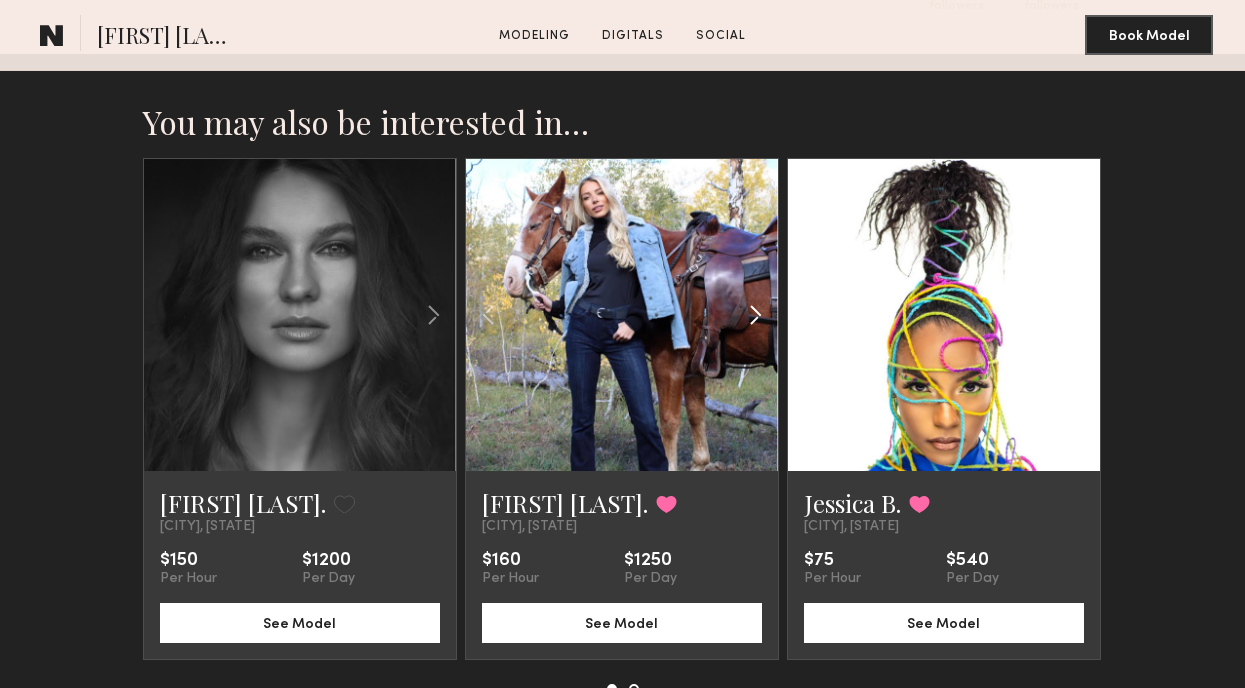 click 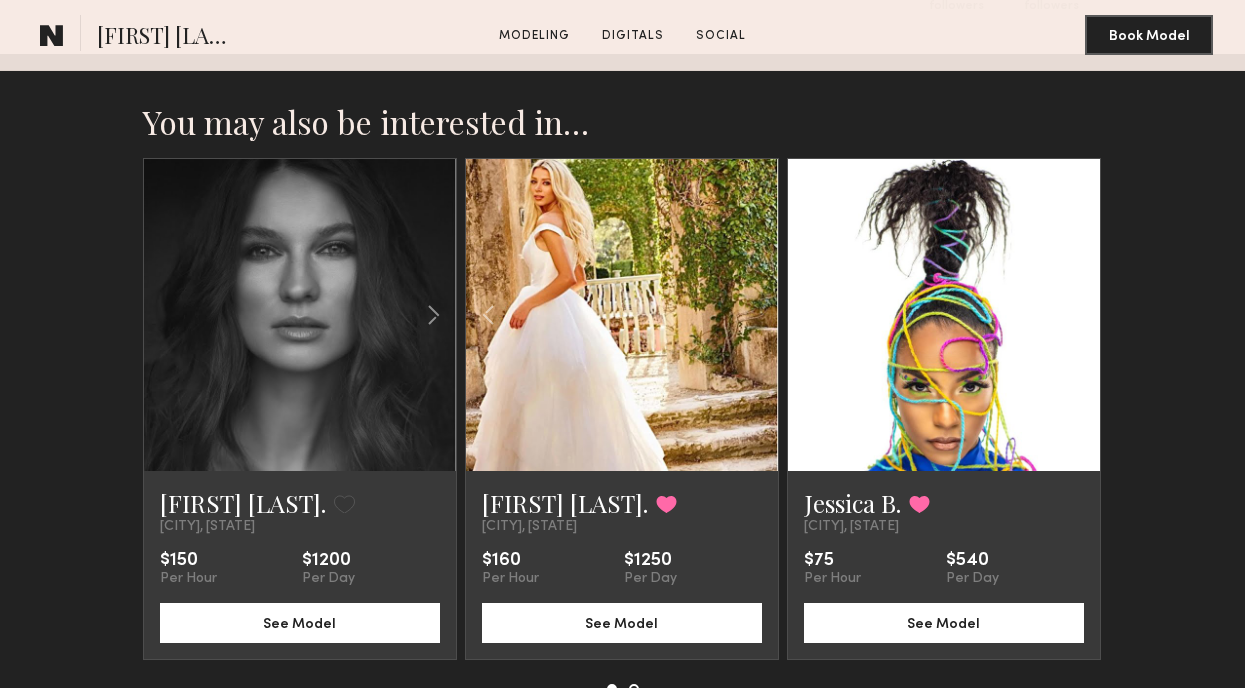 click 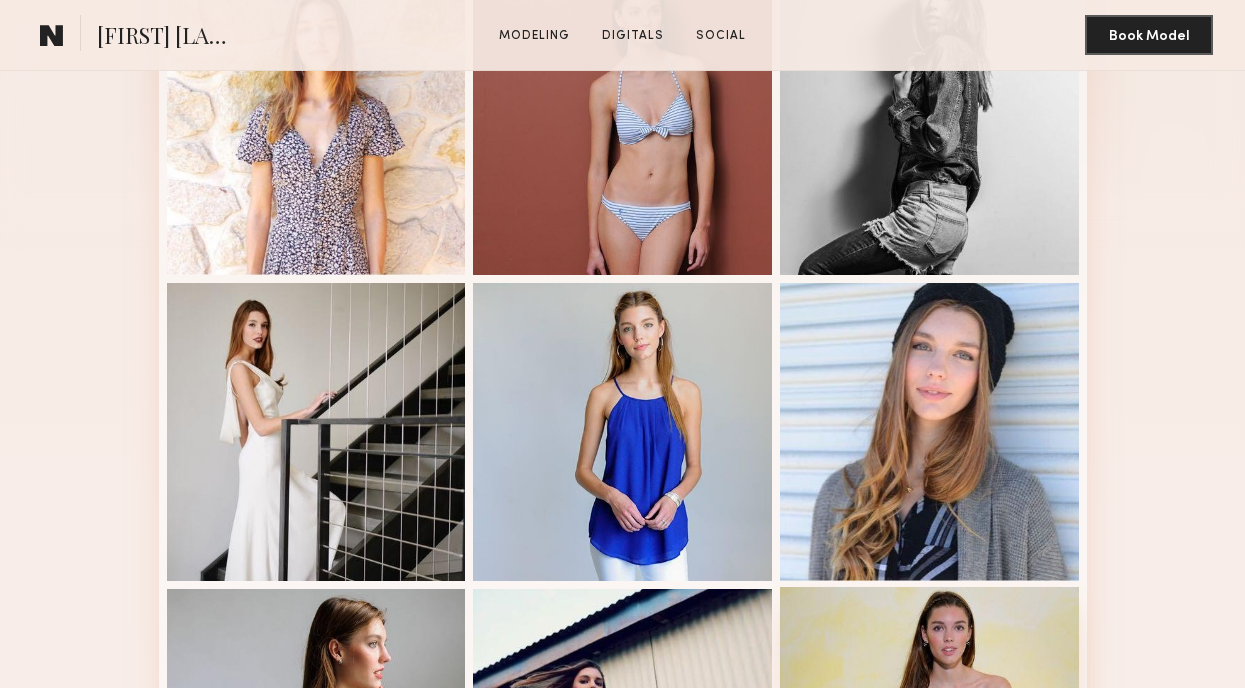 scroll, scrollTop: 0, scrollLeft: 0, axis: both 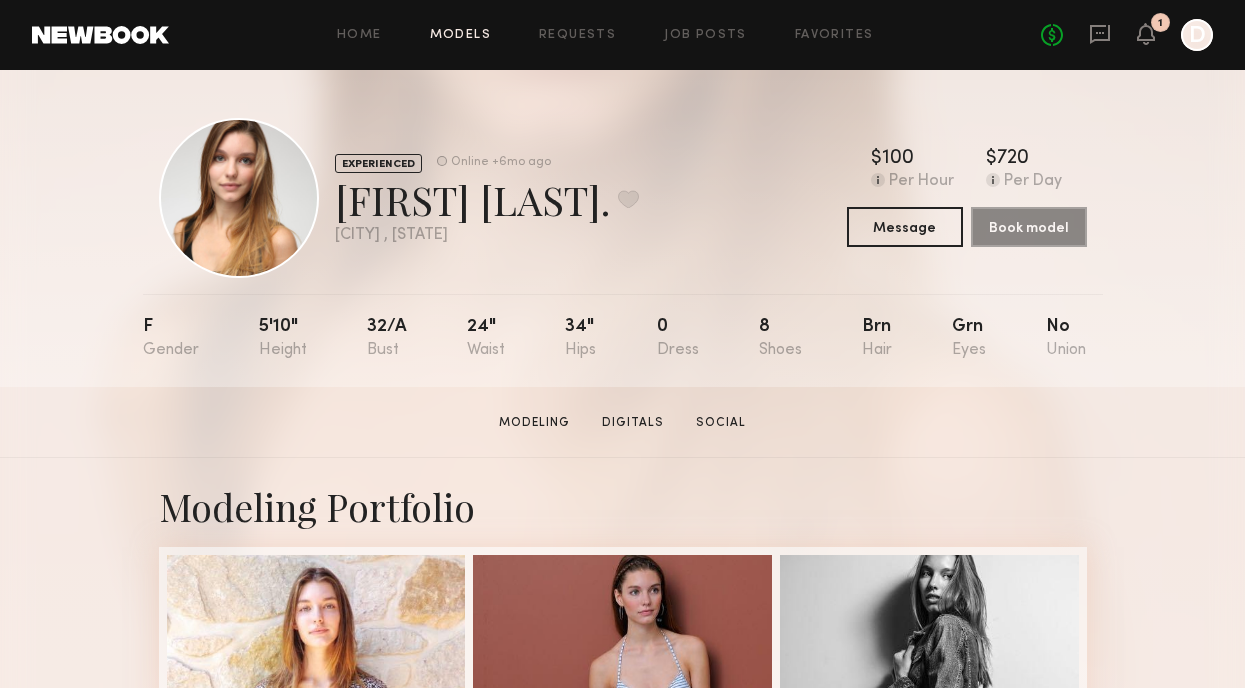click on "Models" 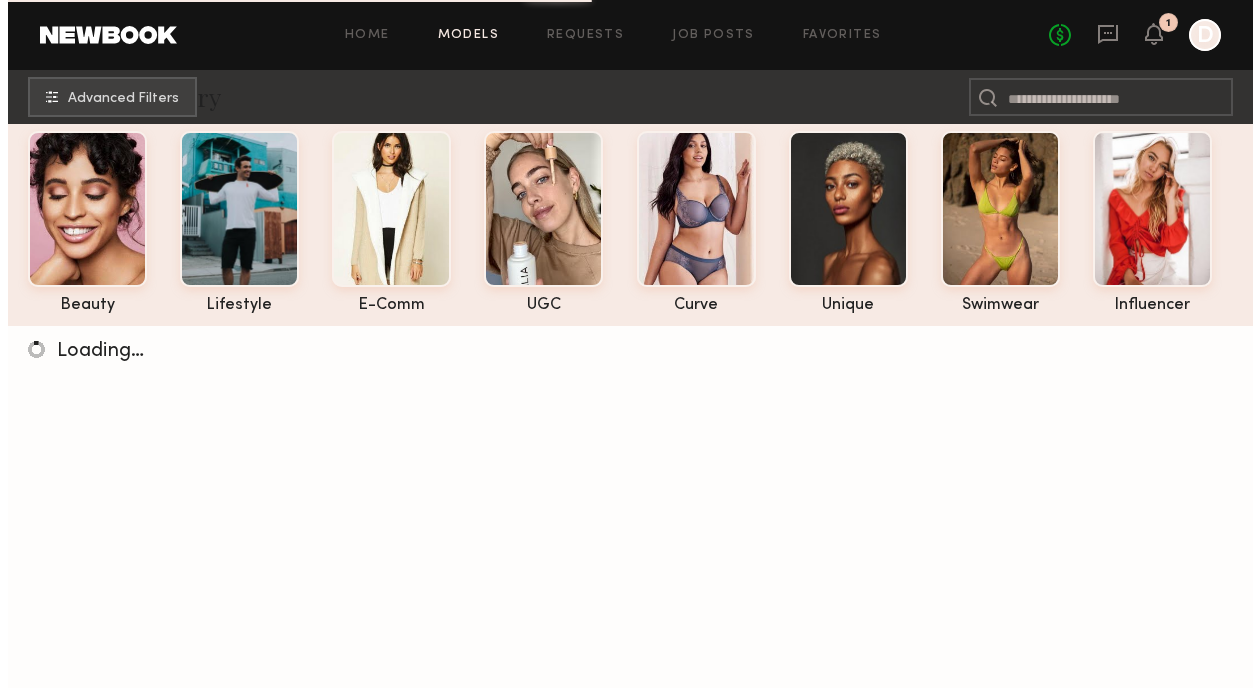 scroll, scrollTop: 0, scrollLeft: 0, axis: both 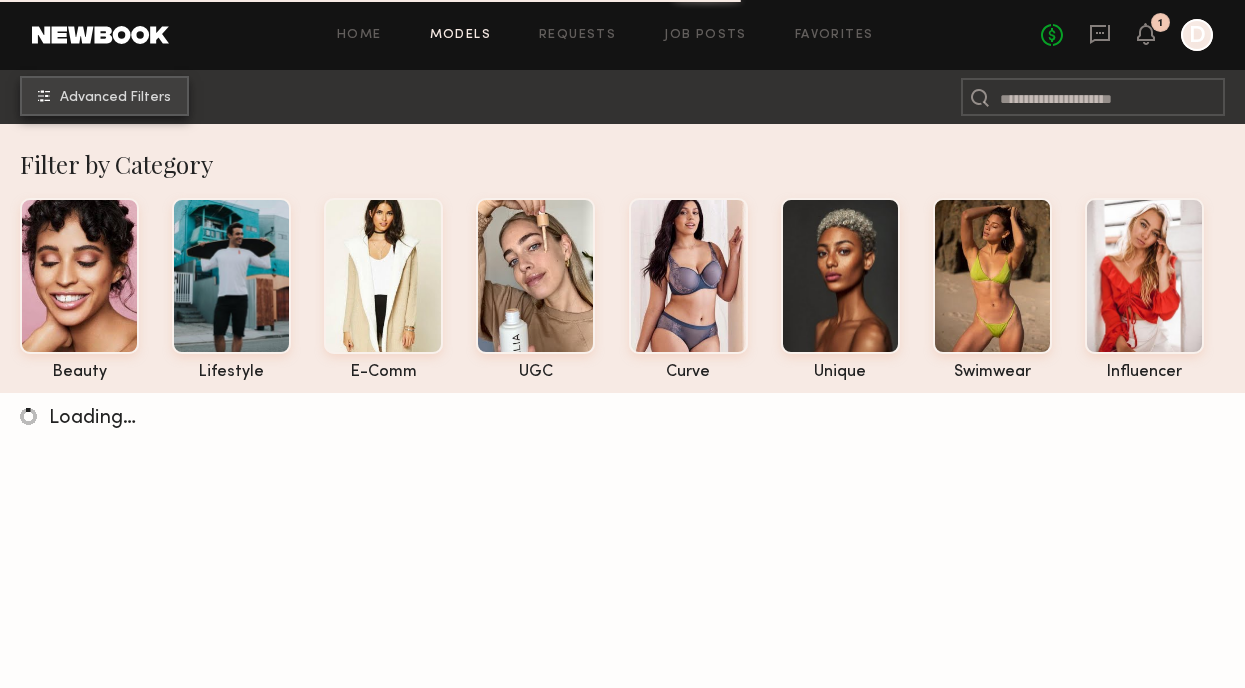 click on "Advanced Filters" 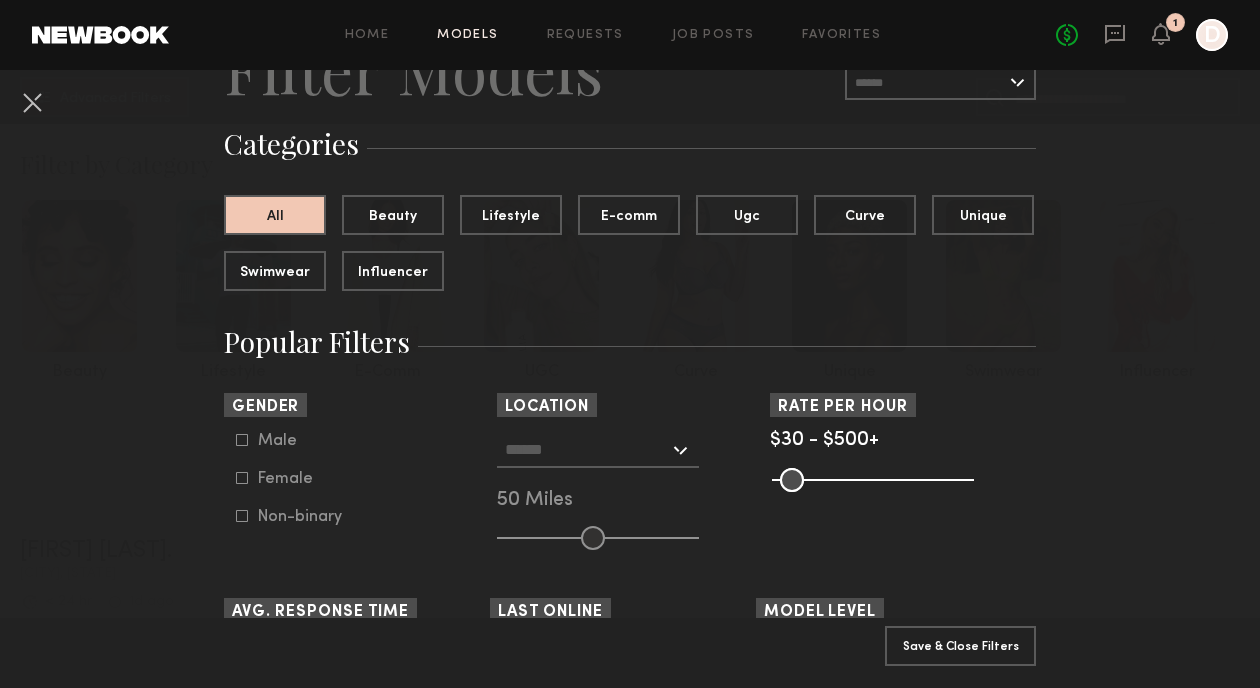 scroll, scrollTop: 107, scrollLeft: 0, axis: vertical 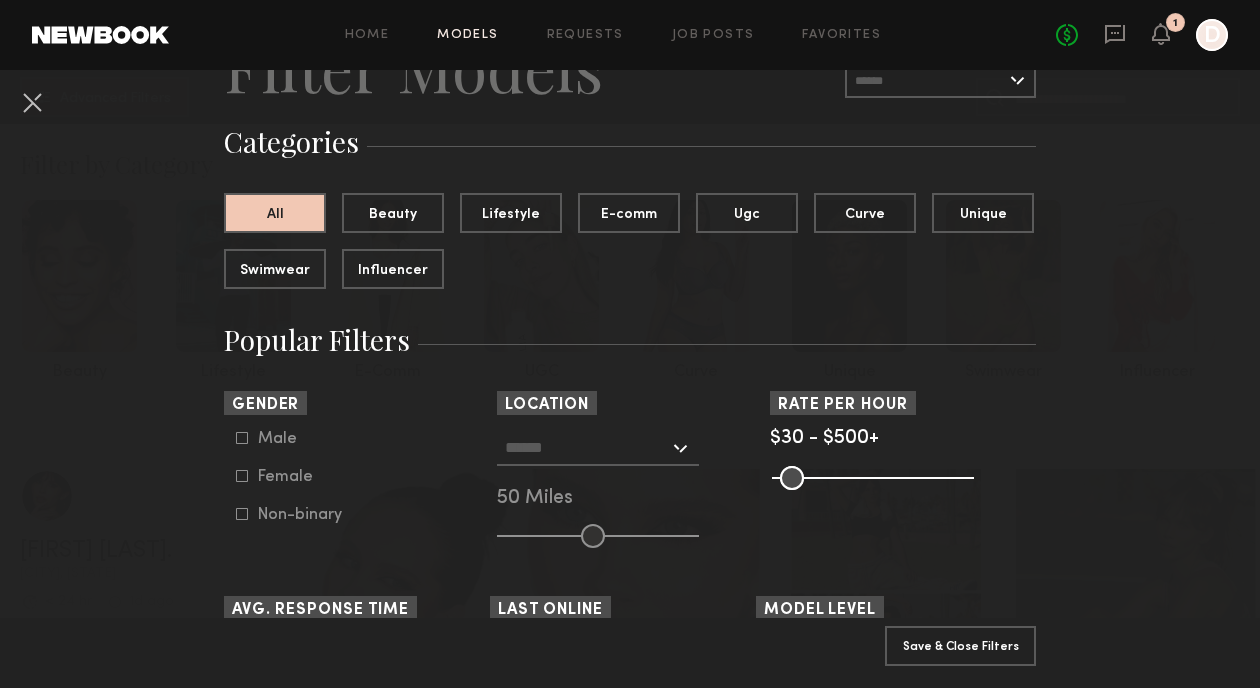 click 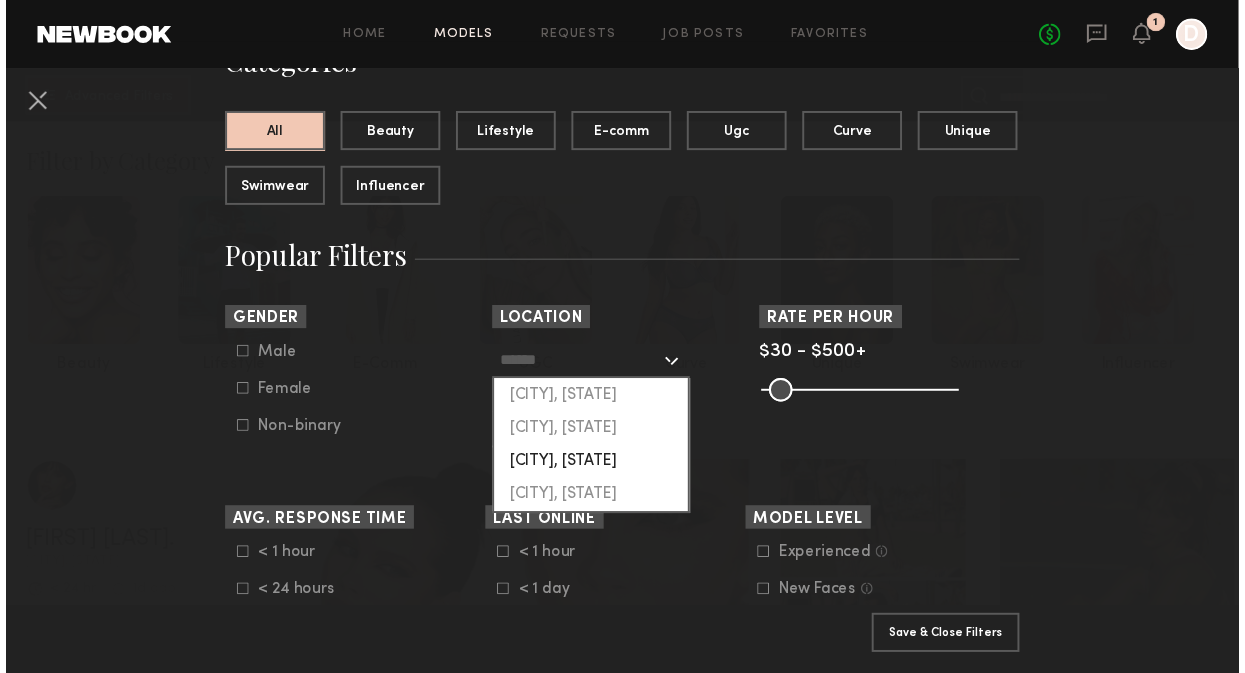 scroll, scrollTop: 189, scrollLeft: 0, axis: vertical 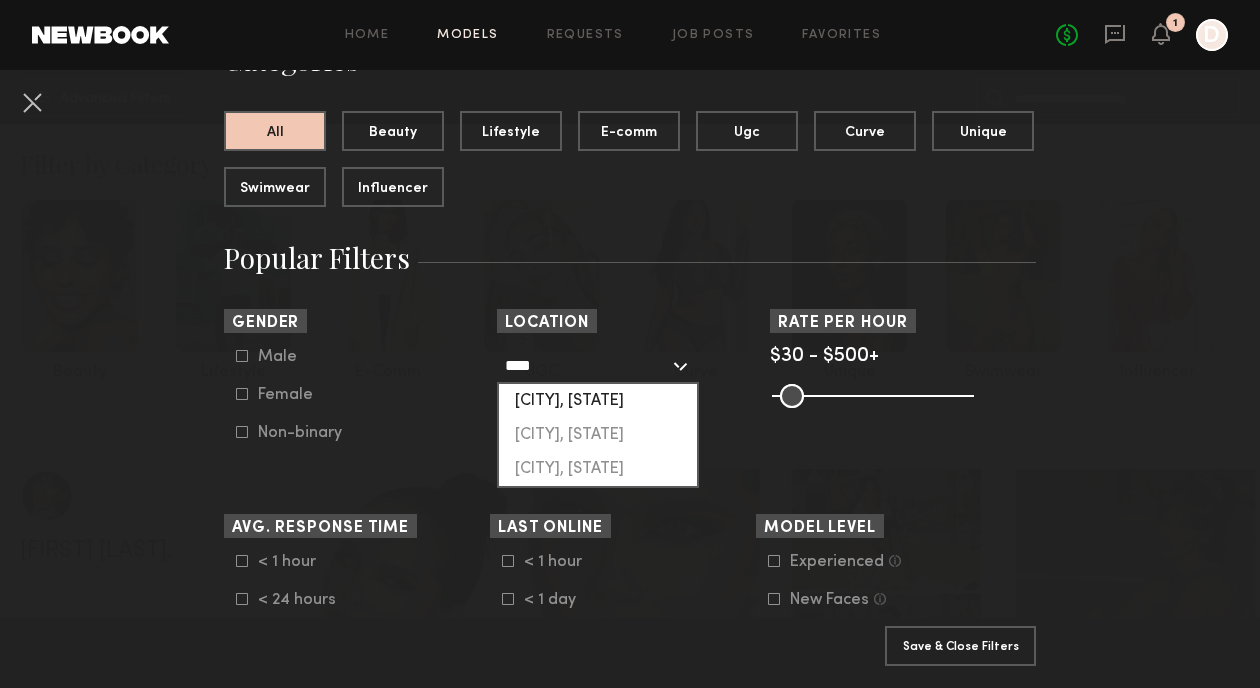 click on "[CITY], [STATE], [STATE]" 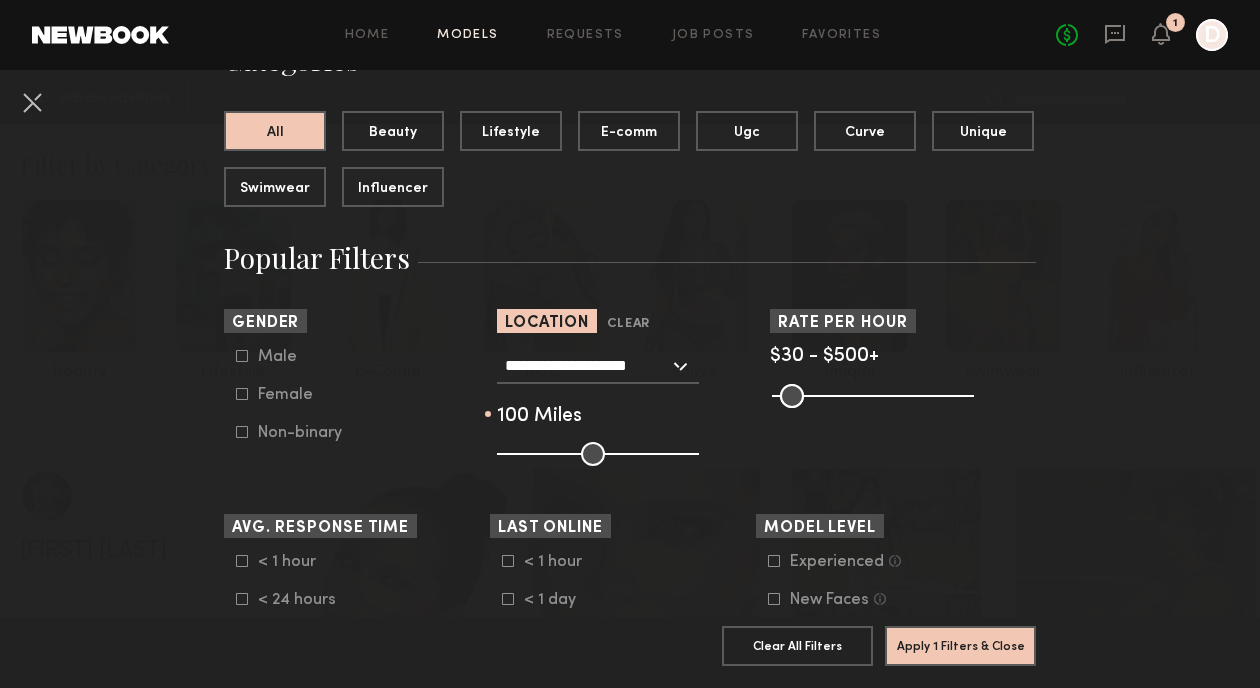 drag, startPoint x: 593, startPoint y: 457, endPoint x: 693, endPoint y: 471, distance: 100.97524 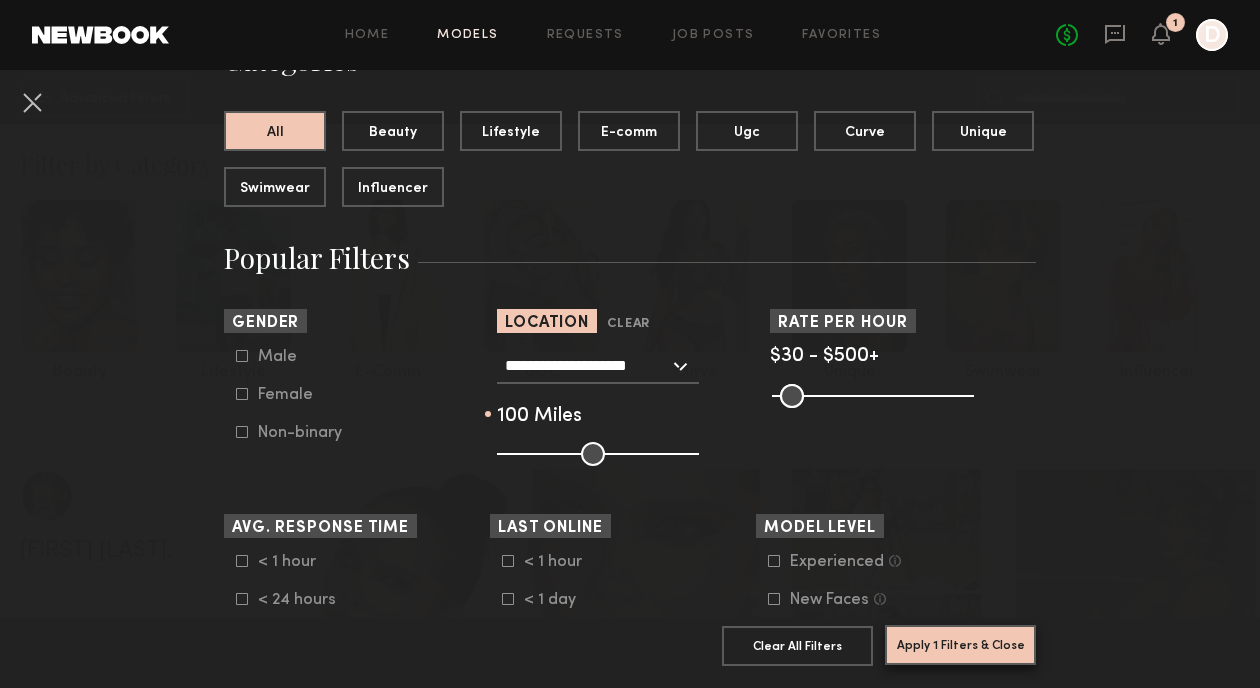 click on "Apply 1 Filters & Close" 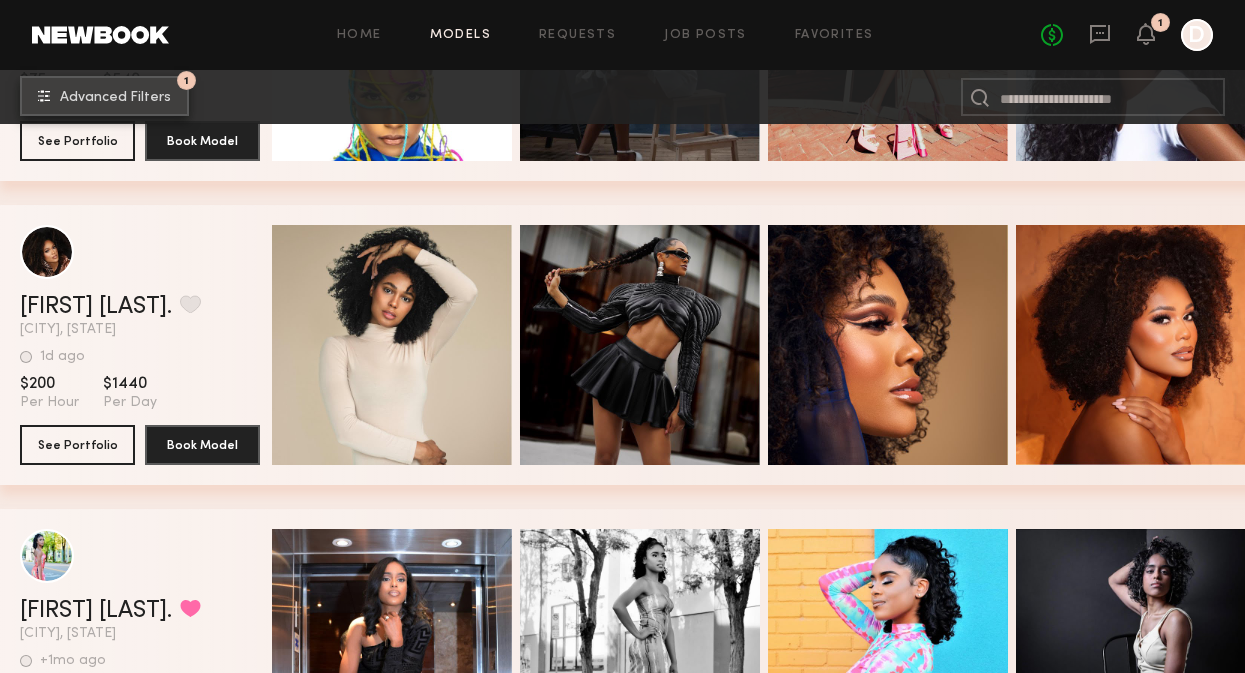 scroll, scrollTop: 1785, scrollLeft: 0, axis: vertical 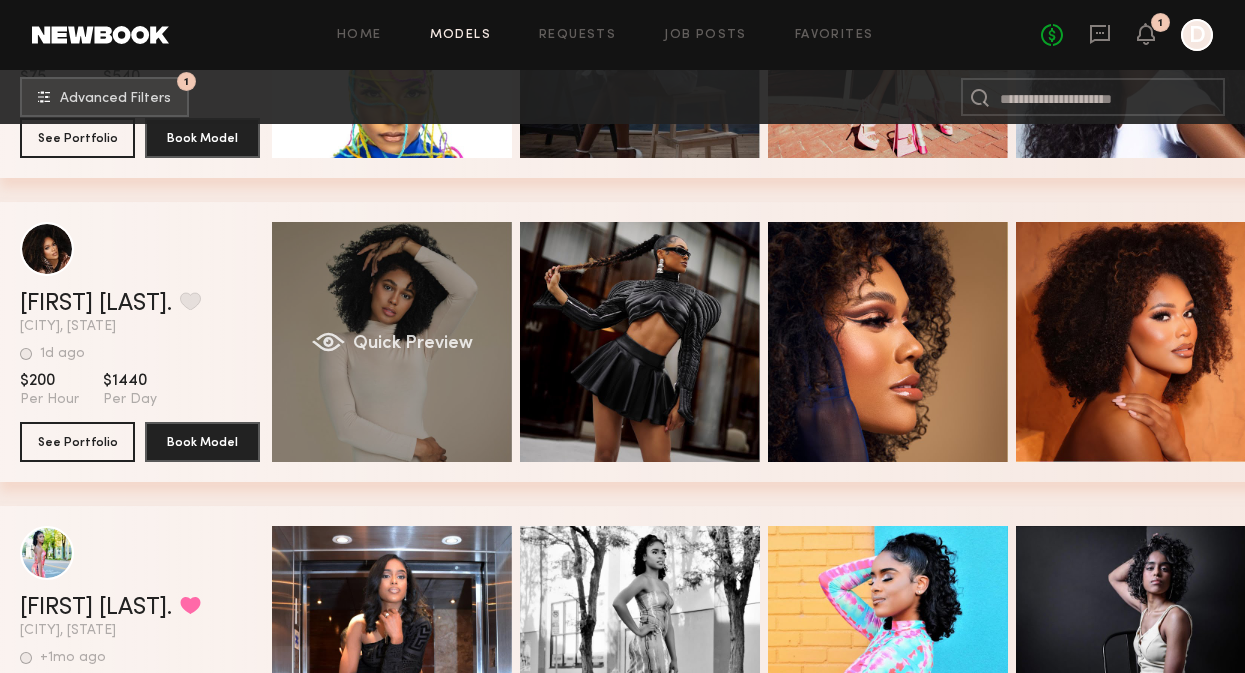 click on "Quick Preview" 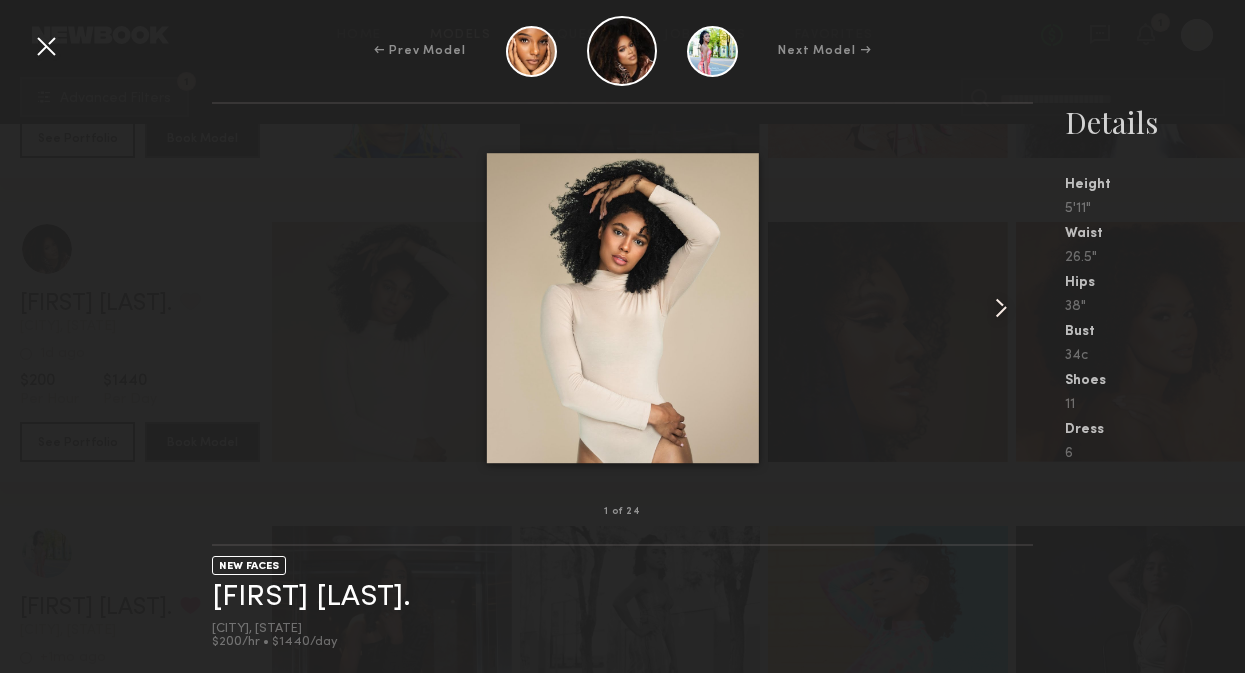 click at bounding box center (1001, 308) 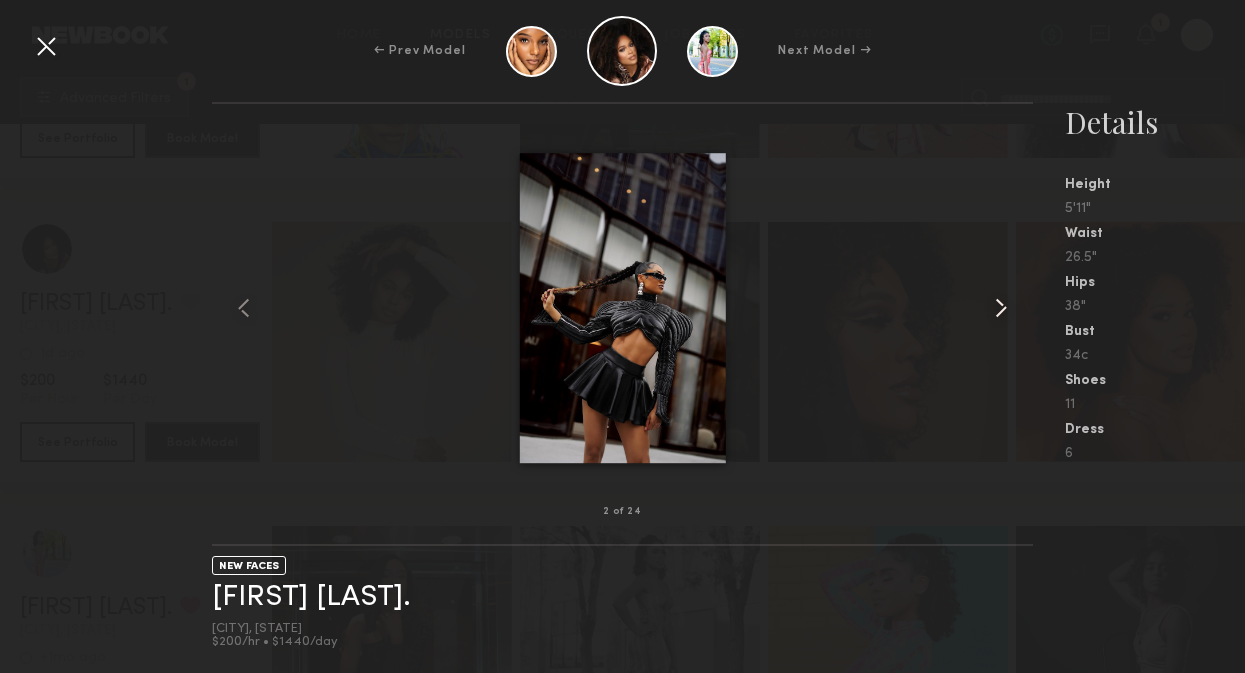 click at bounding box center (1001, 308) 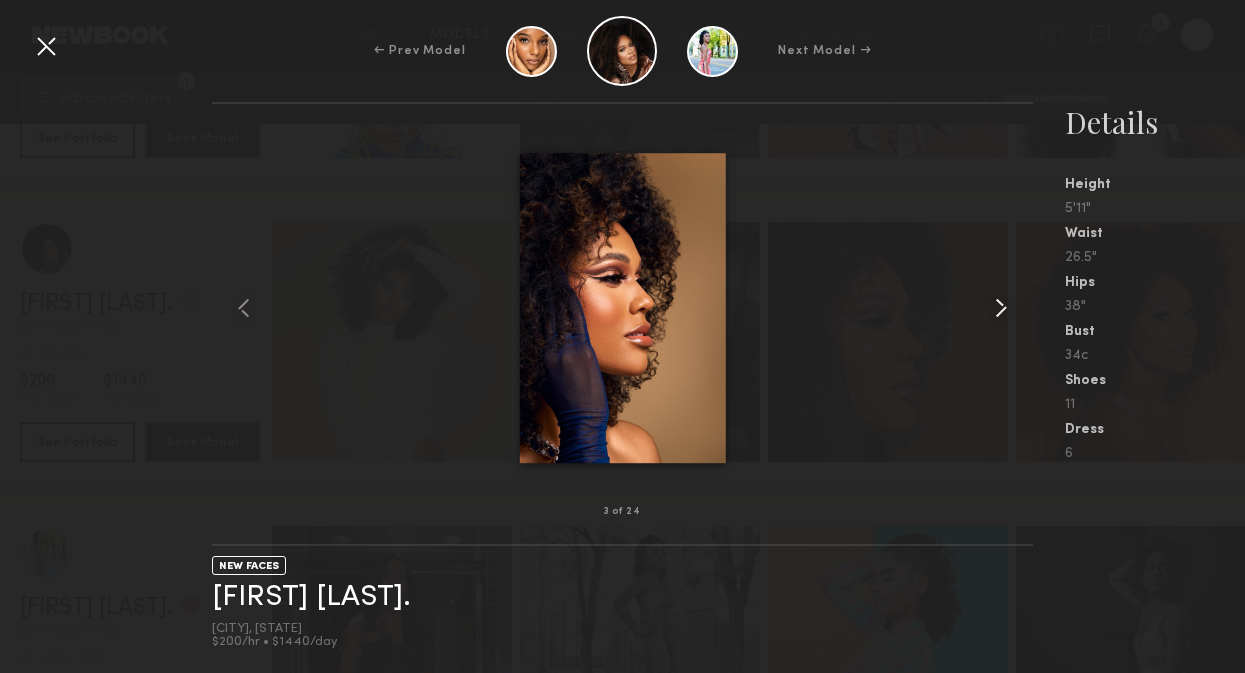 click at bounding box center [1001, 308] 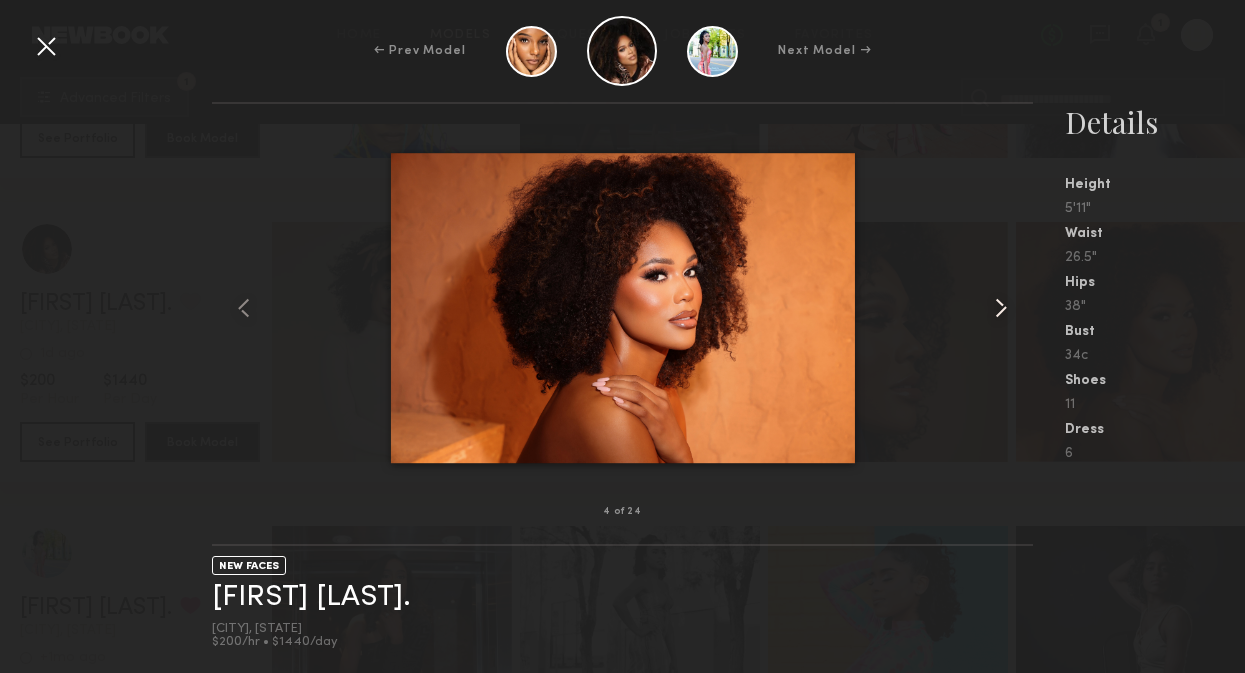 click at bounding box center [1001, 308] 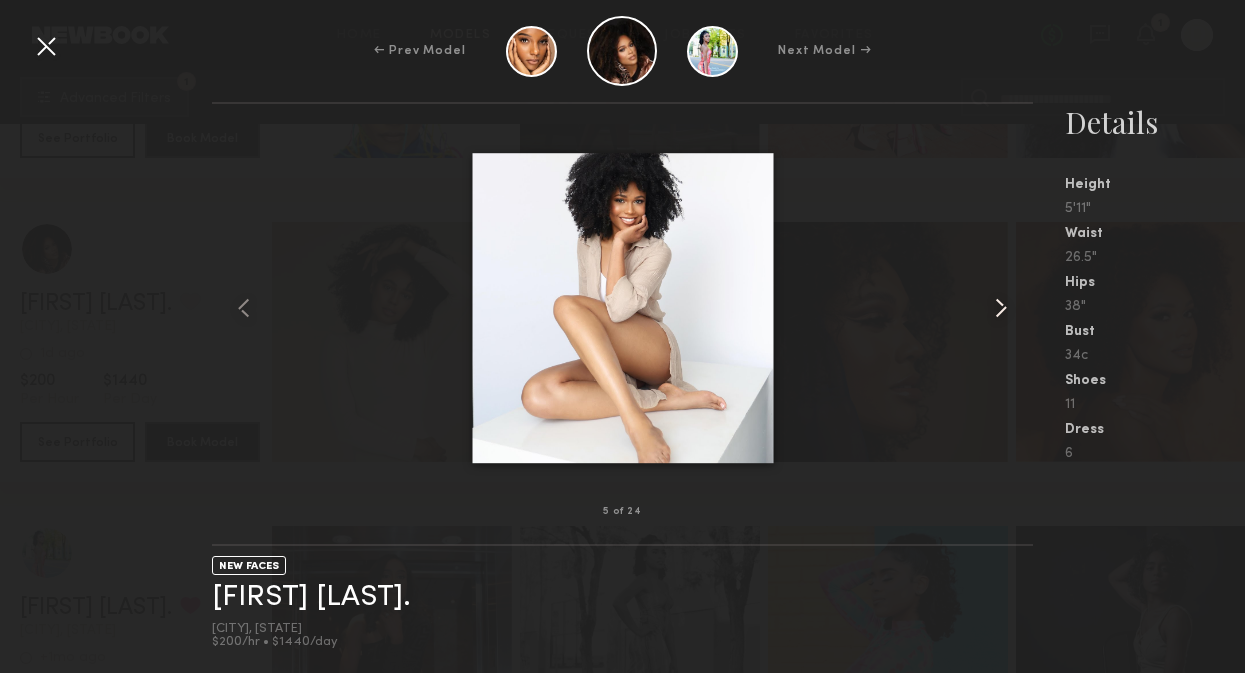 click at bounding box center [1001, 308] 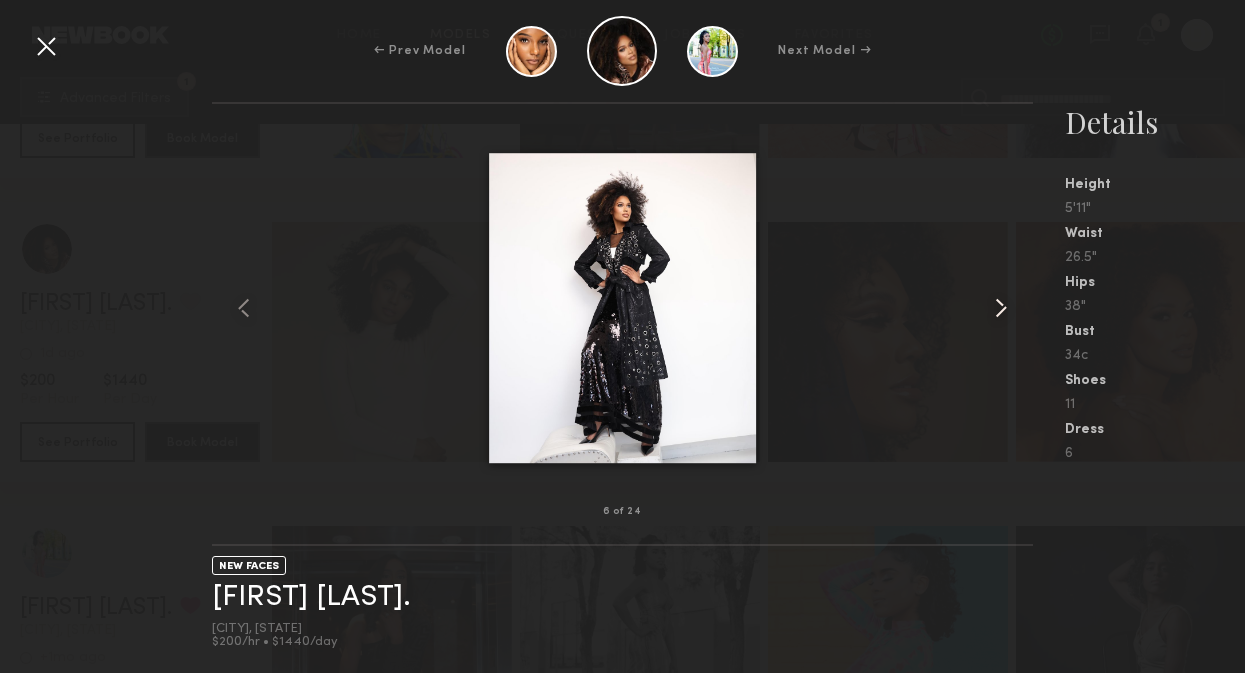 click at bounding box center [1001, 308] 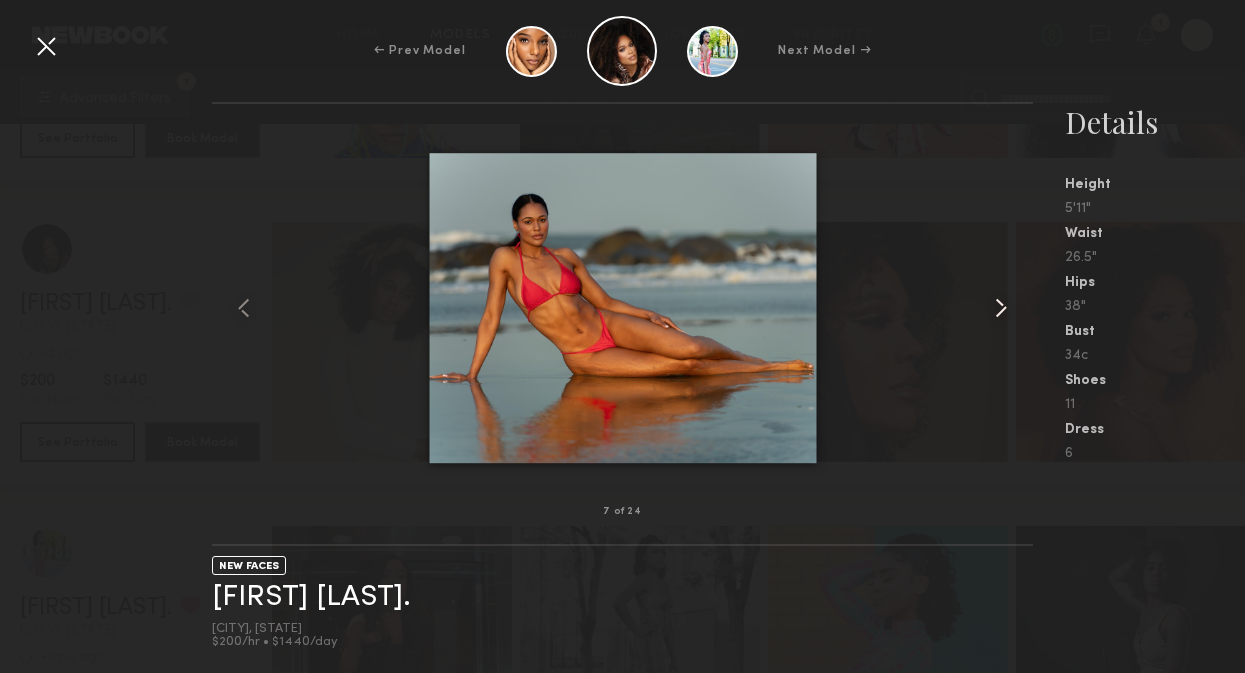 click at bounding box center [1001, 308] 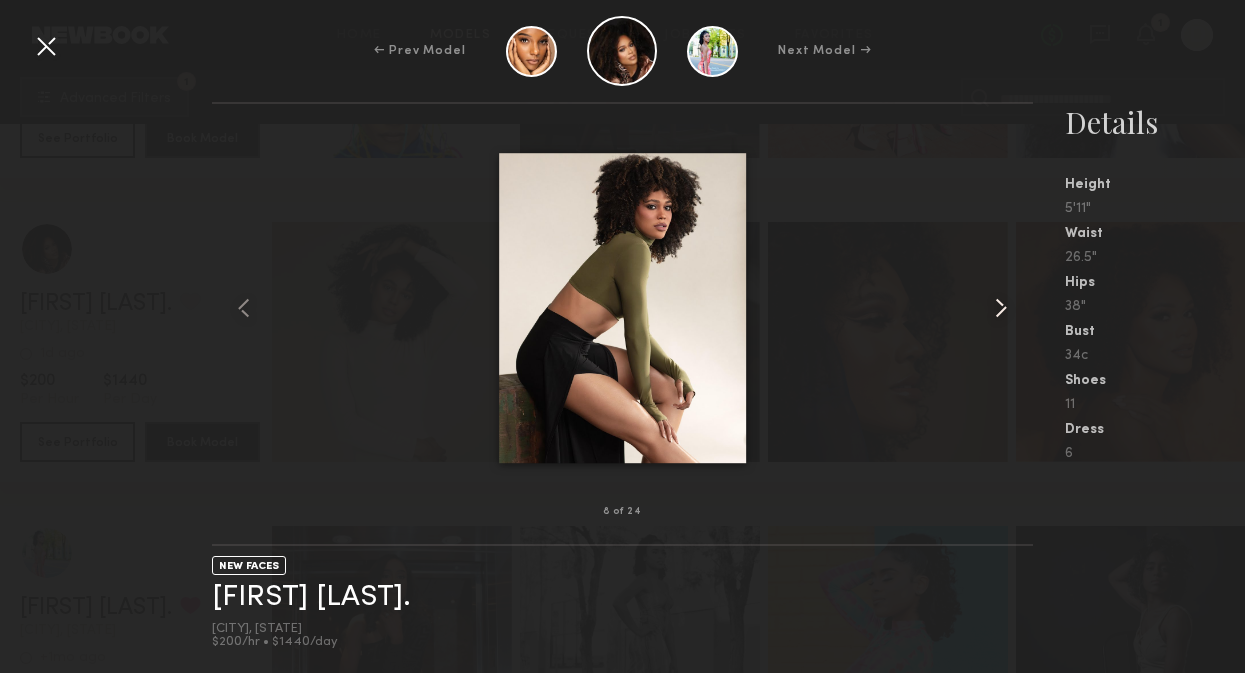 click at bounding box center (1001, 308) 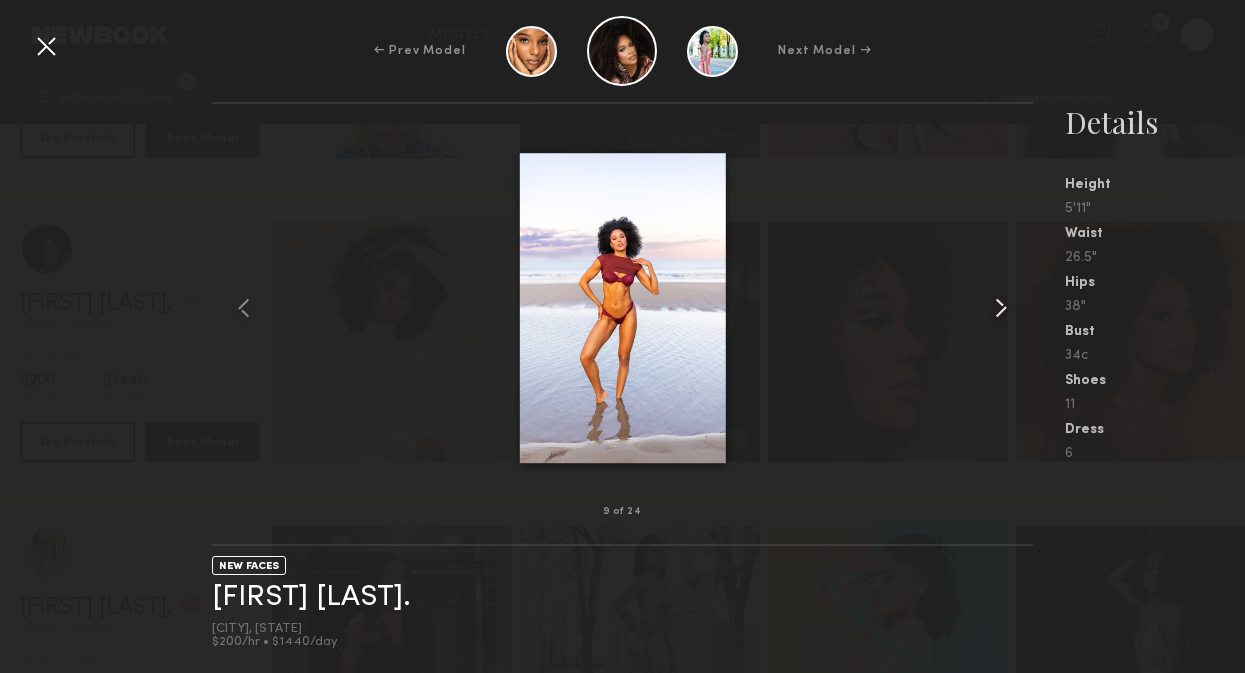 click at bounding box center (1001, 308) 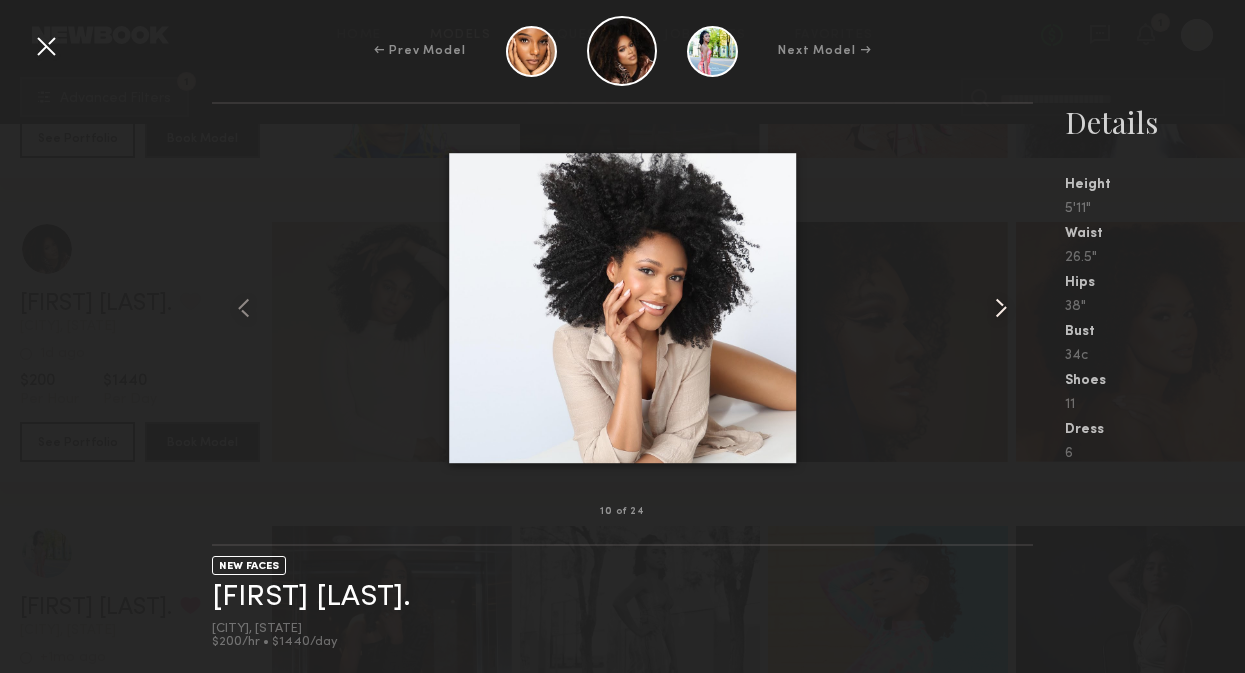 click at bounding box center (1001, 308) 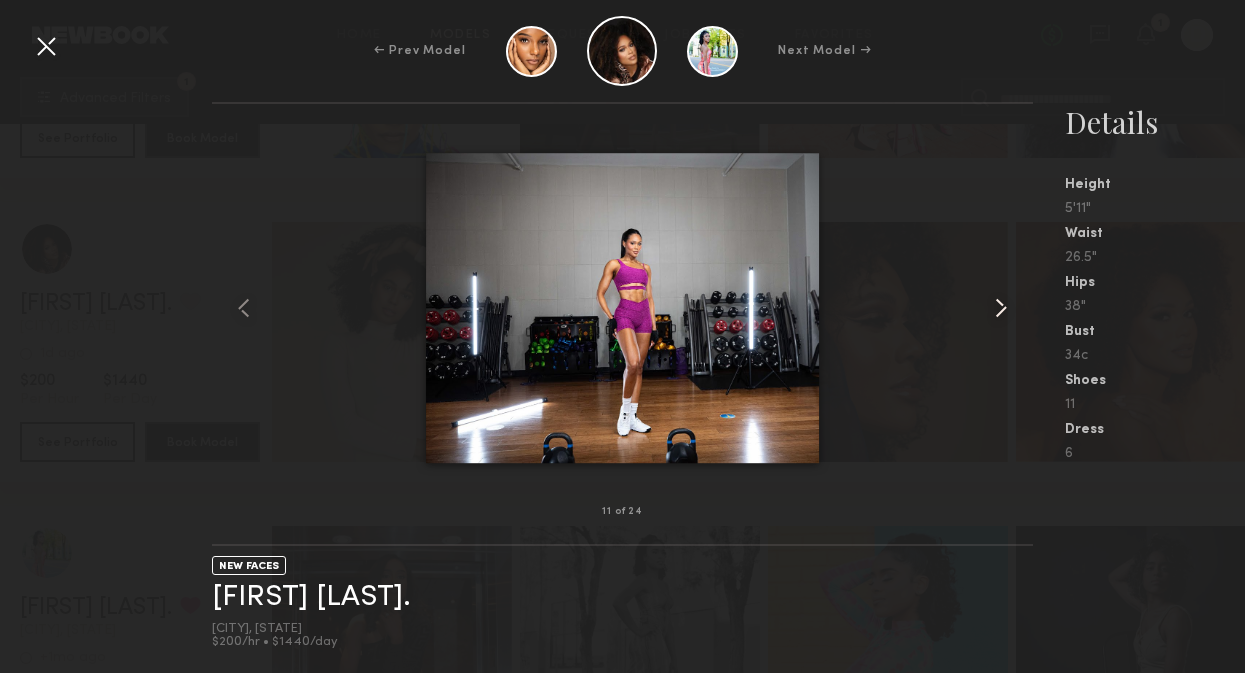 click at bounding box center (1001, 308) 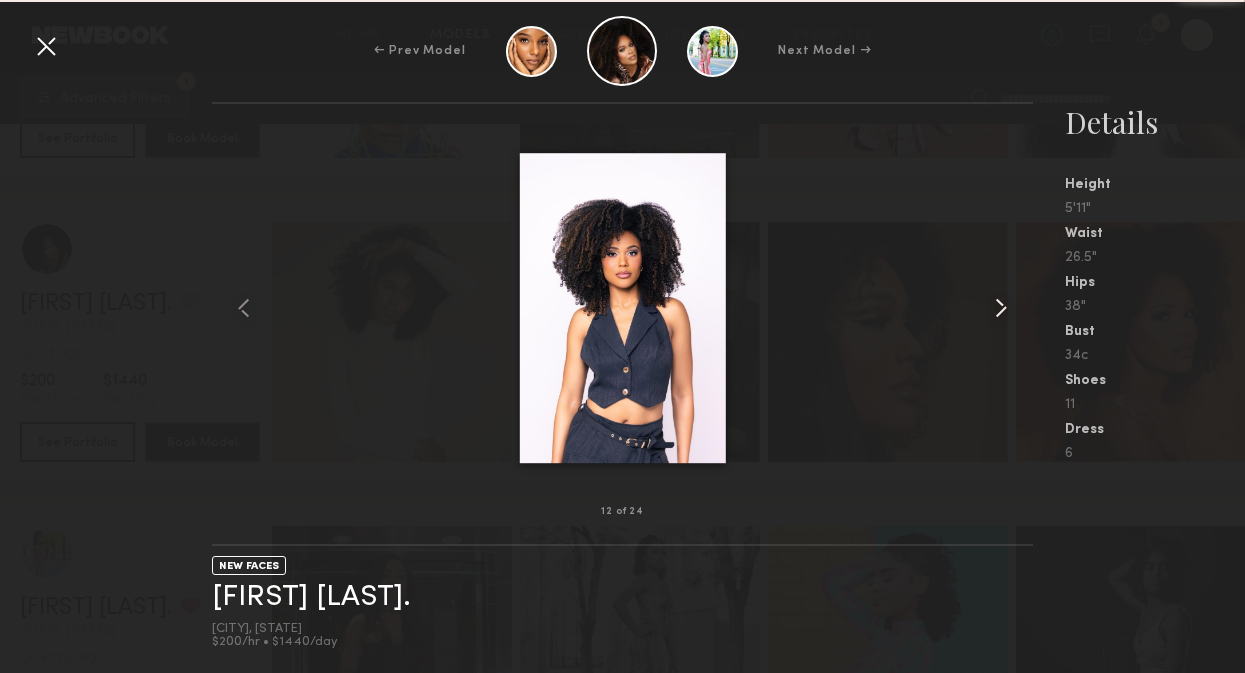 click at bounding box center (1001, 308) 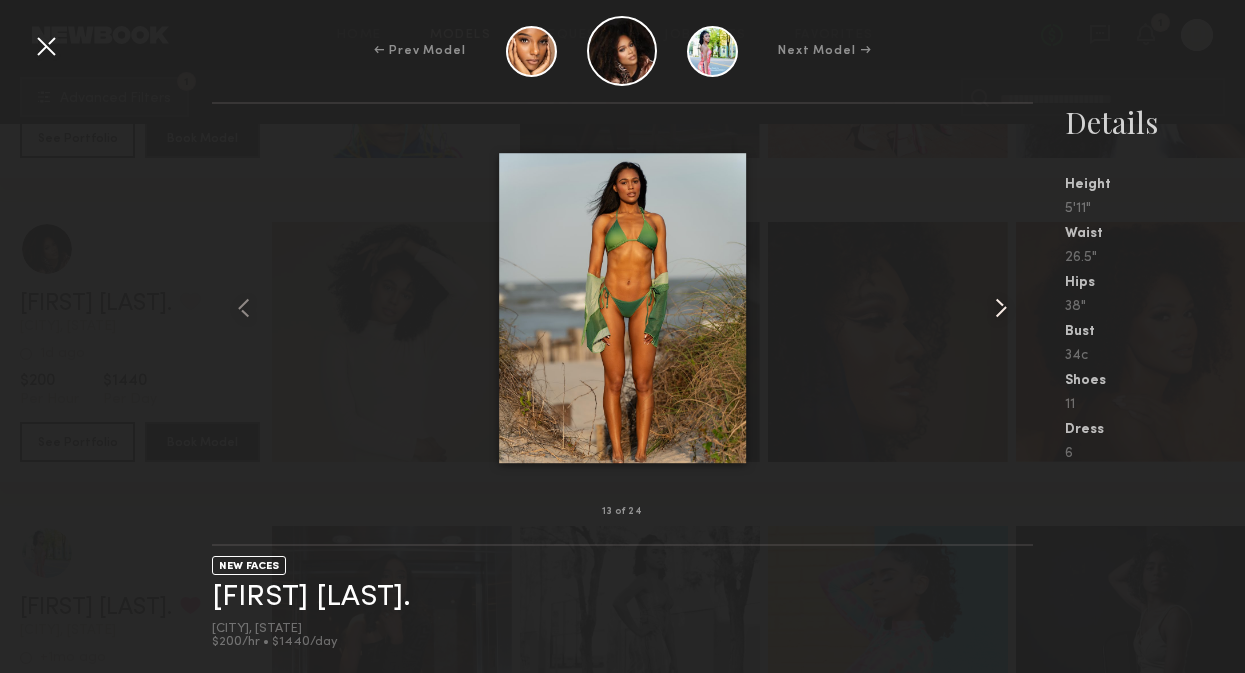 click at bounding box center (1001, 308) 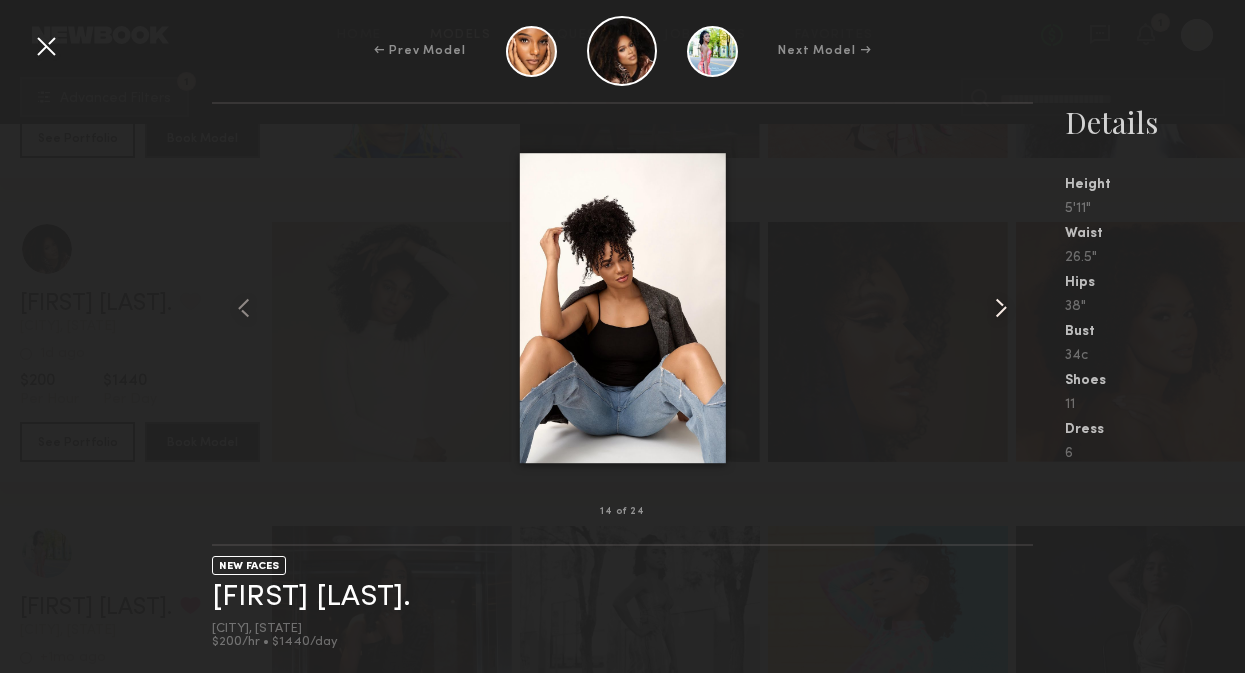 click at bounding box center [1001, 308] 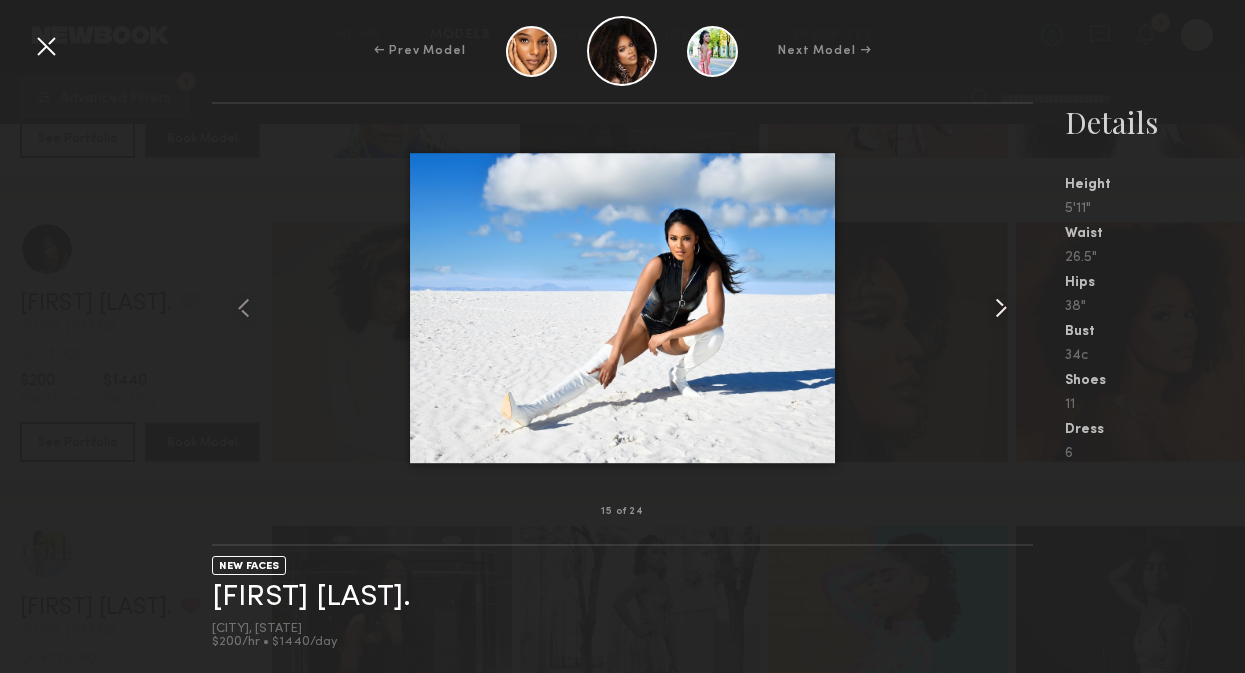 click at bounding box center (1001, 308) 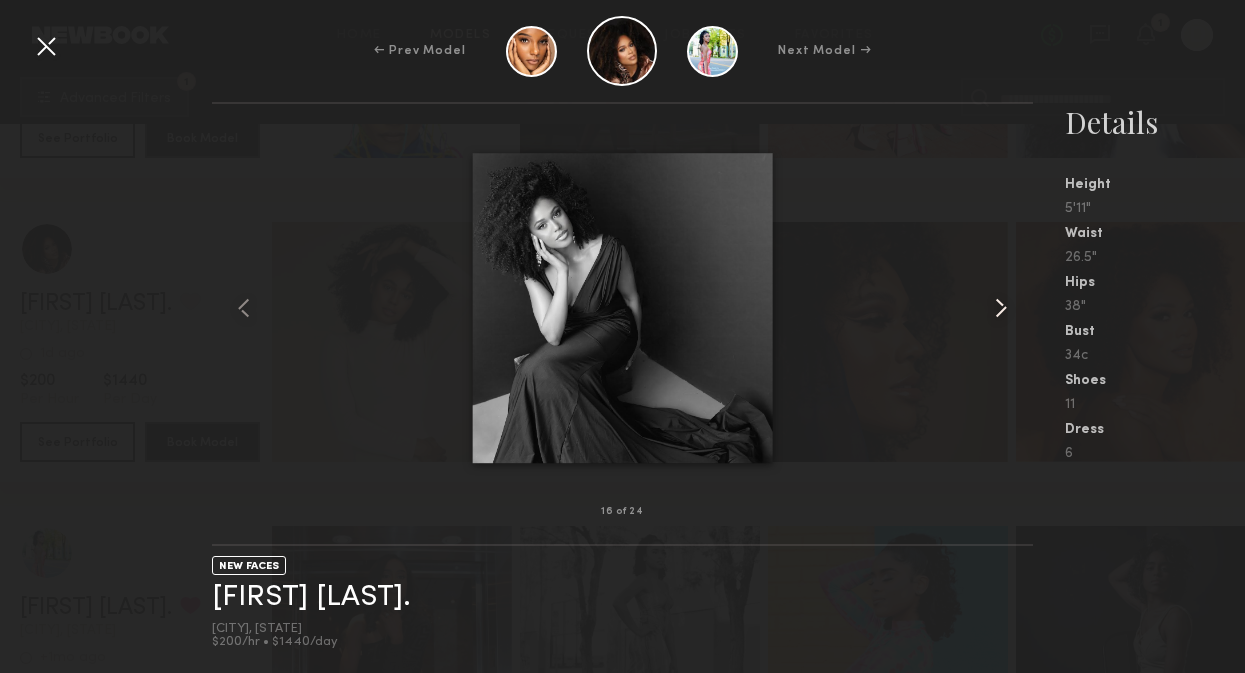 click at bounding box center (1001, 308) 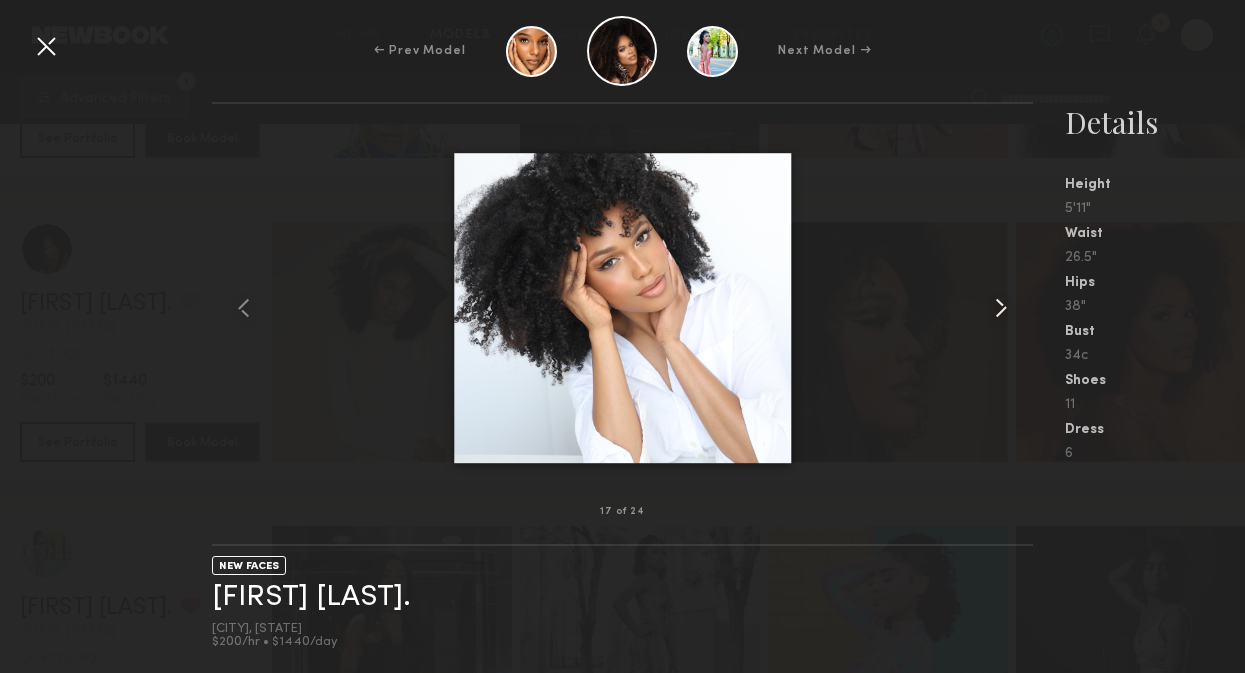 click at bounding box center (1001, 308) 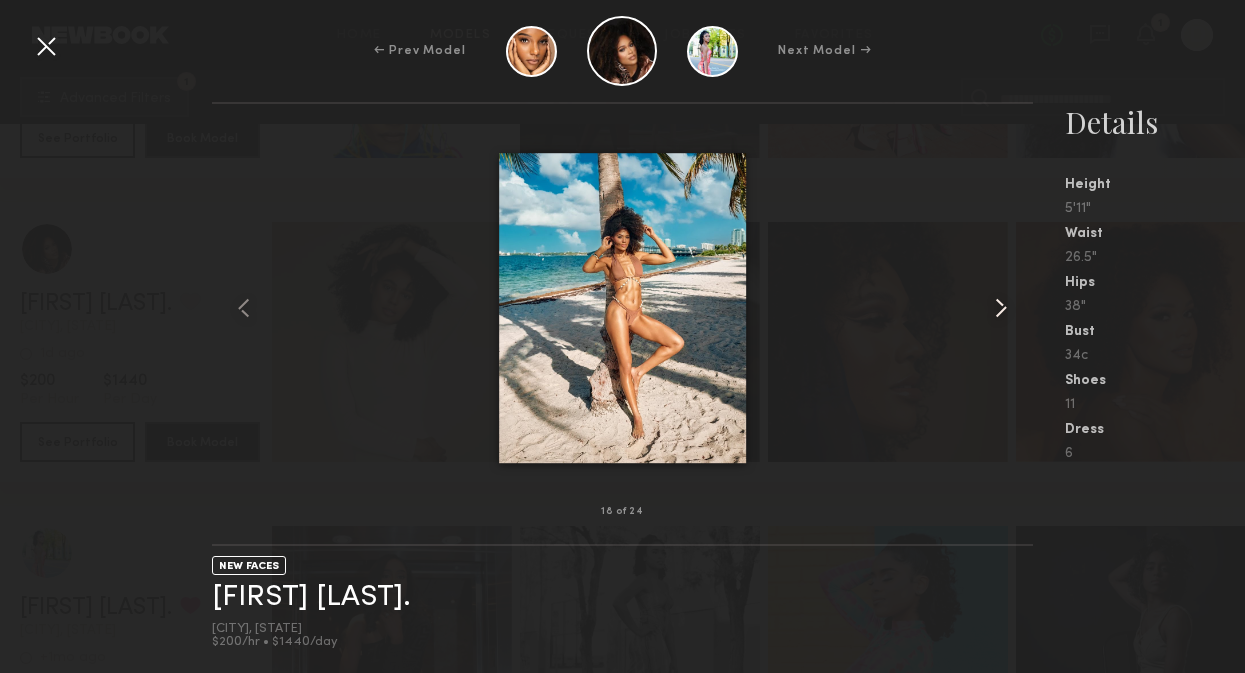 click at bounding box center [1001, 308] 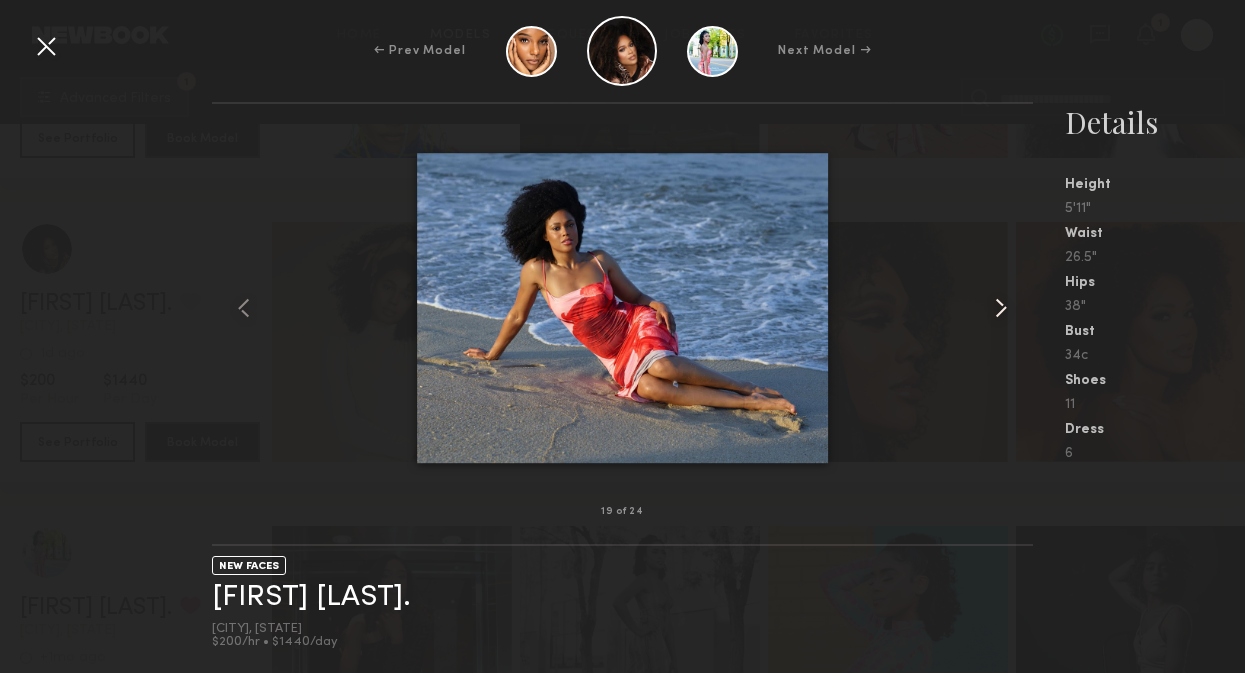 click at bounding box center (1001, 308) 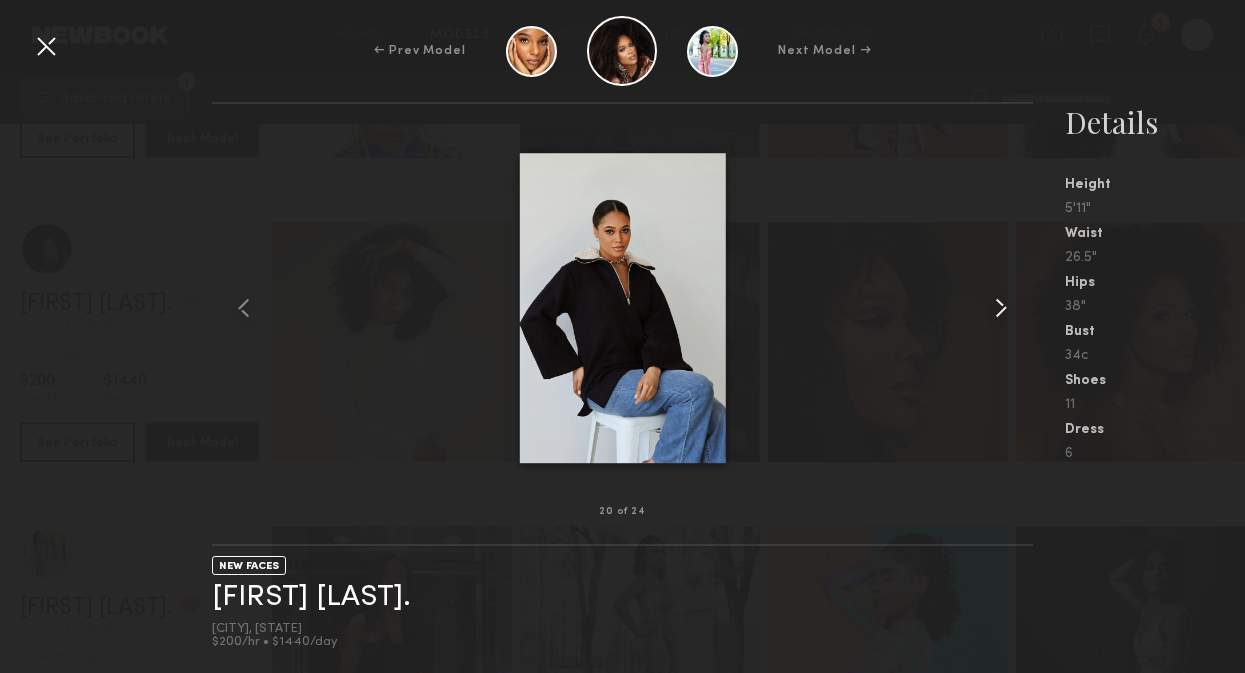 click at bounding box center [1001, 308] 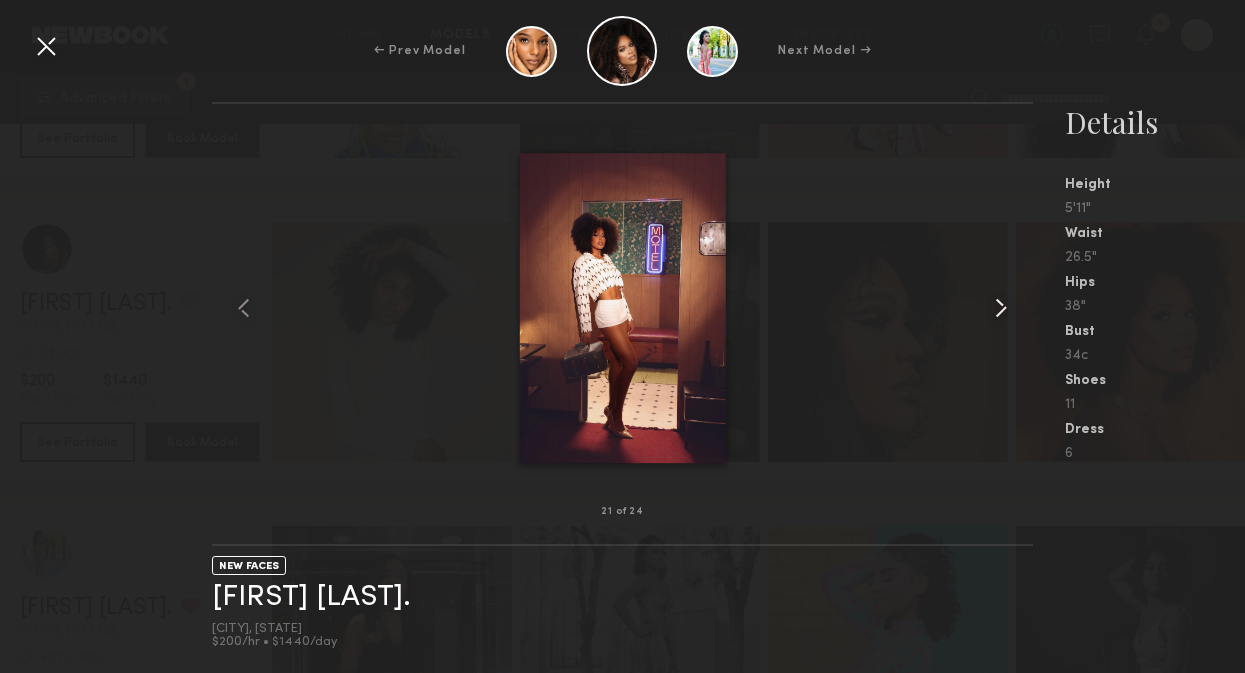 click at bounding box center [1001, 308] 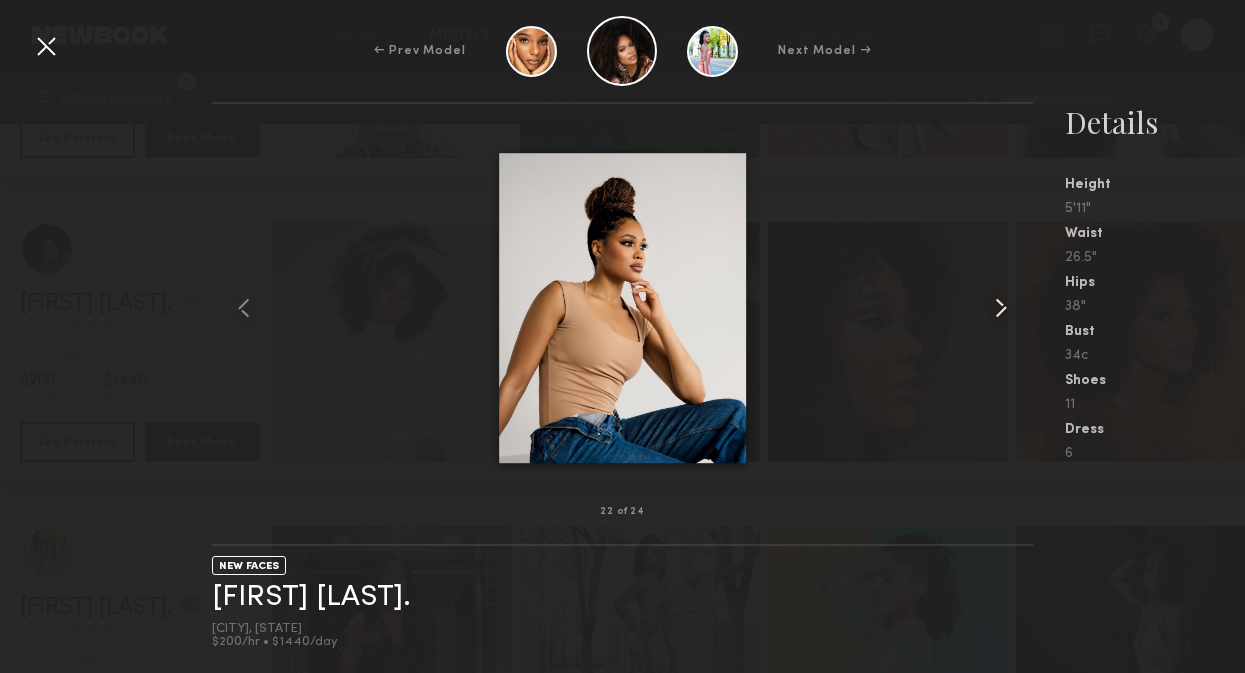 click at bounding box center [1001, 308] 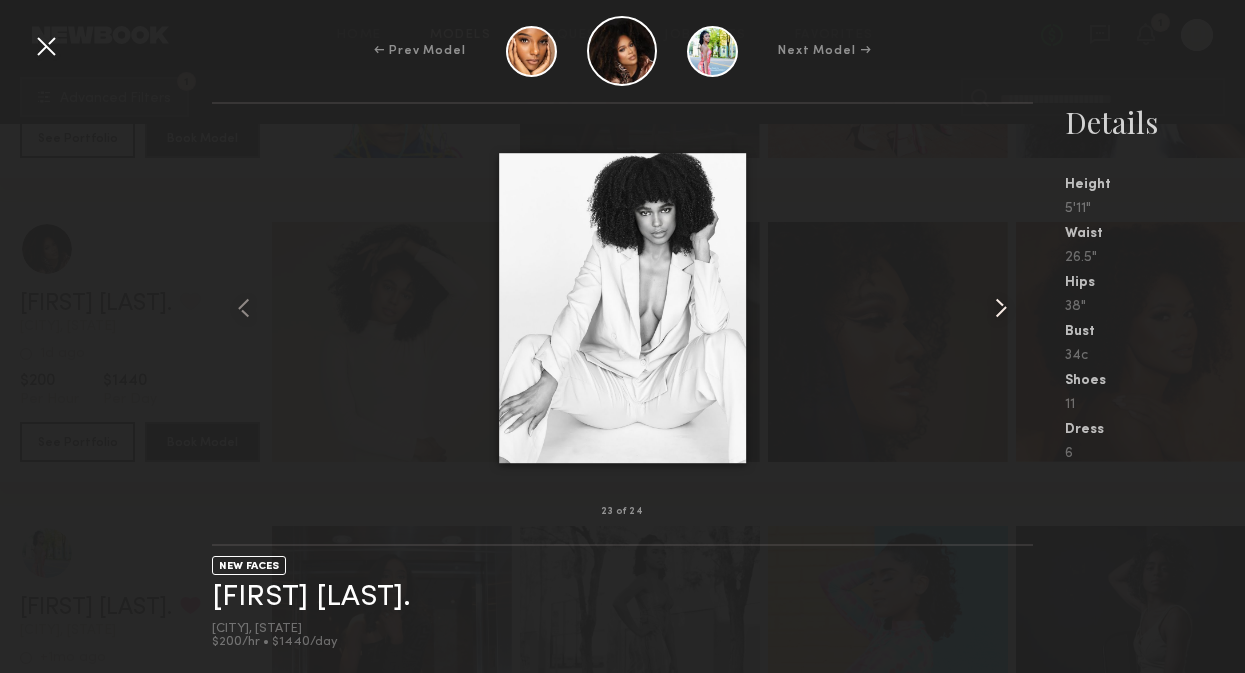 click at bounding box center (1001, 308) 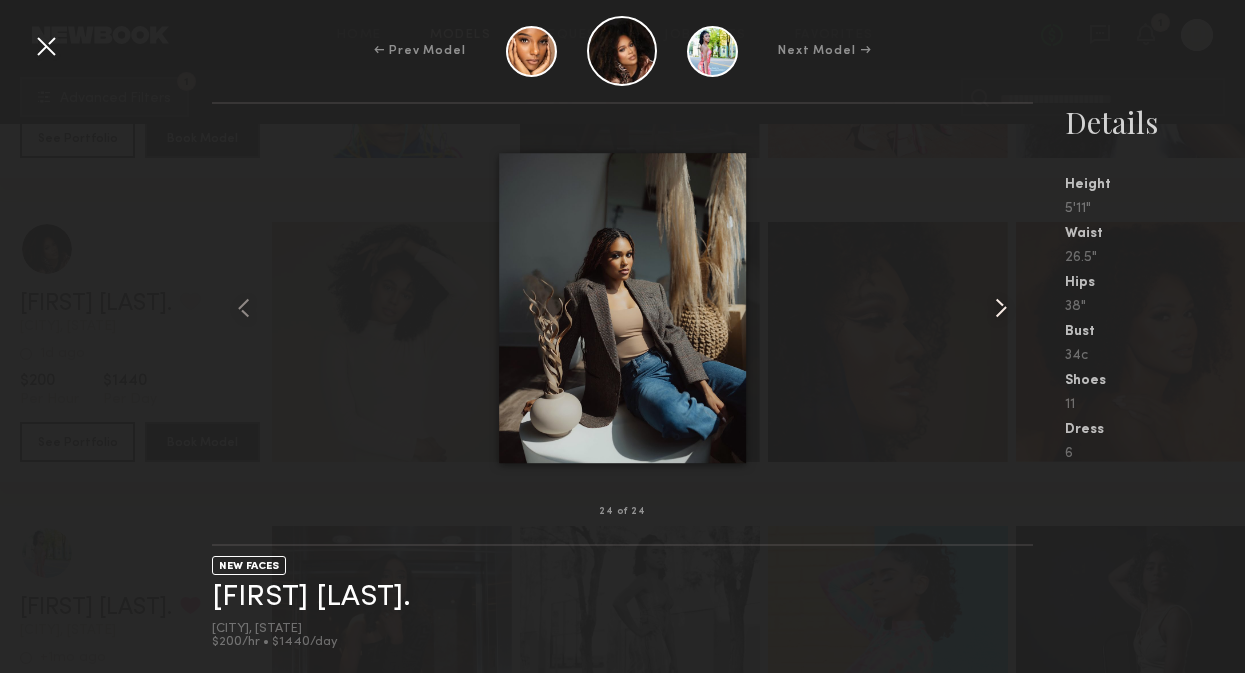 click at bounding box center (1001, 308) 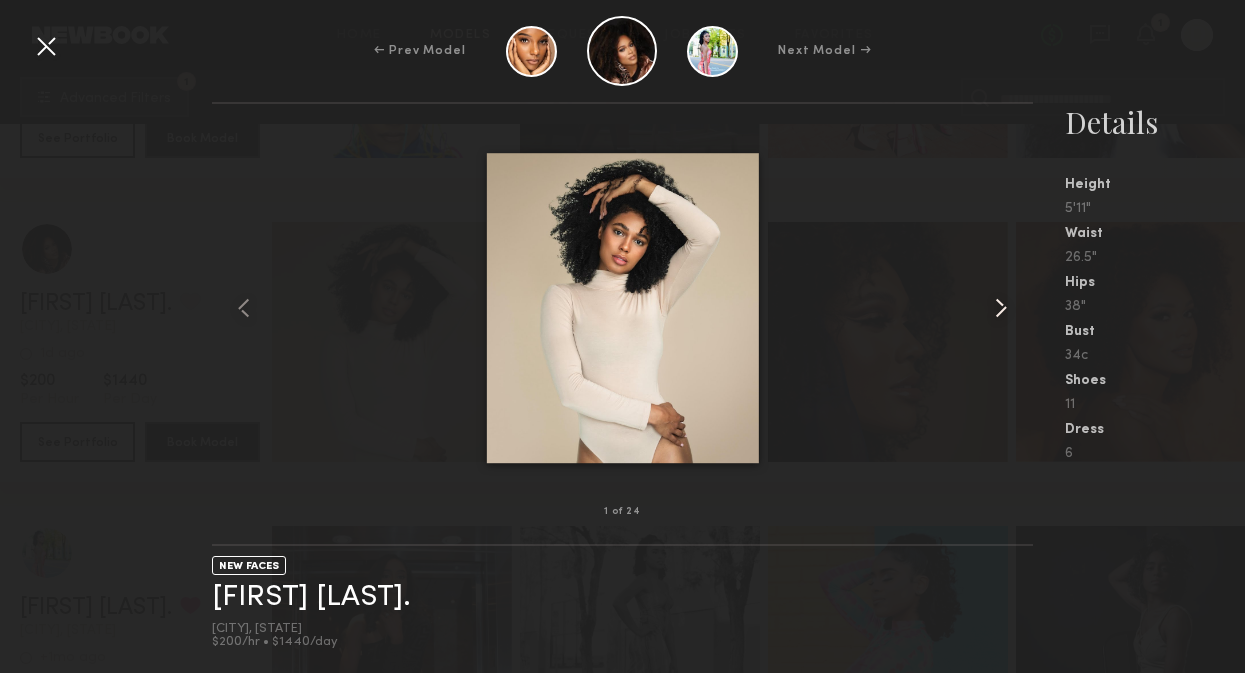 click at bounding box center [1001, 308] 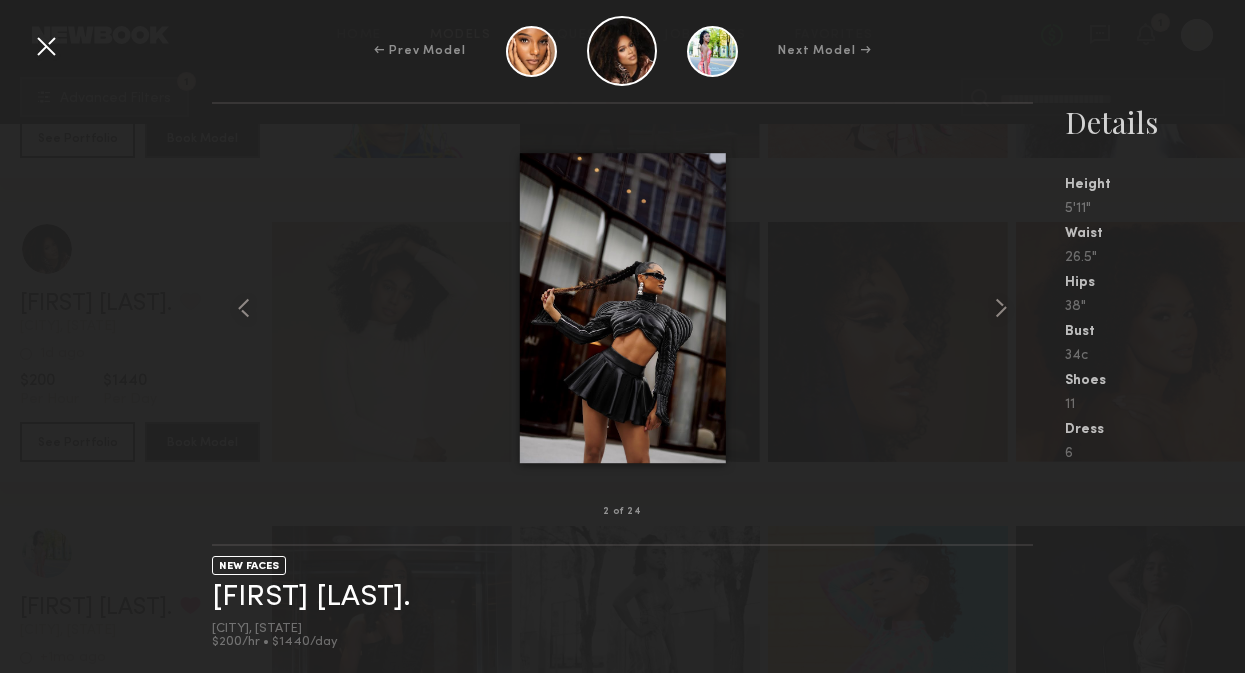 click at bounding box center [46, 46] 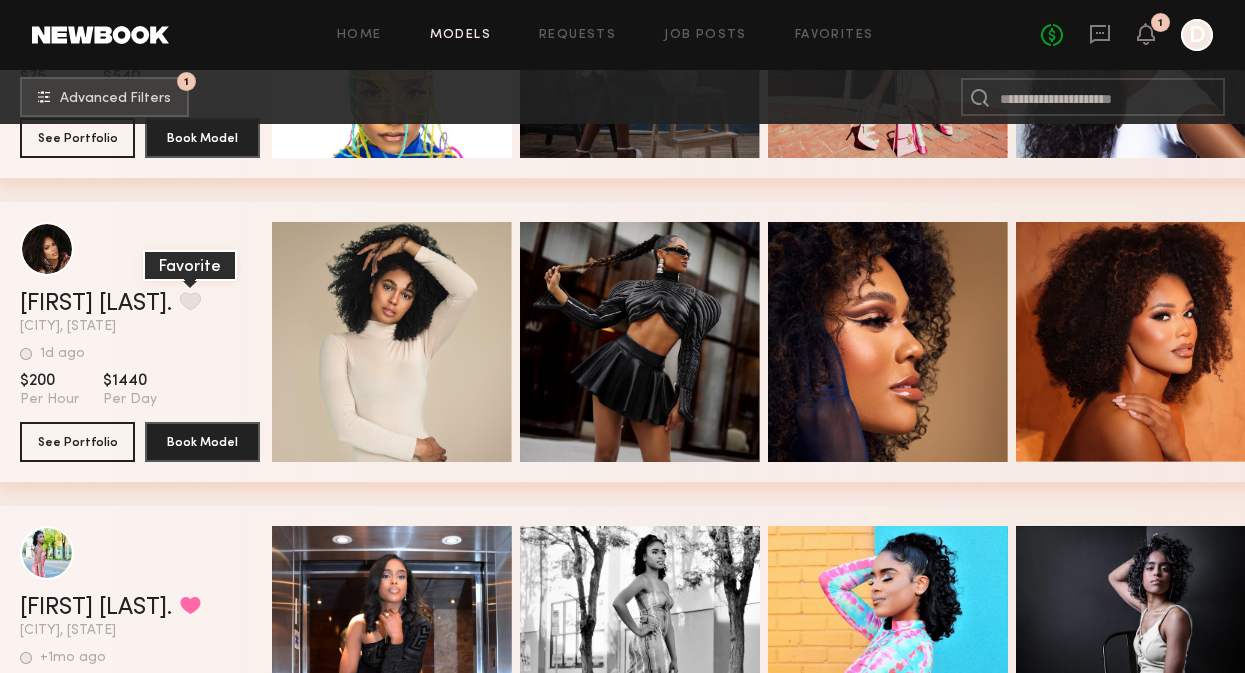 click 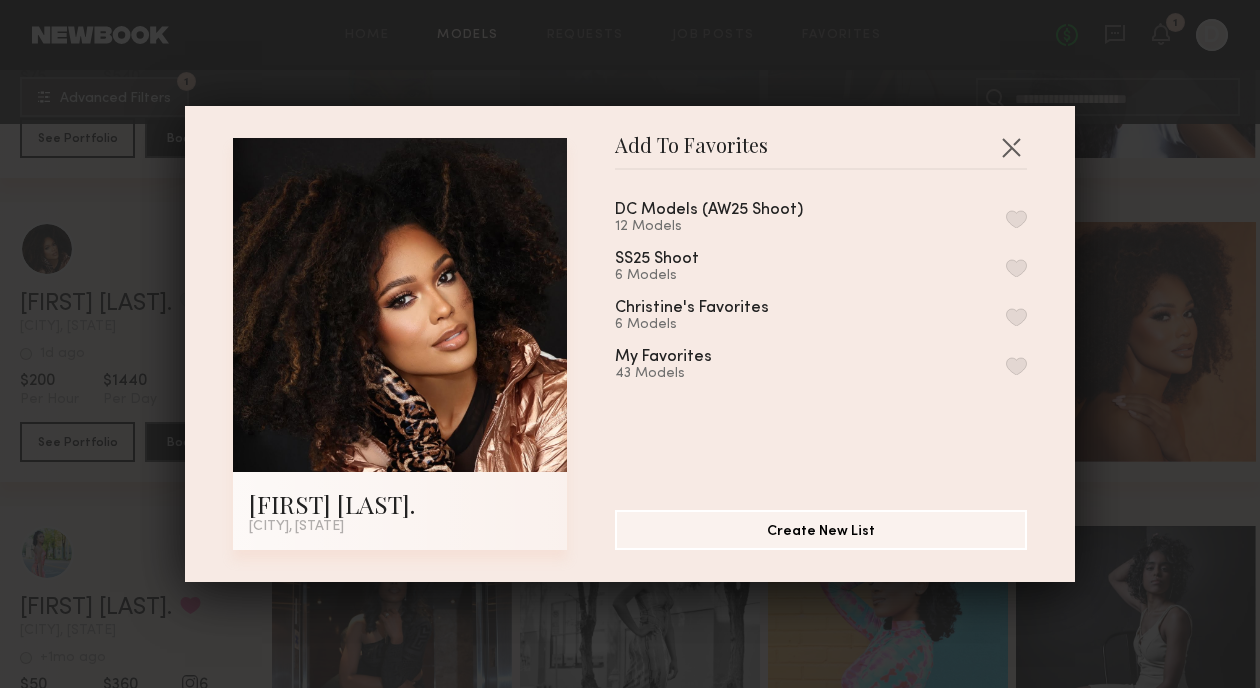 click at bounding box center (1016, 219) 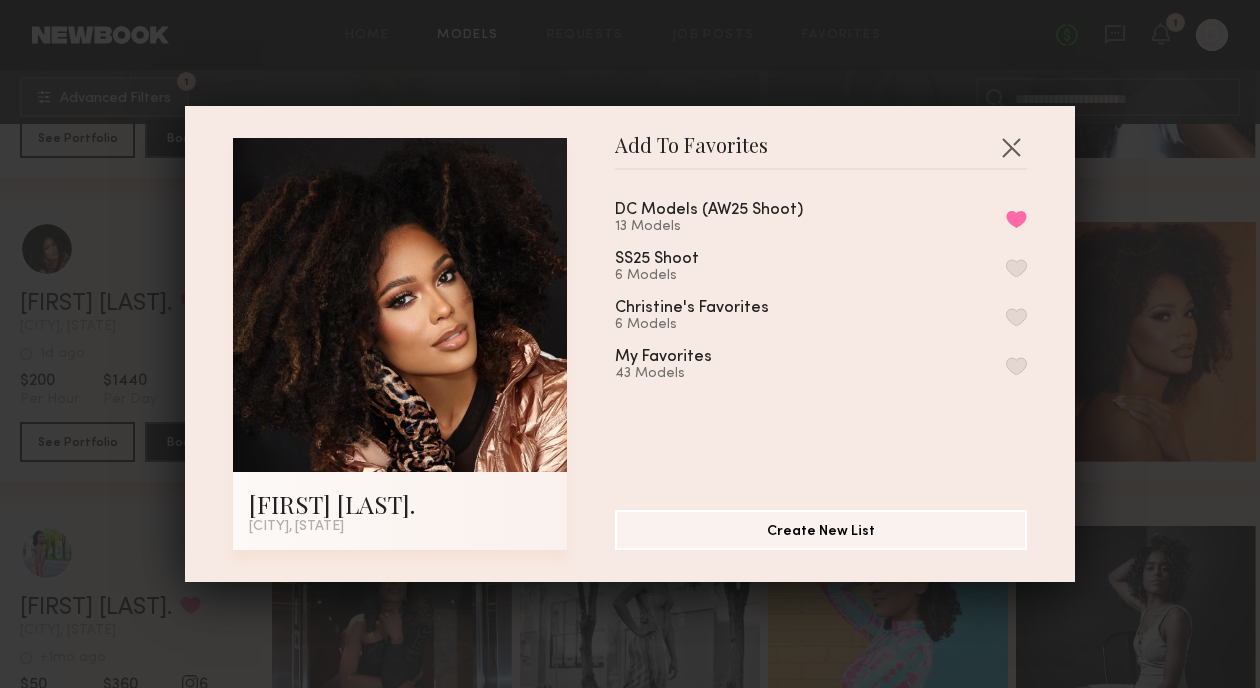 click on "Add To Favorites Terra J. Washington, D.C., DC Add To Favorites DC Models (AW25 Shoot) 13   Models Remove from favorite list SS25 Shoot 6   Models Christine's Favorites 6   Models My Favorites 43   Models Create New List" at bounding box center [630, 344] 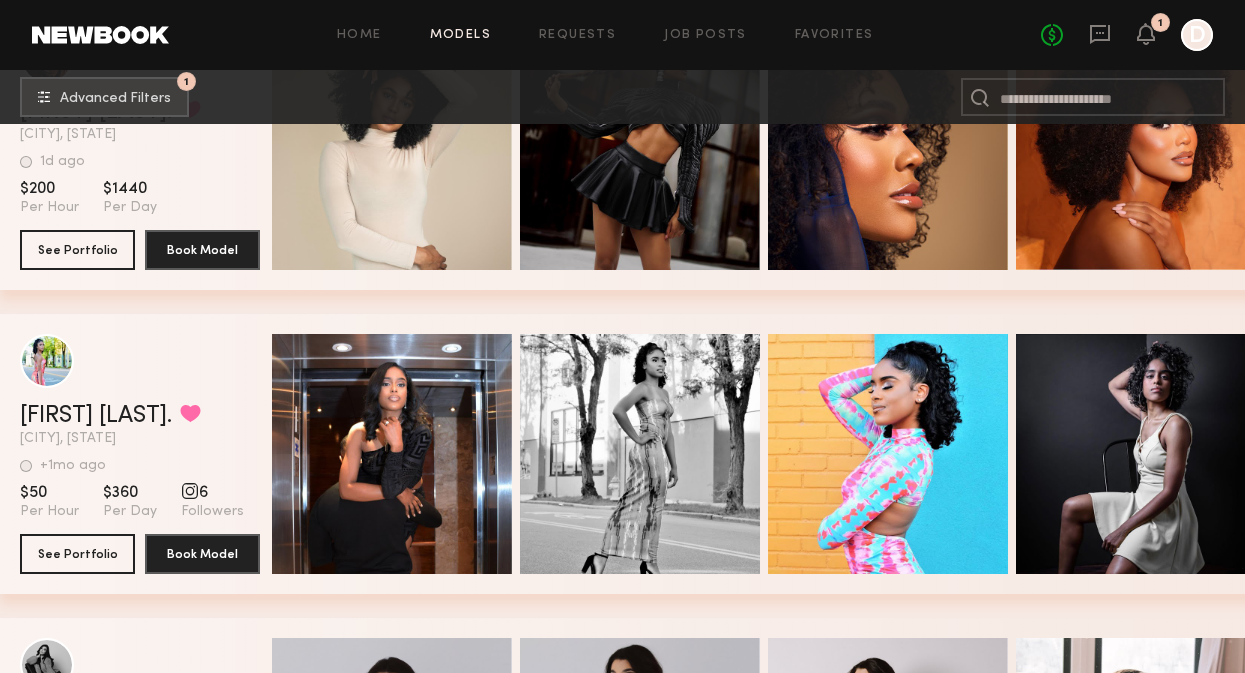 scroll, scrollTop: 2058, scrollLeft: 0, axis: vertical 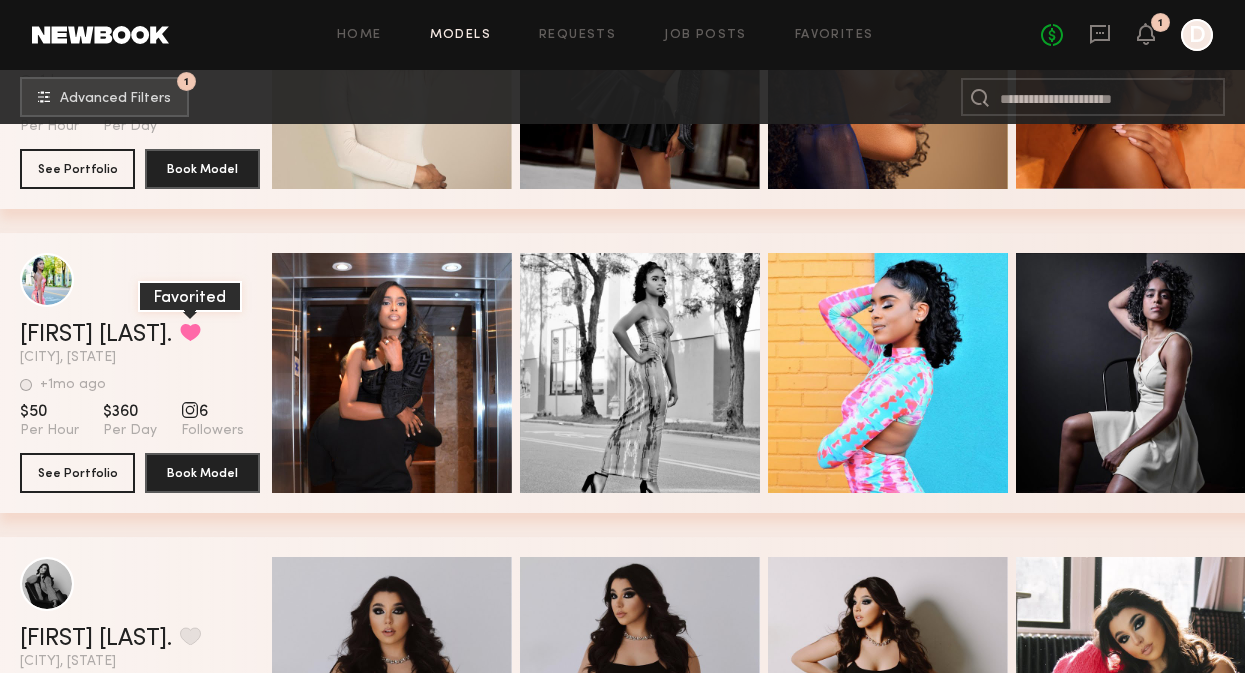 click 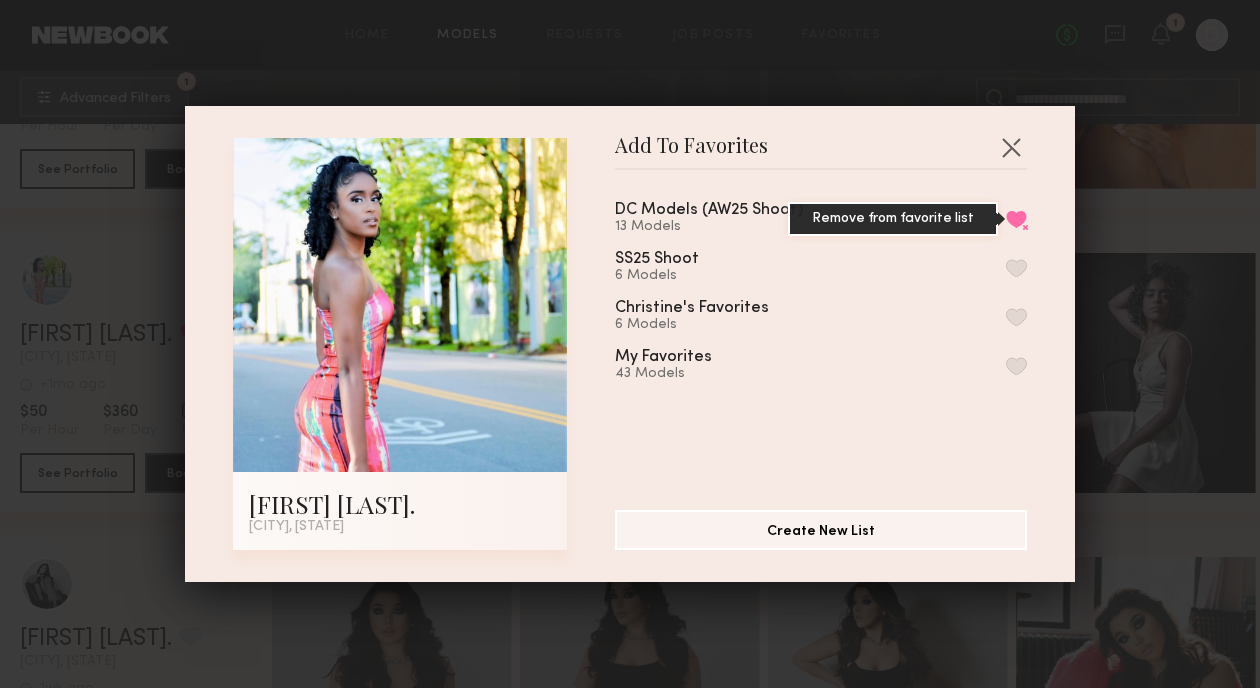 click on "Remove from favorite list" at bounding box center [1016, 219] 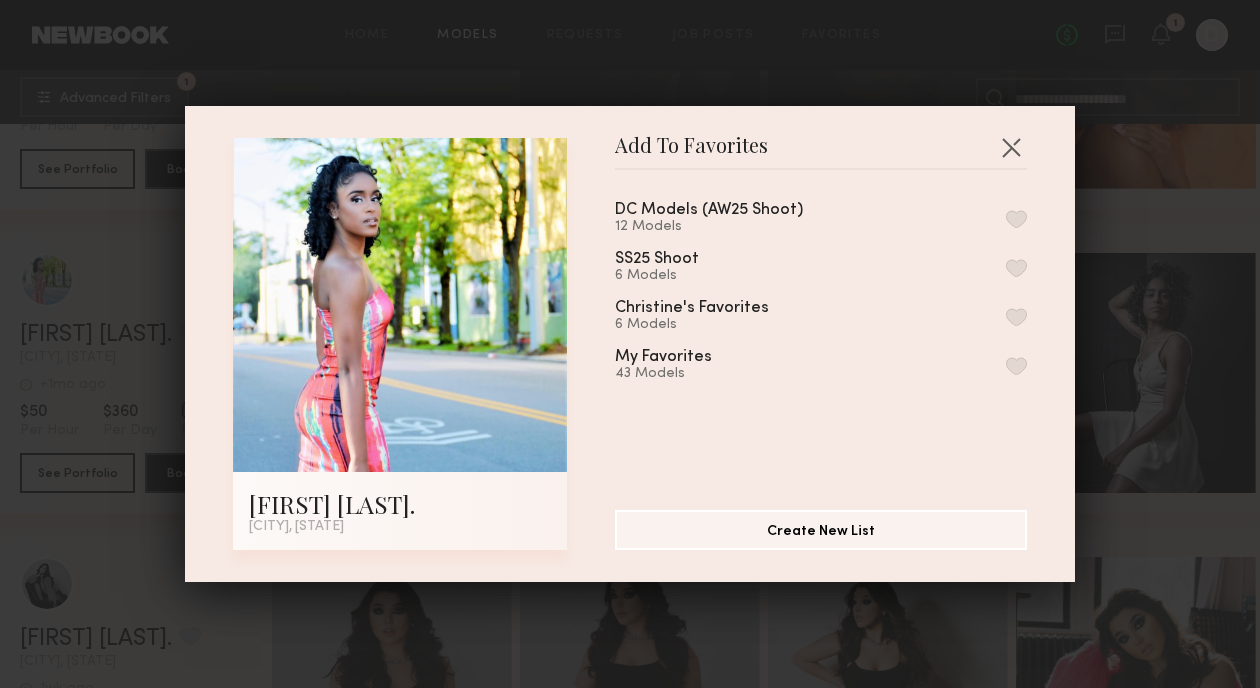 click on "Add To Favorites Emely J. Washington, D.C., DC Add To Favorites DC Models (AW25 Shoot) 12   Models SS25 Shoot 6   Models Christine's Favorites 6   Models My Favorites 43   Models Create New List" at bounding box center (630, 344) 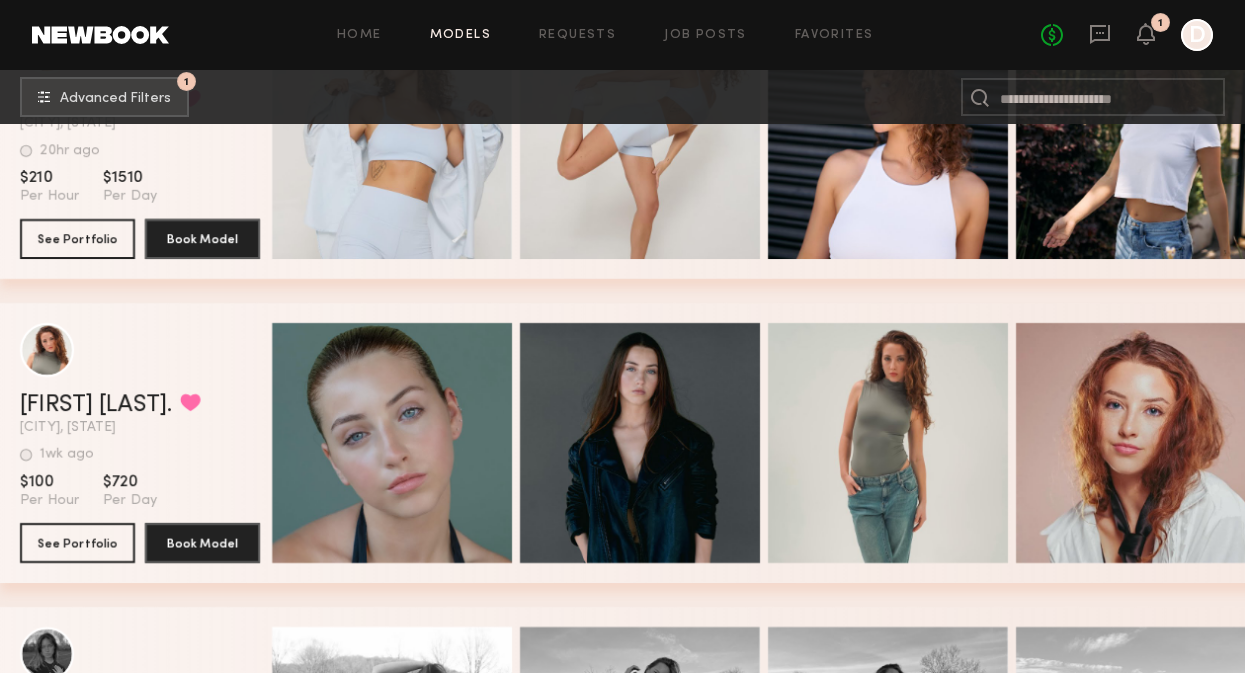 scroll, scrollTop: 3850, scrollLeft: 0, axis: vertical 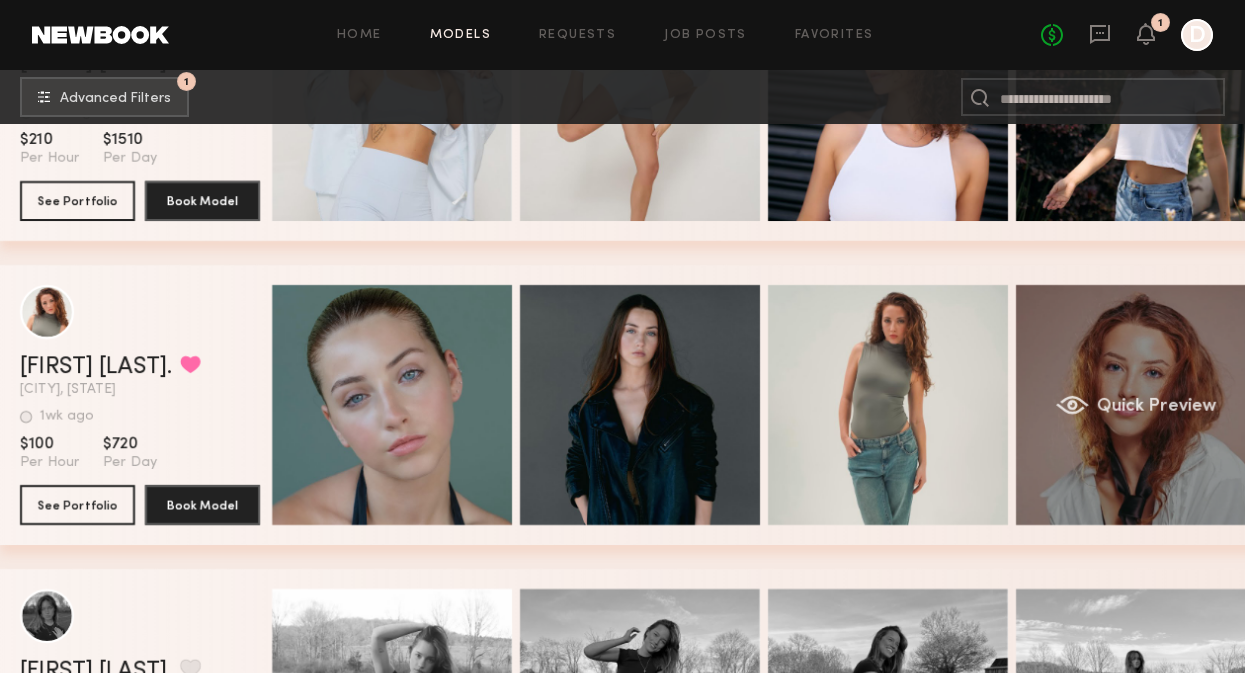 click on "Quick Preview" 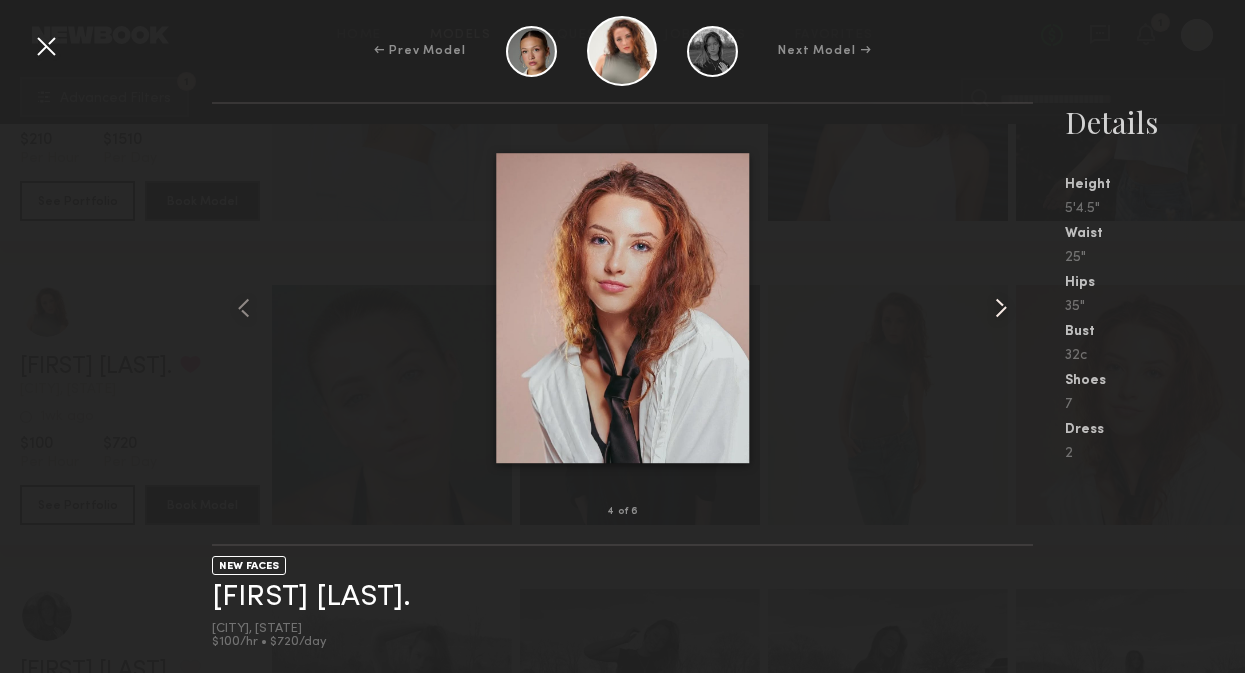 click at bounding box center [1001, 308] 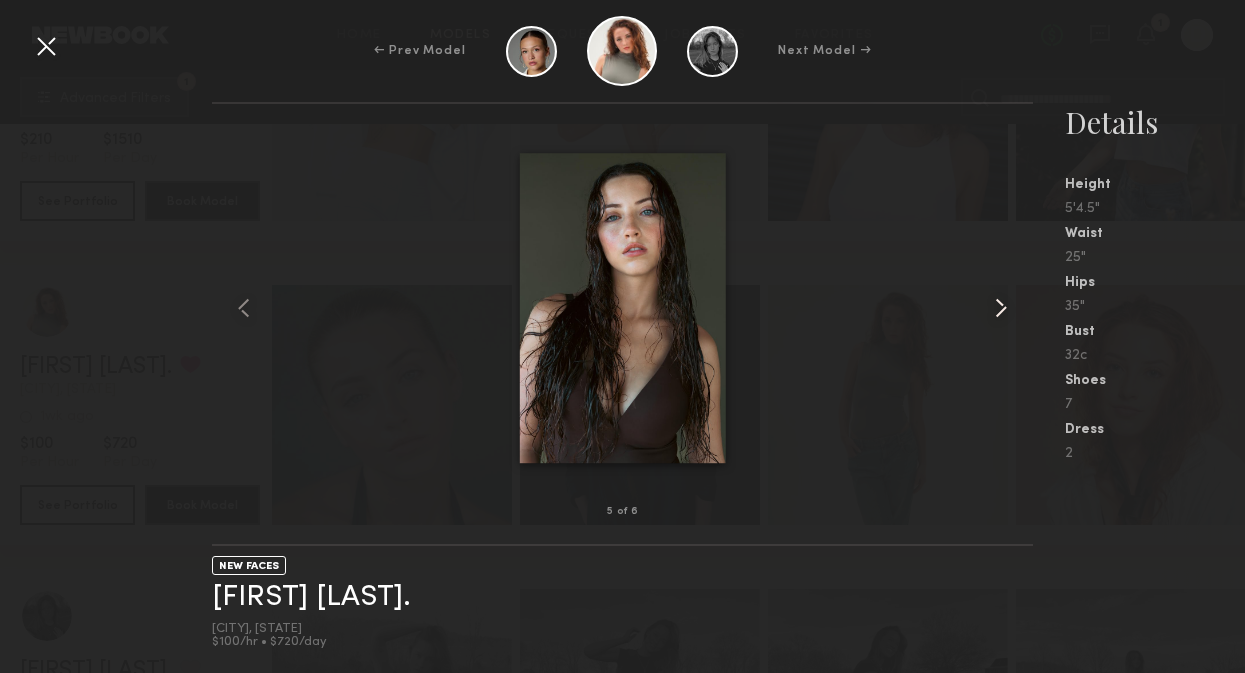 click at bounding box center (1001, 308) 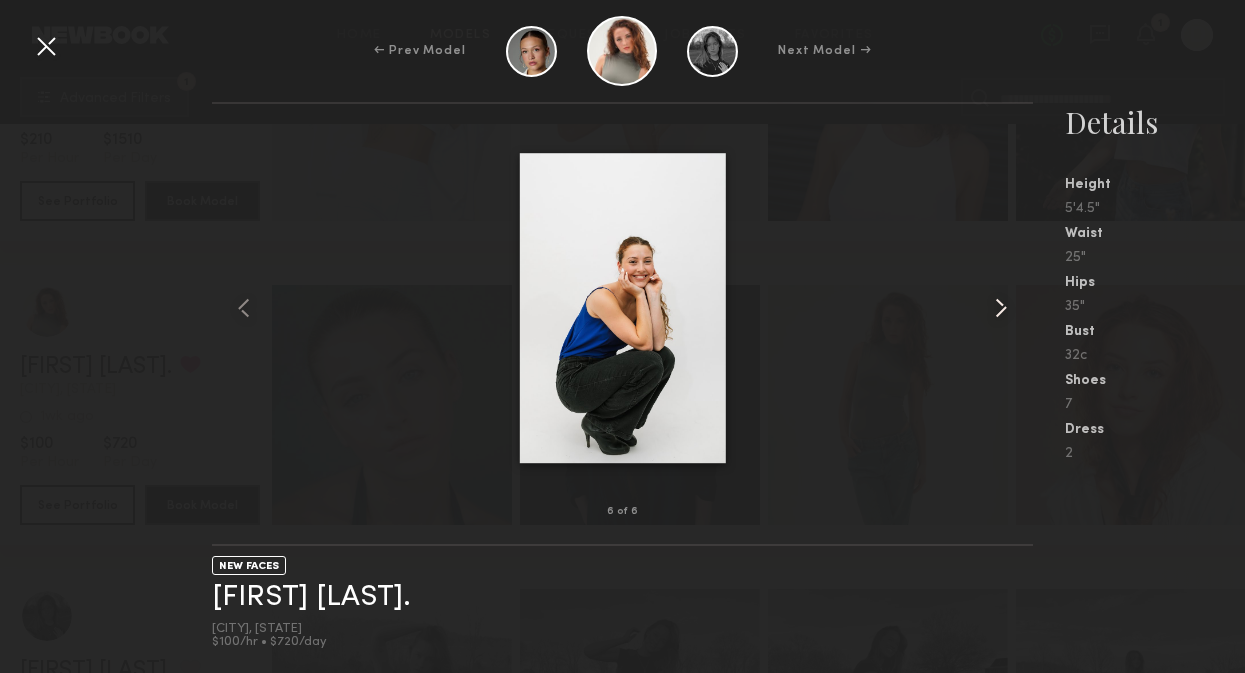 click at bounding box center [1001, 308] 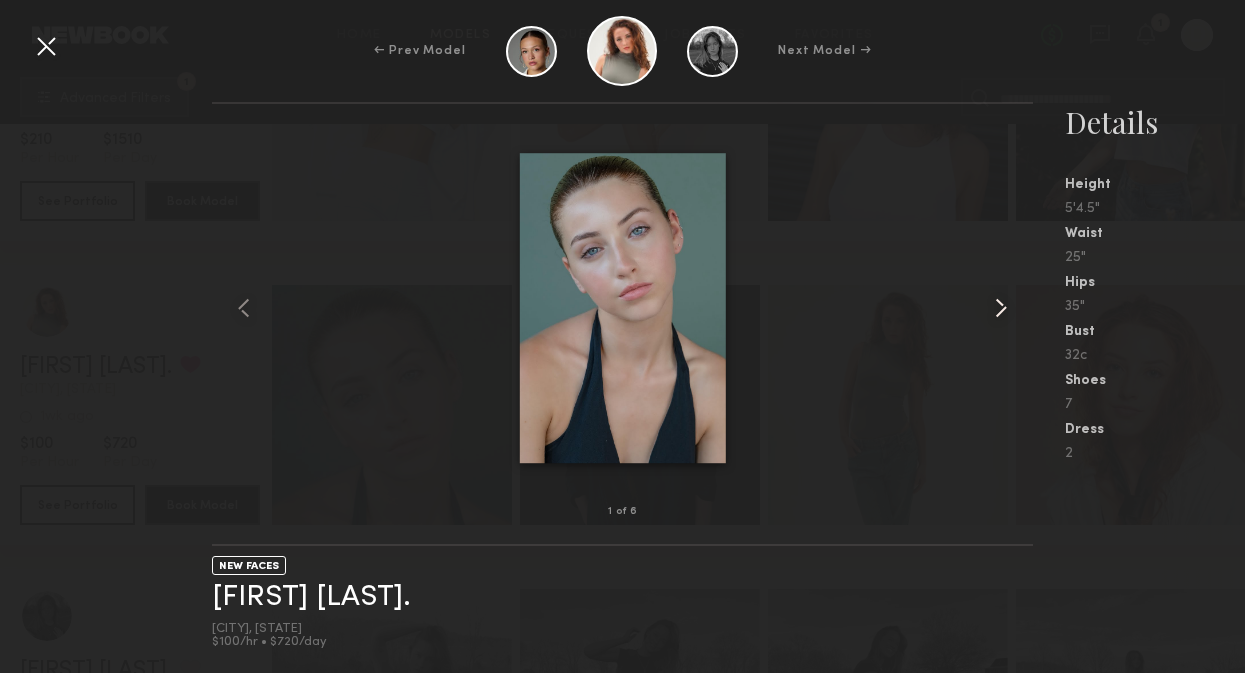 click at bounding box center (1001, 308) 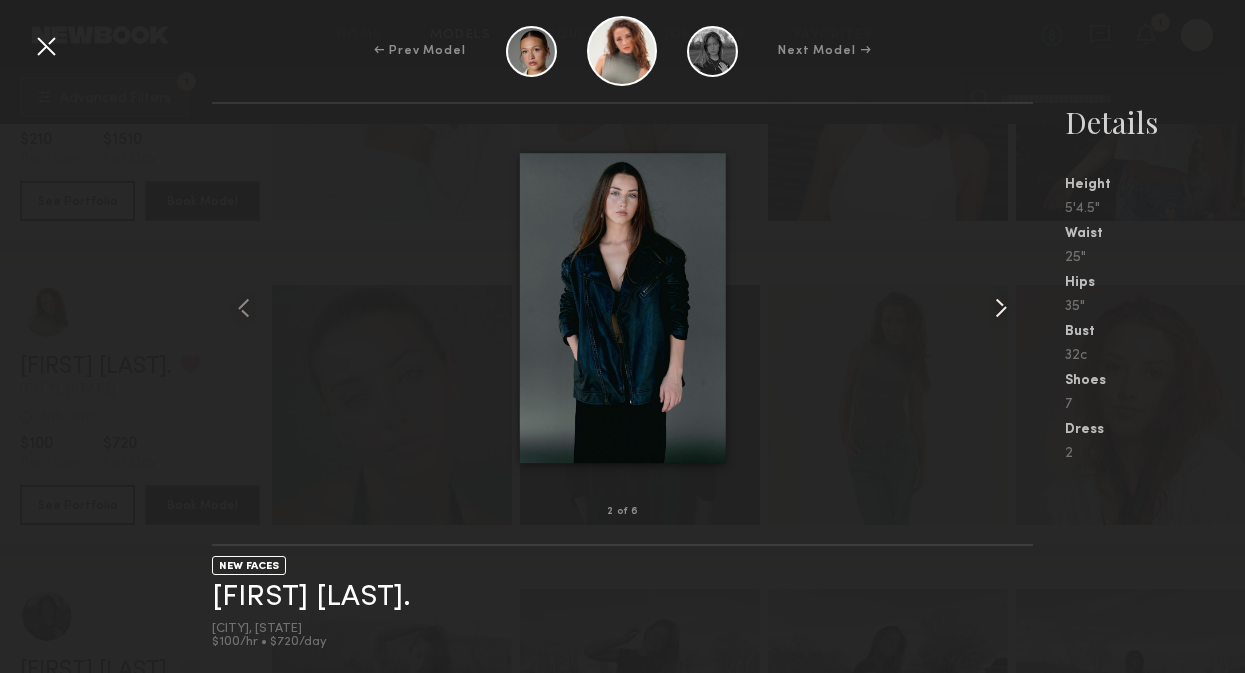 click at bounding box center (1001, 308) 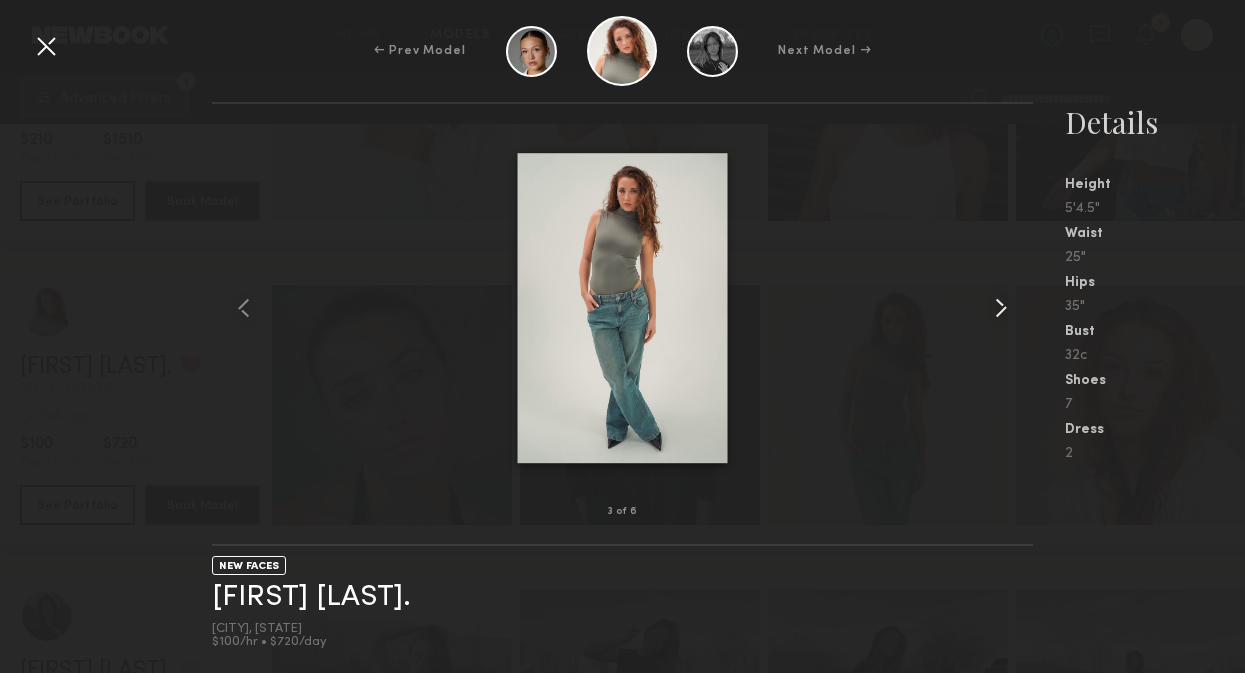 click at bounding box center (1001, 308) 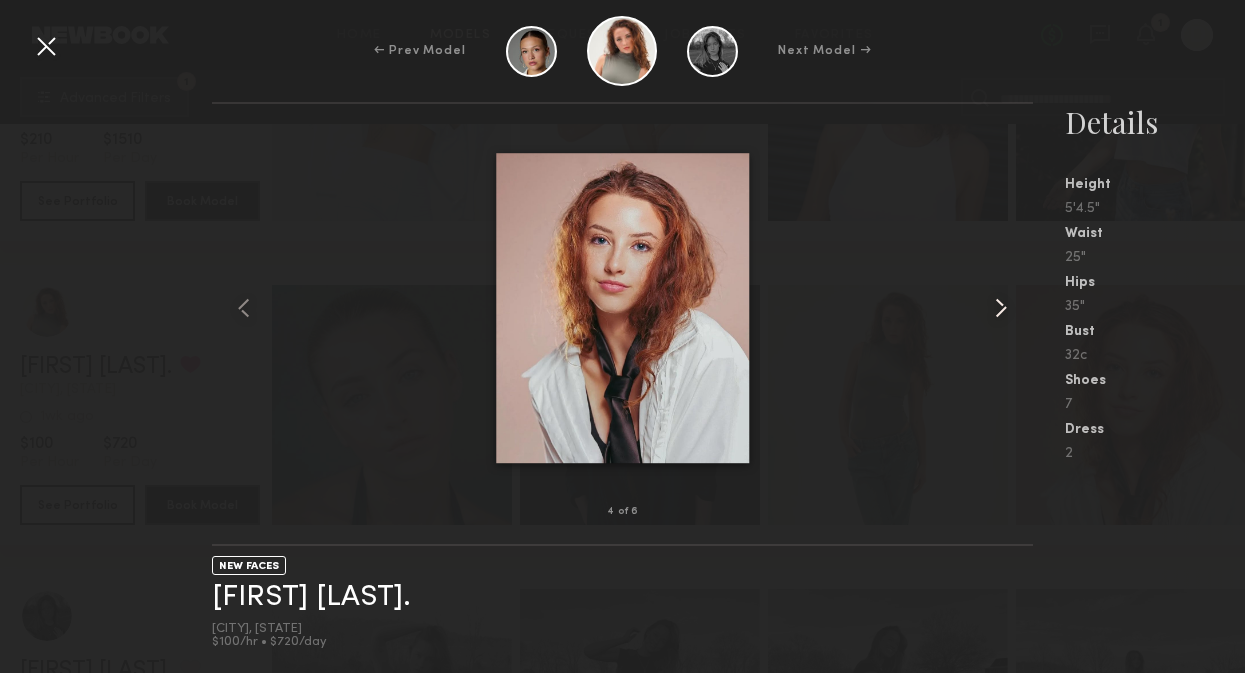 click at bounding box center [1001, 308] 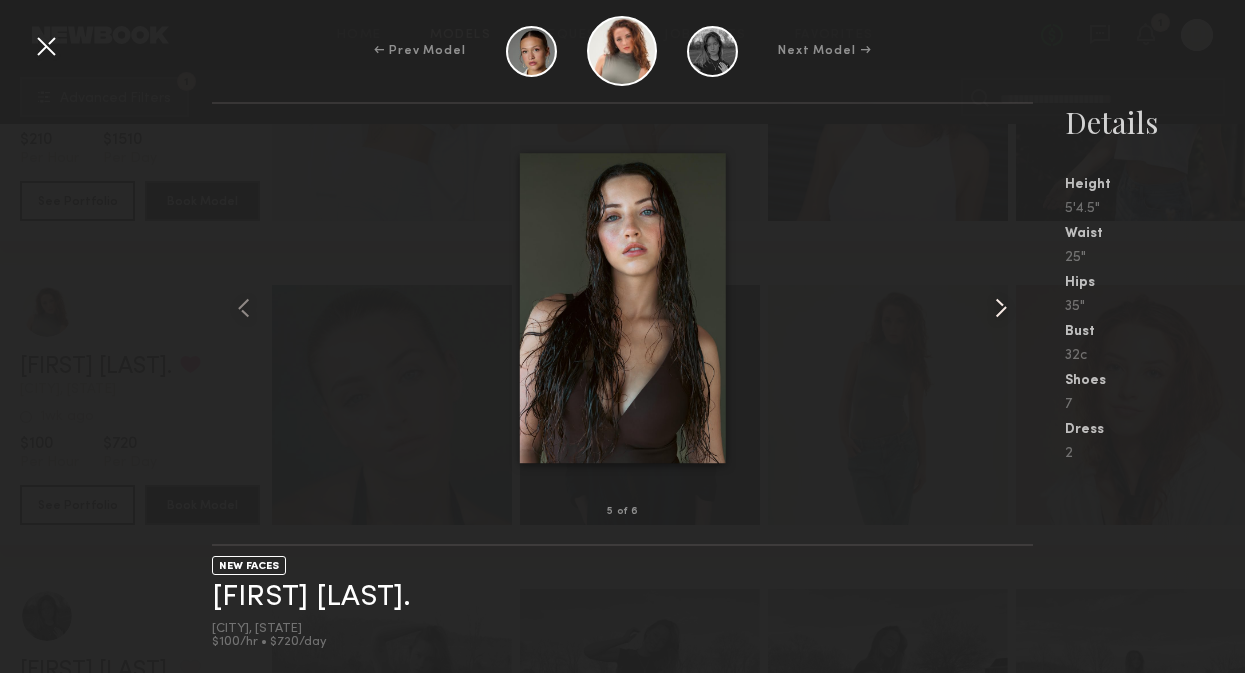 click at bounding box center (1001, 308) 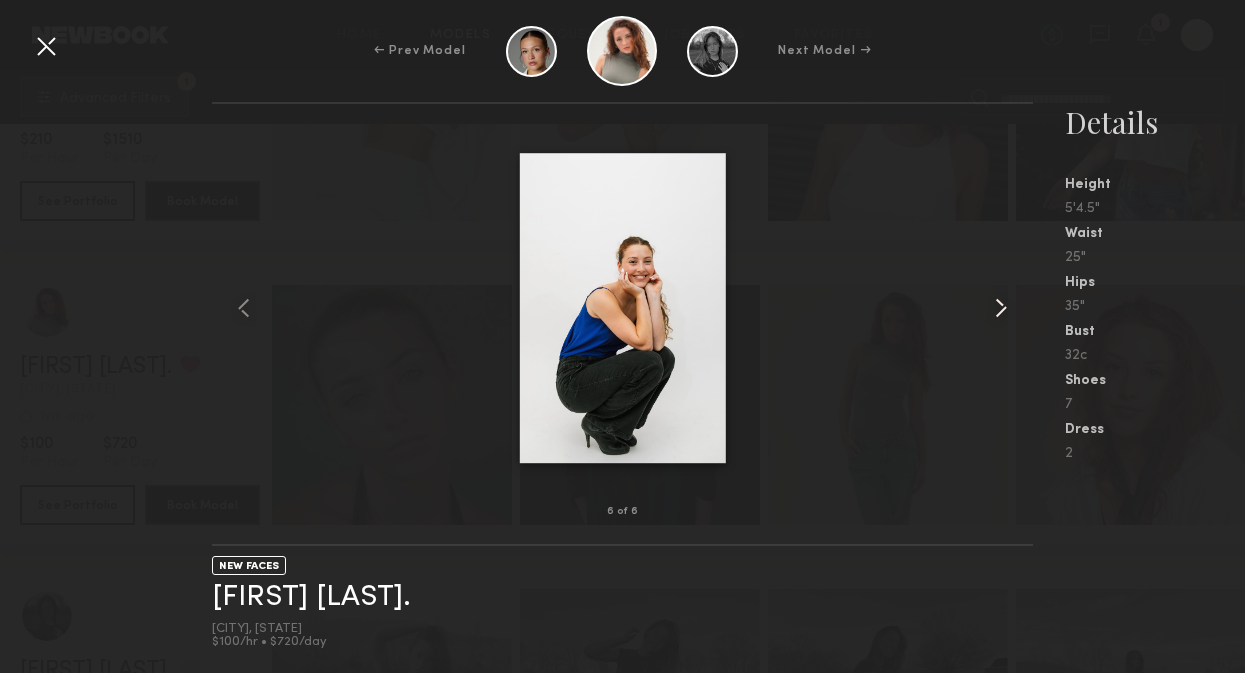 click at bounding box center (1001, 308) 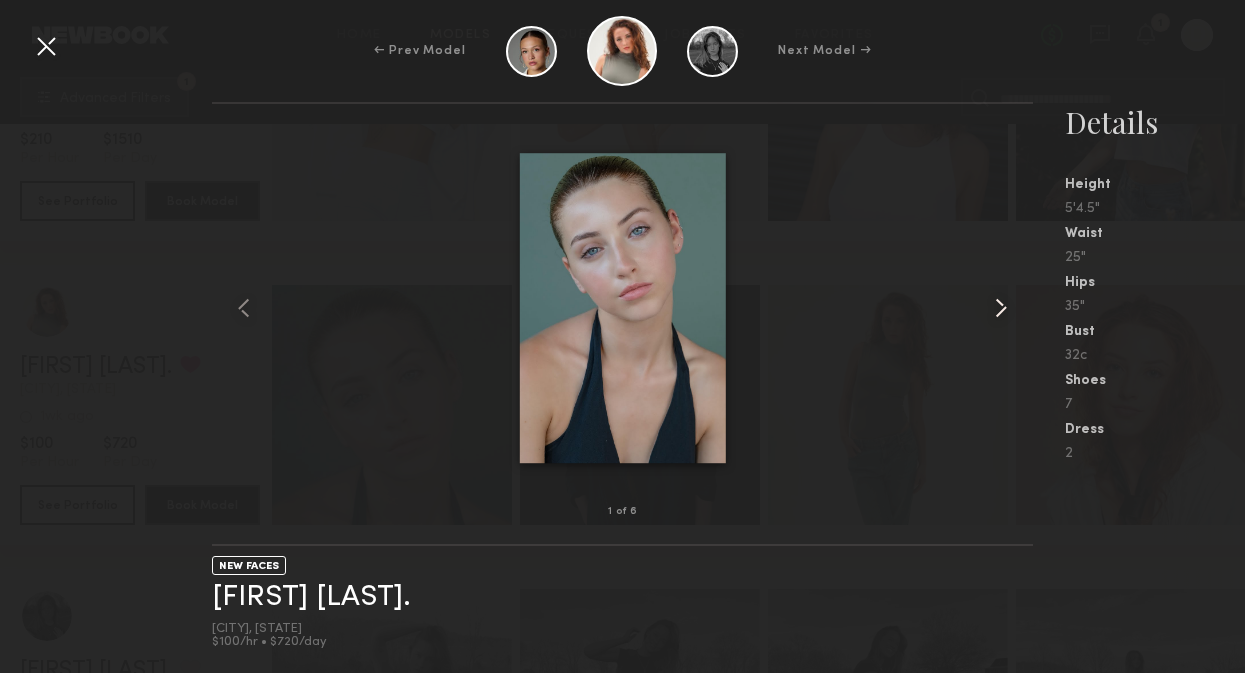 click at bounding box center (1001, 308) 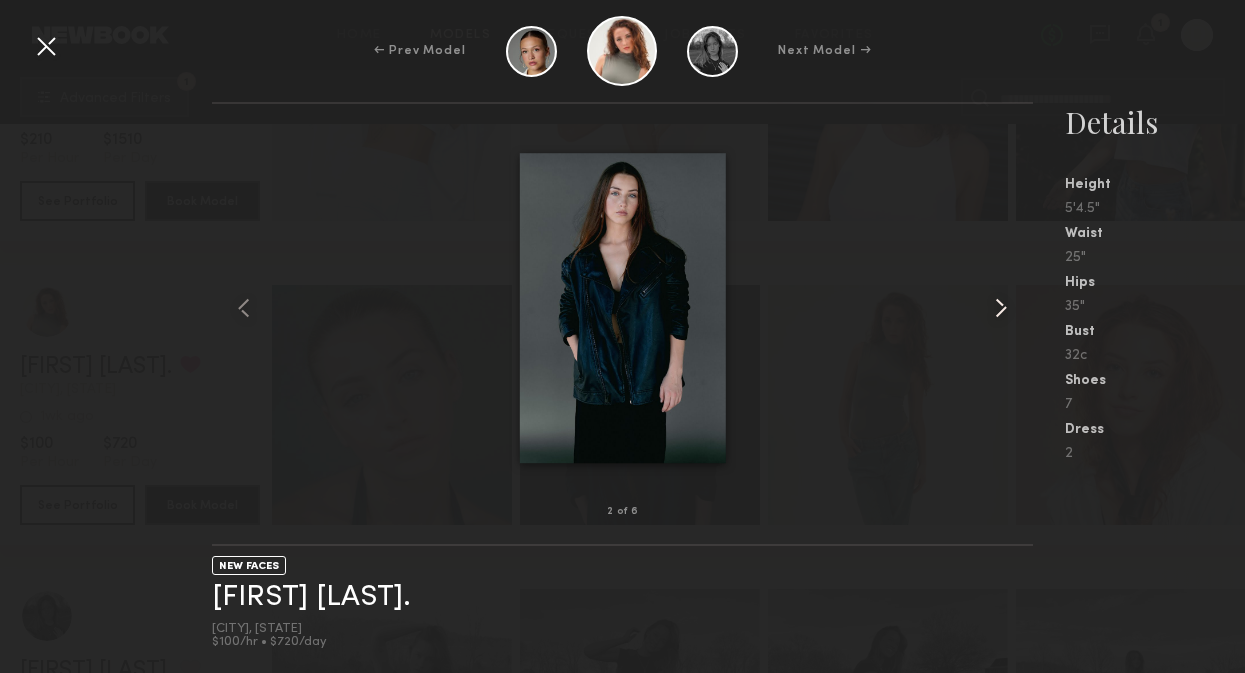 click at bounding box center (1001, 308) 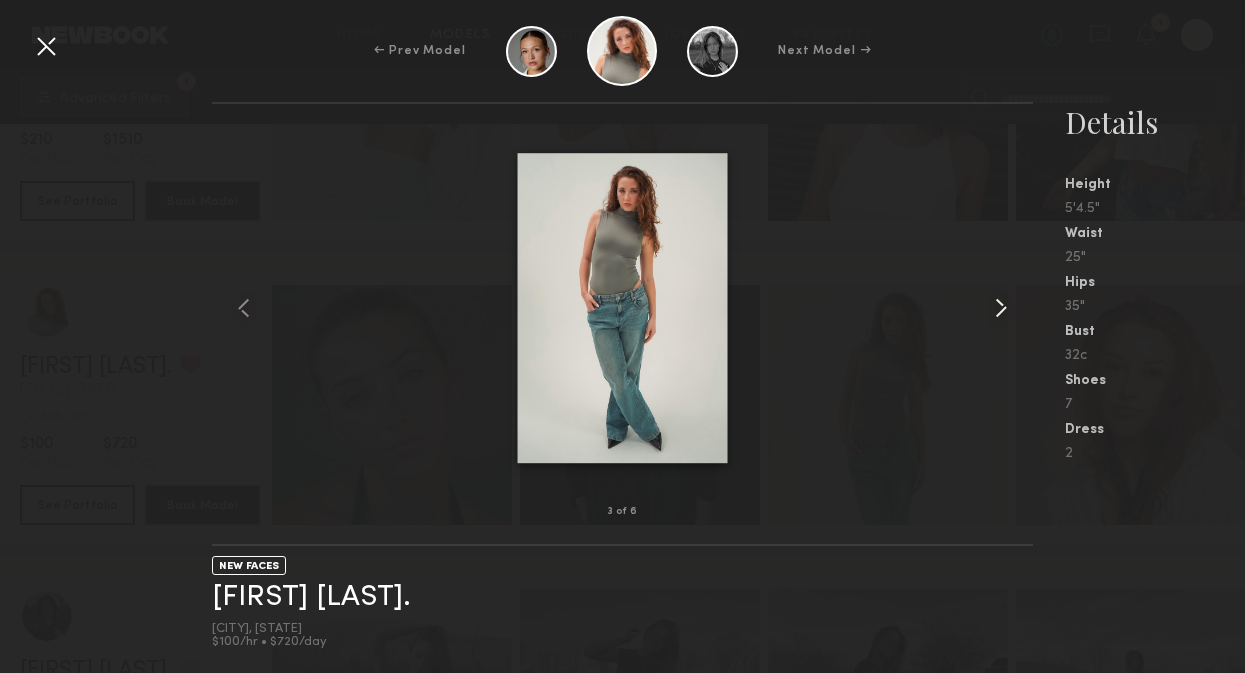 click at bounding box center [1001, 308] 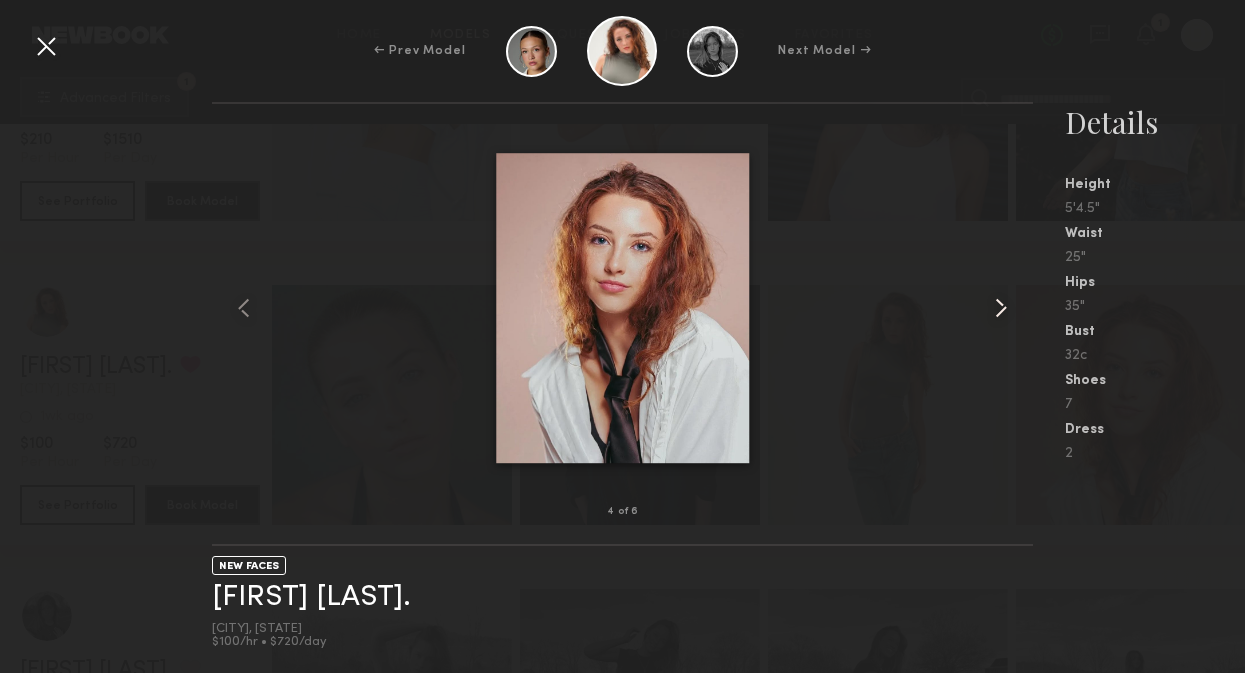 click at bounding box center [1001, 308] 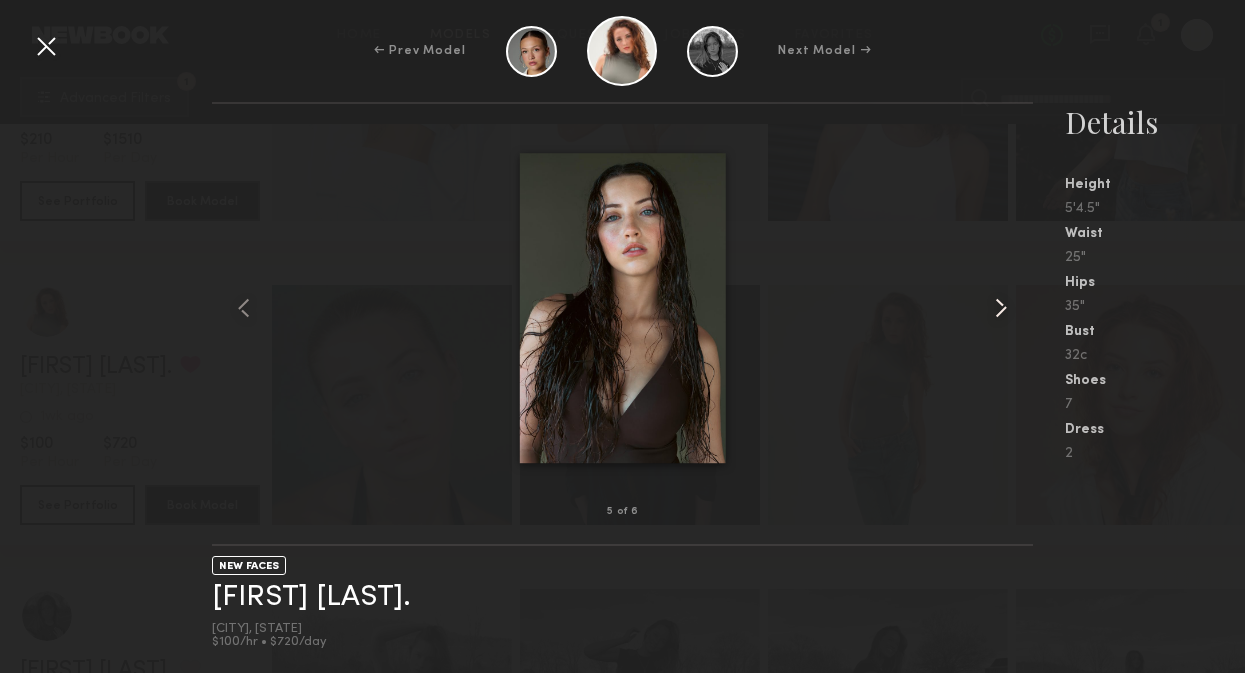 click at bounding box center [1001, 308] 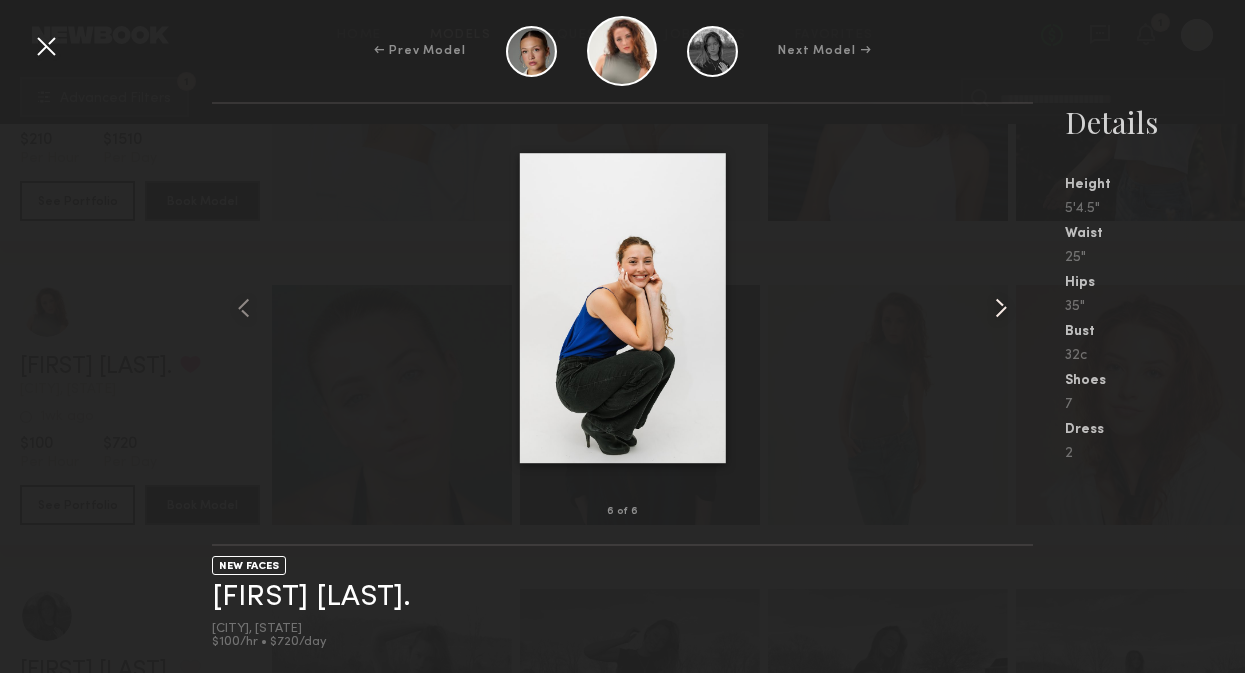 click at bounding box center [1001, 308] 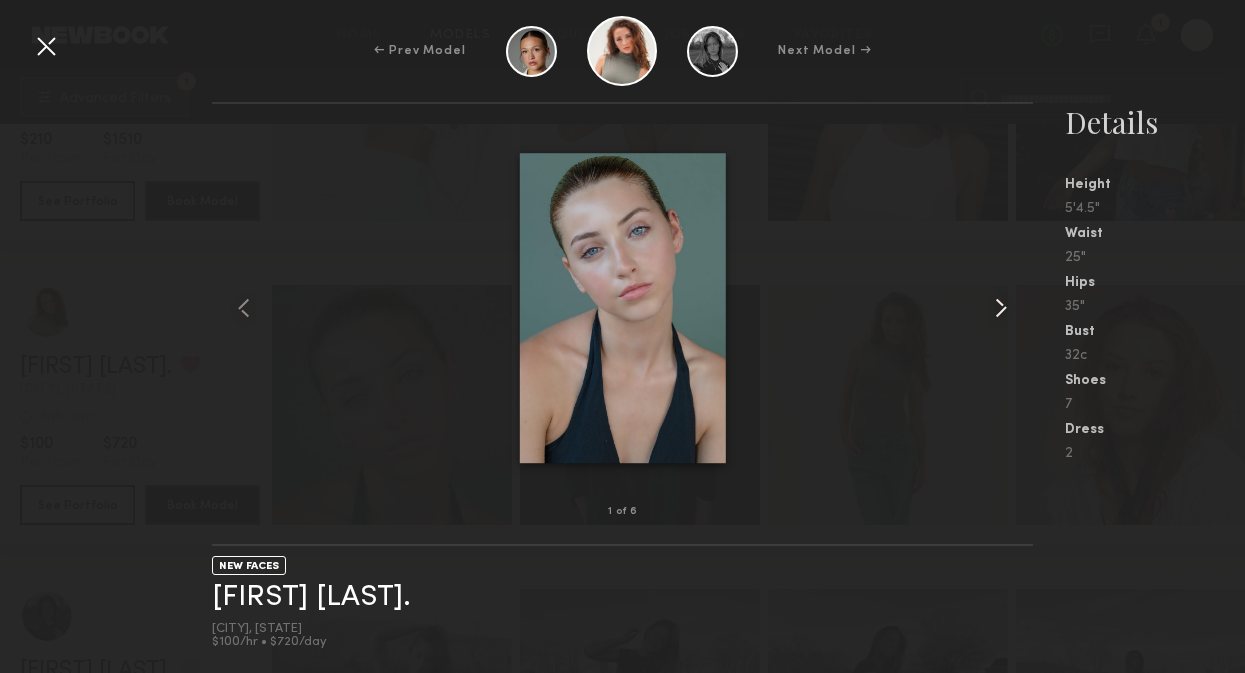 click at bounding box center (1001, 308) 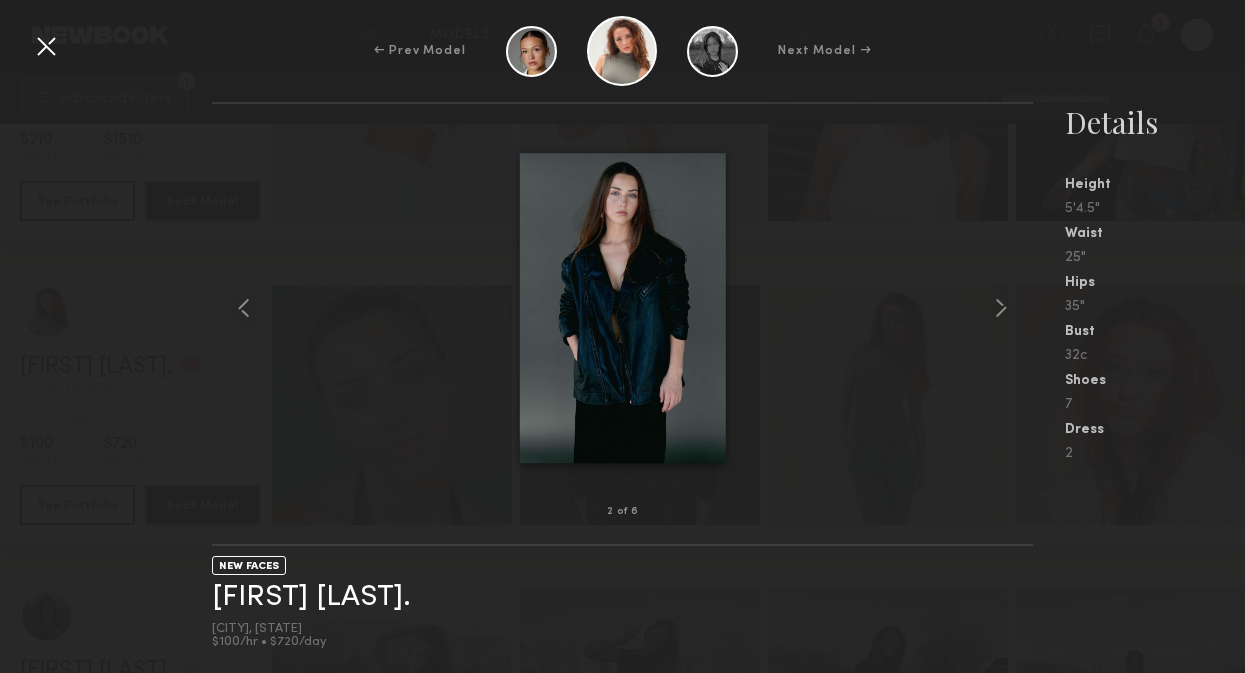 click at bounding box center [46, 46] 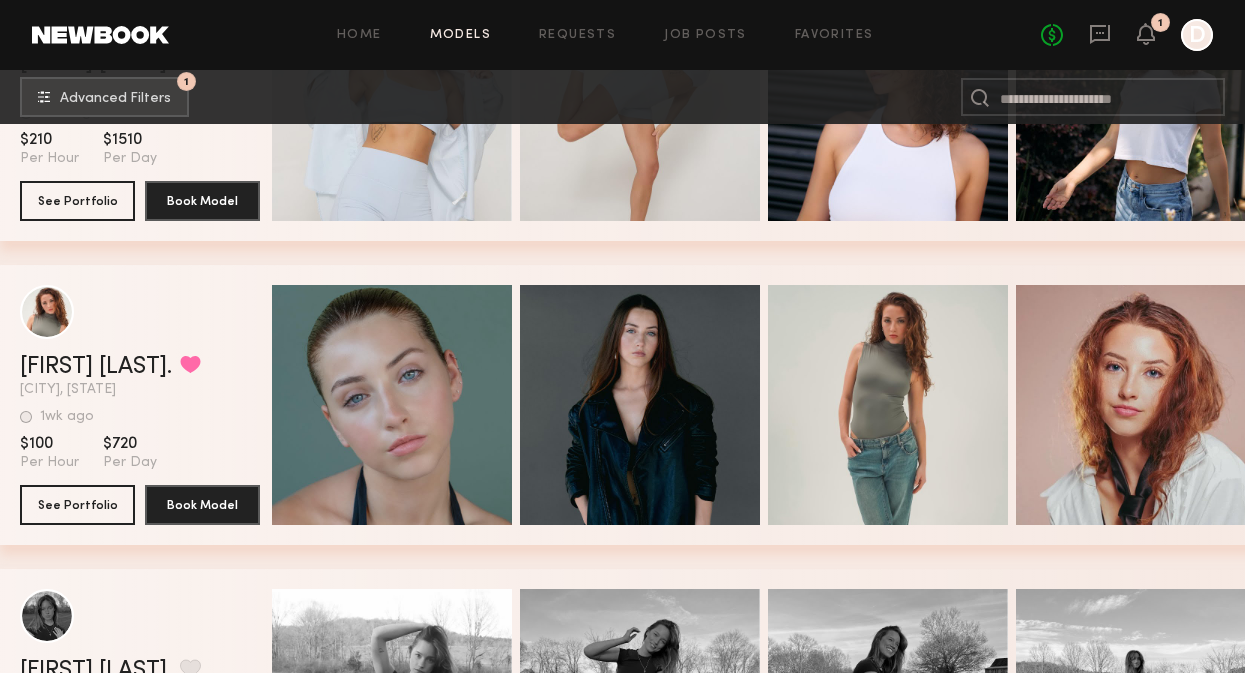 scroll, scrollTop: 3653, scrollLeft: 0, axis: vertical 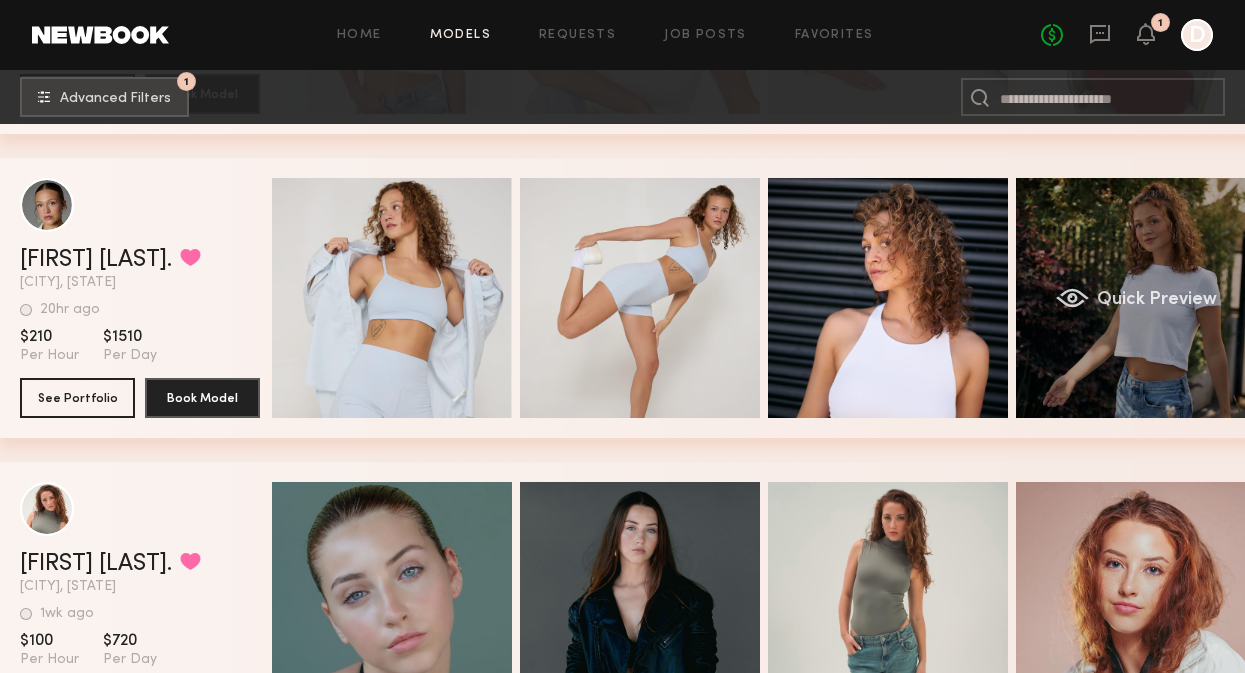 click on "Quick Preview" 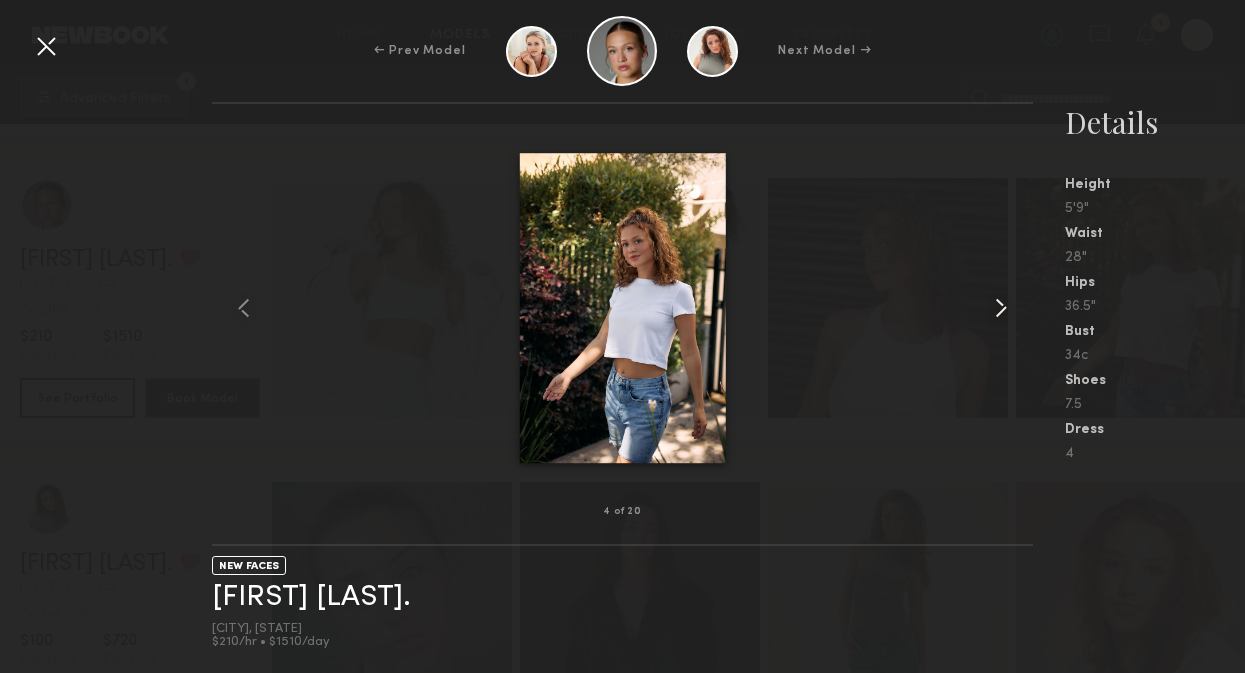 click at bounding box center [1001, 308] 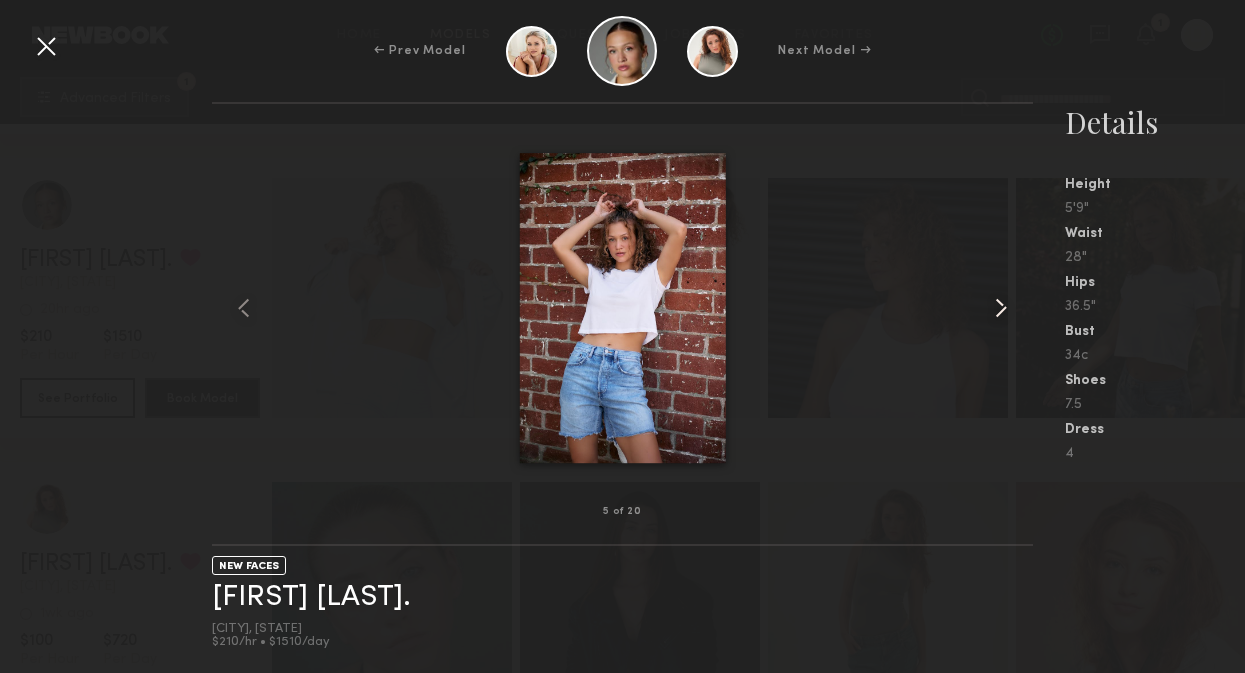 click at bounding box center [1001, 308] 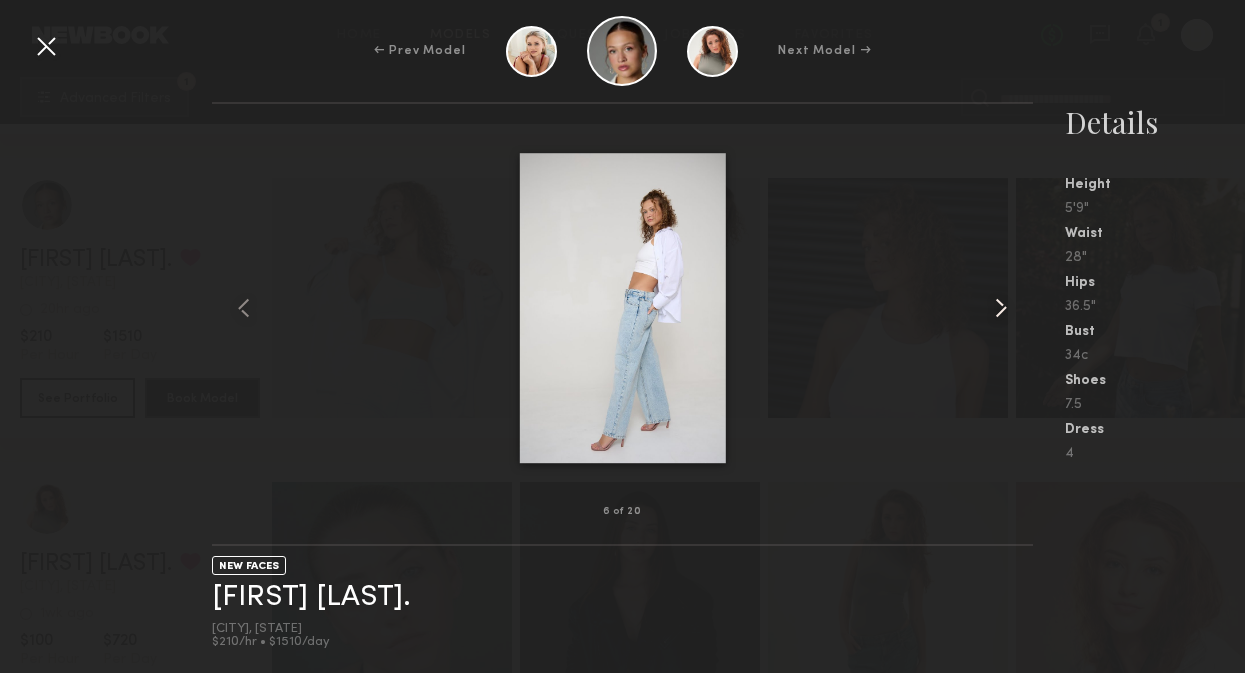 click at bounding box center [1001, 308] 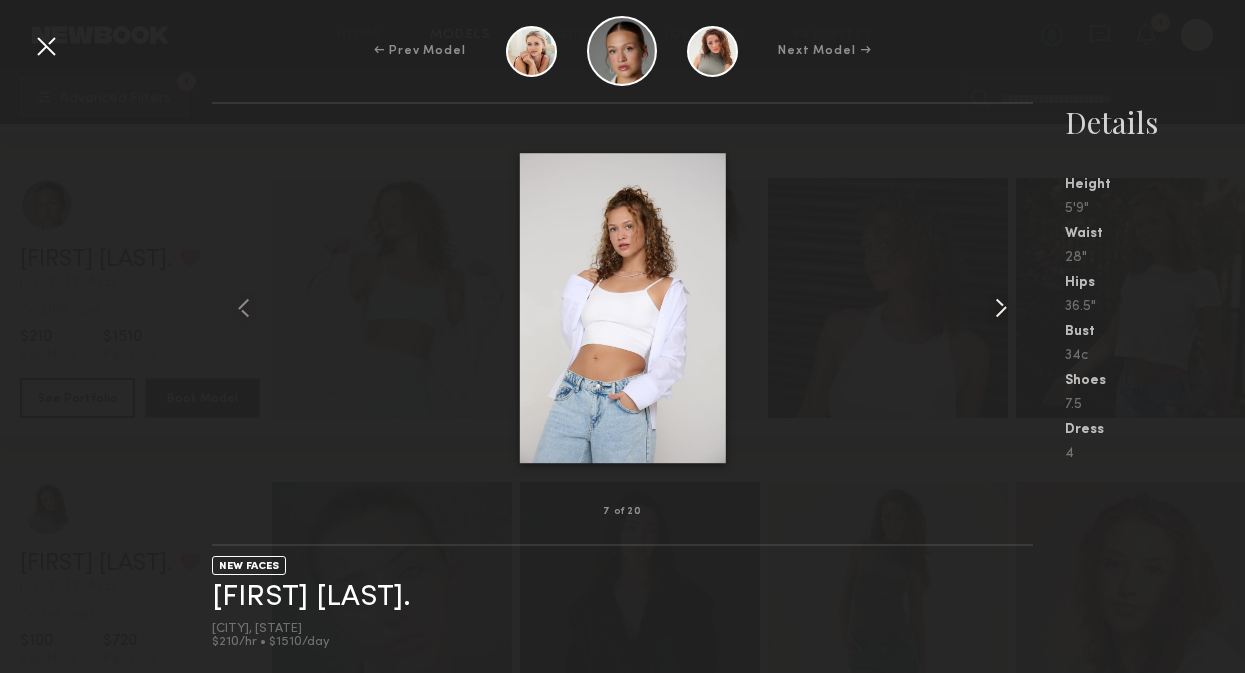 click at bounding box center [1001, 308] 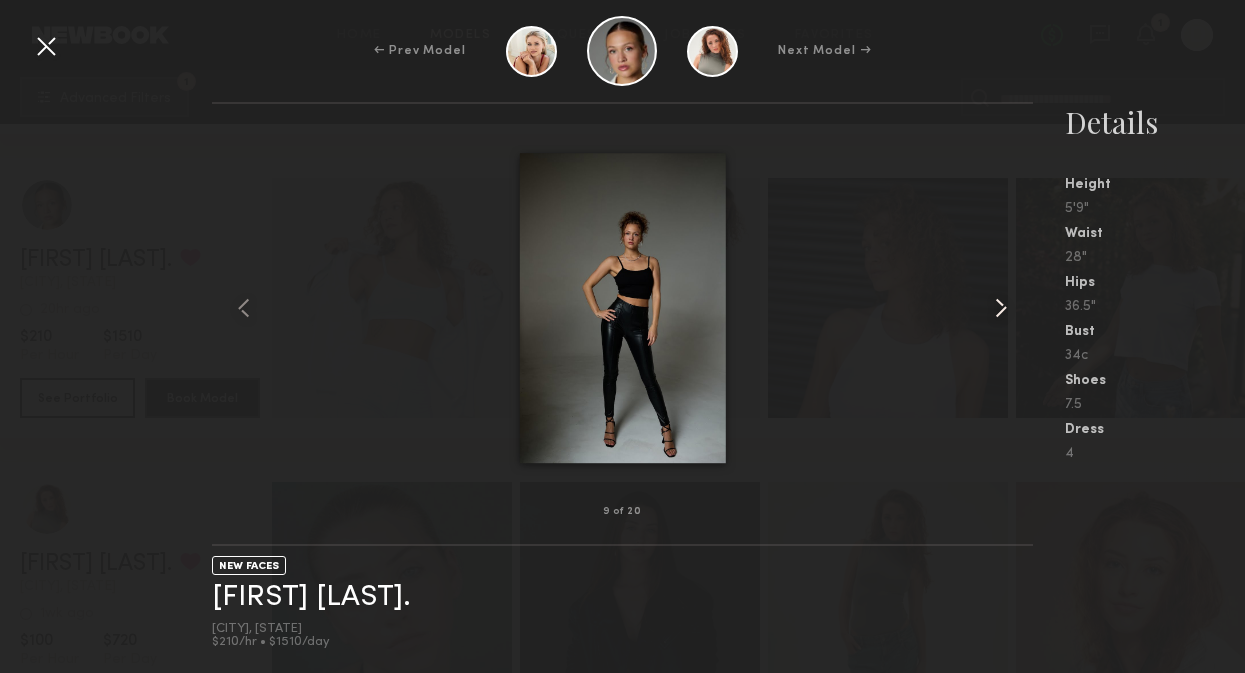 click at bounding box center (1001, 308) 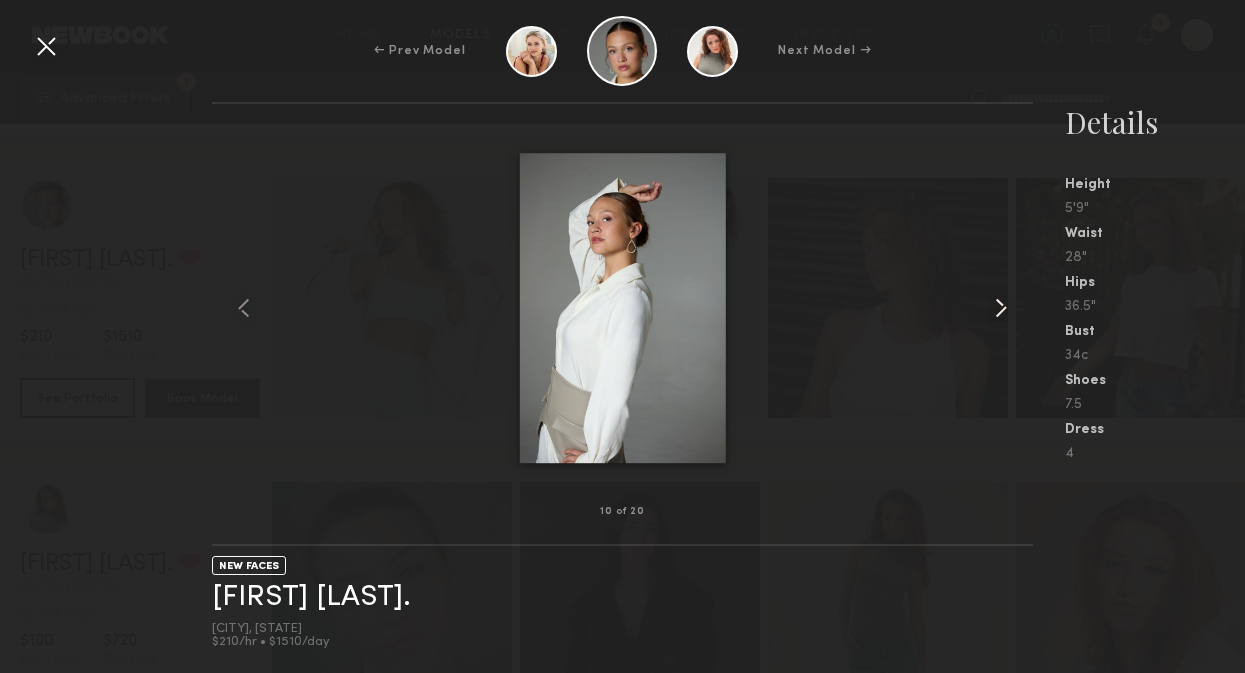click at bounding box center (1001, 308) 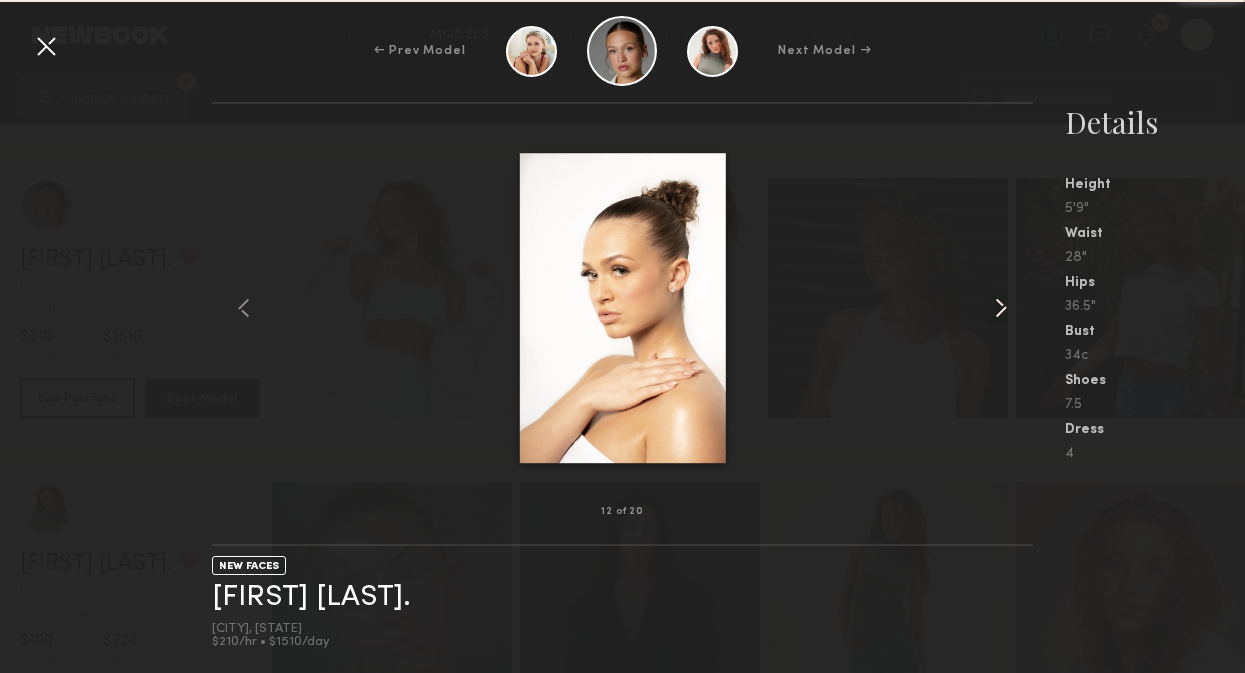 click at bounding box center (1001, 308) 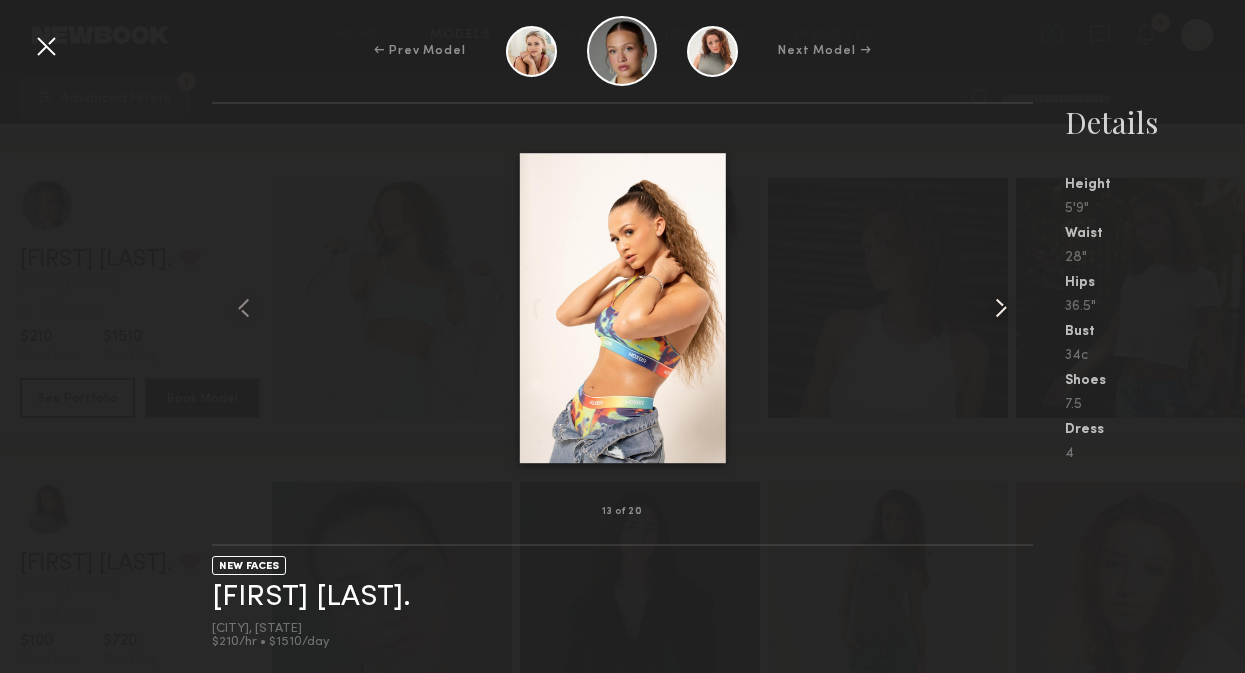 click at bounding box center [1001, 308] 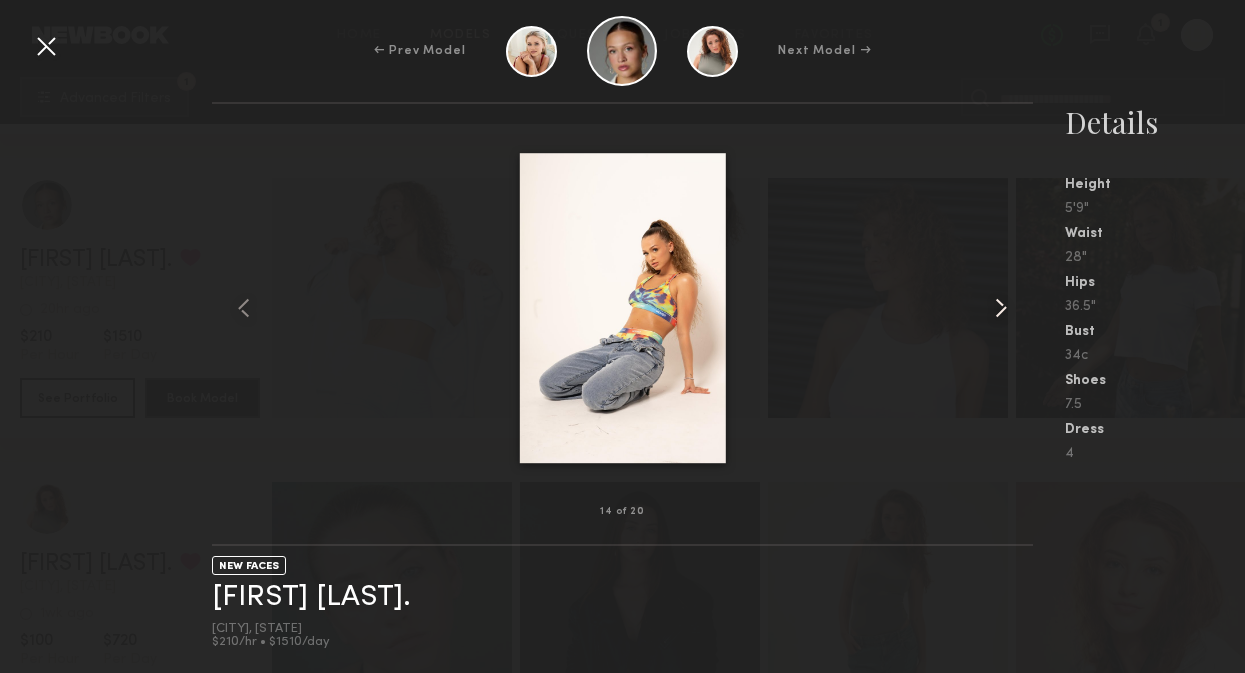 click at bounding box center (1001, 308) 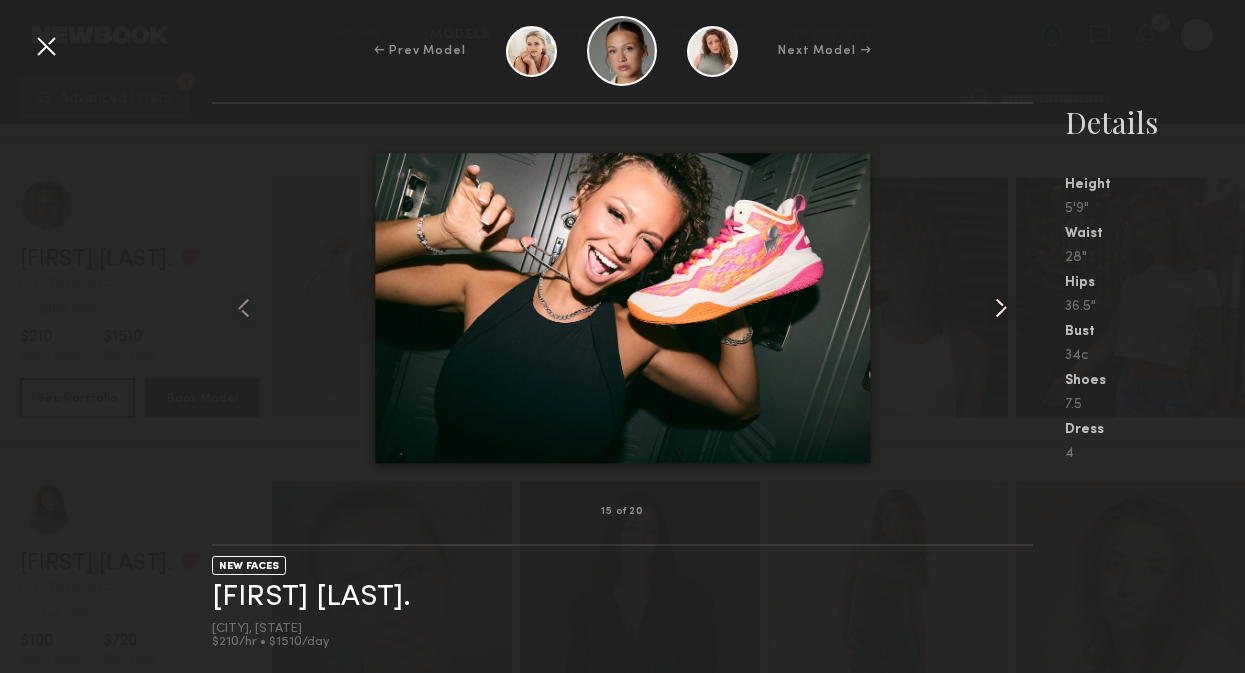 click at bounding box center (1001, 308) 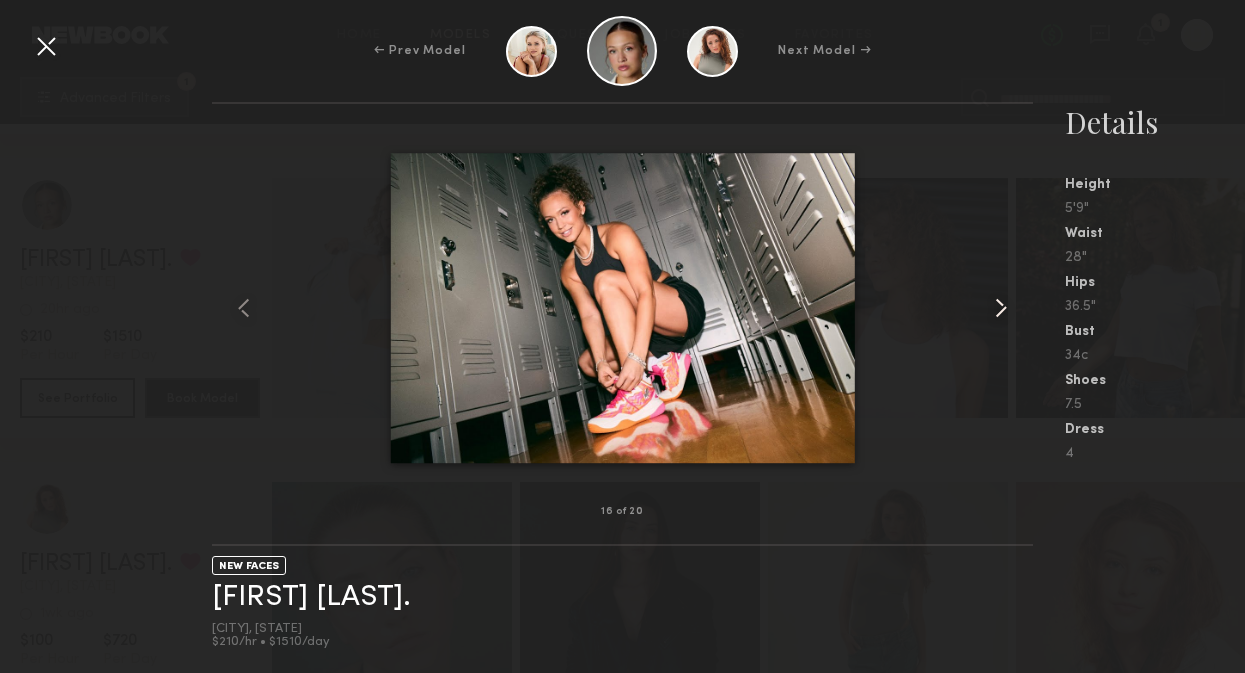 click at bounding box center (1001, 308) 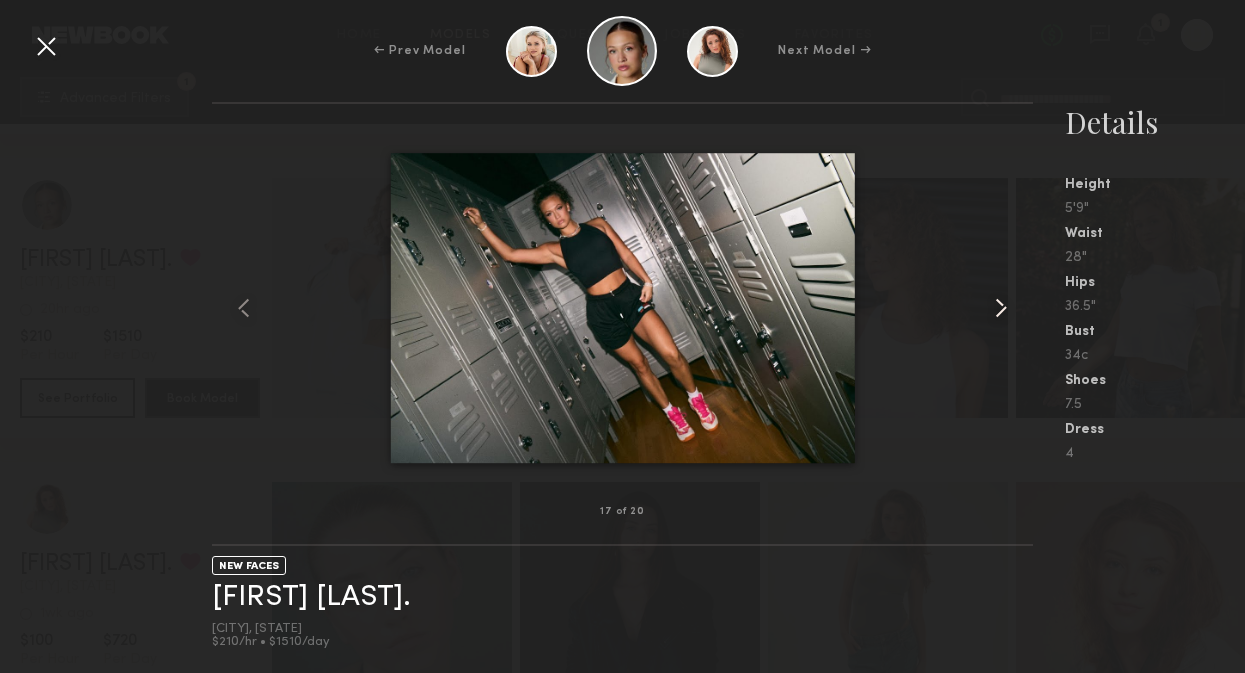click at bounding box center (1001, 308) 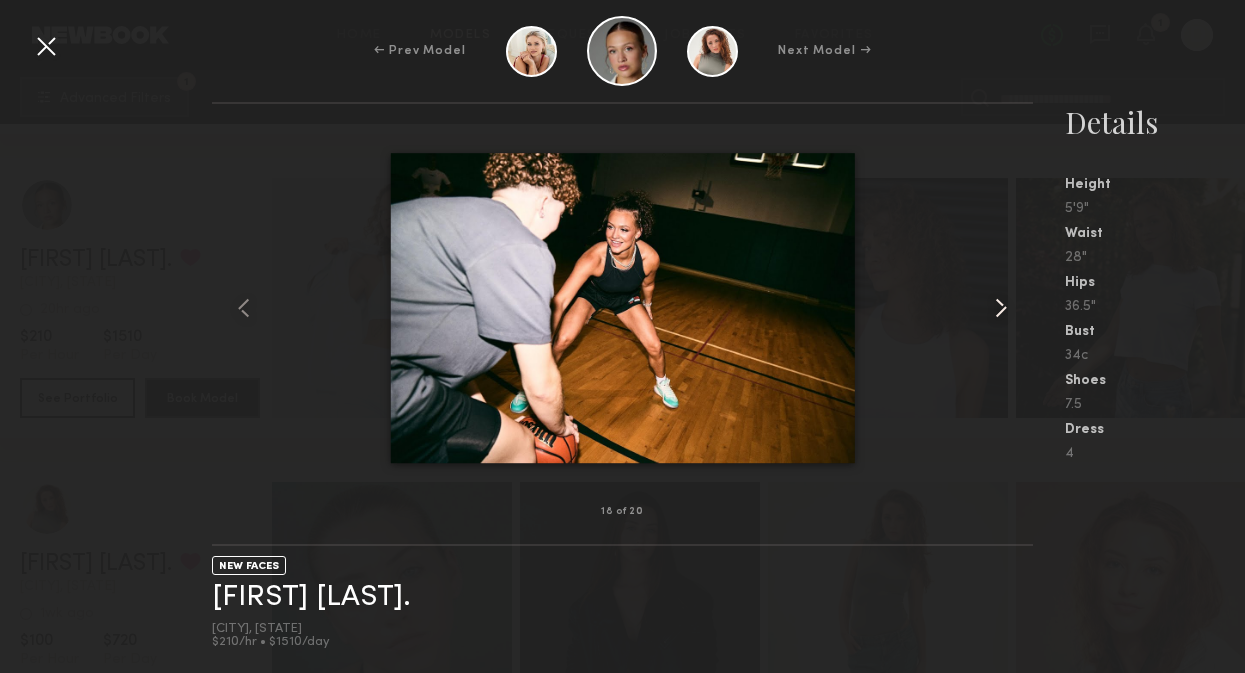 click at bounding box center [1001, 308] 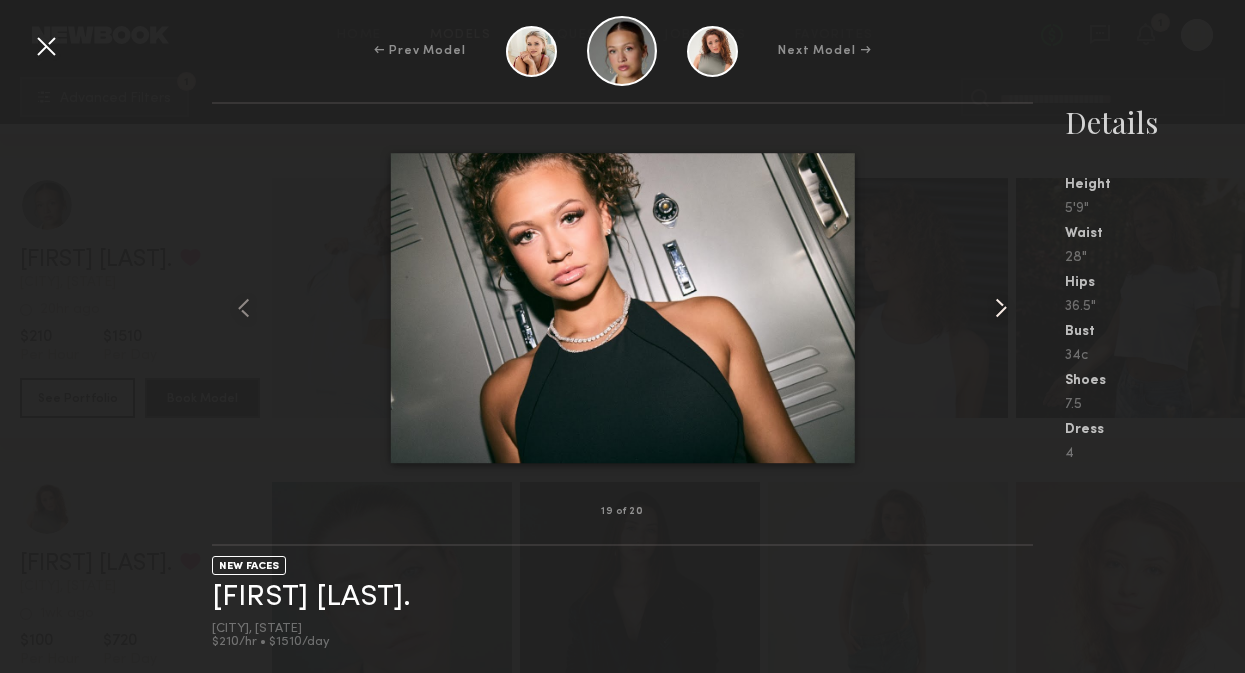 click at bounding box center (1001, 308) 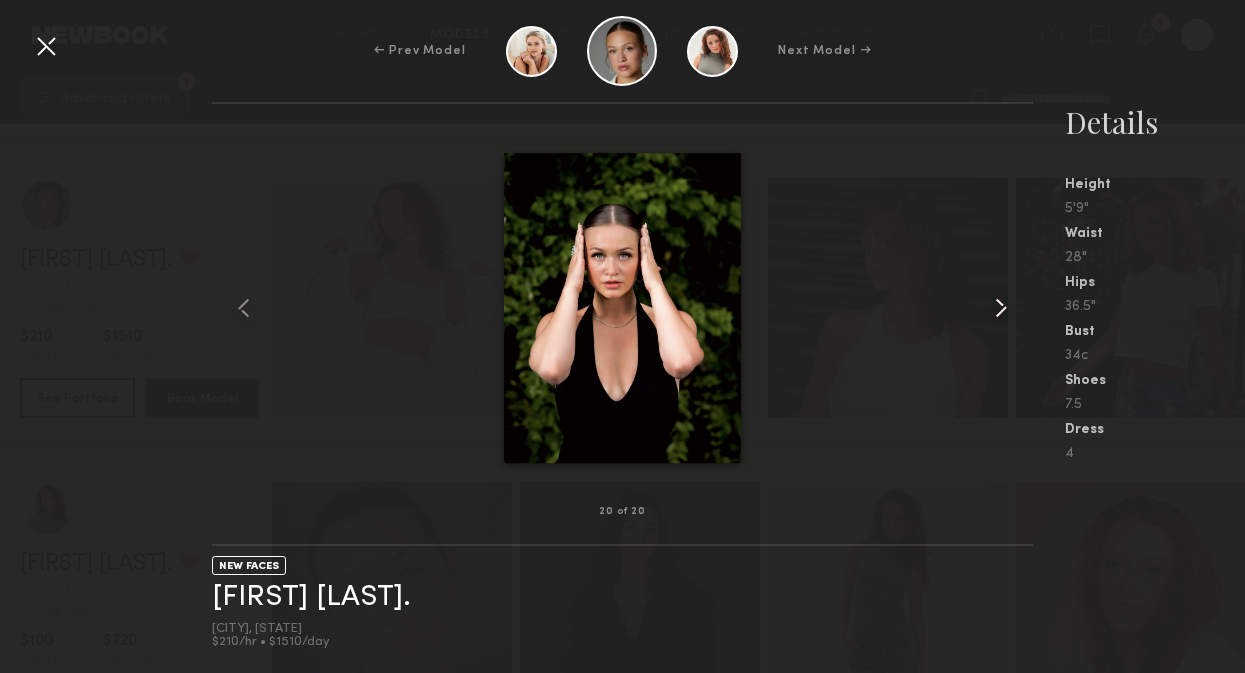 click at bounding box center [1001, 308] 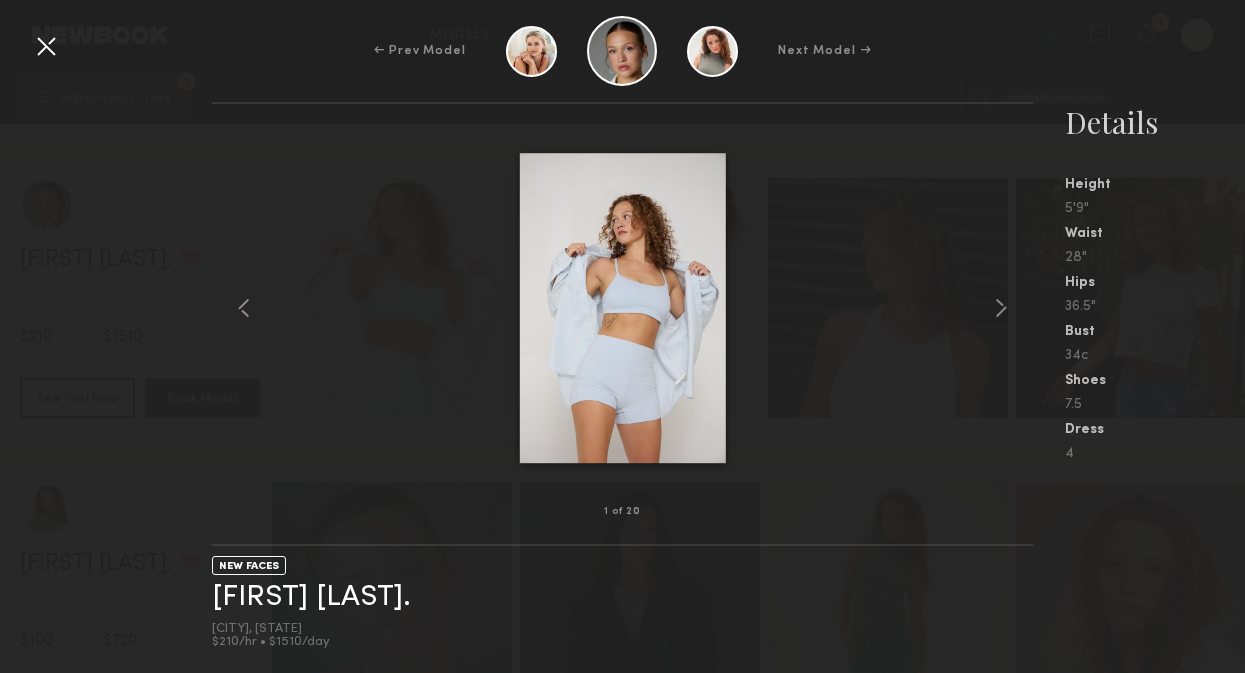 click at bounding box center (46, 46) 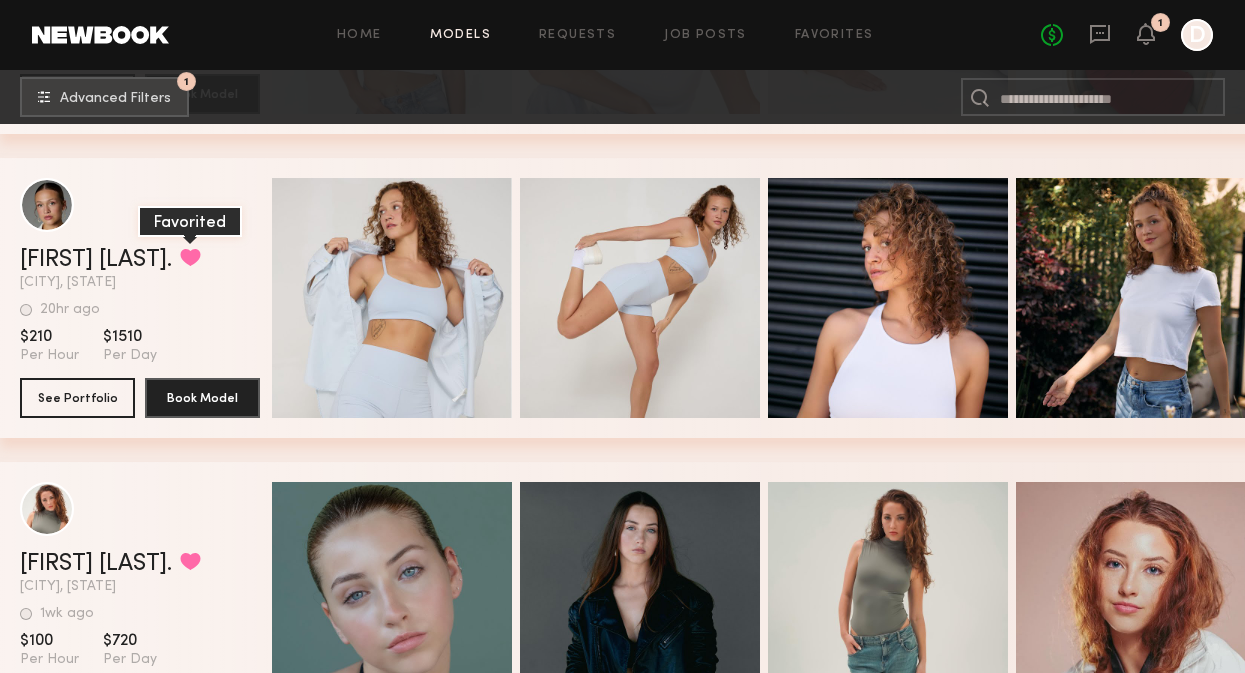 click 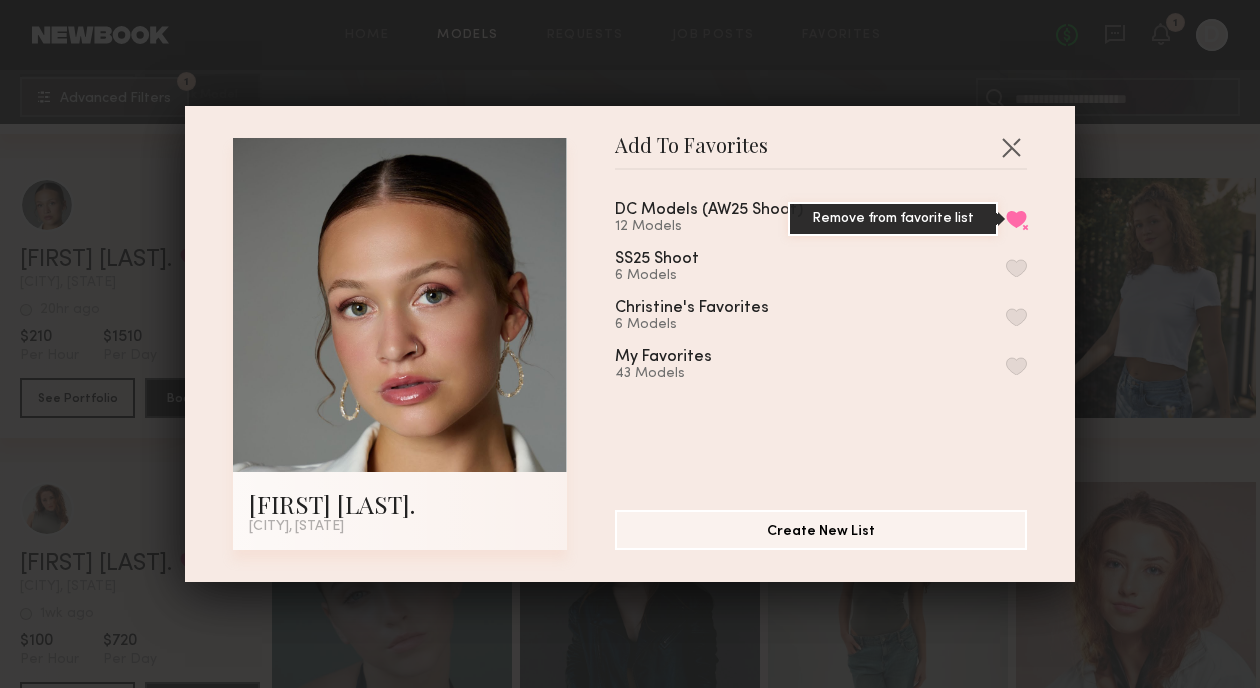 click on "Remove from favorite list" at bounding box center (1016, 219) 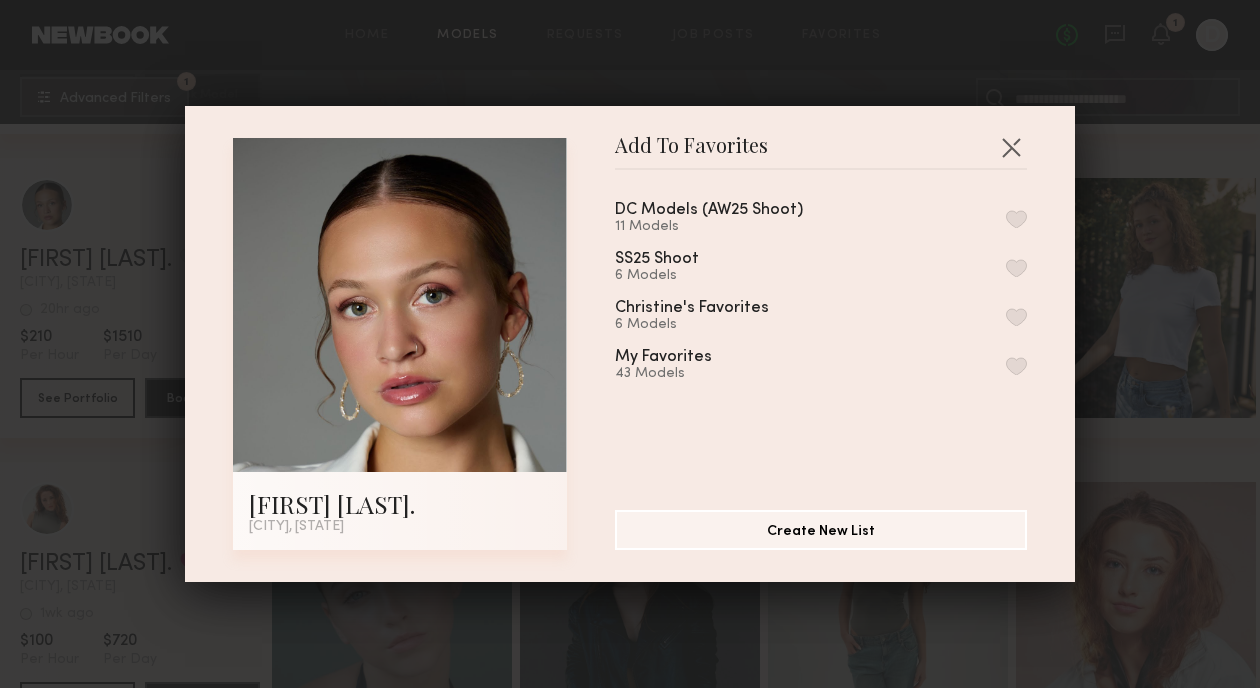 click on "Add To Favorites Bella P. Washington, D.C., DC Add To Favorites DC Models (AW25 Shoot) 11   Models SS25 Shoot 6   Models Christine's Favorites 6   Models My Favorites 43   Models Create New List" at bounding box center (630, 344) 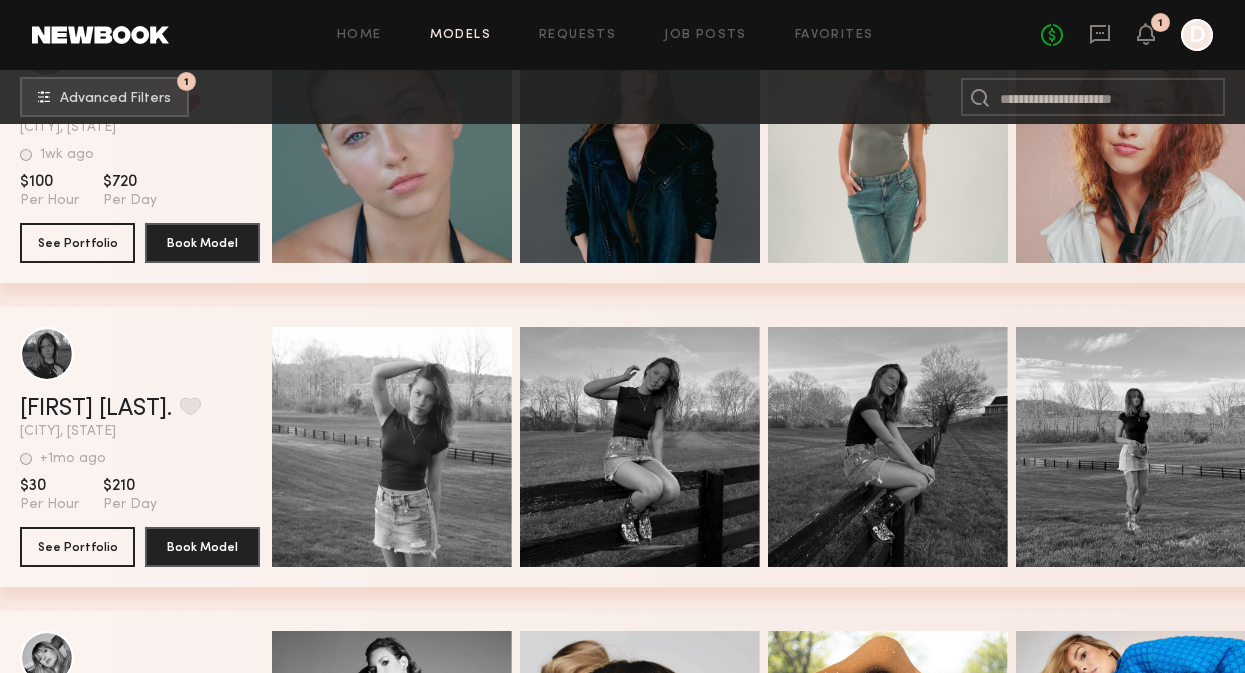 scroll, scrollTop: 4135, scrollLeft: 0, axis: vertical 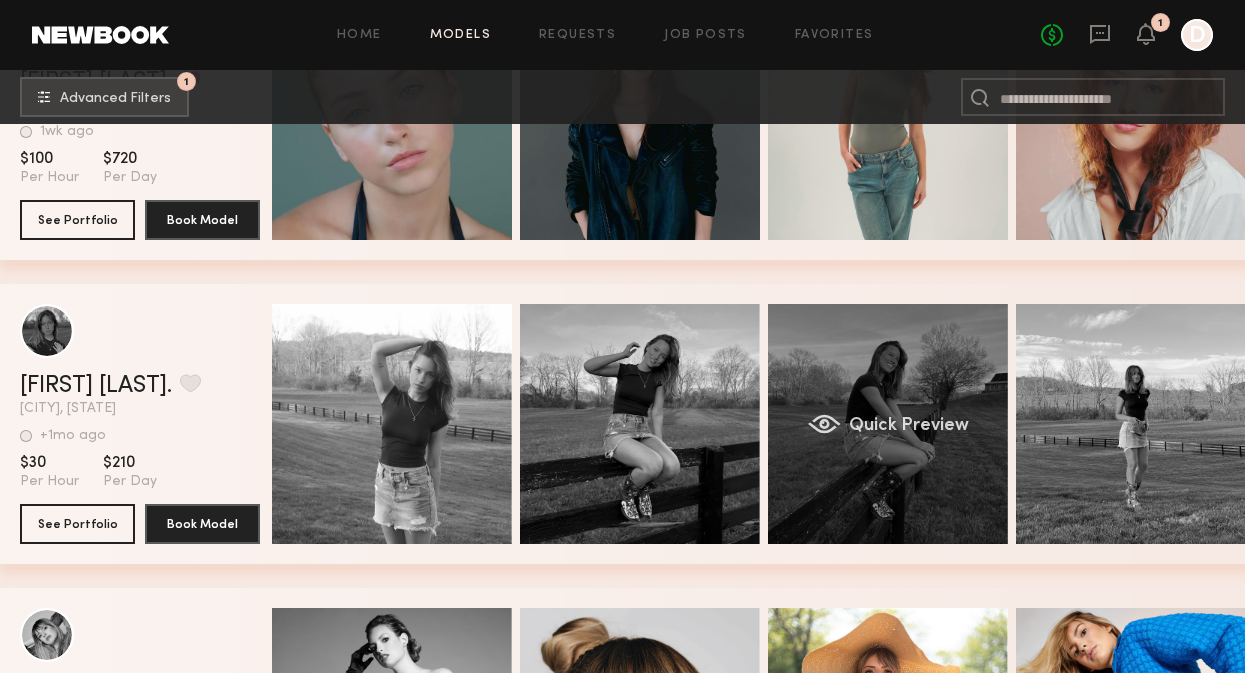 click on "Quick Preview" 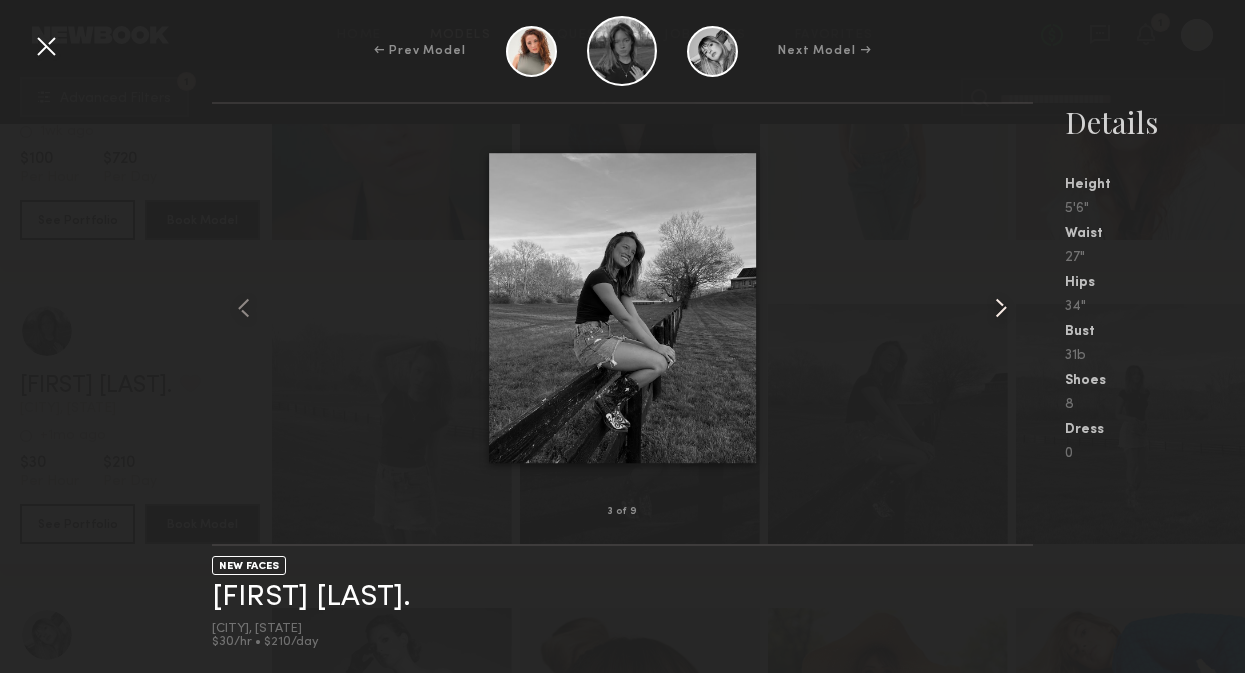 click at bounding box center (1001, 308) 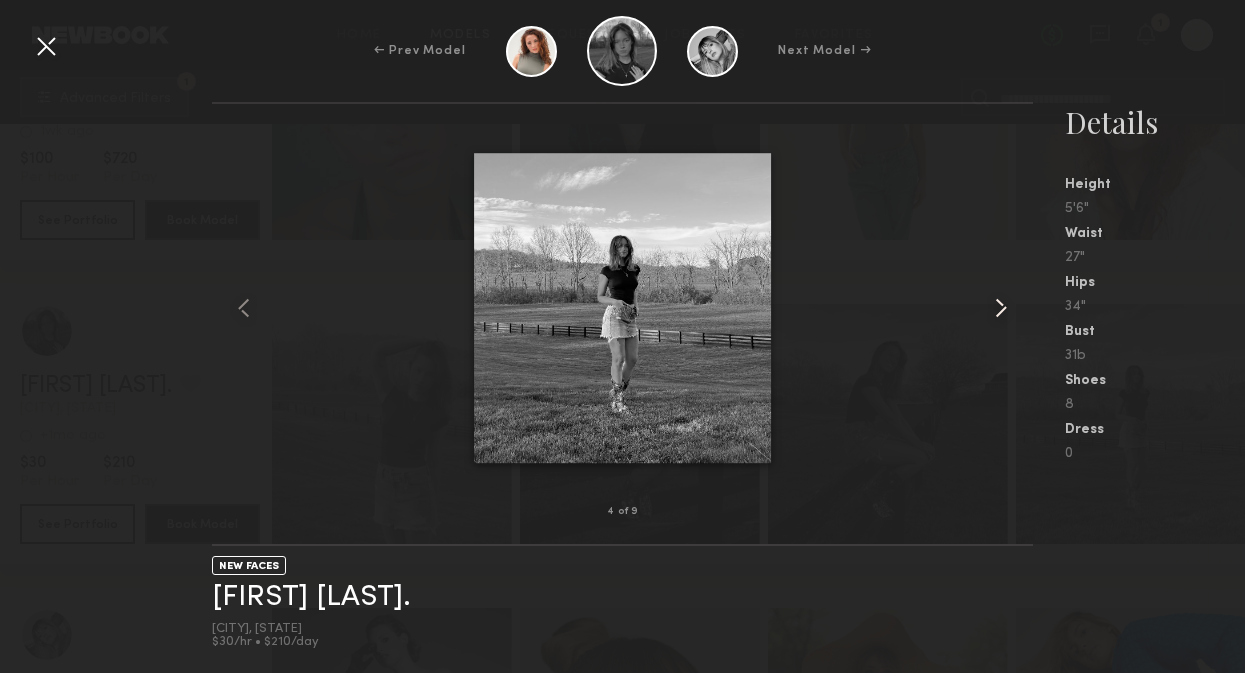 click at bounding box center (1001, 308) 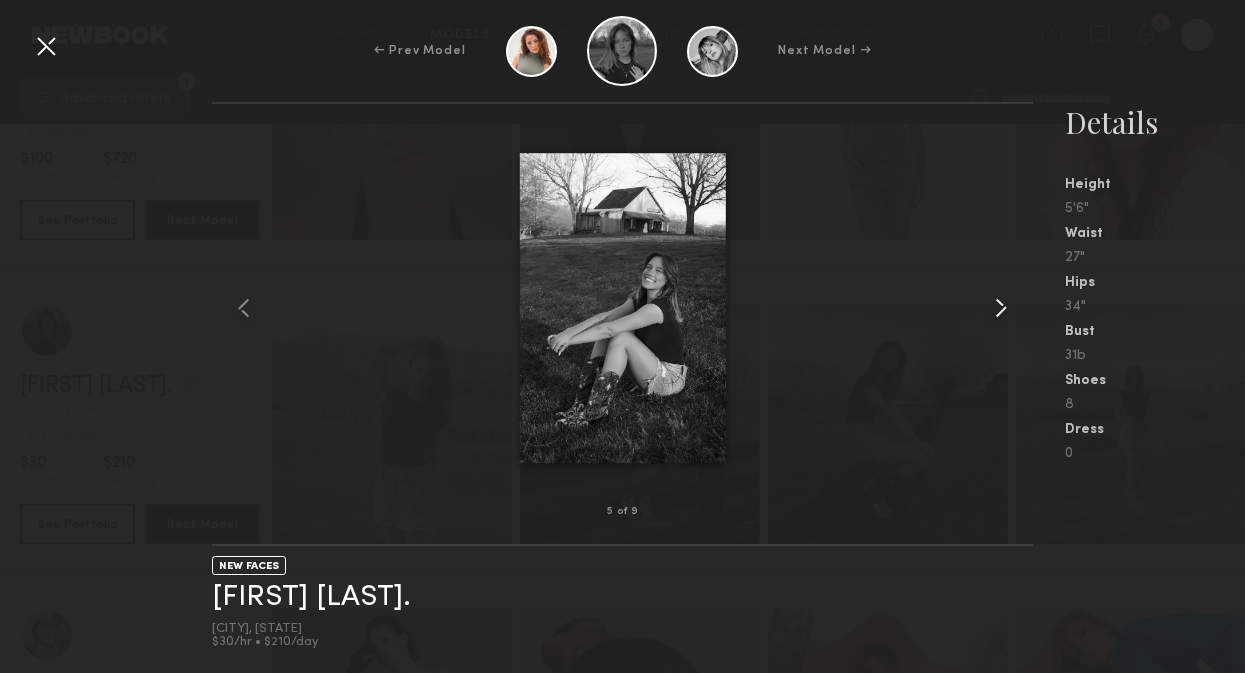 click at bounding box center [1001, 308] 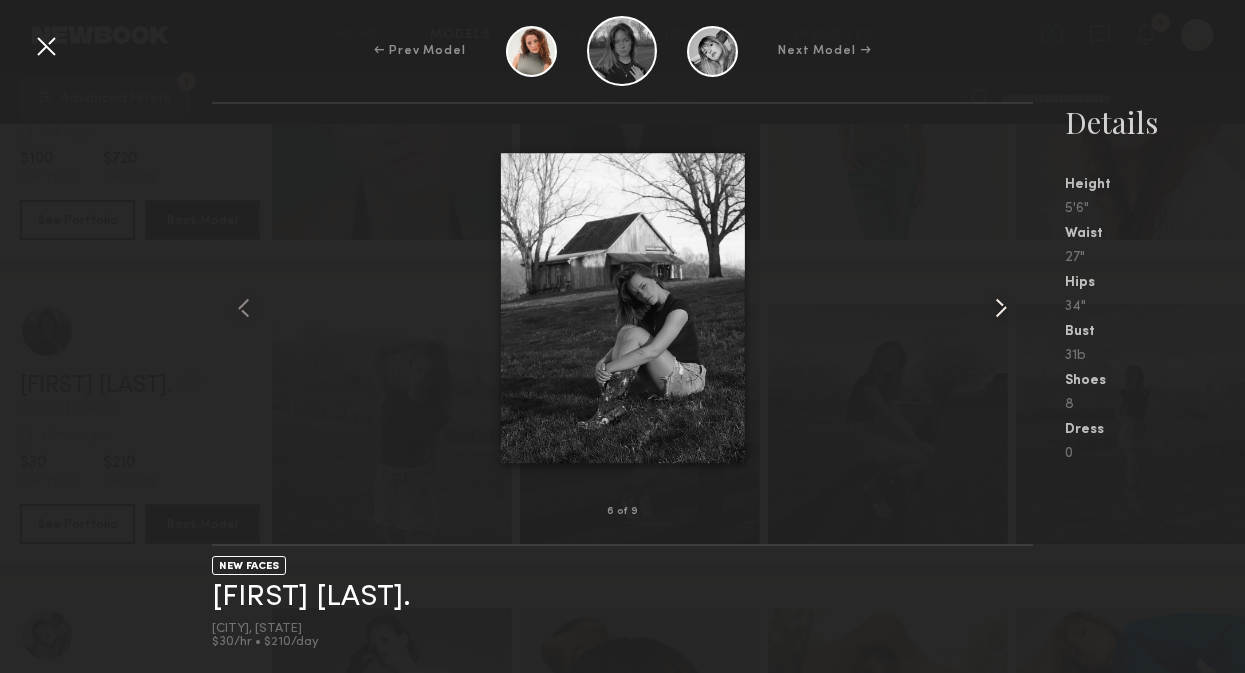 click at bounding box center (1001, 308) 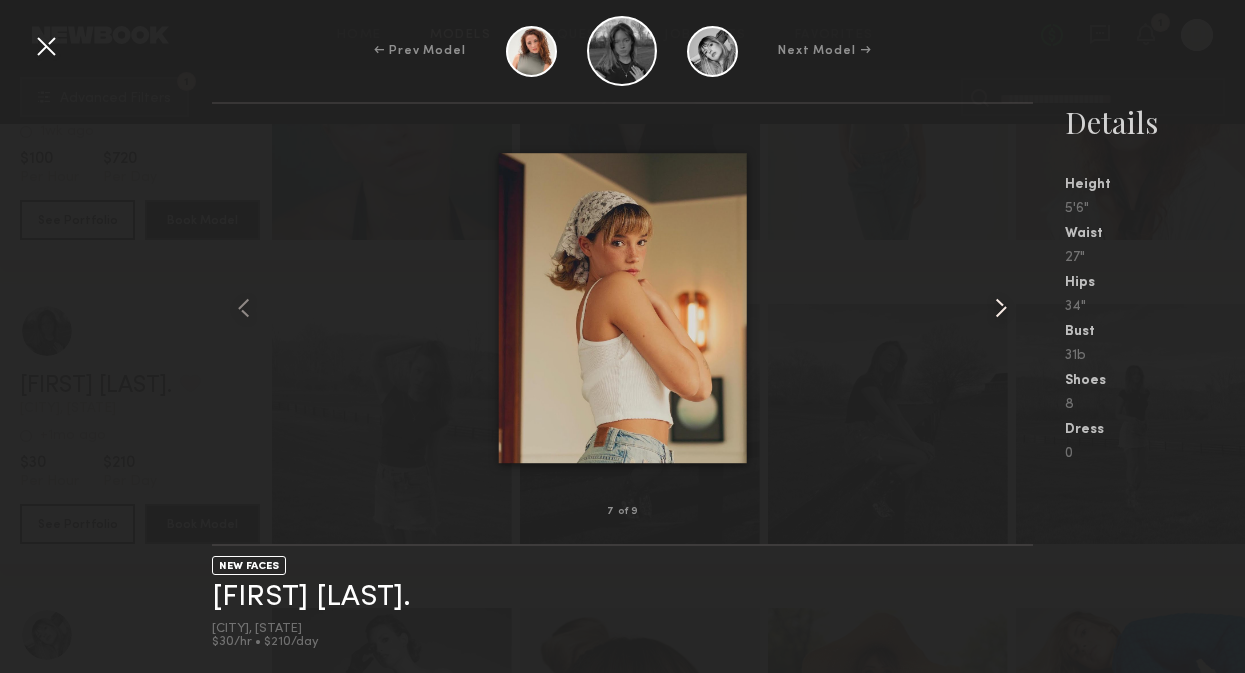 click at bounding box center [1001, 308] 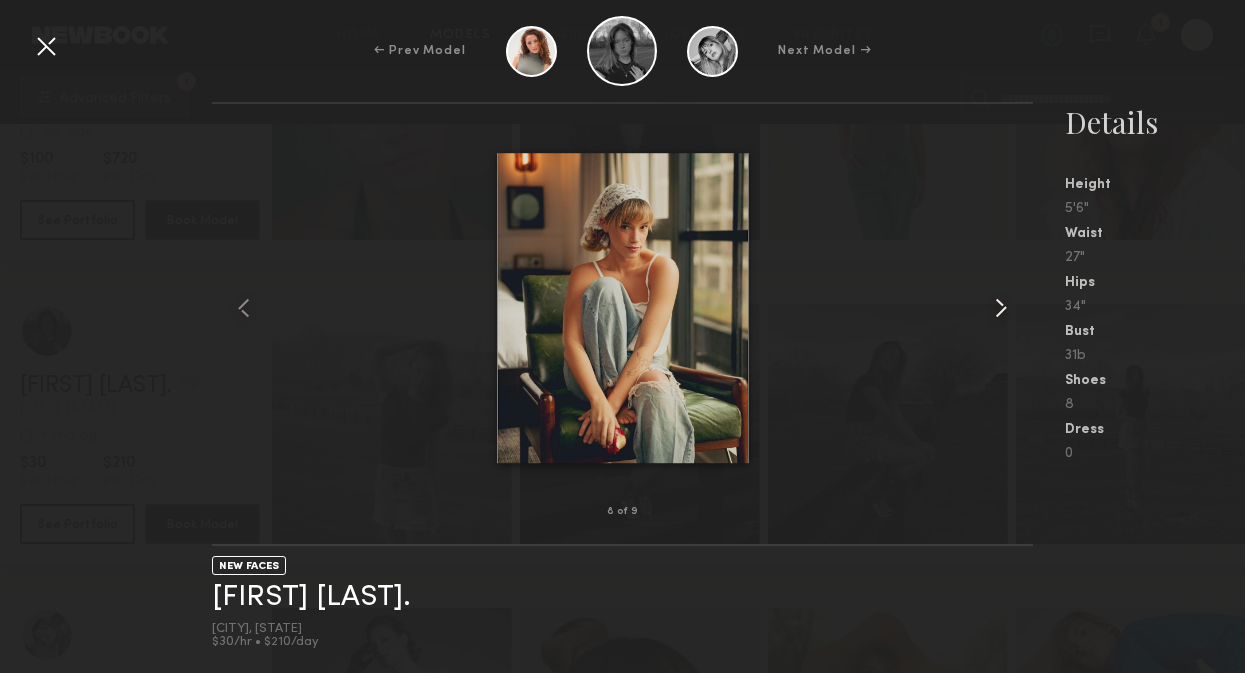 click at bounding box center (1001, 308) 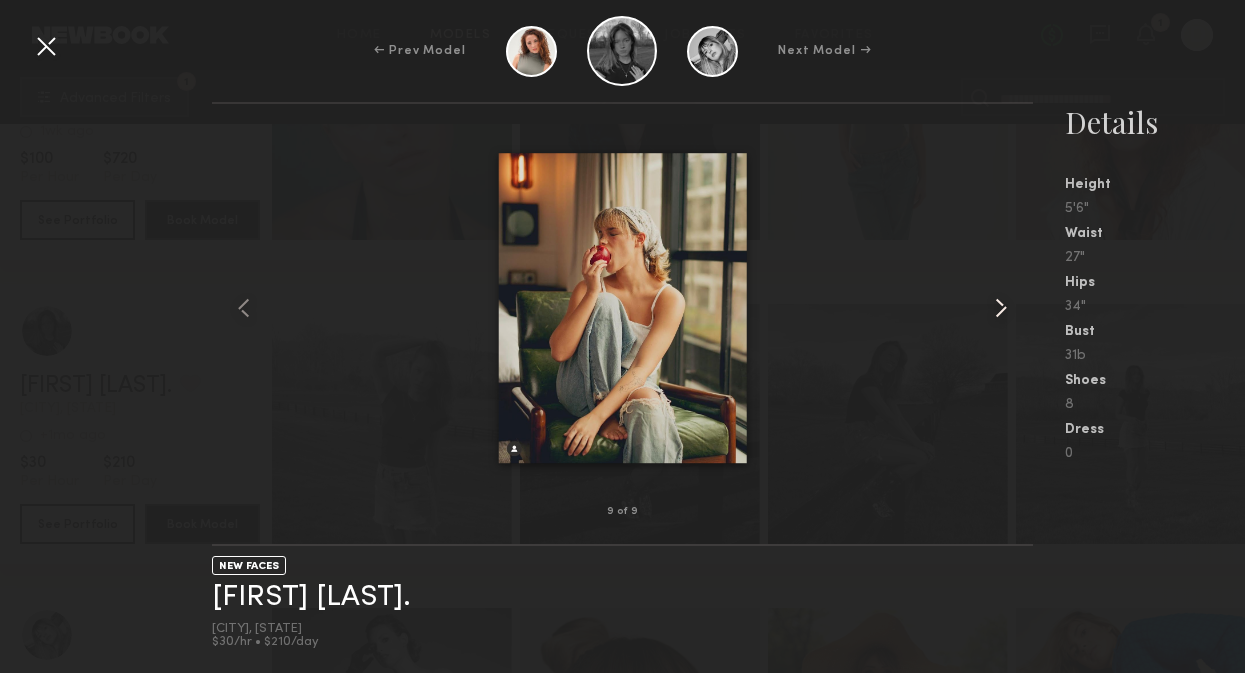click at bounding box center [1001, 308] 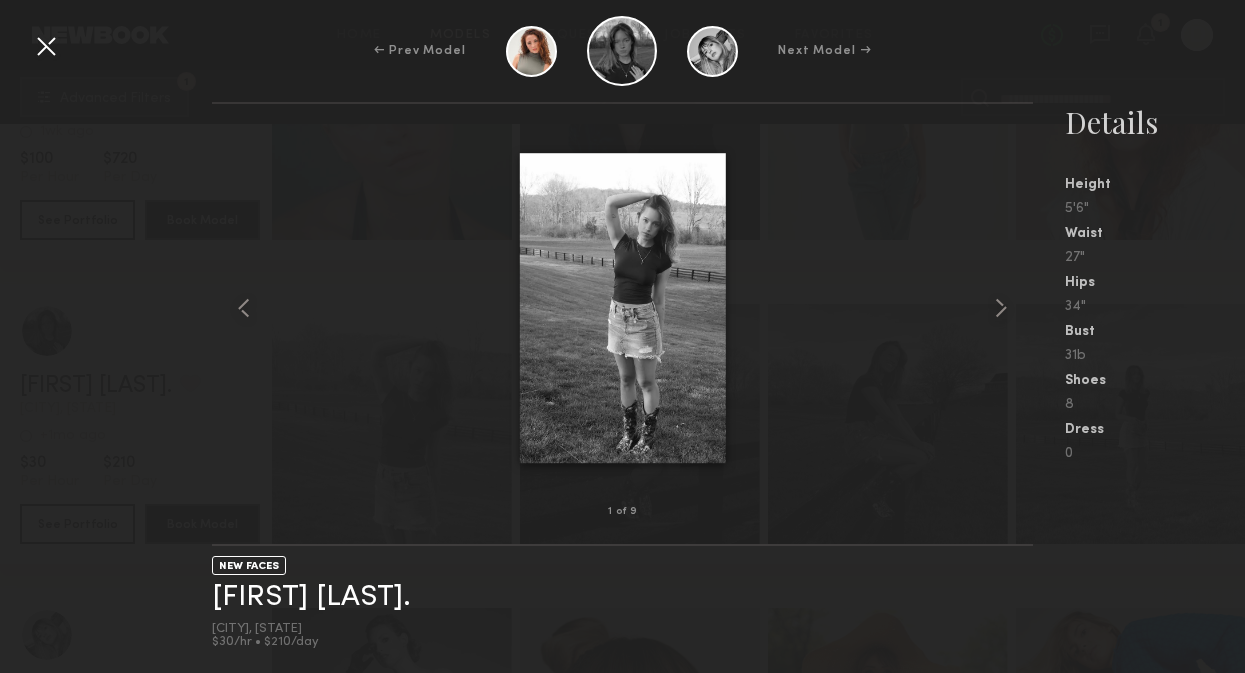 click at bounding box center (46, 46) 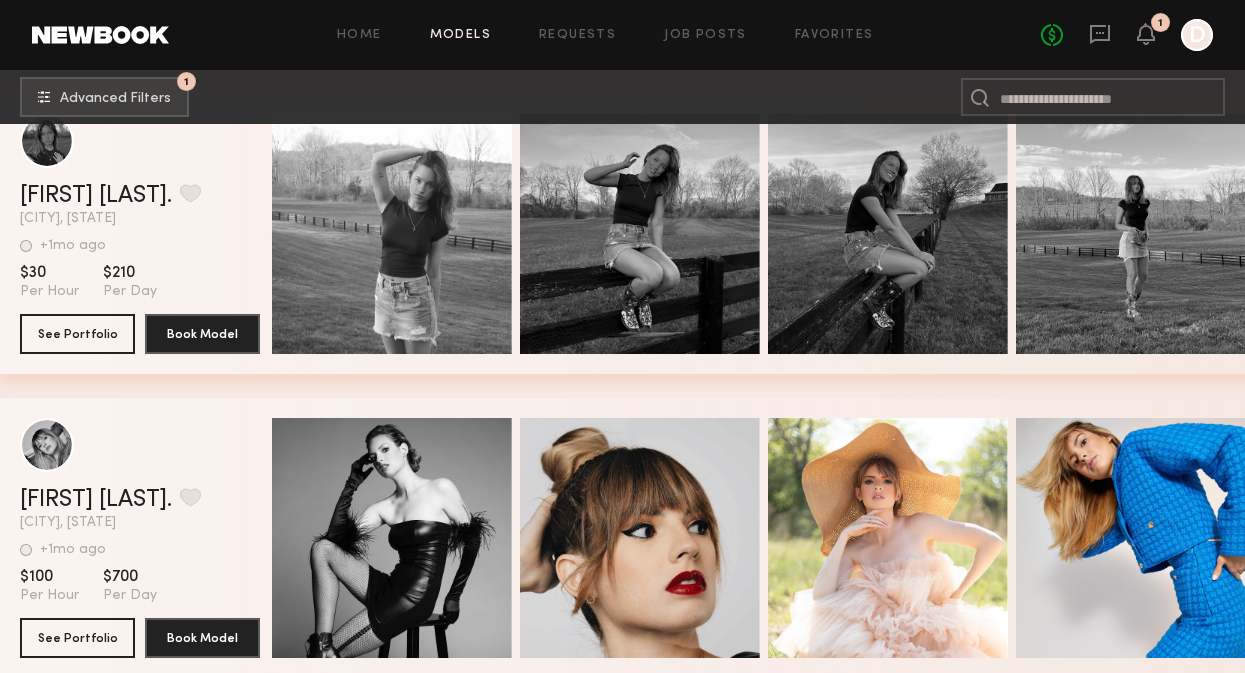 scroll, scrollTop: 4392, scrollLeft: 0, axis: vertical 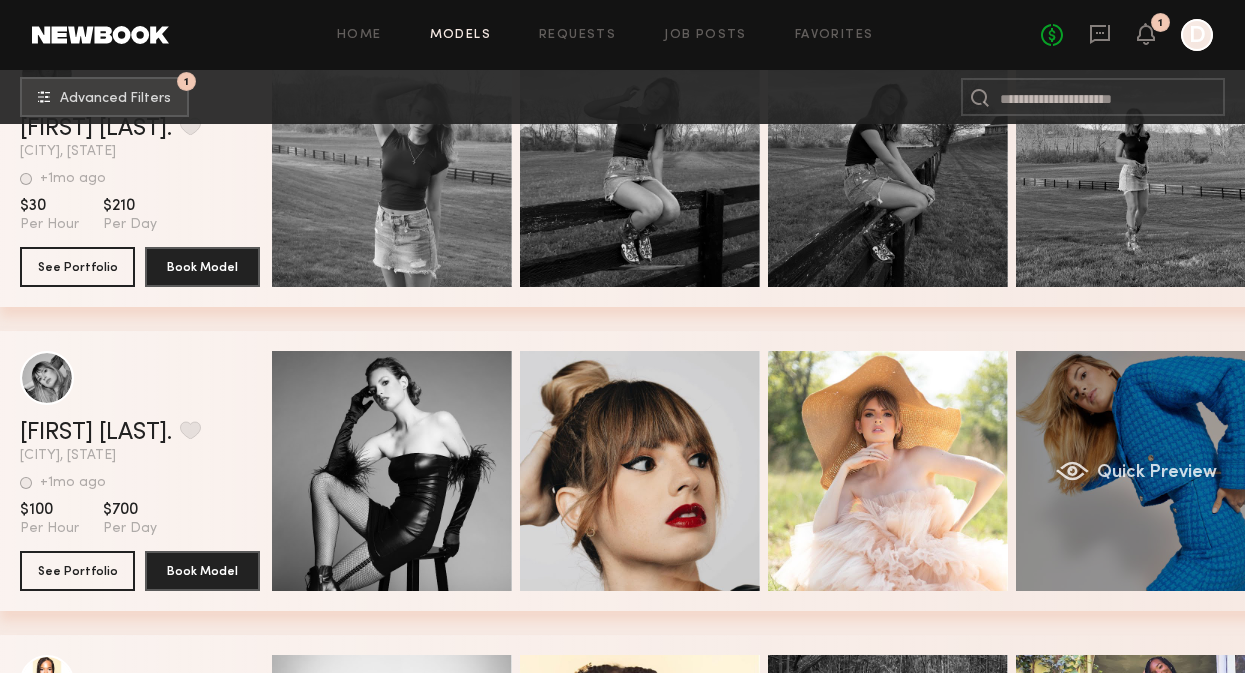 click on "Quick Preview" 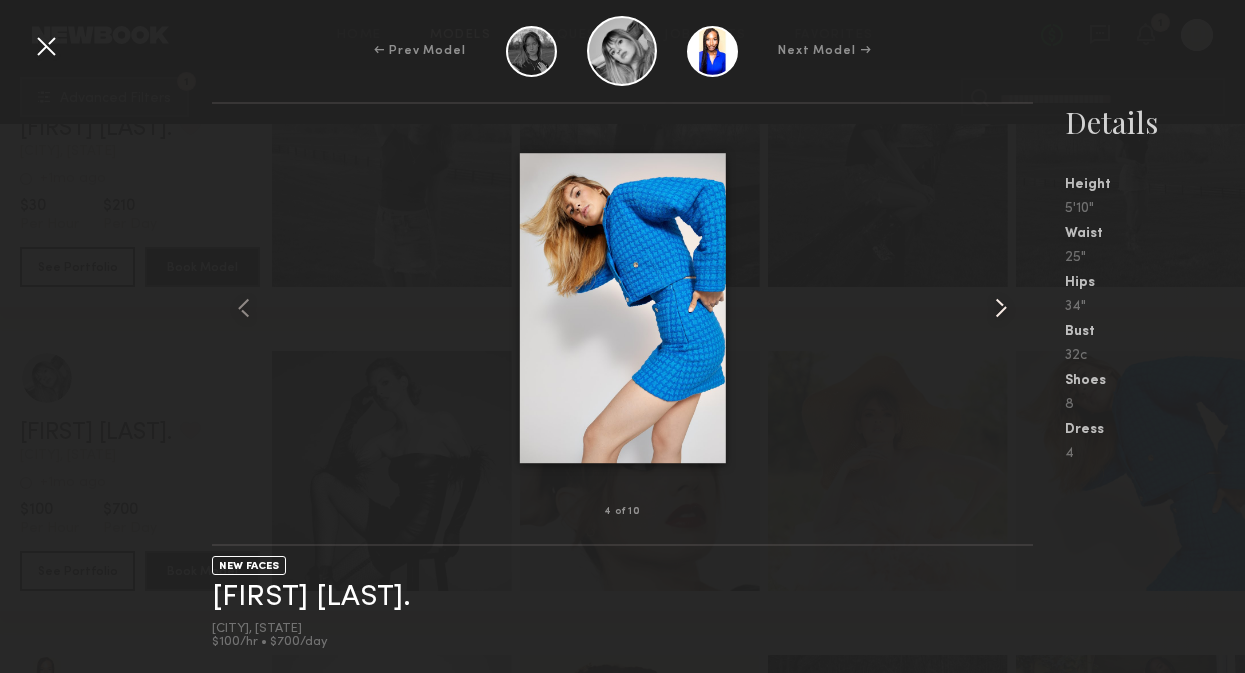 click at bounding box center [1001, 308] 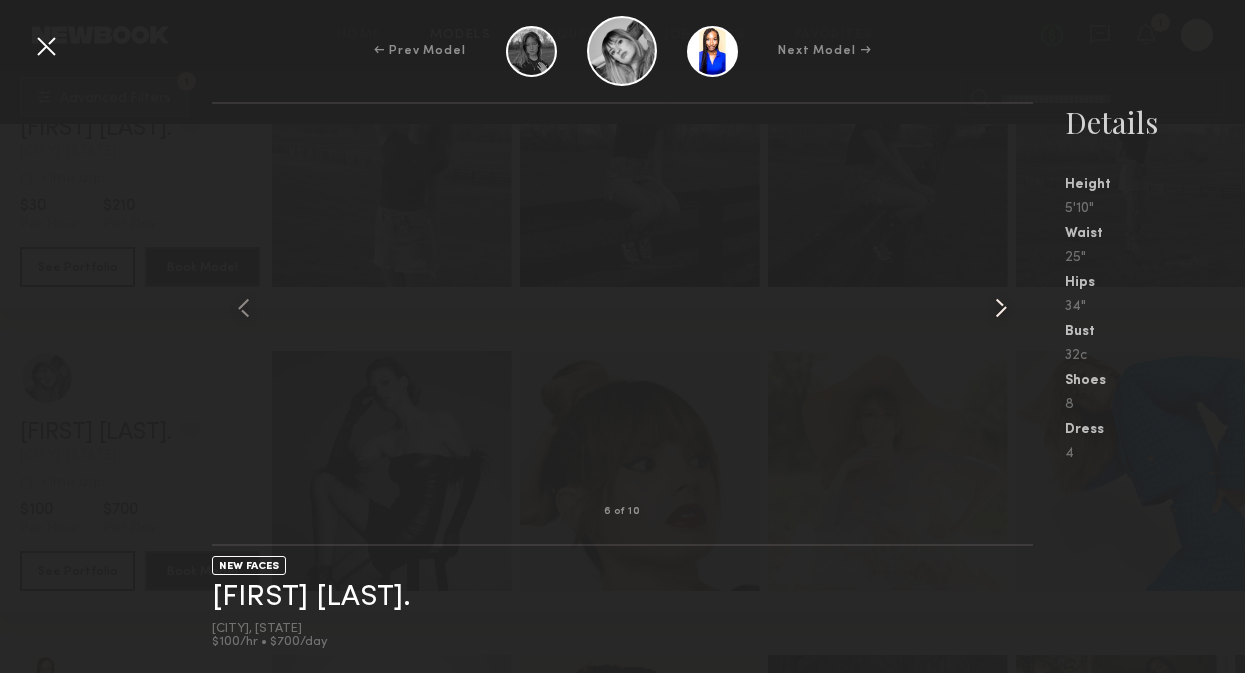 click at bounding box center (1001, 308) 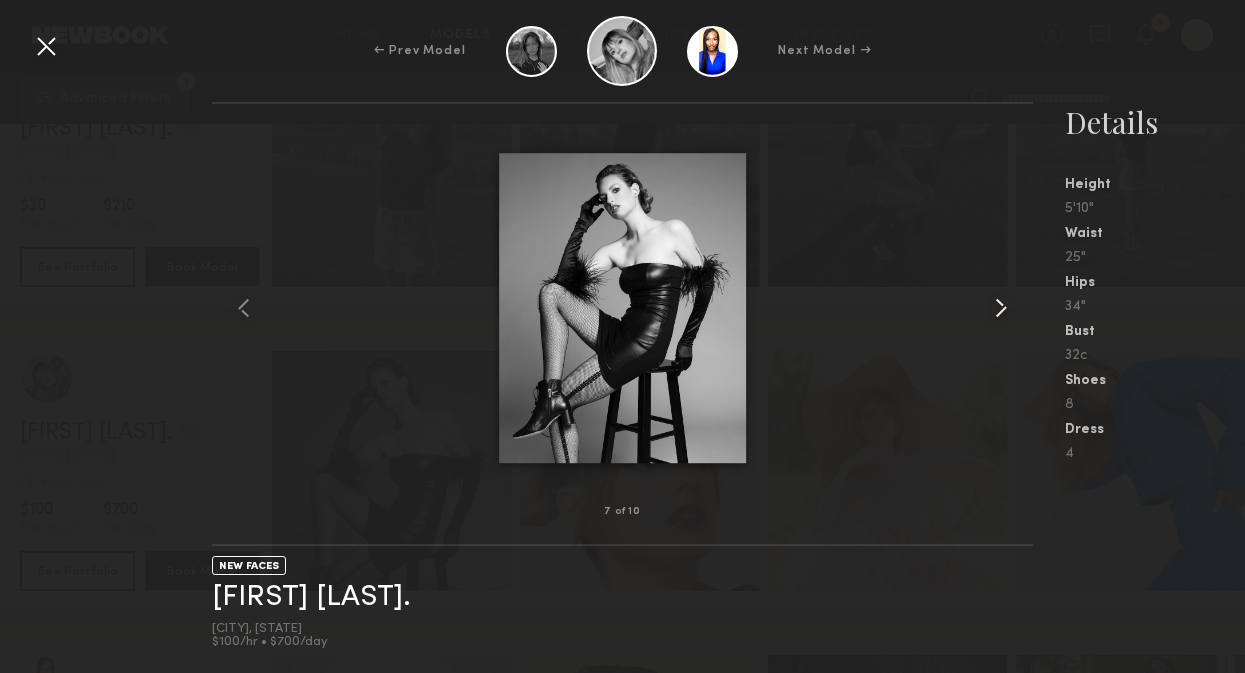 click at bounding box center (1001, 308) 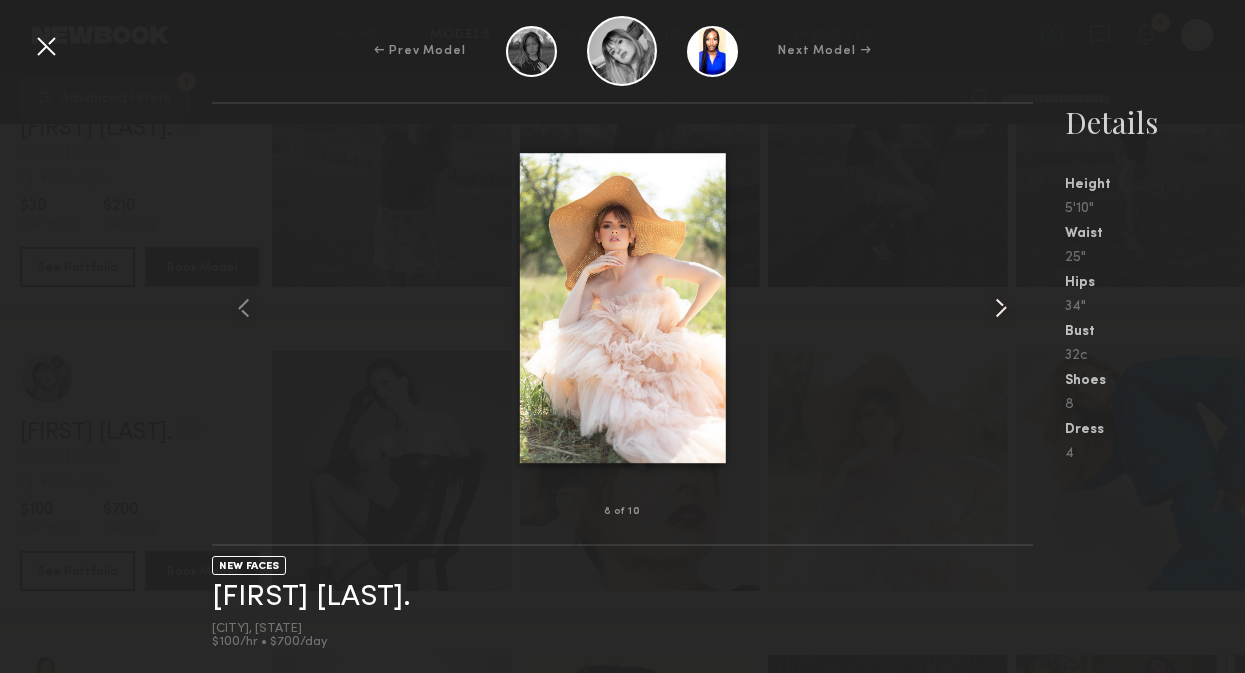 click at bounding box center [1001, 308] 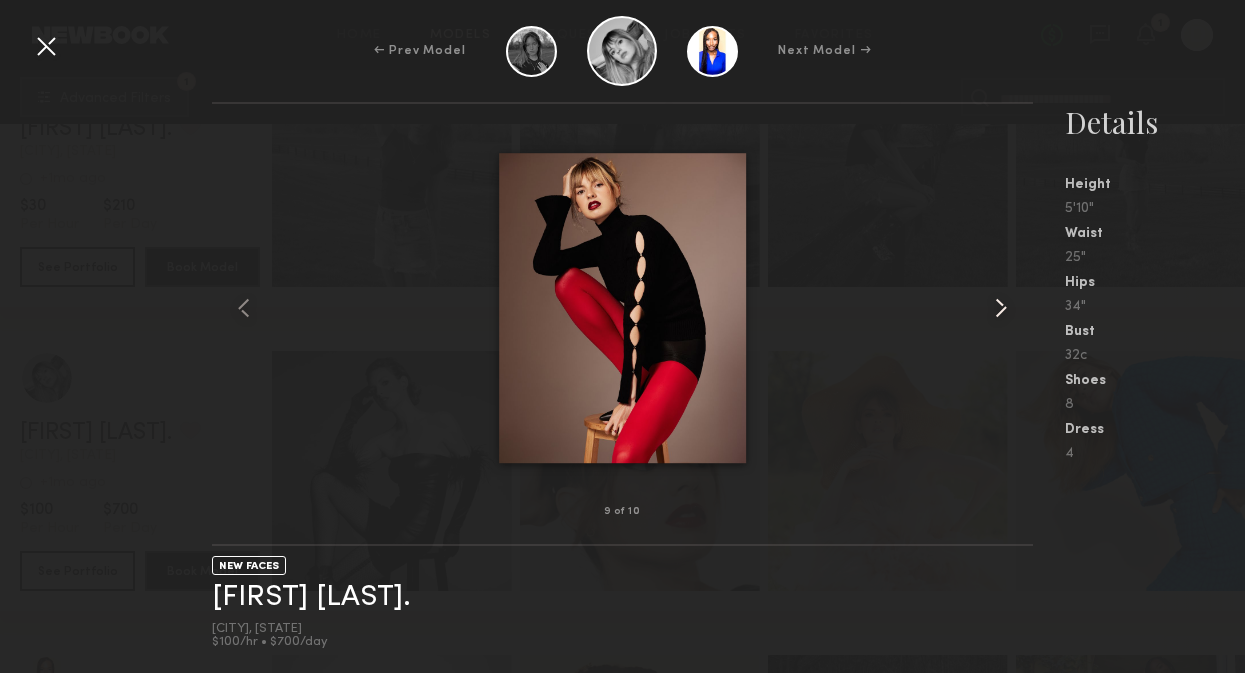click at bounding box center [1001, 308] 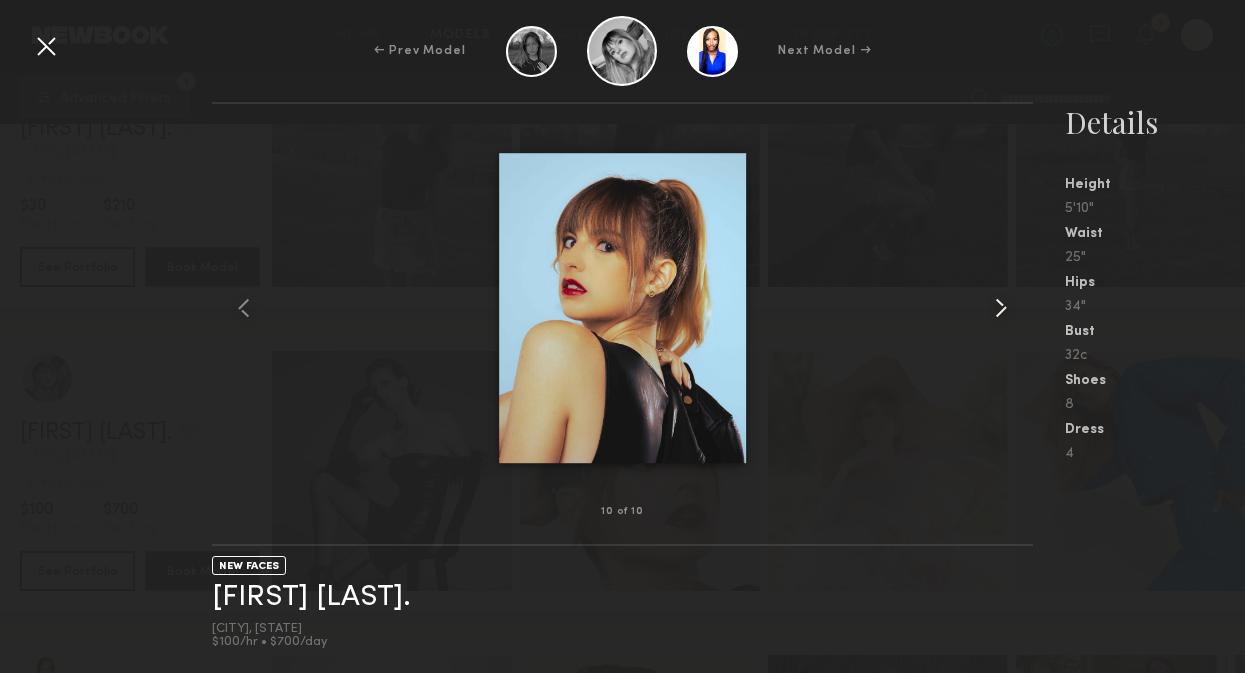 click at bounding box center [1001, 308] 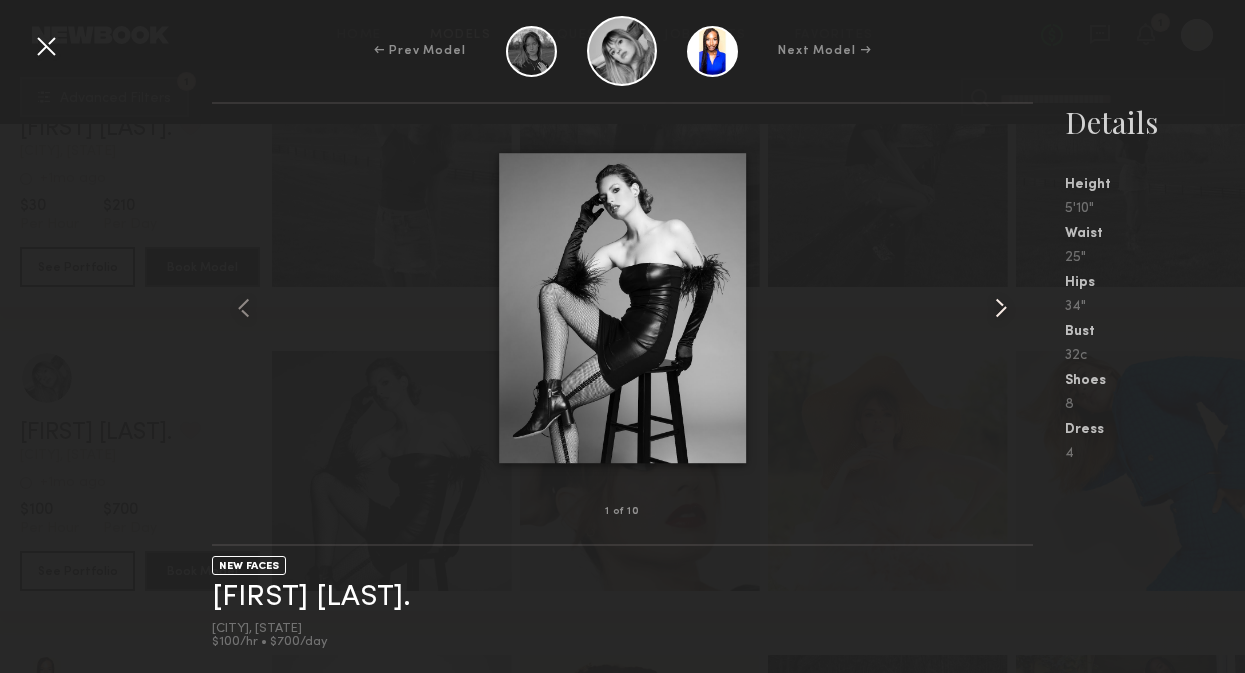 click at bounding box center (1001, 308) 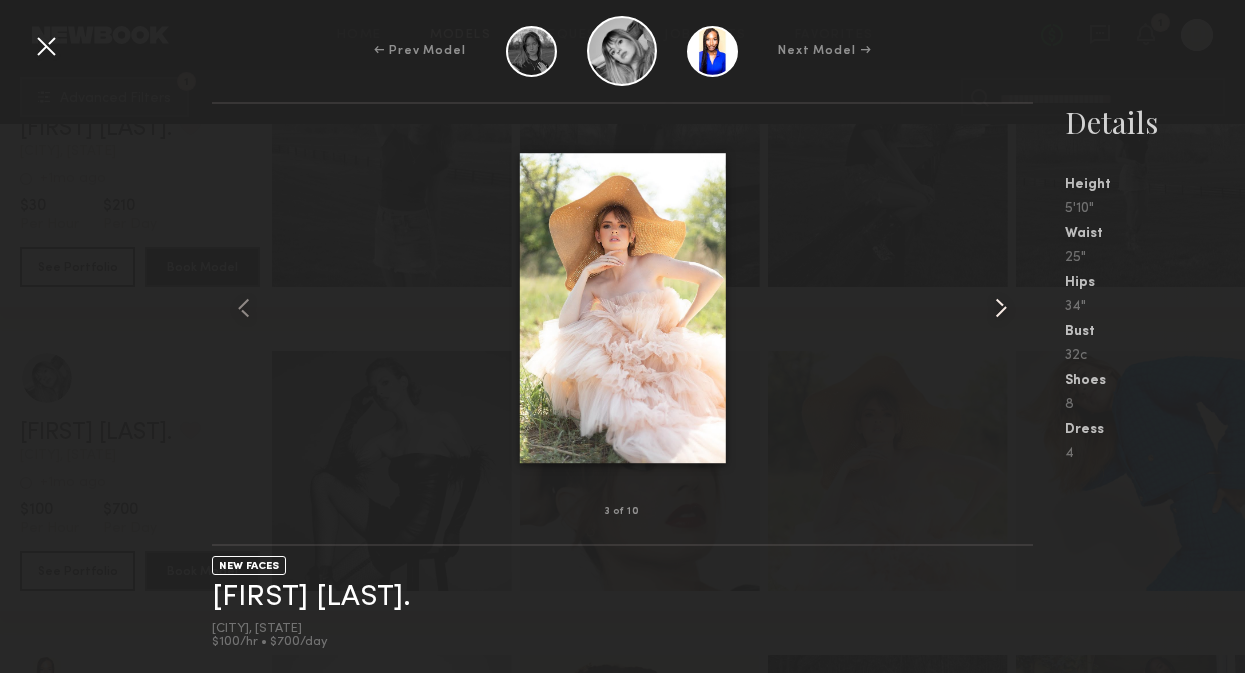click at bounding box center (1001, 308) 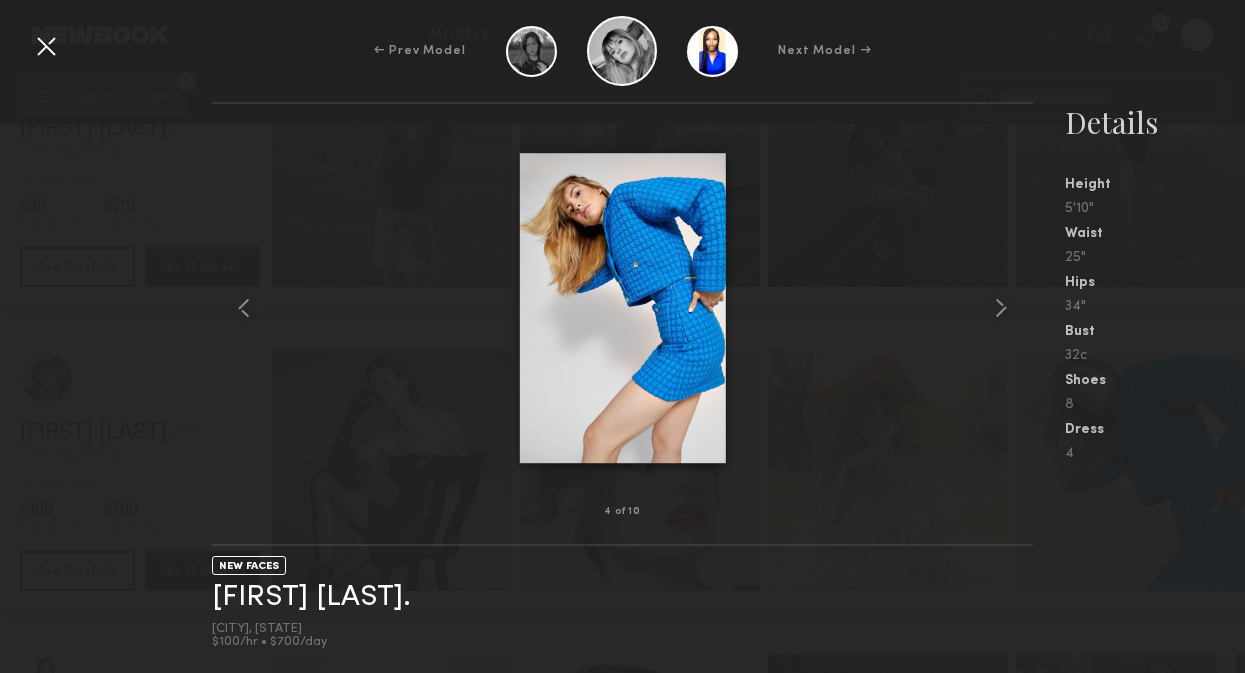 click at bounding box center (46, 46) 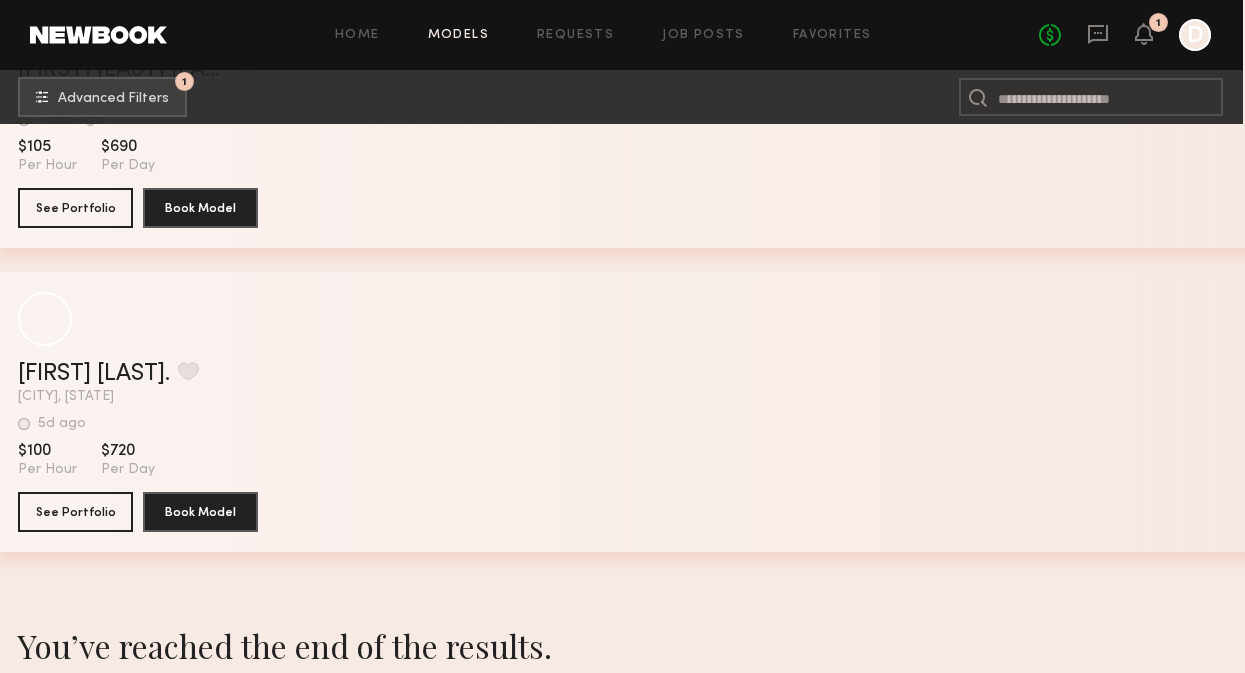 scroll, scrollTop: 17411, scrollLeft: 2, axis: both 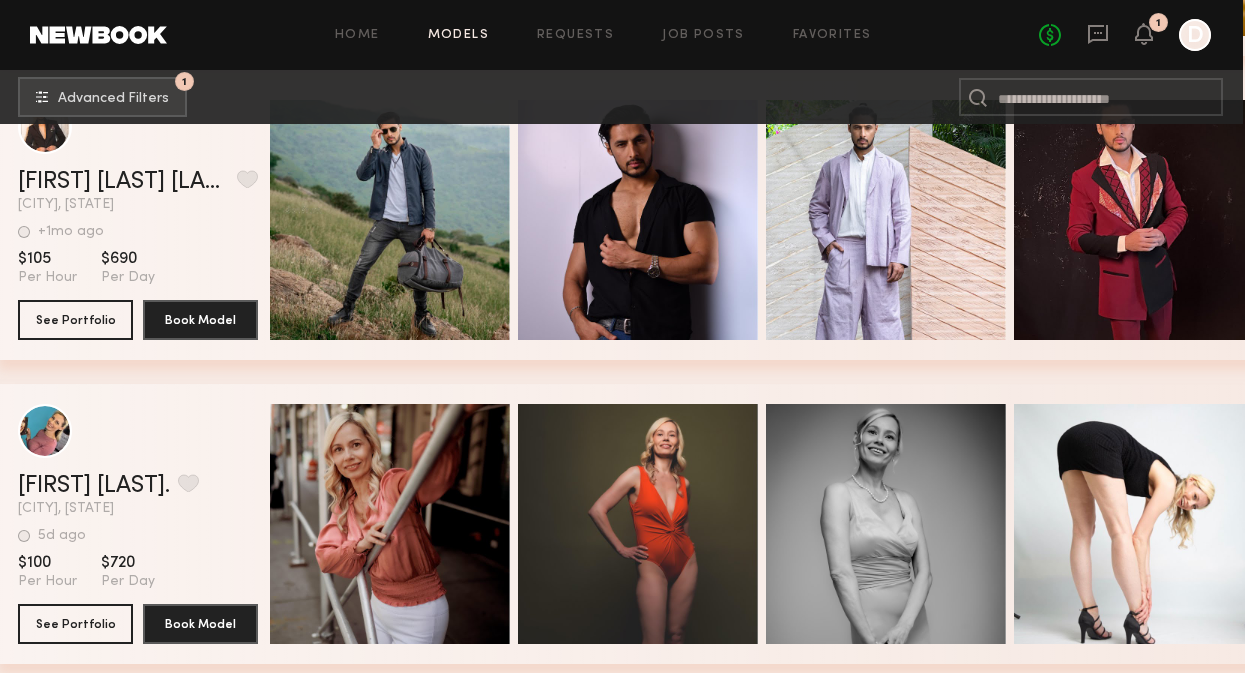 click 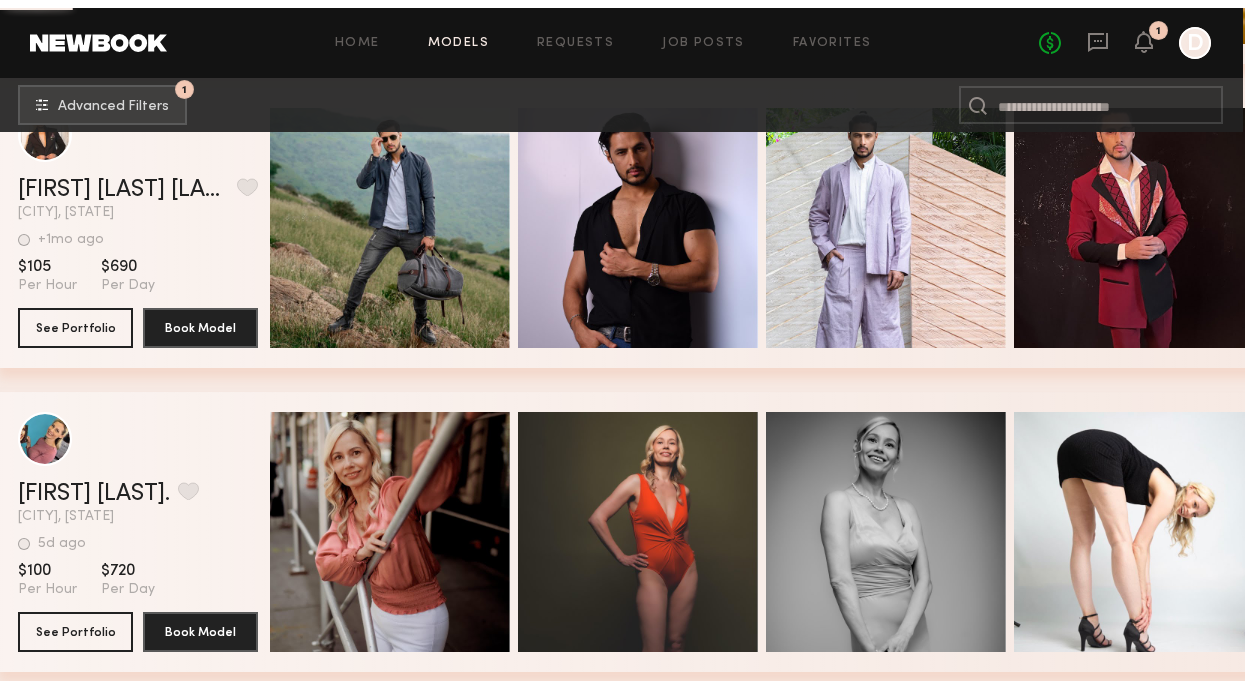 scroll, scrollTop: 0, scrollLeft: 0, axis: both 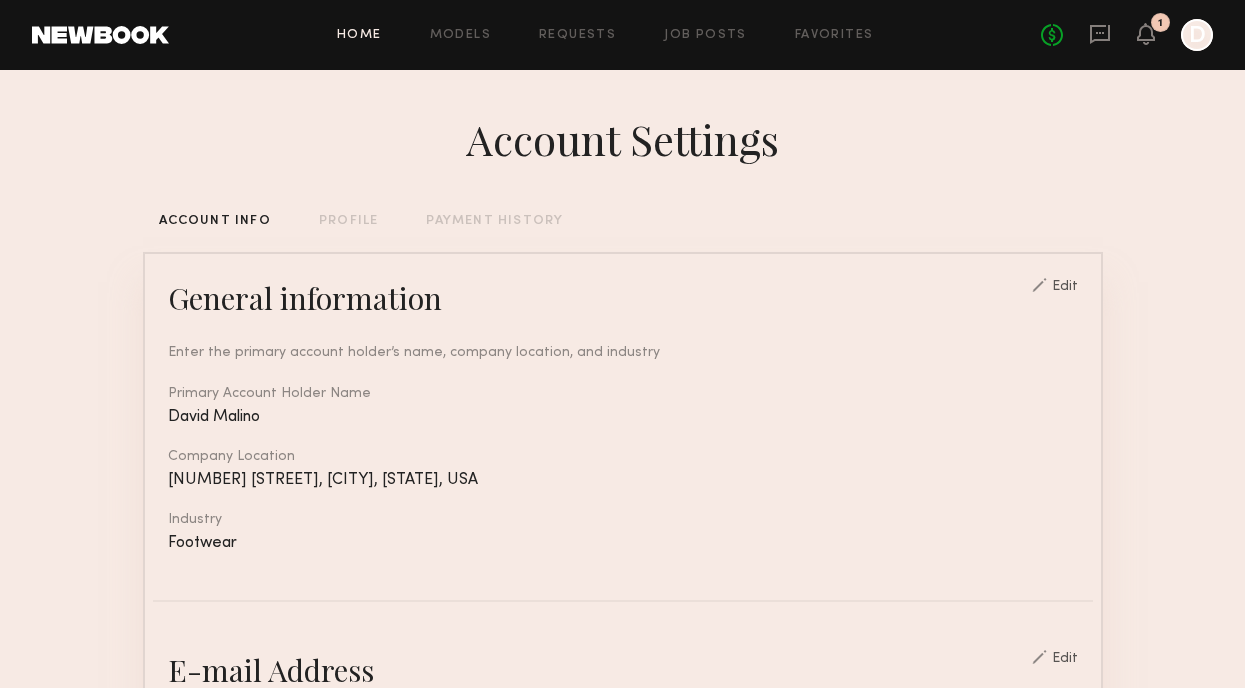 click on "Home" 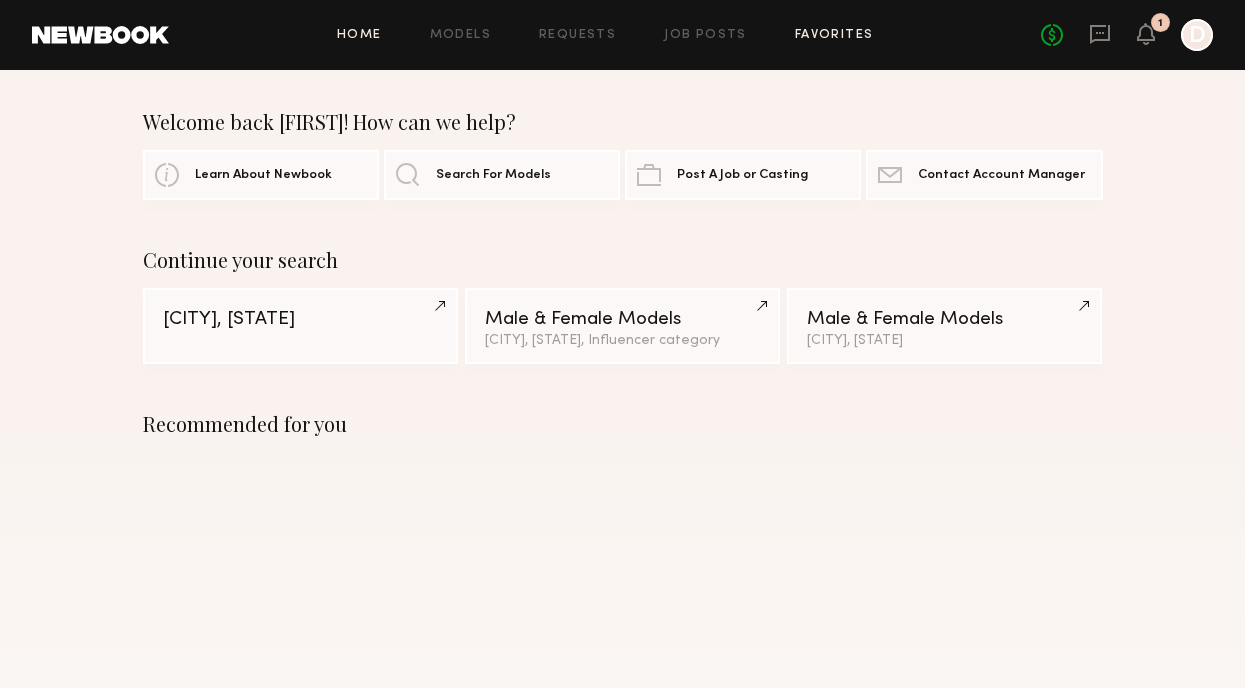 click on "Favorites" 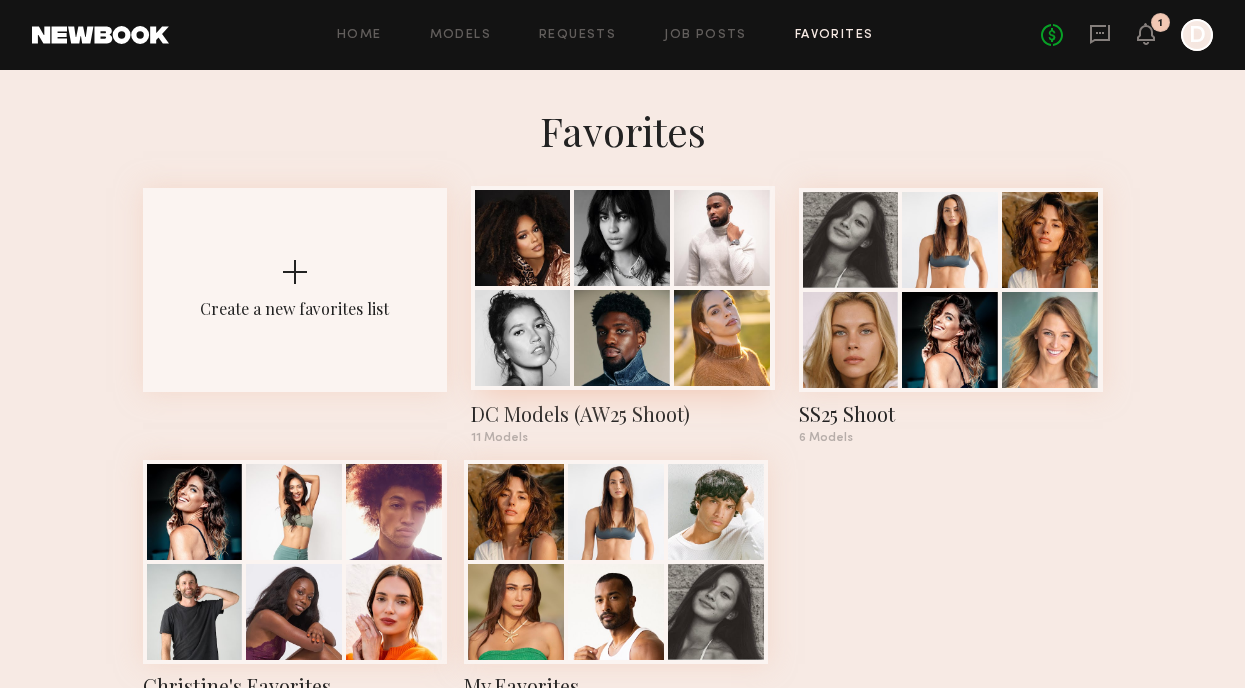 click 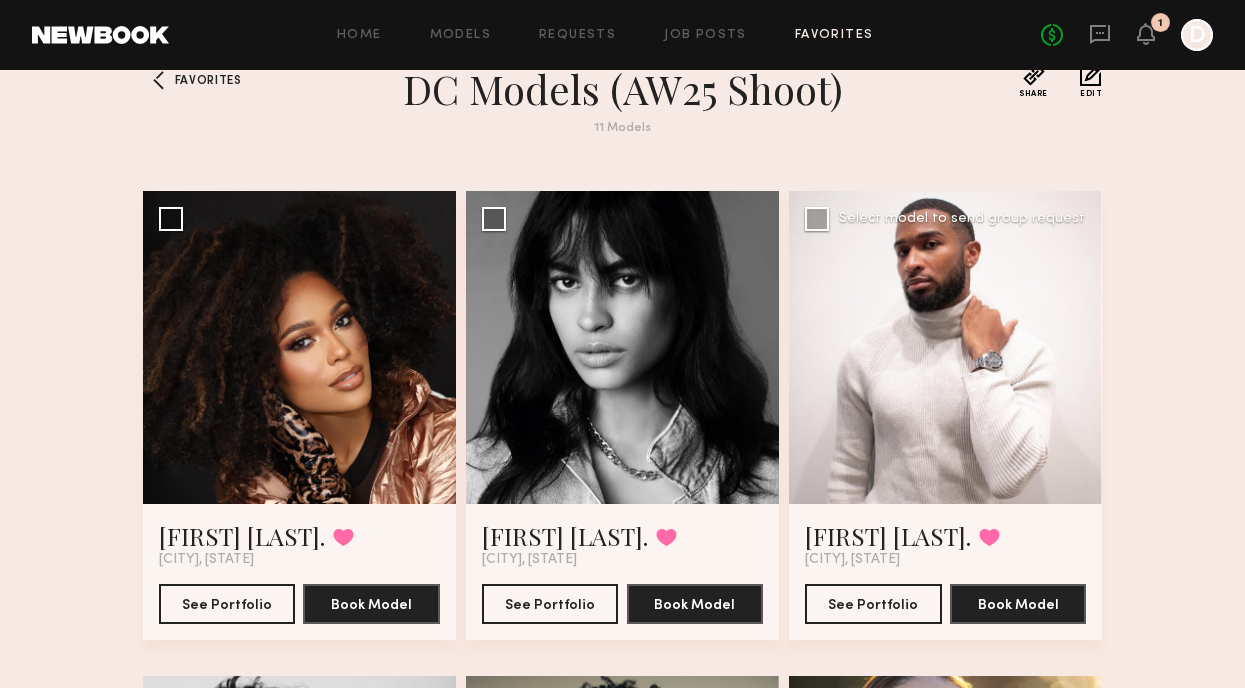 scroll, scrollTop: 39, scrollLeft: 0, axis: vertical 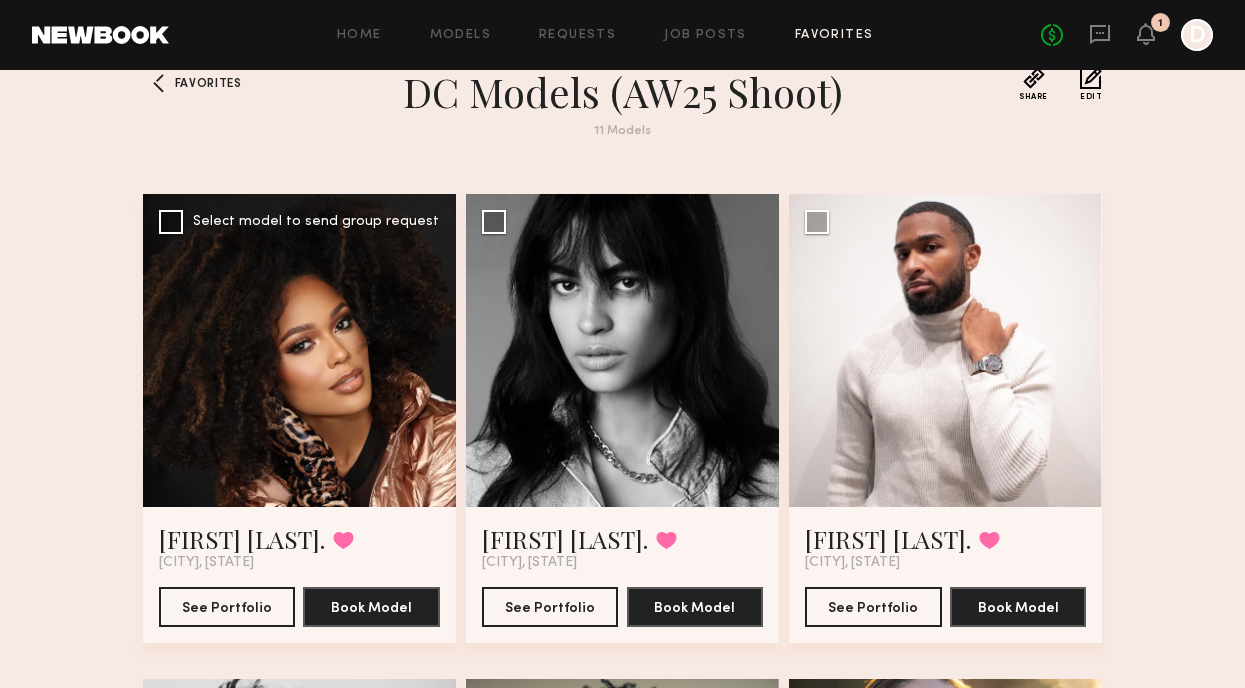 click 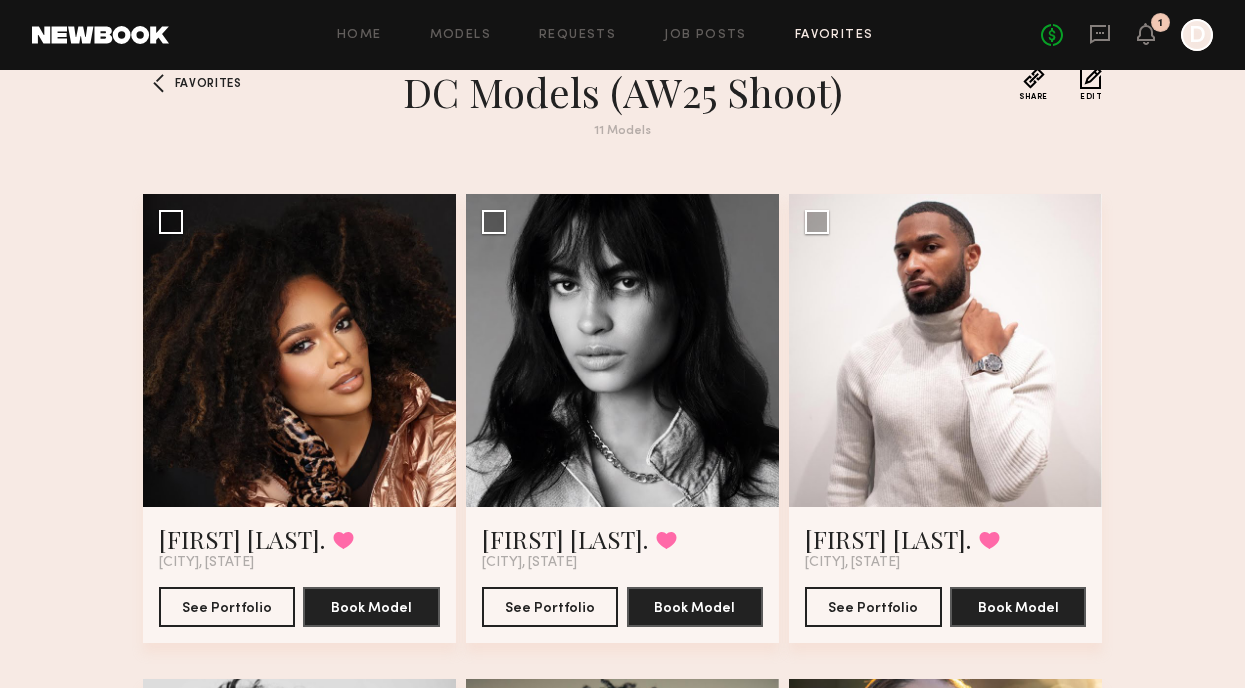 scroll, scrollTop: 0, scrollLeft: 0, axis: both 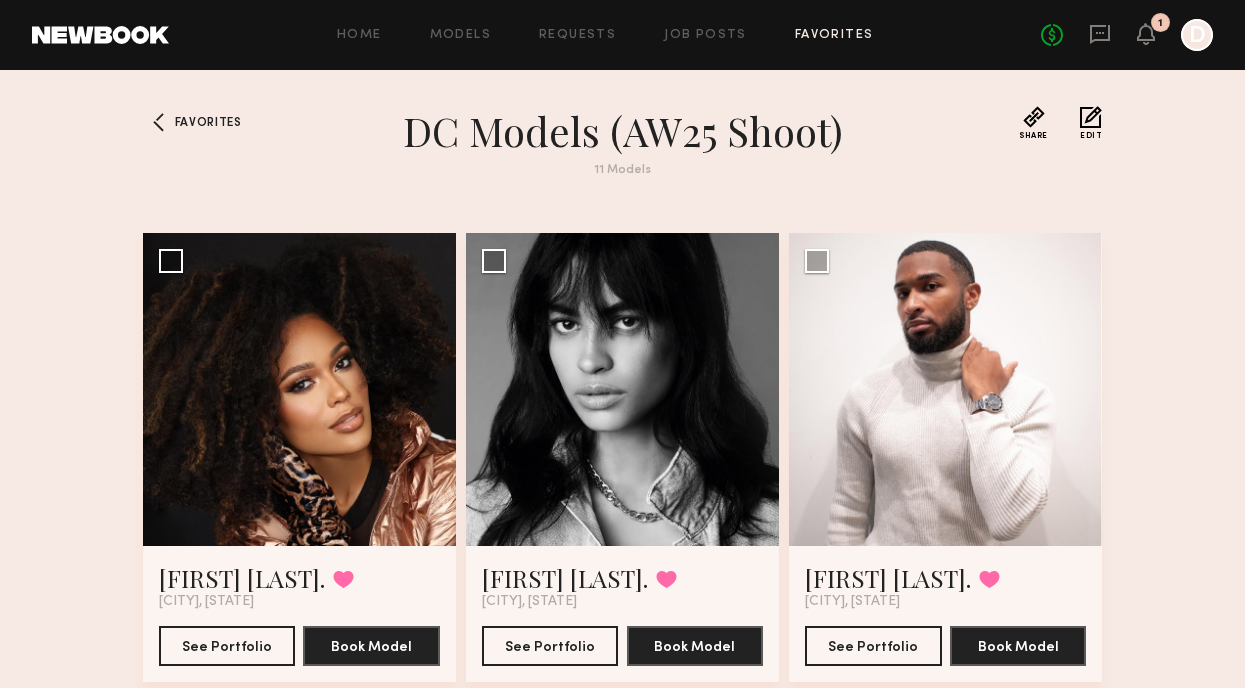 click on "Edit" 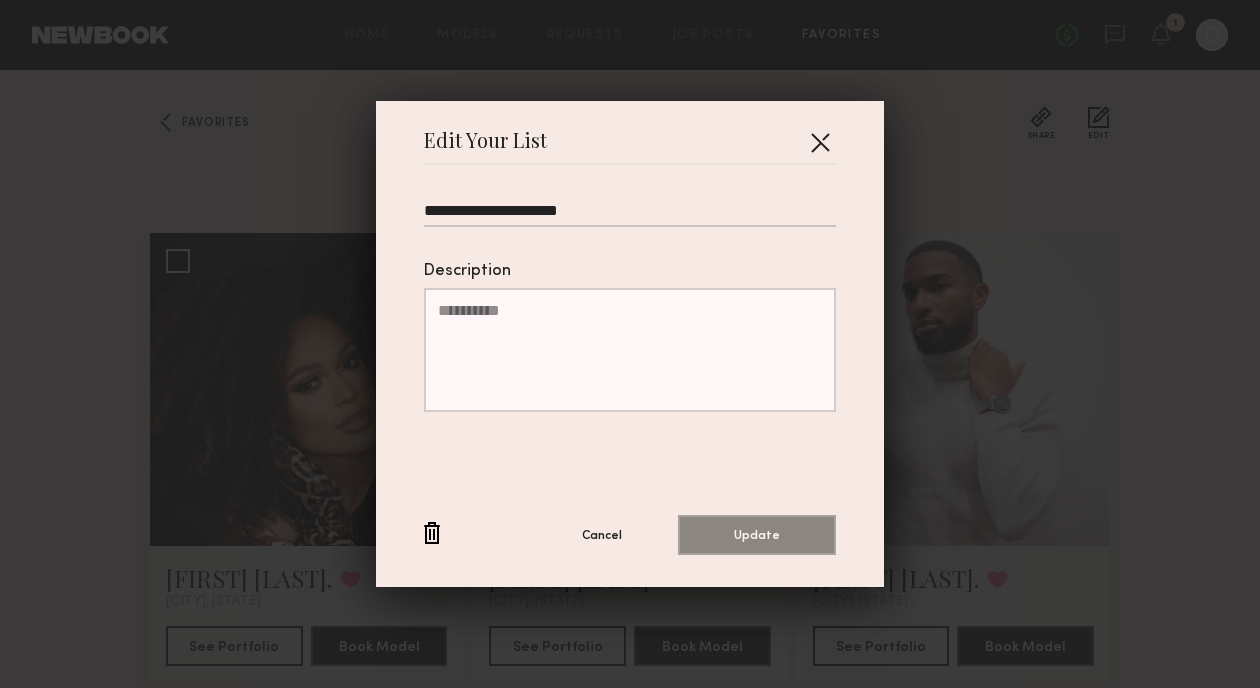click at bounding box center (820, 142) 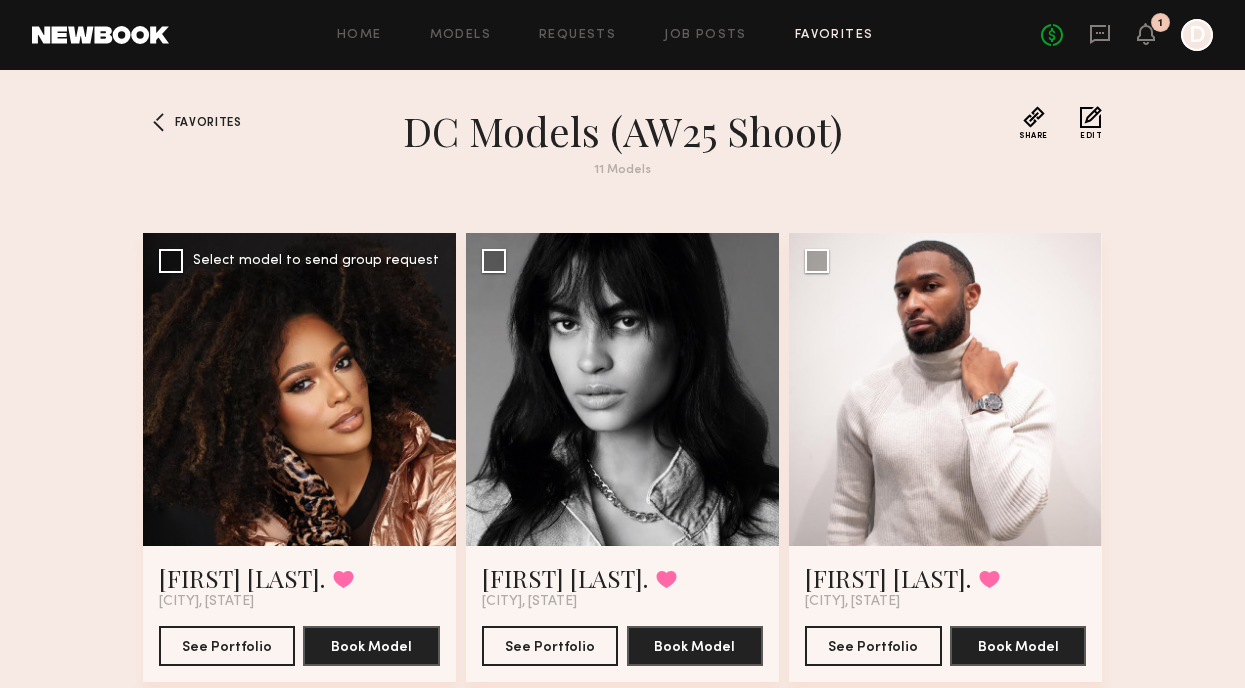 click 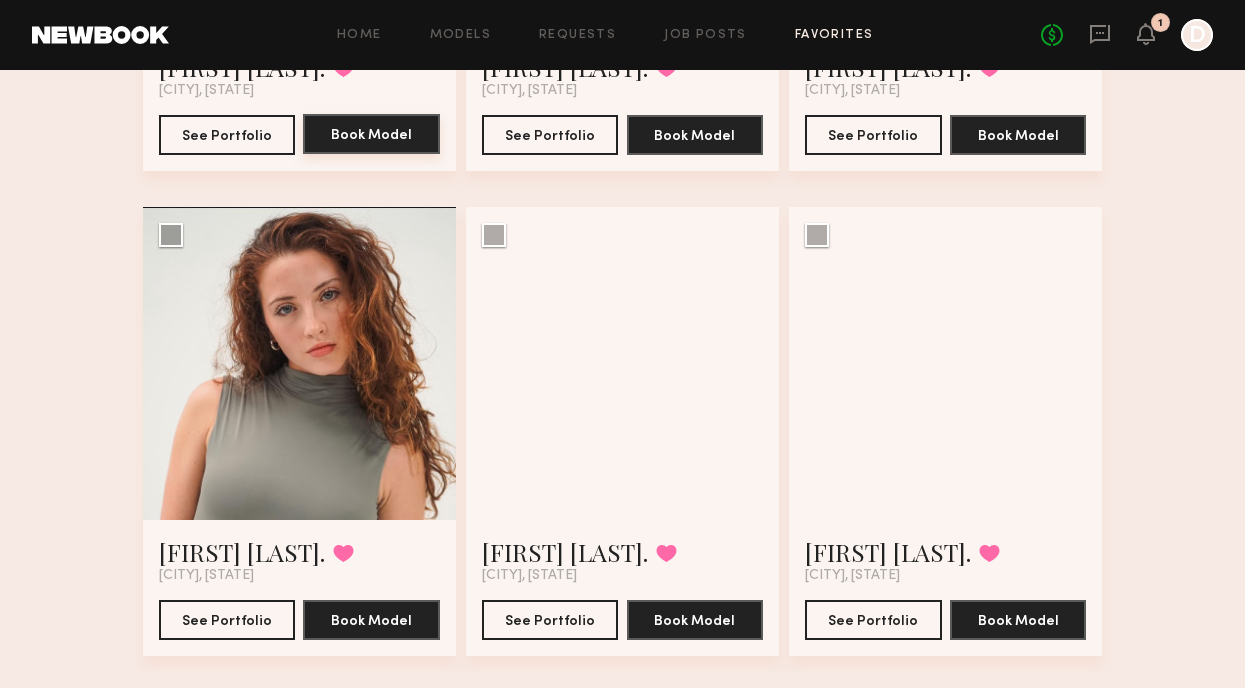 scroll, scrollTop: 998, scrollLeft: 0, axis: vertical 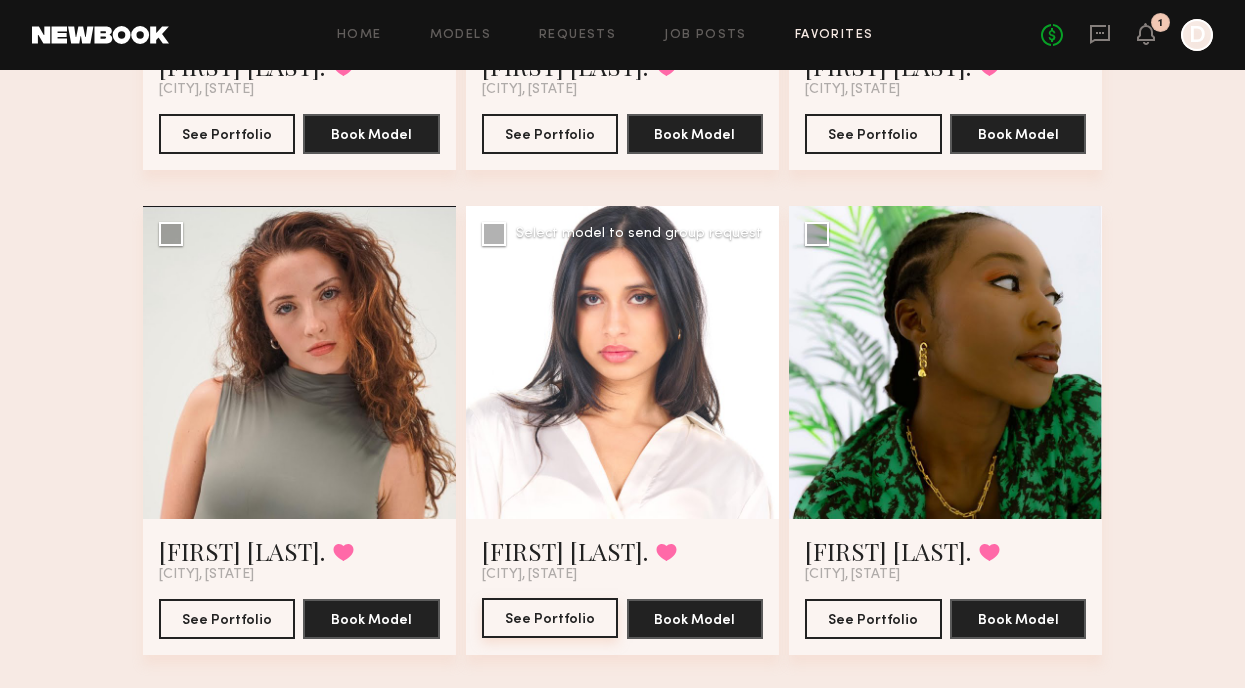 click on "See Portfolio" 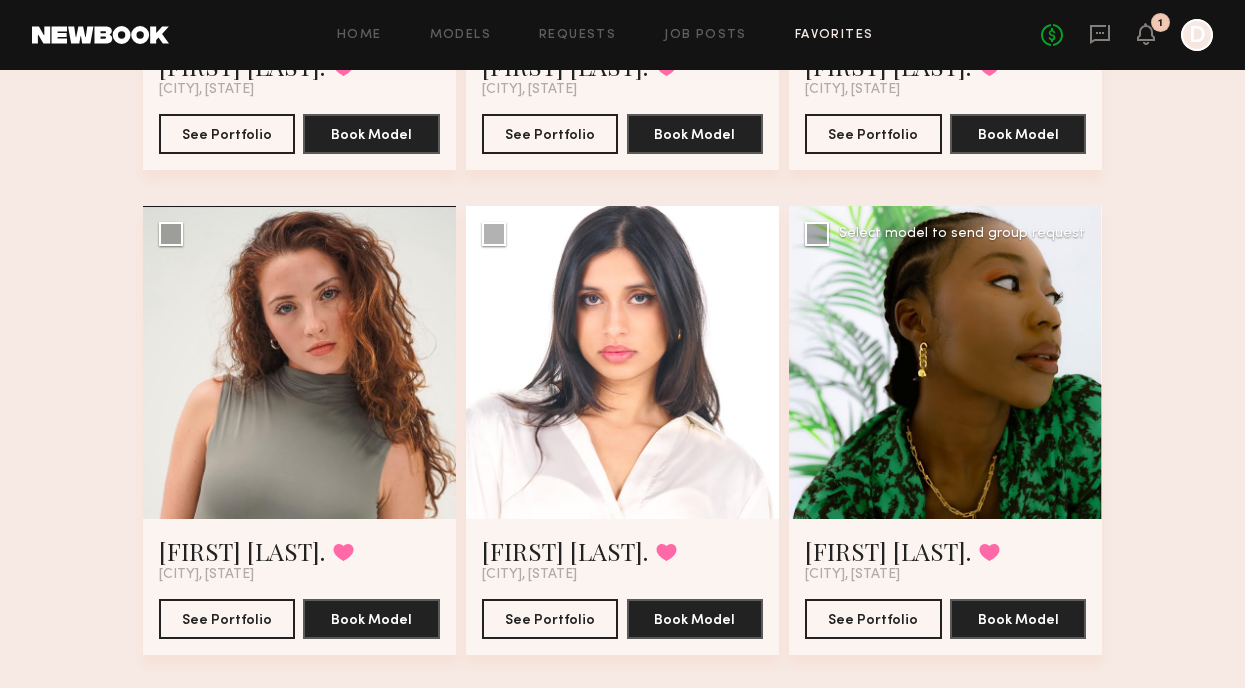 click 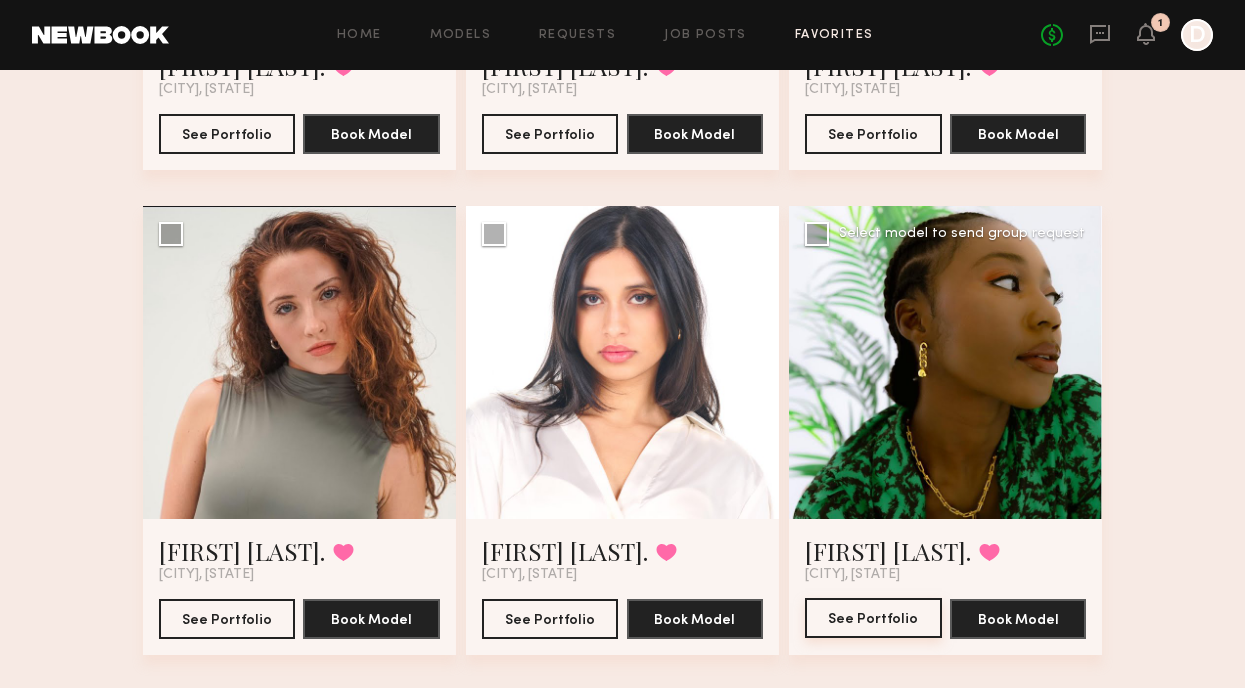 click on "See Portfolio" 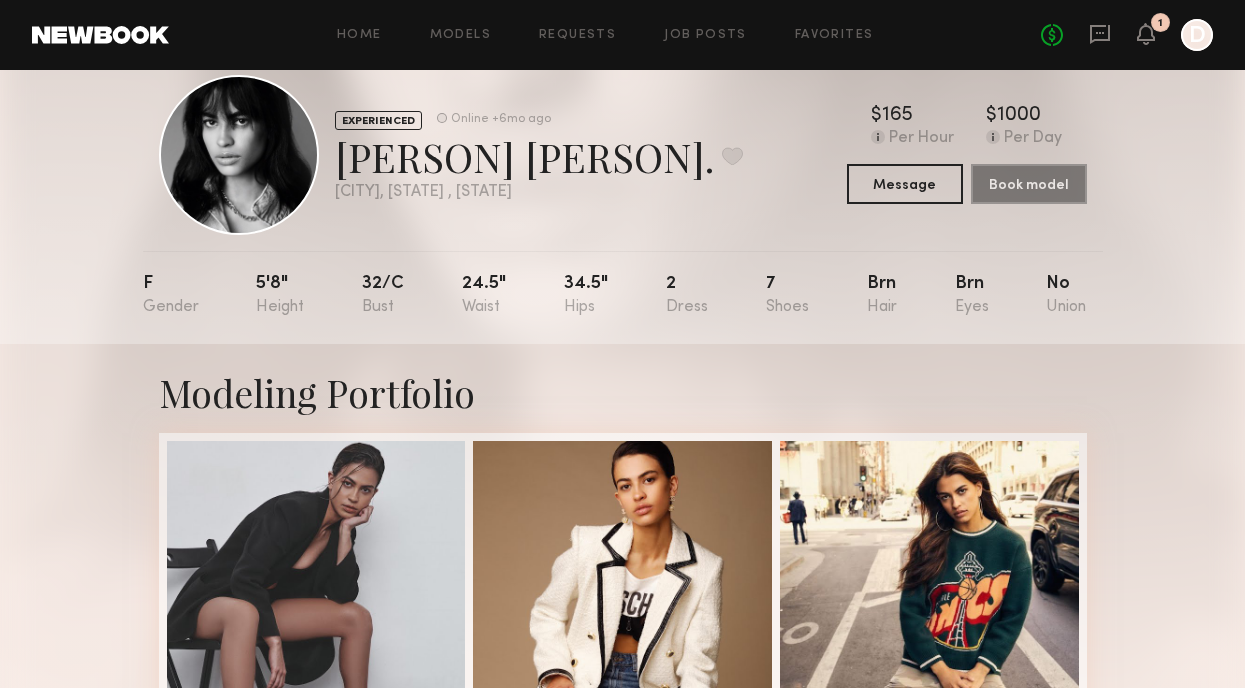 scroll, scrollTop: 0, scrollLeft: 0, axis: both 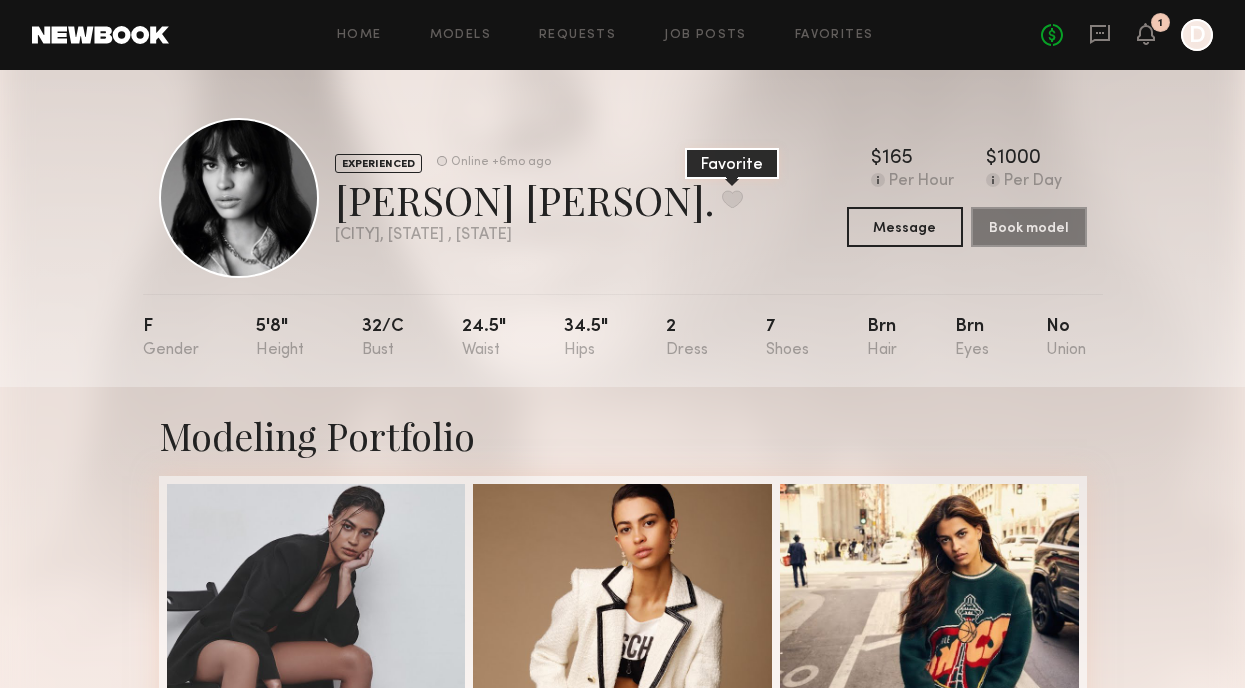 click 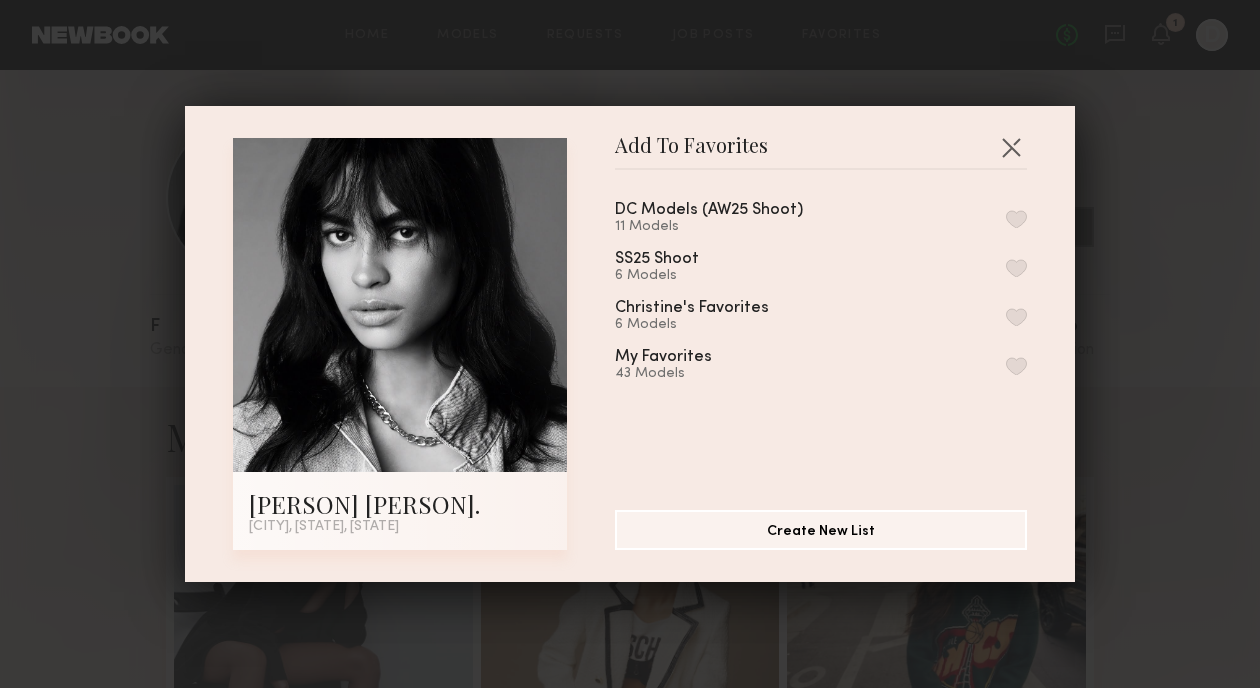 click at bounding box center [1016, 219] 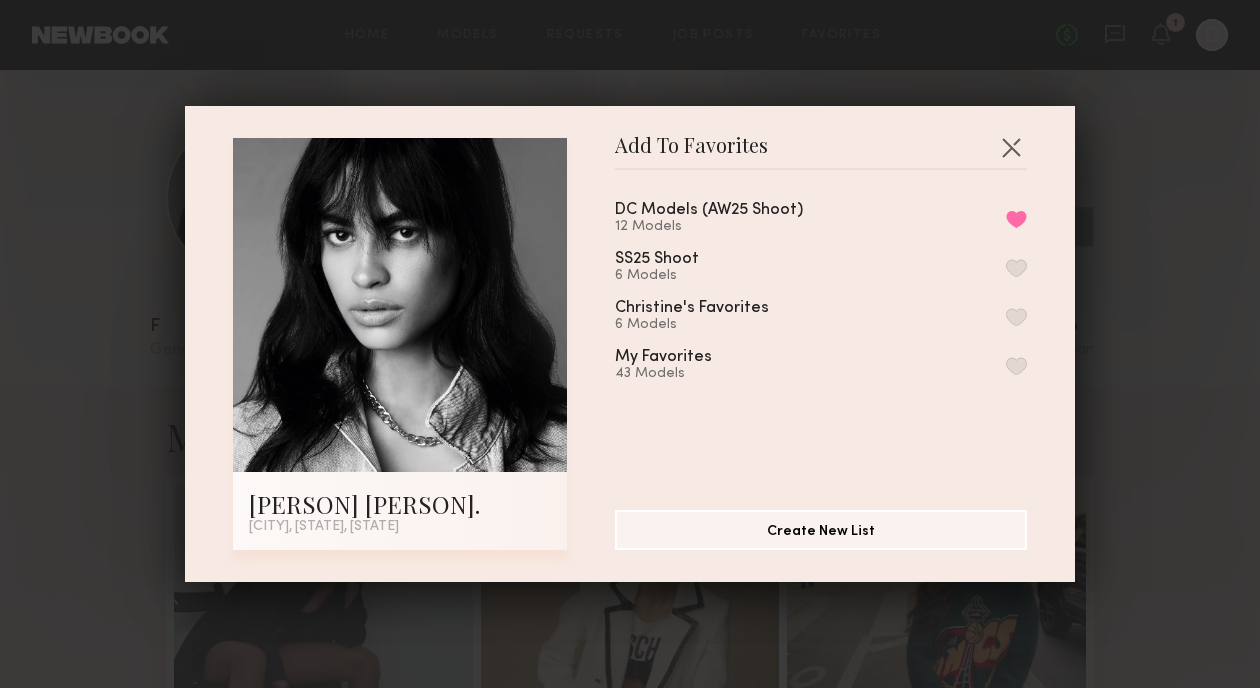 click on "Add To Favorites Matisse S. Washington, D.C., DC Add To Favorites DC Models (AW25 Shoot) 12   Models Remove from favorite list SS25 Shoot 6   Models Christine's Favorites 6   Models My Favorites 43   Models Create New List" at bounding box center [630, 344] 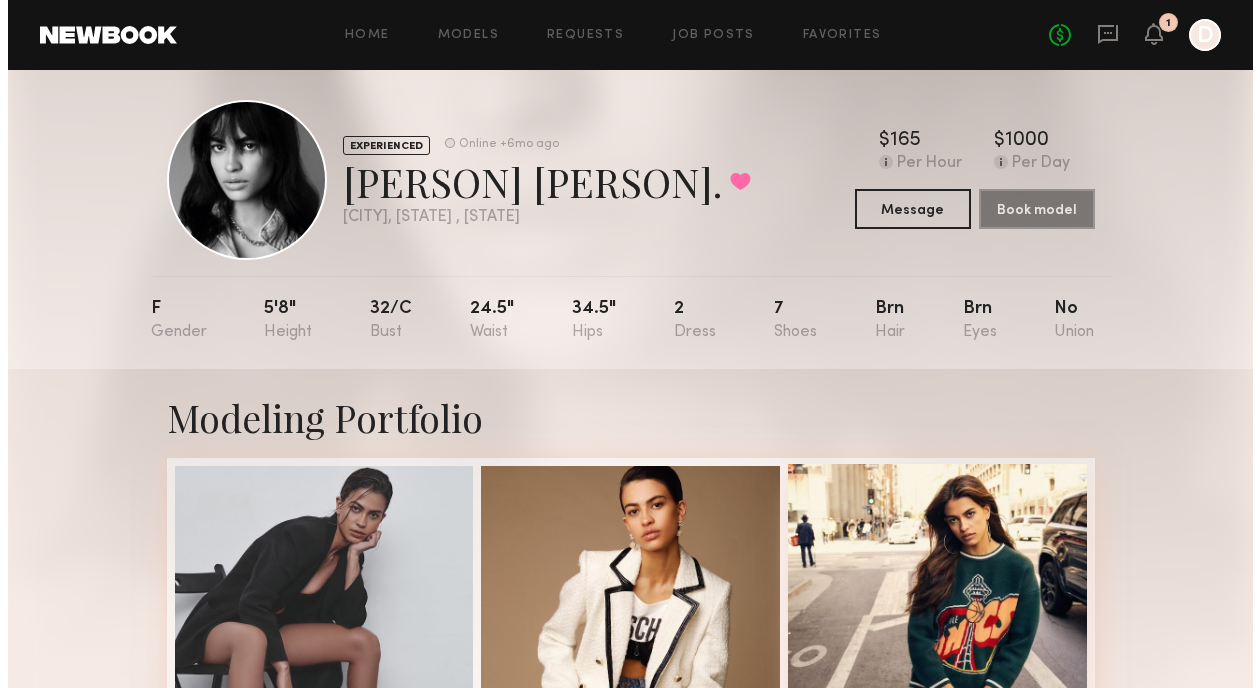 scroll, scrollTop: 0, scrollLeft: 0, axis: both 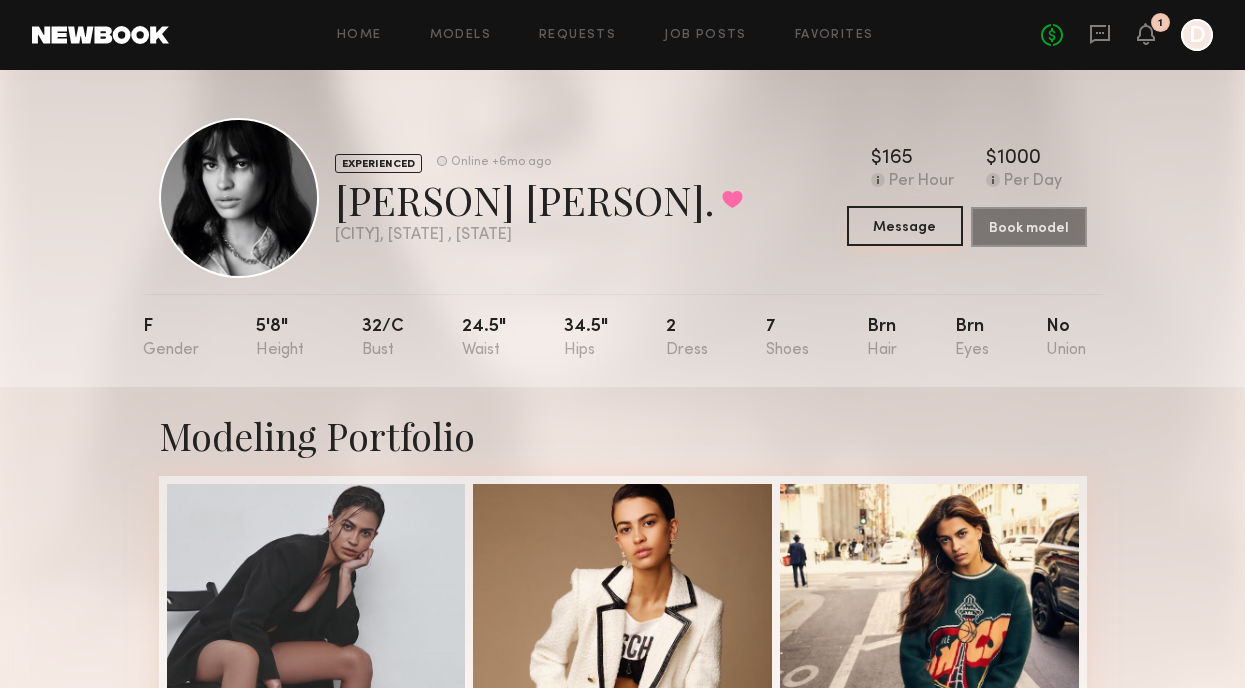 click on "Message" 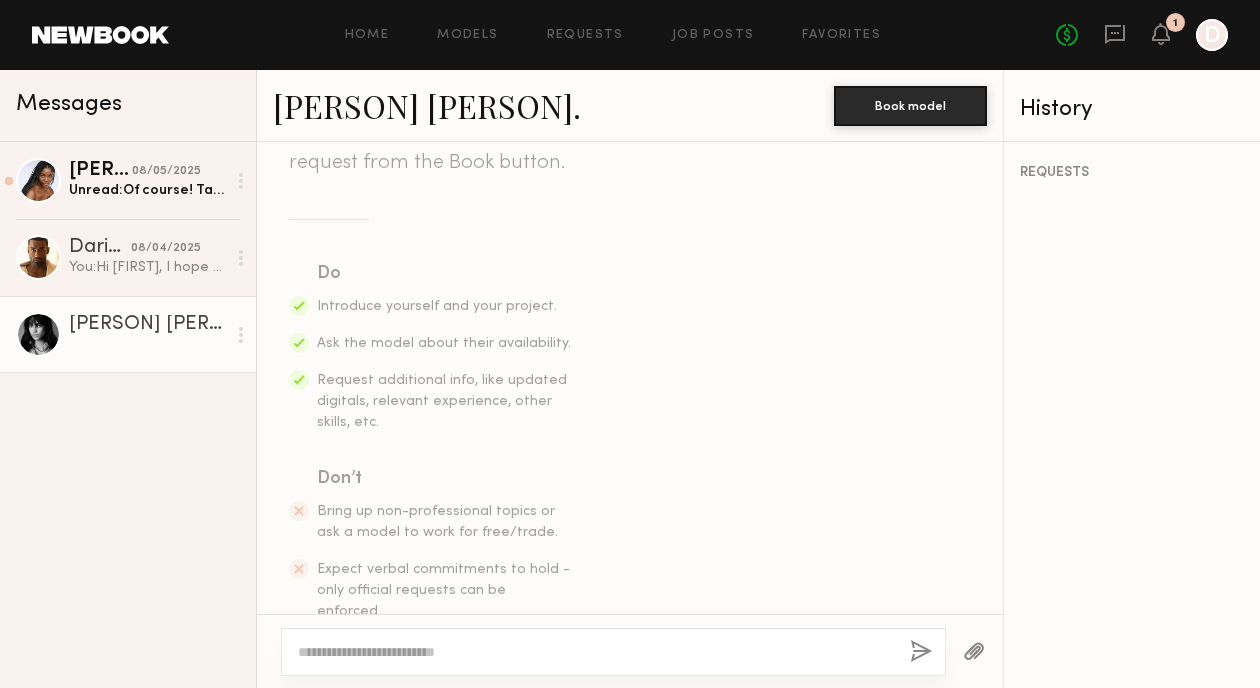 scroll, scrollTop: 247, scrollLeft: 0, axis: vertical 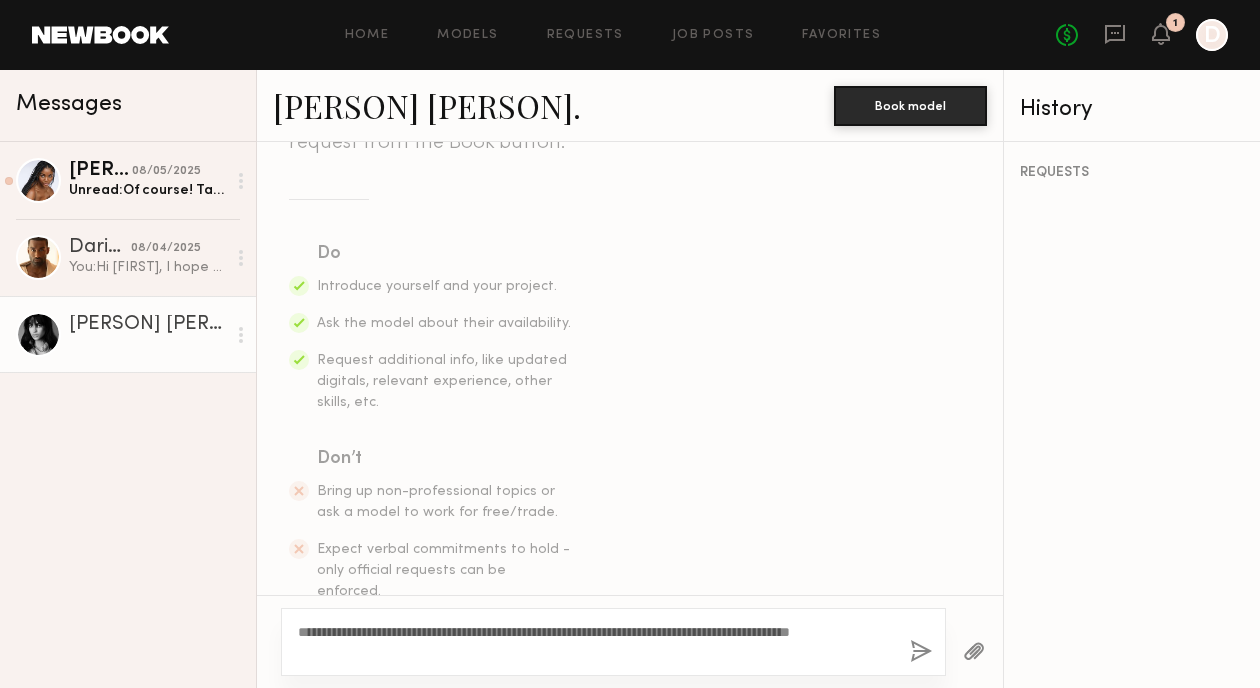 click on "**********" 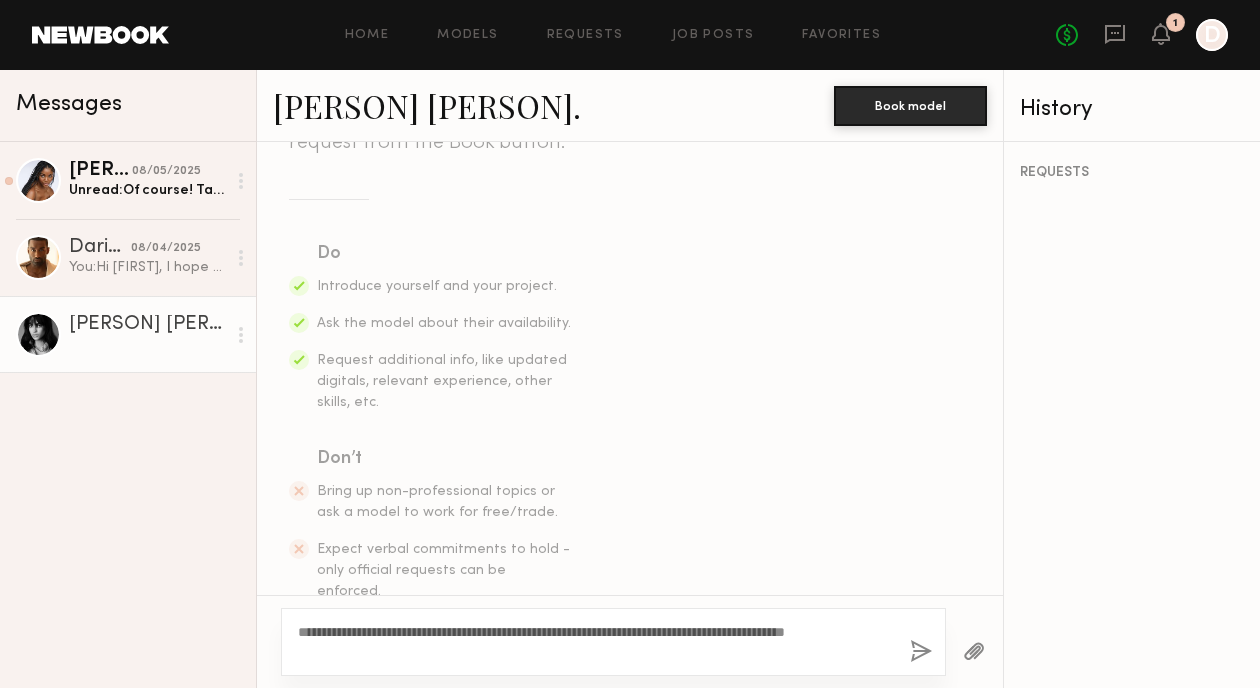 click on "**********" 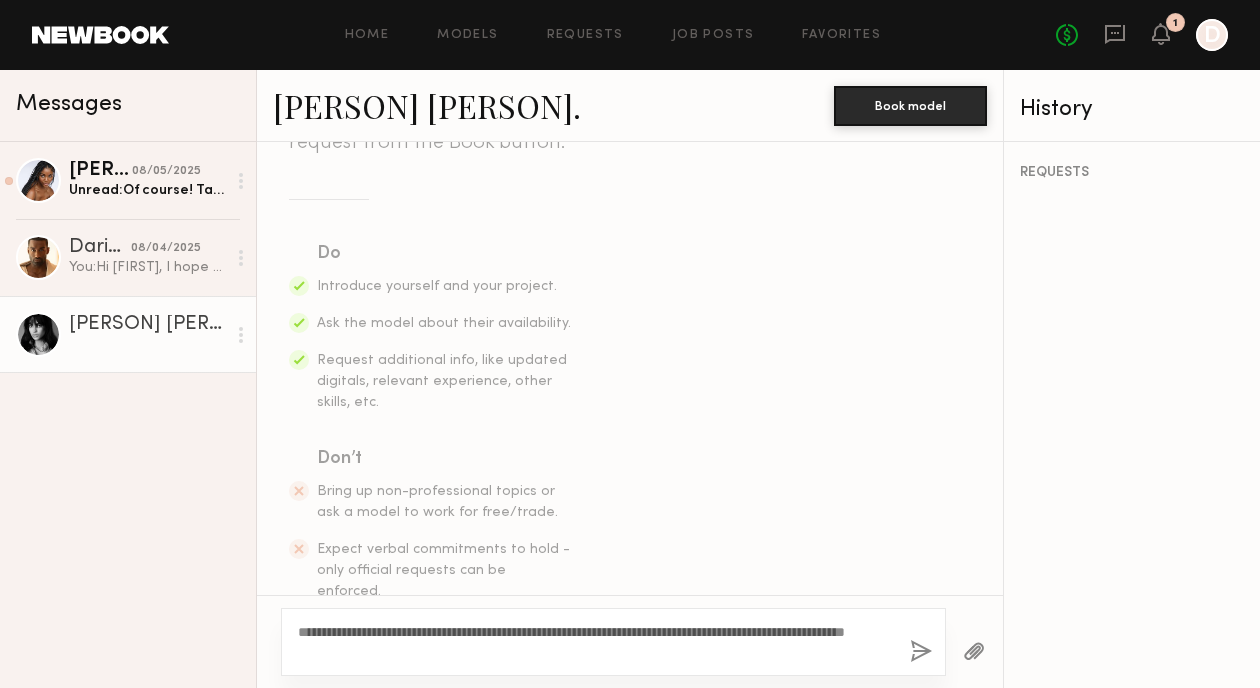 drag, startPoint x: 422, startPoint y: 630, endPoint x: 471, endPoint y: 632, distance: 49.0408 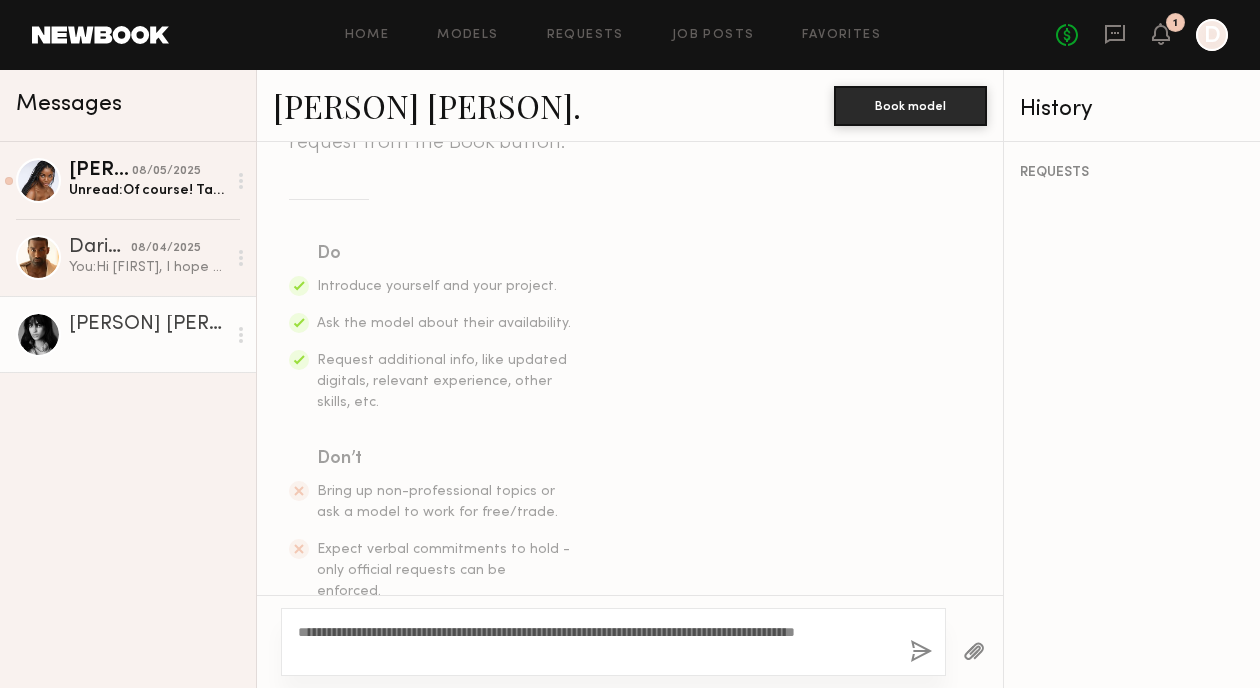 click on "**********" 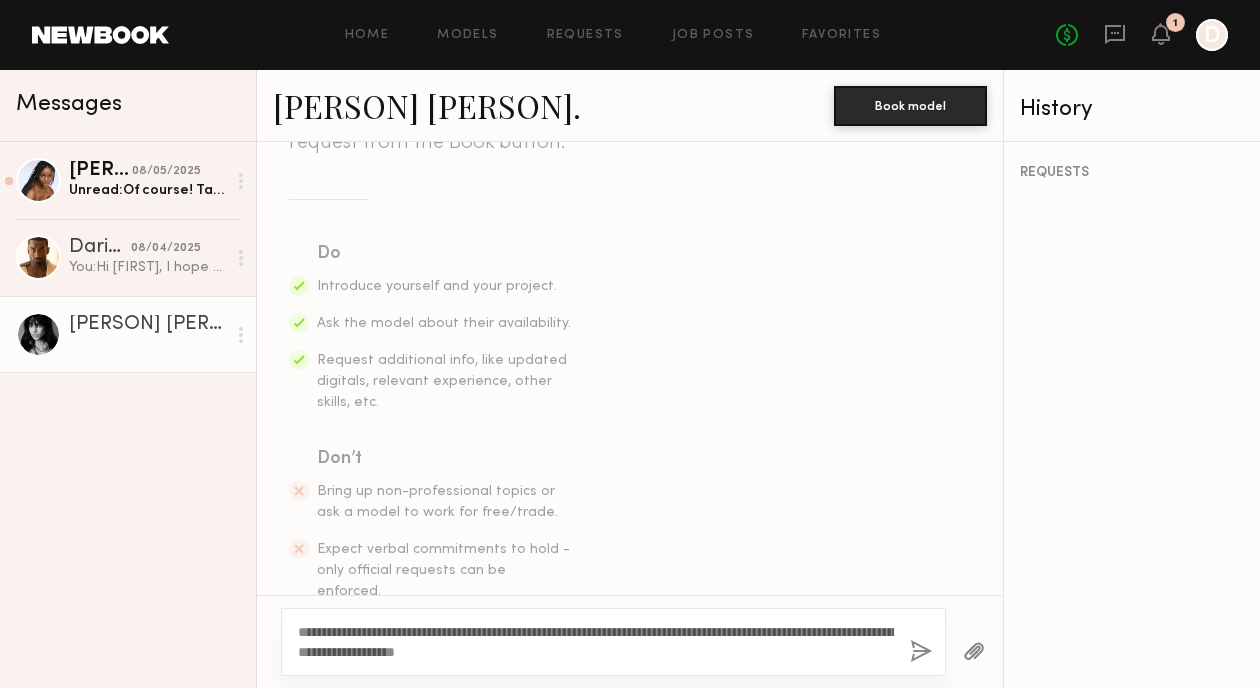 click on "**********" 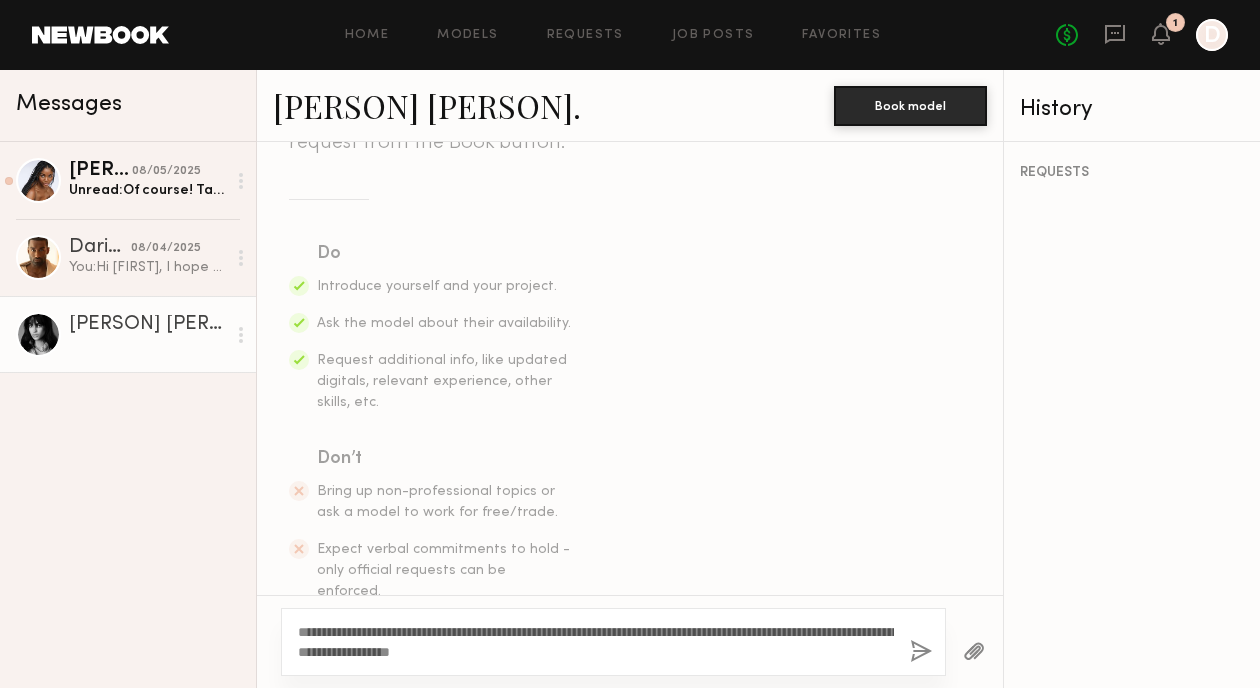 click on "**********" 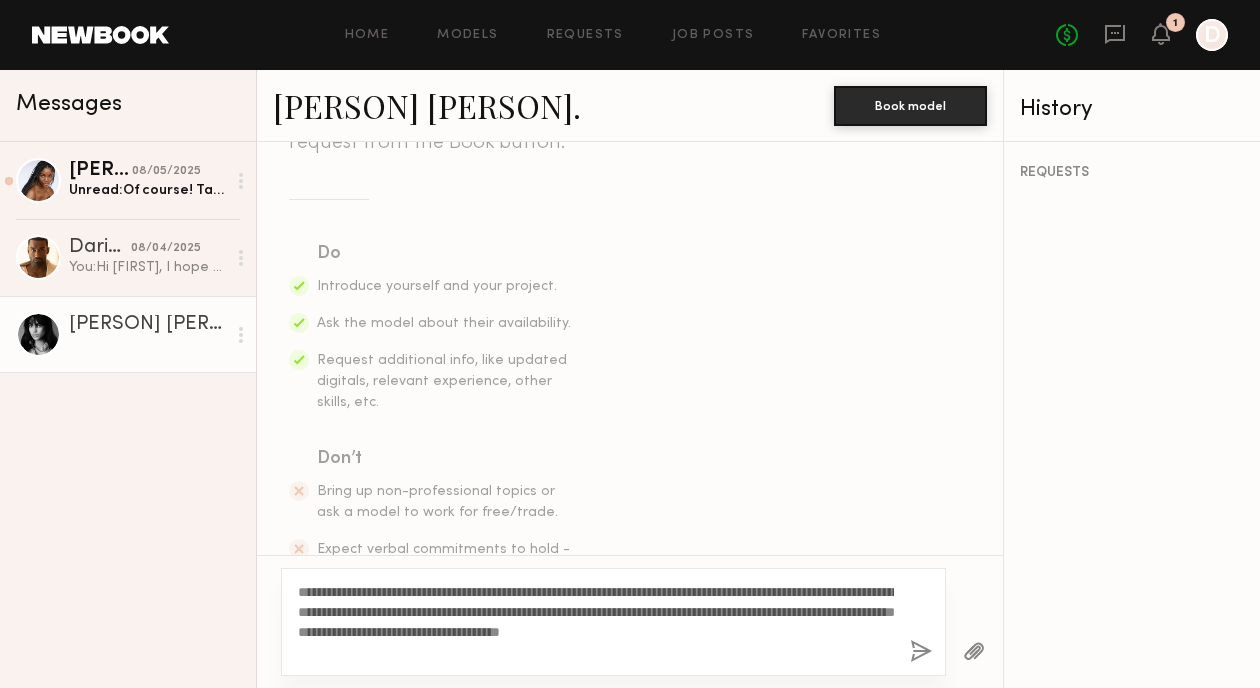 click on "**********" 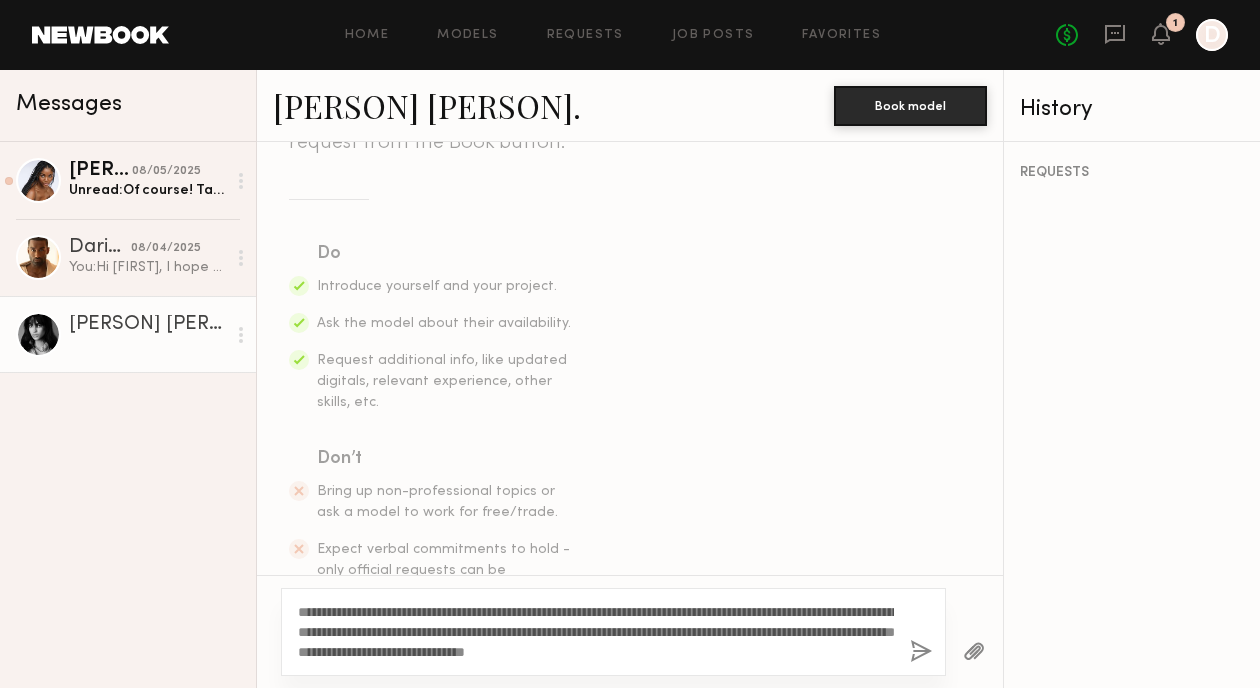 click on "**********" 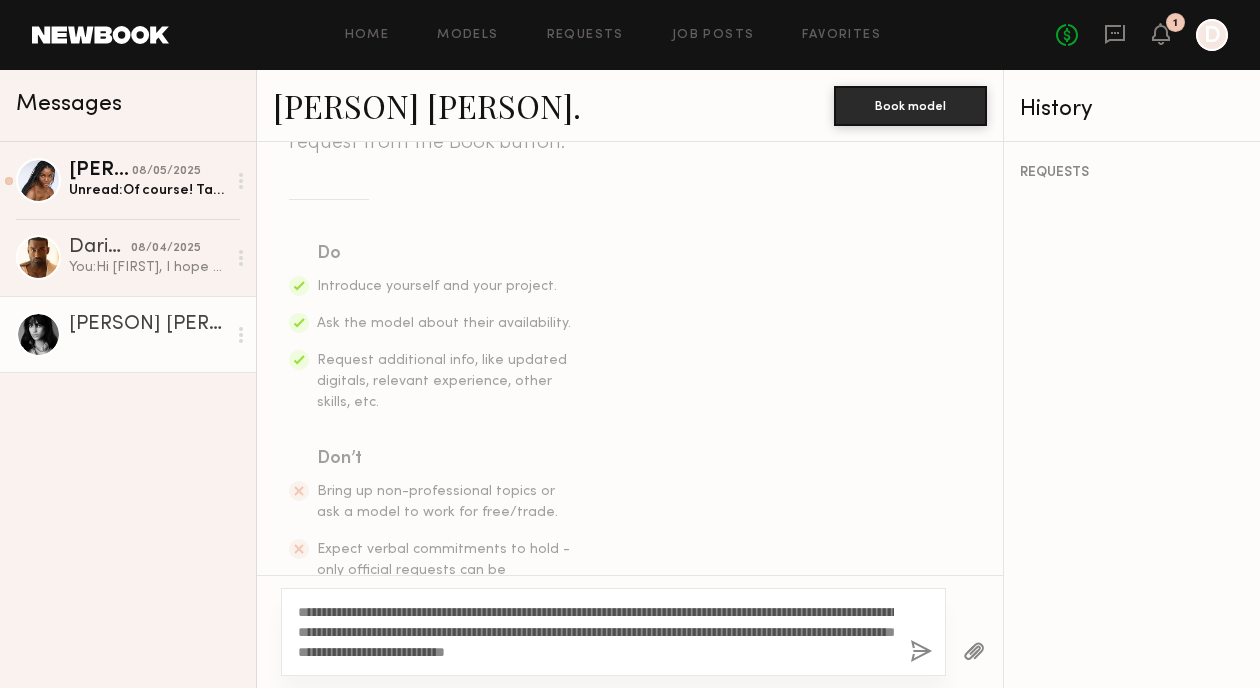 drag, startPoint x: 445, startPoint y: 636, endPoint x: 300, endPoint y: 635, distance: 145.00345 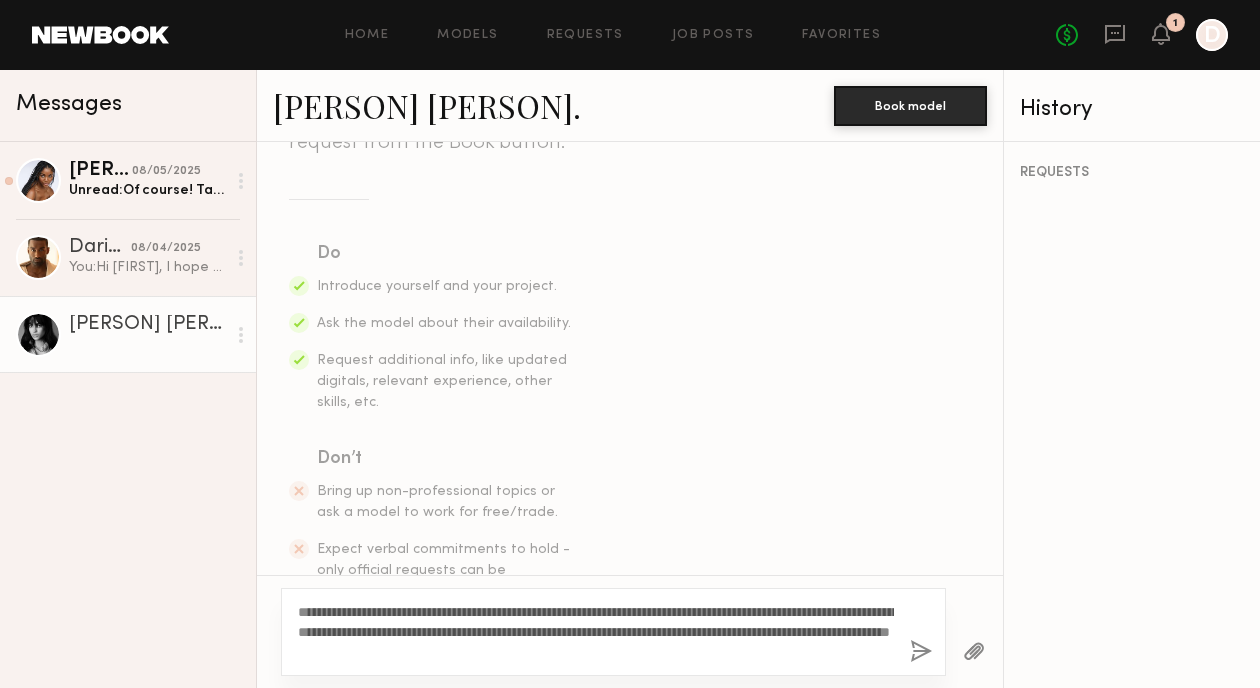 click on "**********" 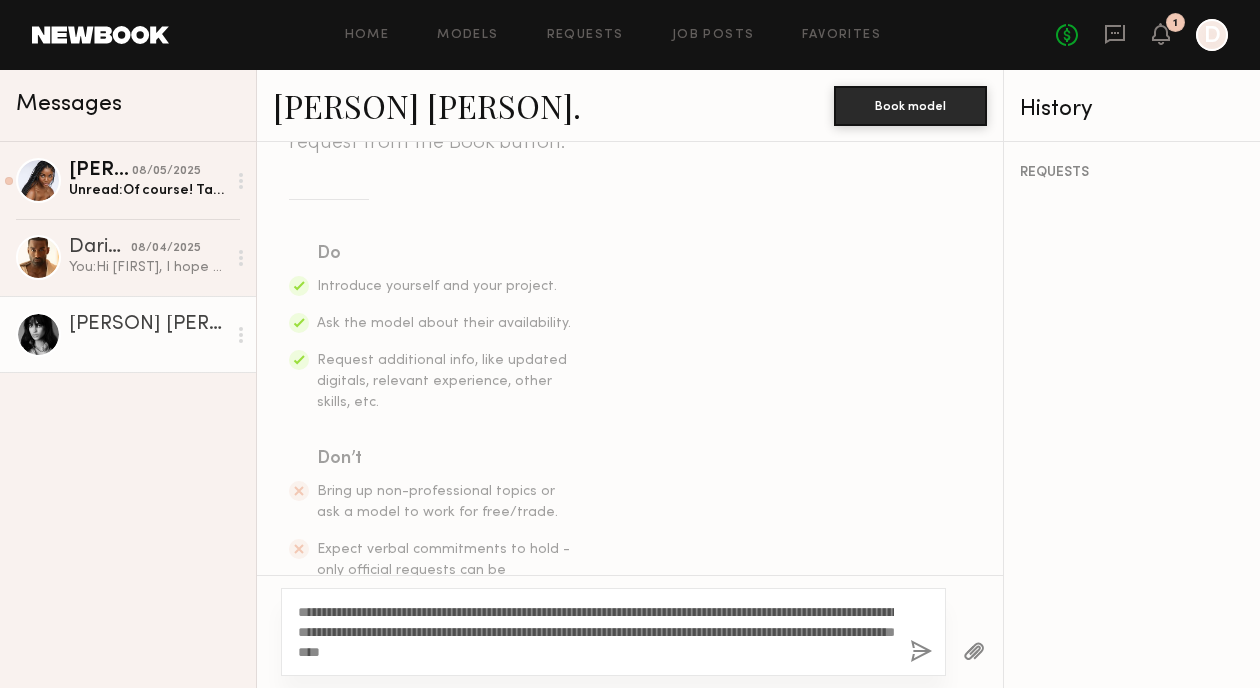 click on "**********" 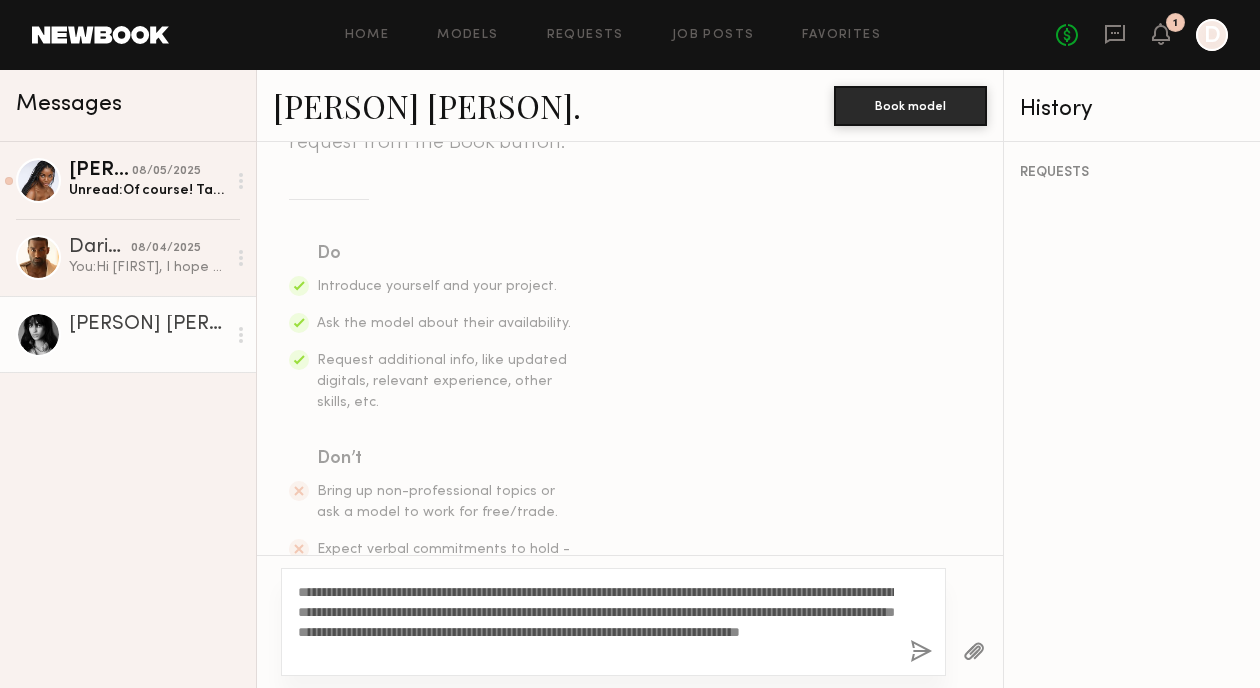 click on "**********" 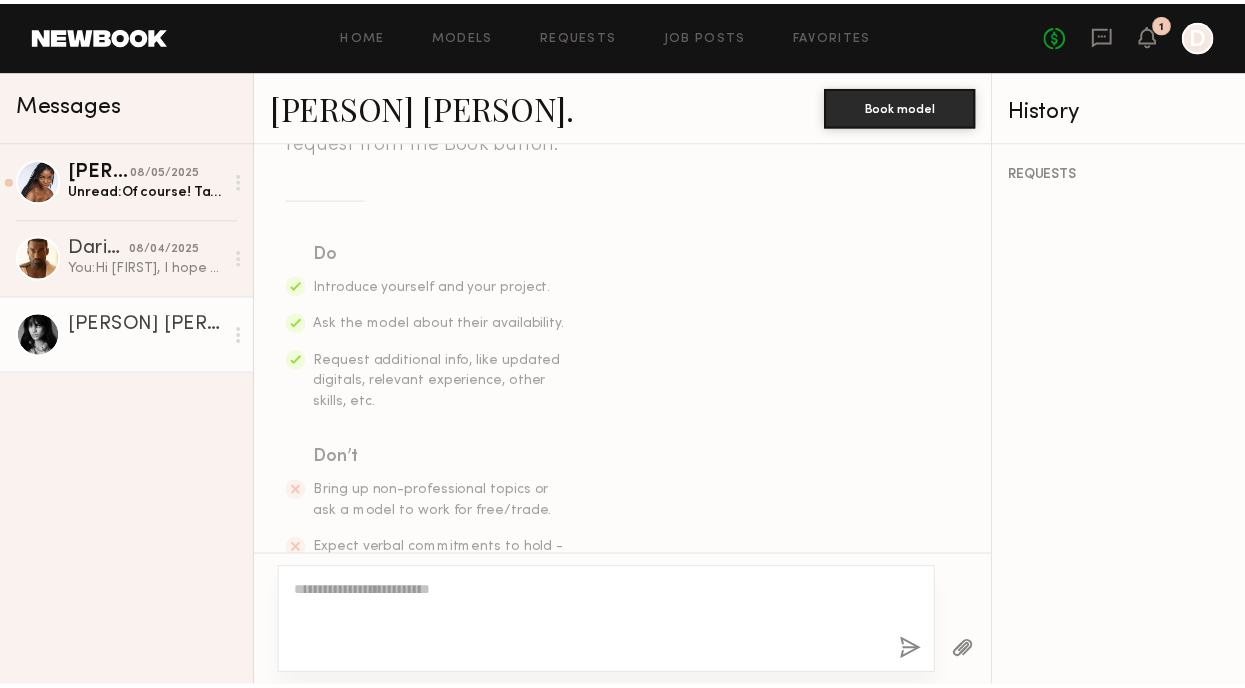 scroll, scrollTop: 691, scrollLeft: 0, axis: vertical 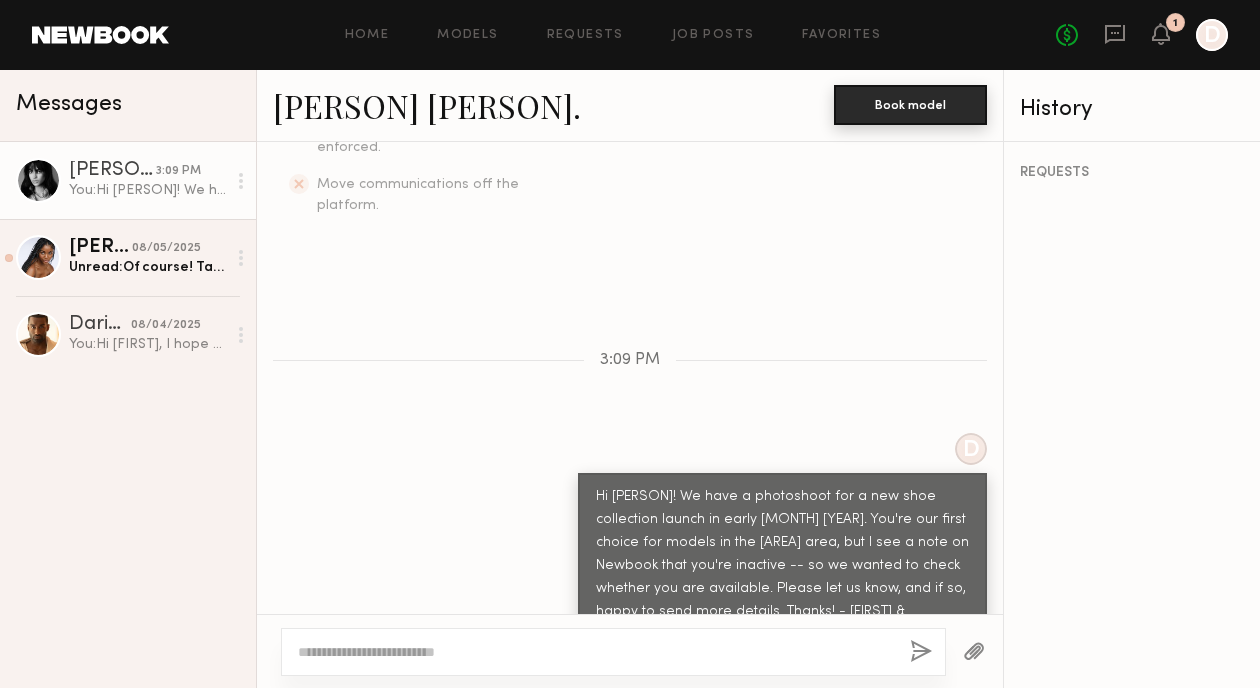 click on "Book model" 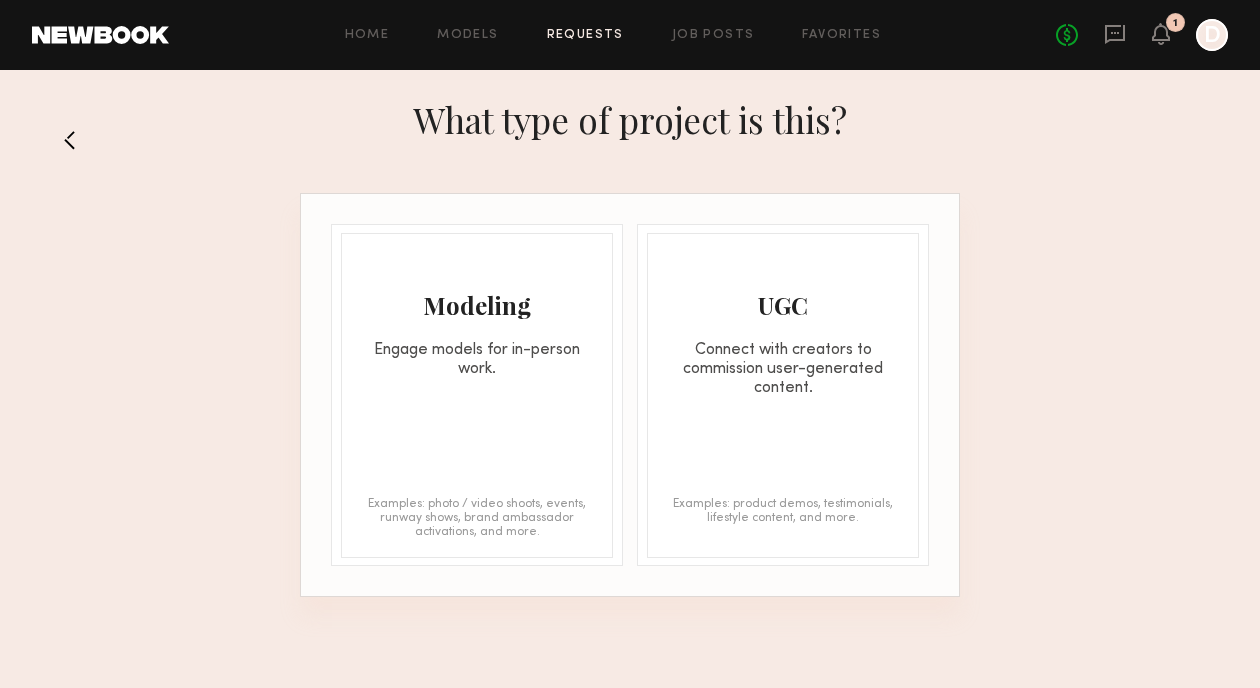 click on "Engage models for in-person work." 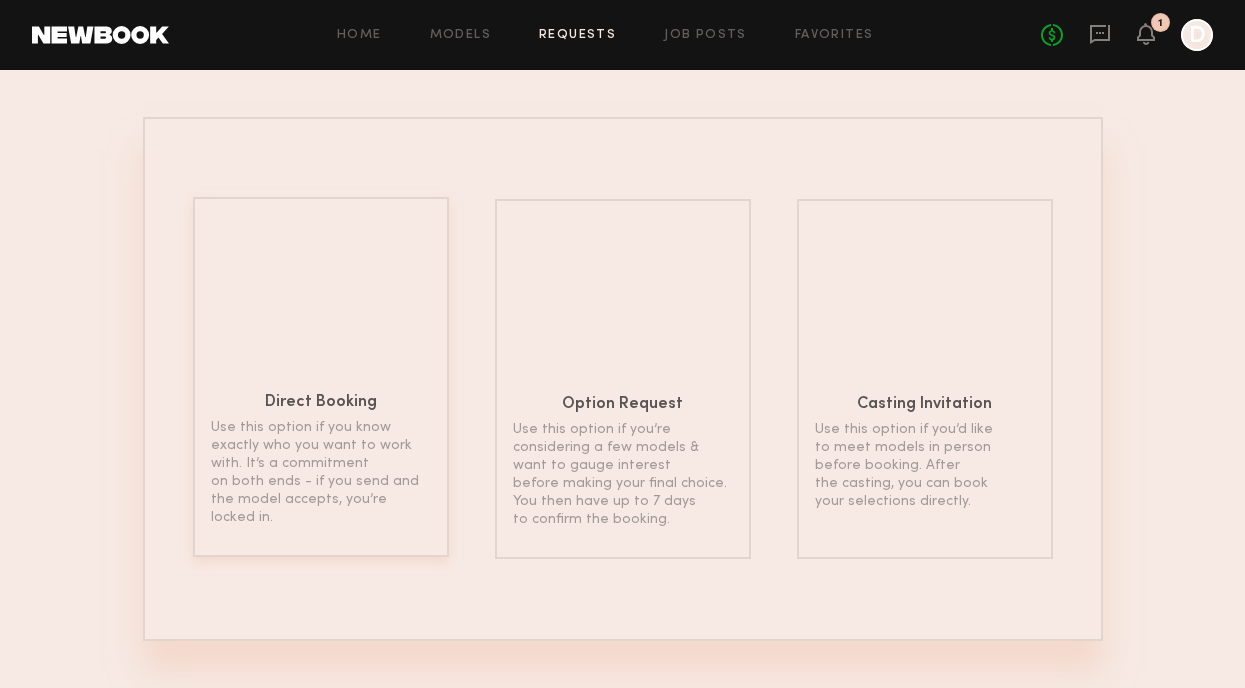 scroll, scrollTop: 104, scrollLeft: 0, axis: vertical 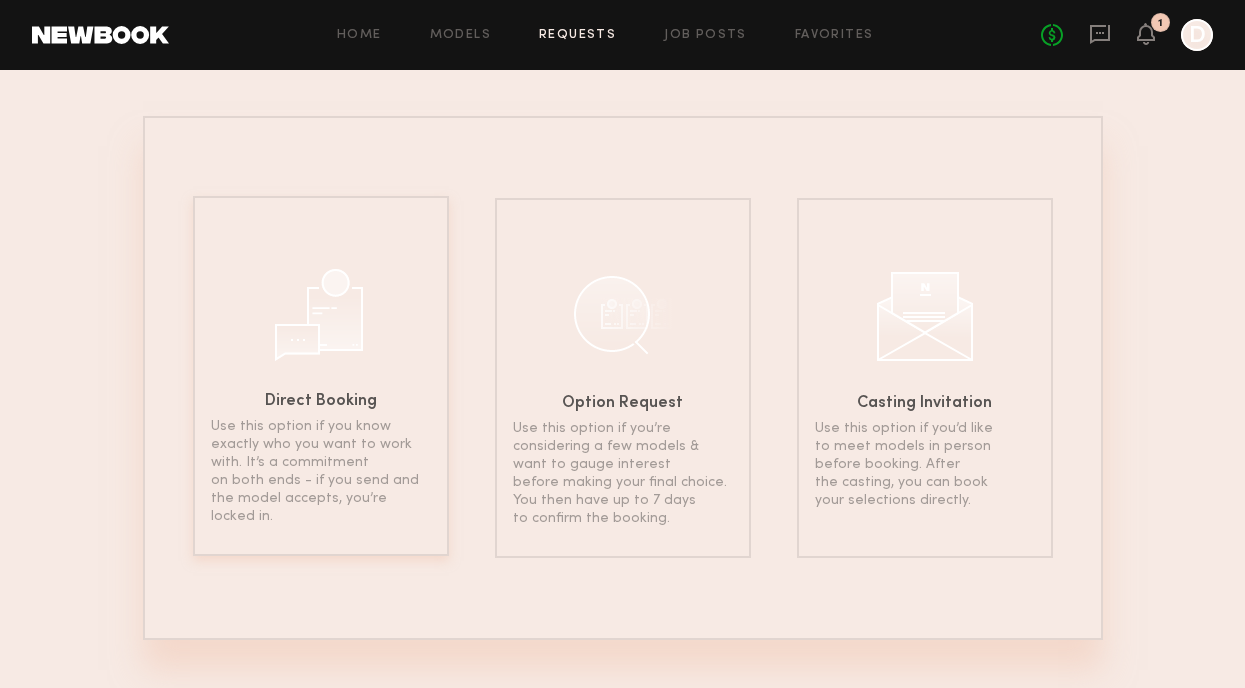 click on "Use this option if you know exactly who you want to work with. It’s a commitment on both ends - if you send and the model accepts, you’re locked in." 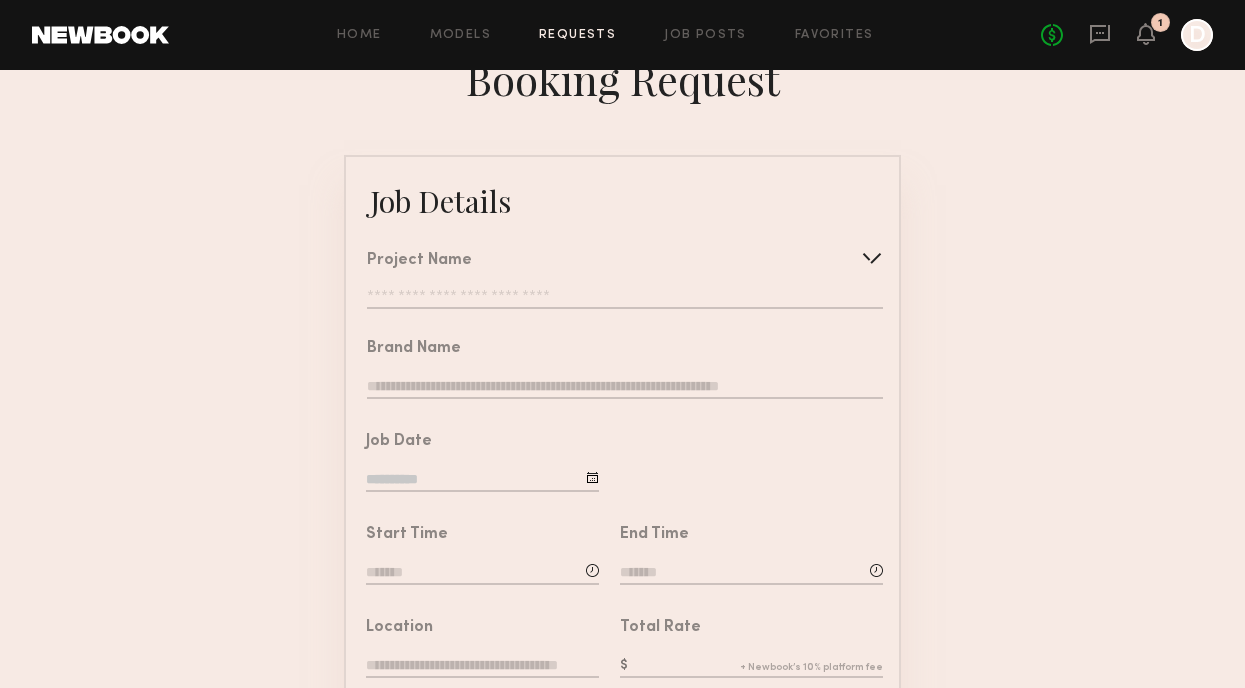 scroll, scrollTop: 34, scrollLeft: 0, axis: vertical 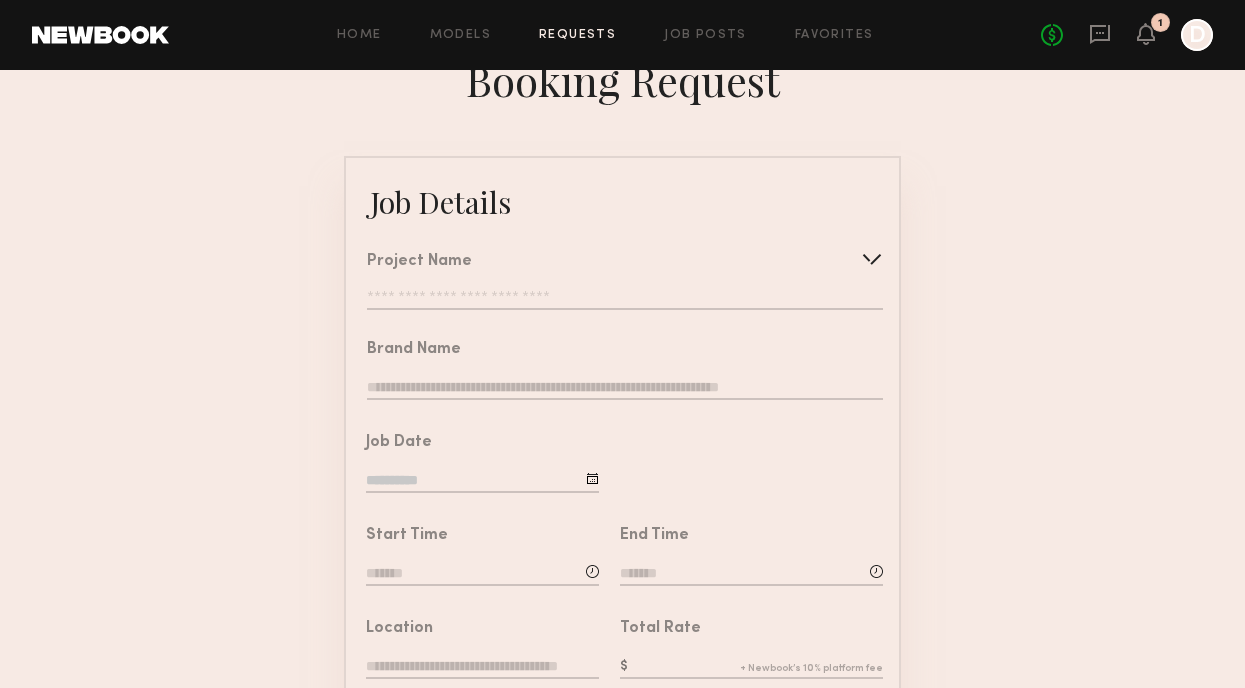 click 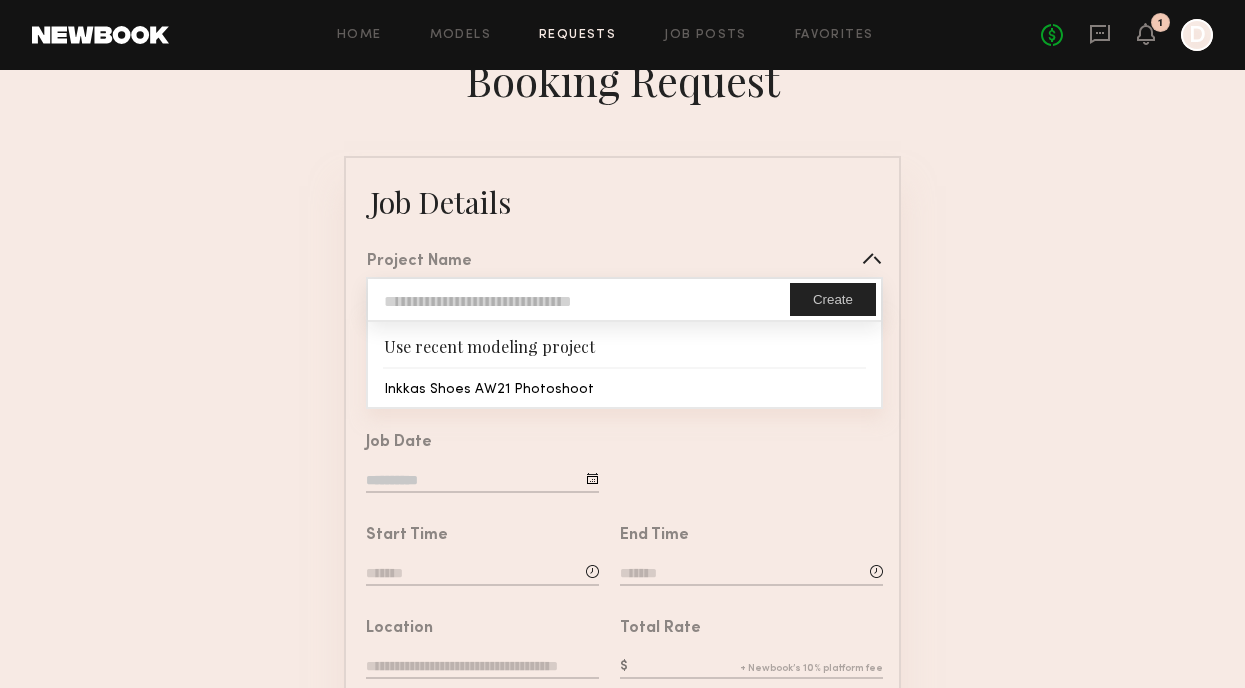 click 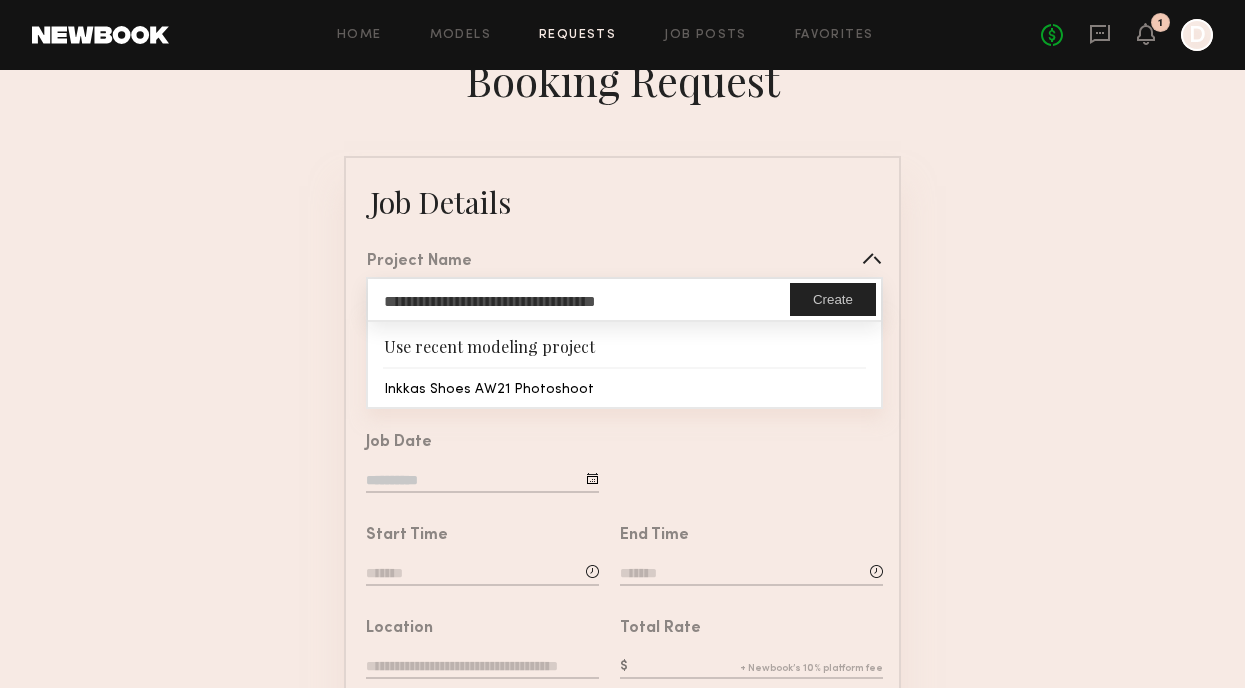 type on "**********" 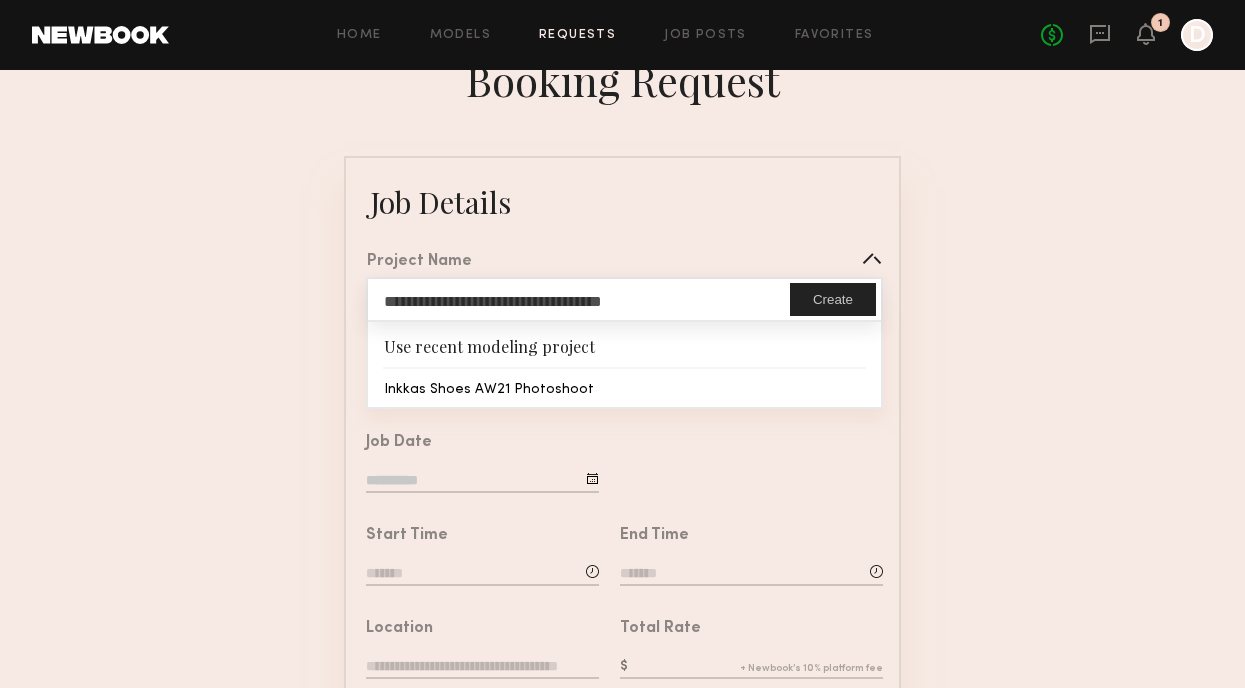 click on "**********" 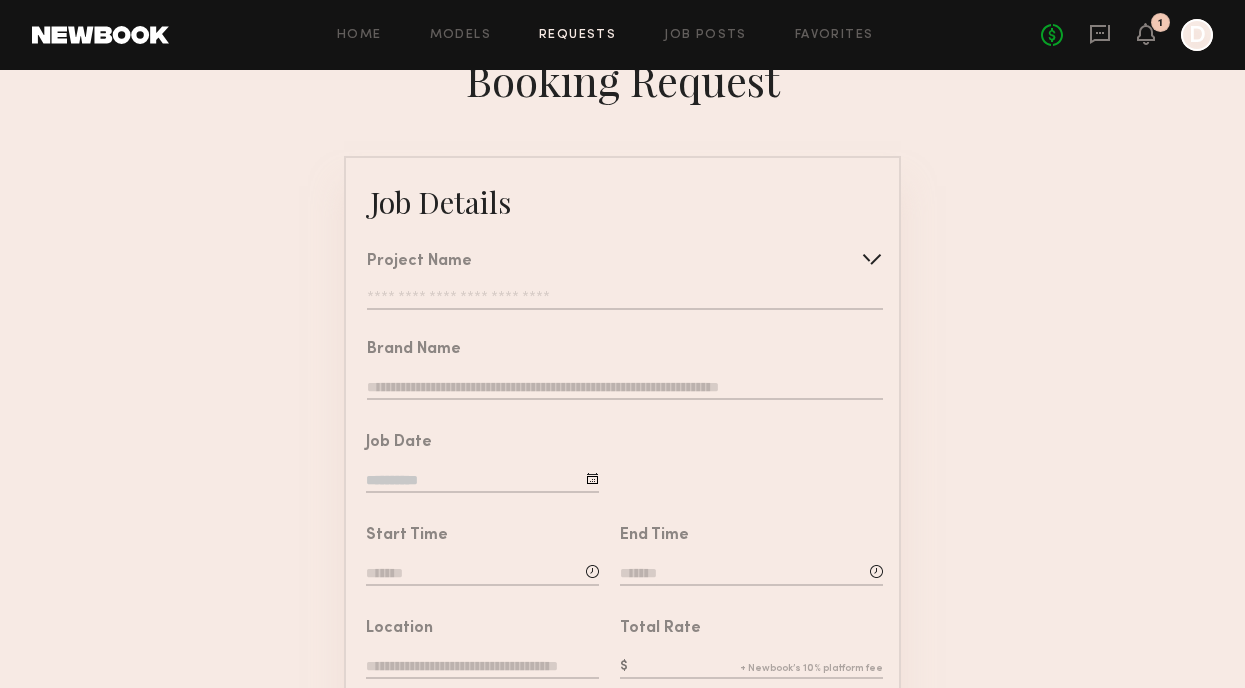 click 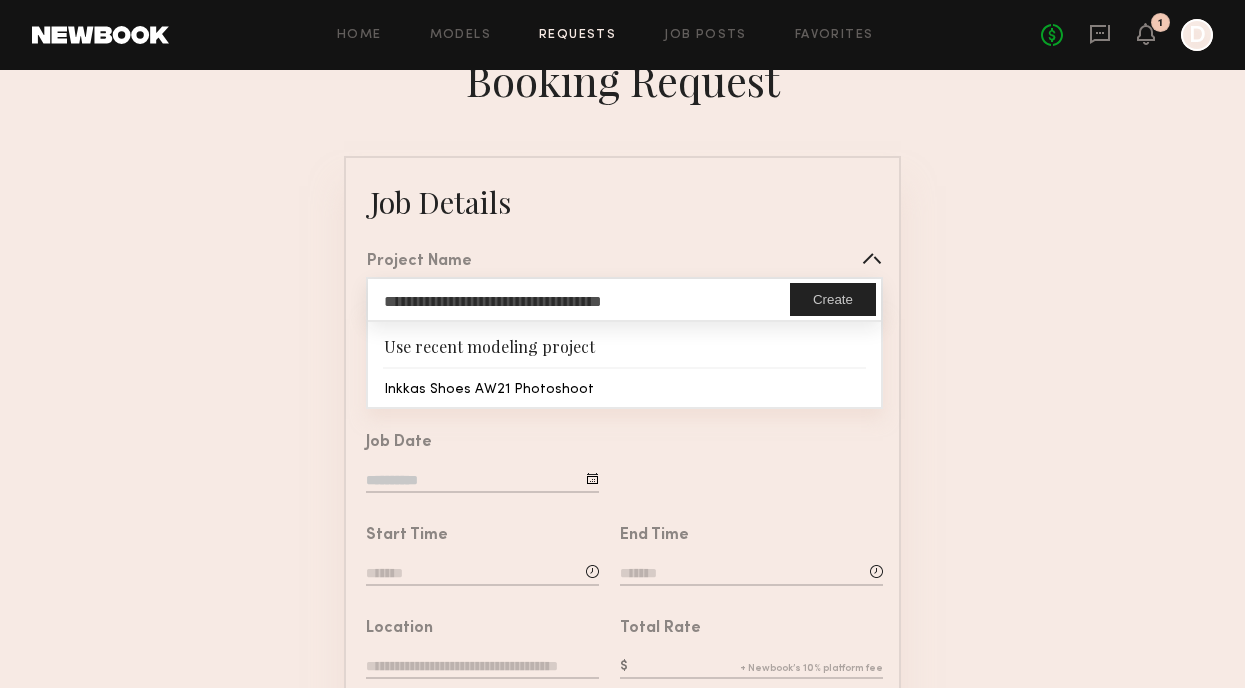 click on "**********" 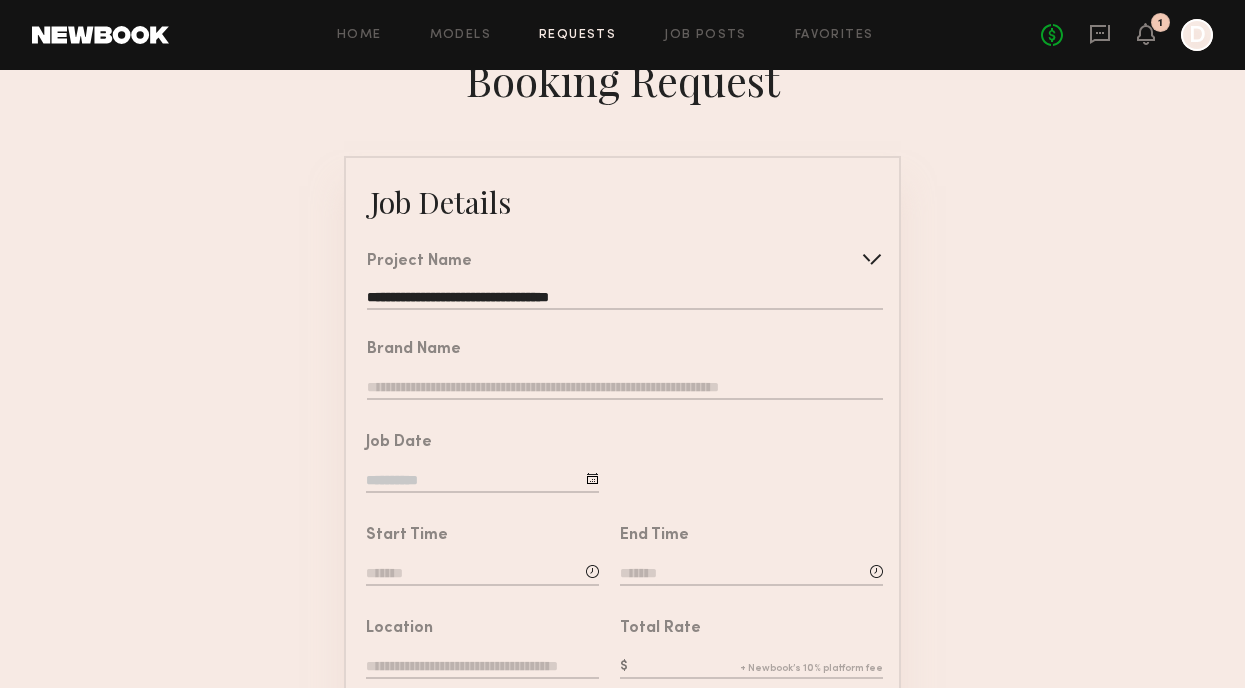 click 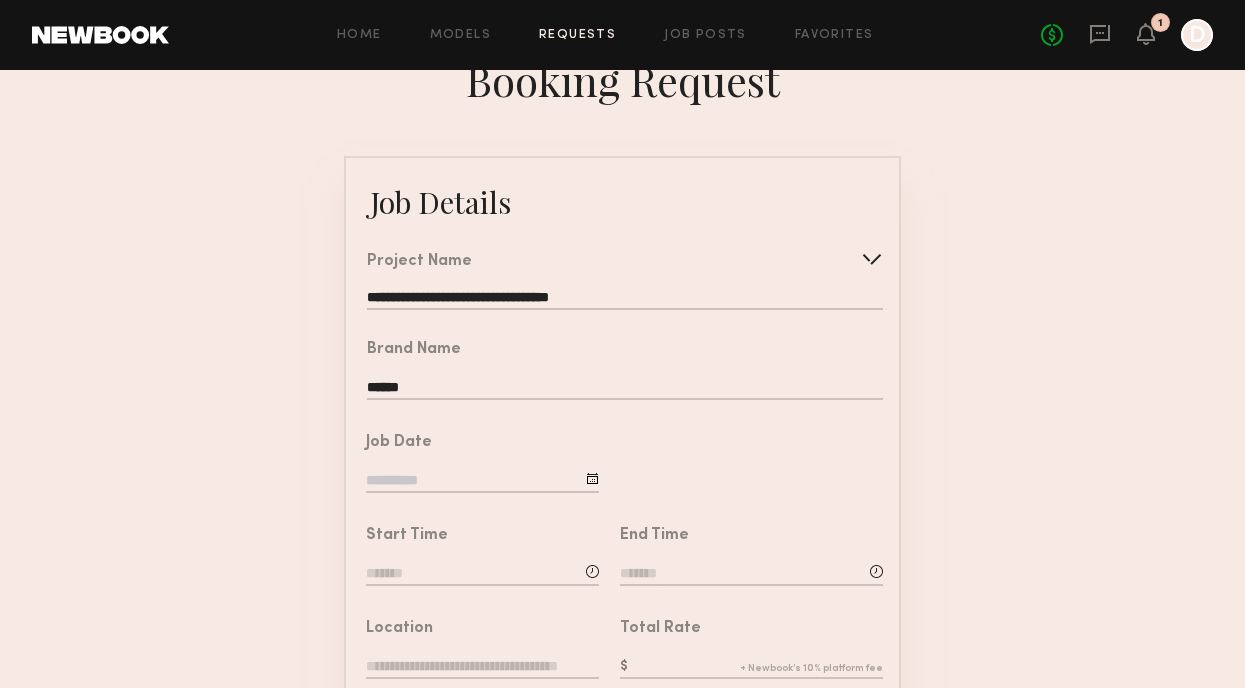 type on "******" 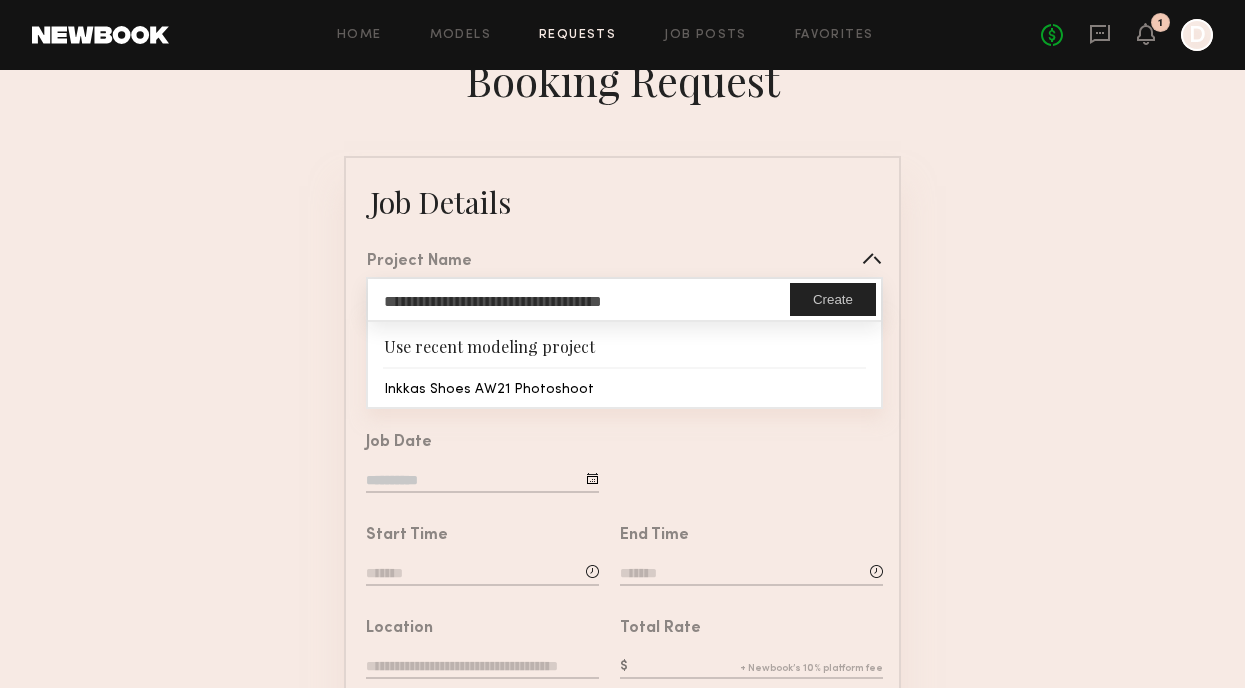 click on "**********" 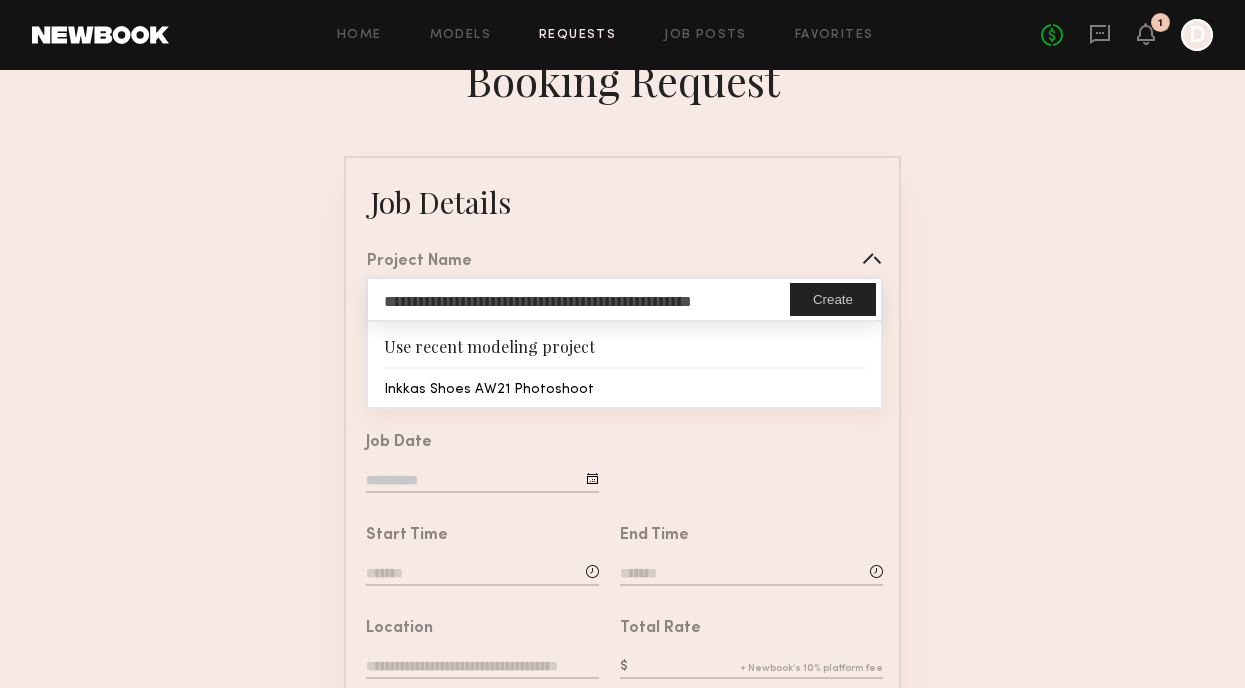 type on "**********" 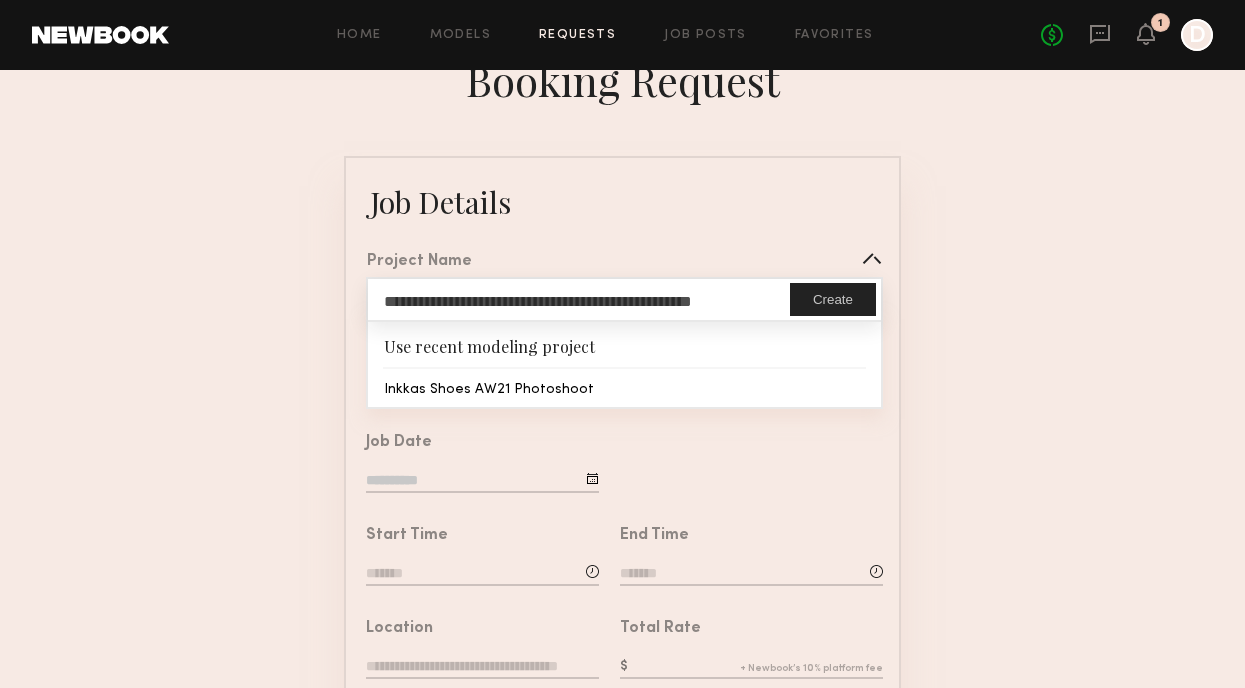 click on "Create" 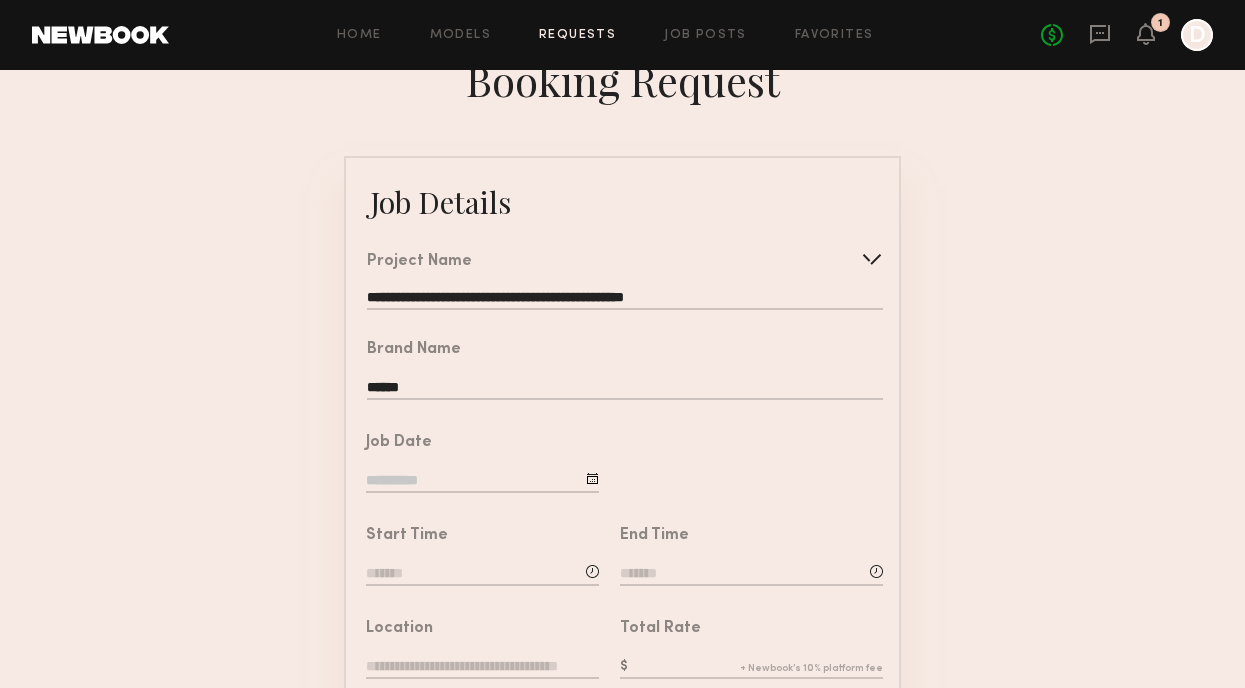 click on "******" 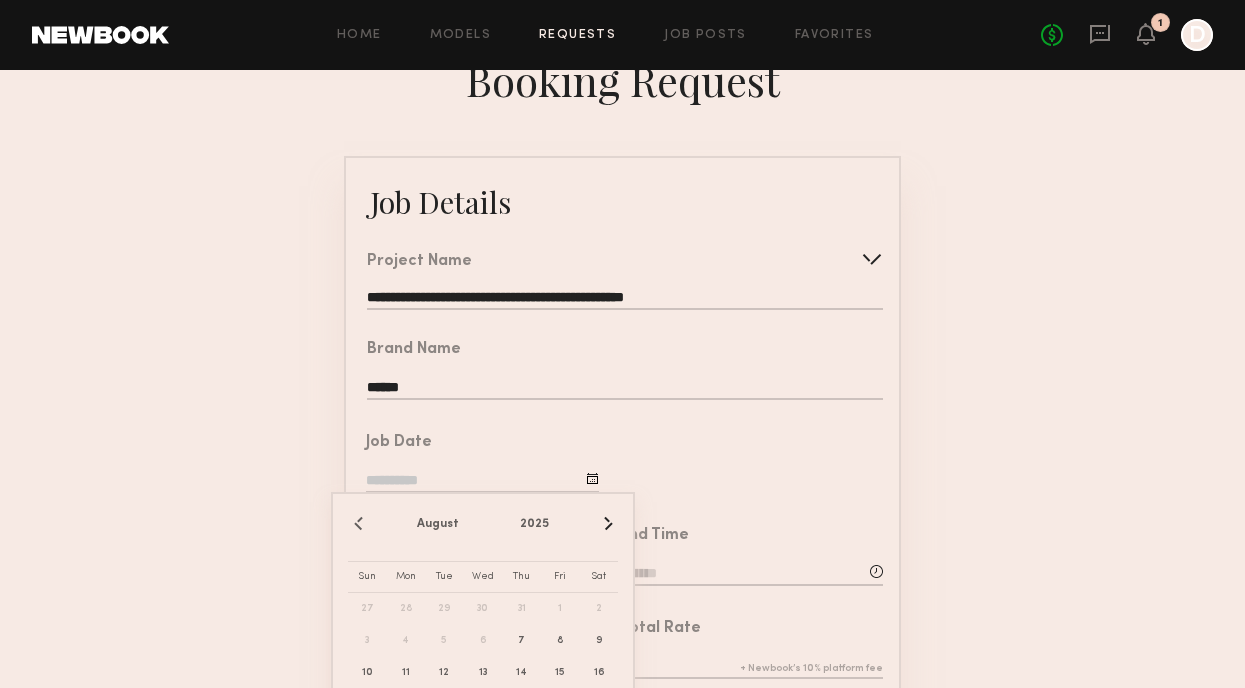 scroll, scrollTop: 87, scrollLeft: 0, axis: vertical 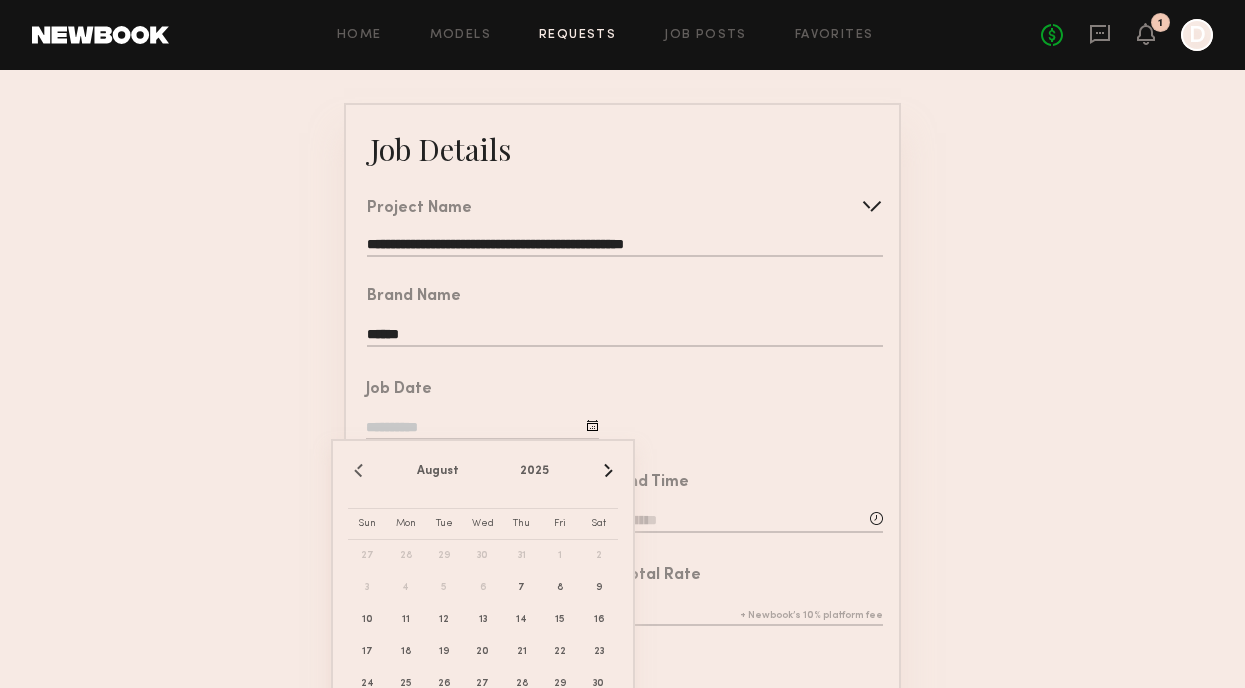 click on "›" 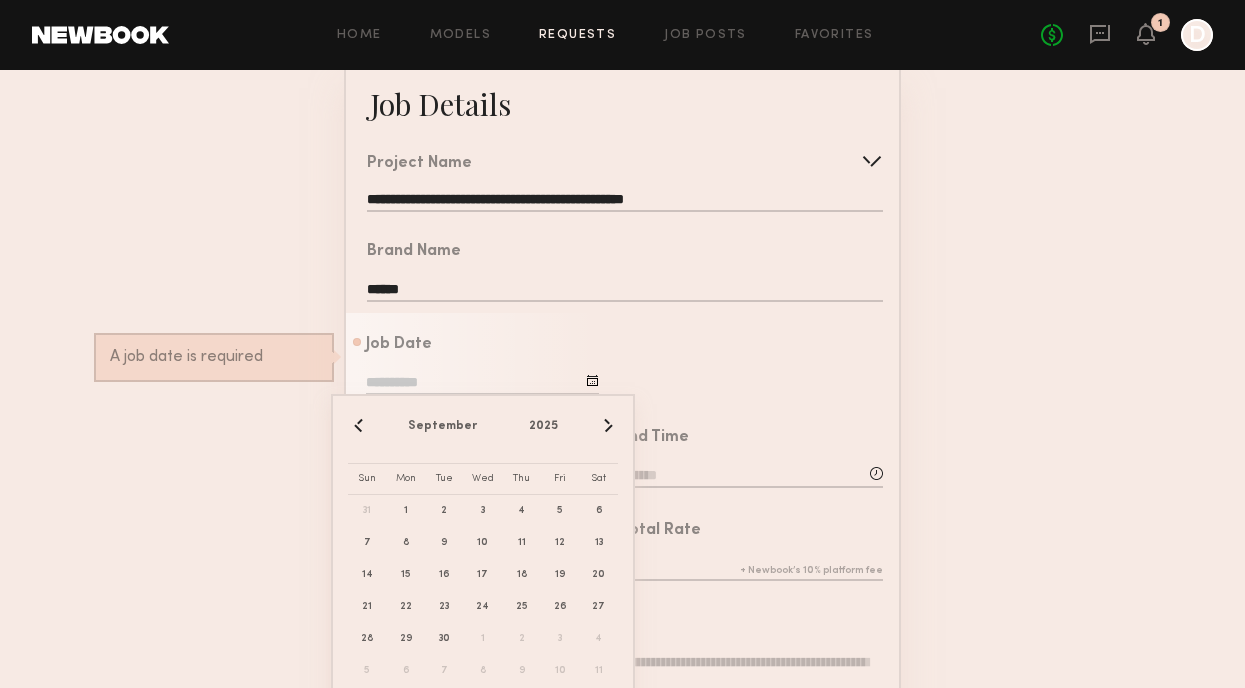 scroll, scrollTop: 134, scrollLeft: 0, axis: vertical 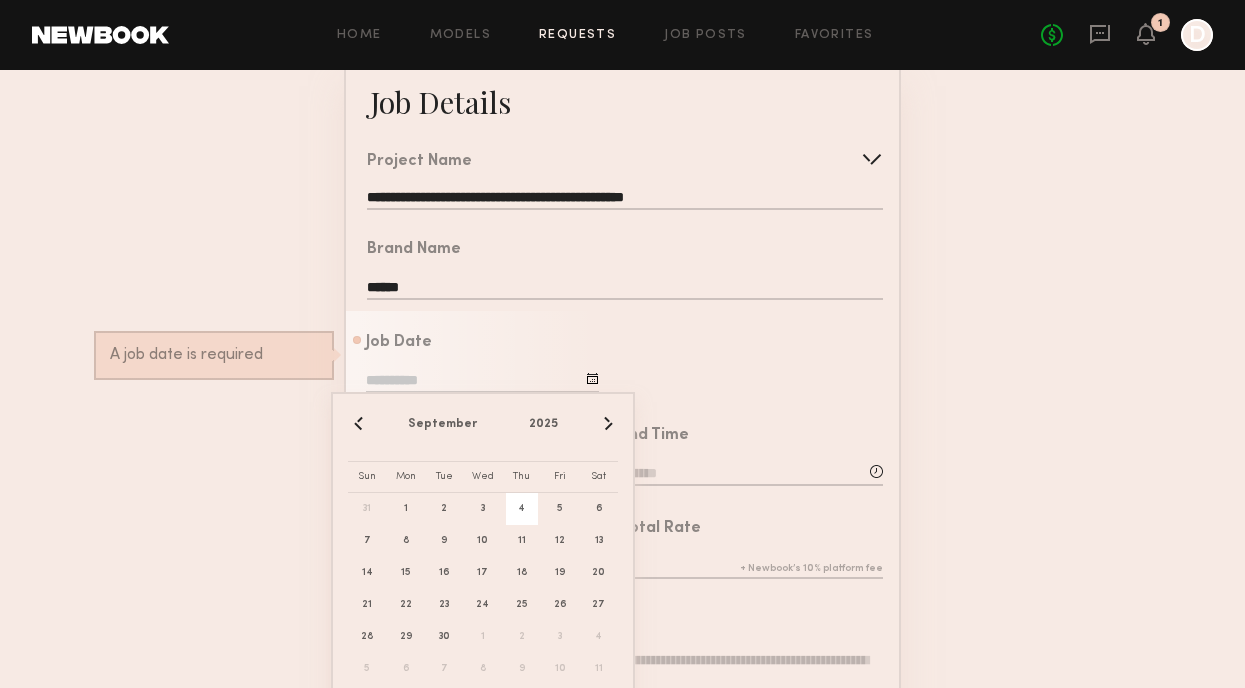 click on "4" 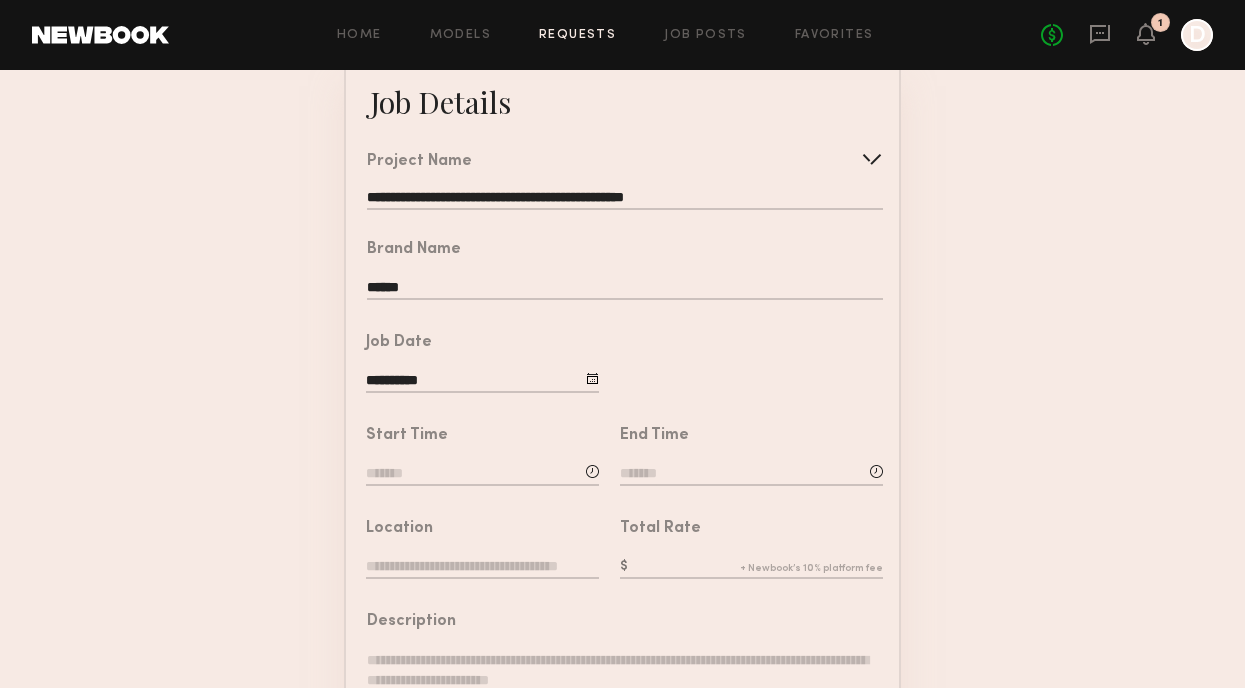 click 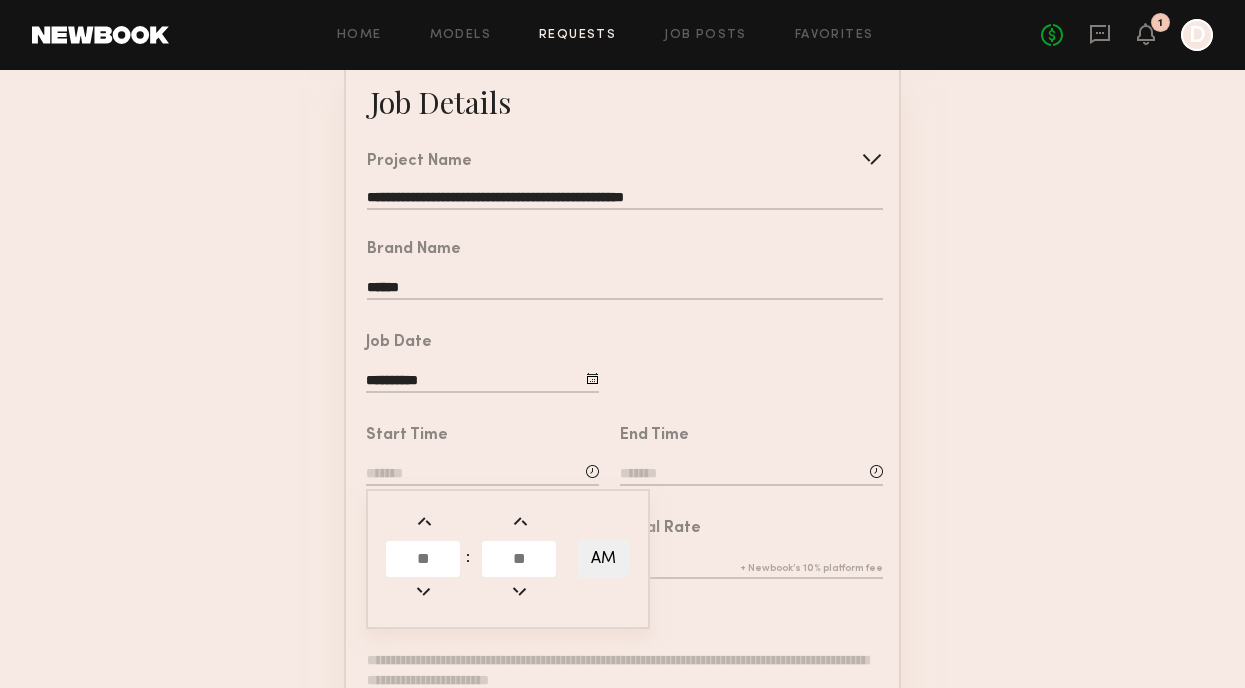 click on "End Time" 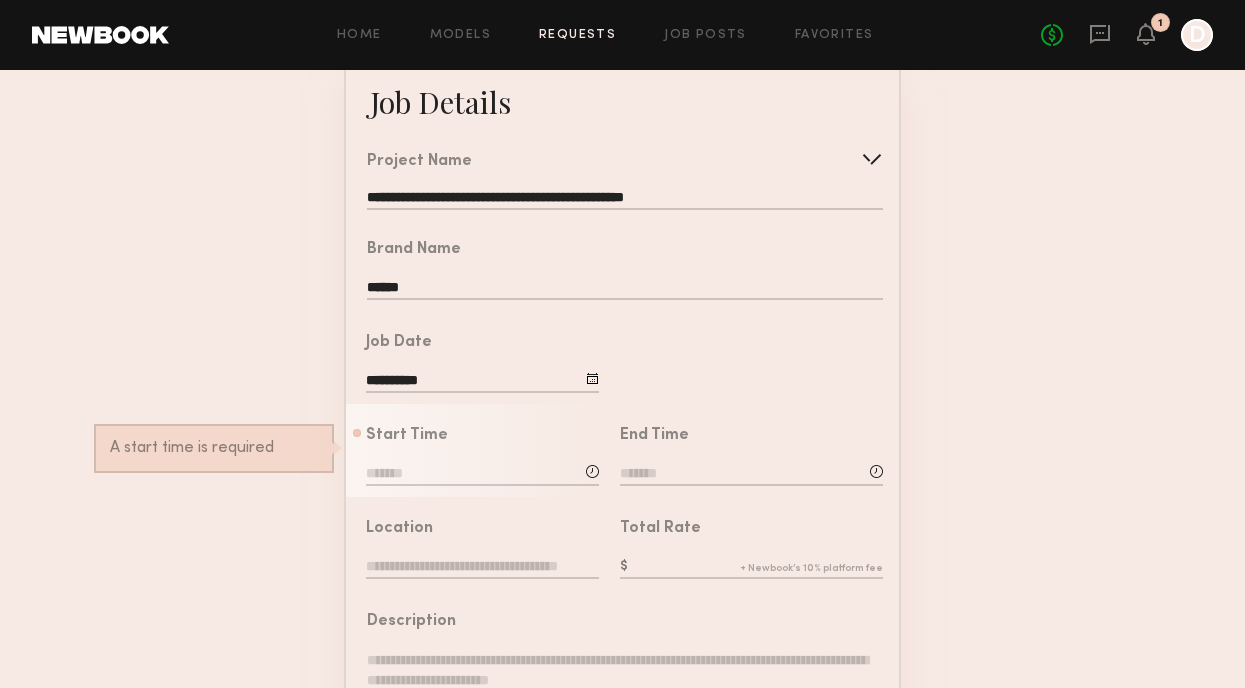 click on "Start Time           :      AM           A start time is required" 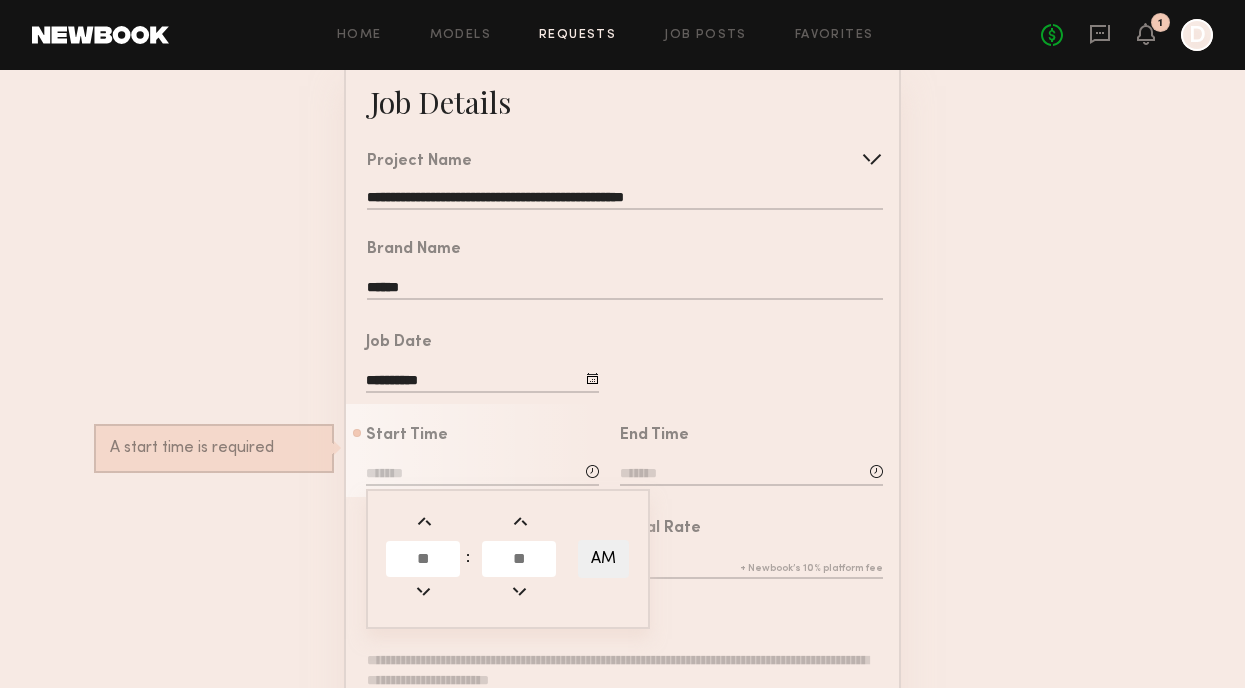 click 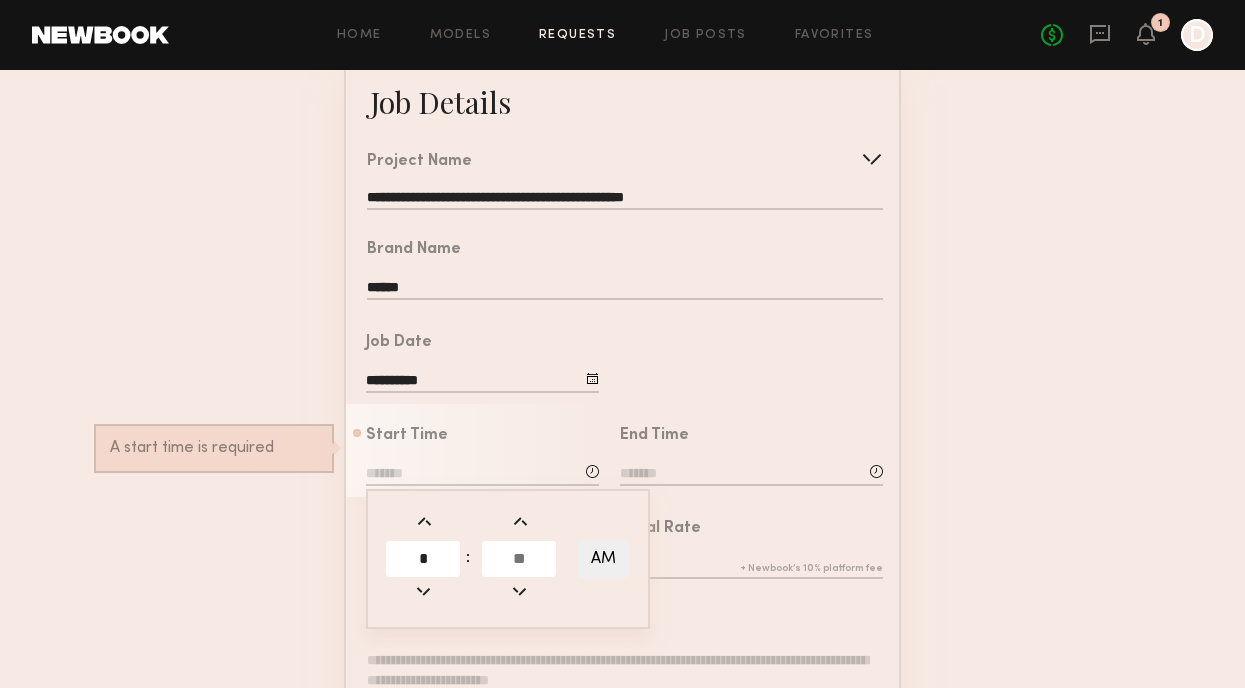 type on "*" 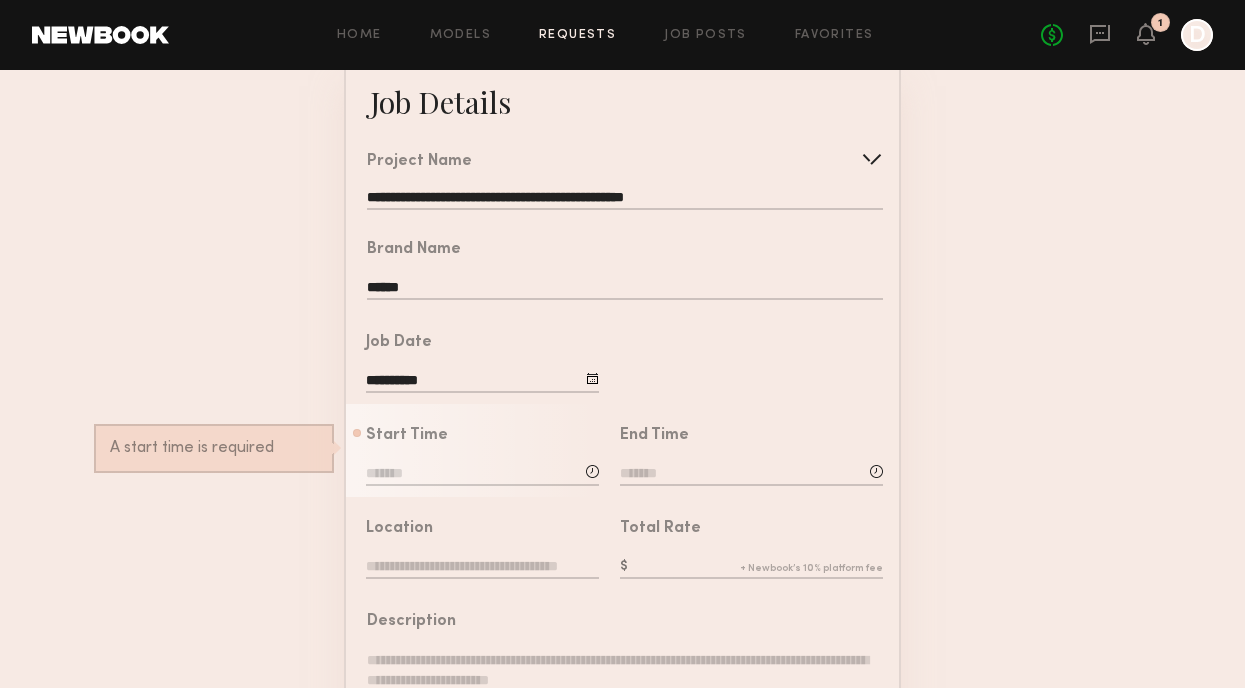 click 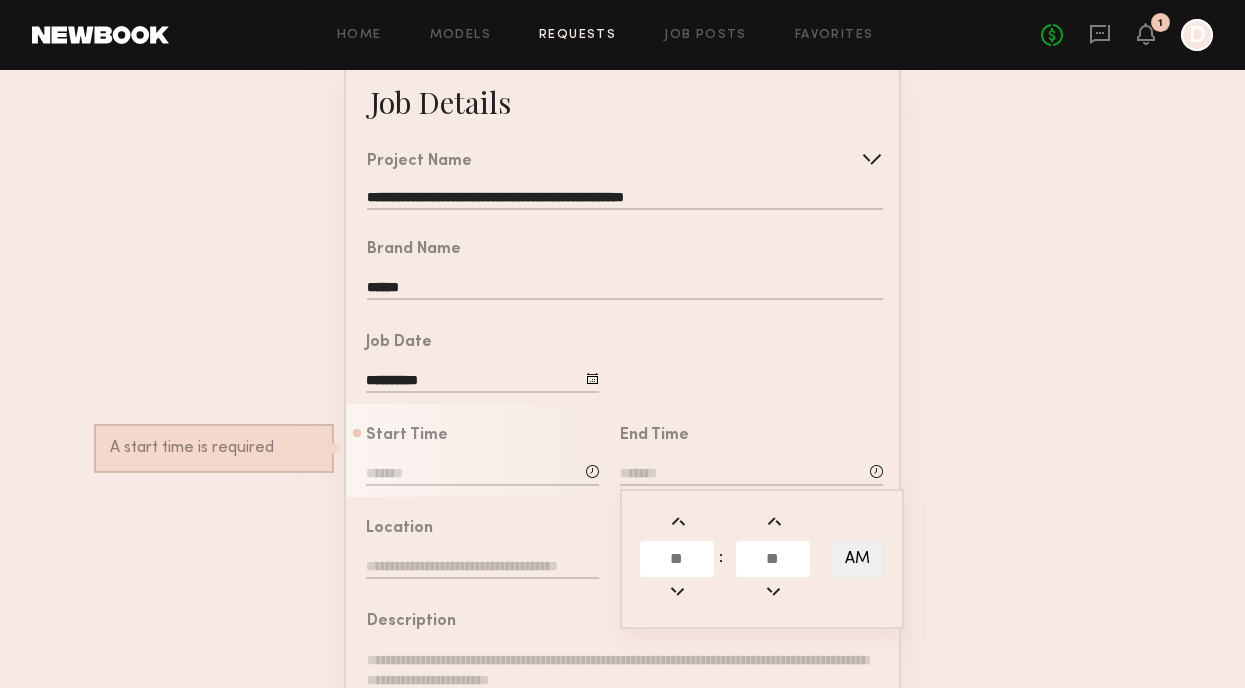 click 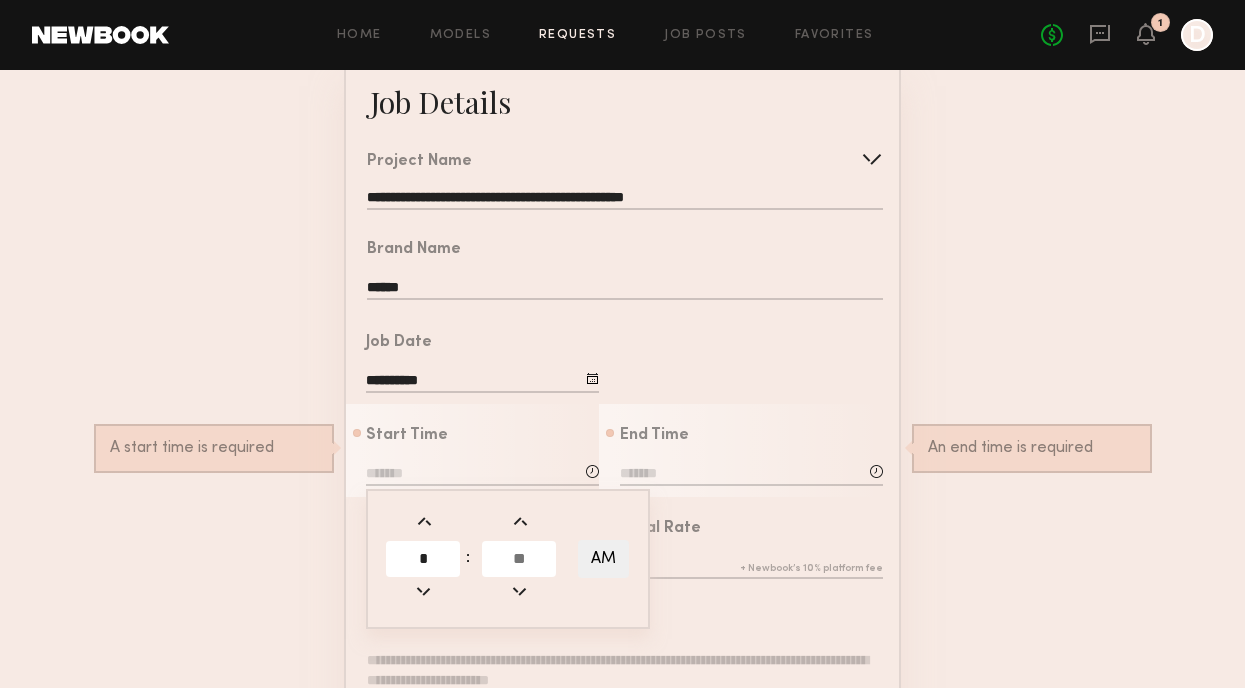 click 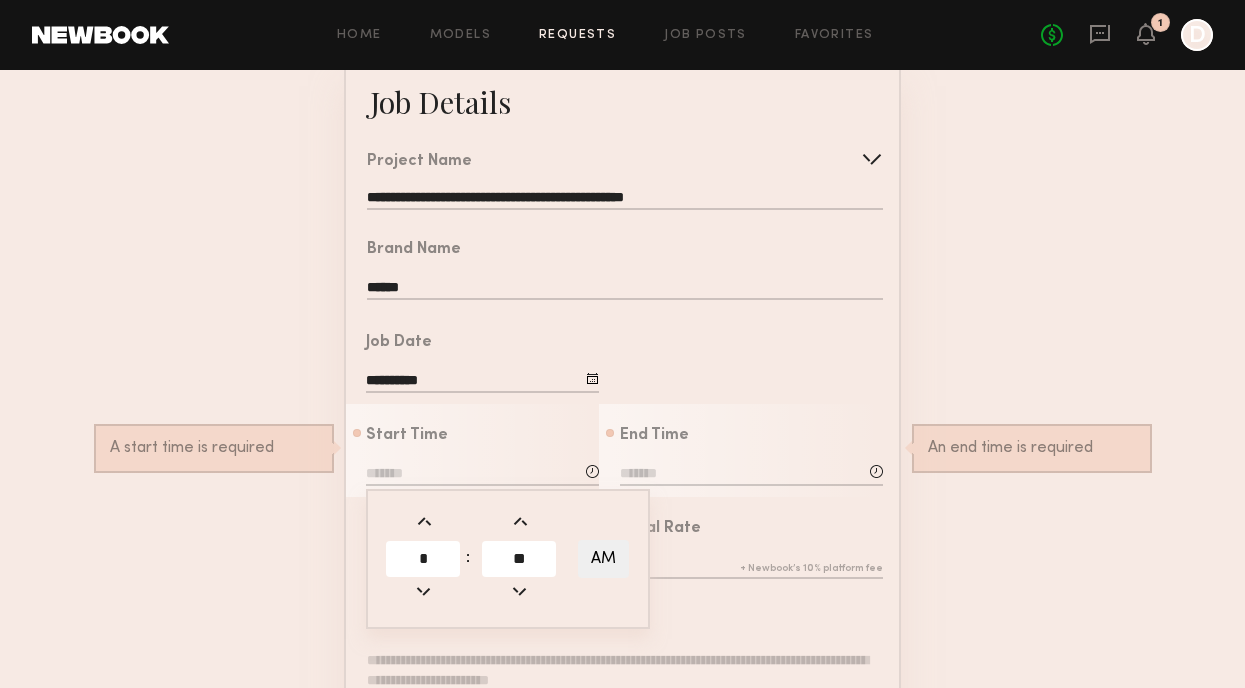 type on "**" 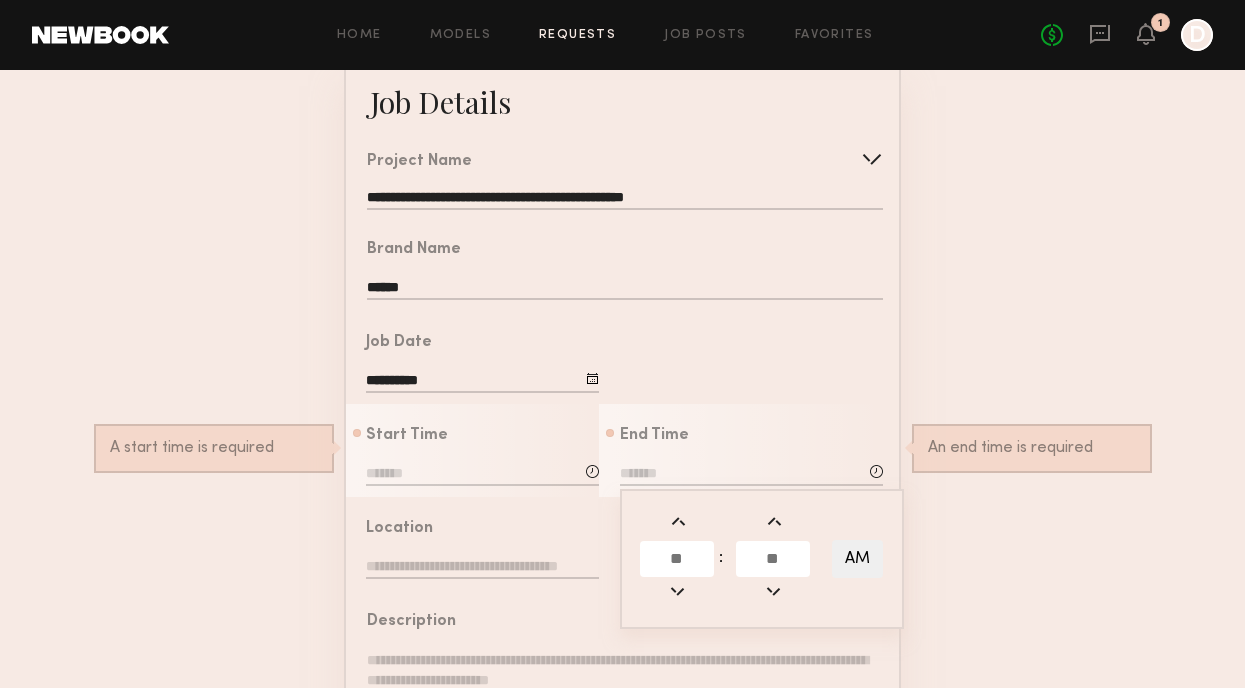click on "Start Time          *  :  **     AM           A start time is required" 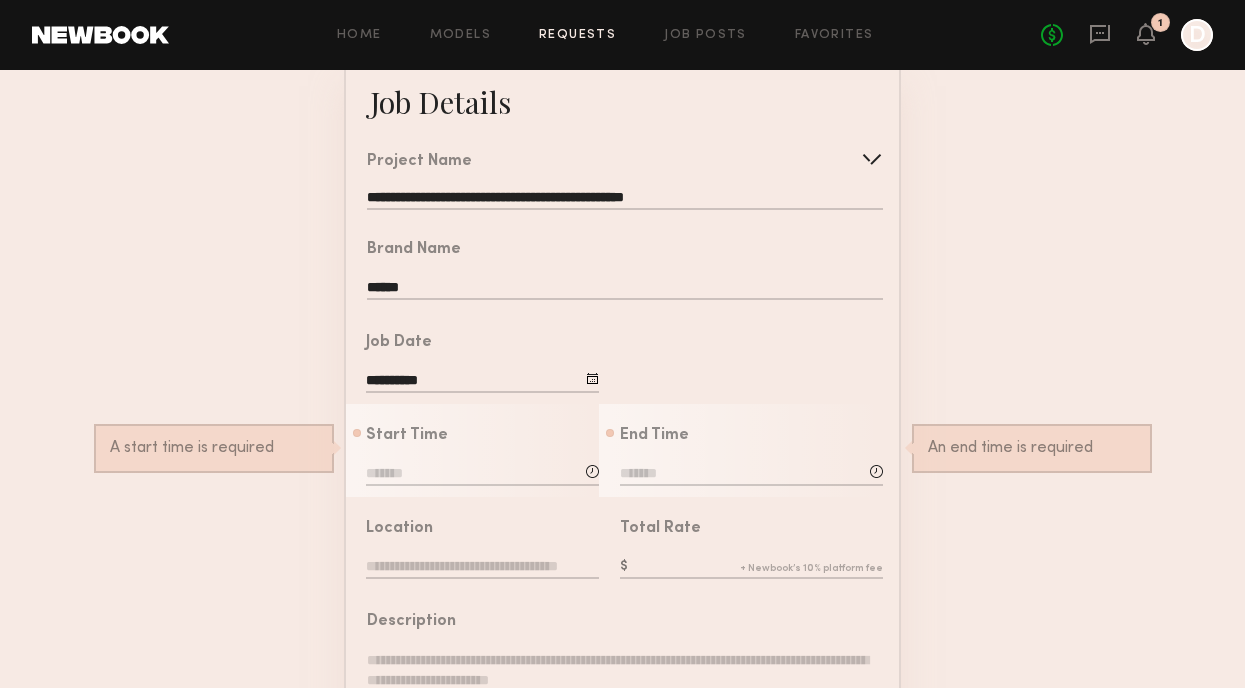 click 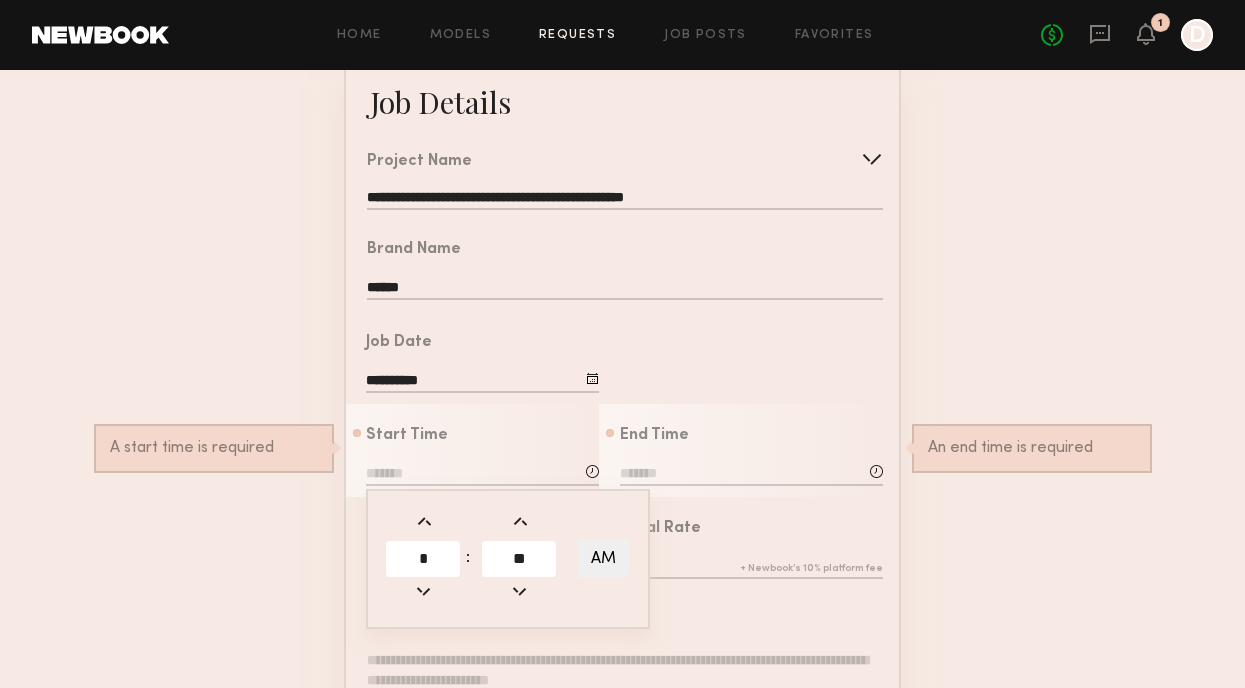 click on "AM" 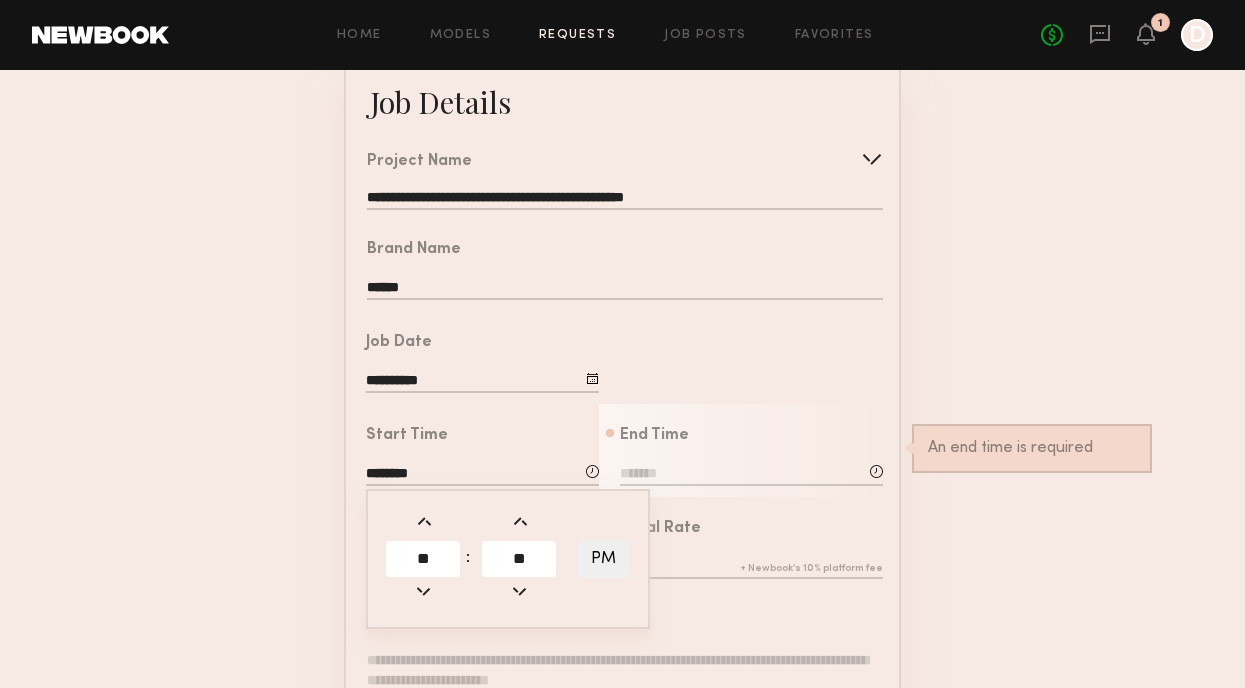 click on "********" 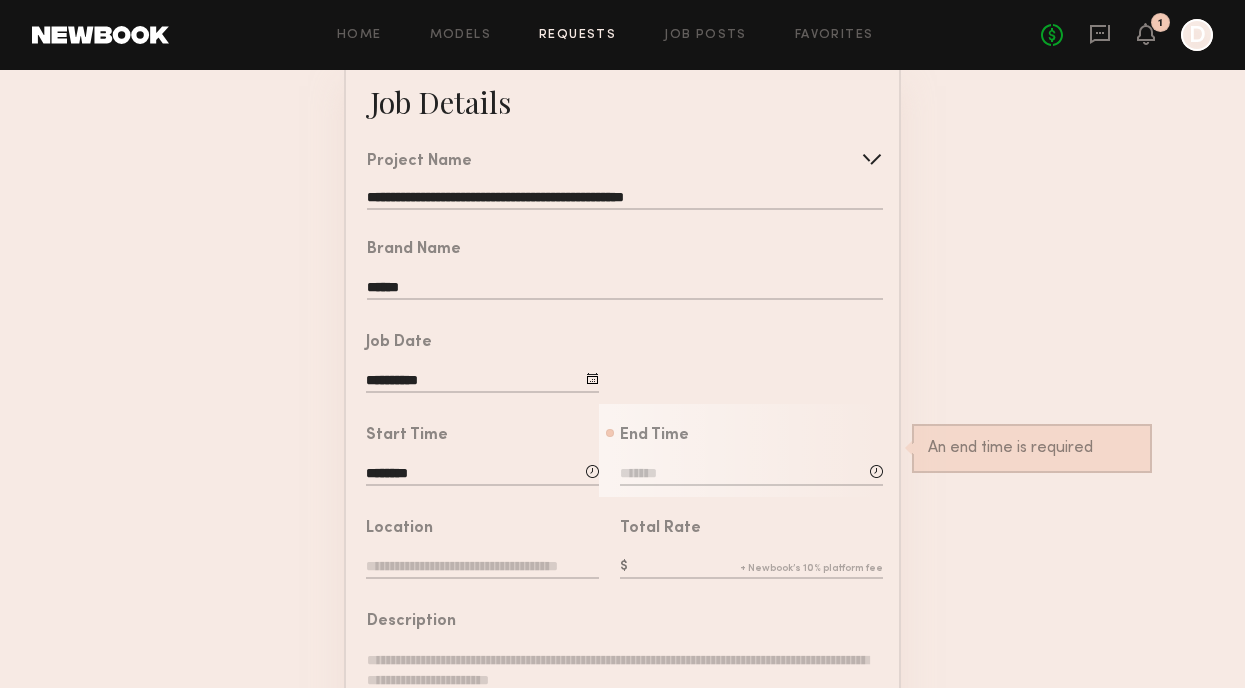 click on "********" 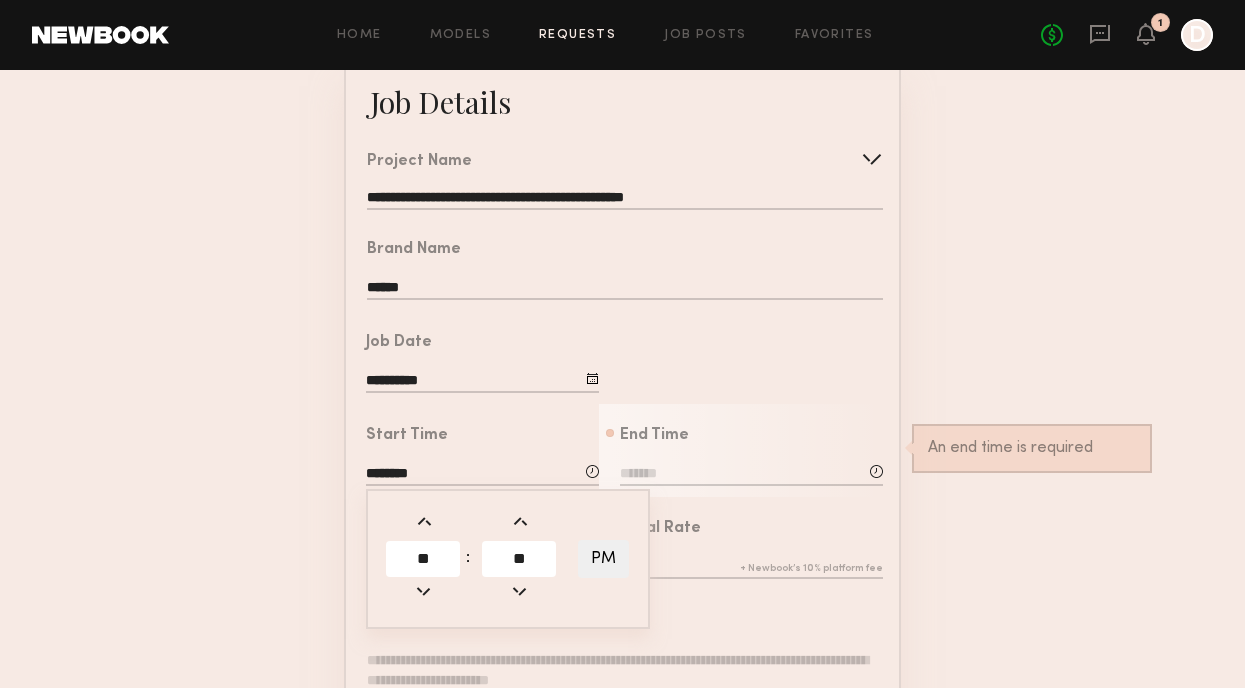 click on "**" 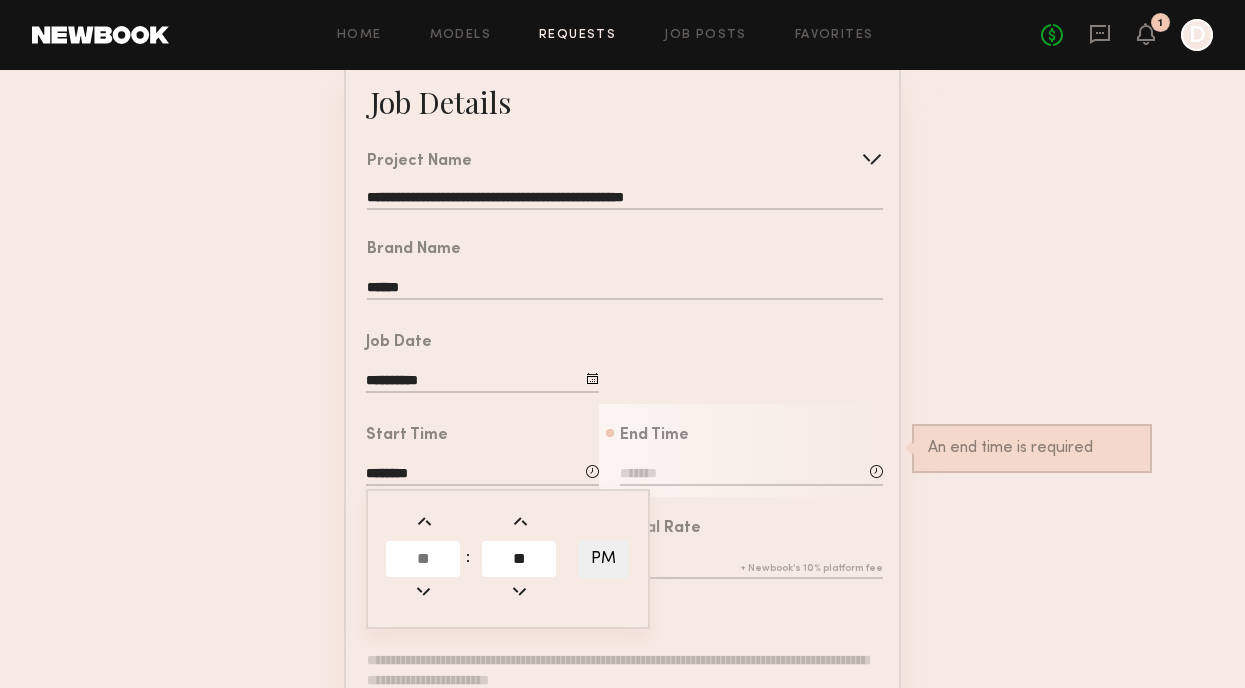type on "*" 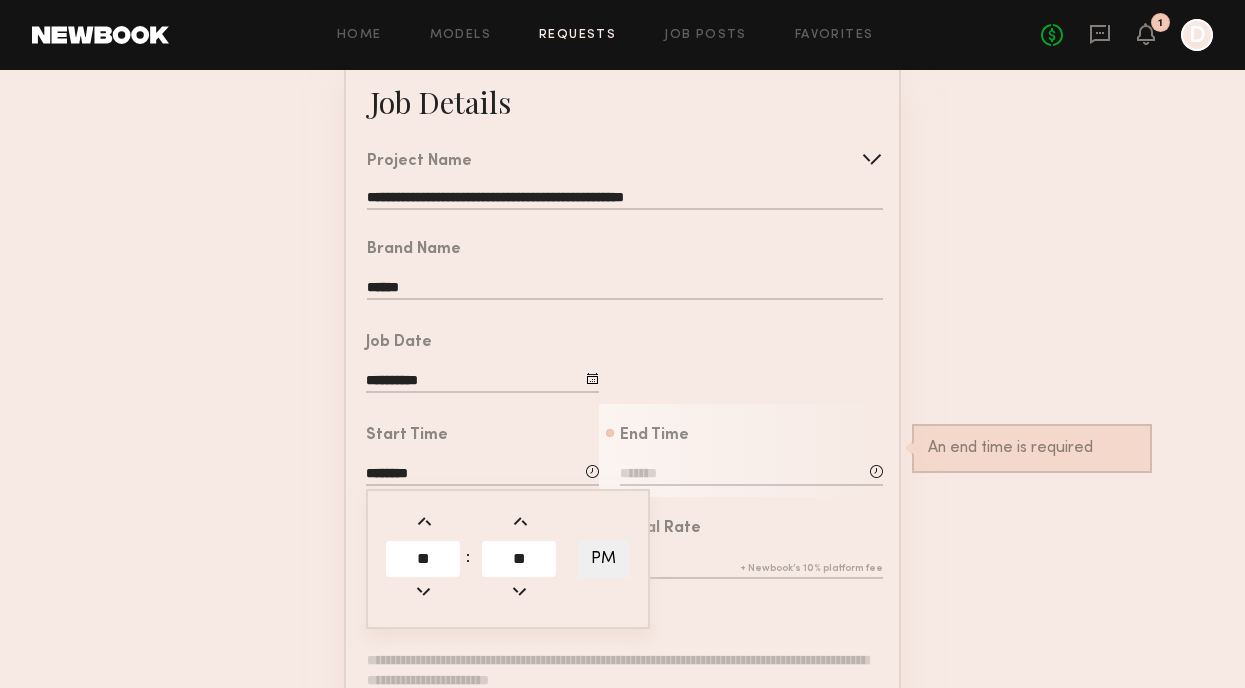type on "**" 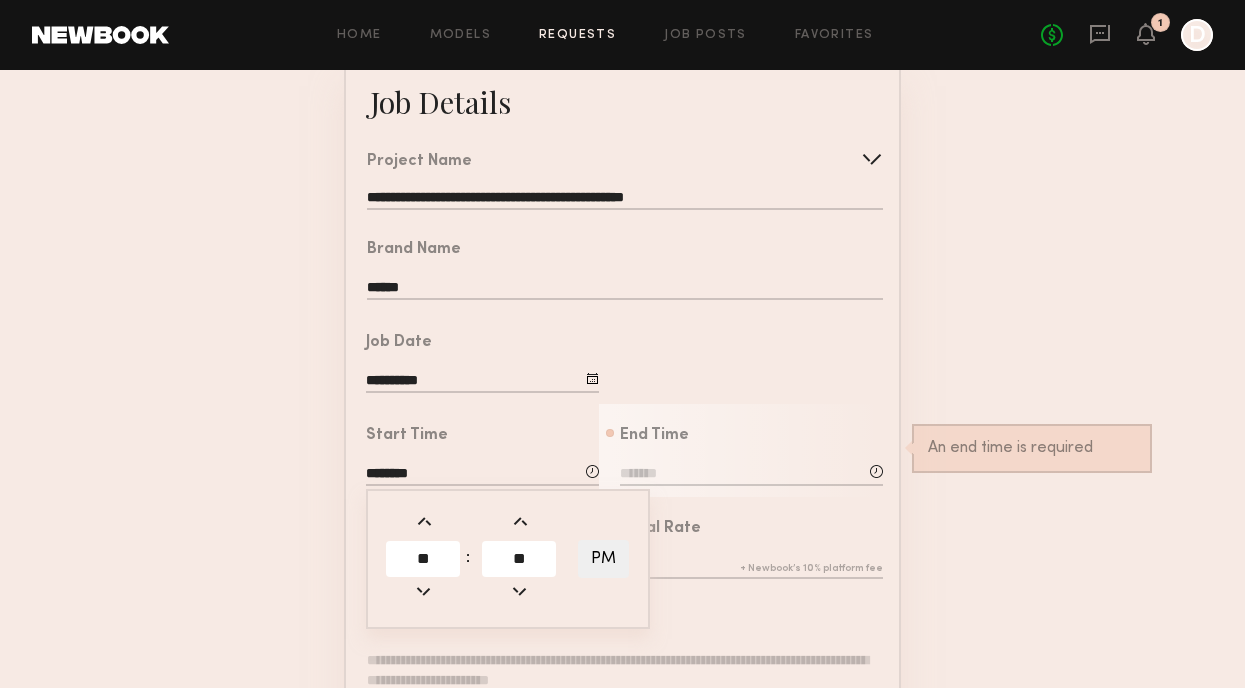 click on "PM" 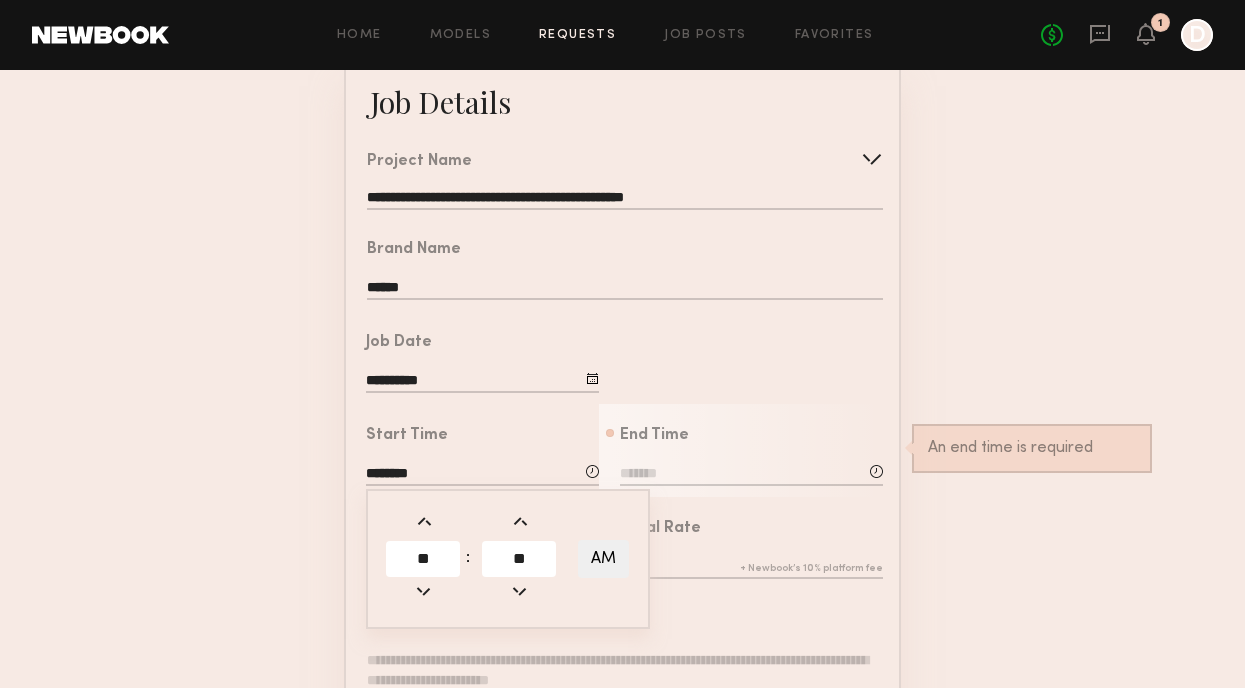 click 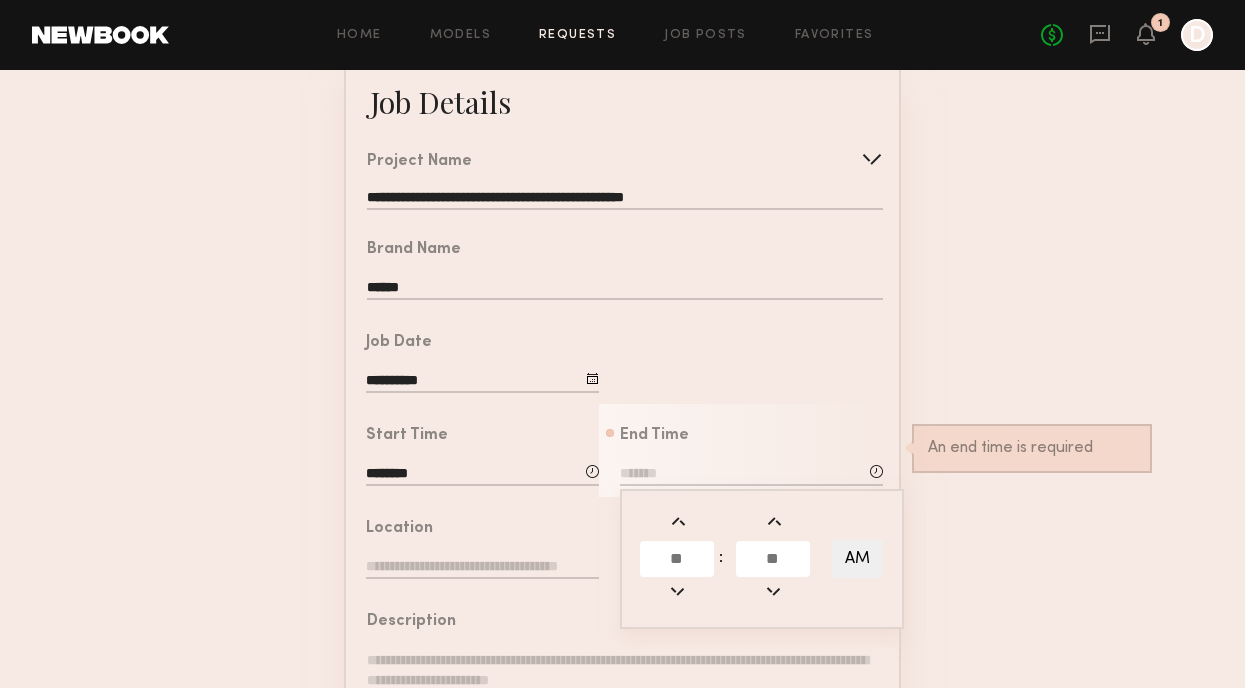 click 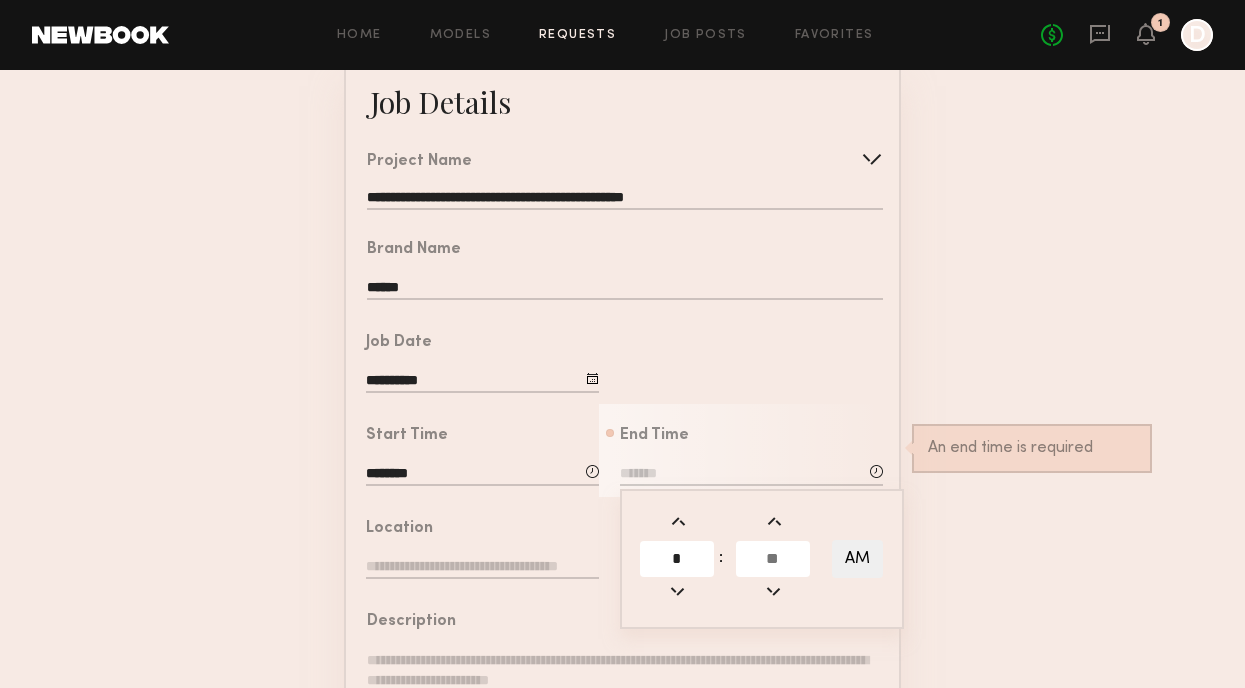 type on "*" 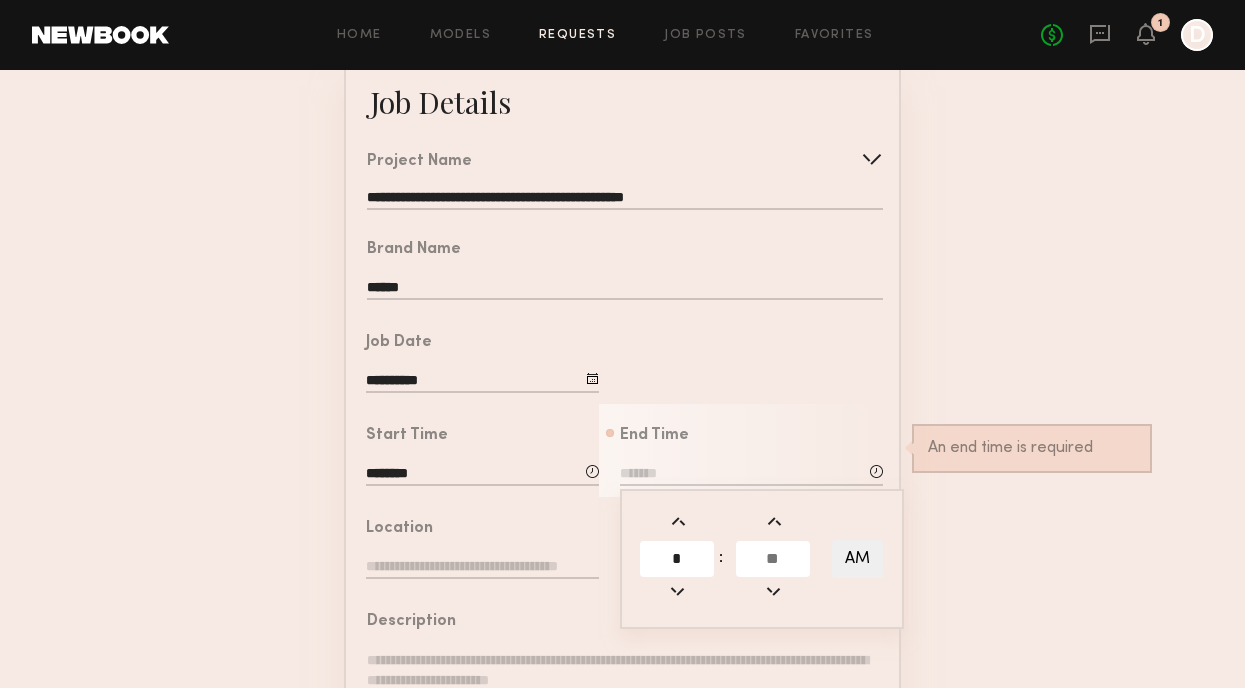 click 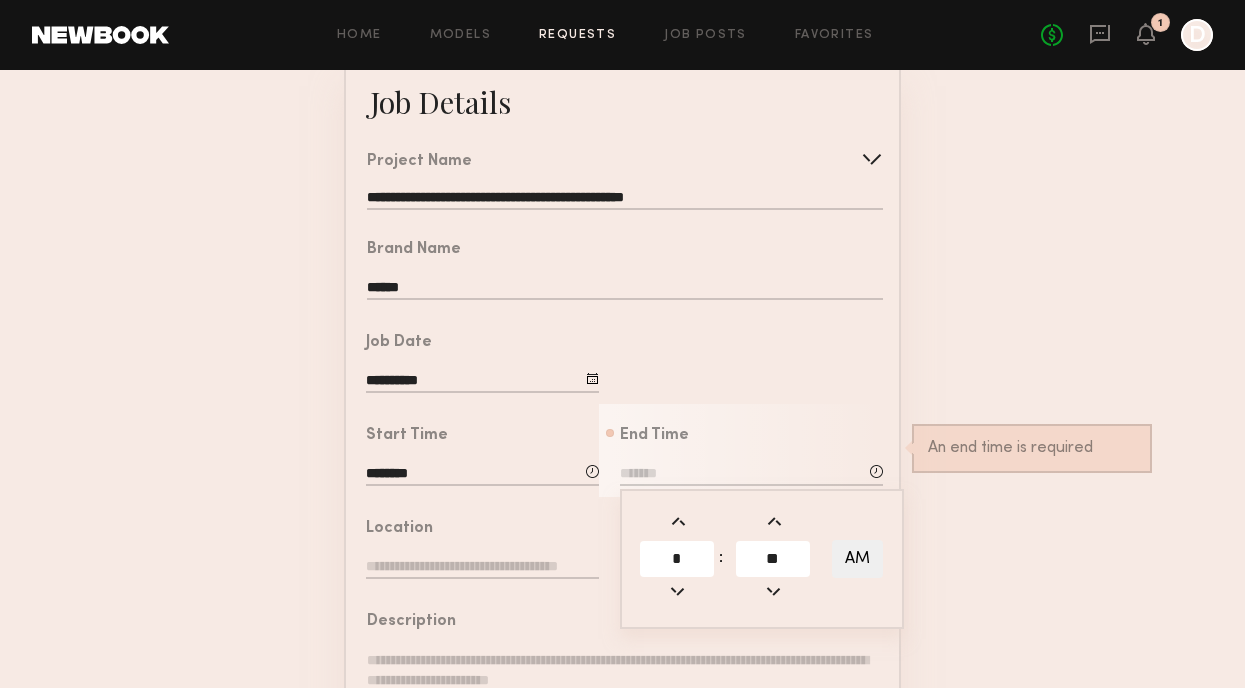 type on "**" 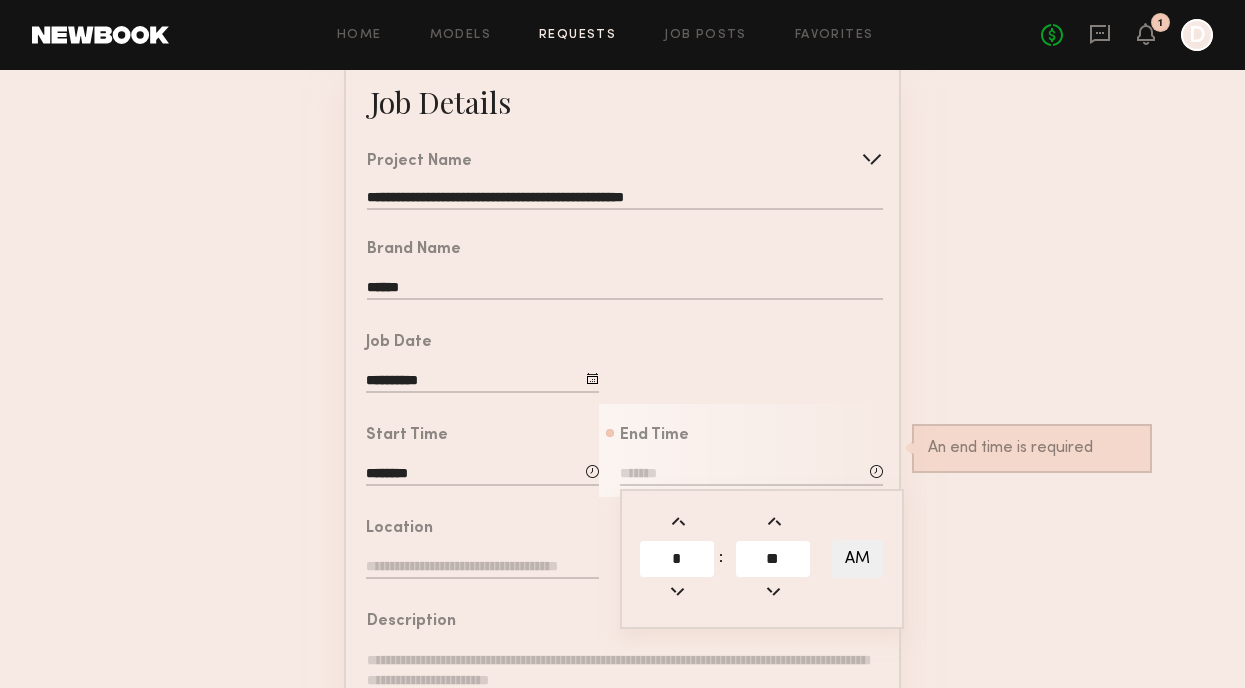 type on "*******" 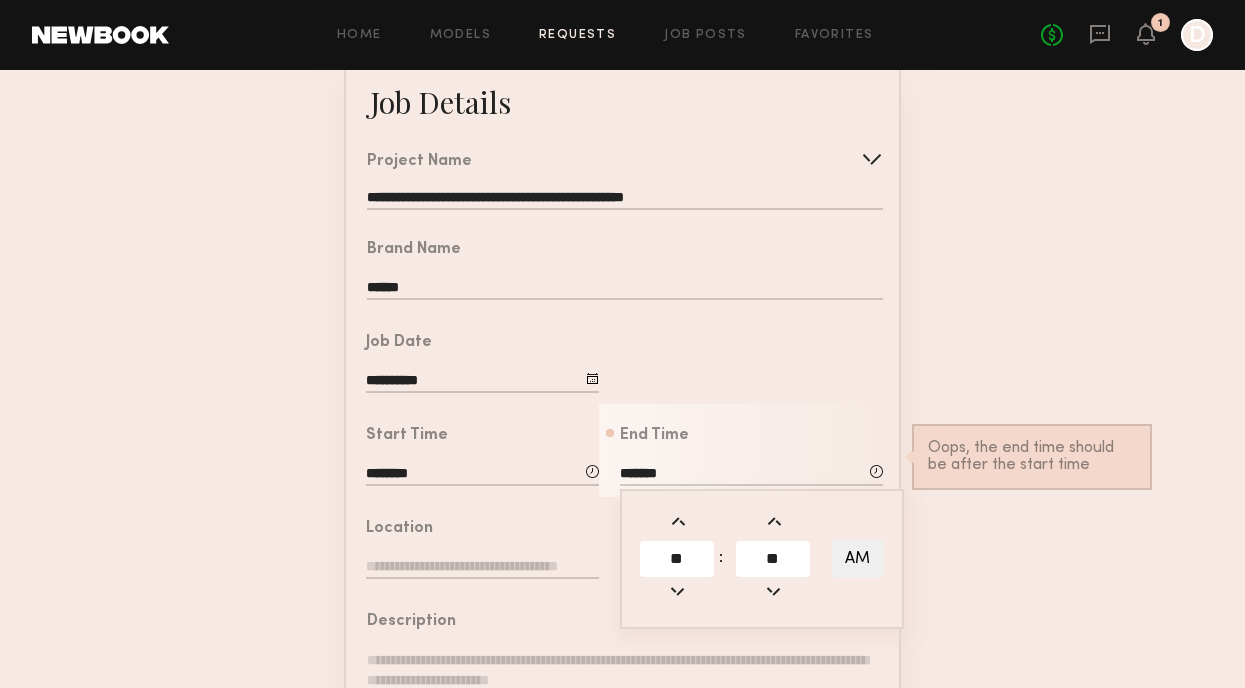 click on "AM" 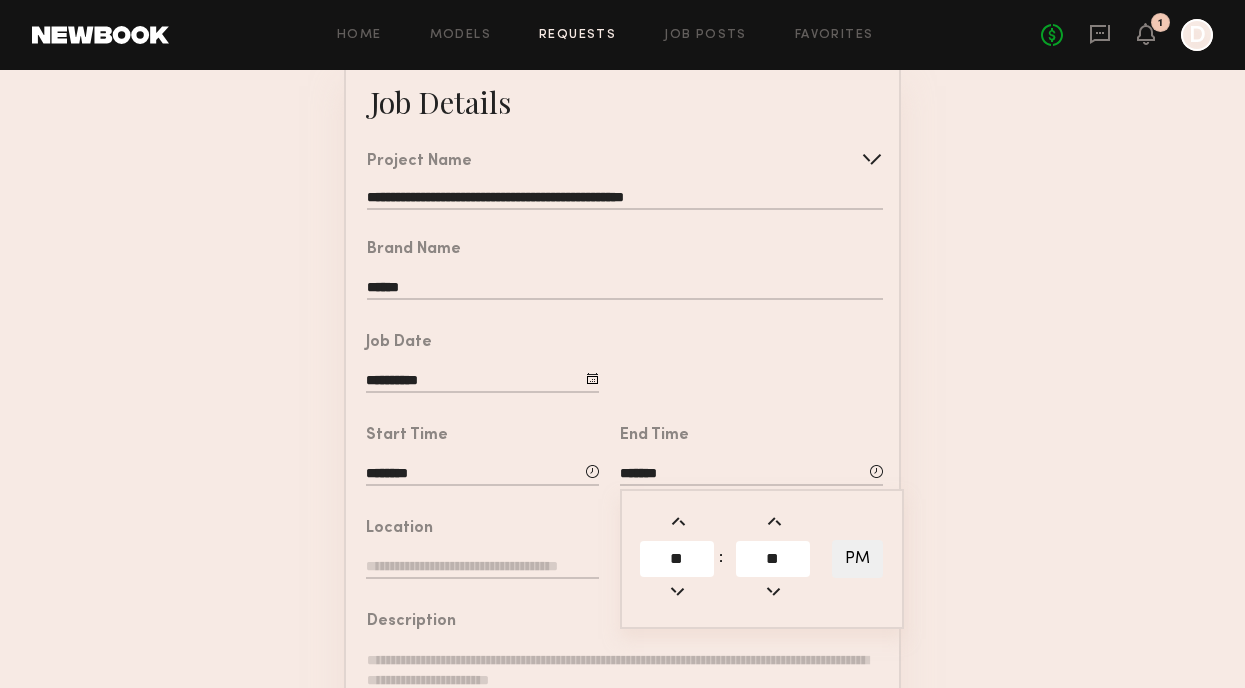 click on "**********" 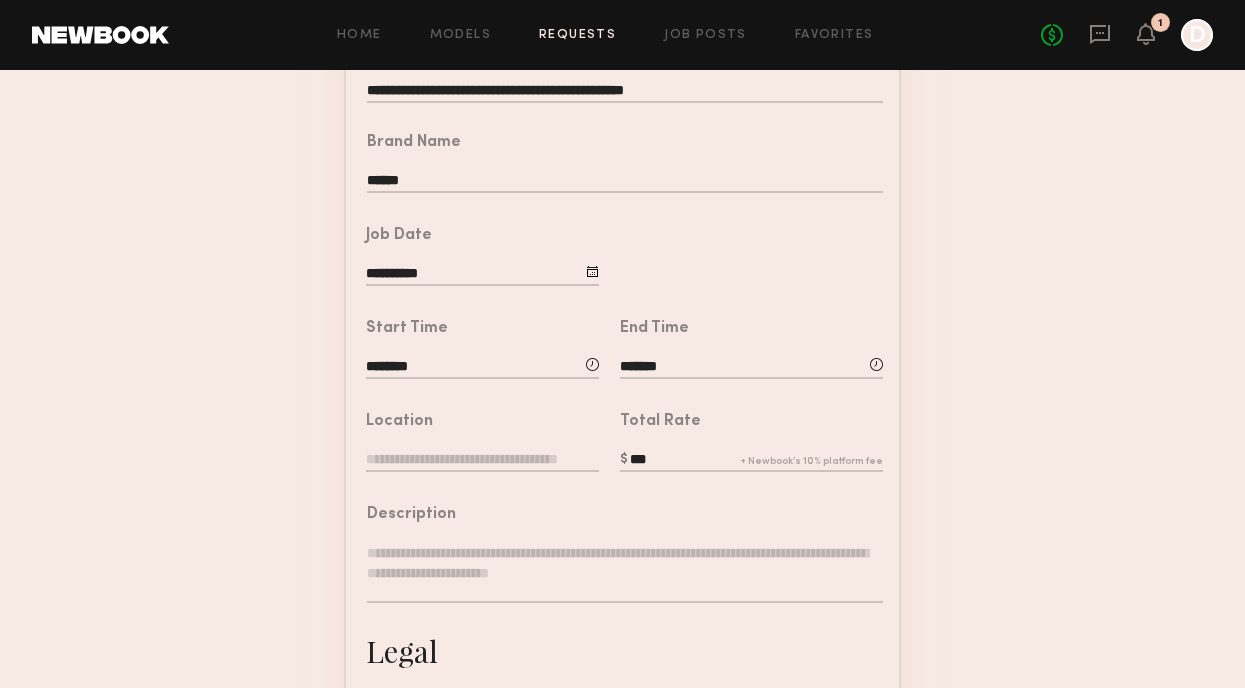 scroll, scrollTop: 248, scrollLeft: 0, axis: vertical 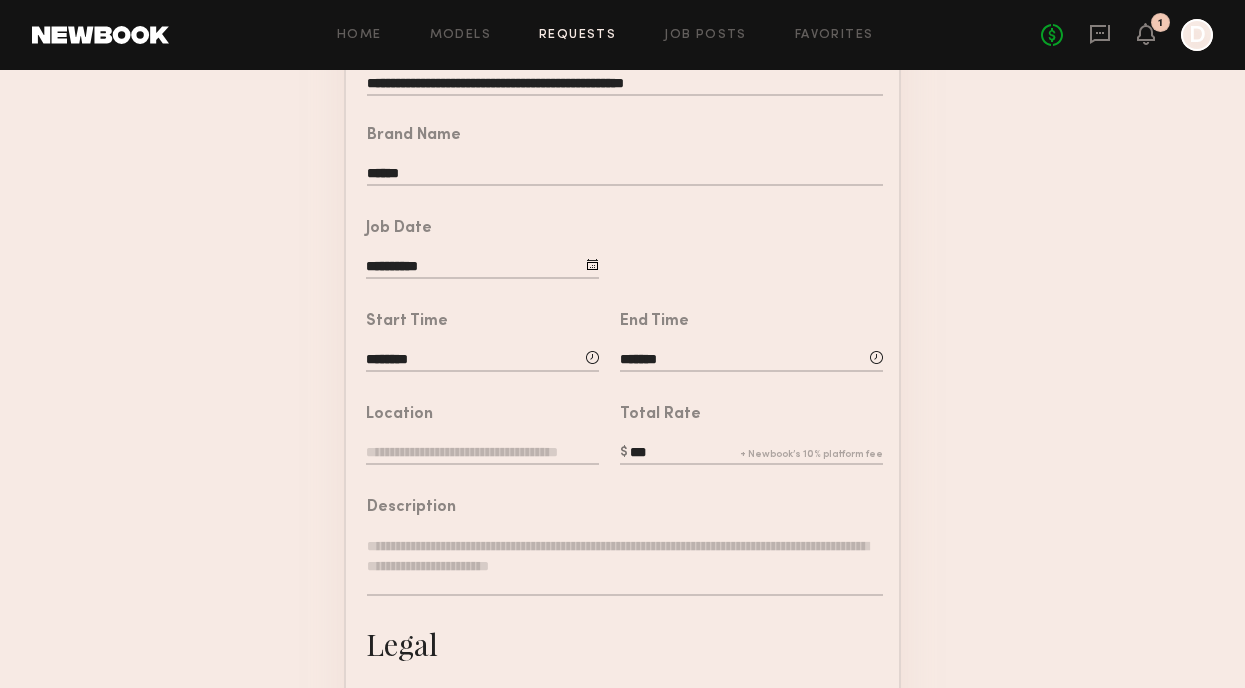 click on "********" 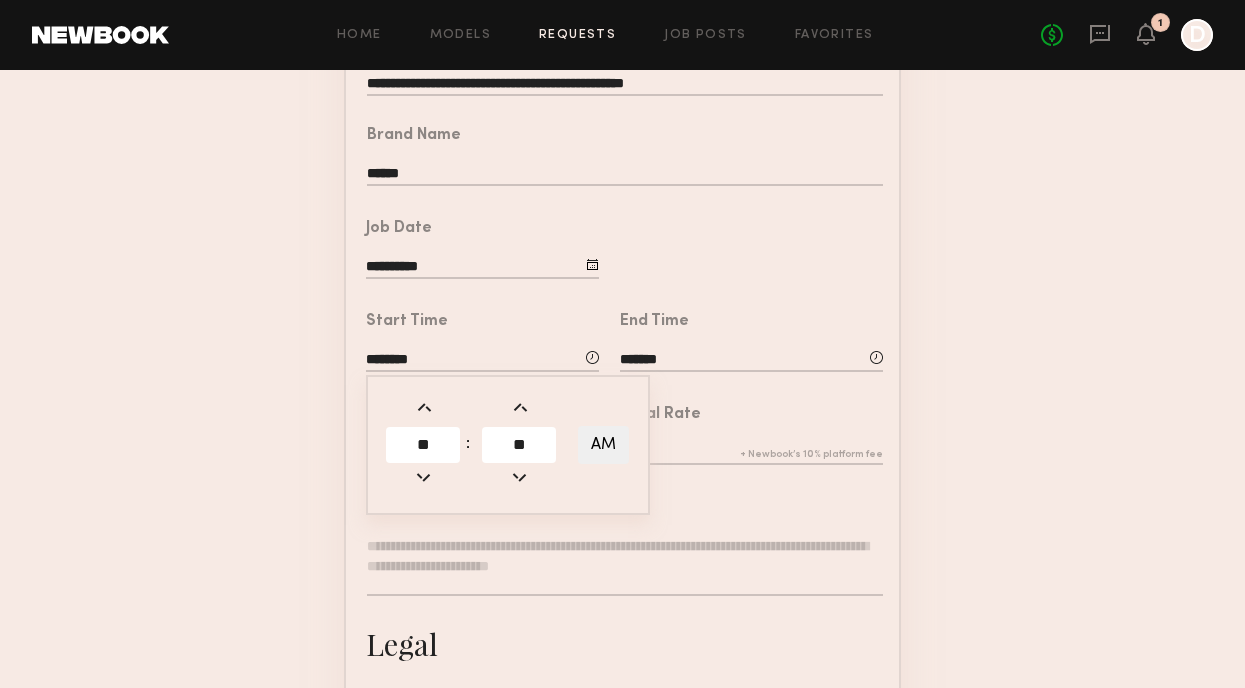 click on "********" 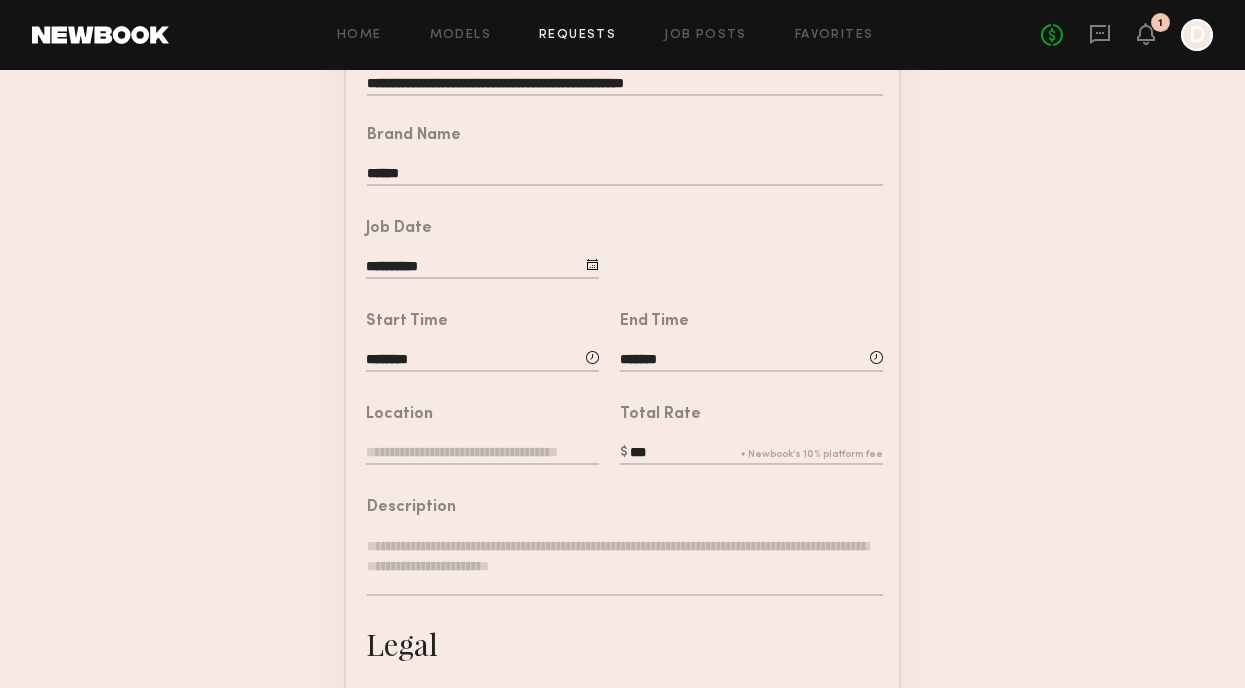 click on "********" 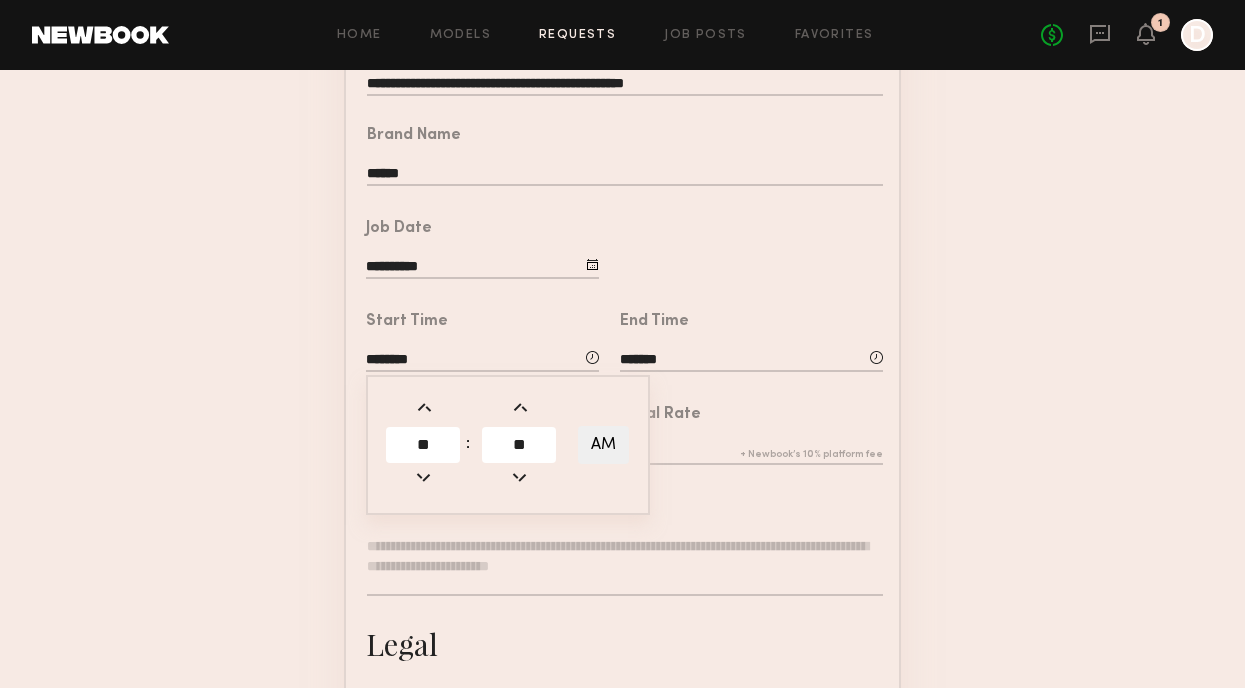 click on "**********" 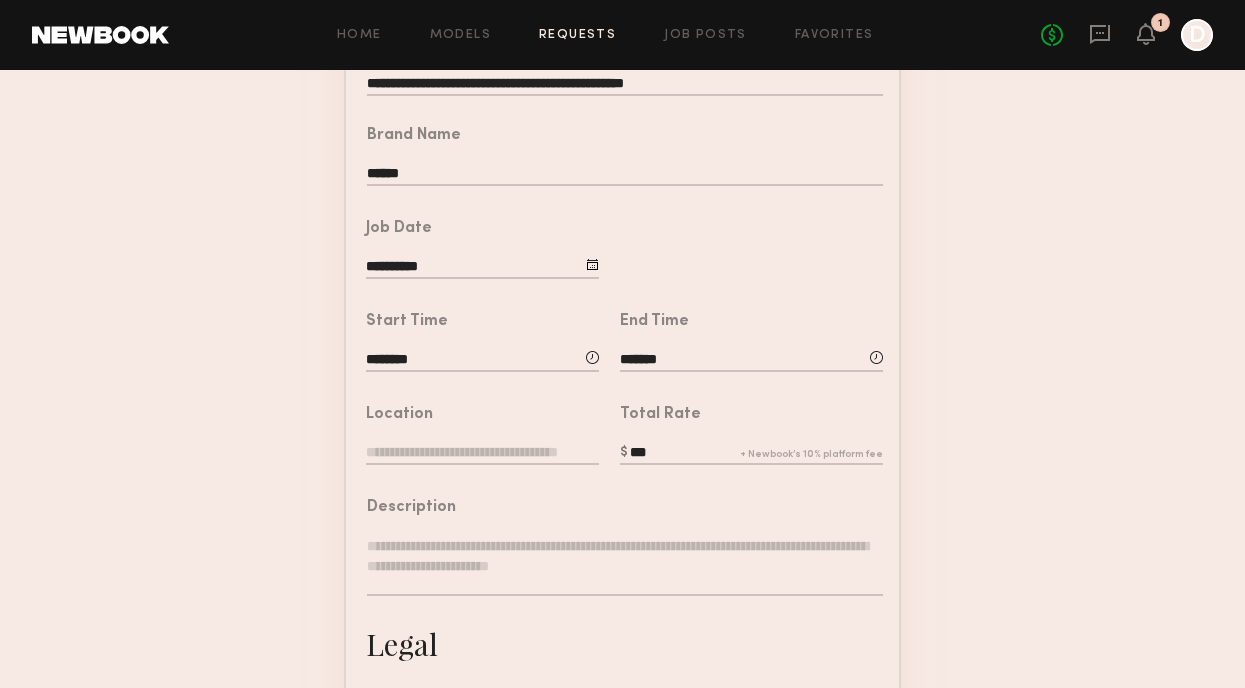 click 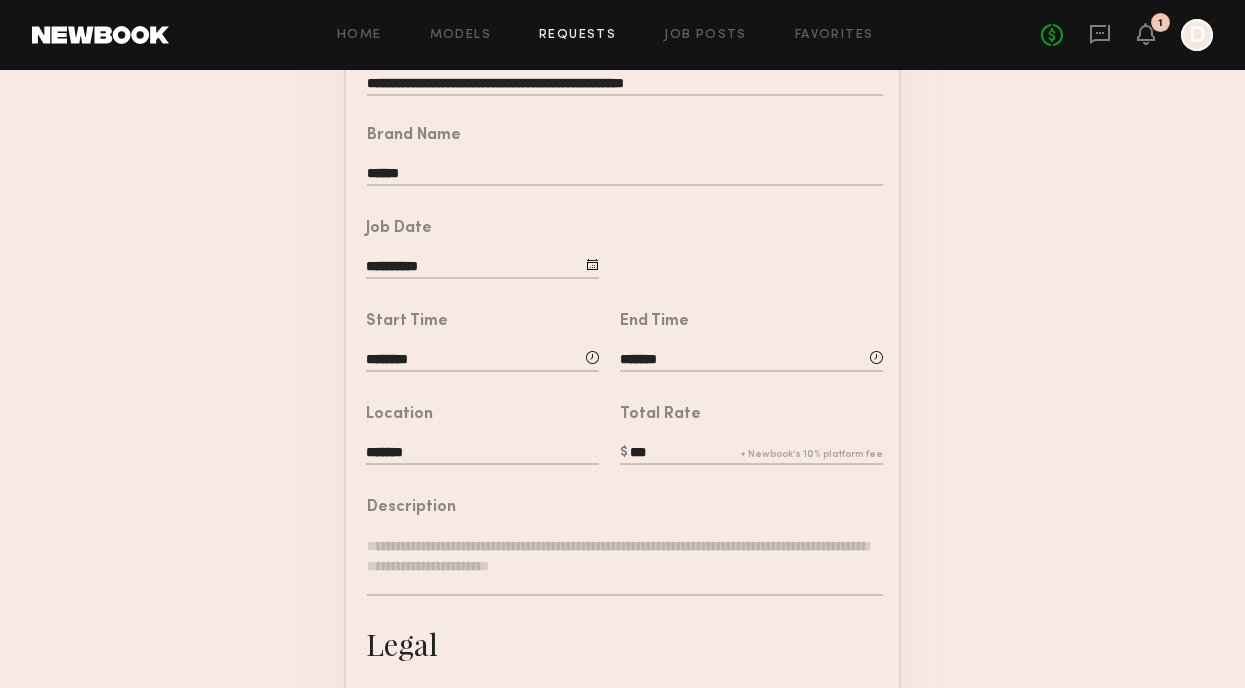 click on "*******" 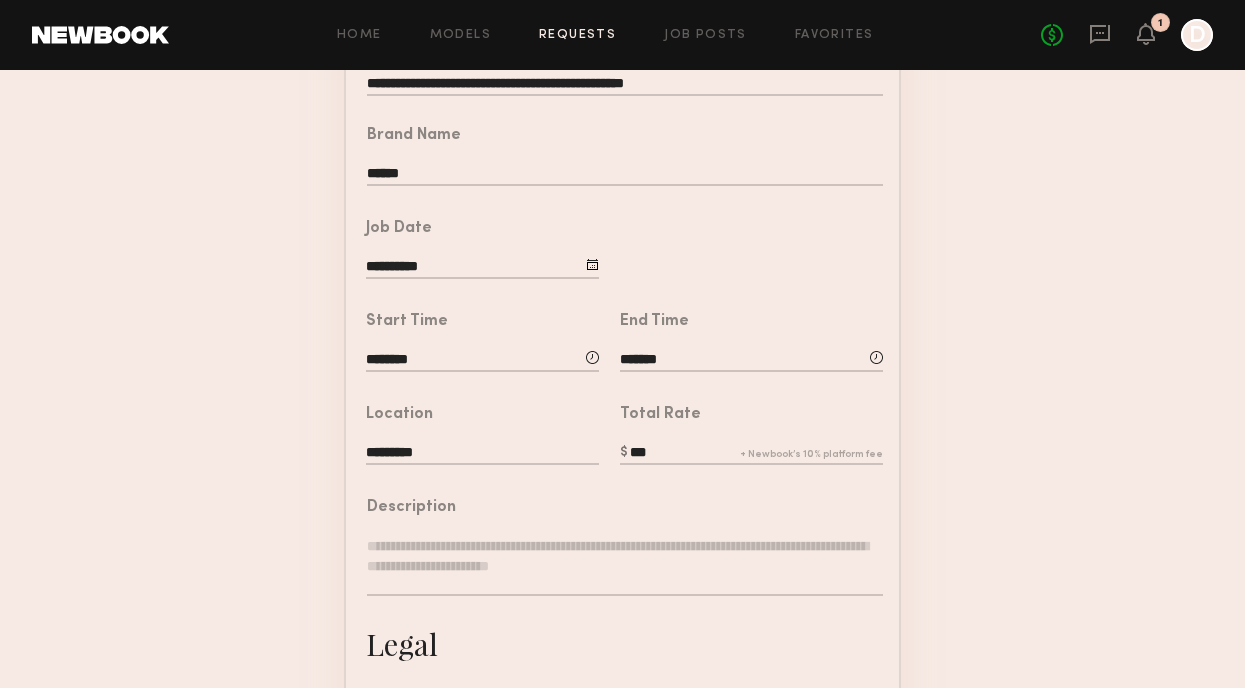type on "*********" 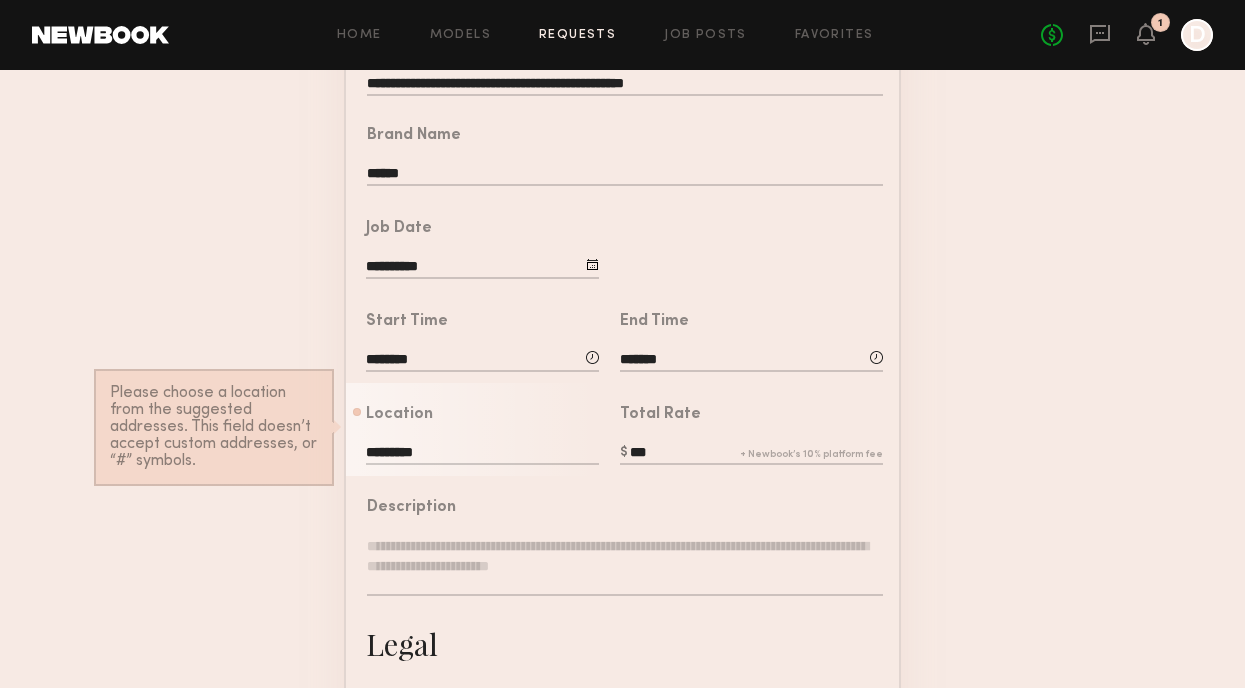 click 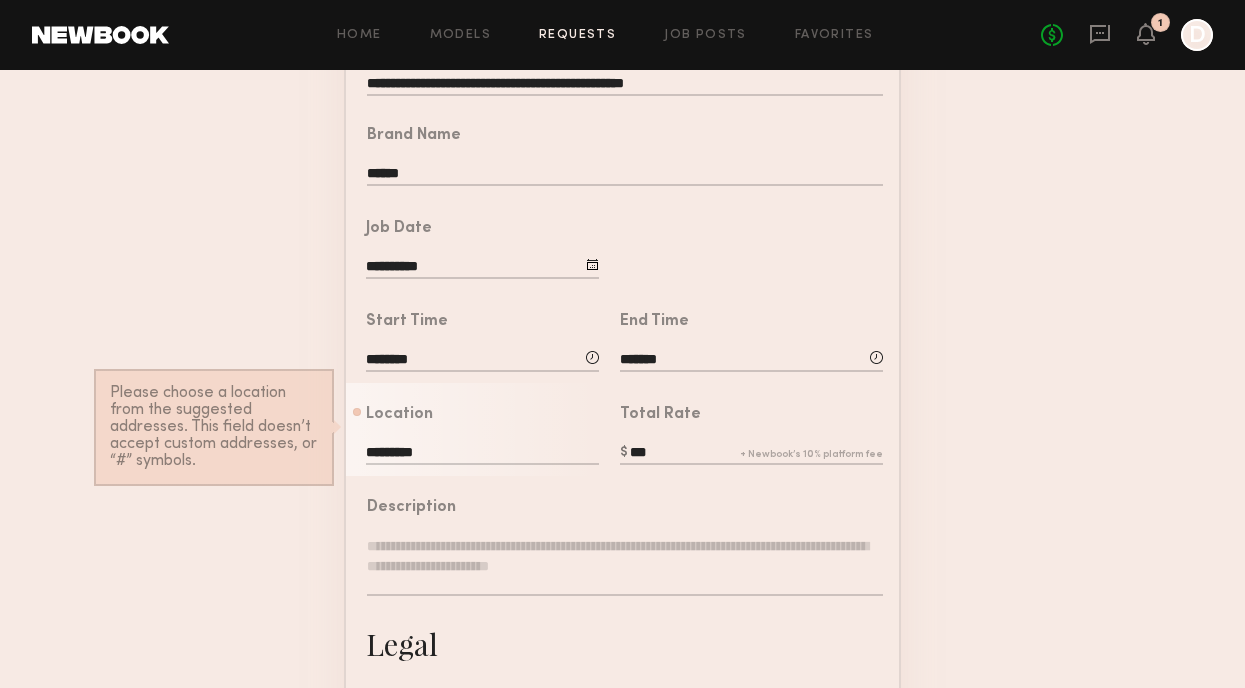 click on "*********" 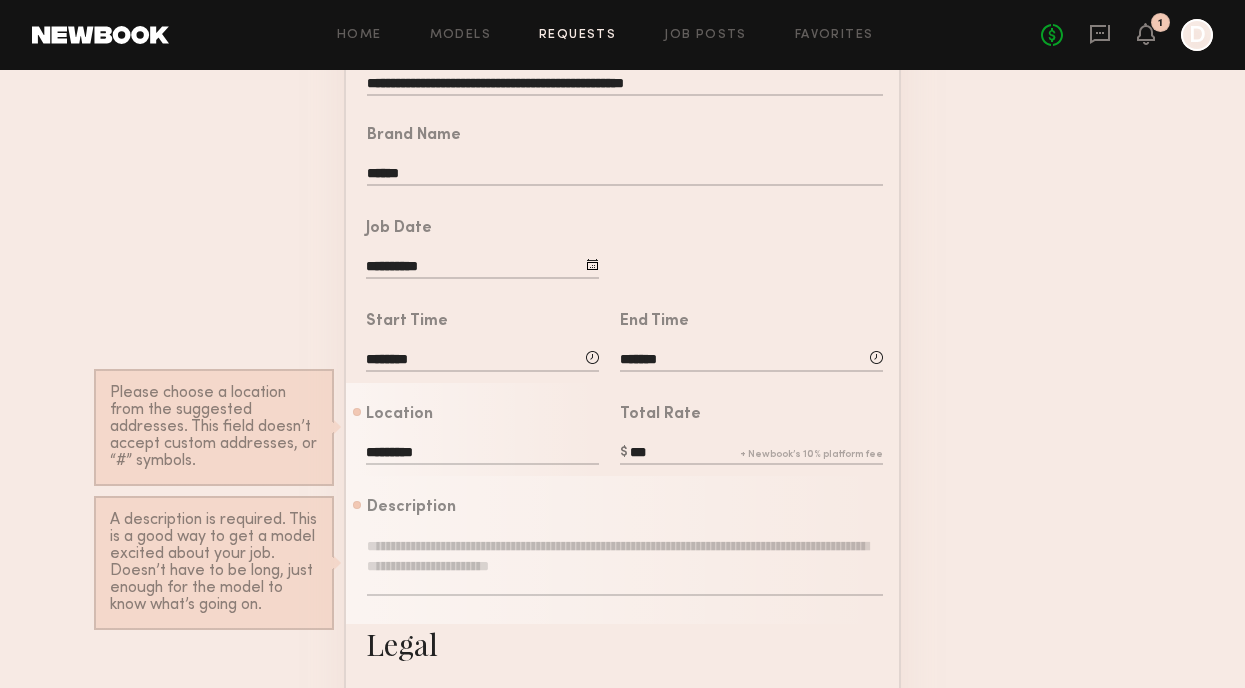 click on "Description   A description is required.  This is a good way to get a model excited about your job. Doesn’t have to be long, just enough for the model to know what’s going on." 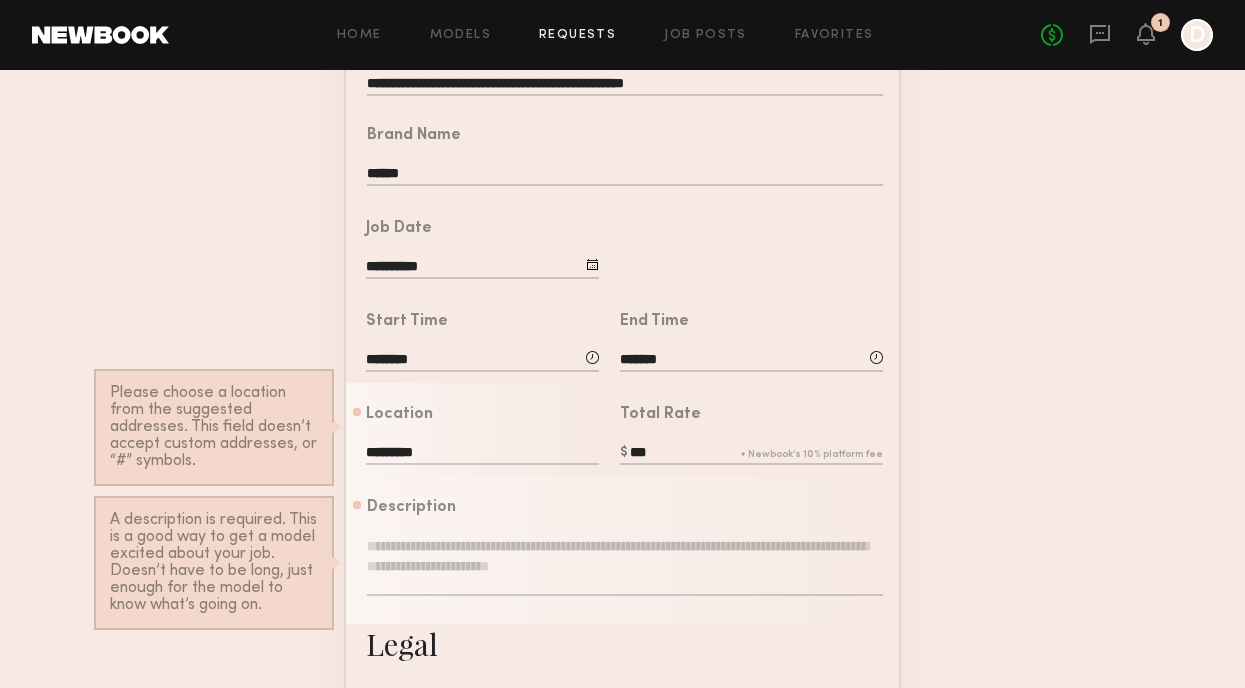 click 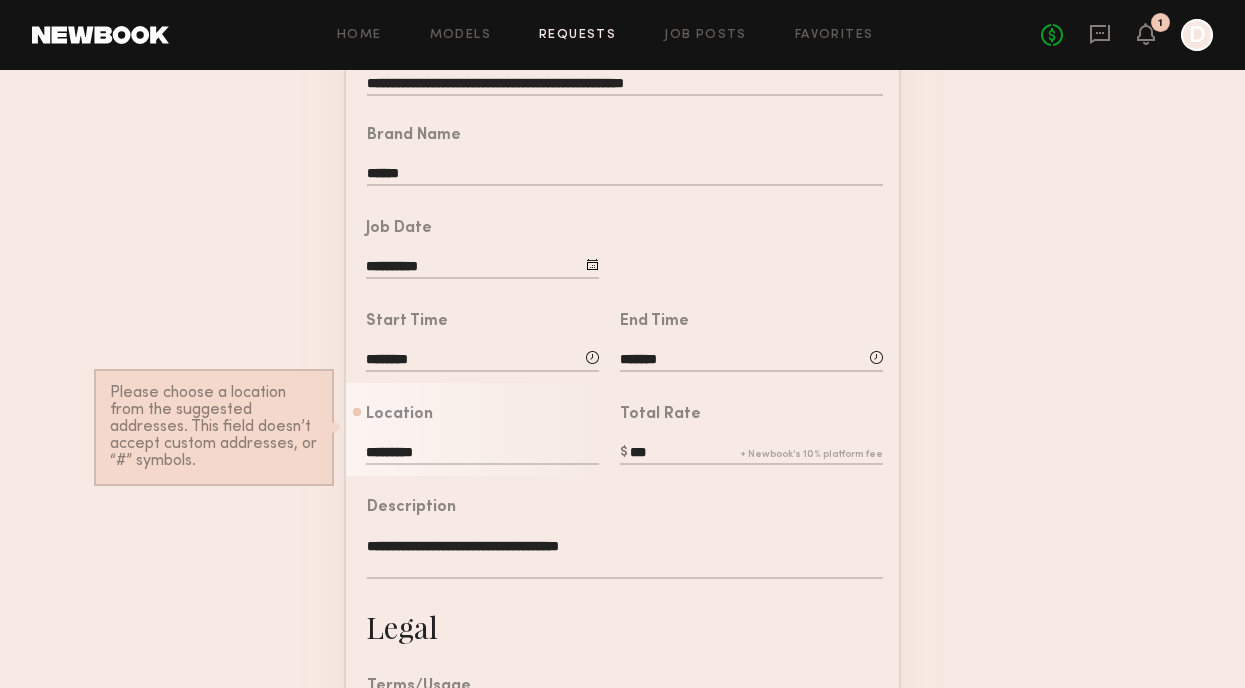 type on "**********" 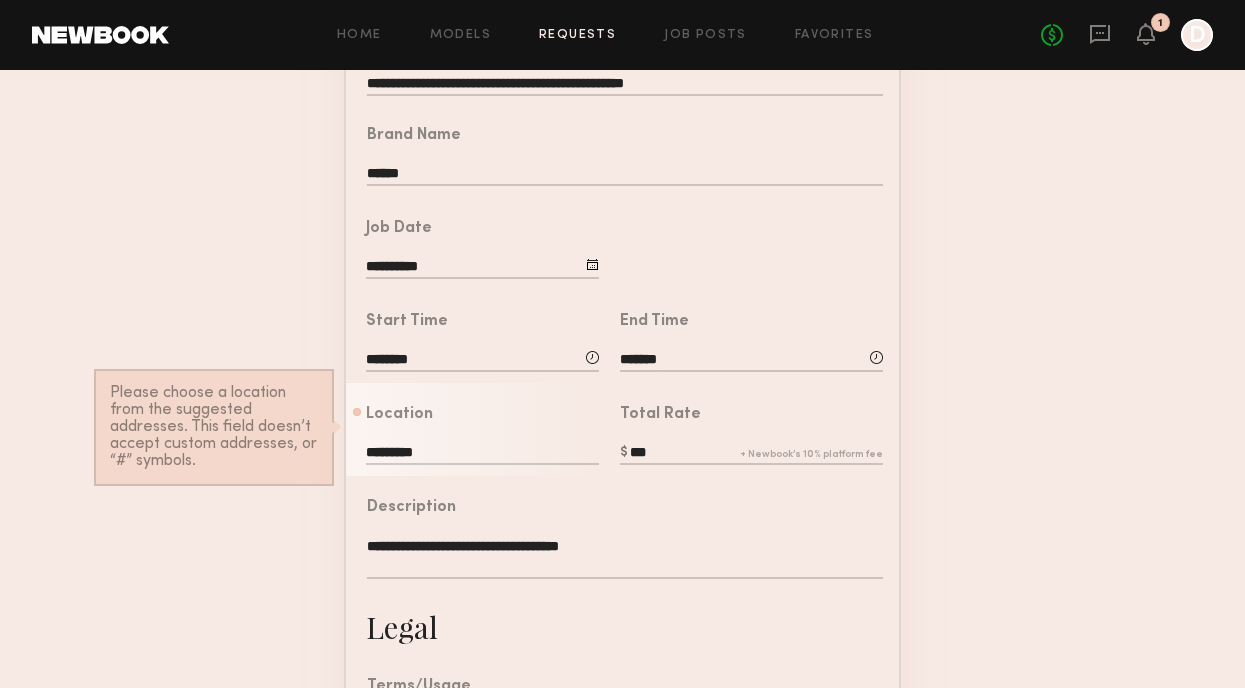 click on "Location  *********  Please choose a location from the suggested addresses. This field doesn’t accept custom addresses, or “#” symbols." 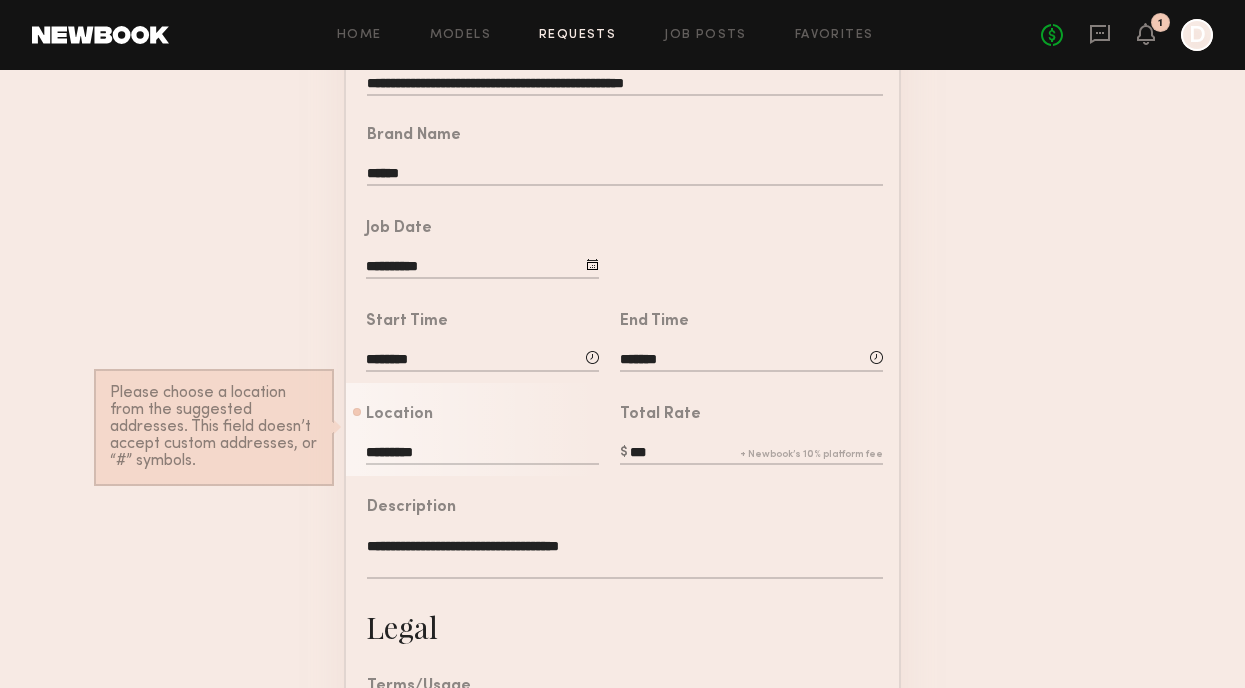 click on "*********" 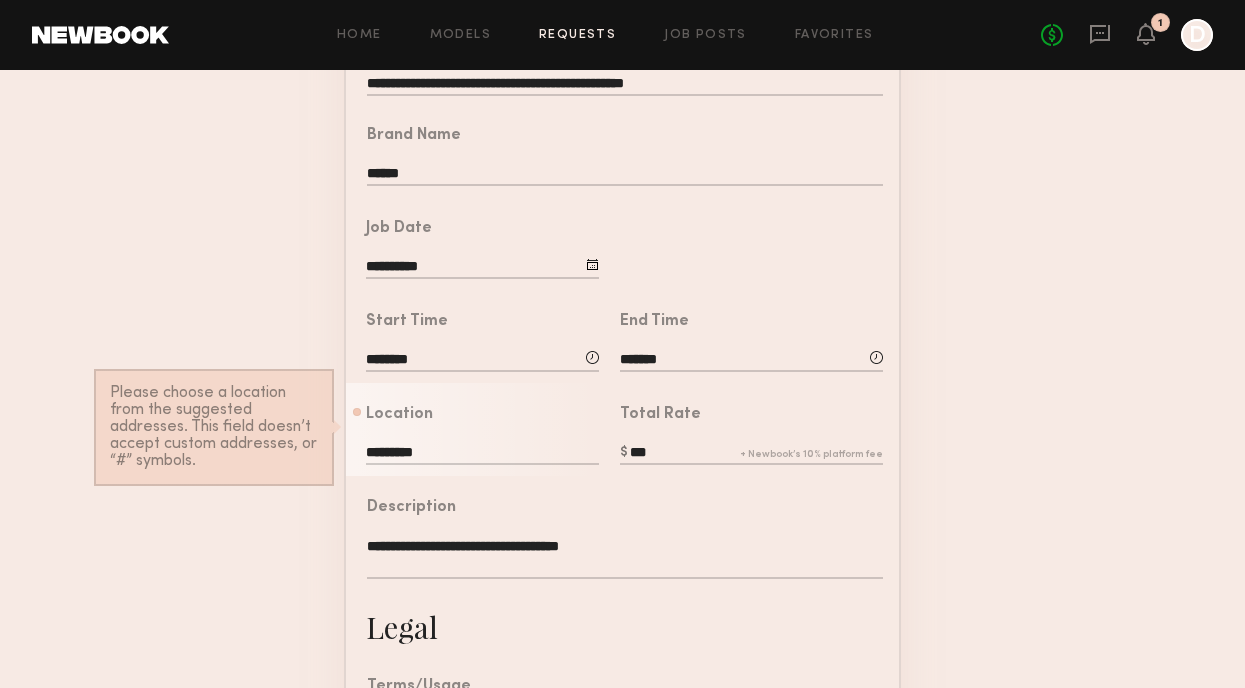 click on "*********" 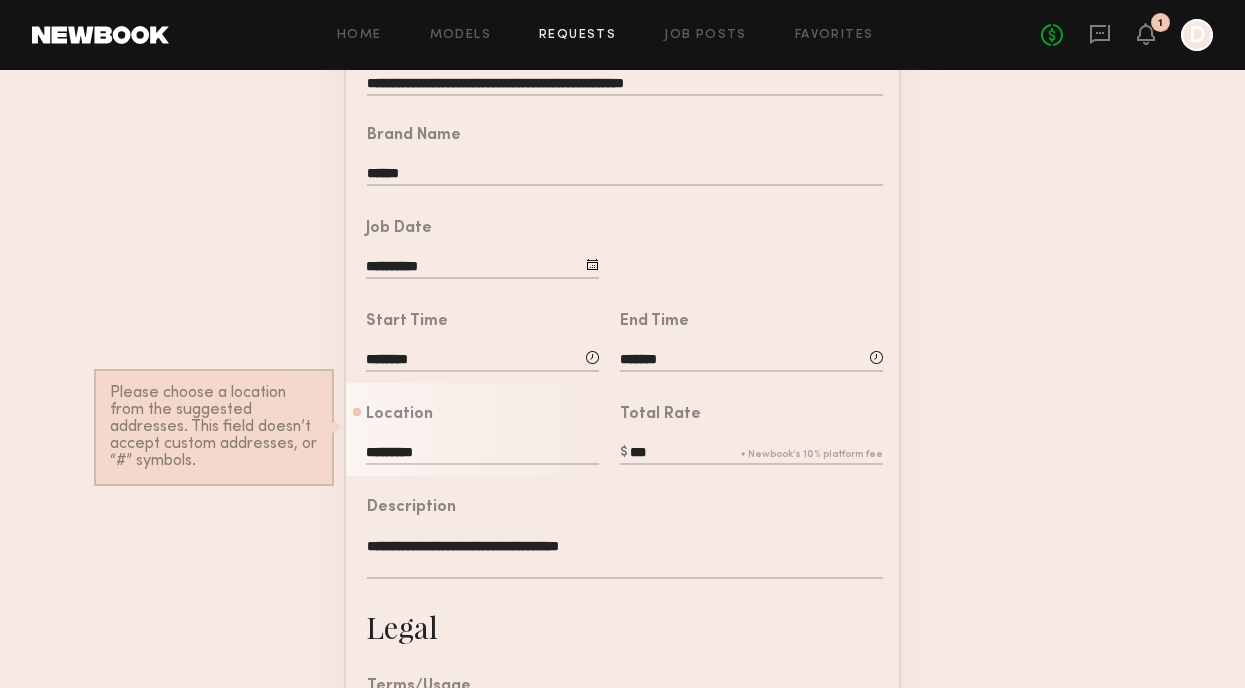click on "*********" 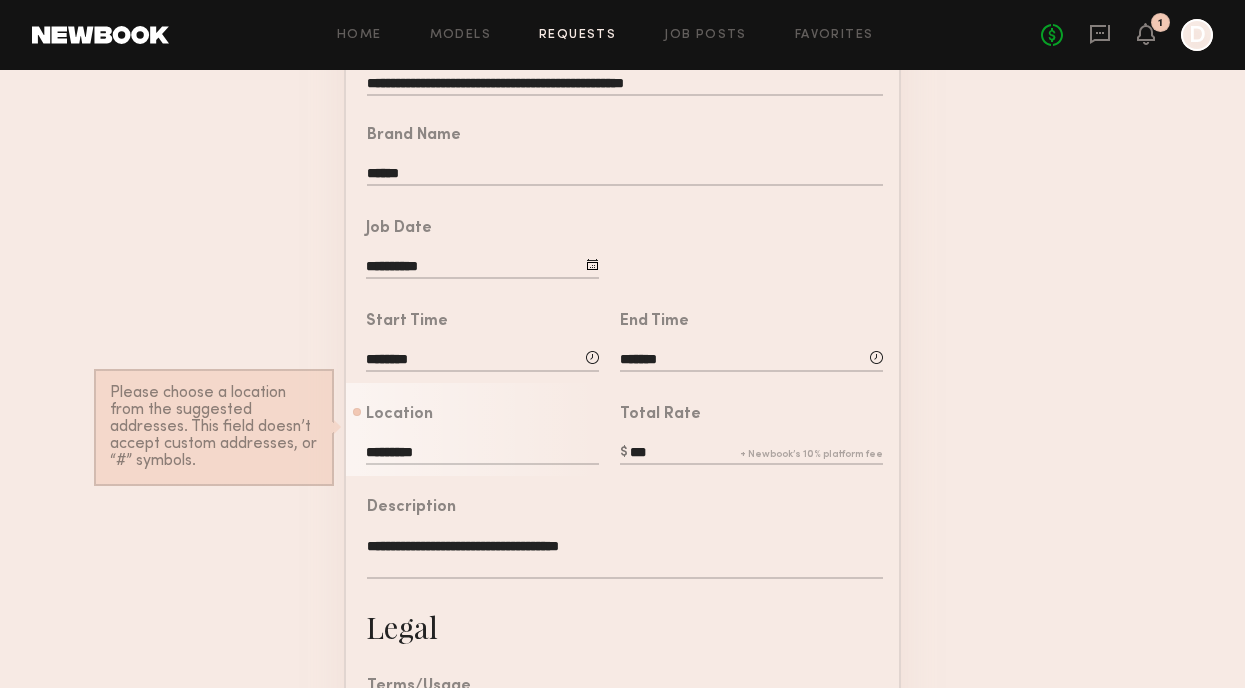 click on "*********" 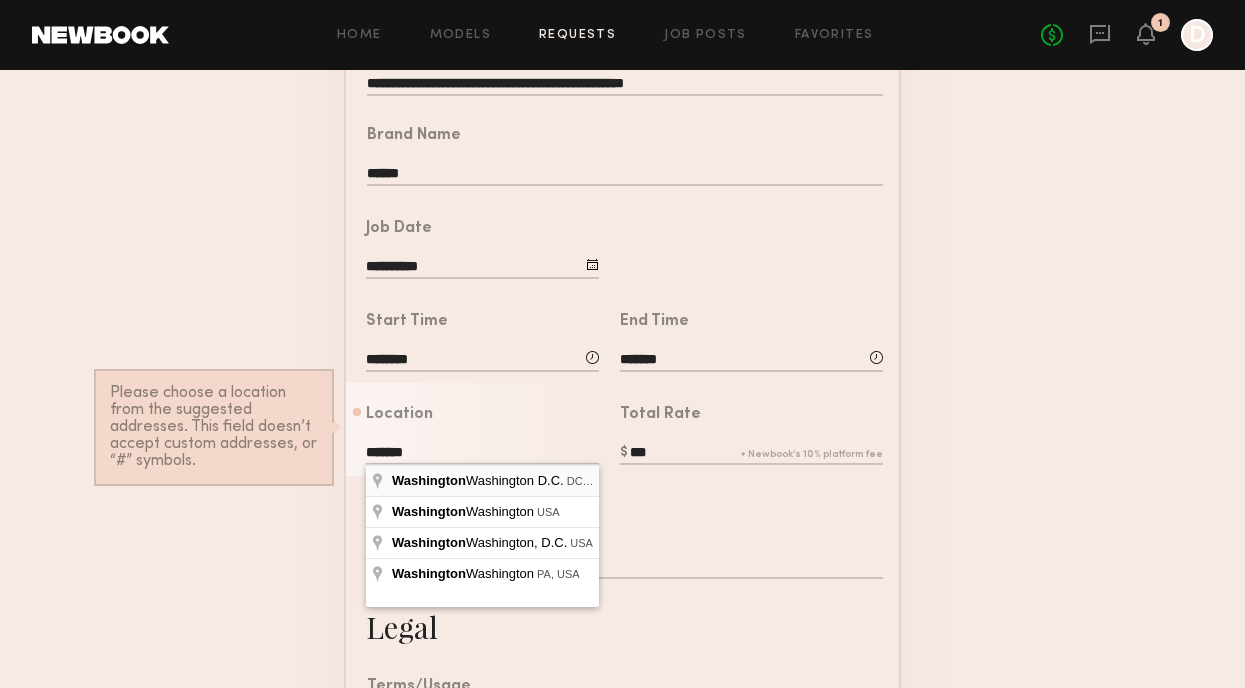 type on "**********" 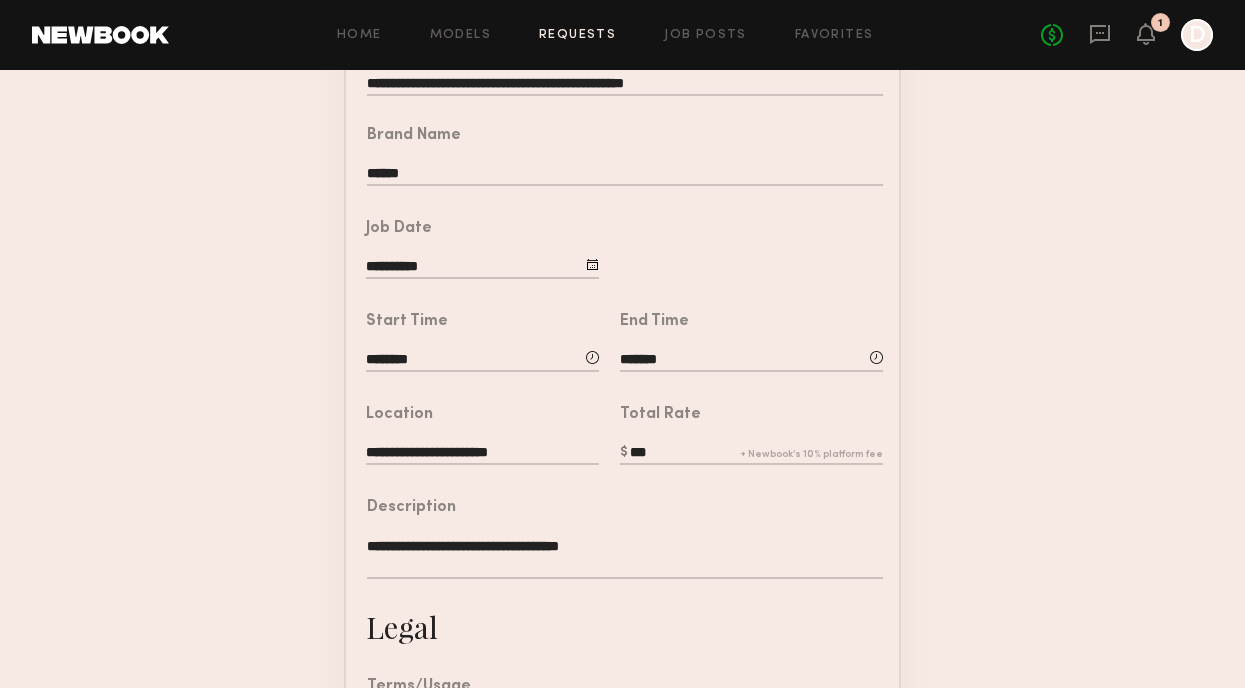 click on "**********" 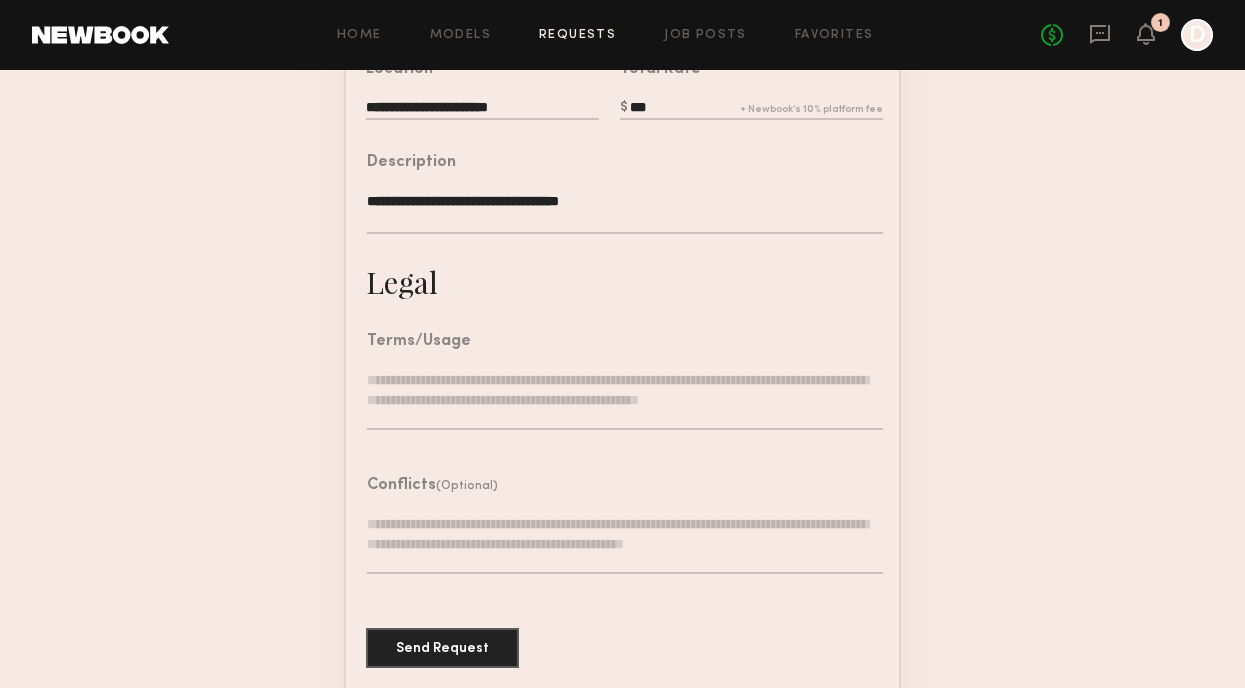 scroll, scrollTop: 597, scrollLeft: 0, axis: vertical 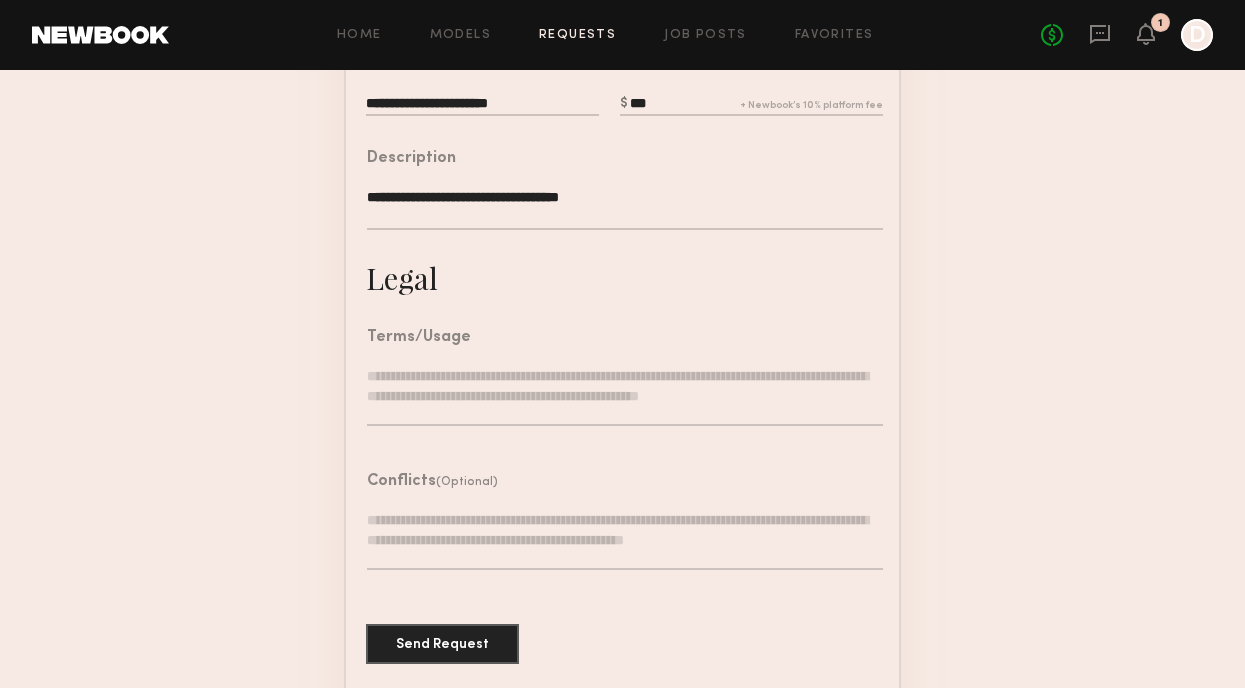 click 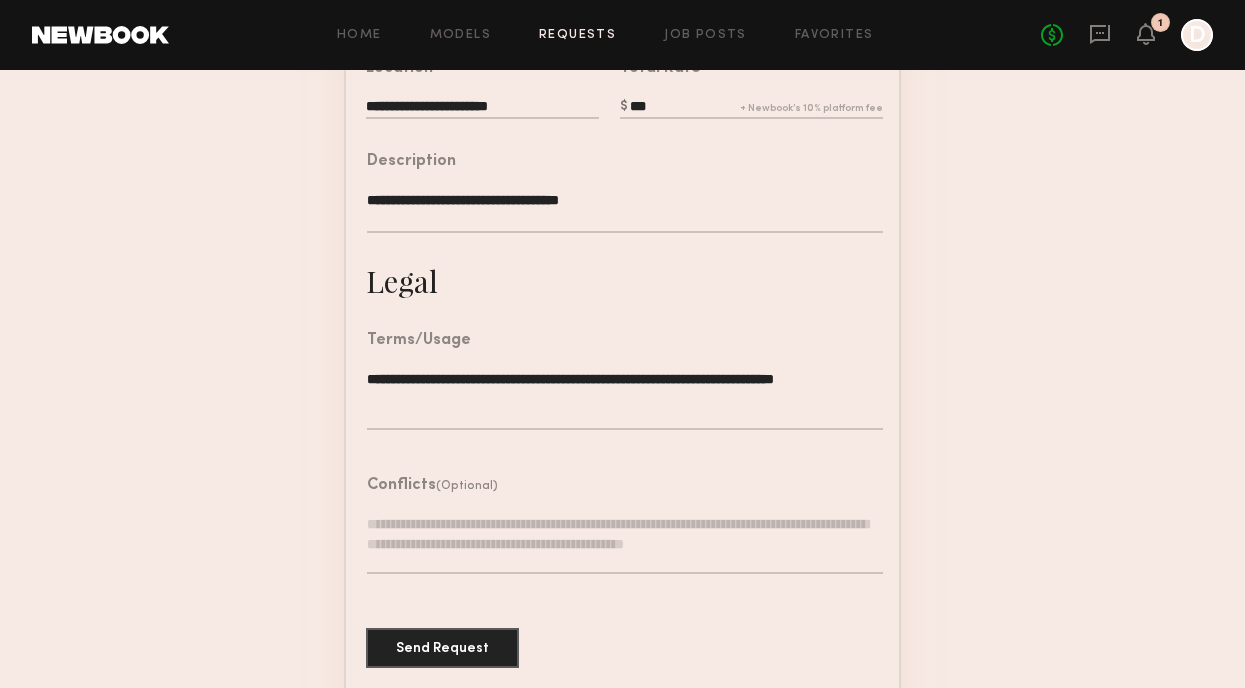 scroll, scrollTop: 597, scrollLeft: 0, axis: vertical 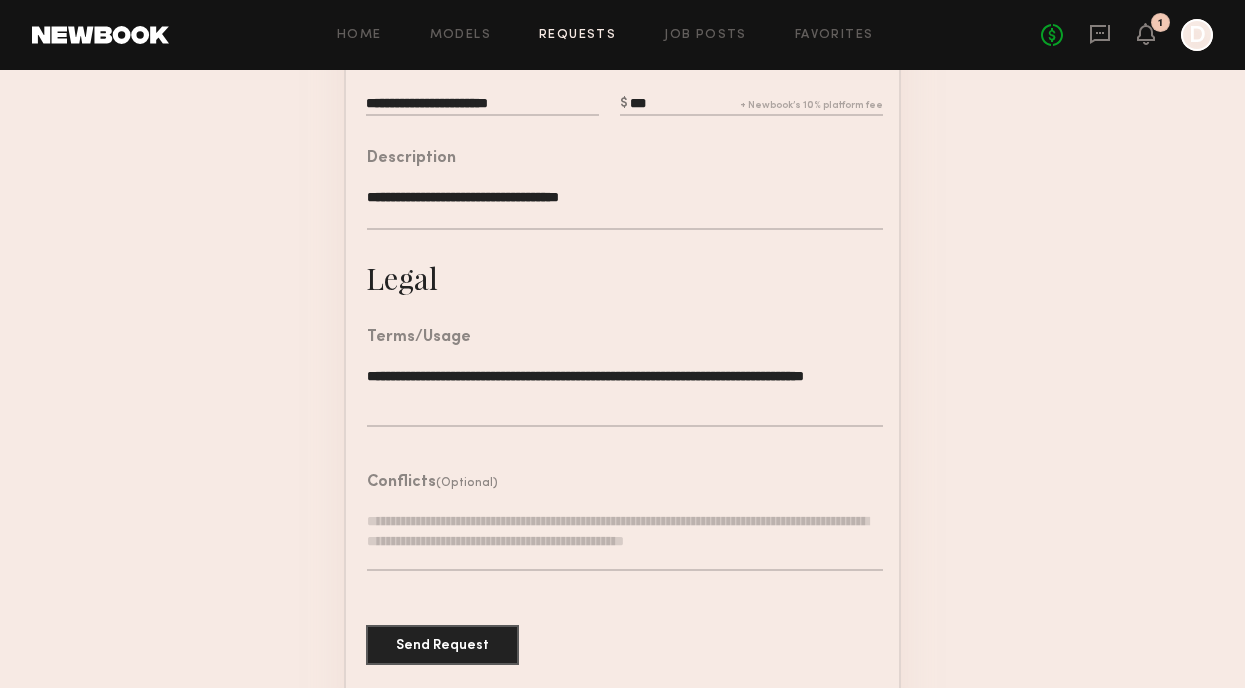 click on "**********" 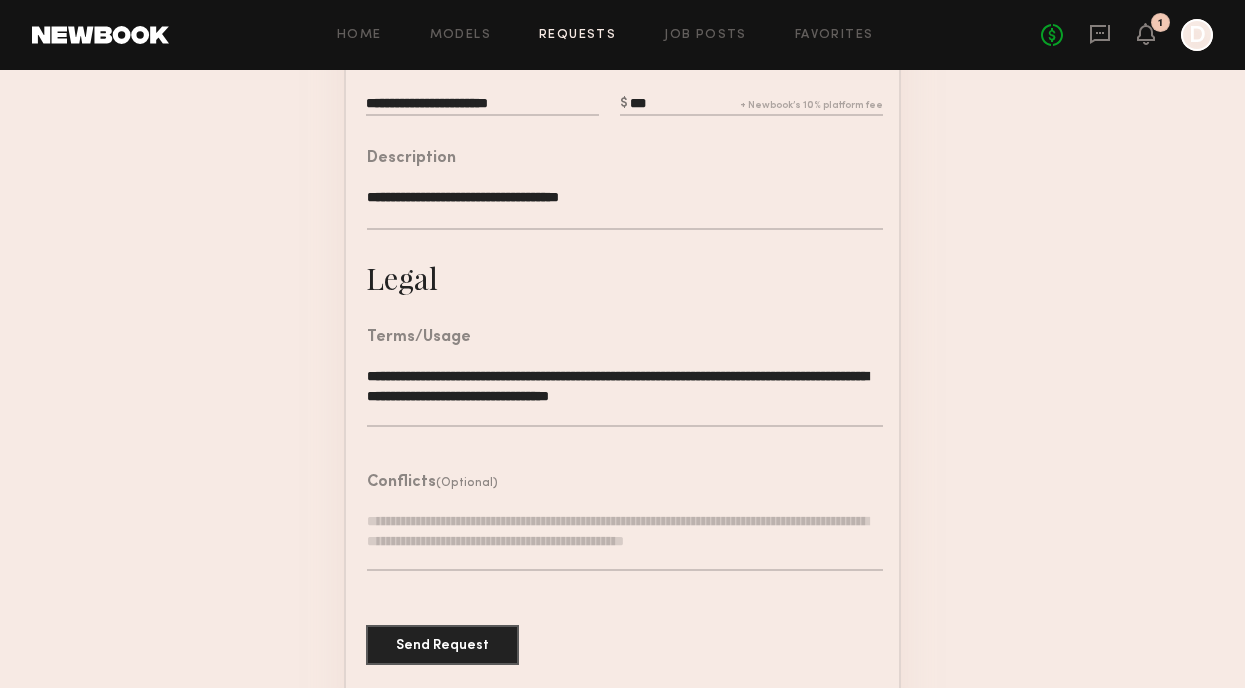 click on "**********" 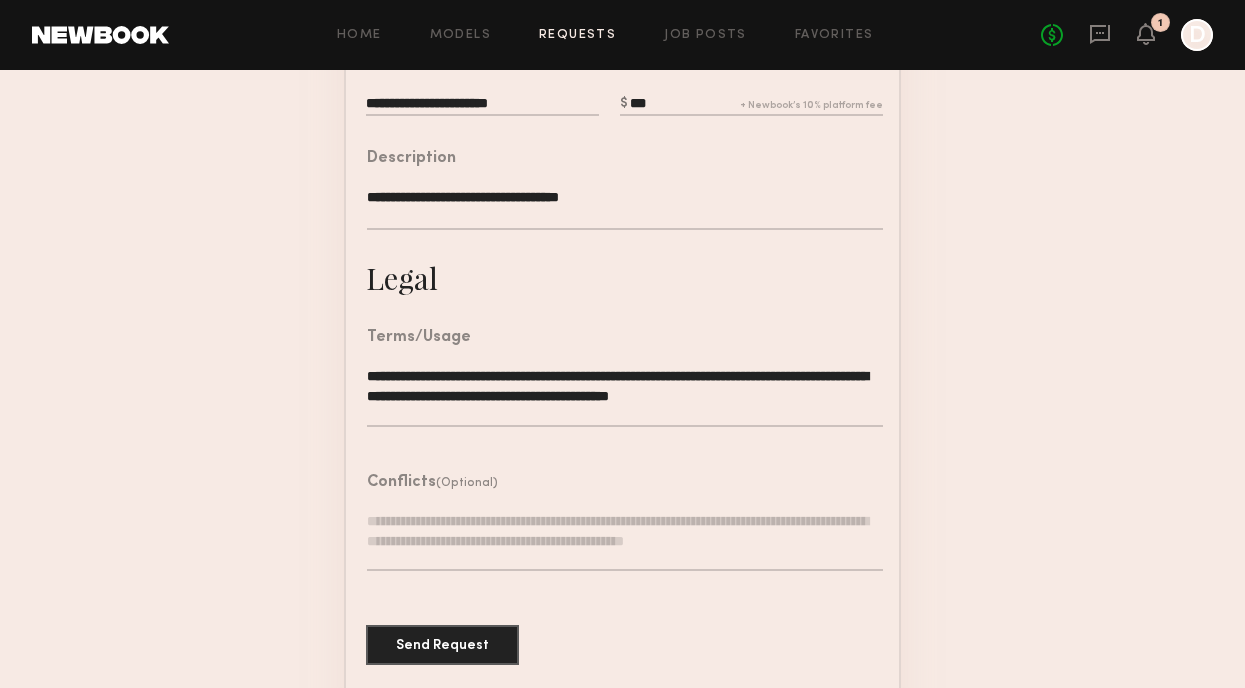 click on "**********" 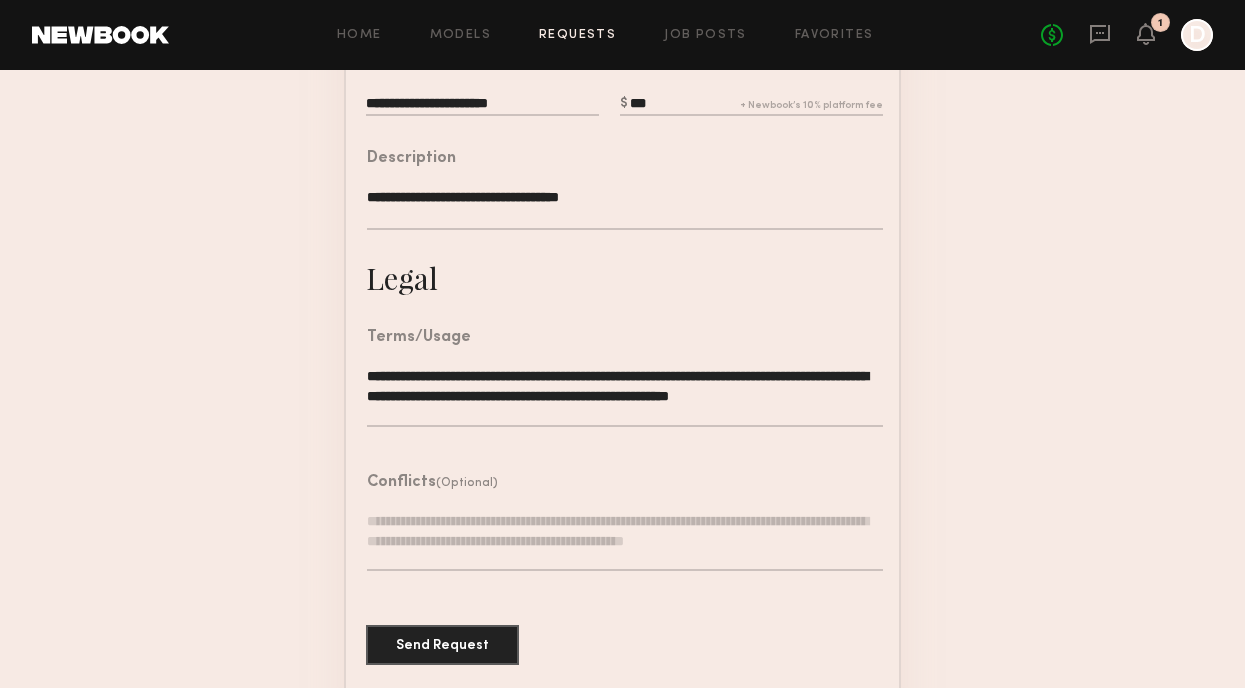 click on "**********" 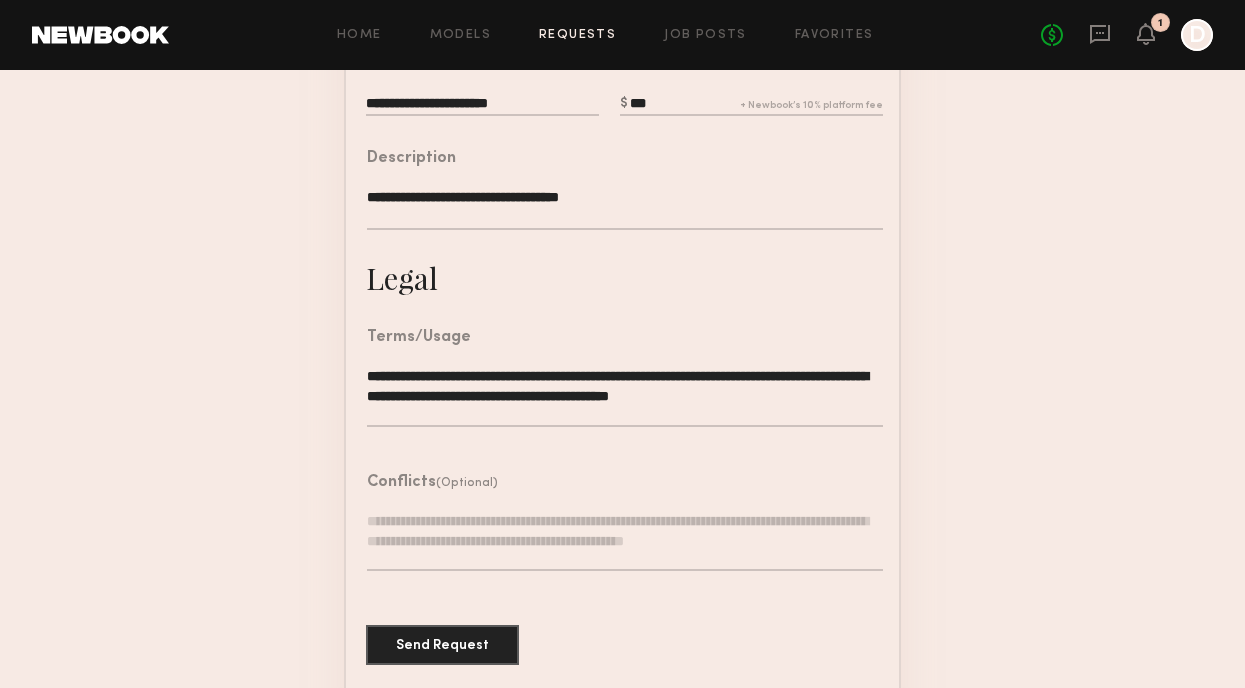 click on "**********" 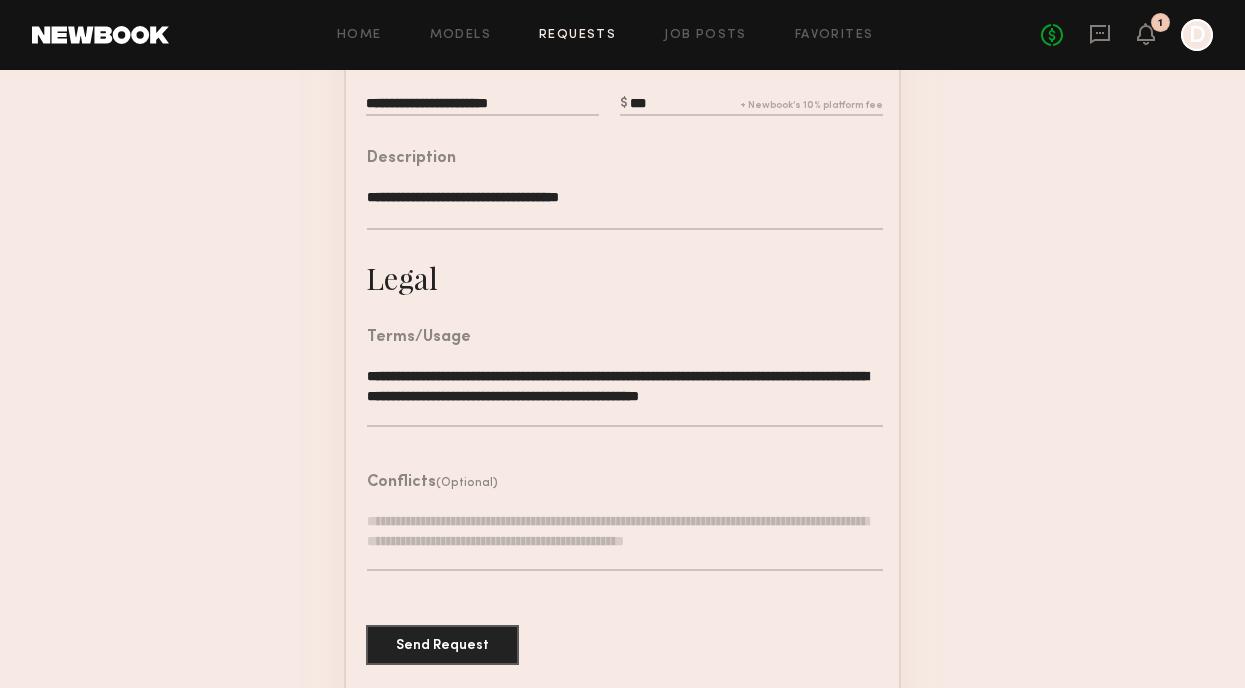 type on "**********" 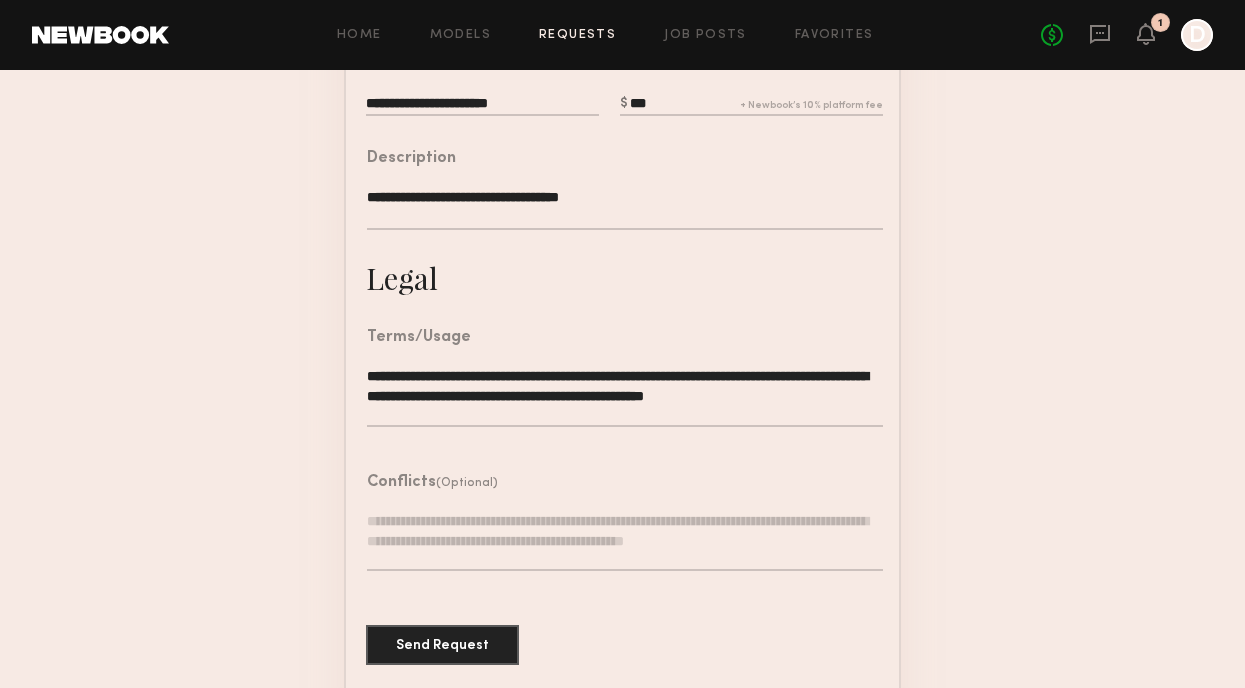 drag, startPoint x: 840, startPoint y: 394, endPoint x: 353, endPoint y: 359, distance: 488.25607 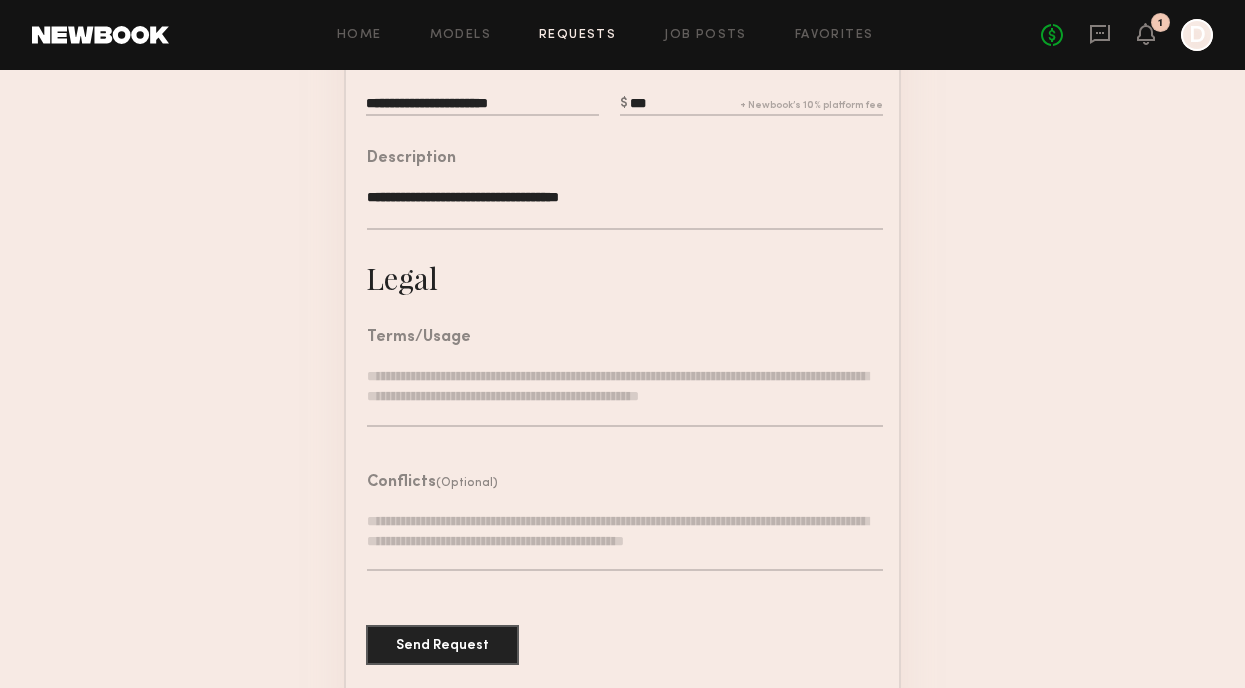 scroll, scrollTop: 594, scrollLeft: 0, axis: vertical 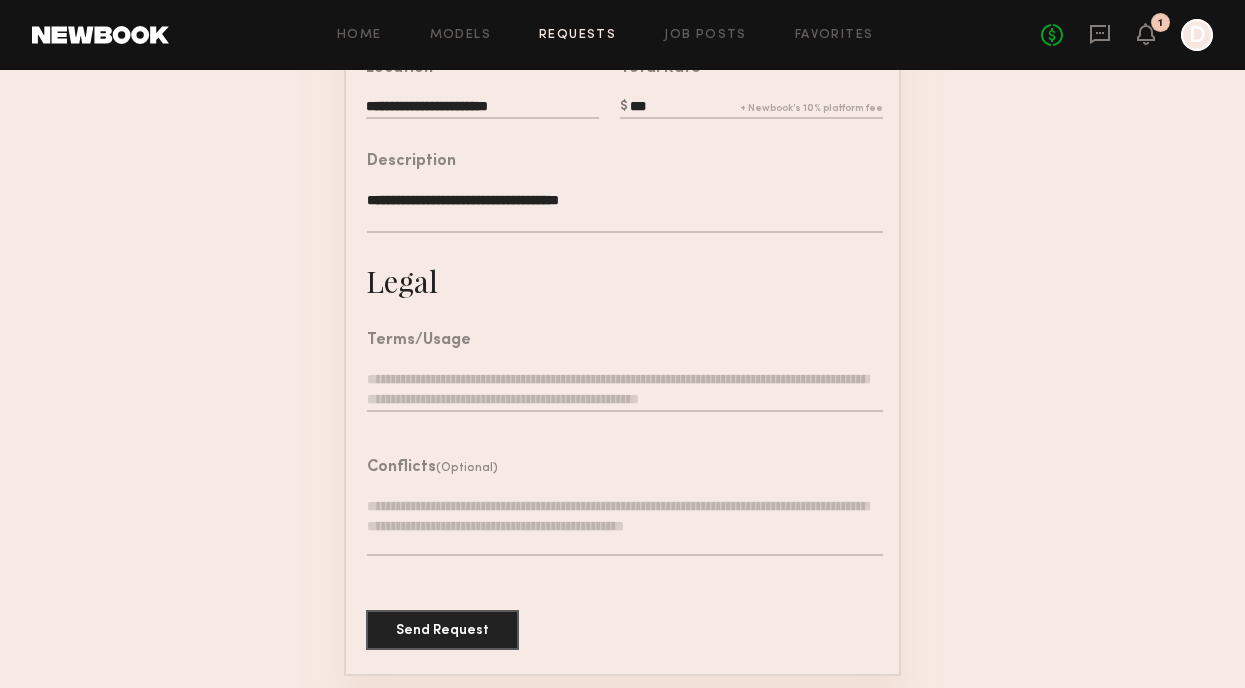 paste on "**********" 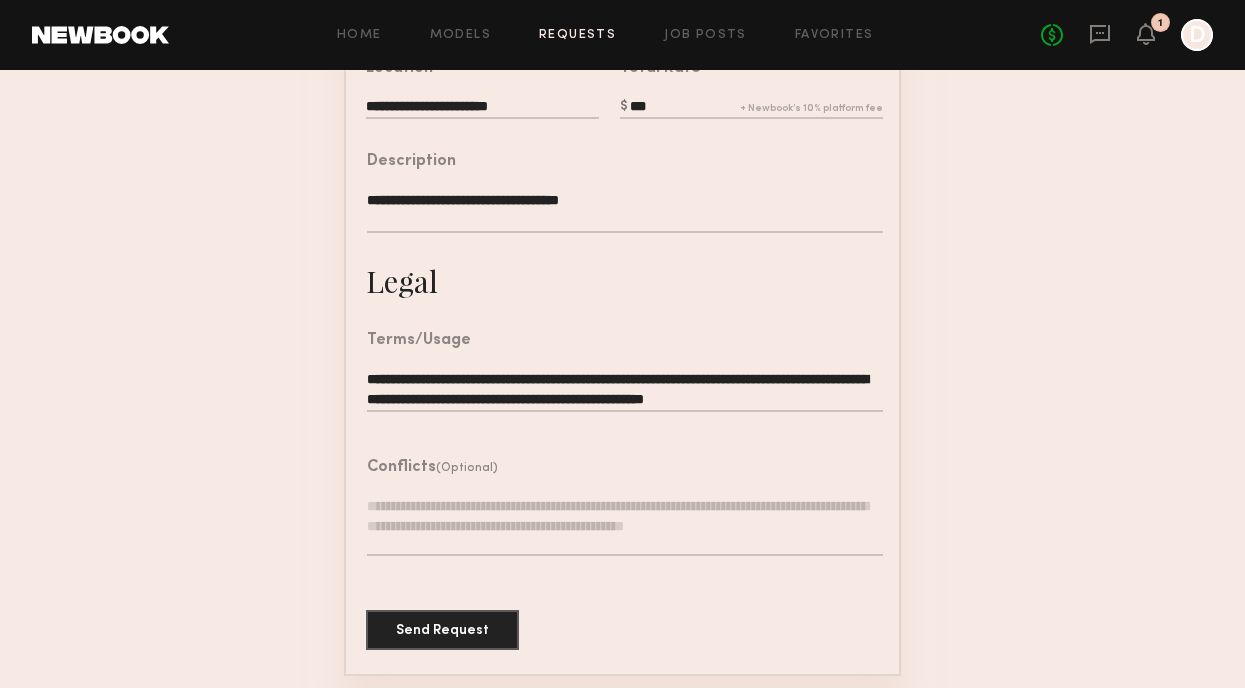scroll, scrollTop: 597, scrollLeft: 0, axis: vertical 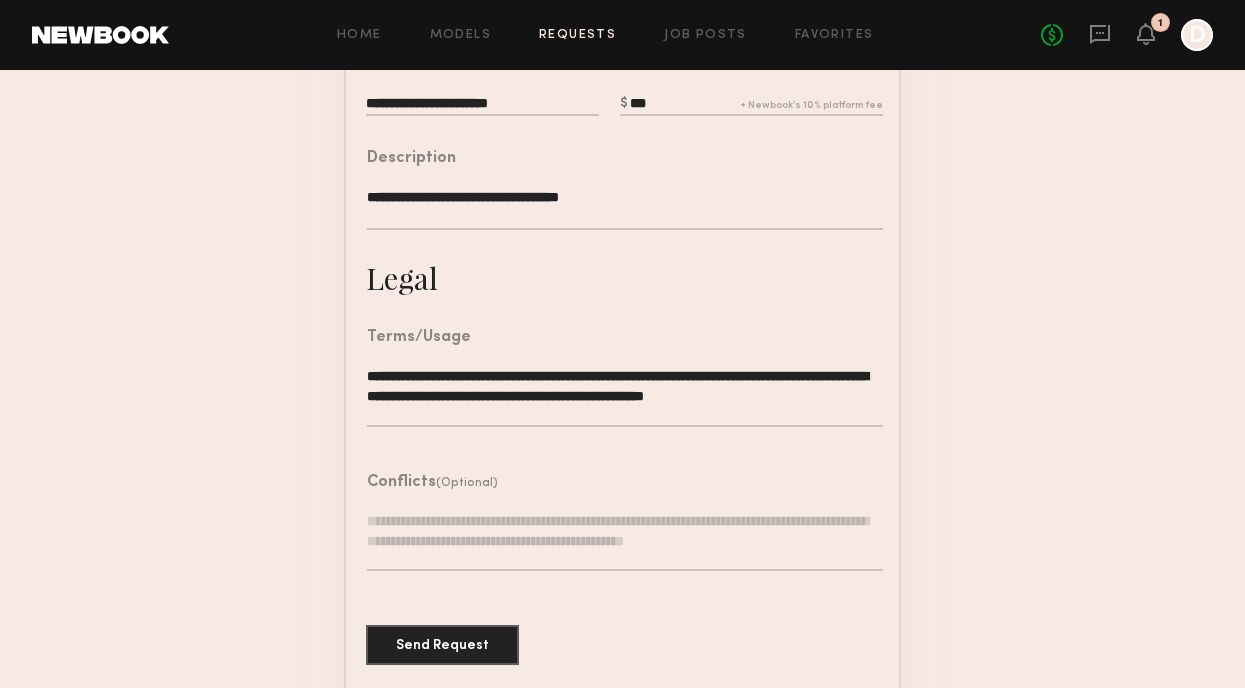 click on "**********" 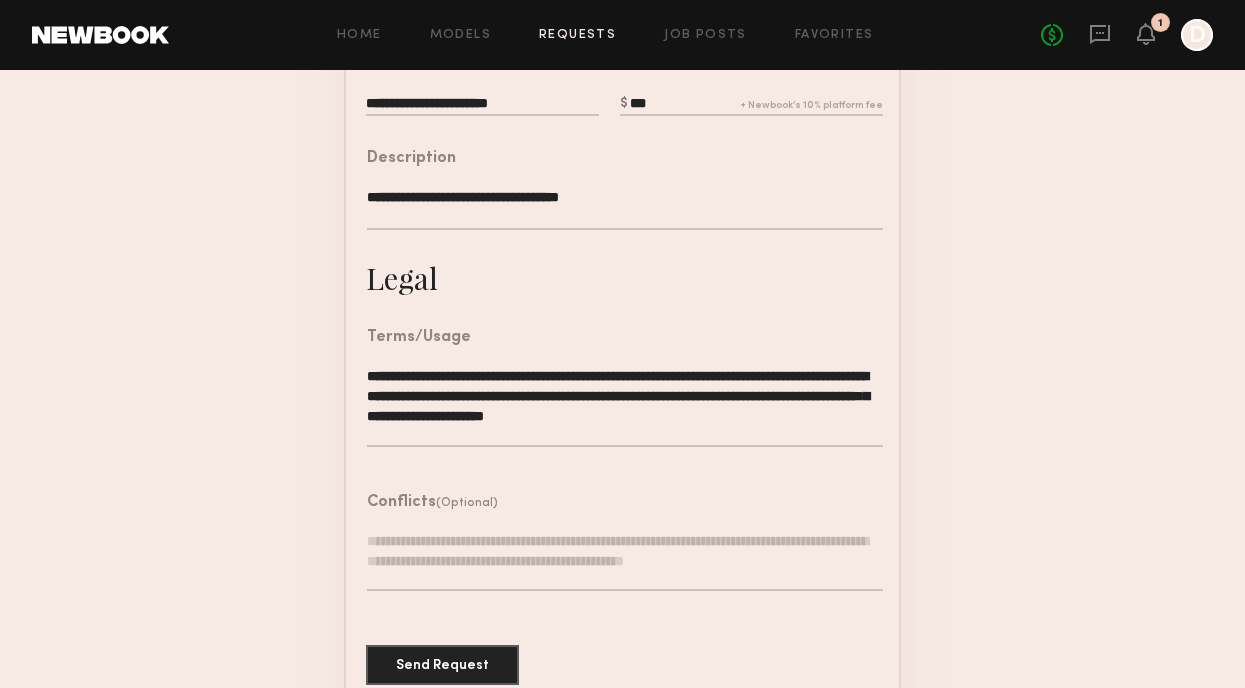 click on "**********" 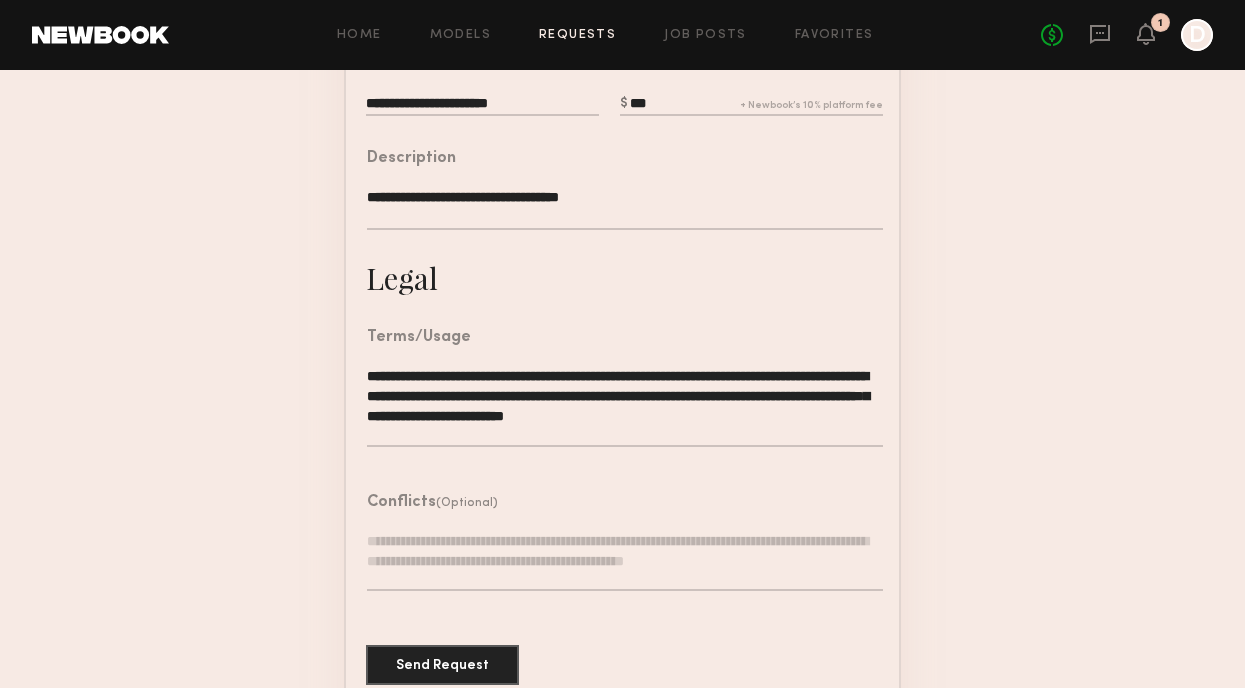 click on "**********" 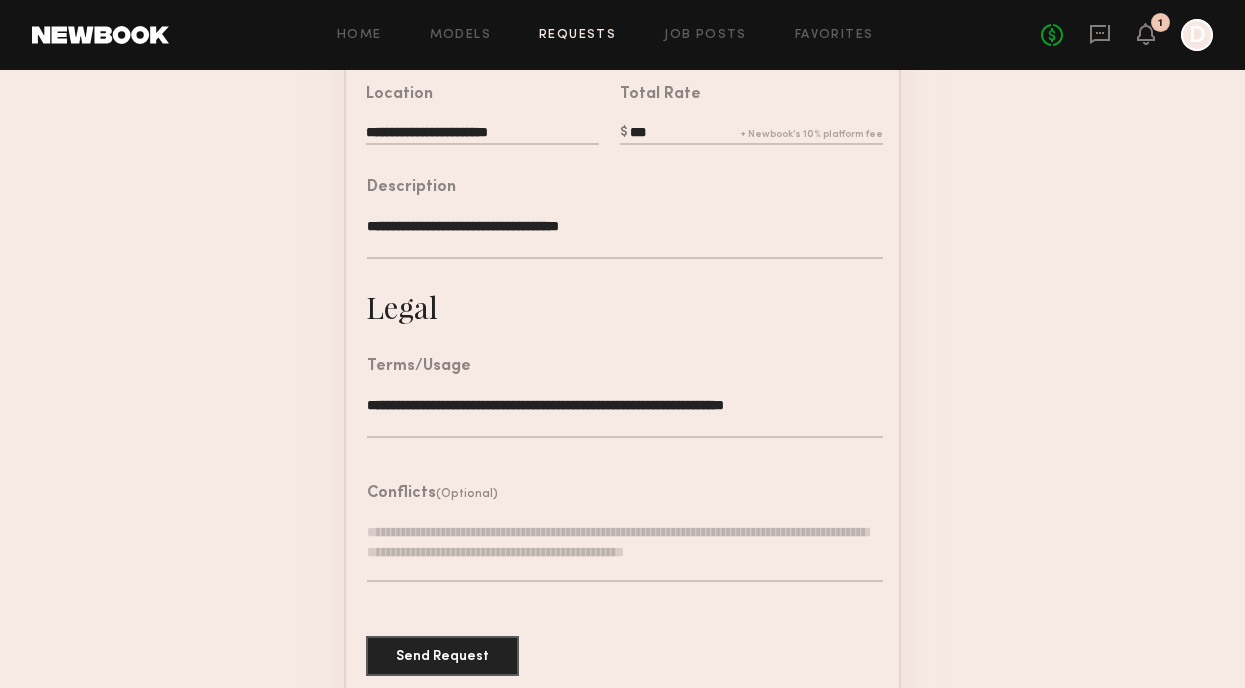 scroll, scrollTop: 594, scrollLeft: 0, axis: vertical 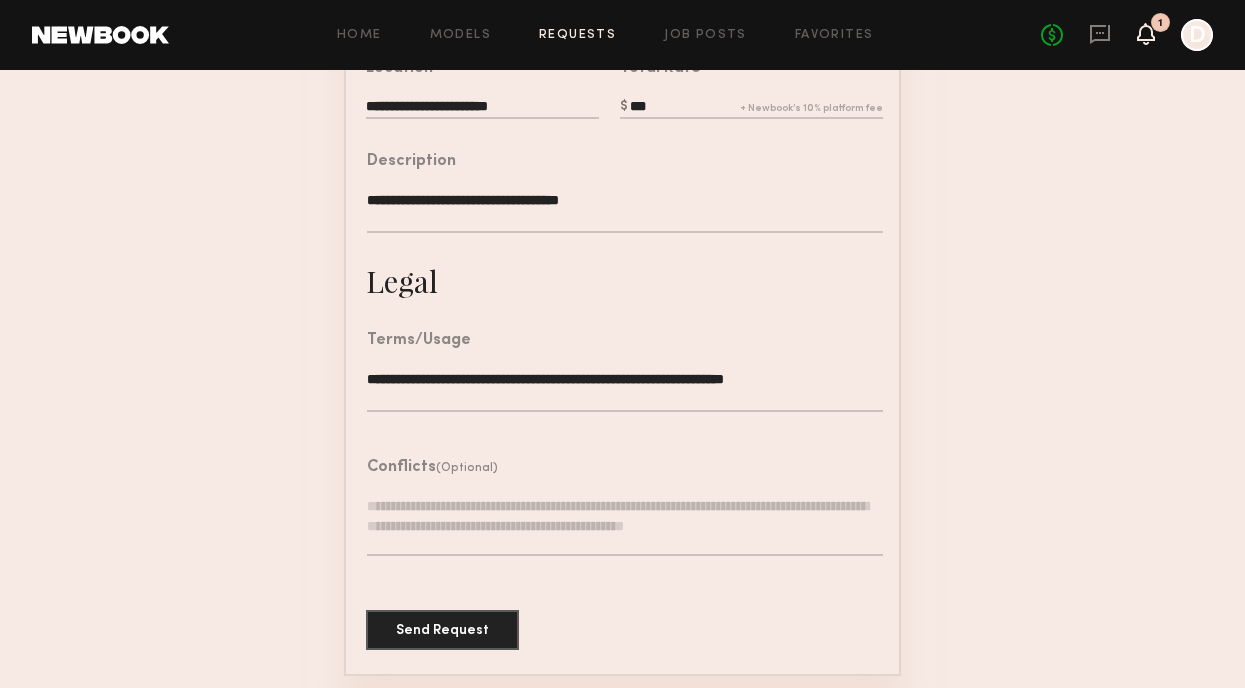 type on "**********" 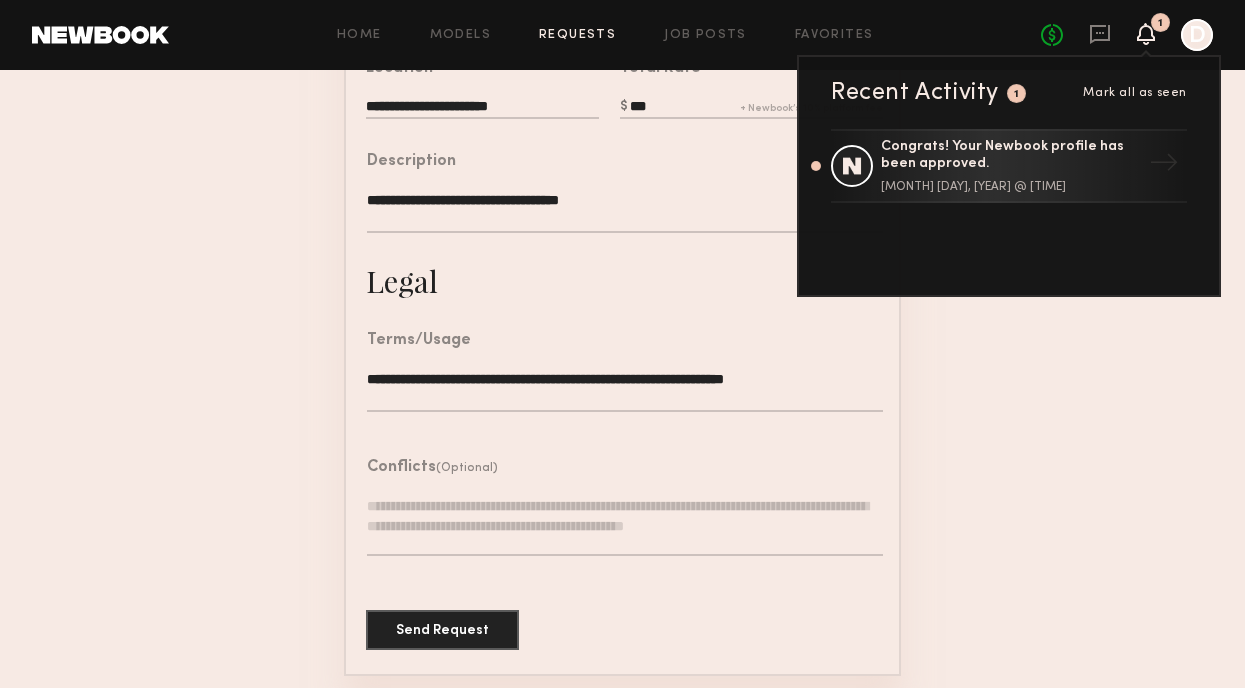 click on "**********" 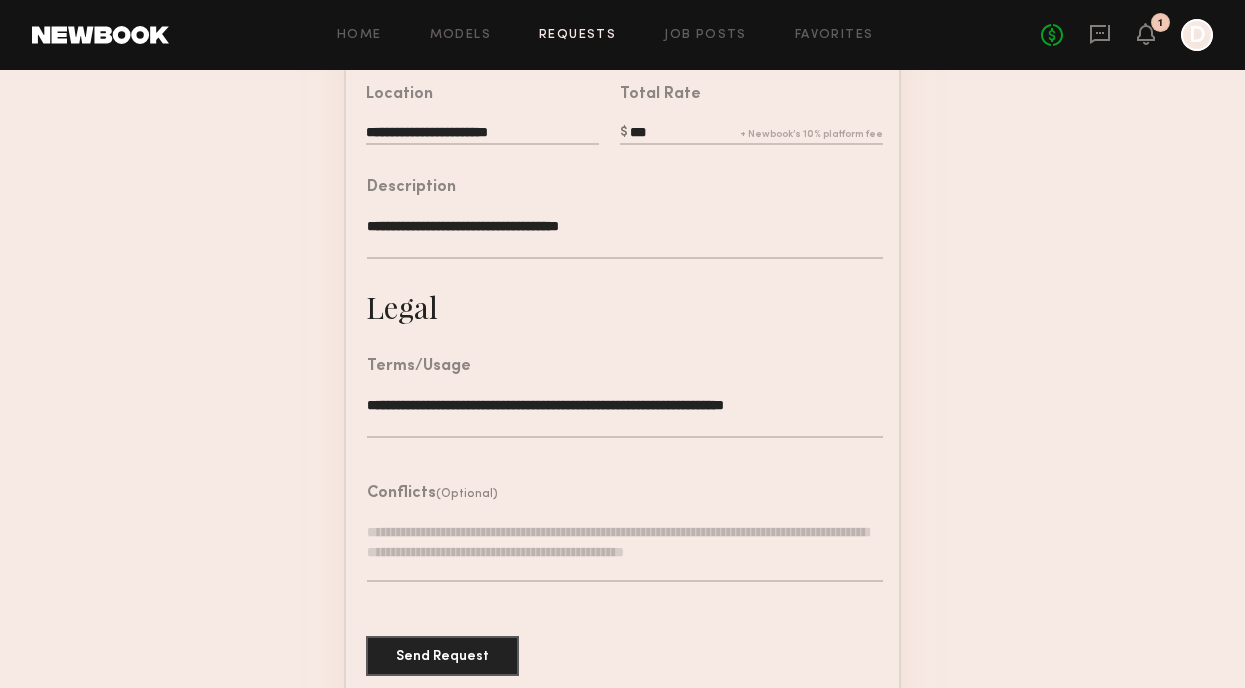 scroll, scrollTop: 594, scrollLeft: 0, axis: vertical 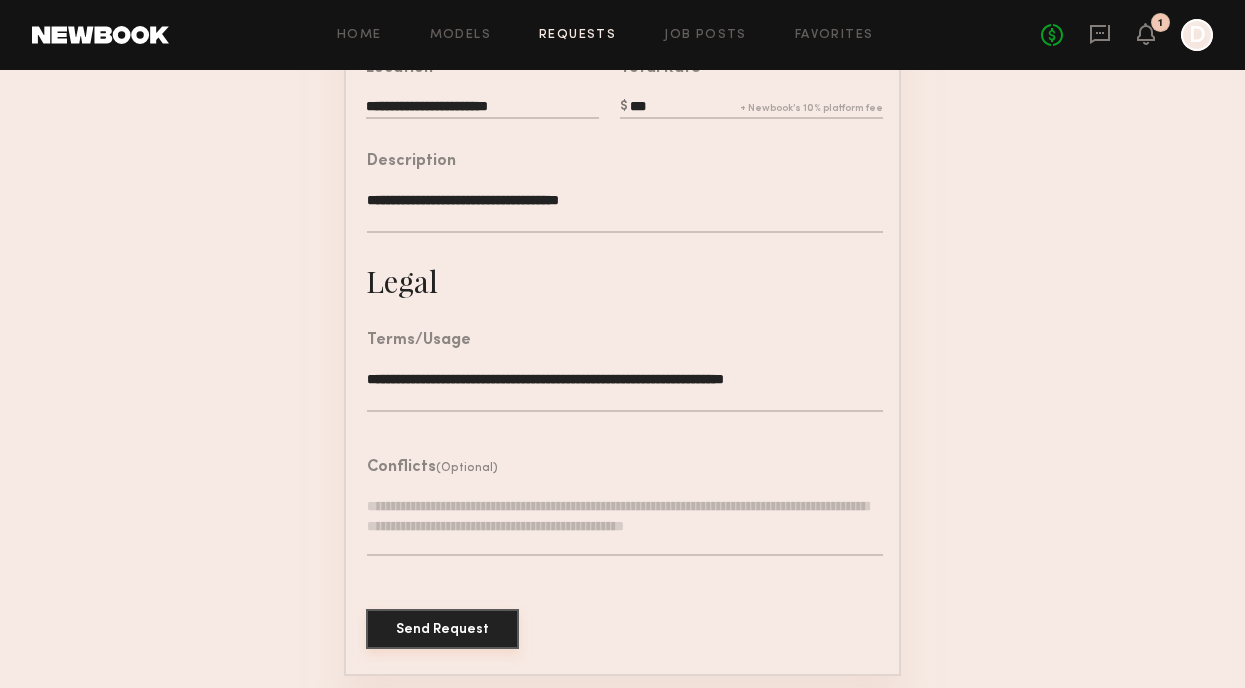 click on "Send Request" 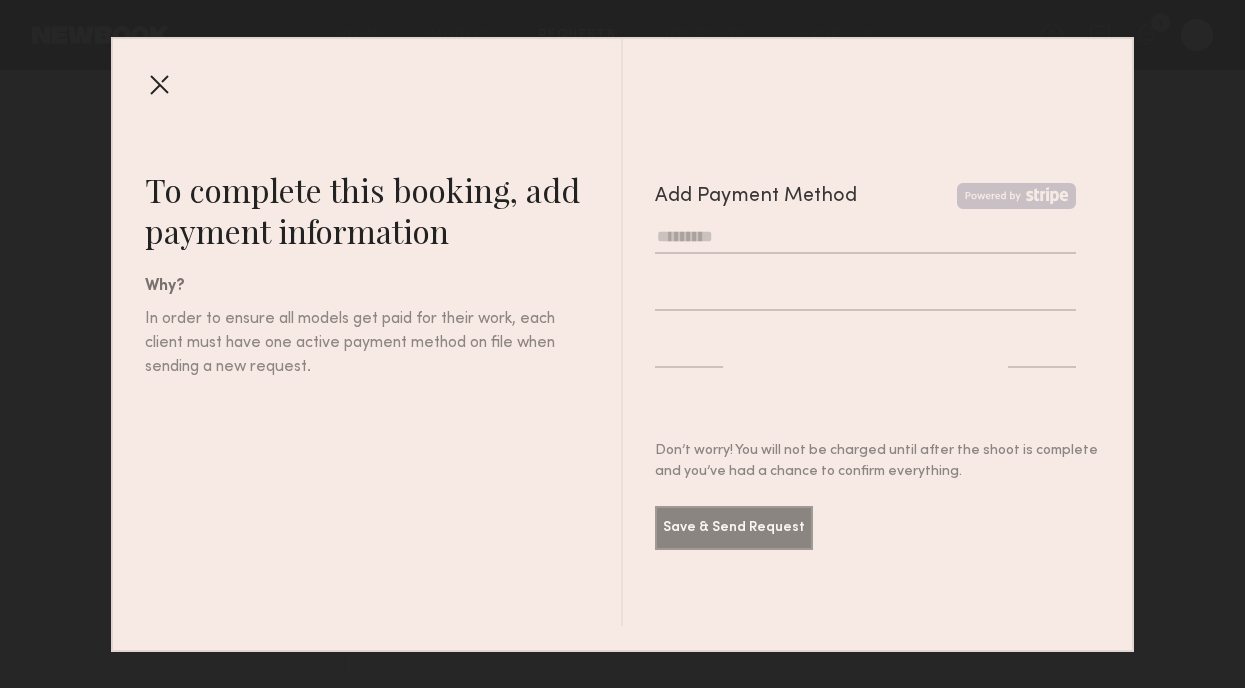 click at bounding box center (866, 237) 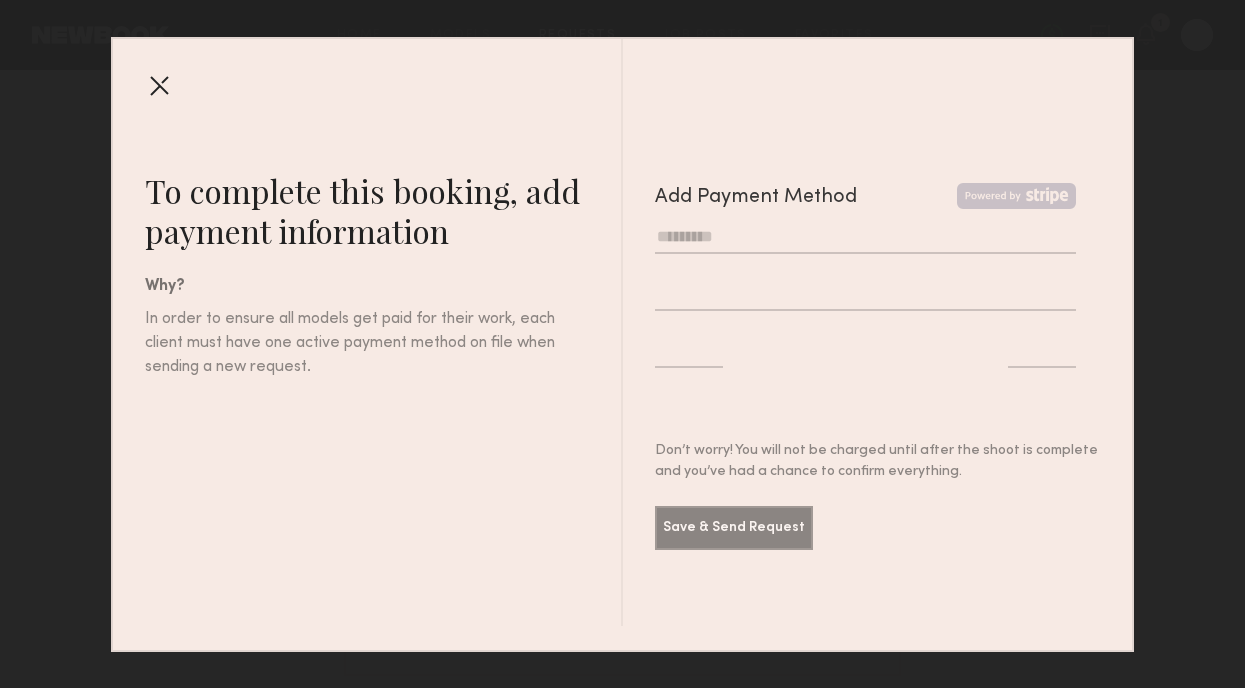 type on "**********" 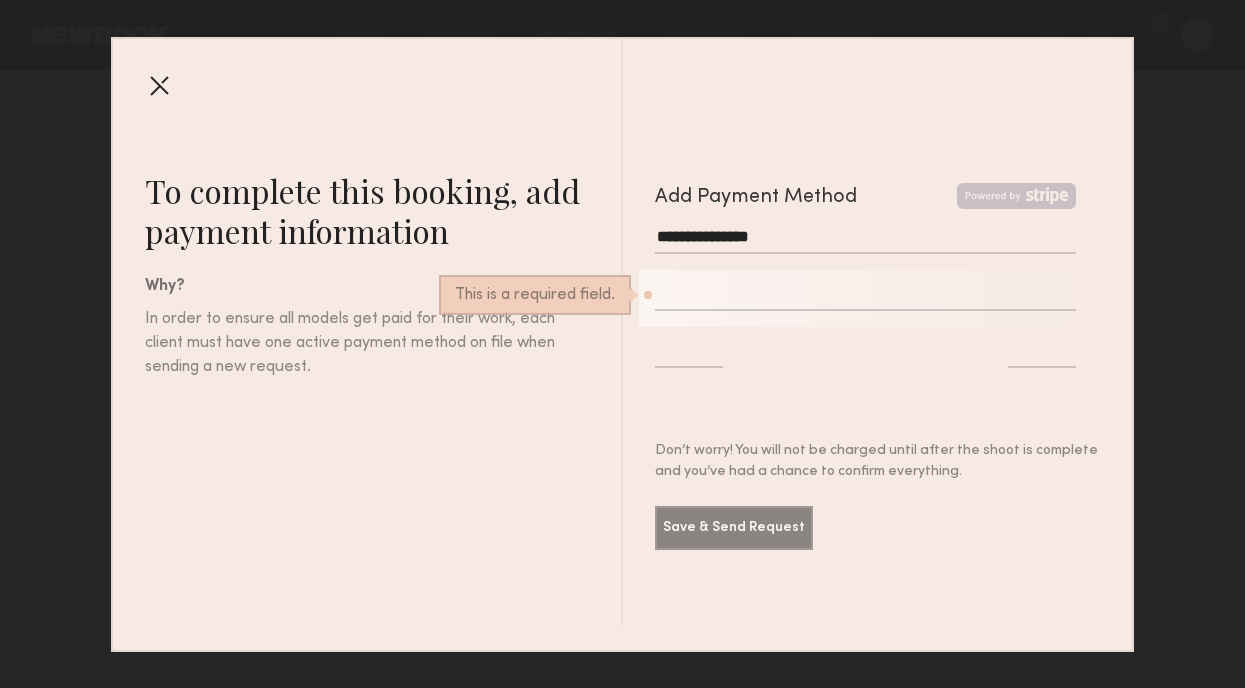 type on "*" 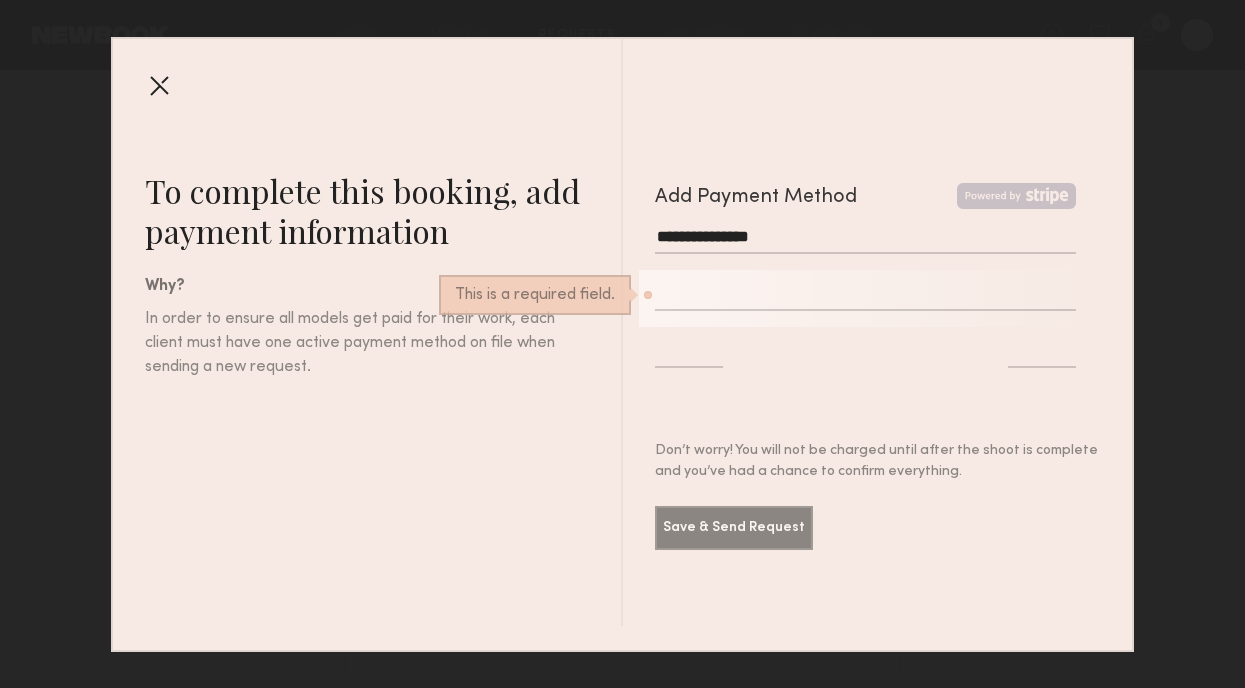 type on "*" 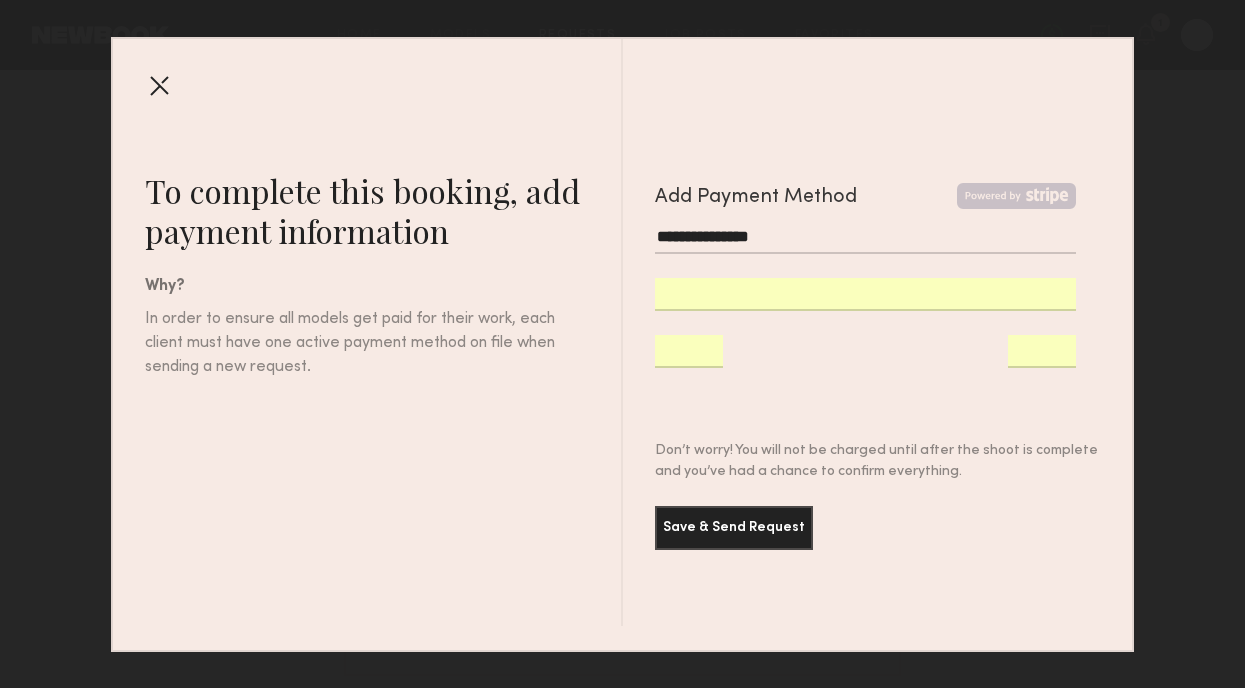 click at bounding box center [159, 85] 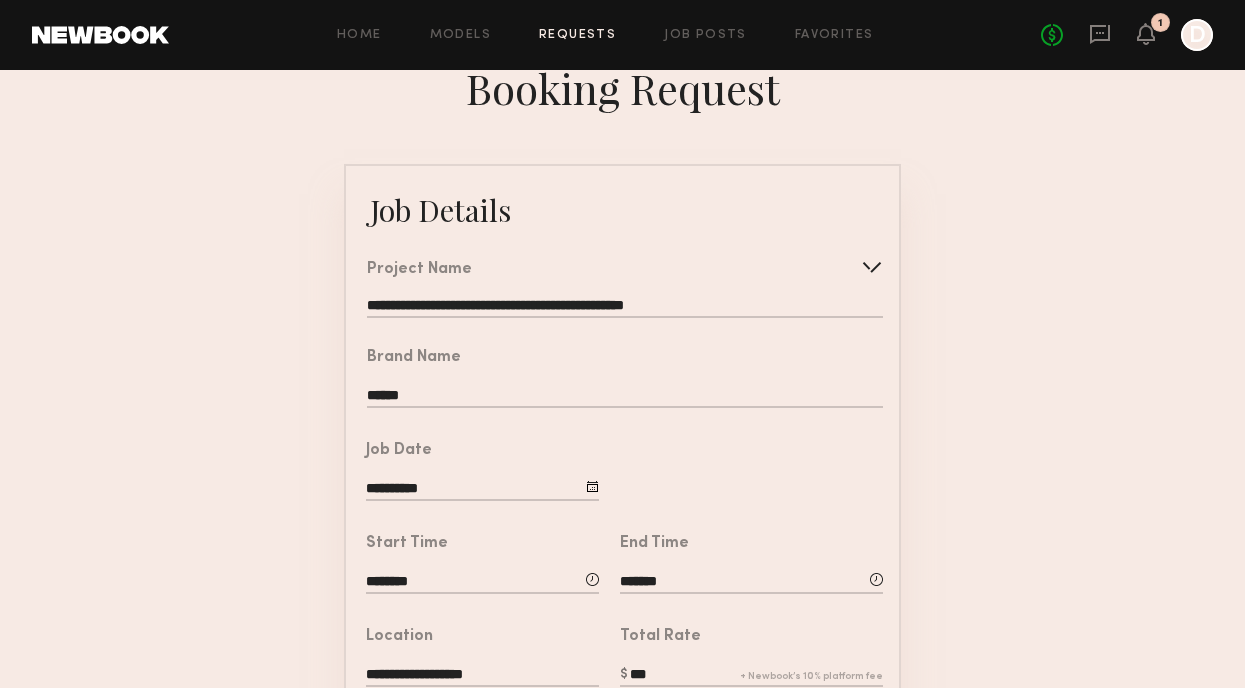 scroll, scrollTop: 0, scrollLeft: 0, axis: both 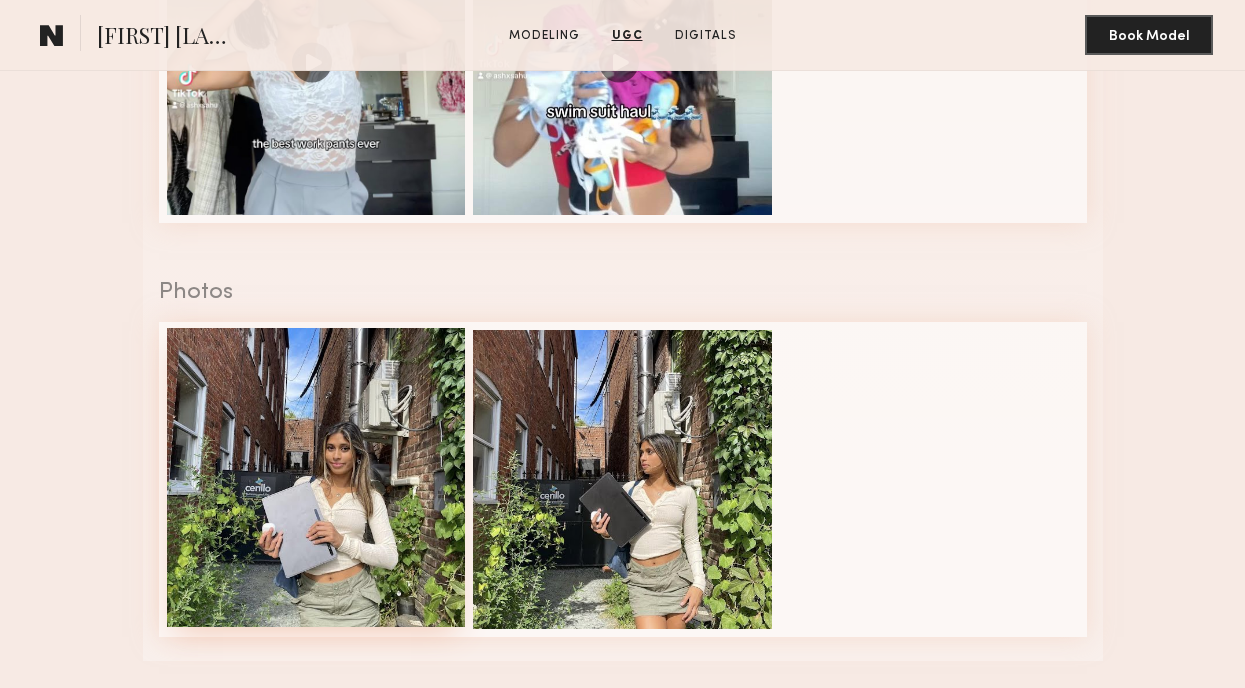 click 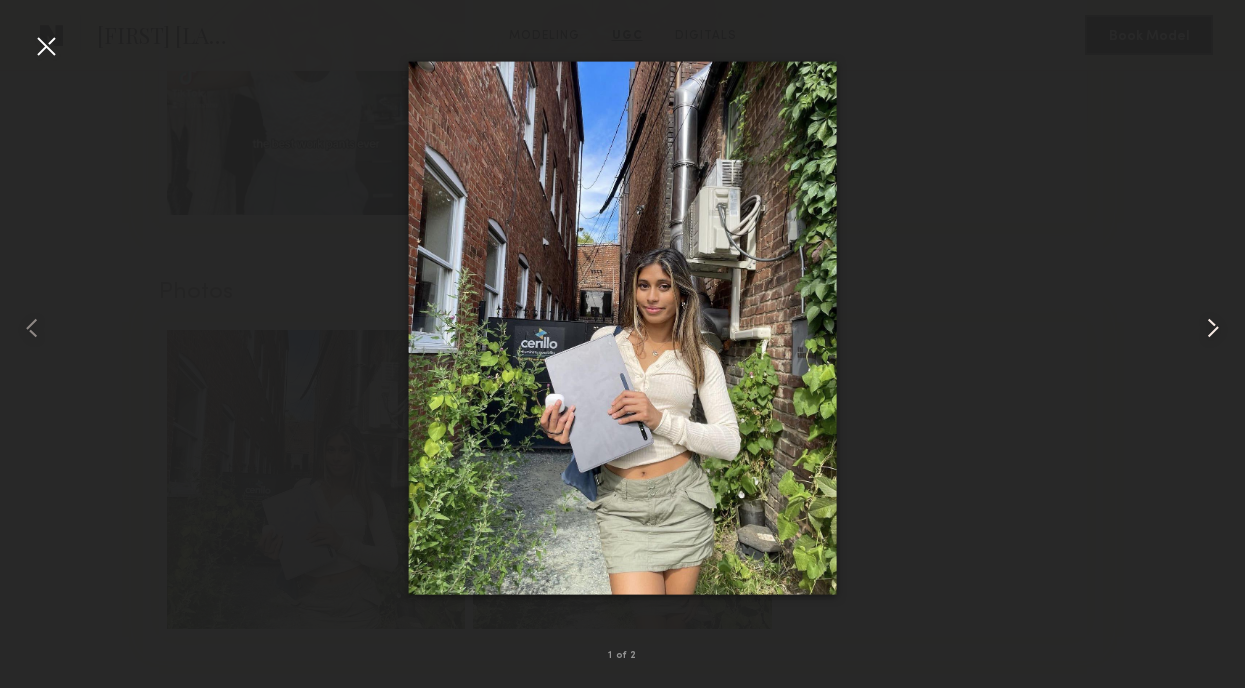 click at bounding box center [1213, 328] 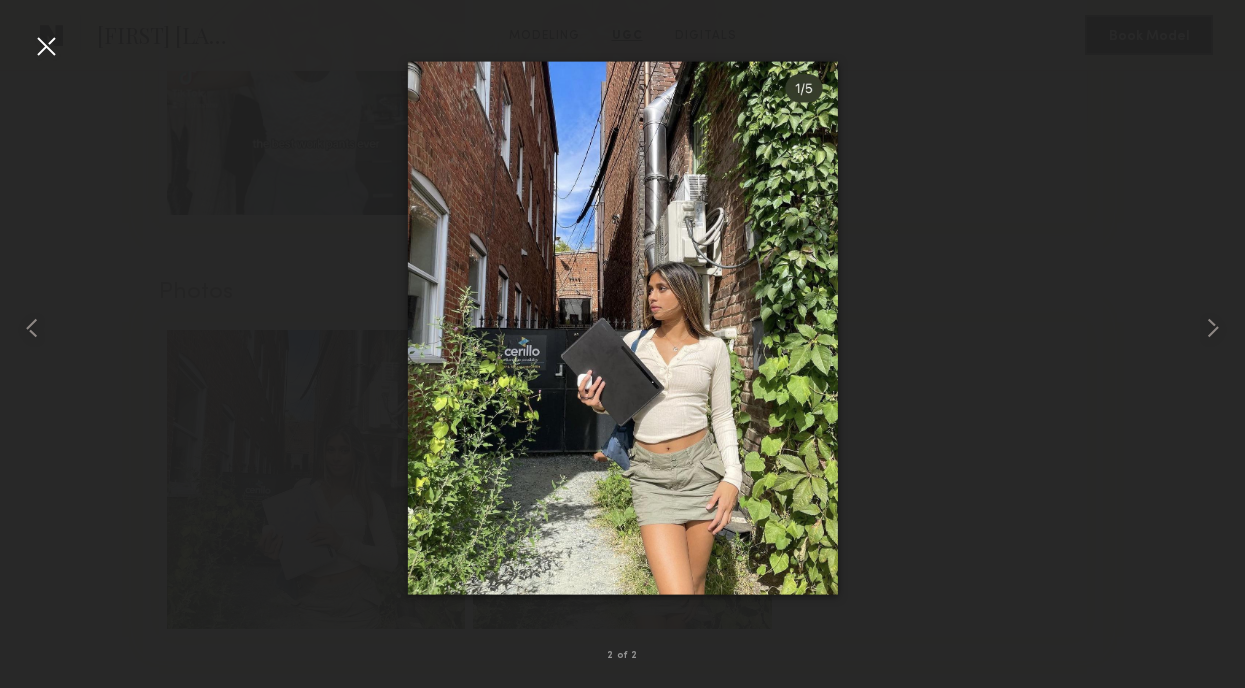 click at bounding box center (46, 46) 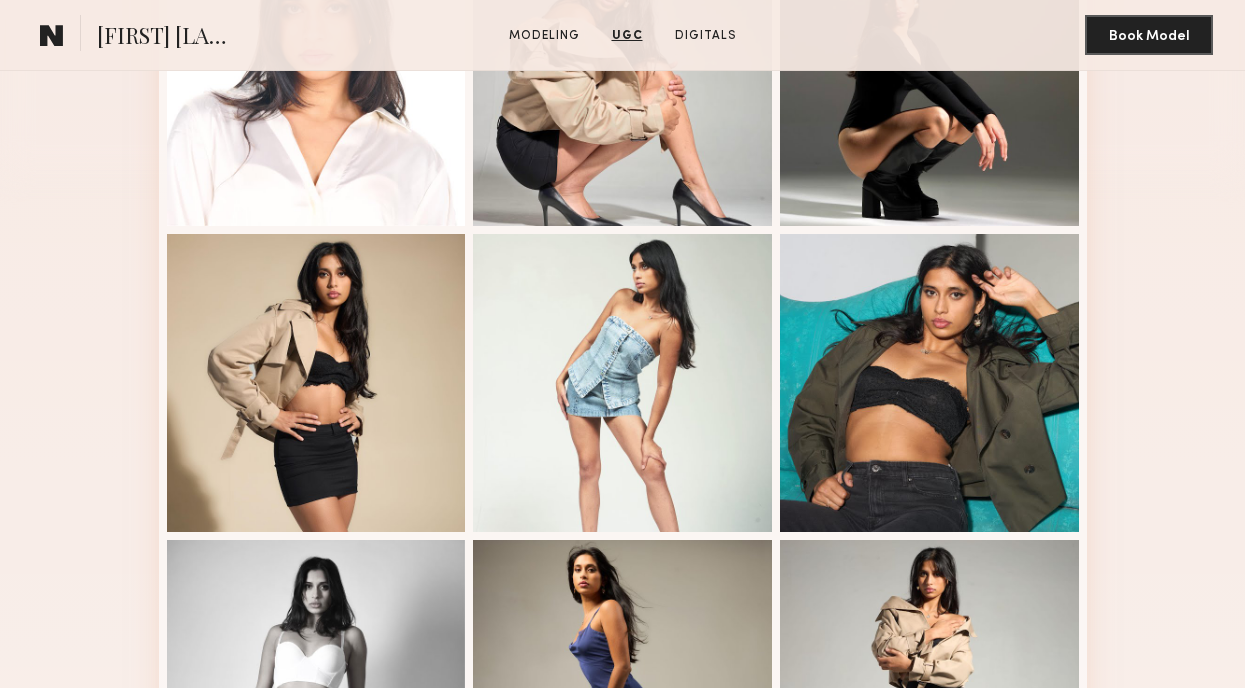 scroll, scrollTop: 0, scrollLeft: 0, axis: both 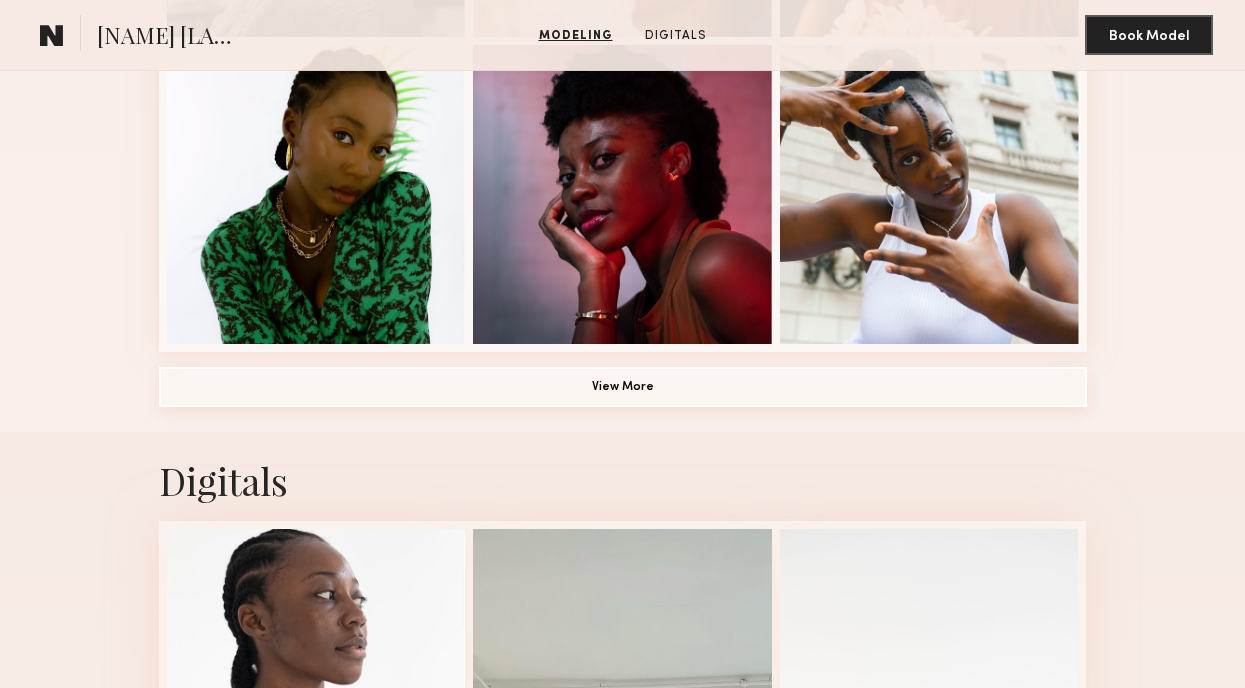 click on "View More" 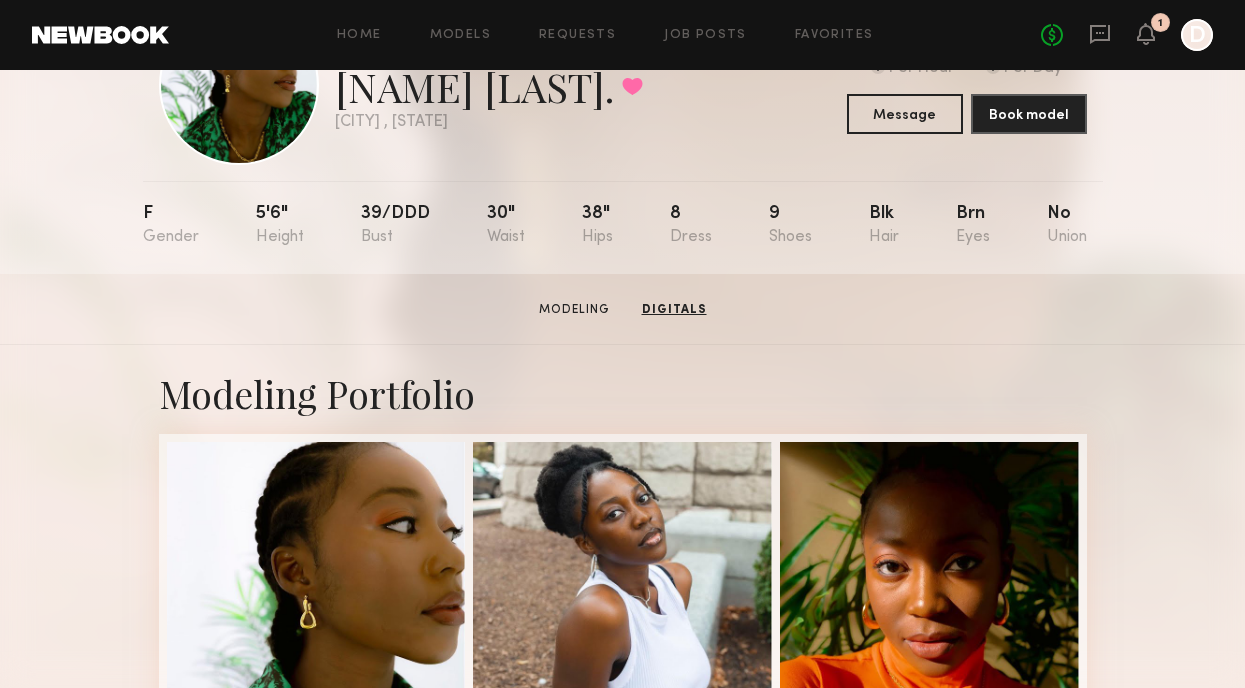 scroll, scrollTop: 0, scrollLeft: 0, axis: both 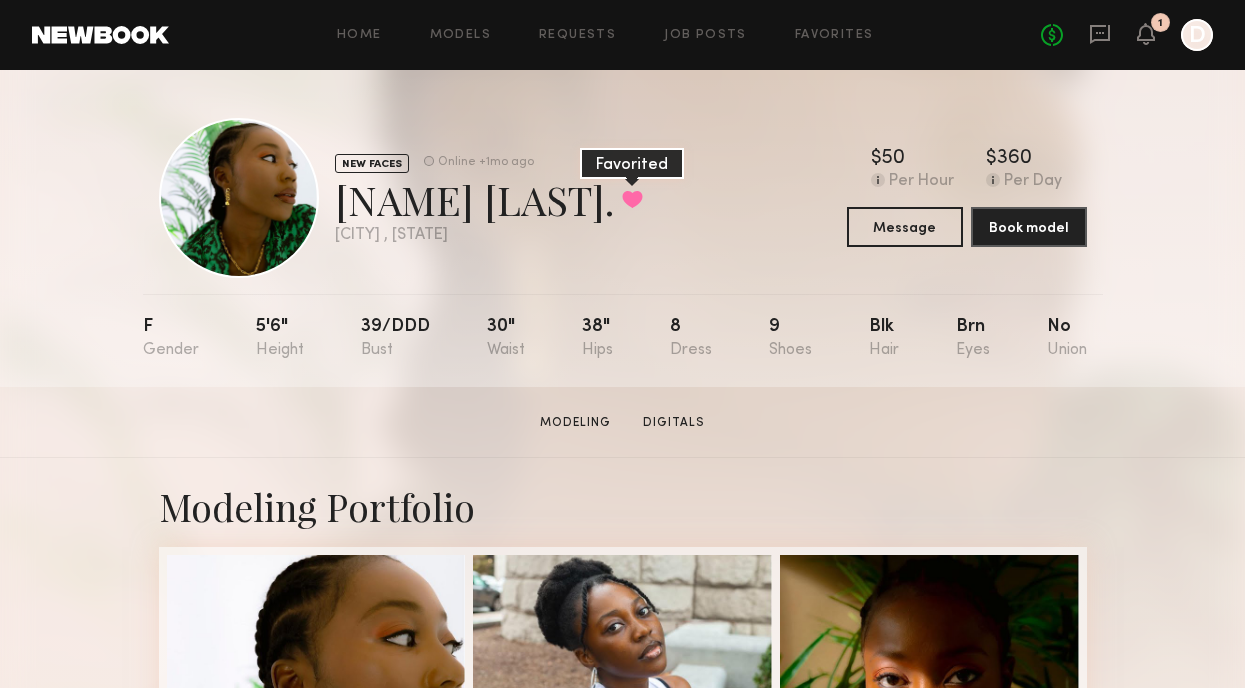 click 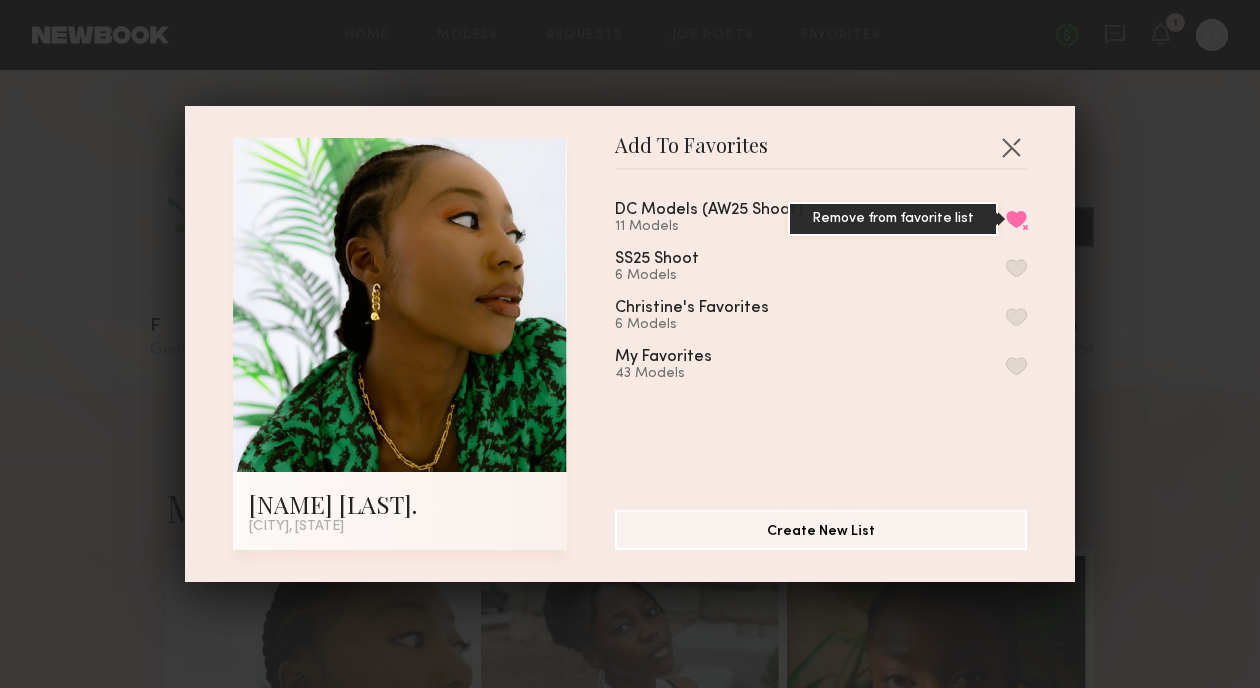 click on "Remove from favorite list" at bounding box center (1016, 219) 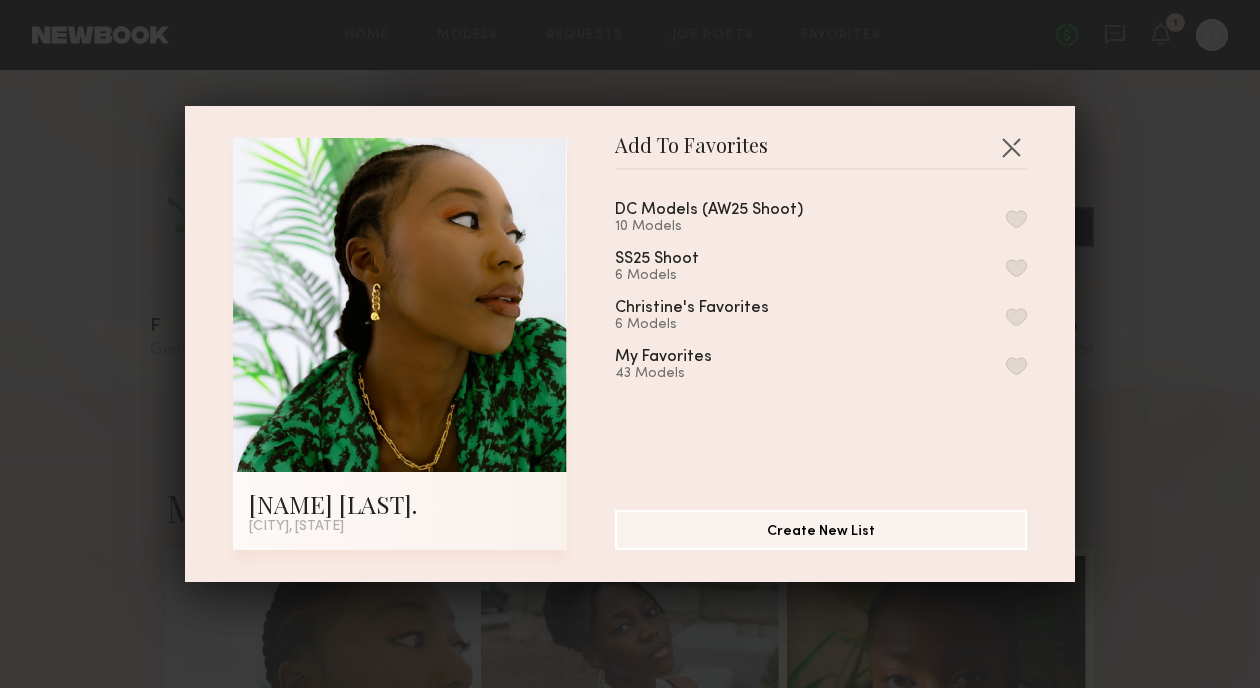 click on "Add To Favorites [NAME] [LAST]. [CITY], [STATE] Add To Favorites DC Models (AW25 Shoot) 10   Models SS25 Shoot 6   Models Christine's Favorites 6   Models My Favorites 43   Models Create New List" at bounding box center [630, 344] 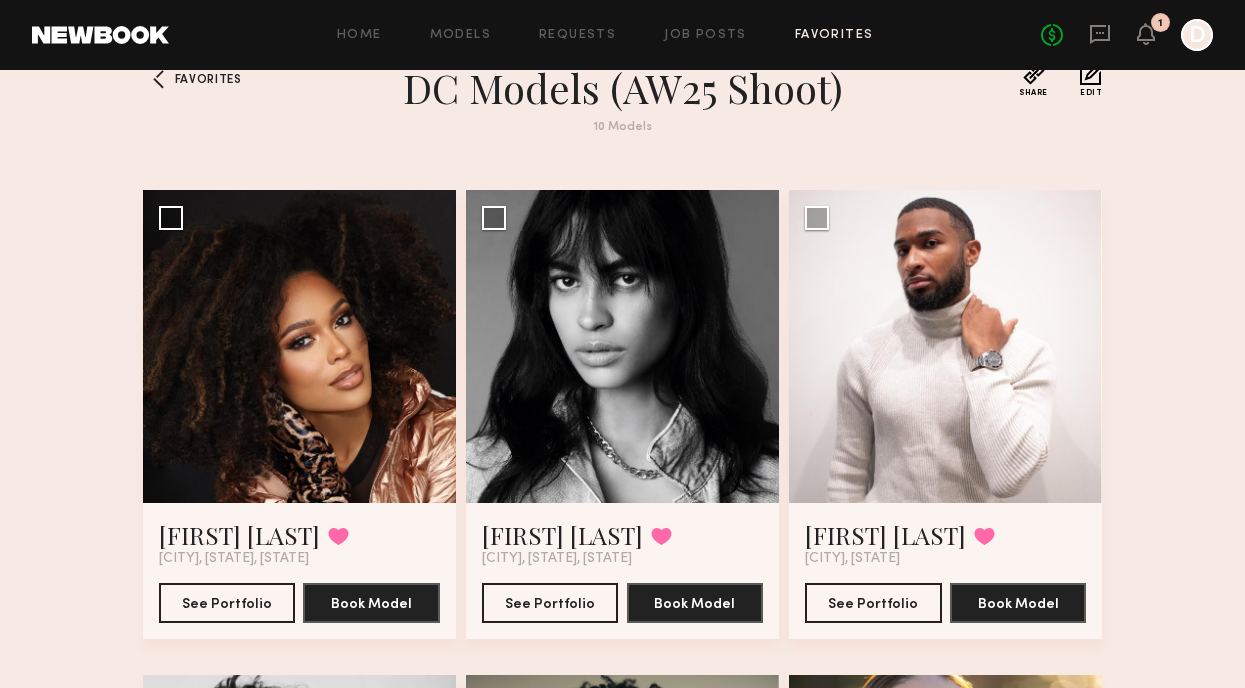 scroll, scrollTop: 44, scrollLeft: 0, axis: vertical 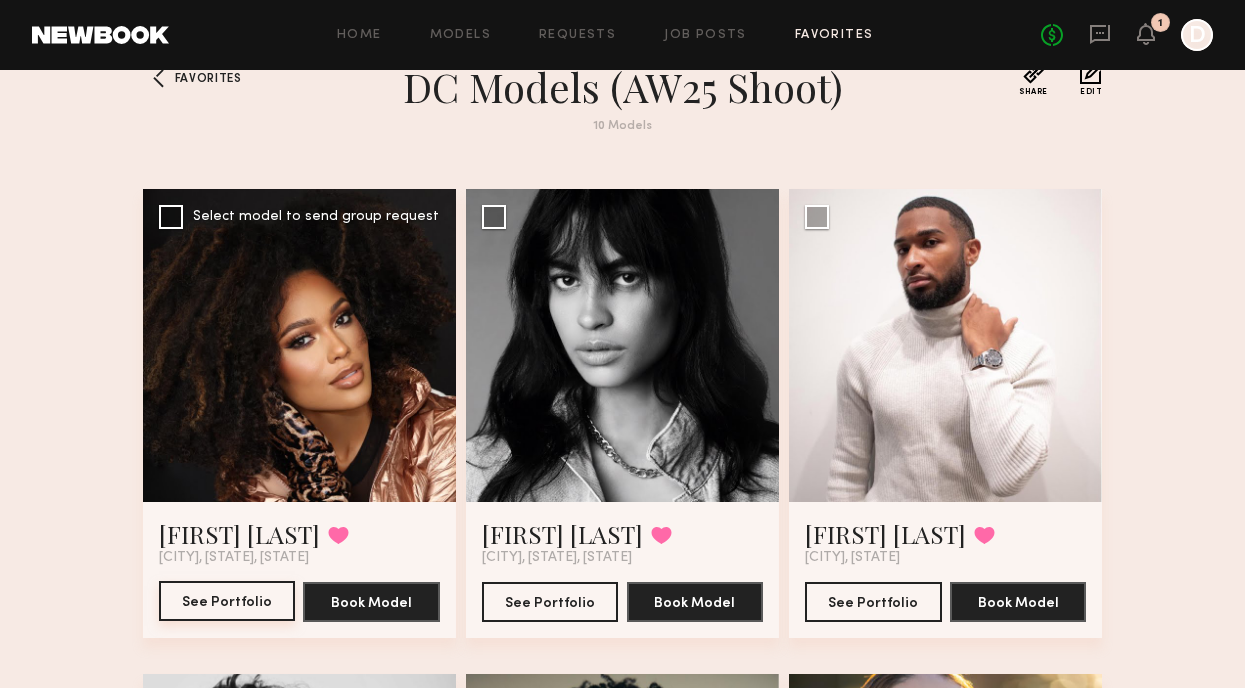 click on "See Portfolio" 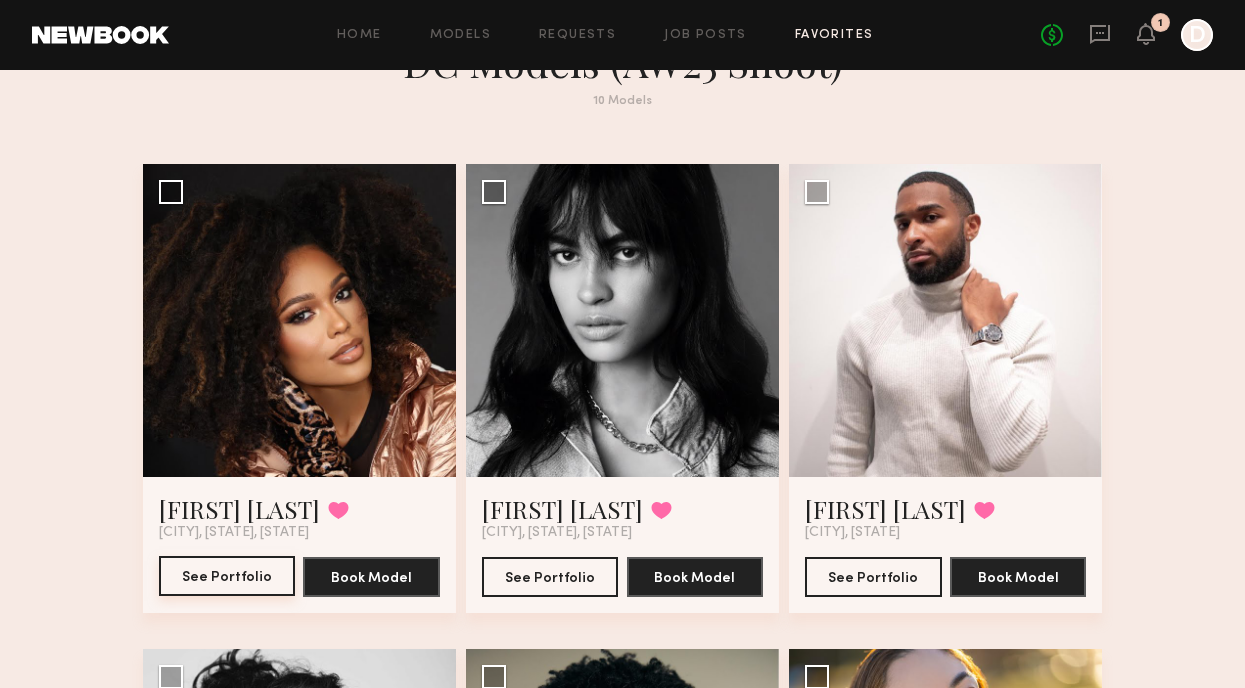 scroll, scrollTop: 76, scrollLeft: 0, axis: vertical 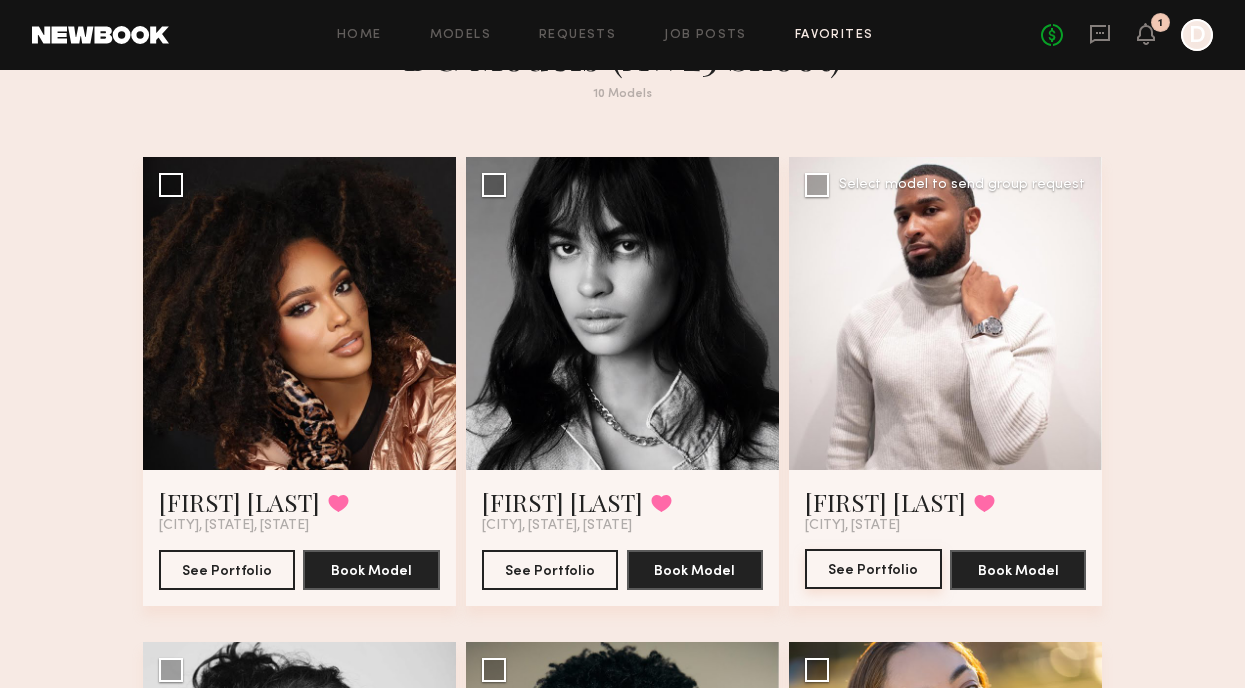 click on "See Portfolio" 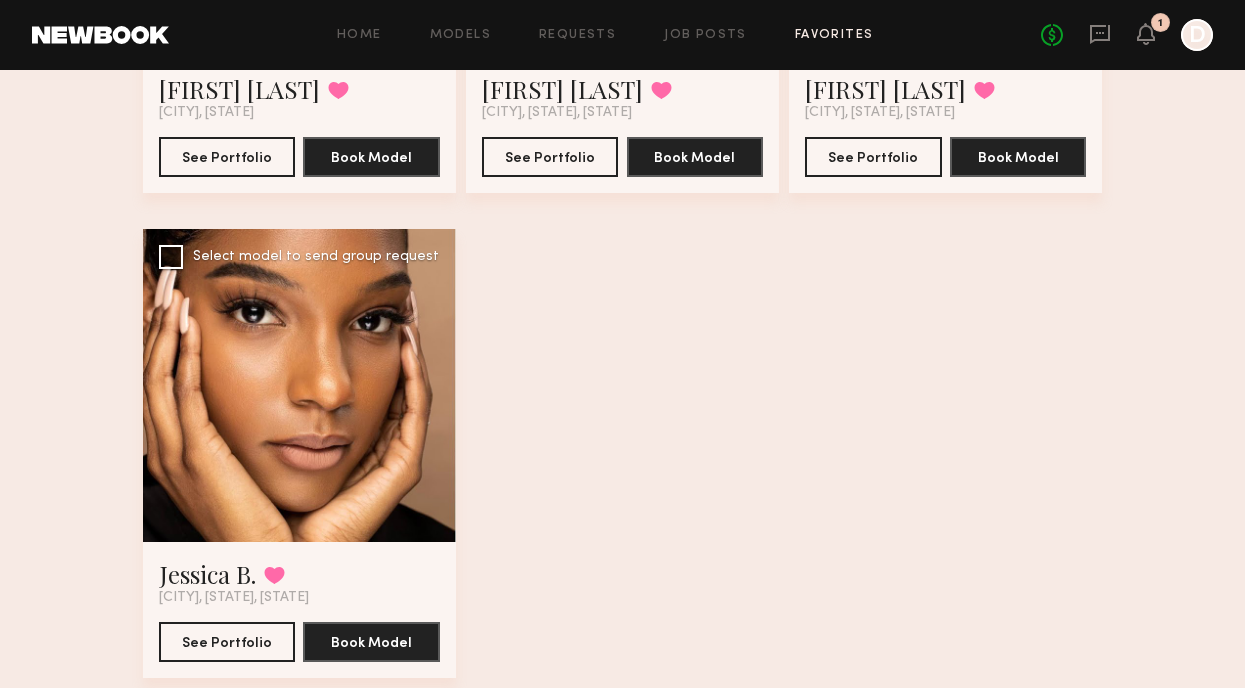 scroll, scrollTop: 1481, scrollLeft: 0, axis: vertical 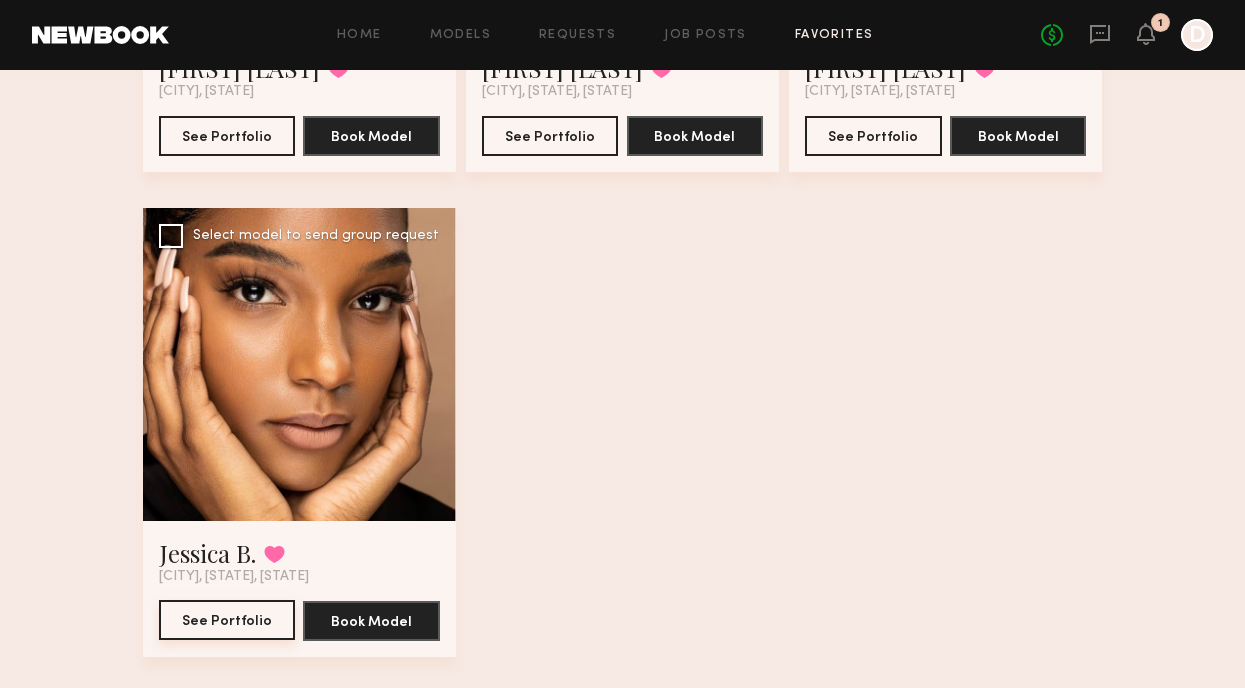 click on "See Portfolio" 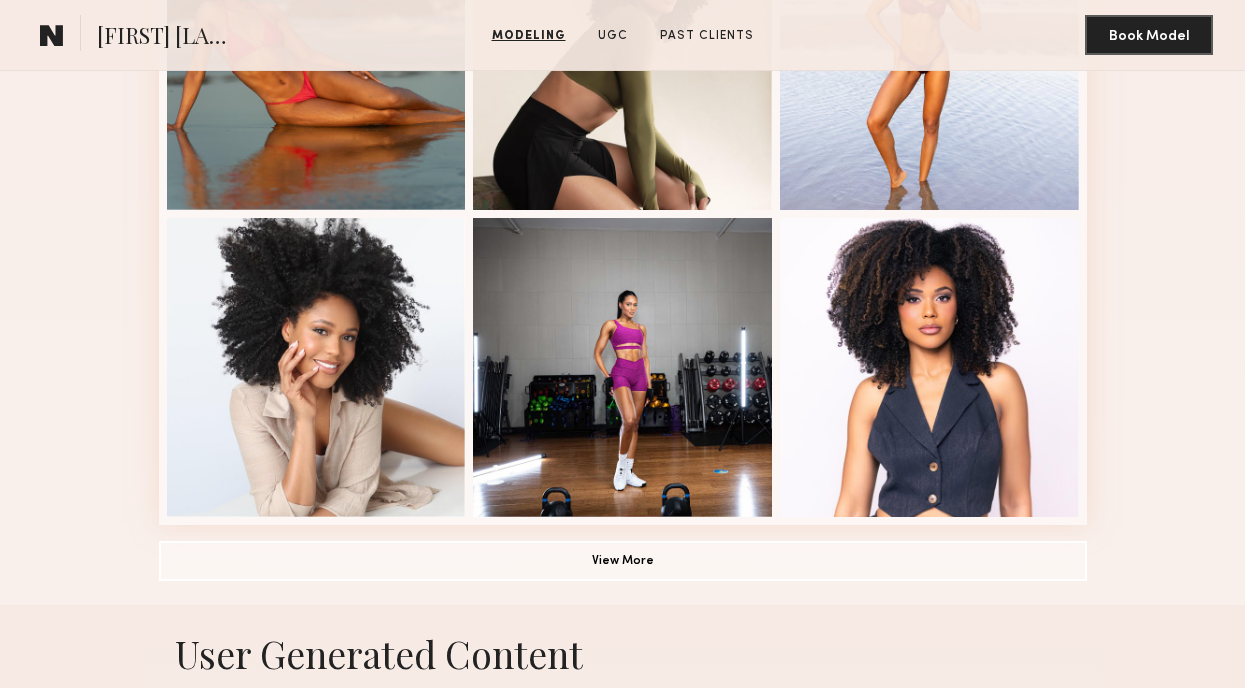 scroll, scrollTop: 1300, scrollLeft: 0, axis: vertical 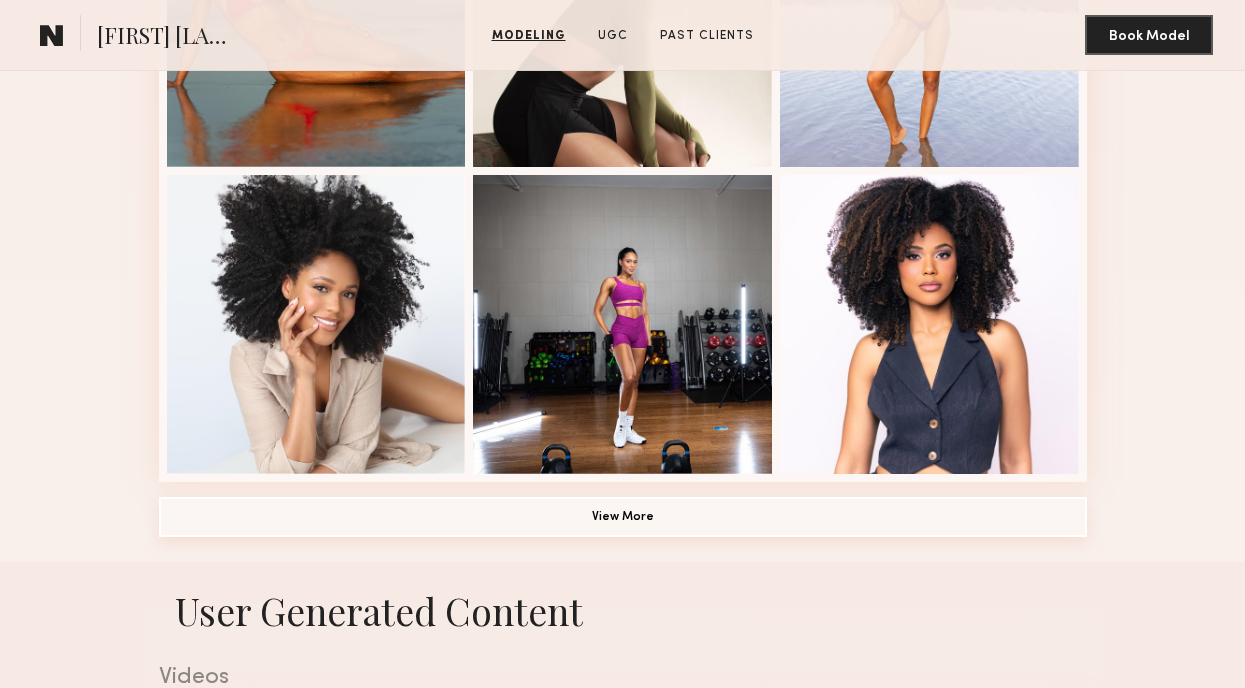 click on "View More" 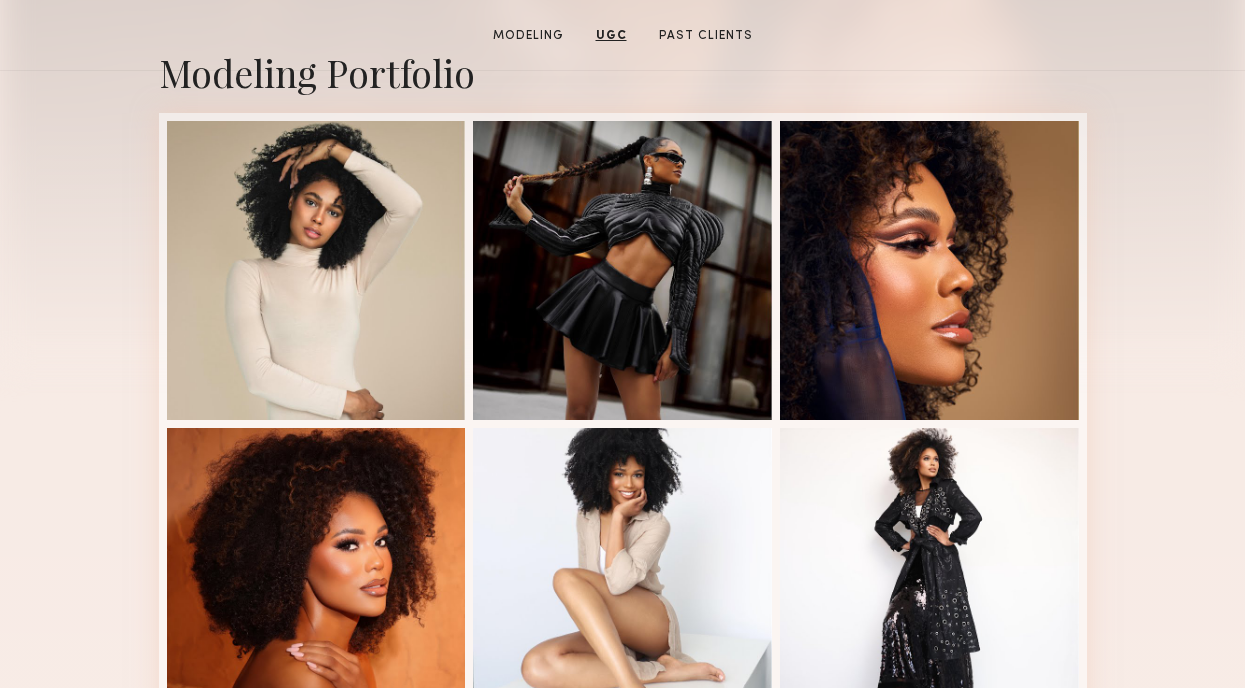 scroll, scrollTop: 0, scrollLeft: 0, axis: both 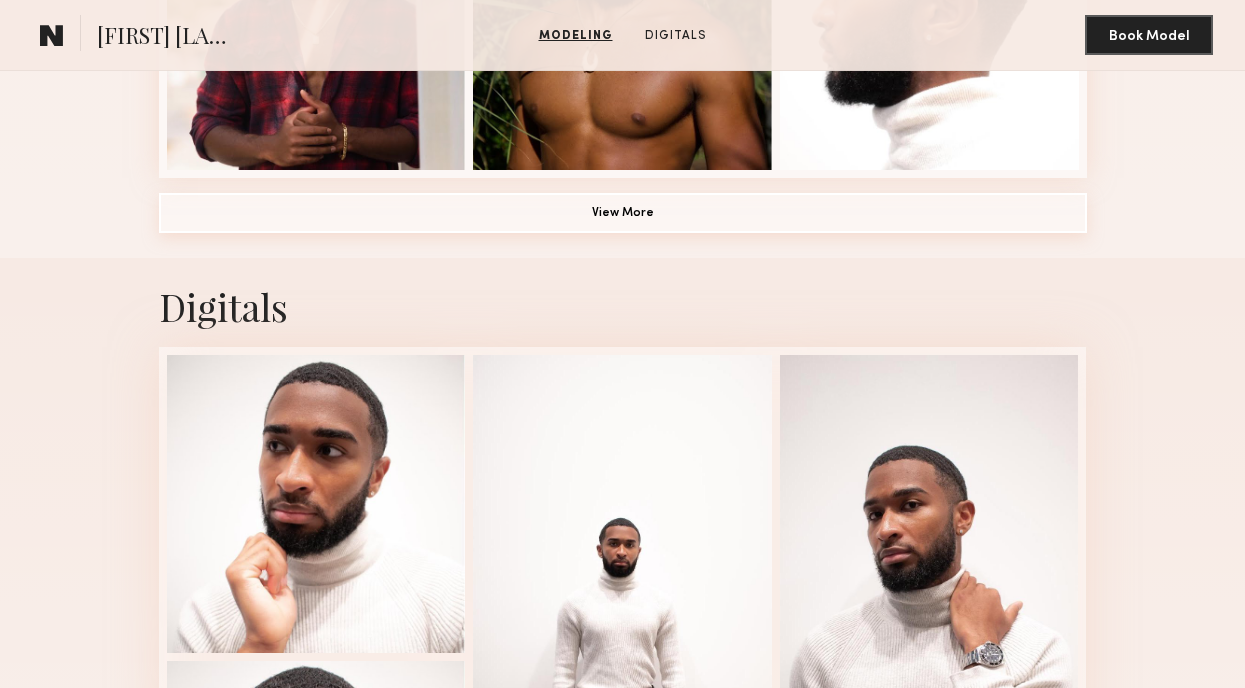 click on "View More" 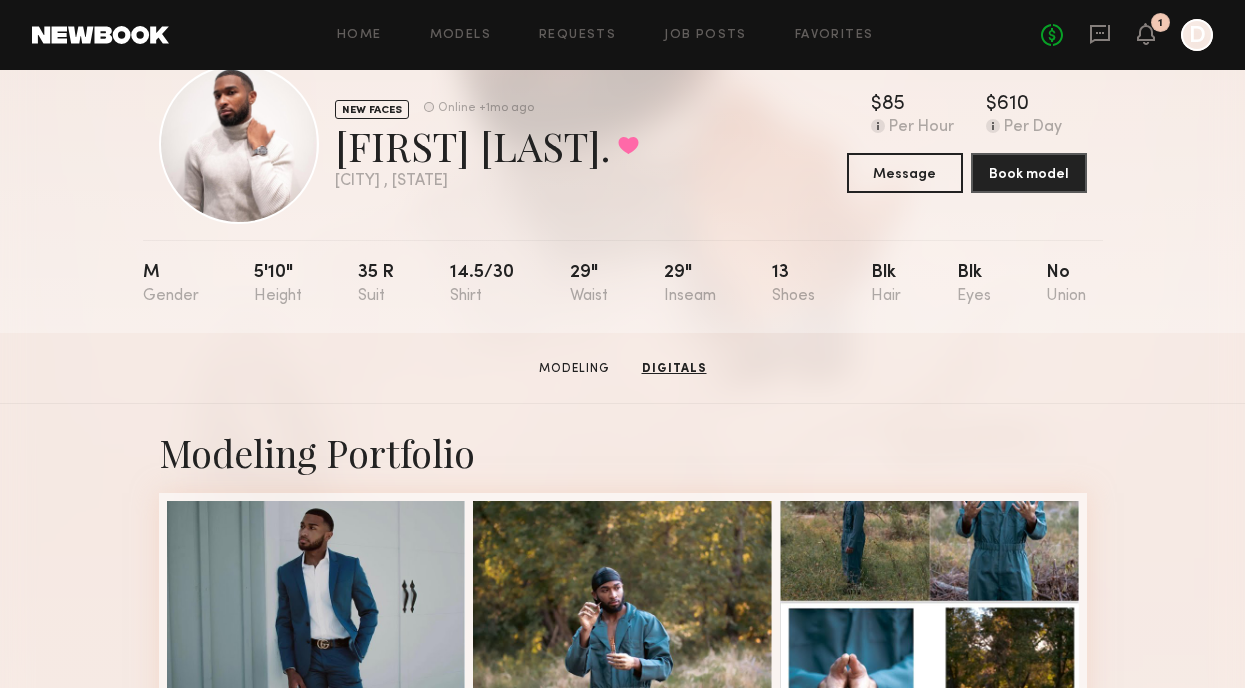 scroll, scrollTop: 0, scrollLeft: 0, axis: both 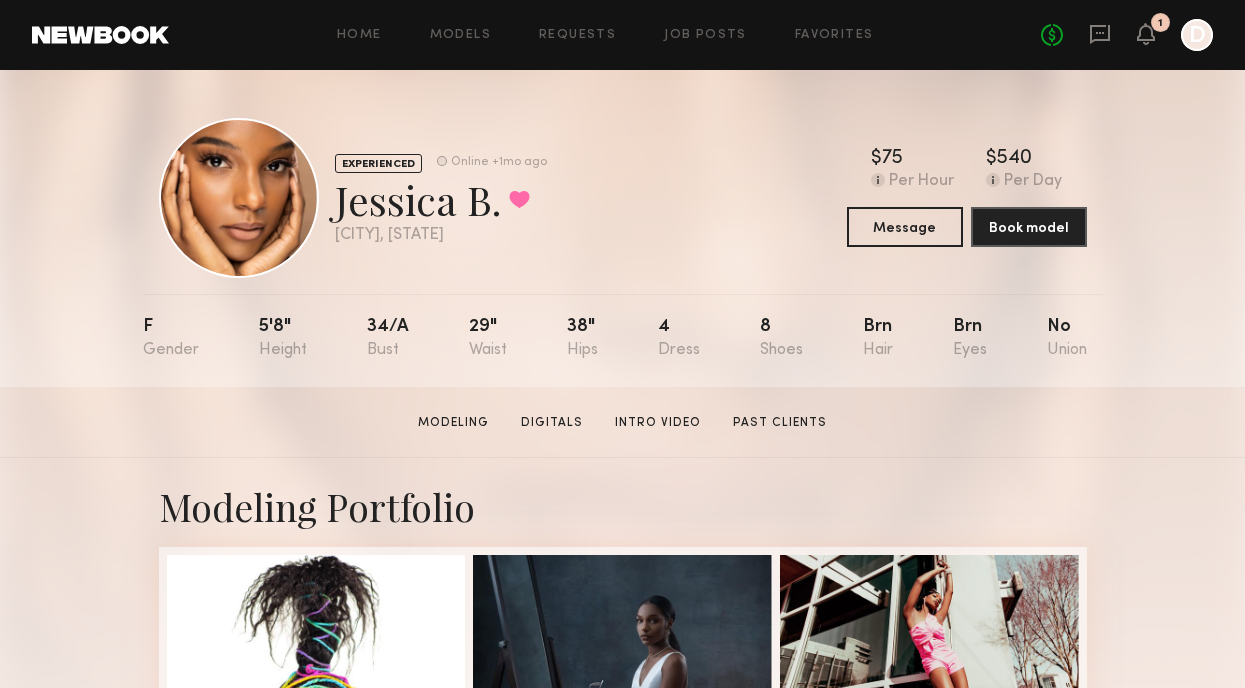 click 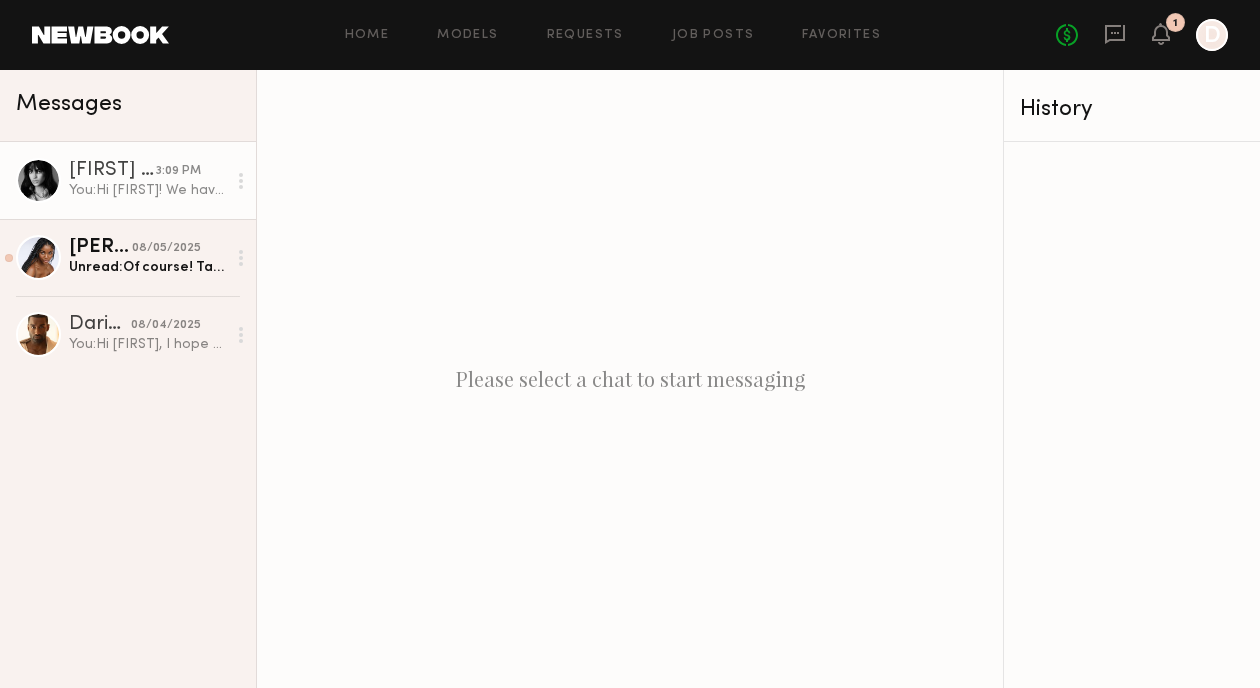 click on "You:  Hi [FIRST]! We have a photoshoot for a new shoe collection launch in early September 2025. You're our first choice for models in the DMV area, but I see a note on Newbook that you're inactive -- so we wanted to check whether you are available.  Please let us know, and if so, happy to send more details. Thanks! - [FIRST] & [PERSON]" 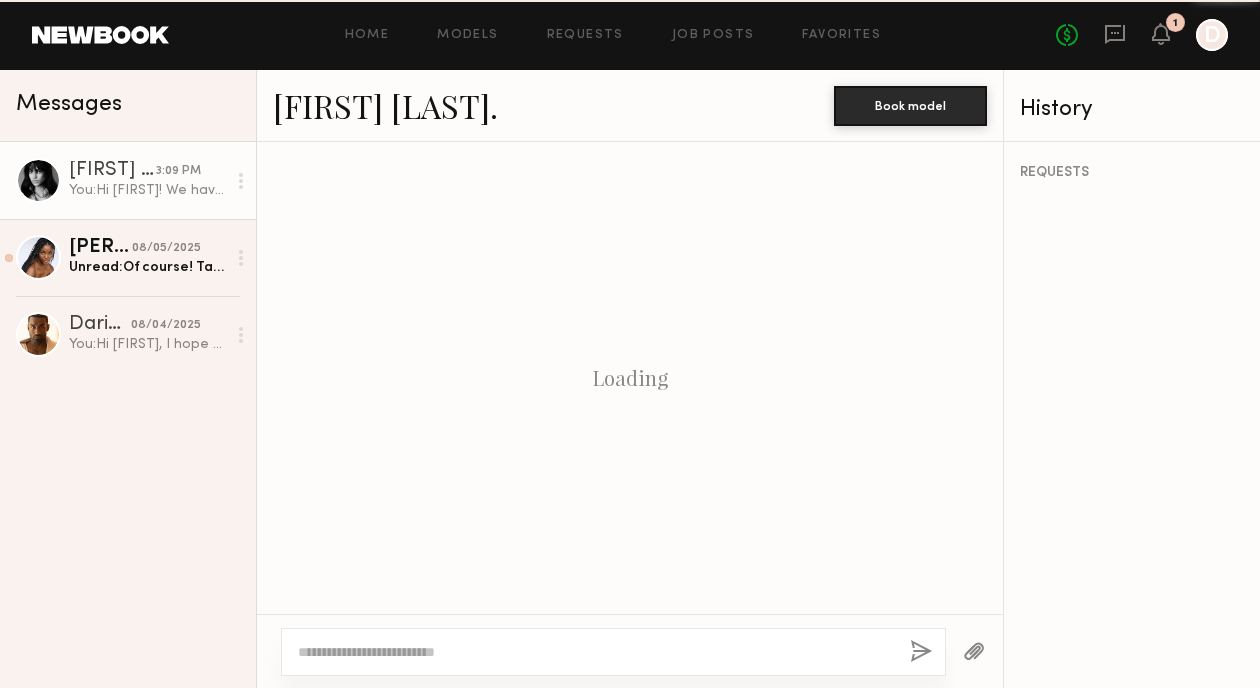 scroll, scrollTop: 691, scrollLeft: 0, axis: vertical 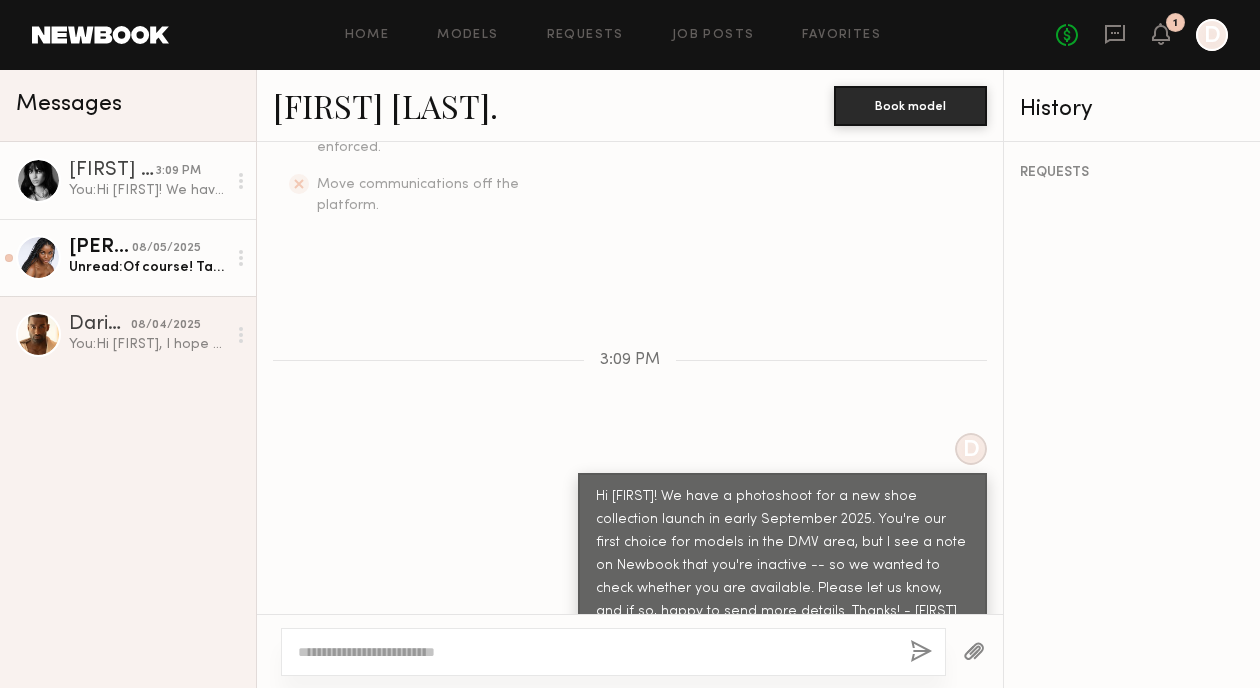 click on "Unread:  Of course! Talk soon!" 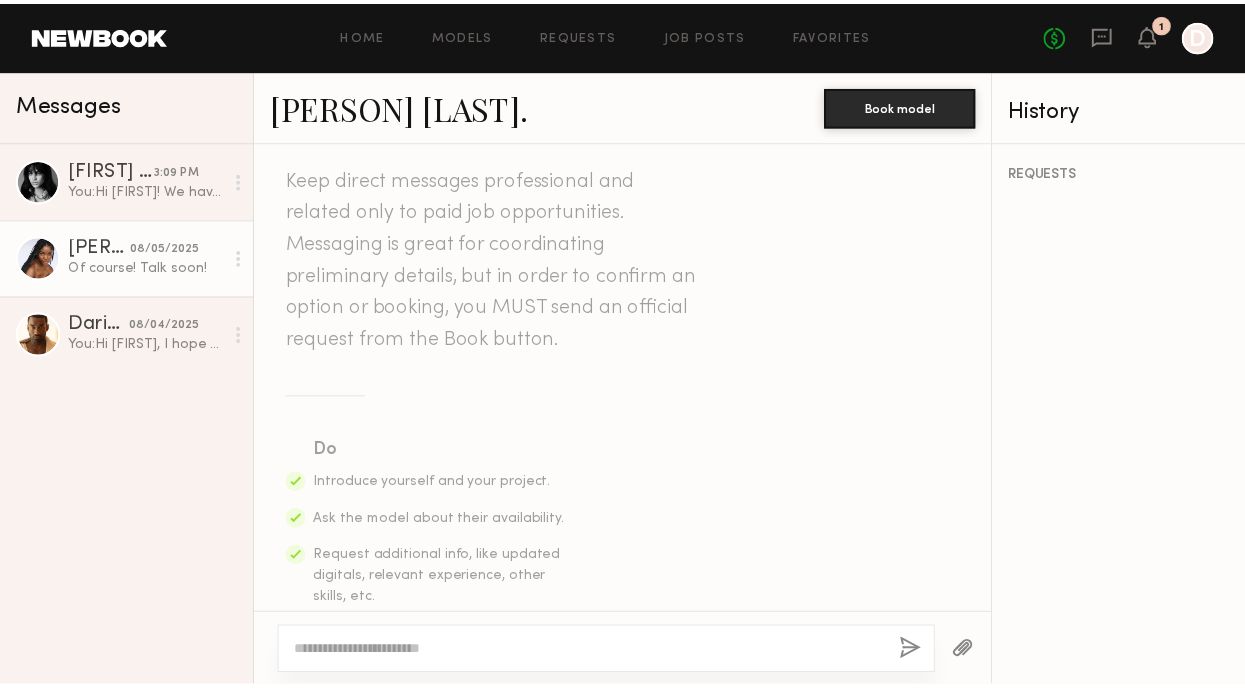 scroll, scrollTop: 0, scrollLeft: 0, axis: both 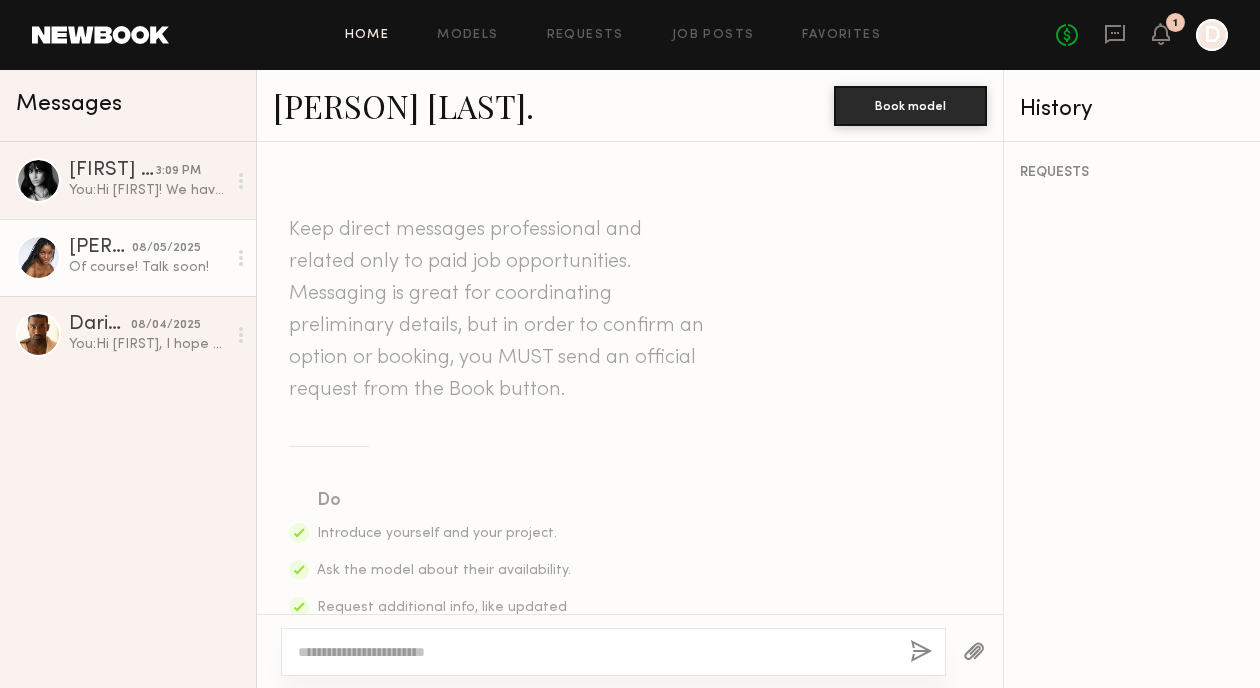 click on "Home" 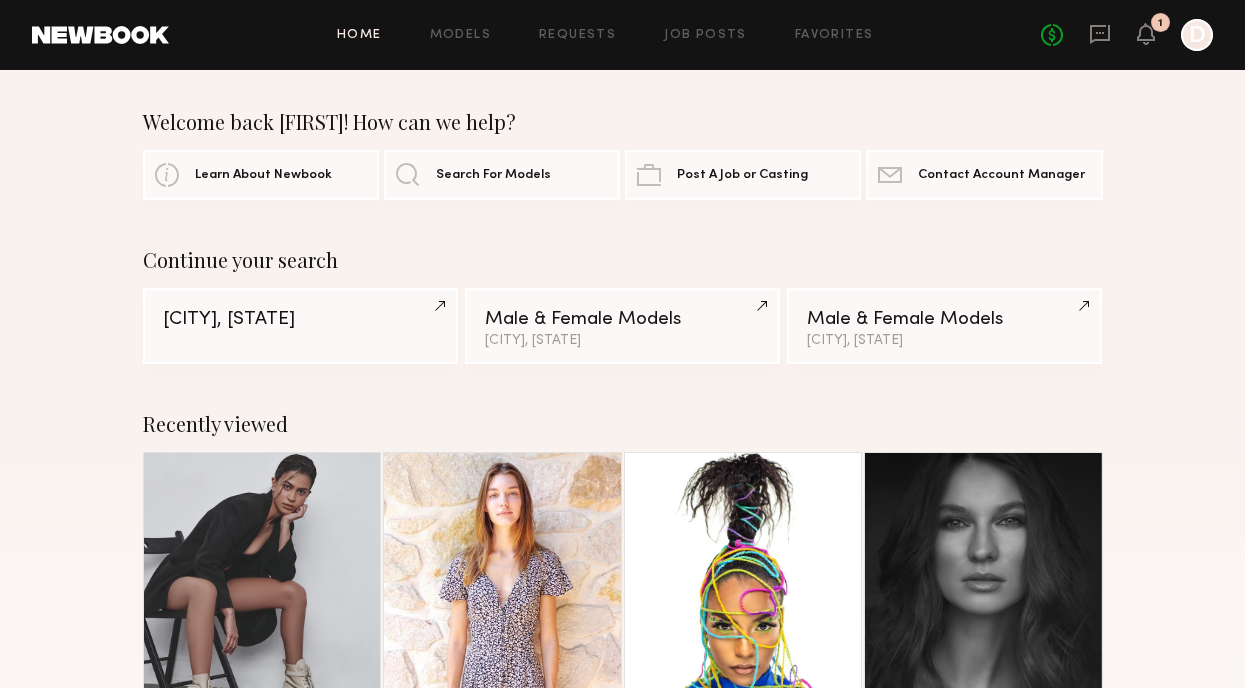 click on "Home Models Requests Job Posts Favorites Sign Out No fees up to $5,000 1 D" 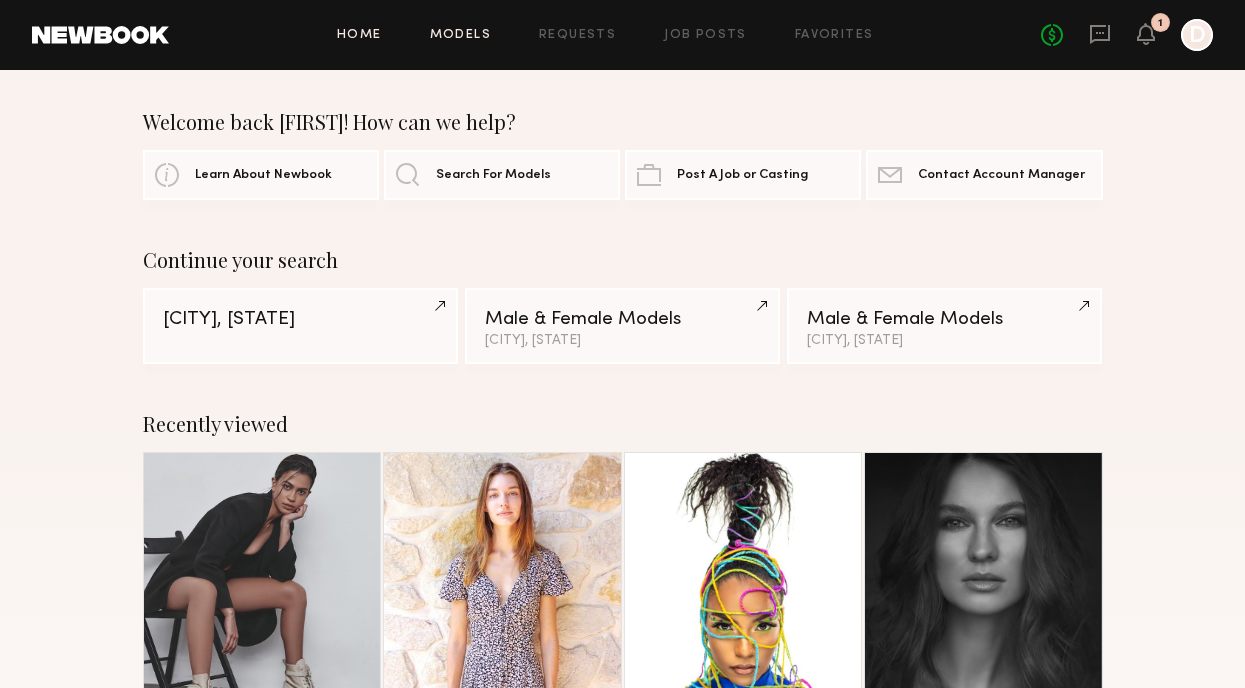 click on "Models" 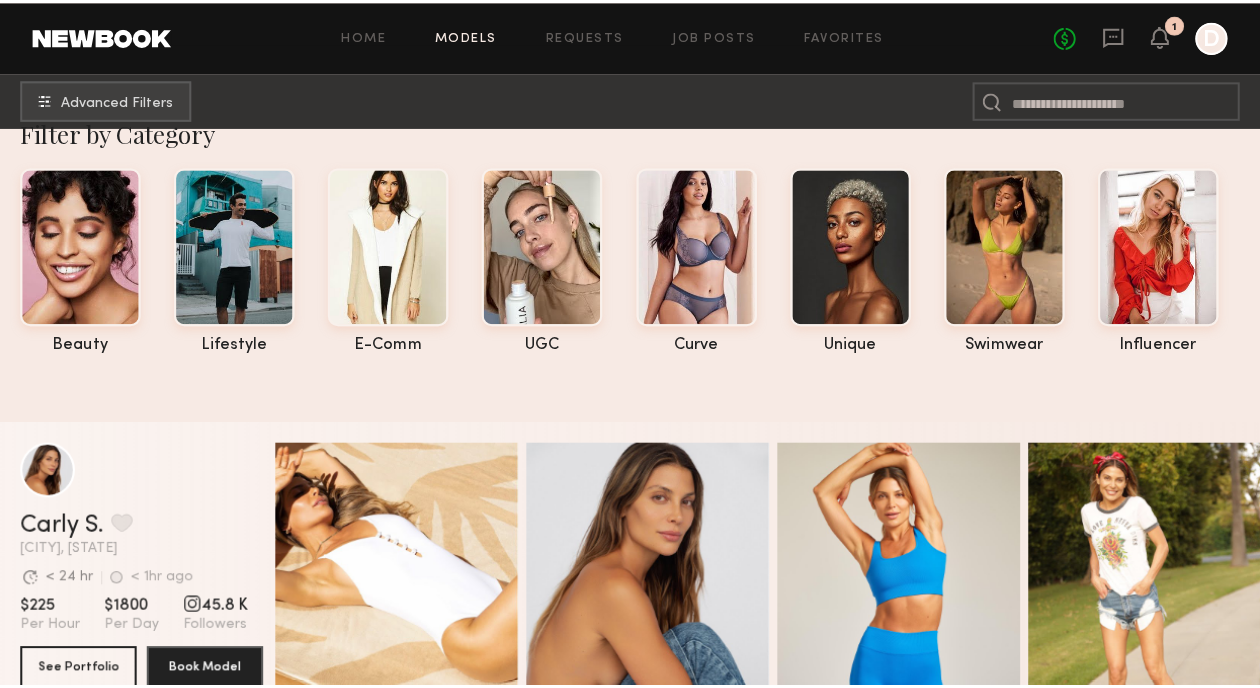 scroll, scrollTop: 0, scrollLeft: 0, axis: both 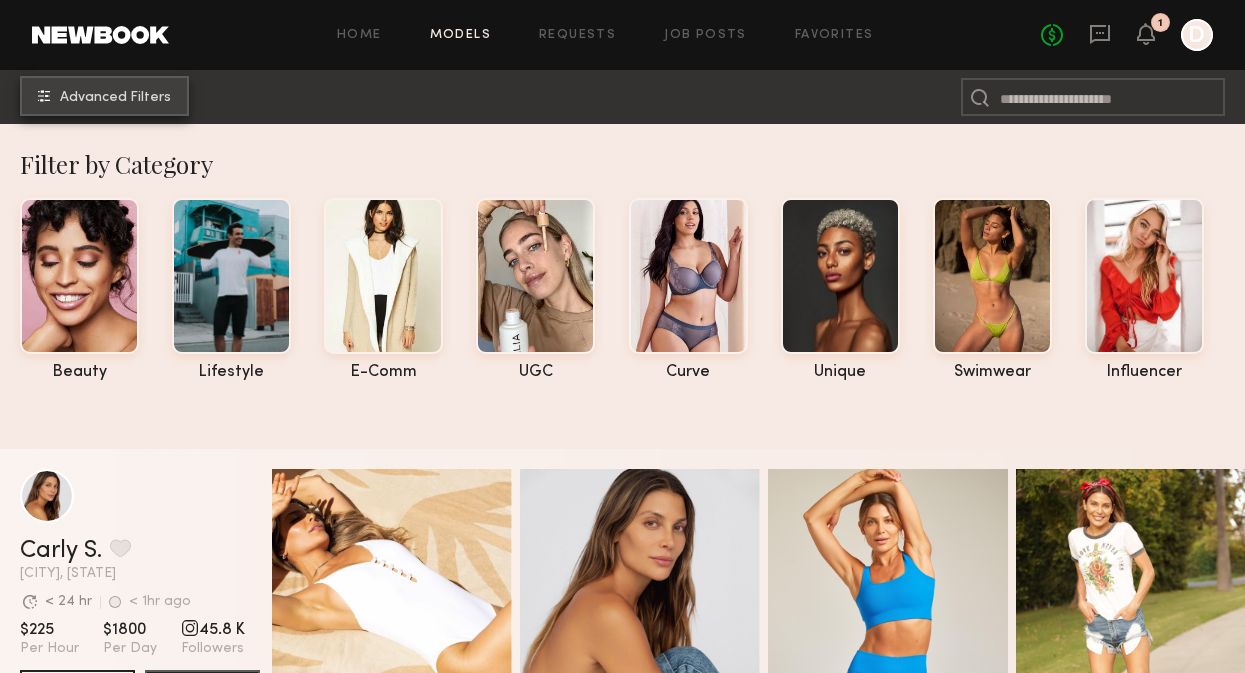 click on "Advanced Filters" 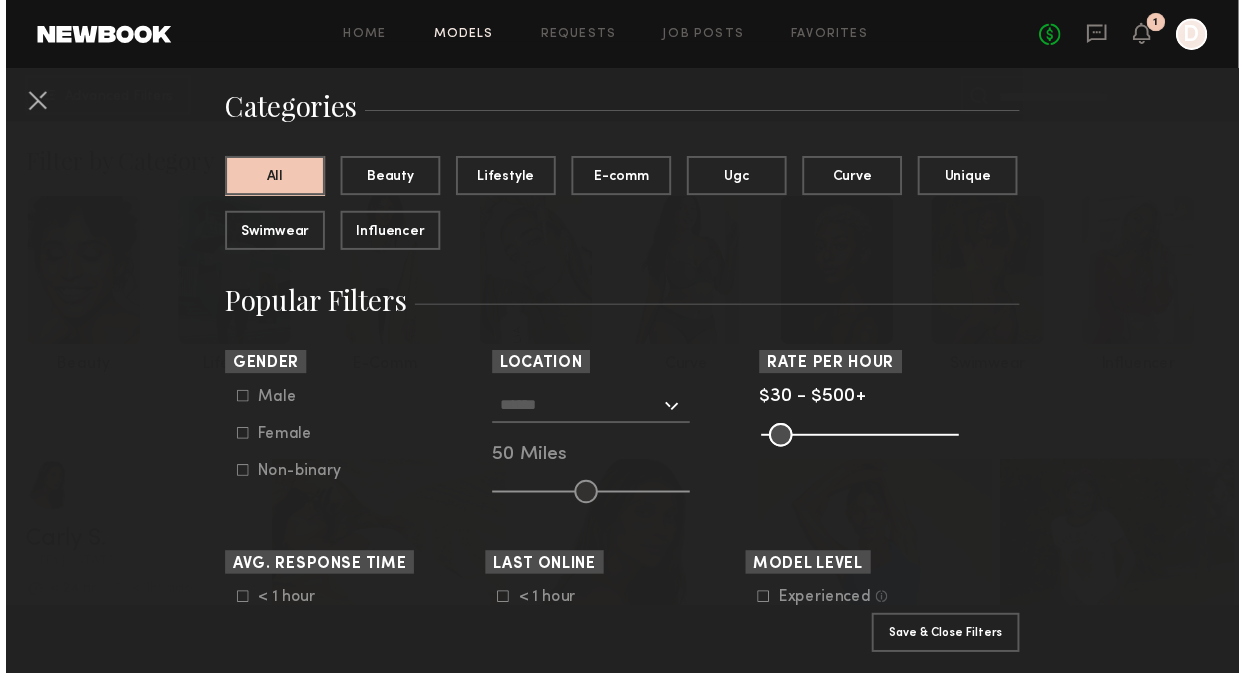 scroll, scrollTop: 142, scrollLeft: 0, axis: vertical 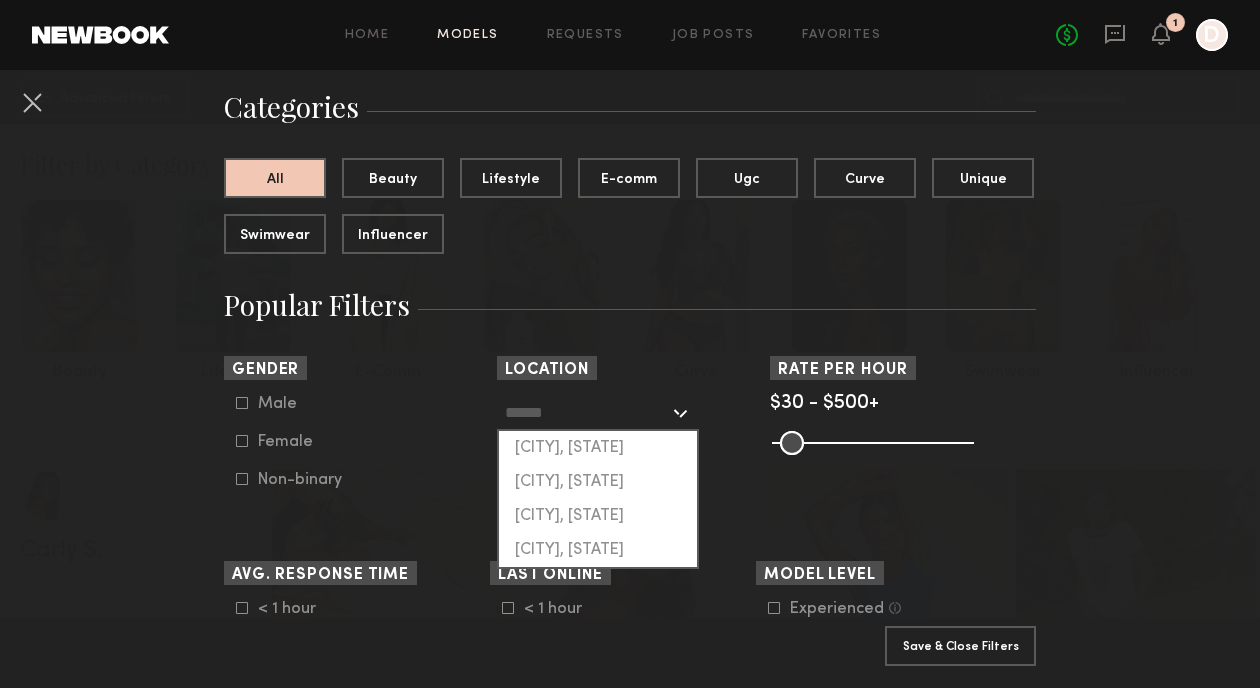 click 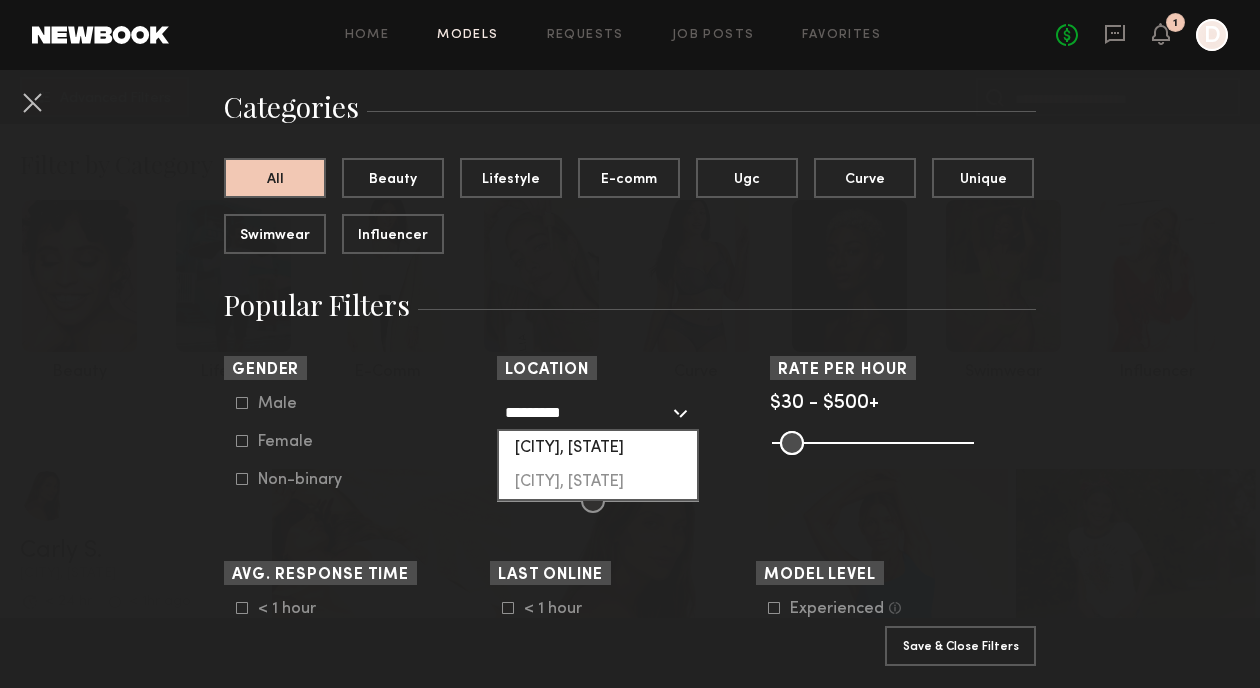 click on "[CITY], [STATE]" 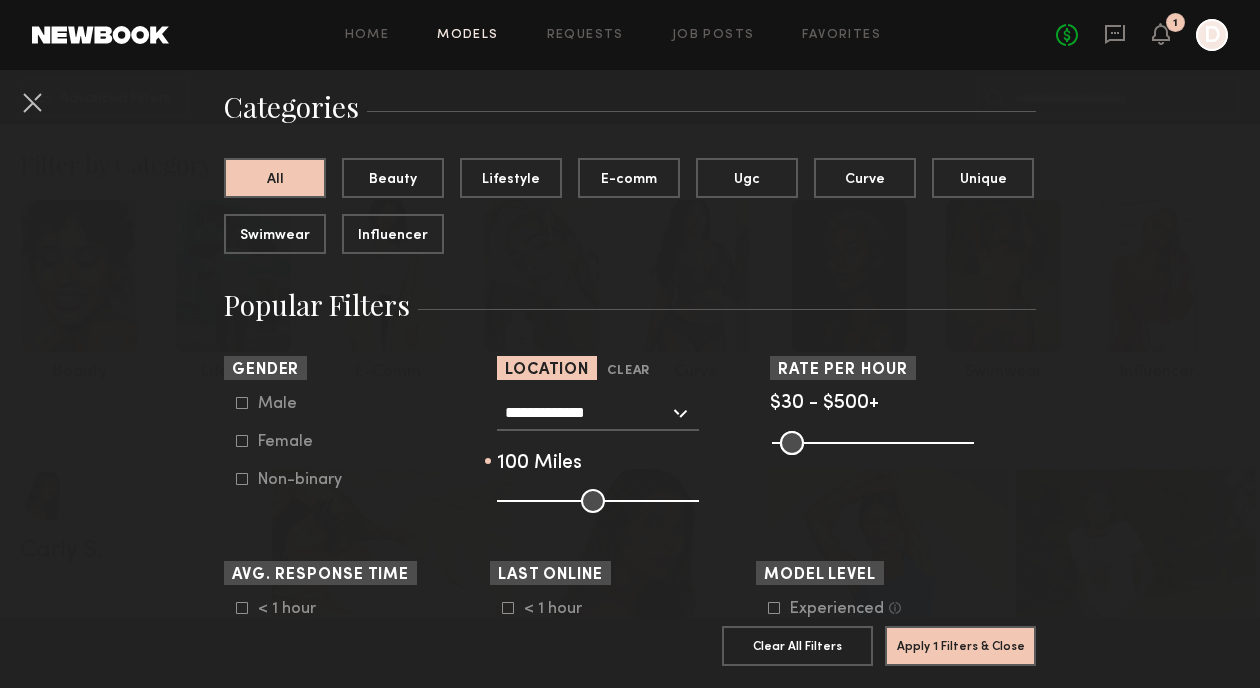 type on "***" 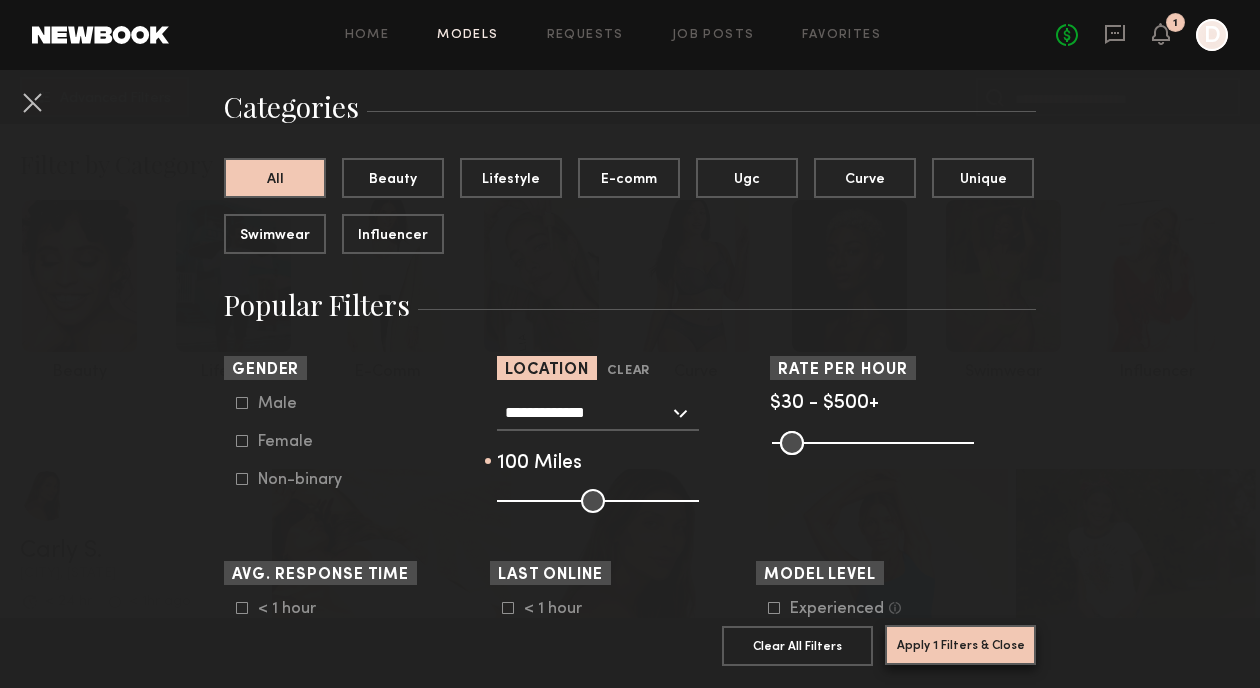 click on "Apply 1 Filters & Close" 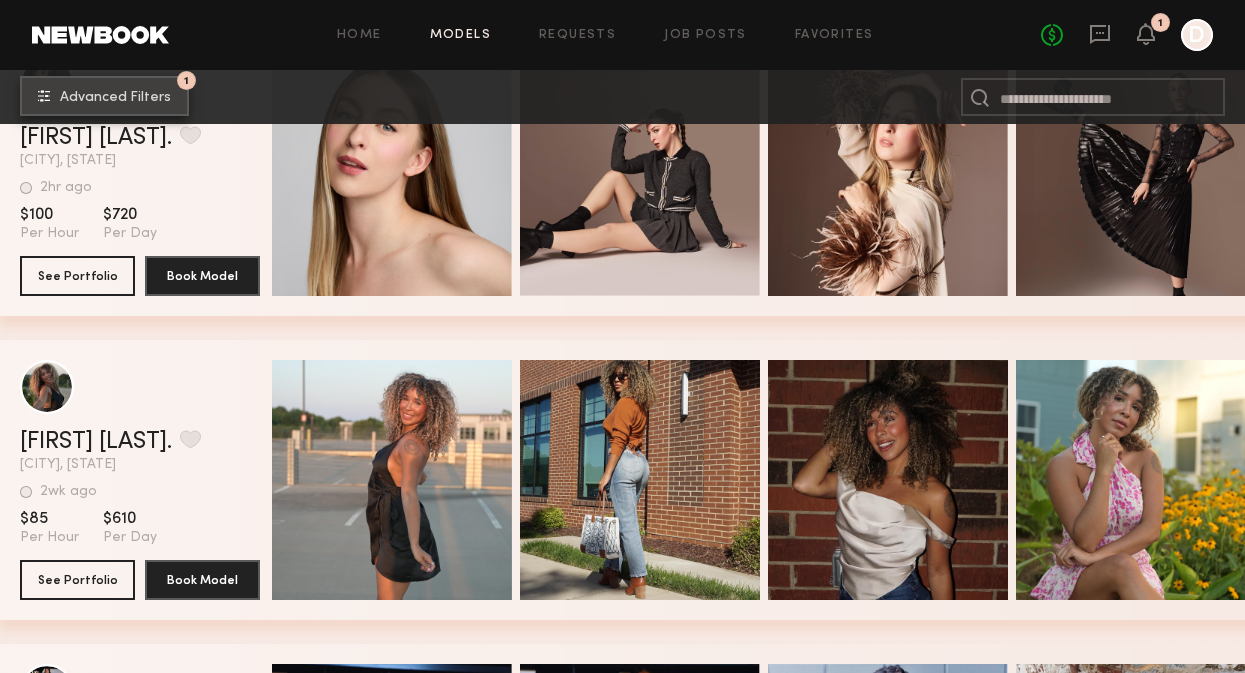 scroll, scrollTop: 1654, scrollLeft: 0, axis: vertical 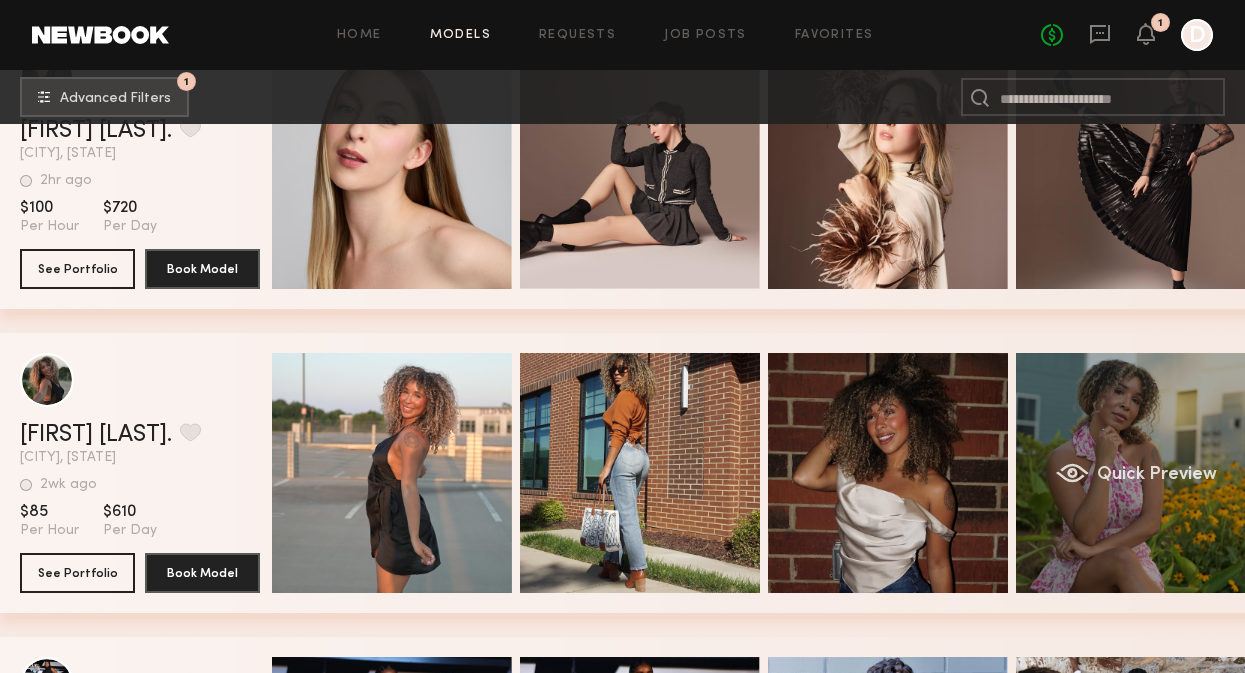 click on "Quick Preview" 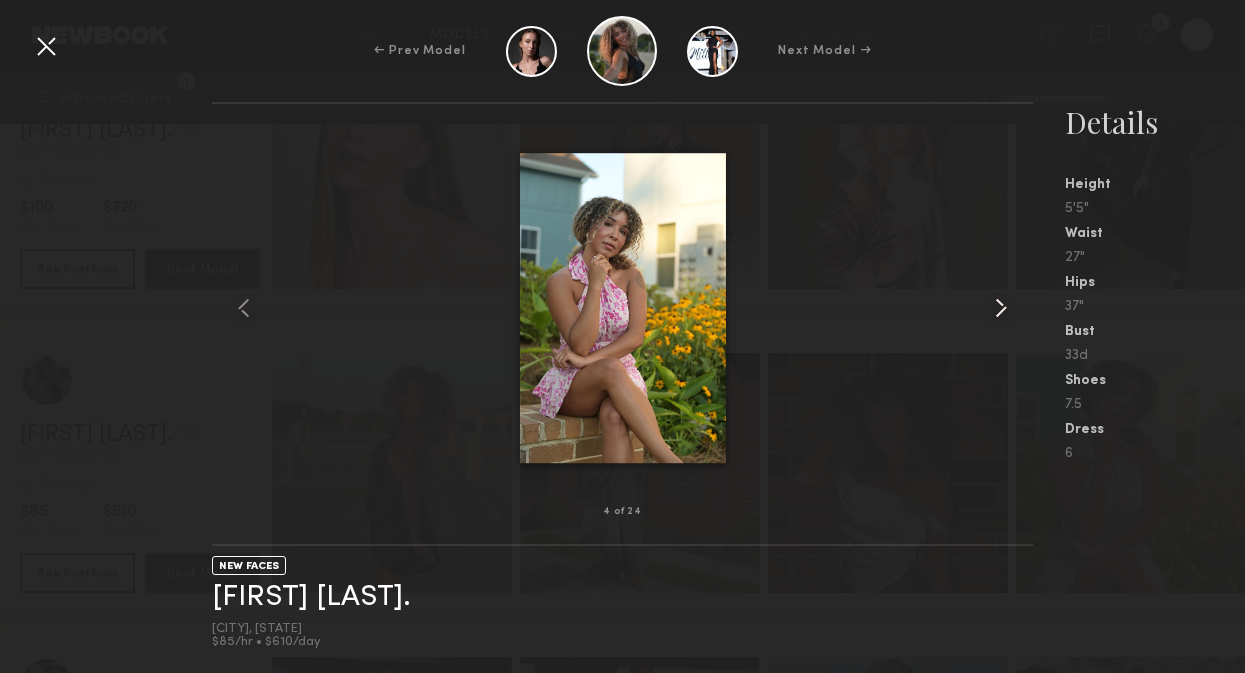 click at bounding box center [1001, 308] 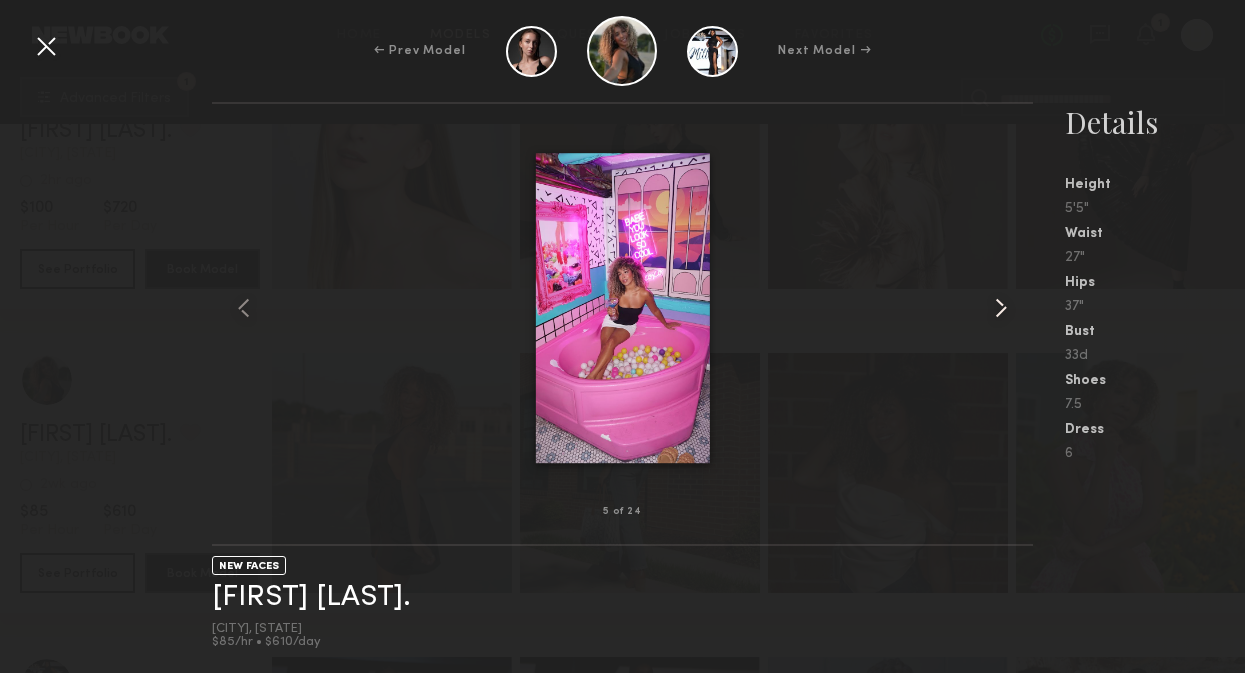 click at bounding box center [1001, 308] 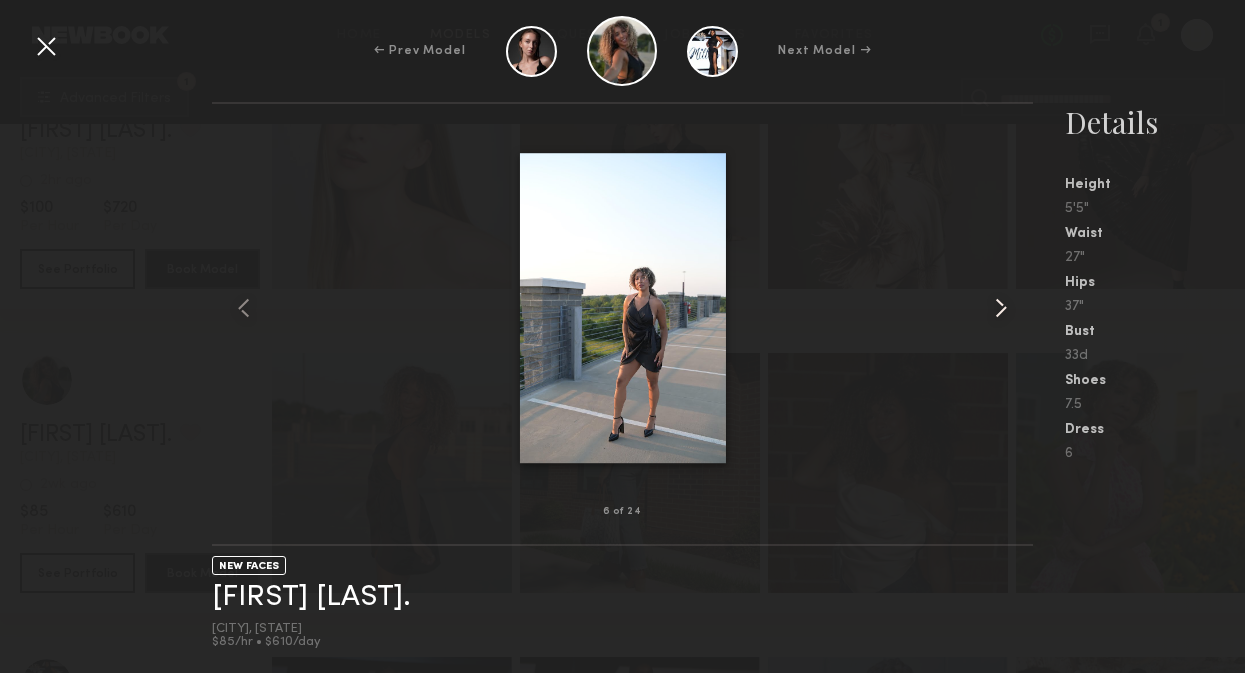 click at bounding box center [1001, 308] 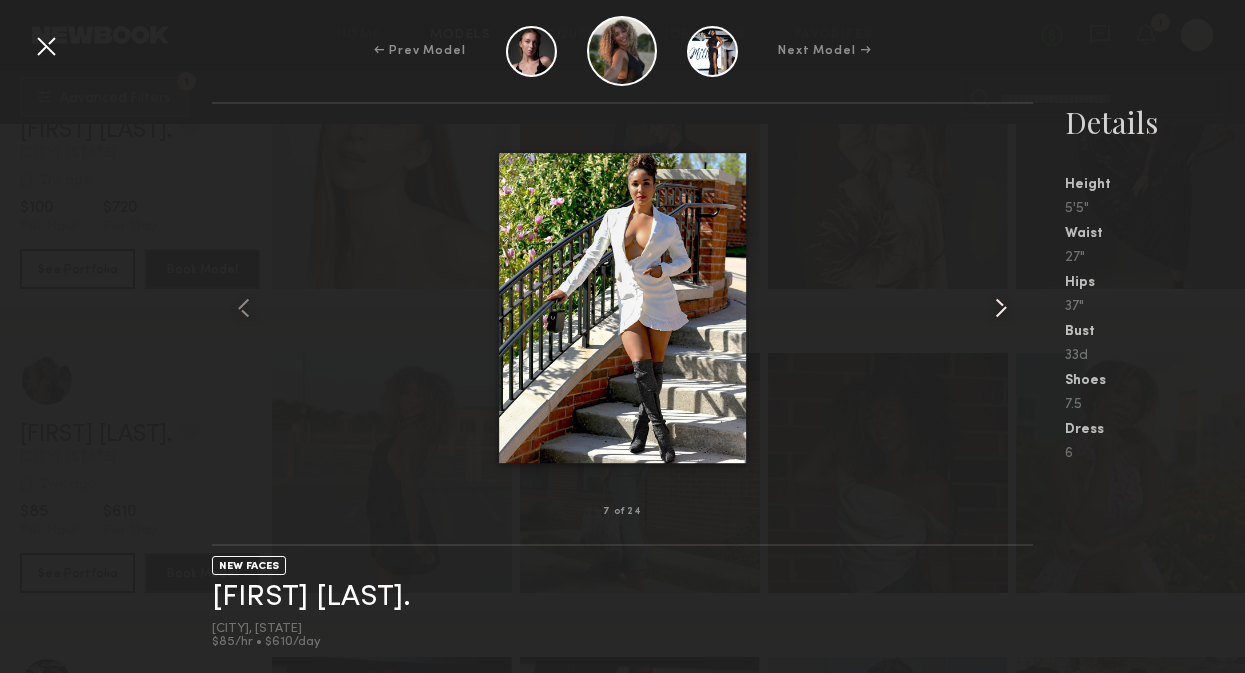 click at bounding box center (1001, 308) 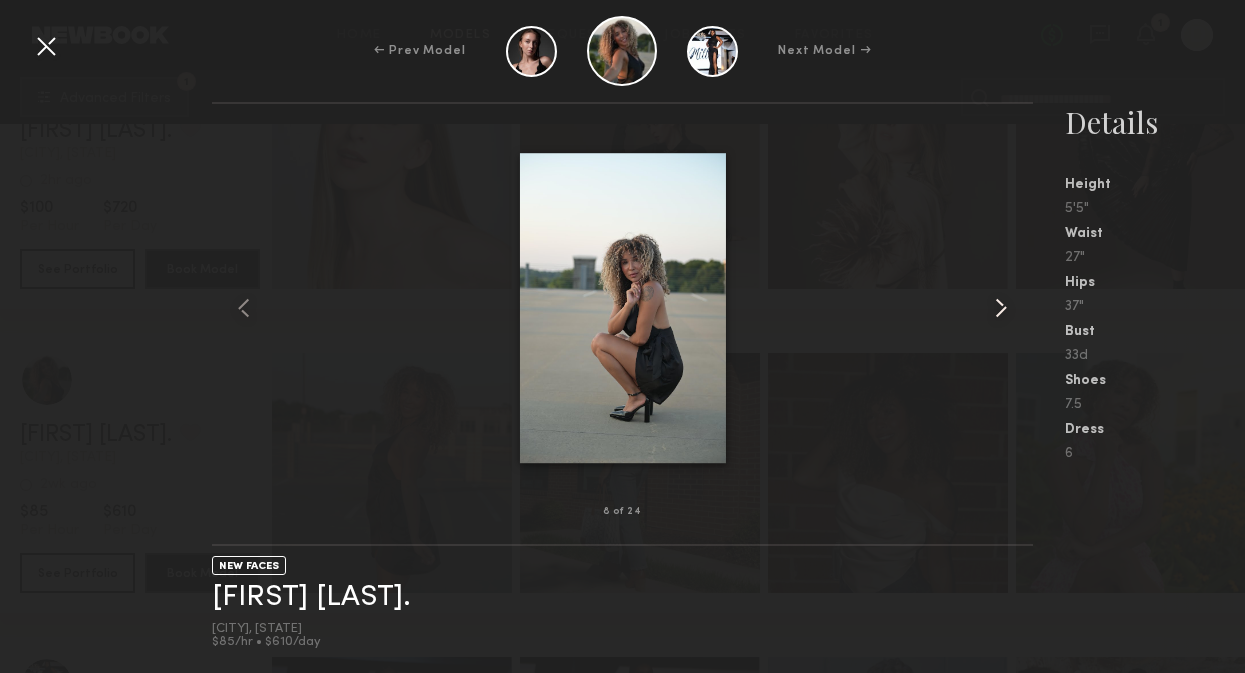 click at bounding box center [1001, 308] 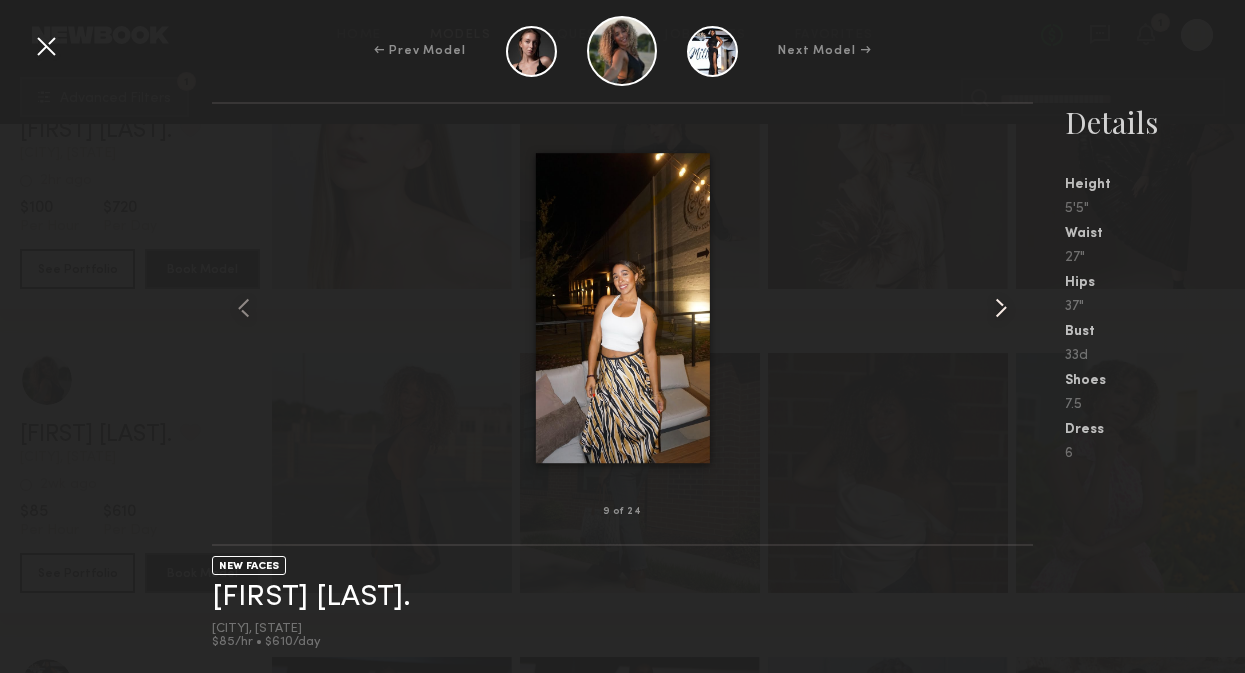 click at bounding box center [1001, 308] 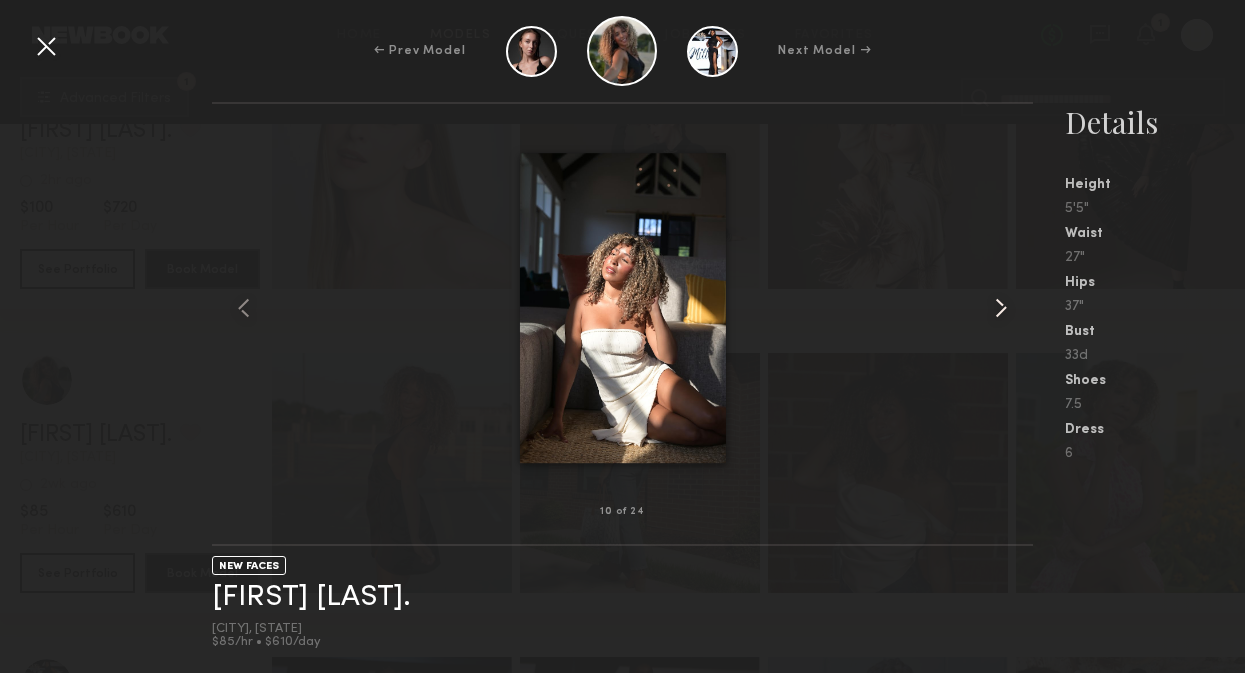 click at bounding box center [1001, 308] 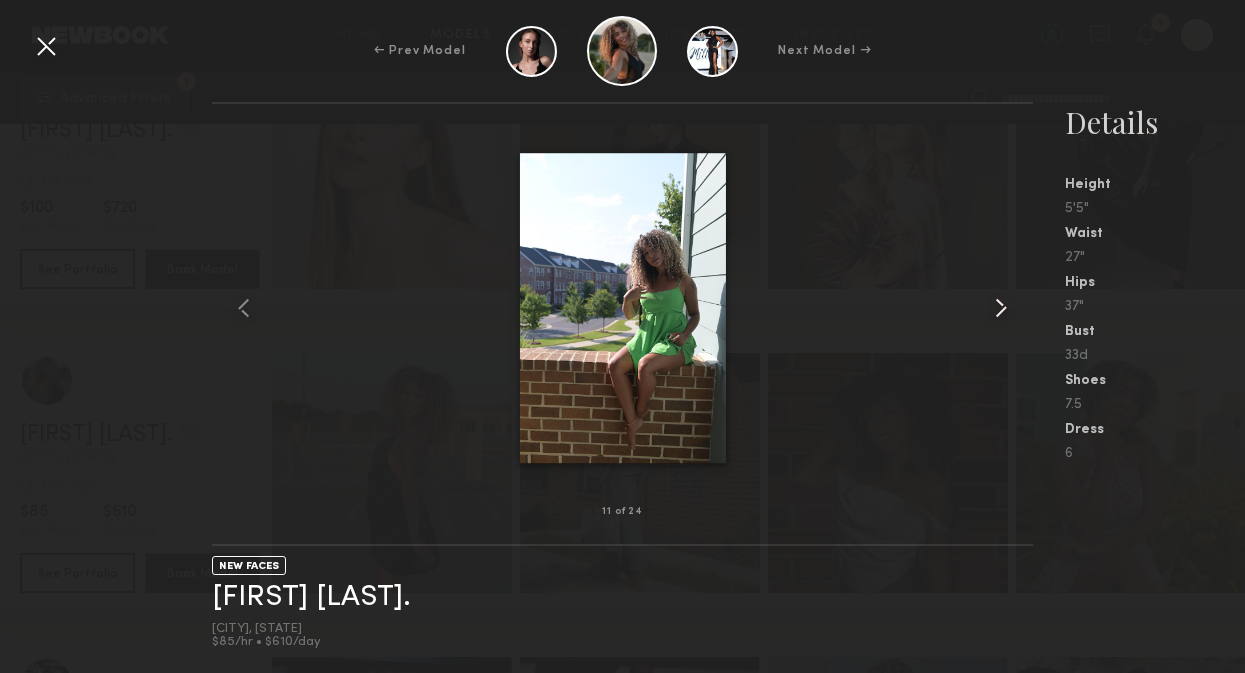 click at bounding box center (1001, 308) 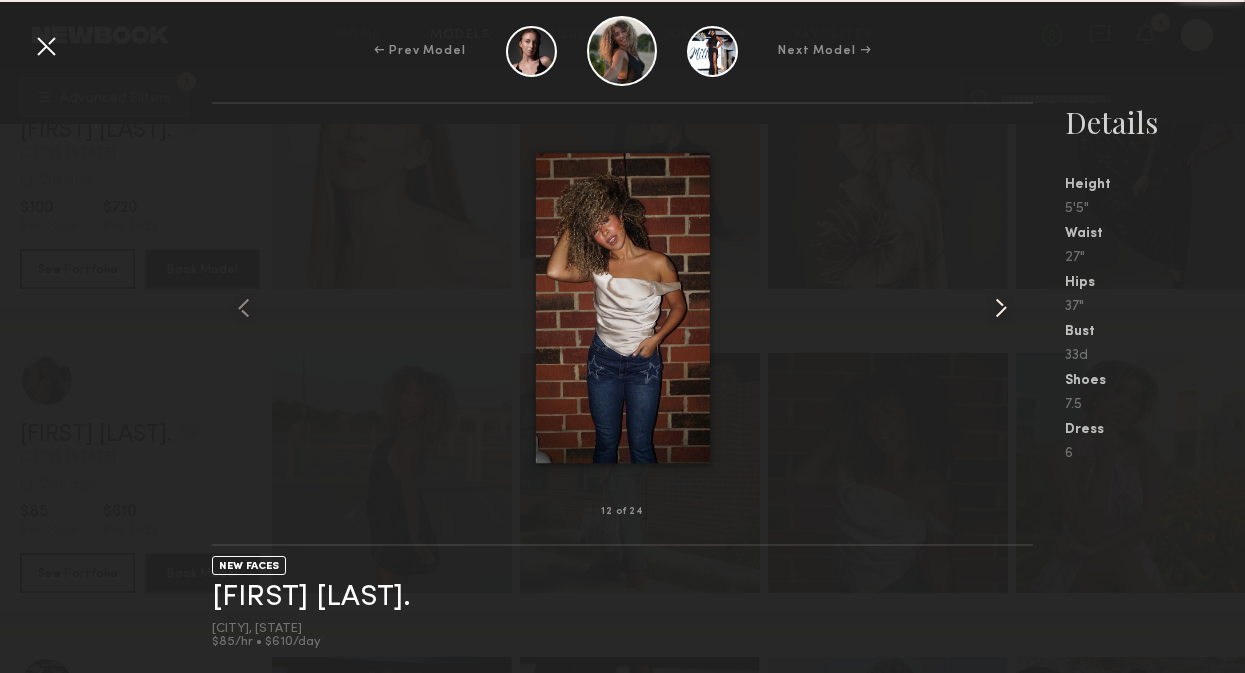 click at bounding box center [1001, 308] 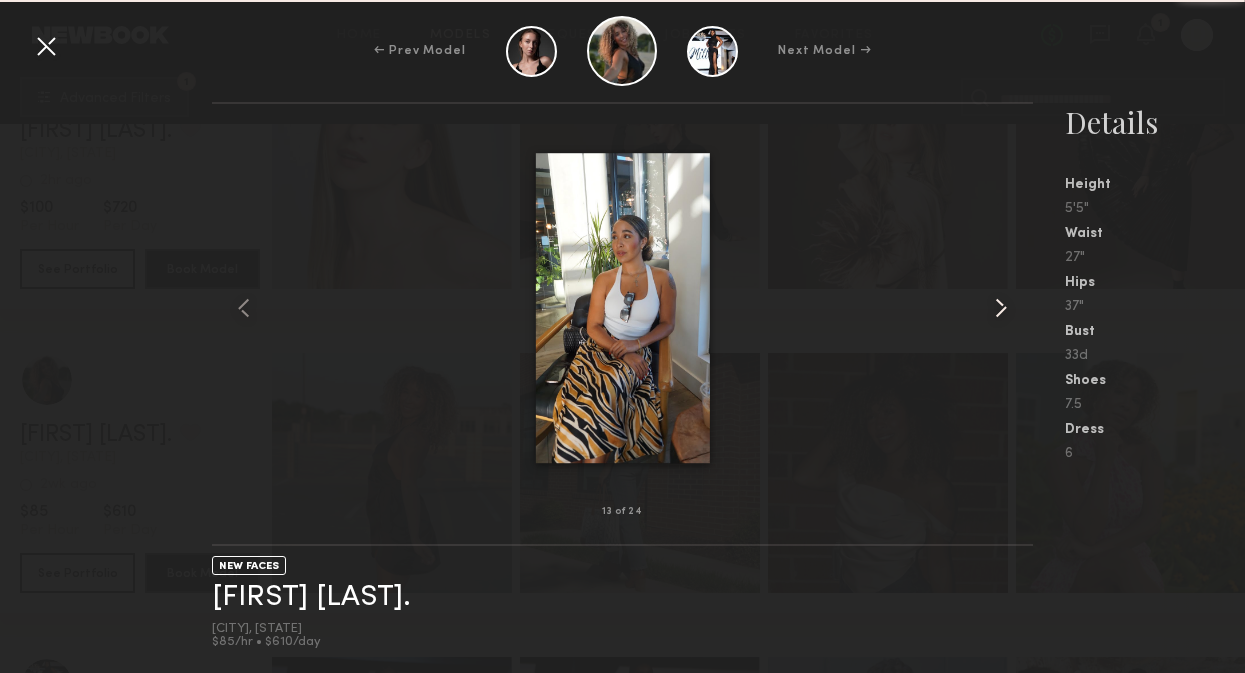 click at bounding box center (1001, 308) 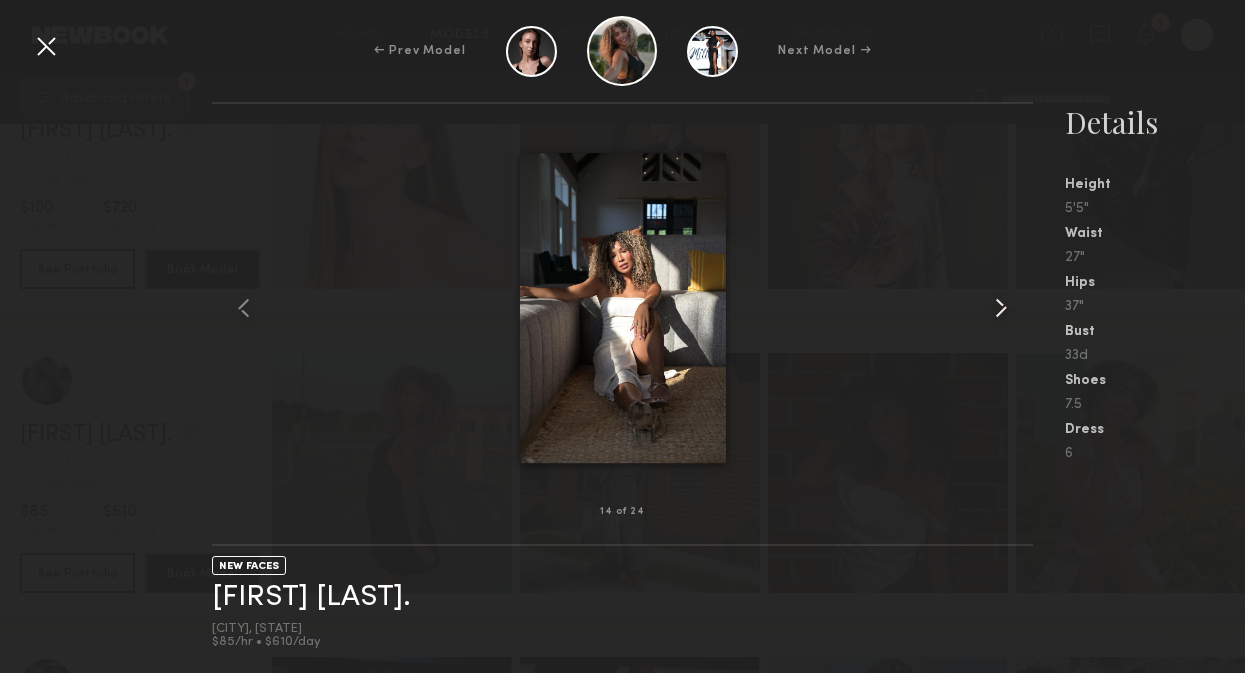 click at bounding box center (1001, 308) 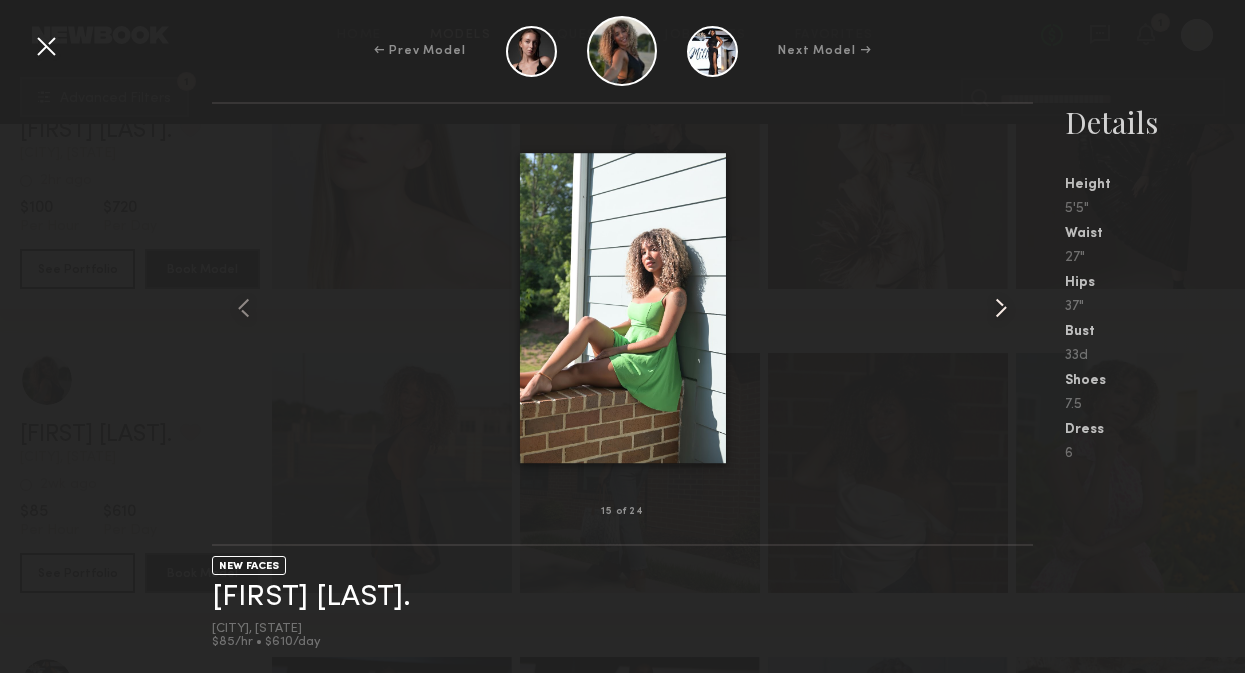 click at bounding box center [1001, 308] 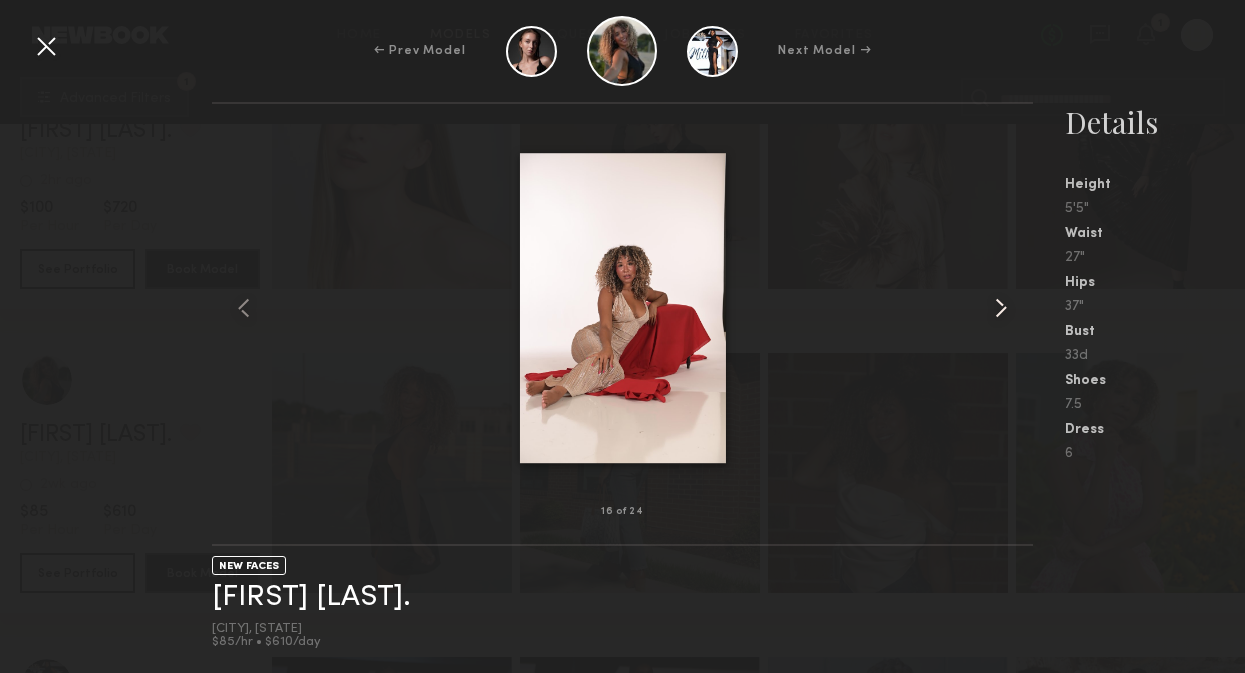 click at bounding box center [1001, 308] 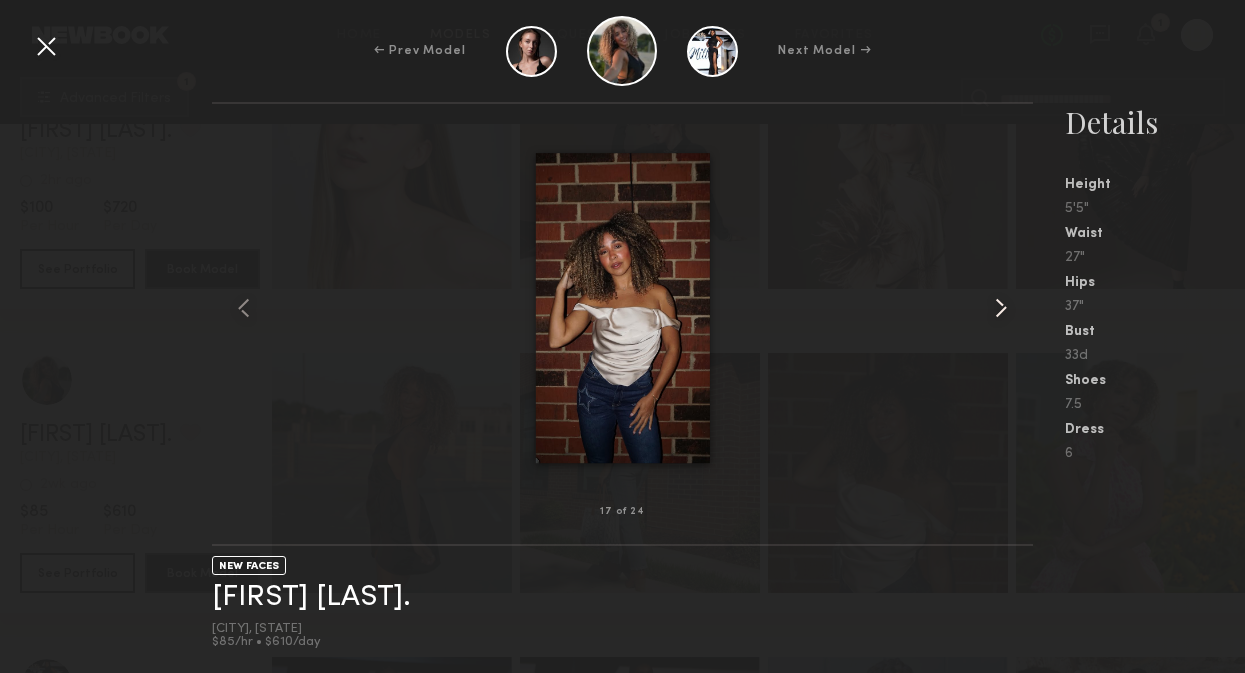 click at bounding box center [1001, 308] 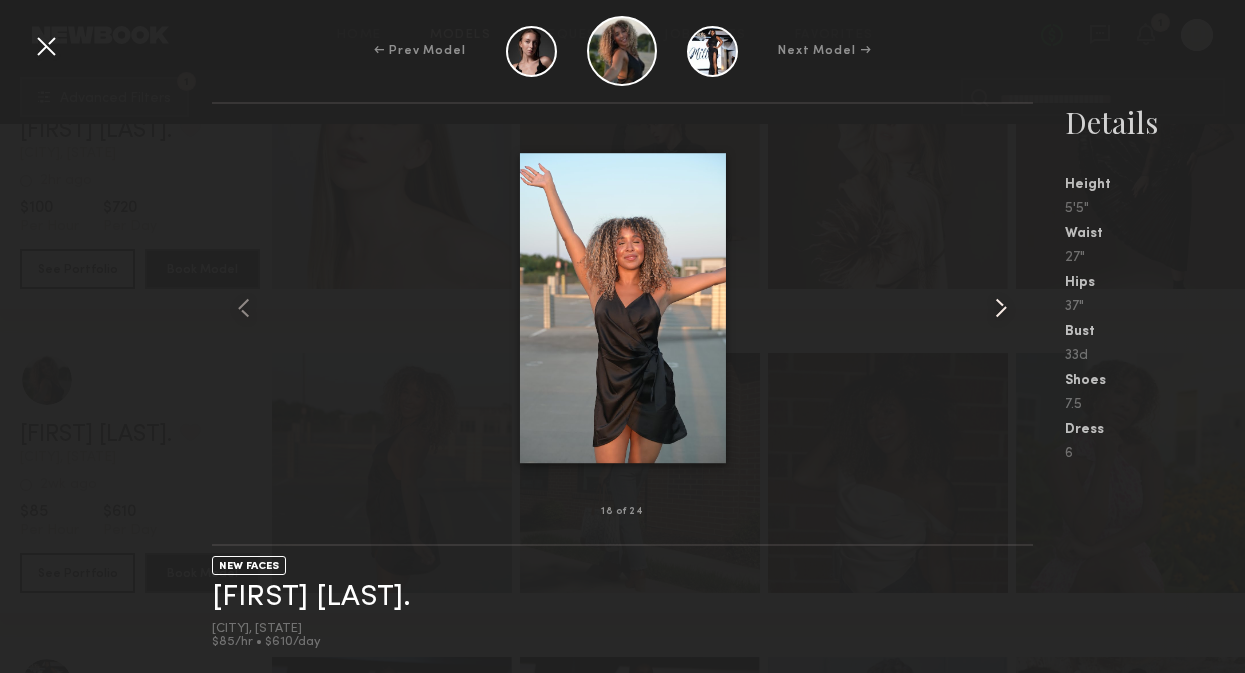 click at bounding box center [1001, 308] 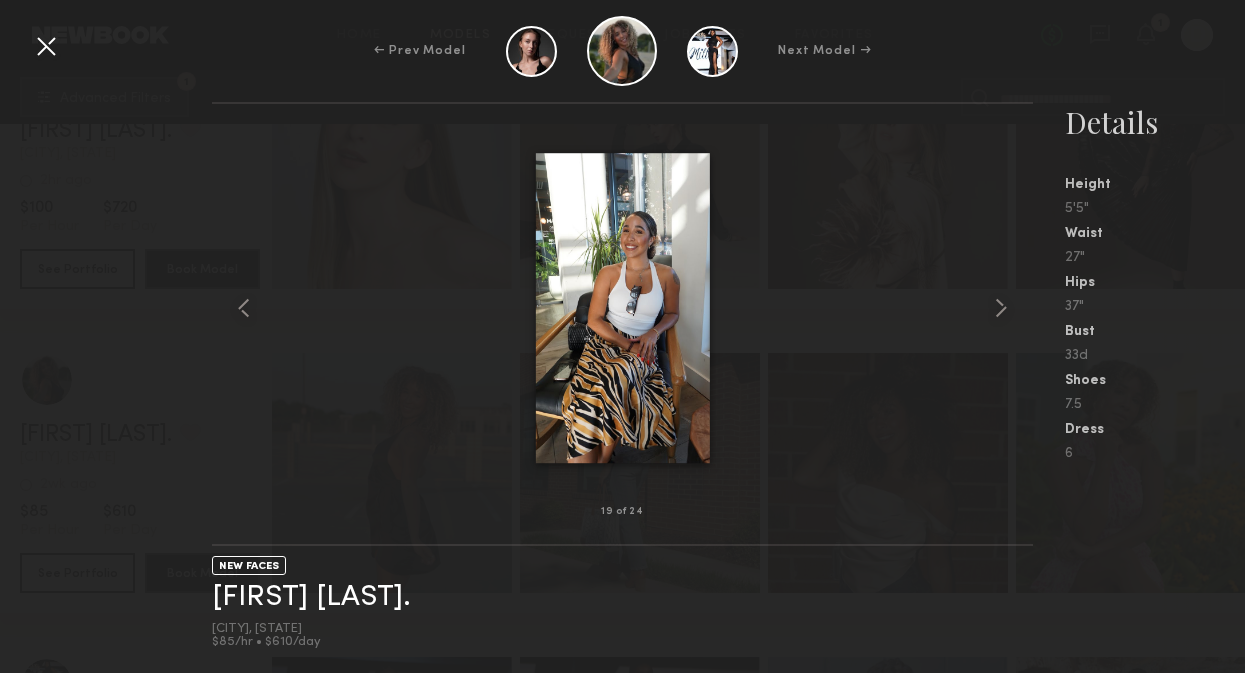 click at bounding box center (46, 46) 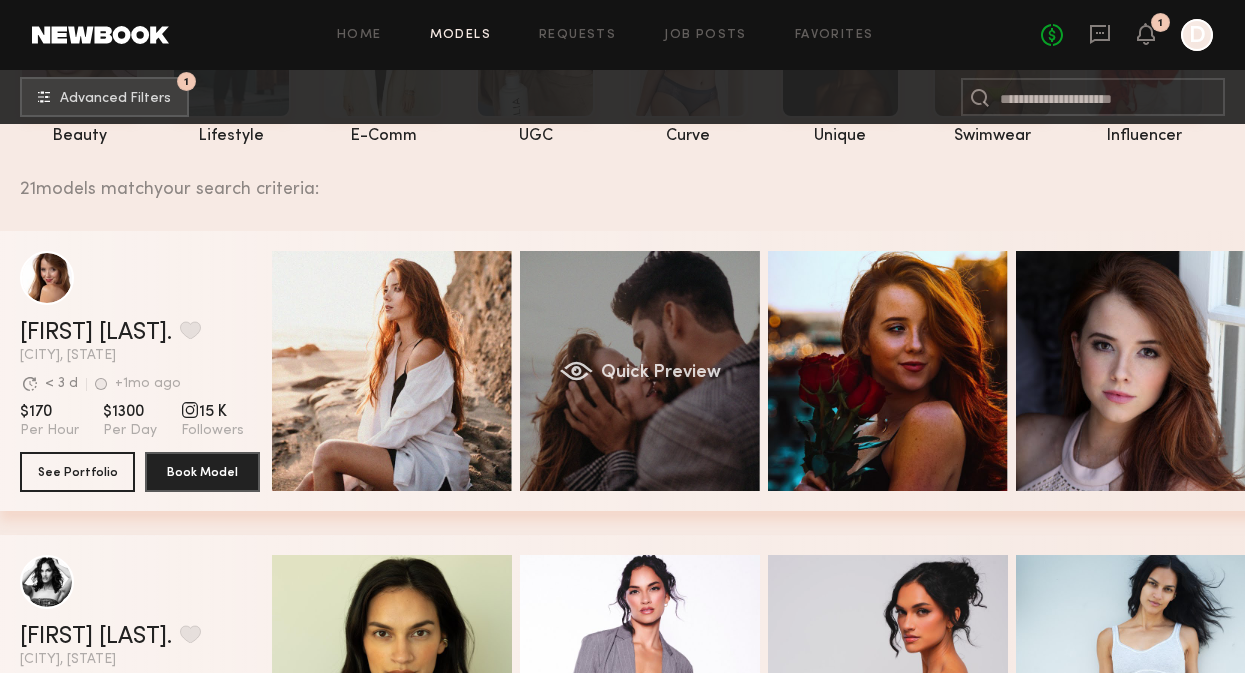 scroll, scrollTop: 219, scrollLeft: 0, axis: vertical 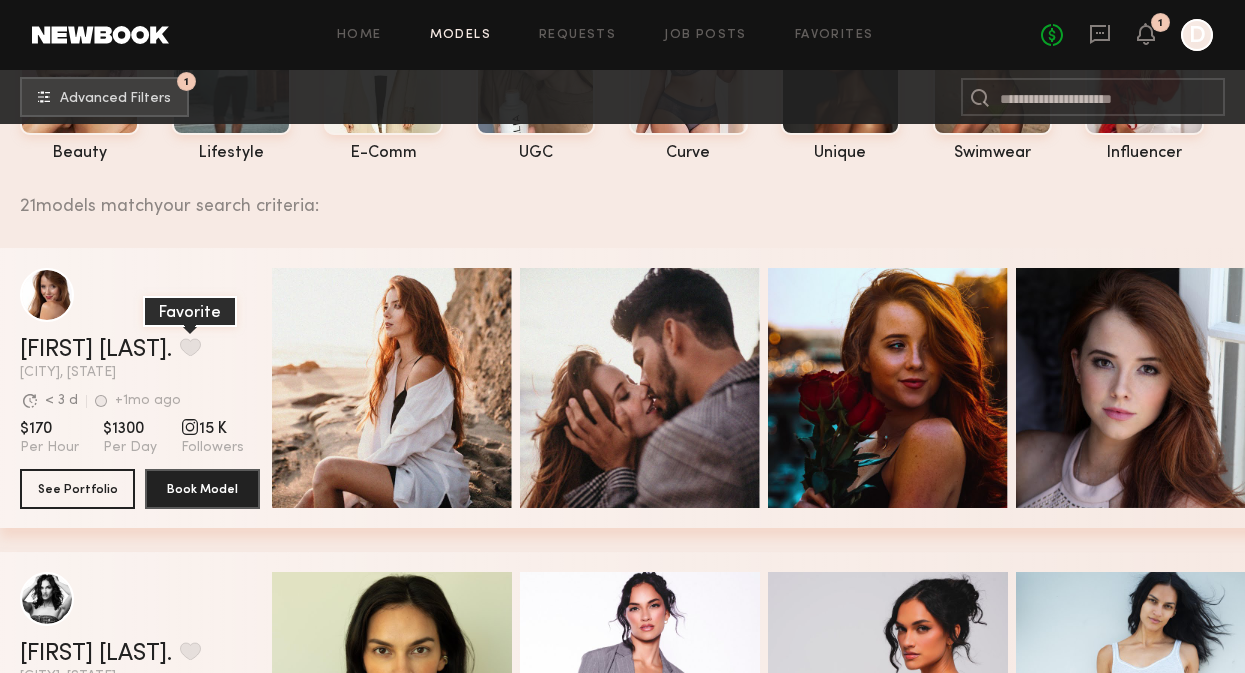 click 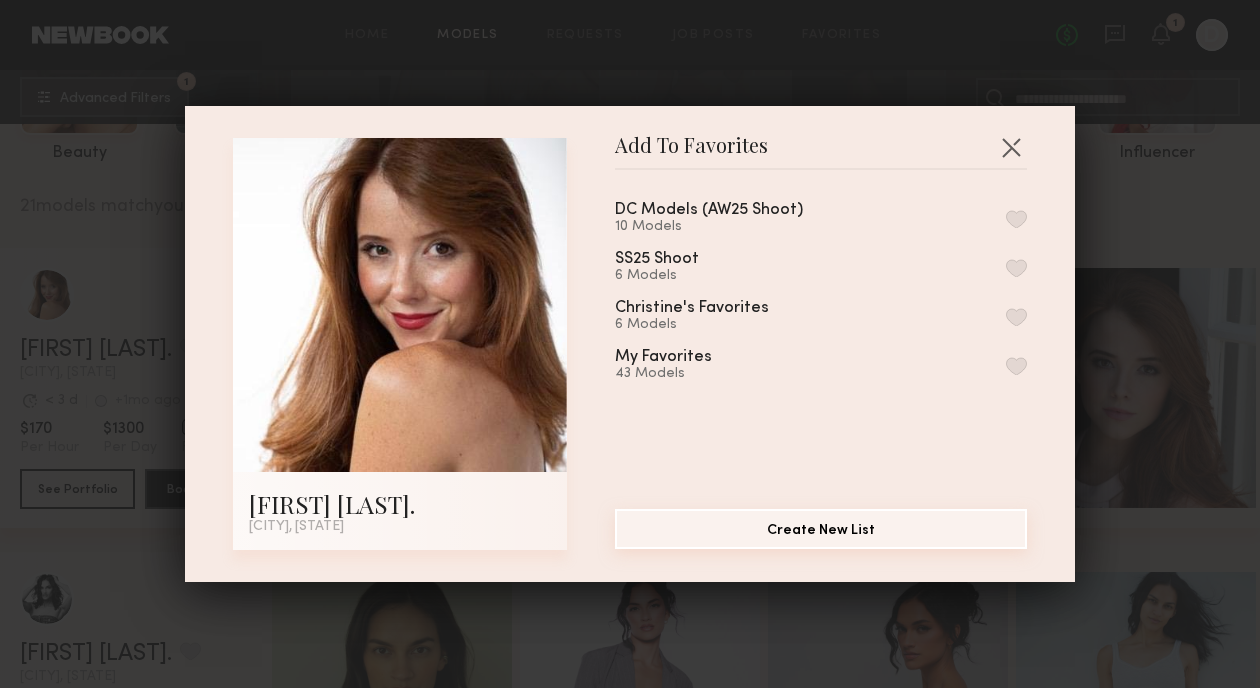 click on "Create New List" at bounding box center [821, 529] 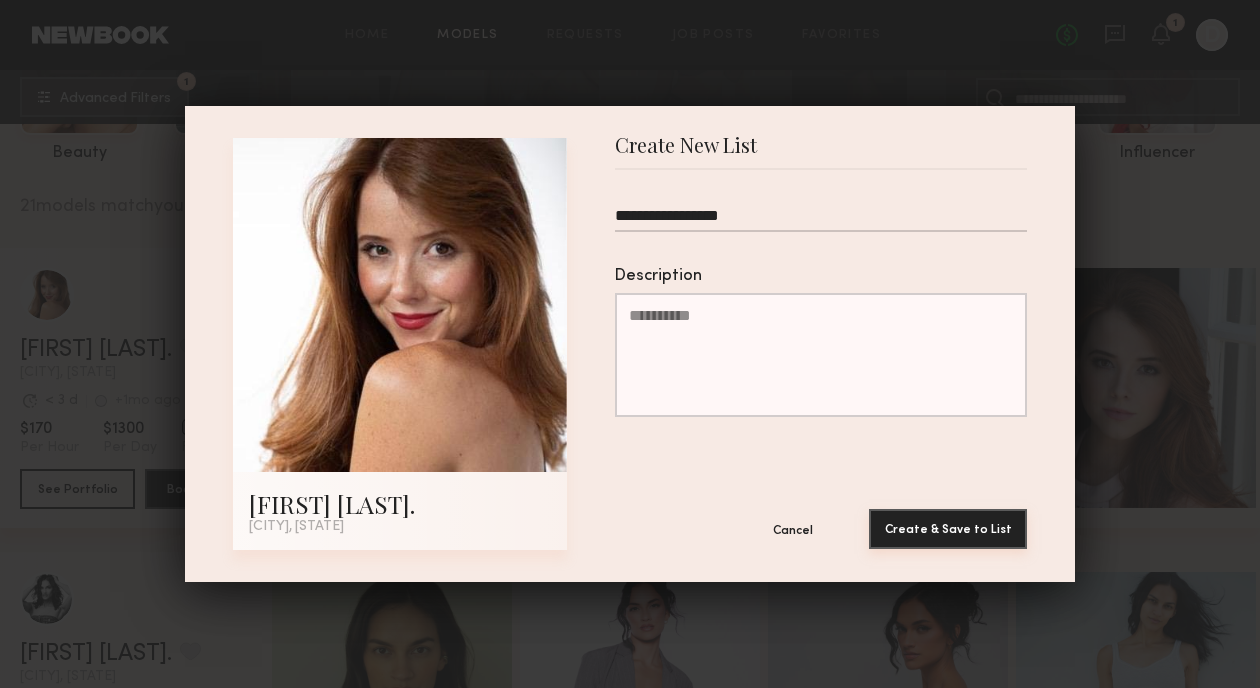 type on "**********" 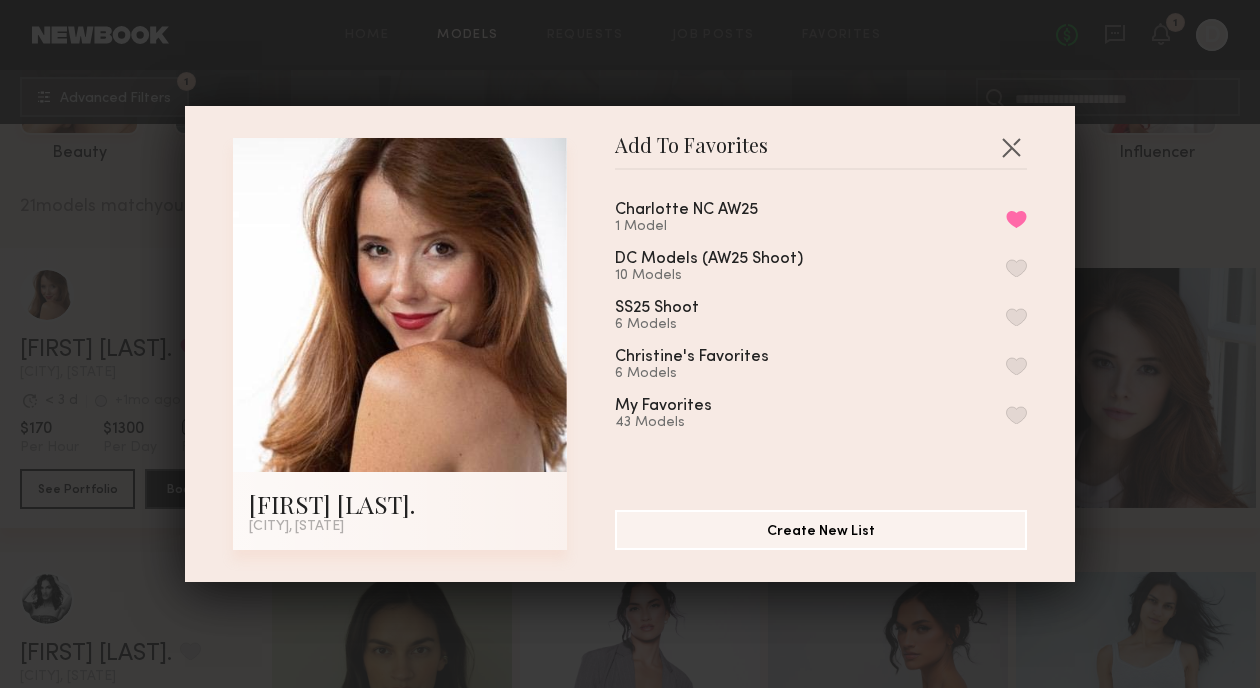 click on "Add To Favorites [FIRST] [LAST] [CITY], [STATE] Add To Favorites Charlotte NC AW25 1   Model Remove from favorite list DC Models (AW25 Shoot) 10   Models SS25 Shoot 6   Models [PERSON]'s Favorites 6   Models My Favorites 43   Models Create New List" at bounding box center (630, 344) 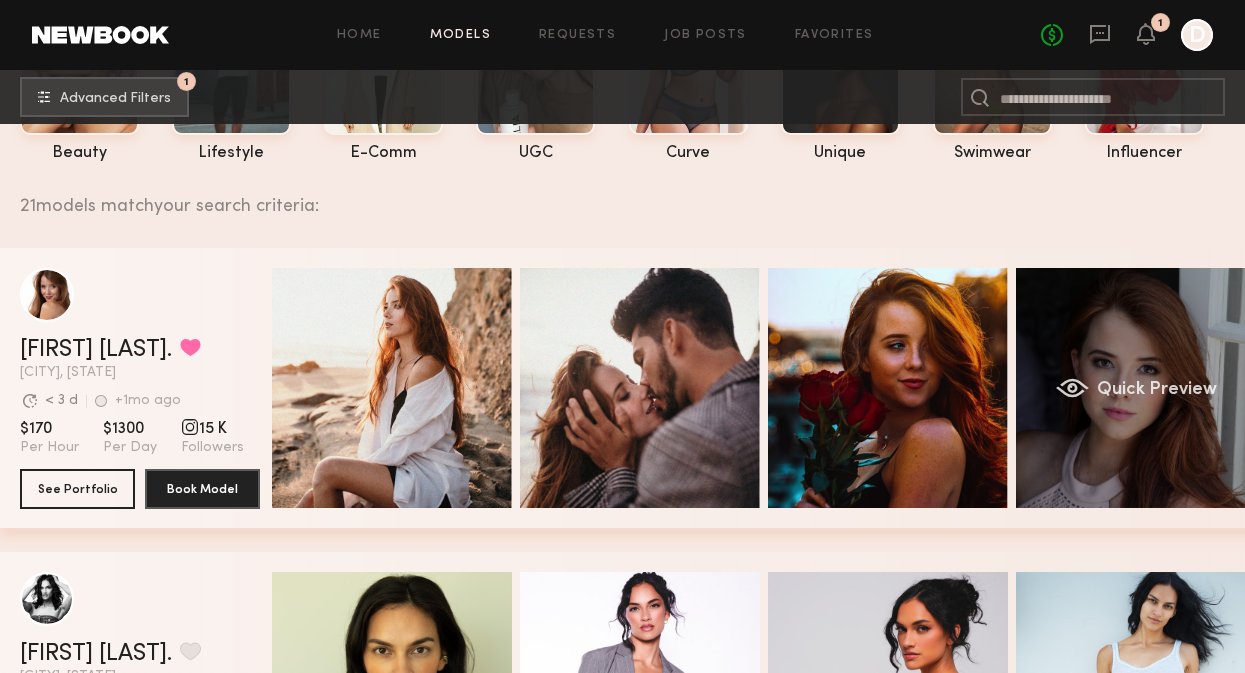 click on "Quick Preview" 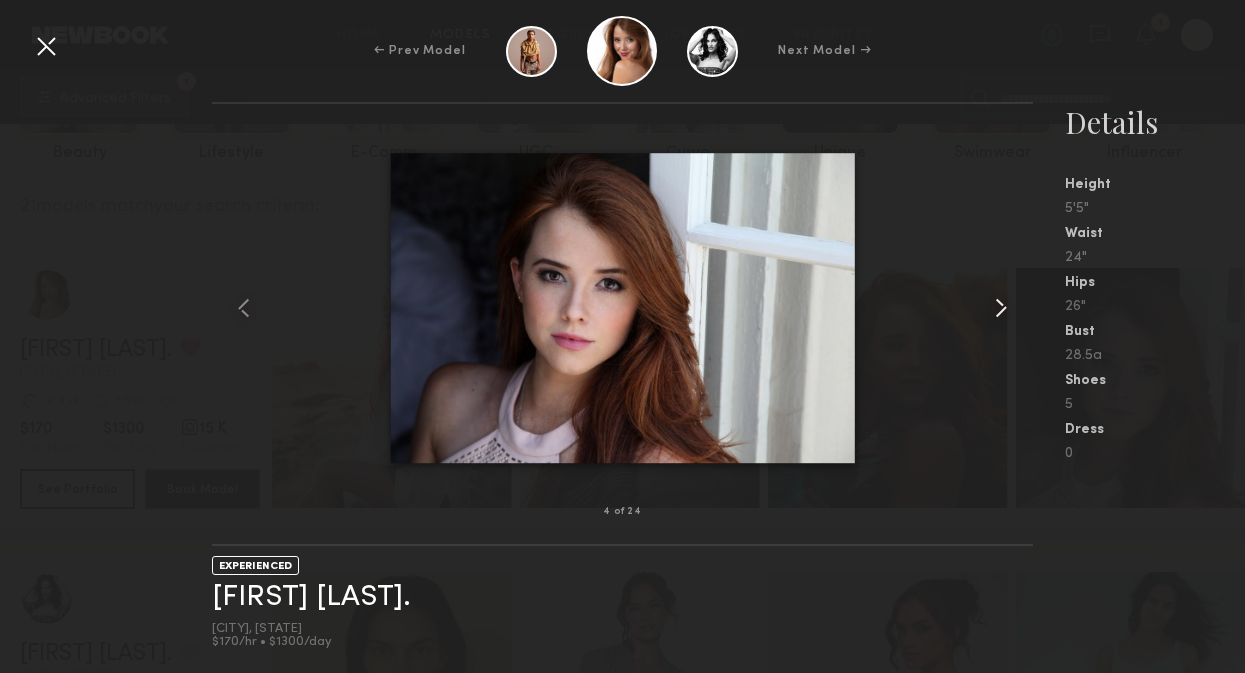 click at bounding box center [1001, 308] 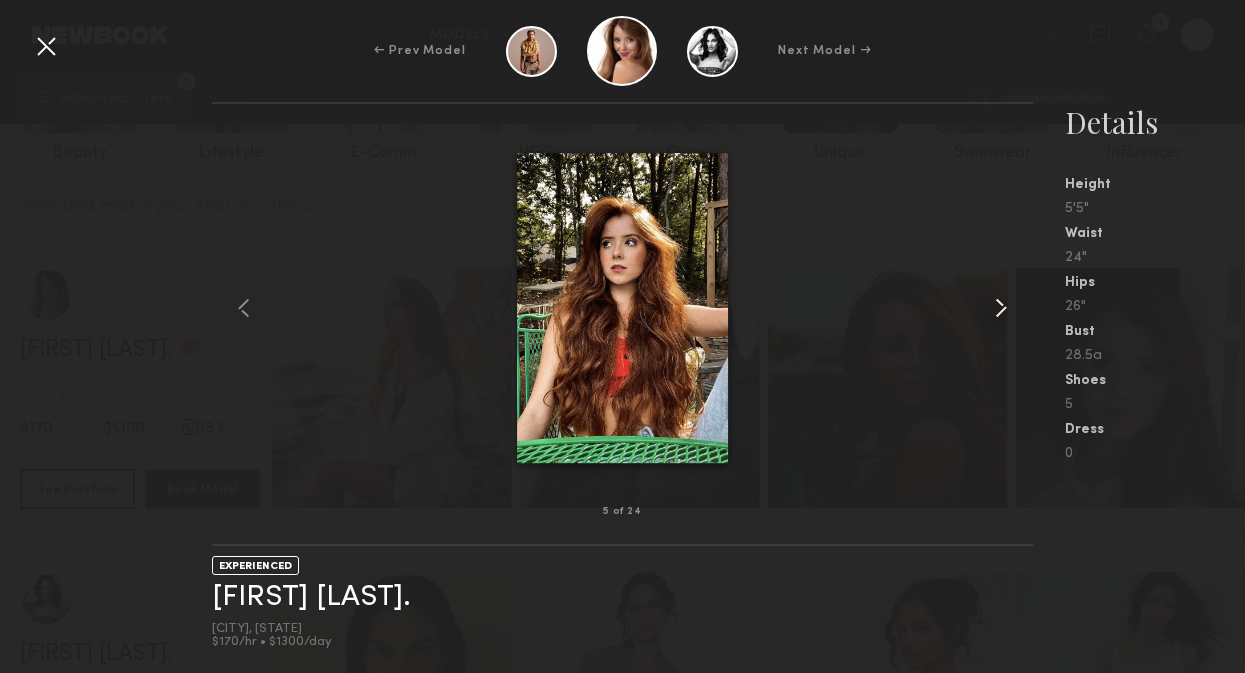 click at bounding box center (1001, 308) 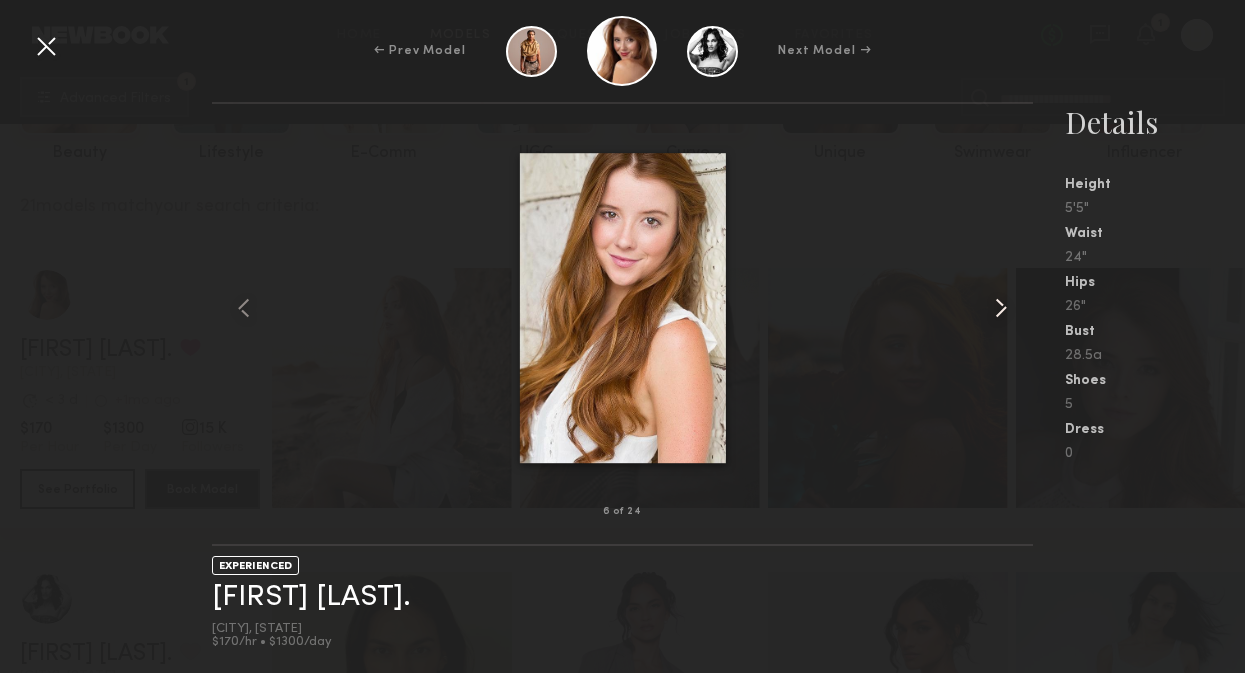 click at bounding box center (1001, 308) 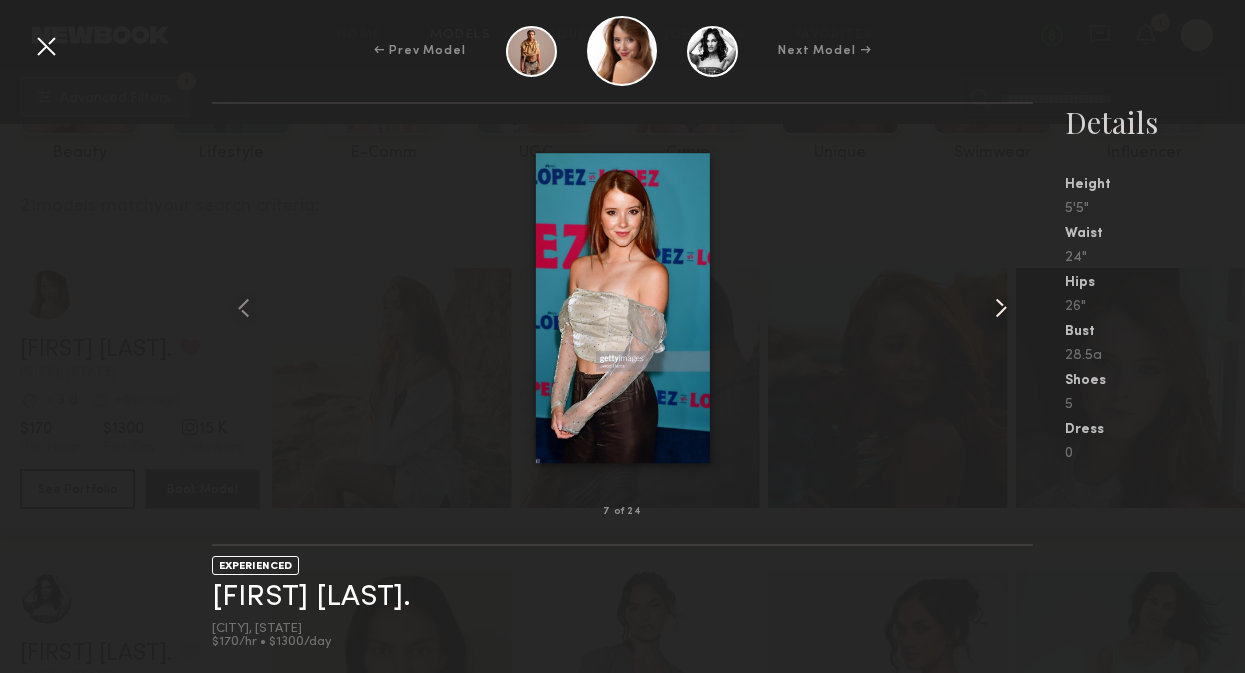 click at bounding box center [1001, 308] 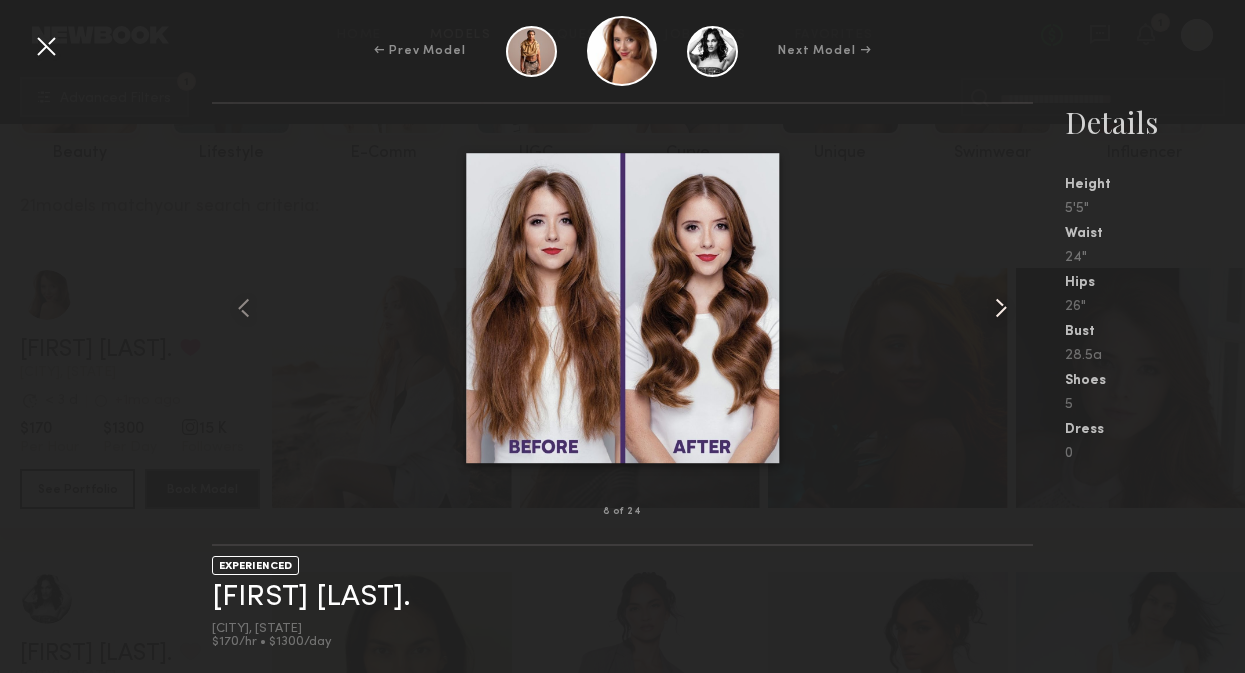click at bounding box center [1001, 308] 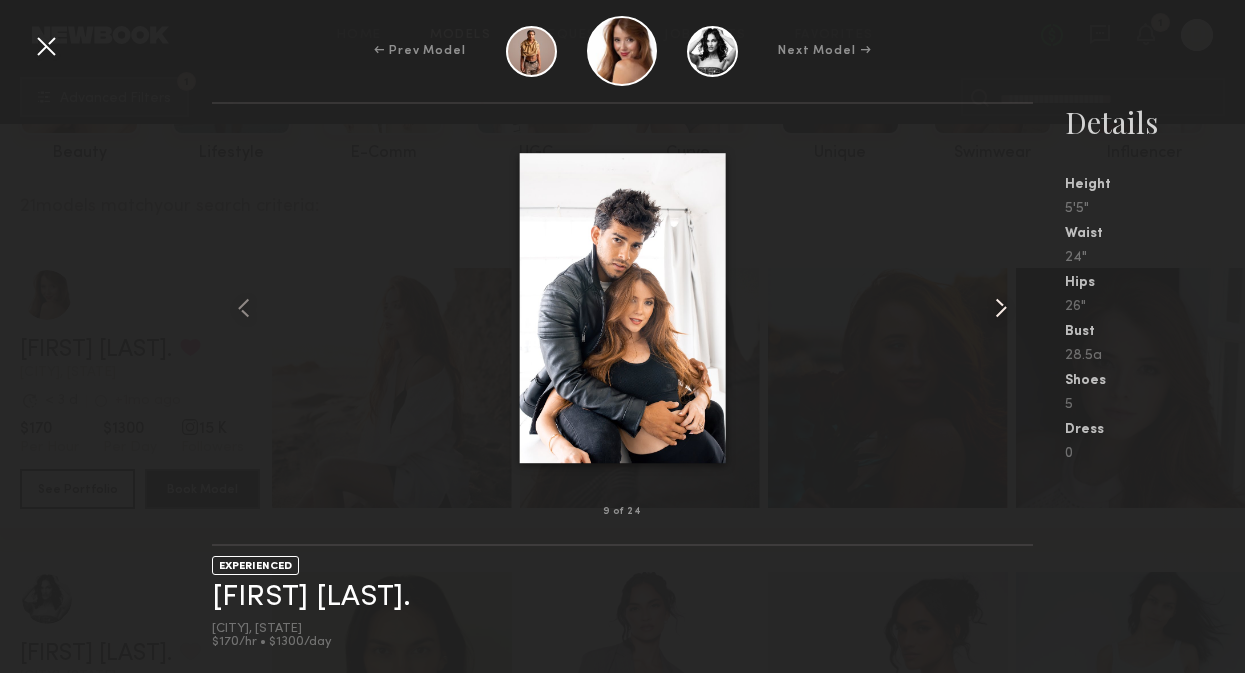 click at bounding box center [1001, 308] 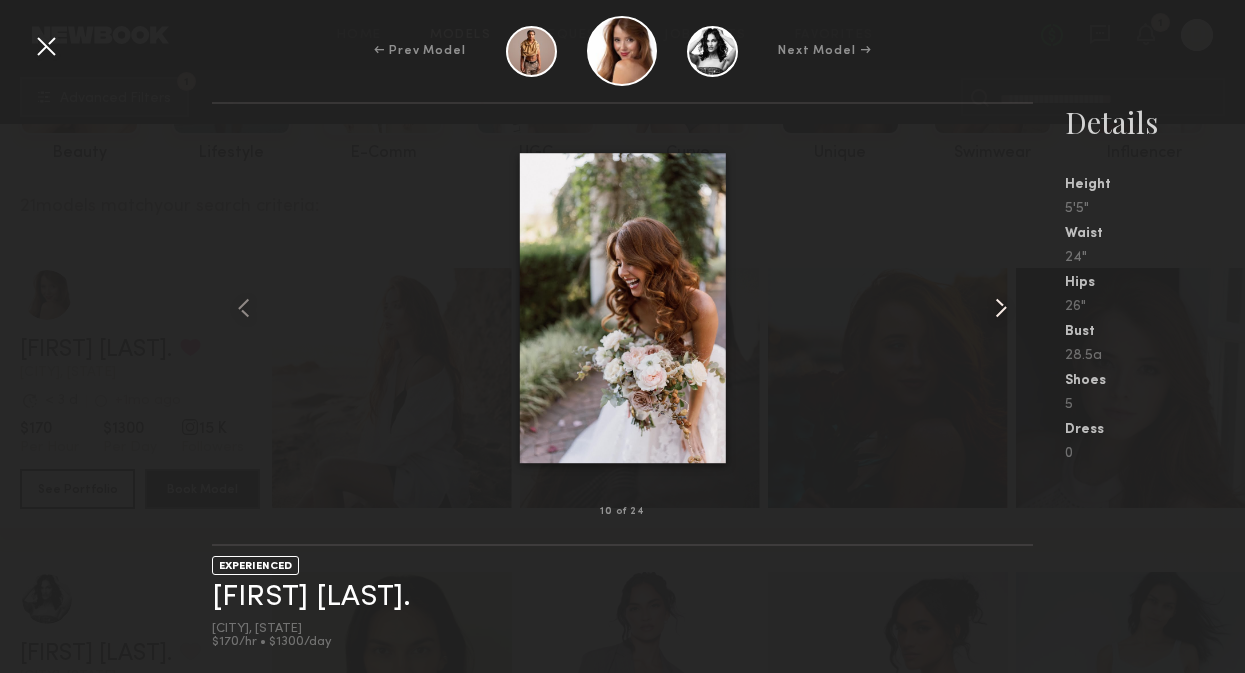 click at bounding box center (1001, 308) 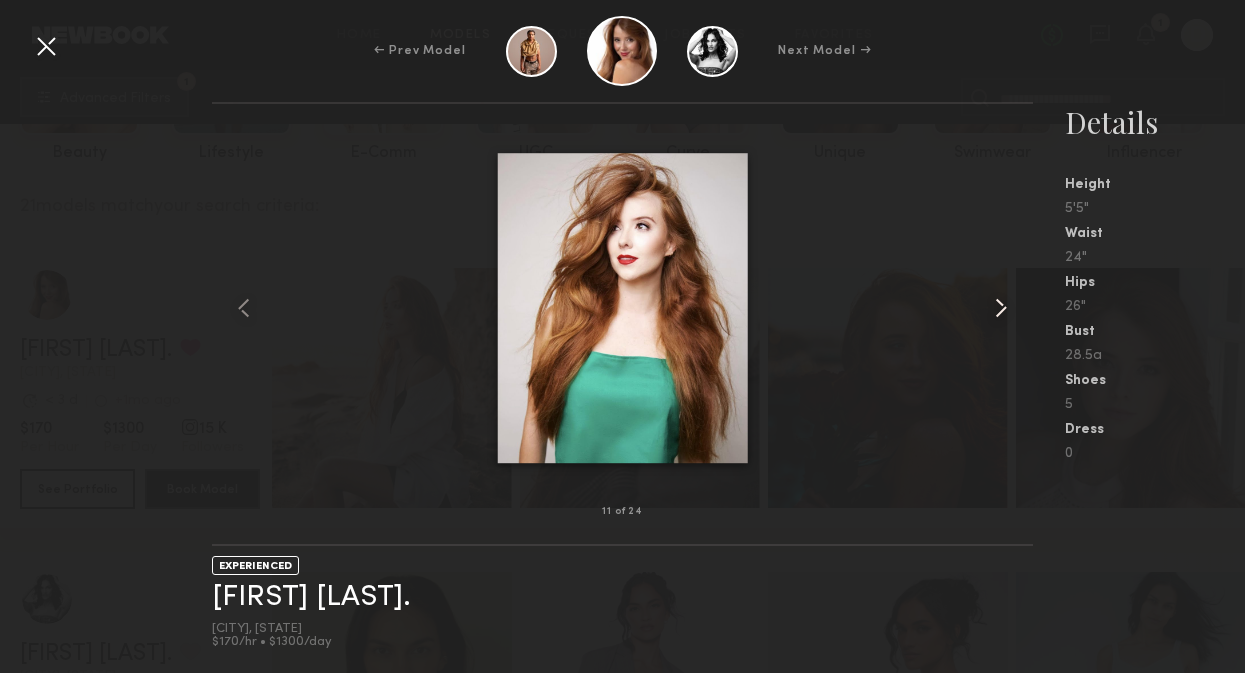 click at bounding box center [1001, 308] 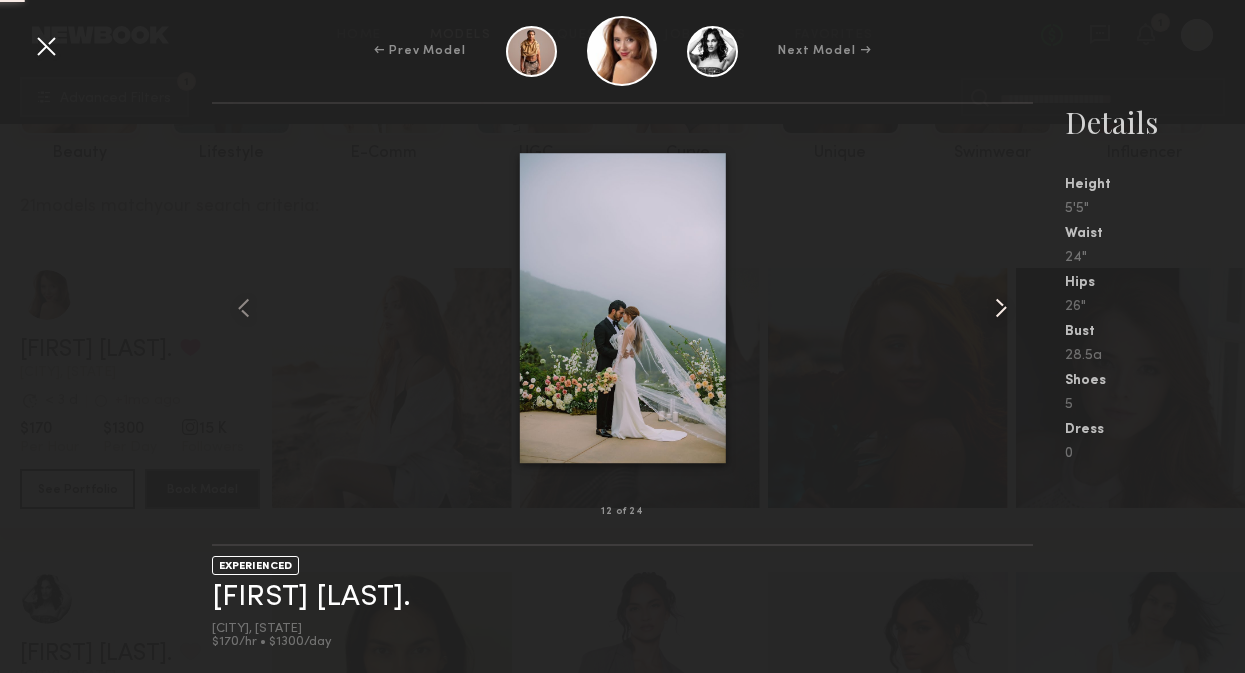 click at bounding box center [1001, 308] 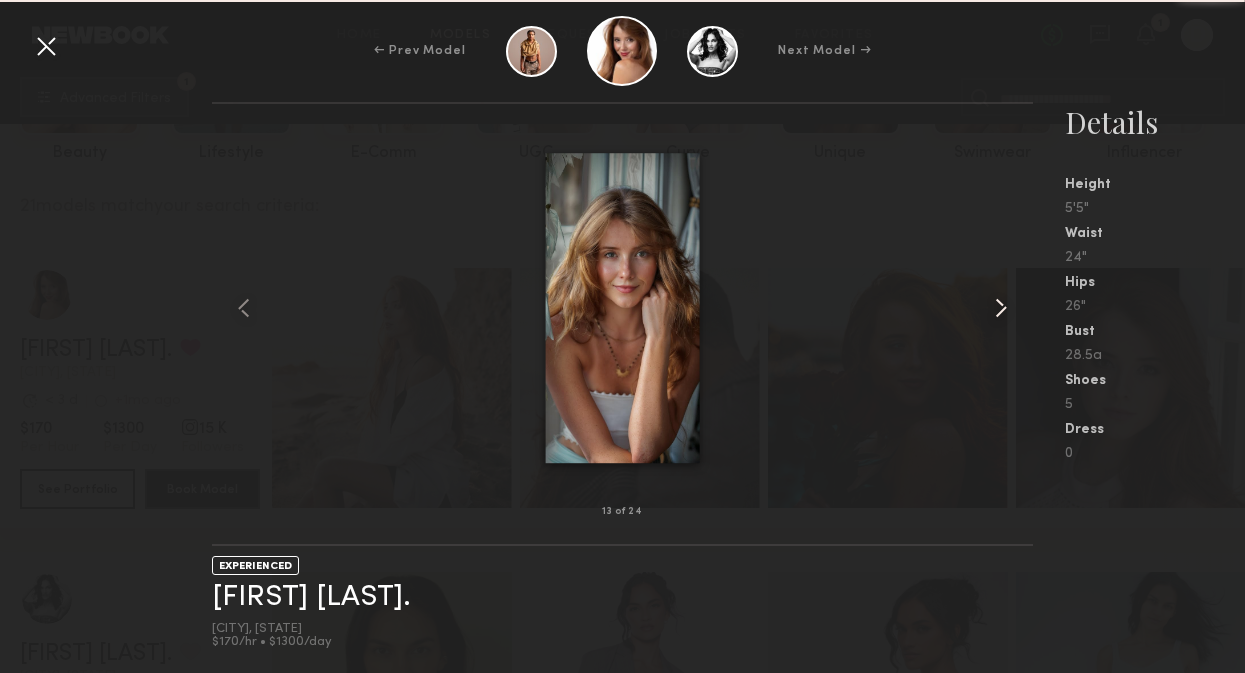 click at bounding box center [1001, 308] 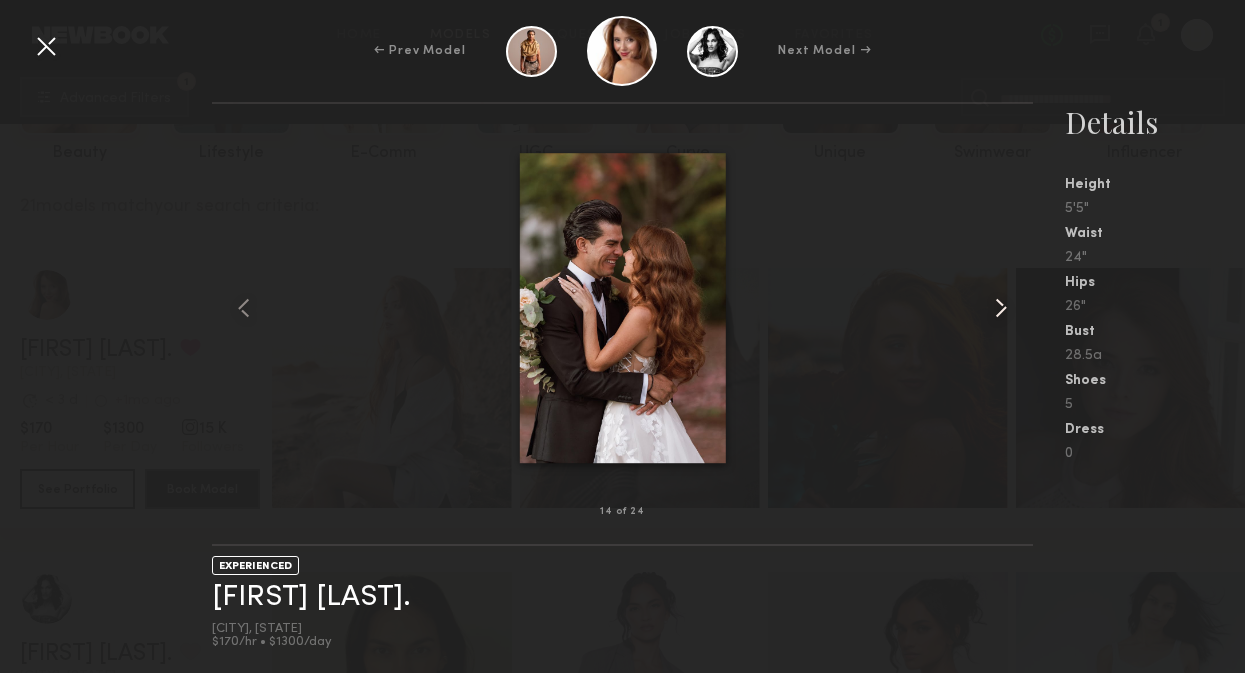 click at bounding box center (1001, 308) 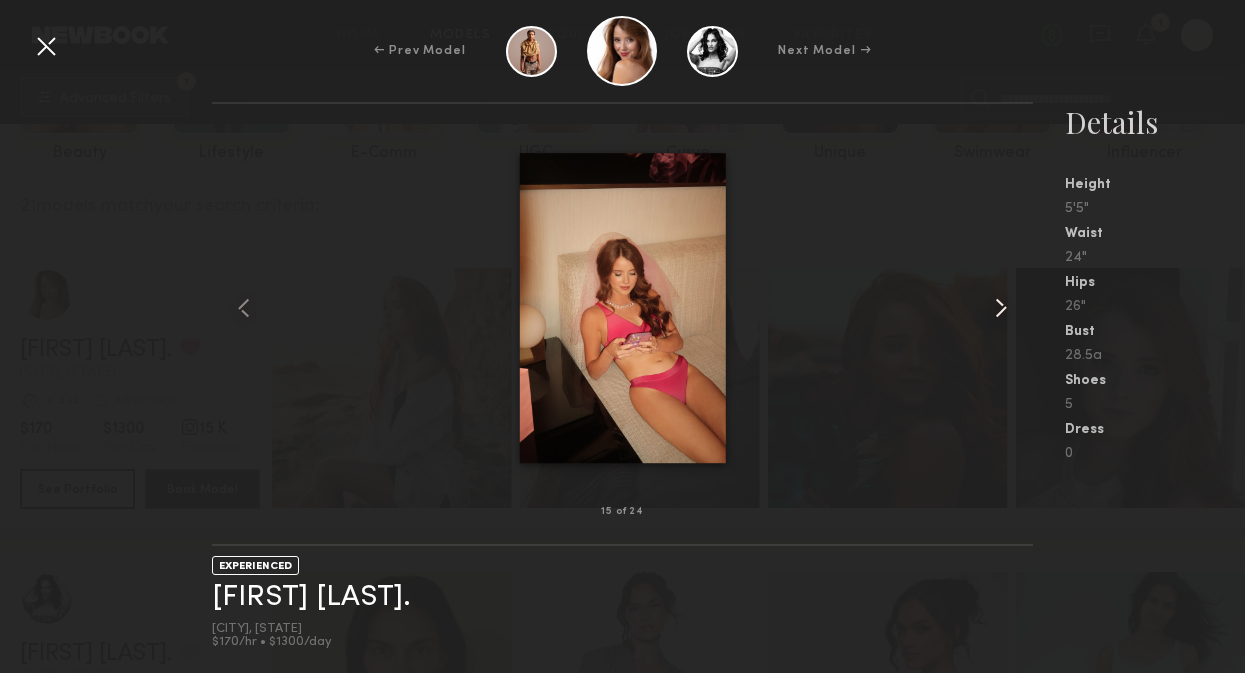 click at bounding box center (1001, 308) 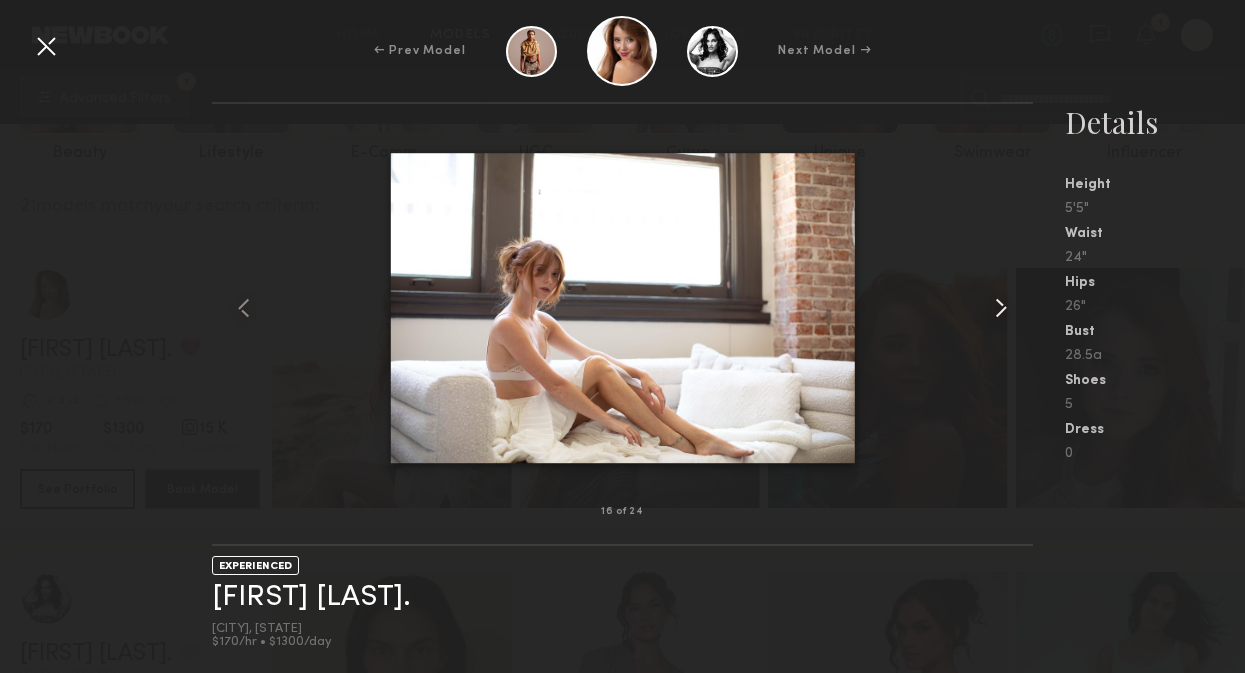 click at bounding box center [1001, 308] 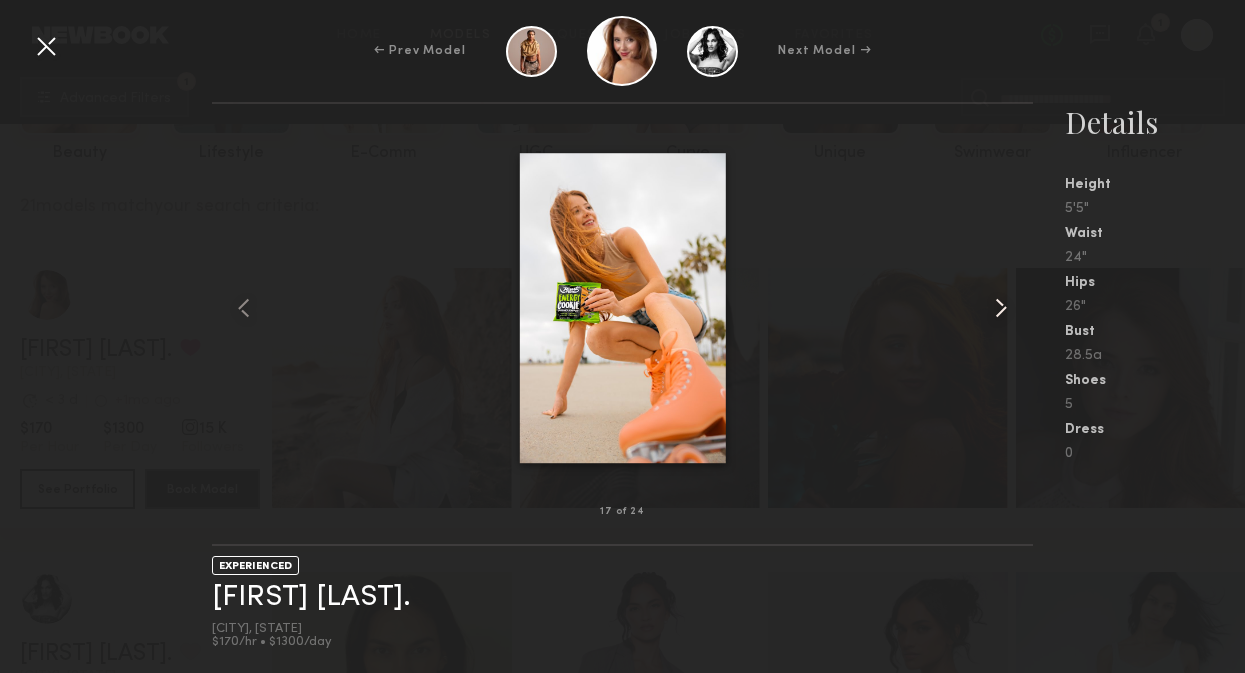 click at bounding box center (1001, 308) 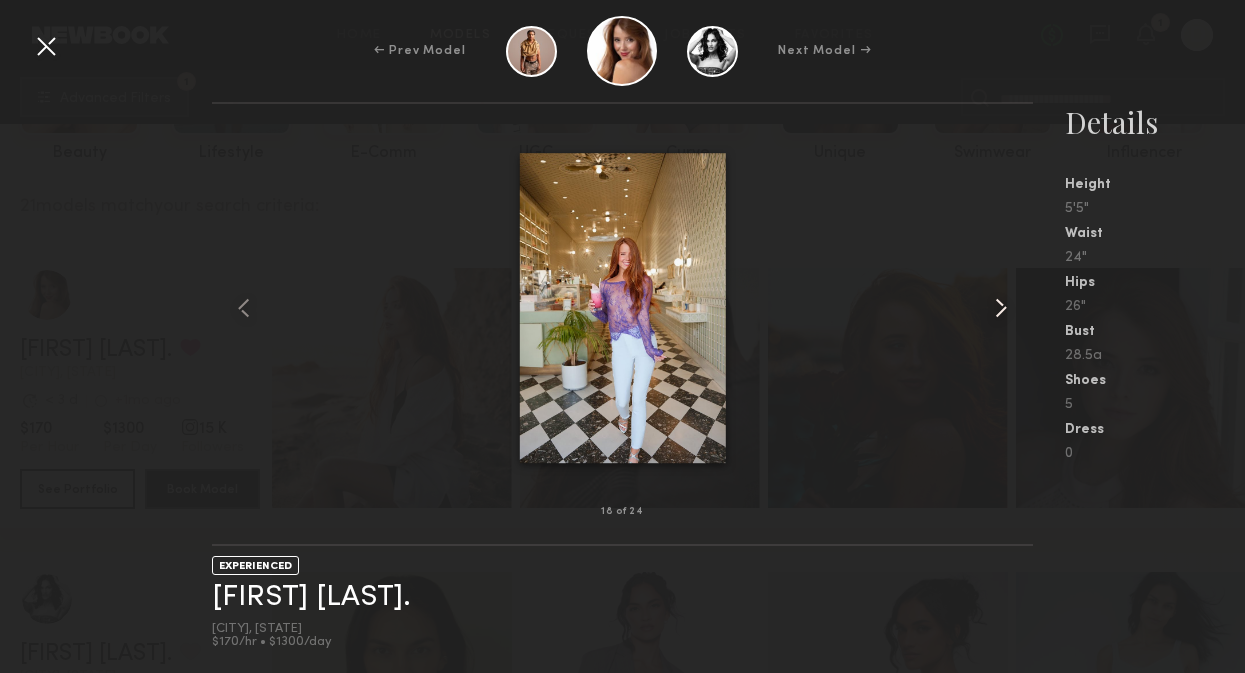 click at bounding box center [1001, 308] 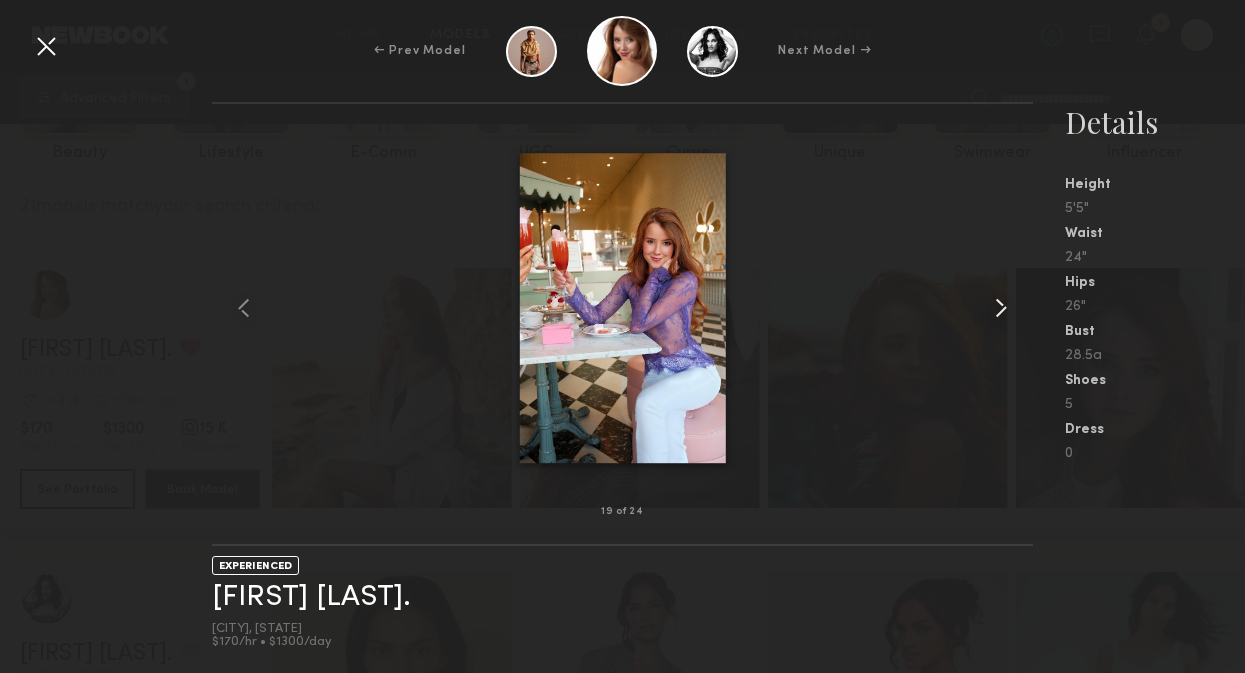 click at bounding box center [1001, 308] 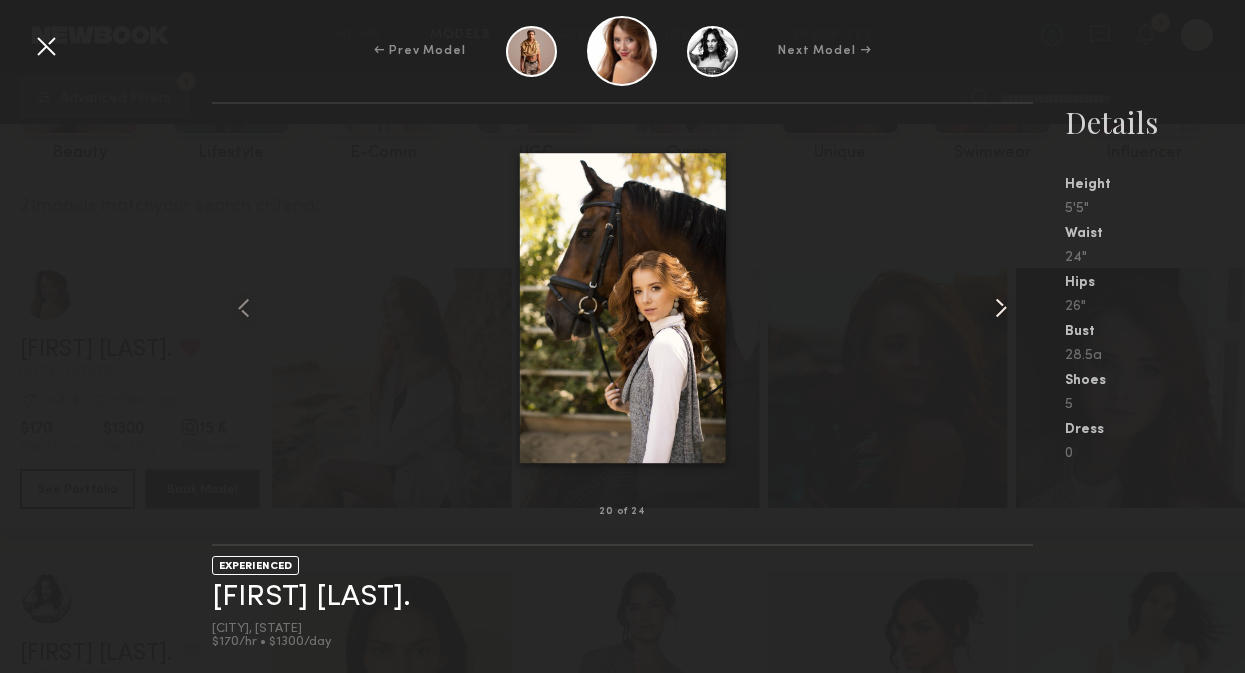 click at bounding box center [1001, 308] 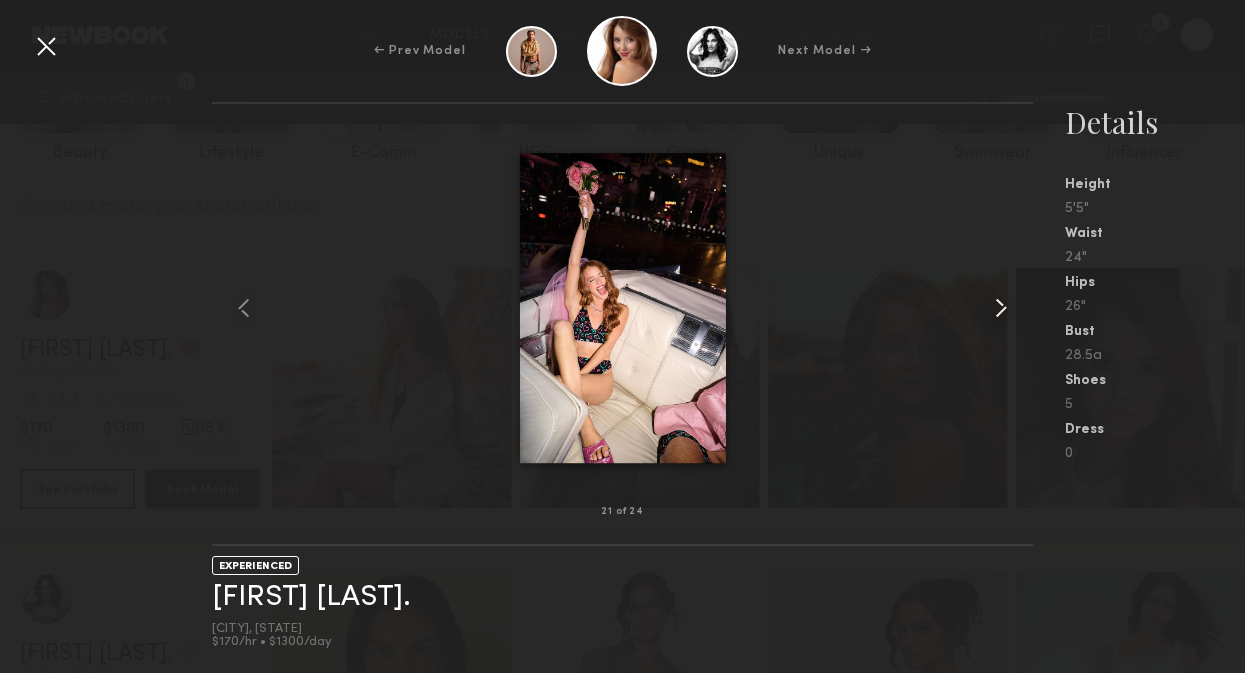 click at bounding box center [1001, 308] 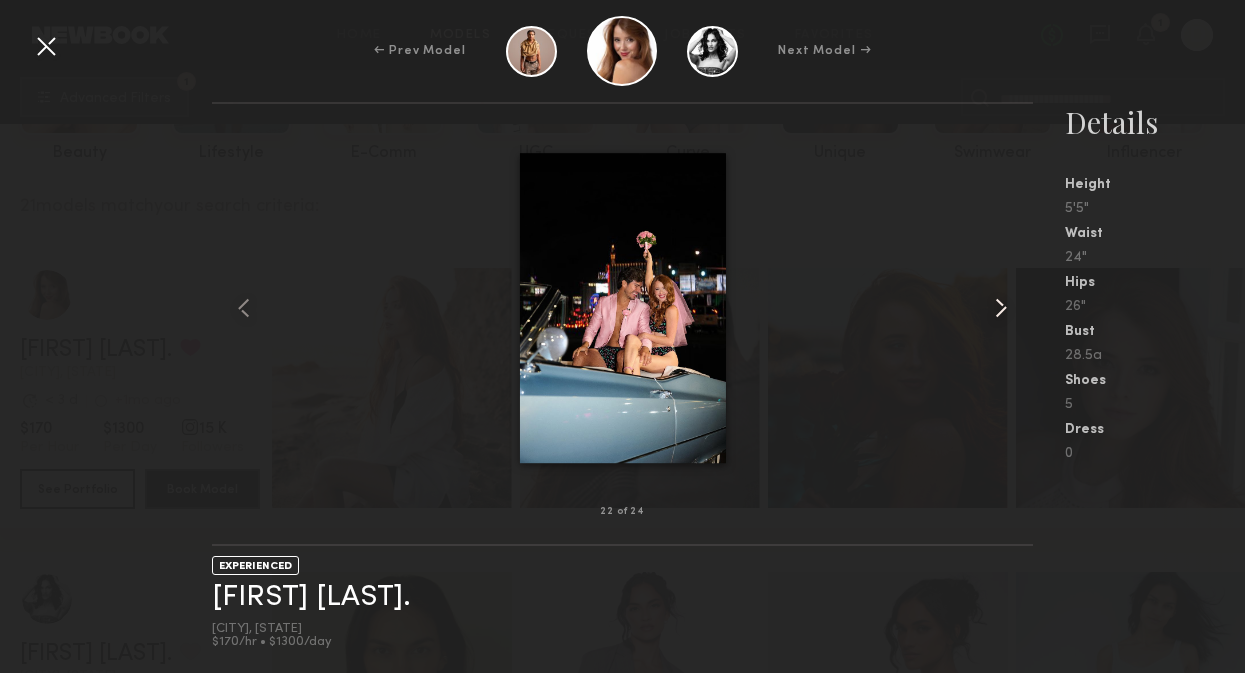 click at bounding box center [1001, 308] 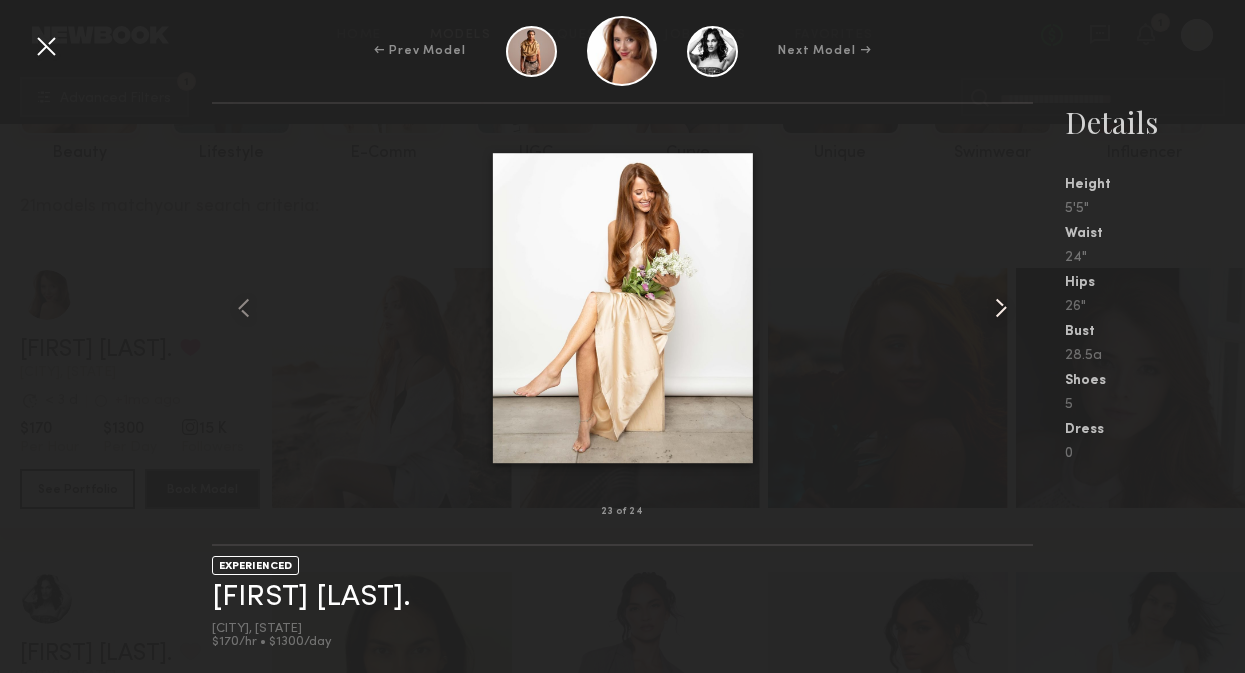 click at bounding box center [1001, 308] 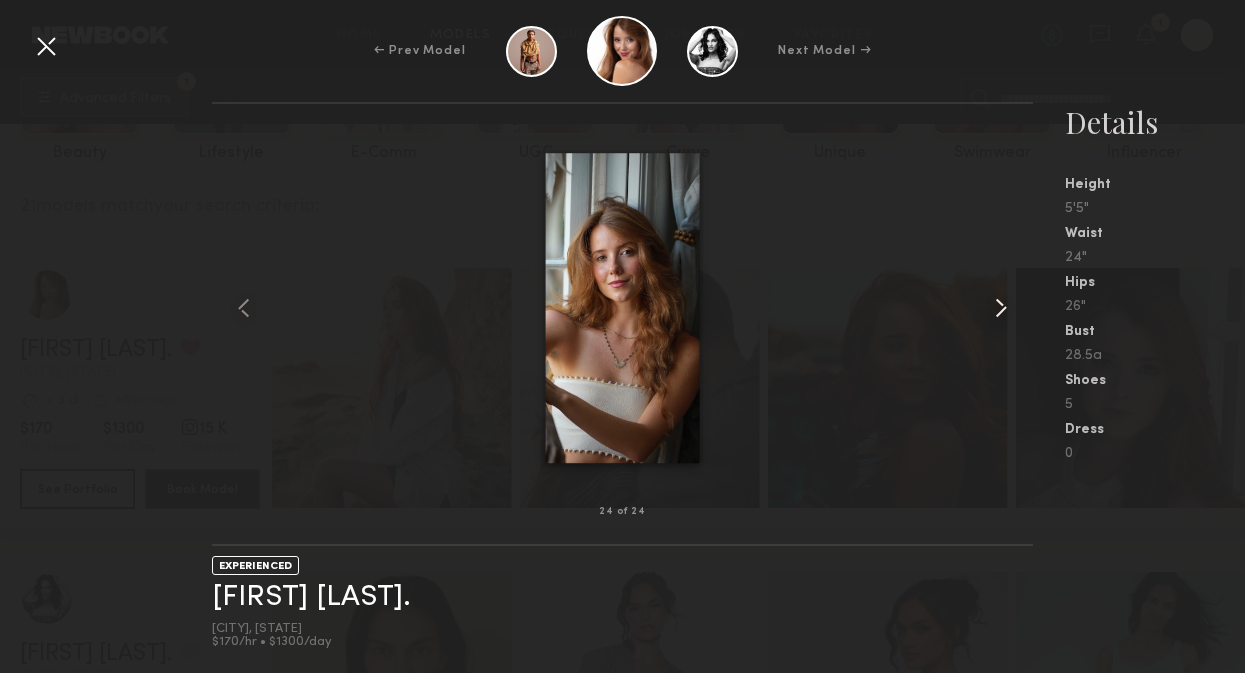 click at bounding box center [1001, 308] 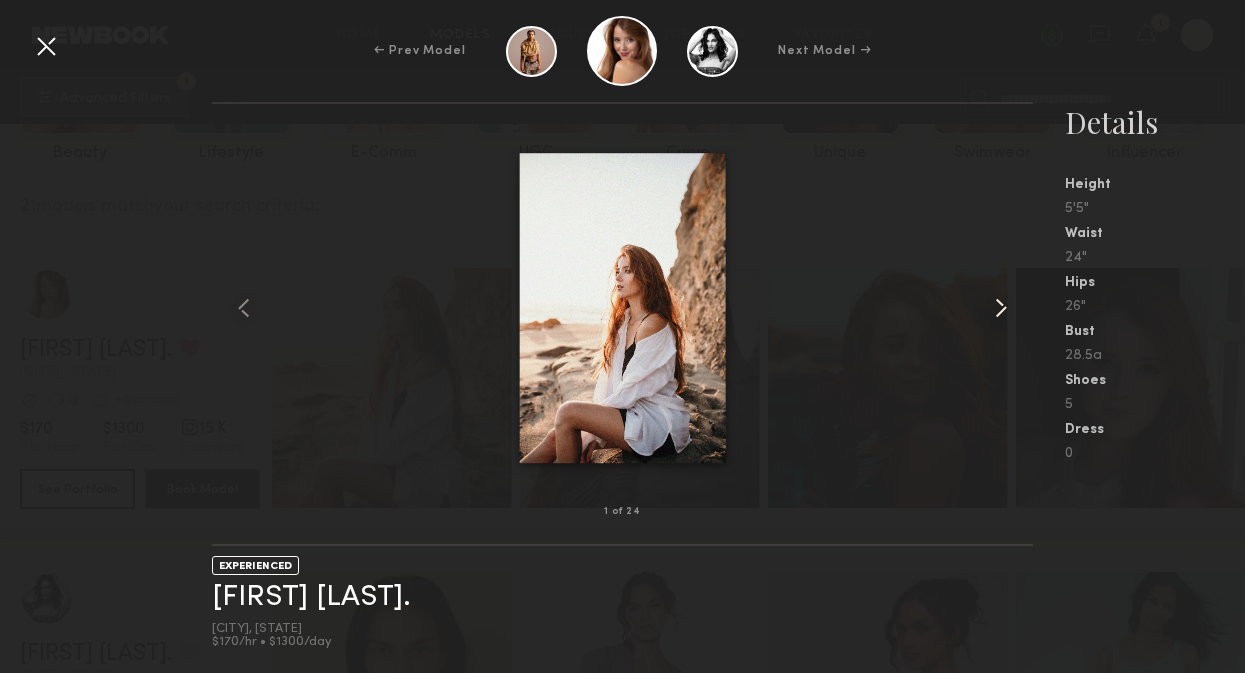 click at bounding box center (1001, 308) 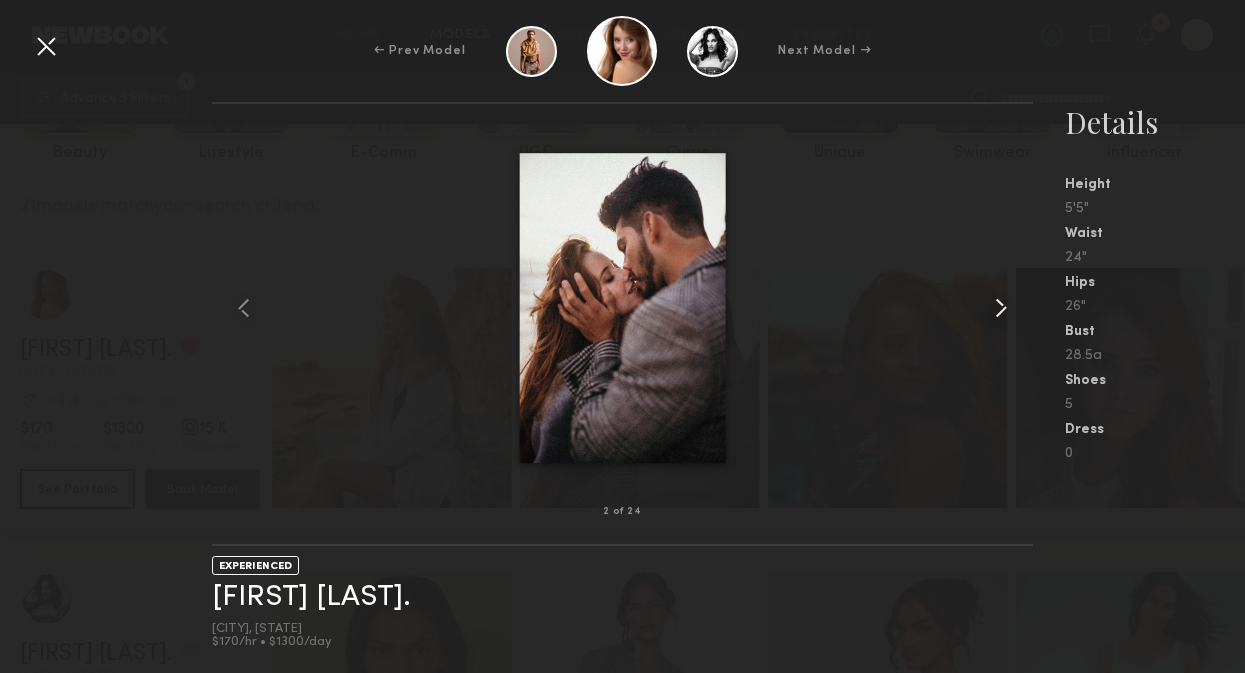click at bounding box center (1001, 308) 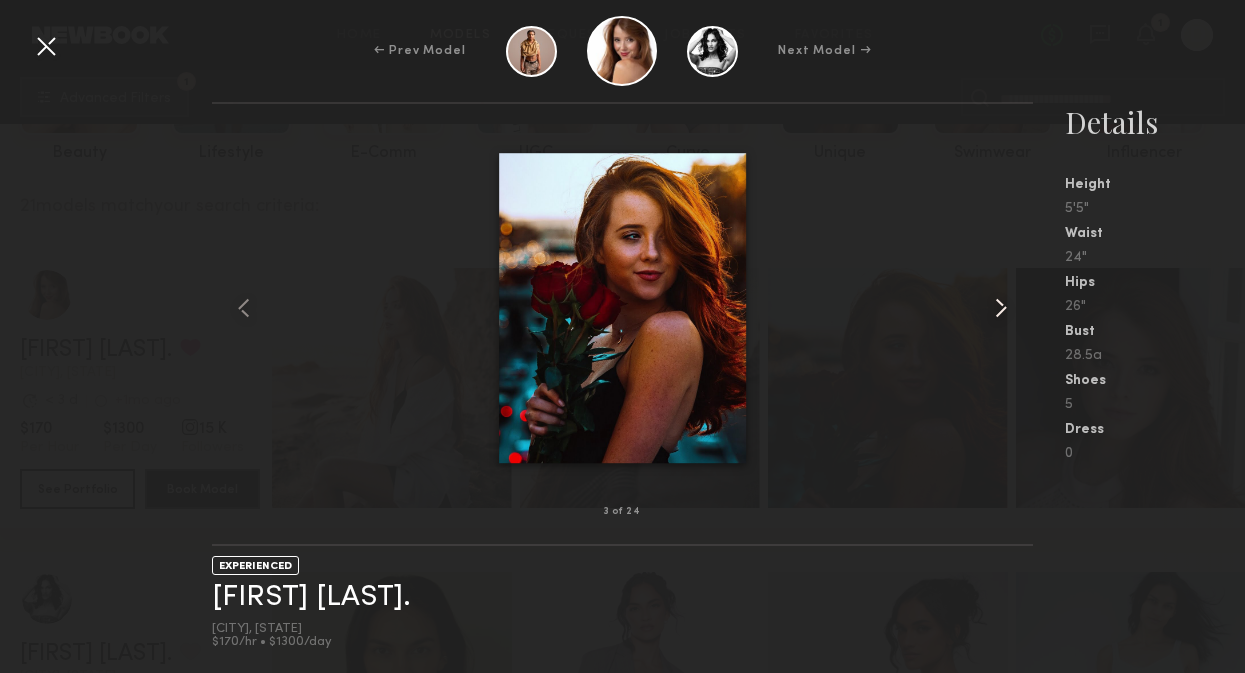click at bounding box center (1001, 308) 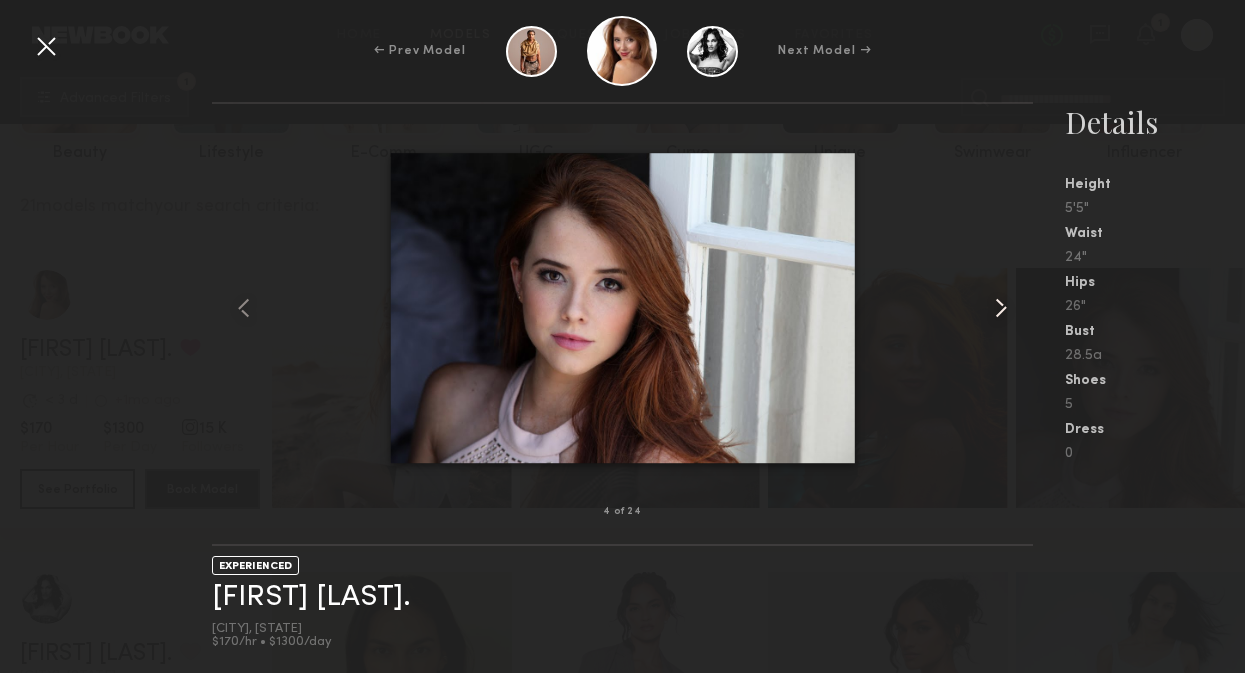 click at bounding box center [1001, 308] 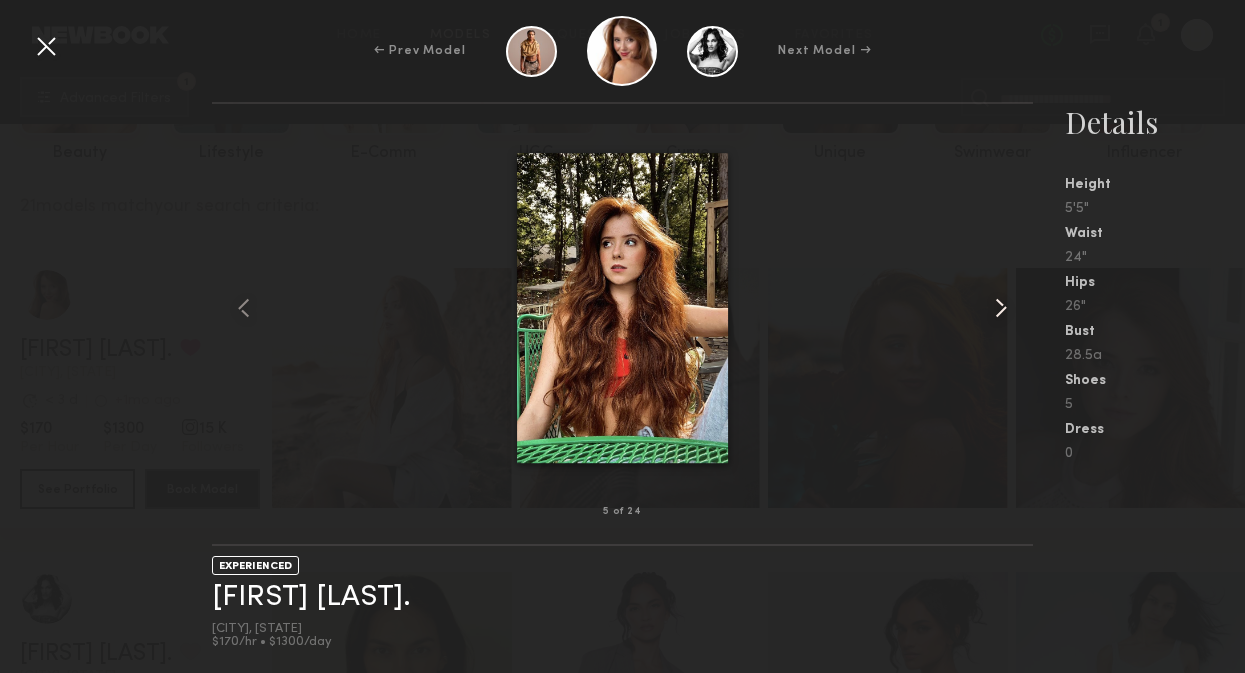 click at bounding box center [1001, 308] 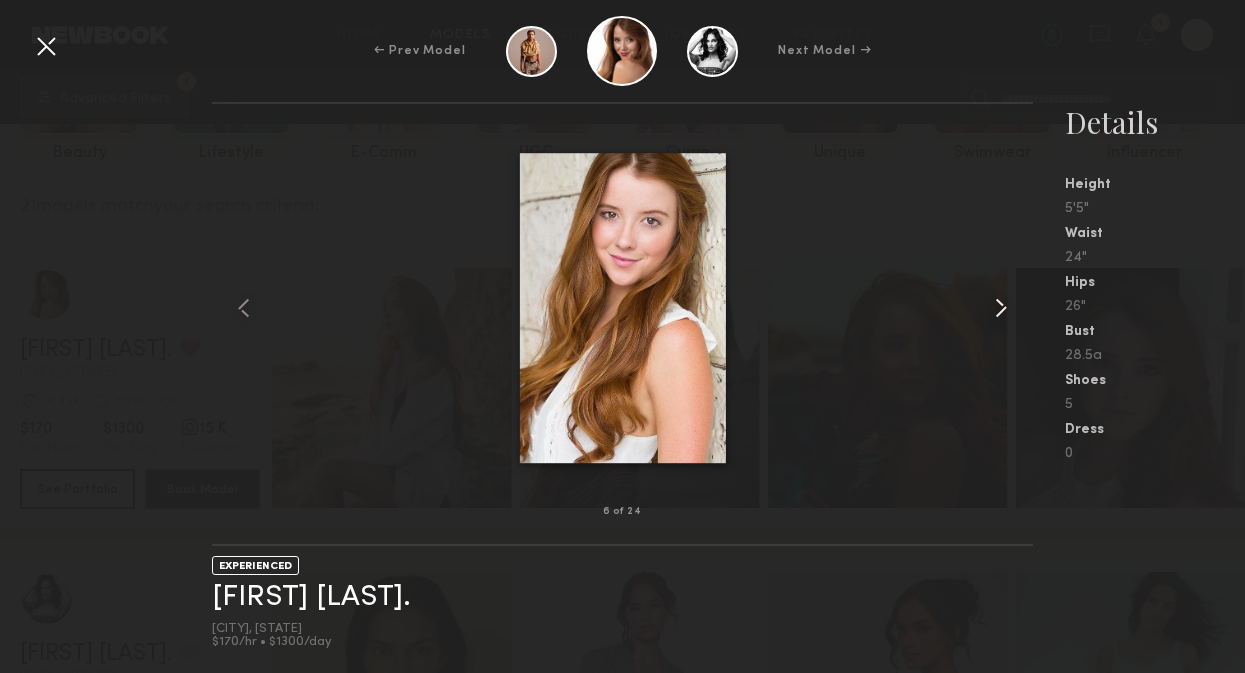 click at bounding box center (1001, 308) 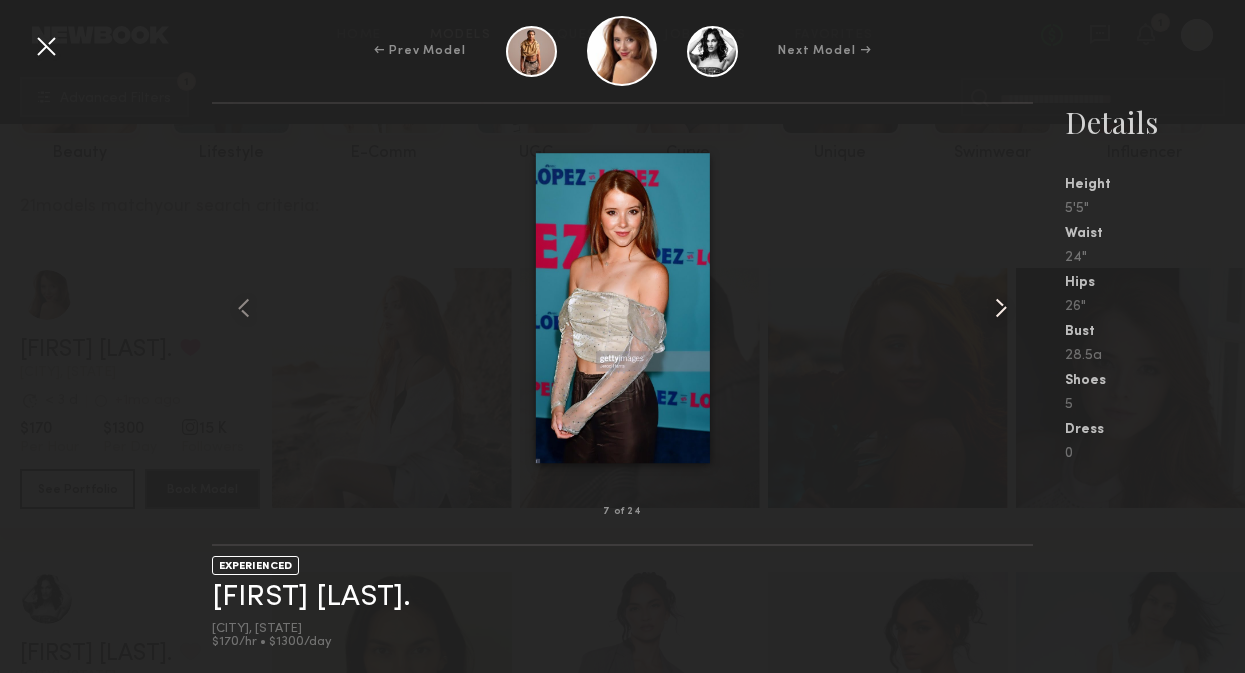 click at bounding box center [1001, 308] 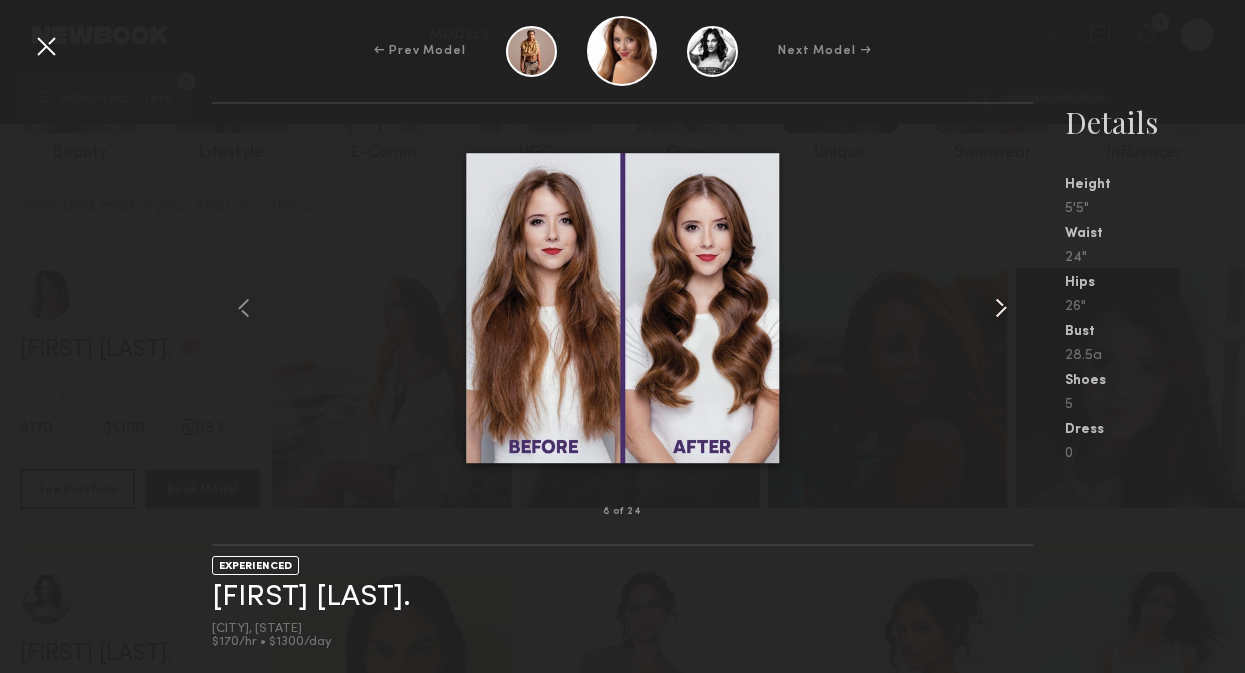 click at bounding box center [1001, 308] 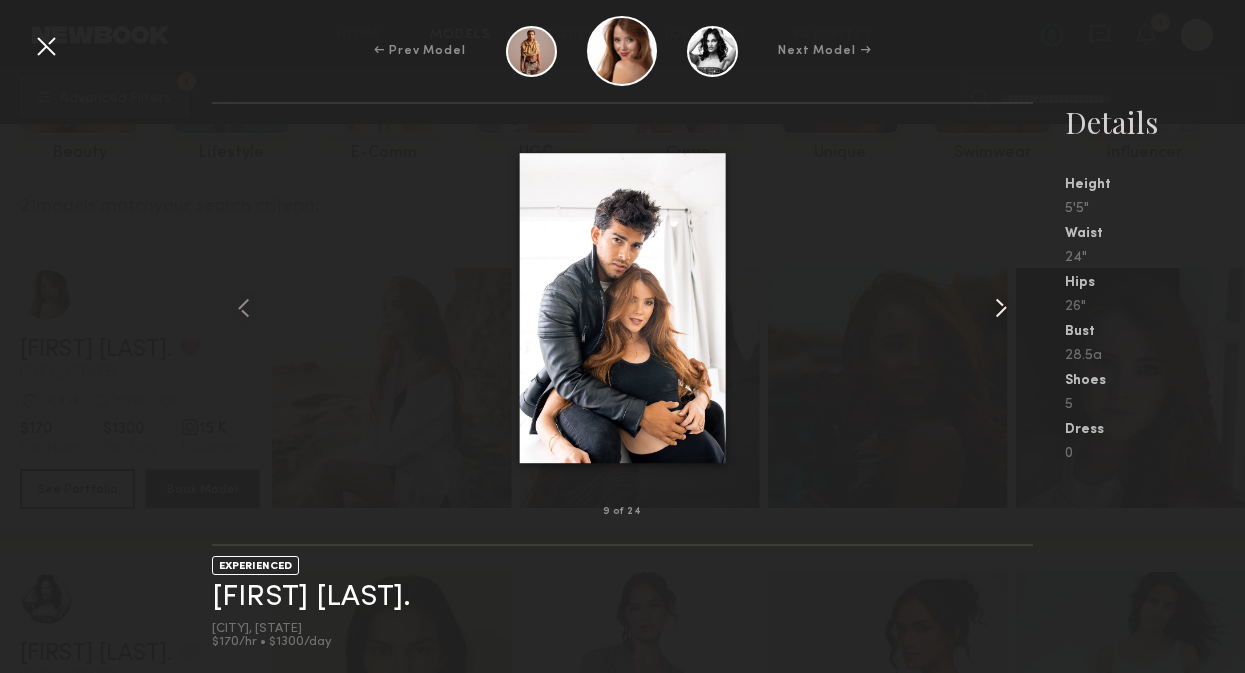 click at bounding box center (1001, 308) 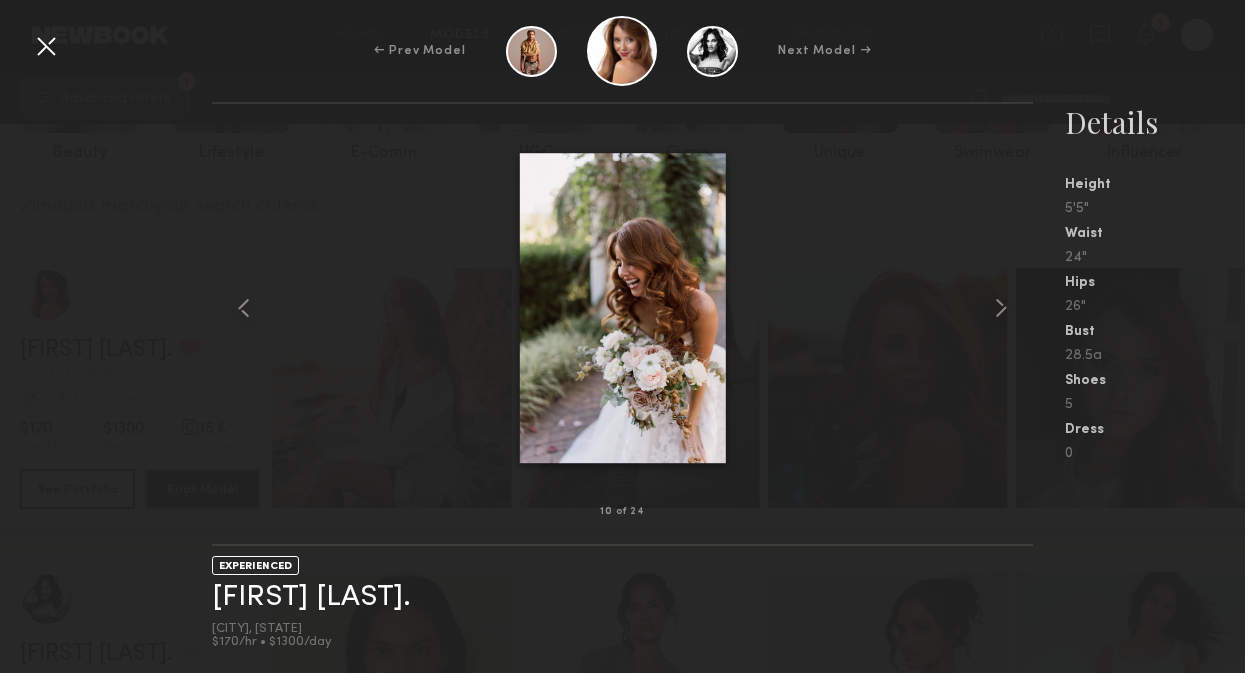 click at bounding box center (46, 46) 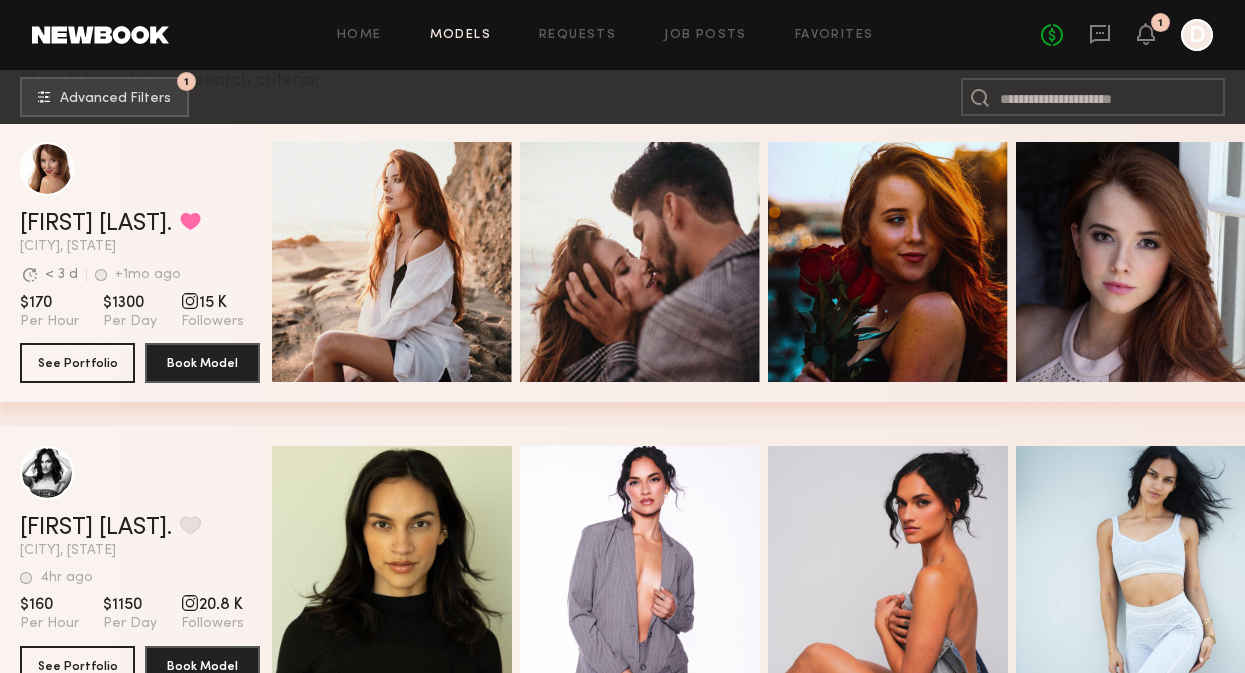 scroll, scrollTop: 468, scrollLeft: 0, axis: vertical 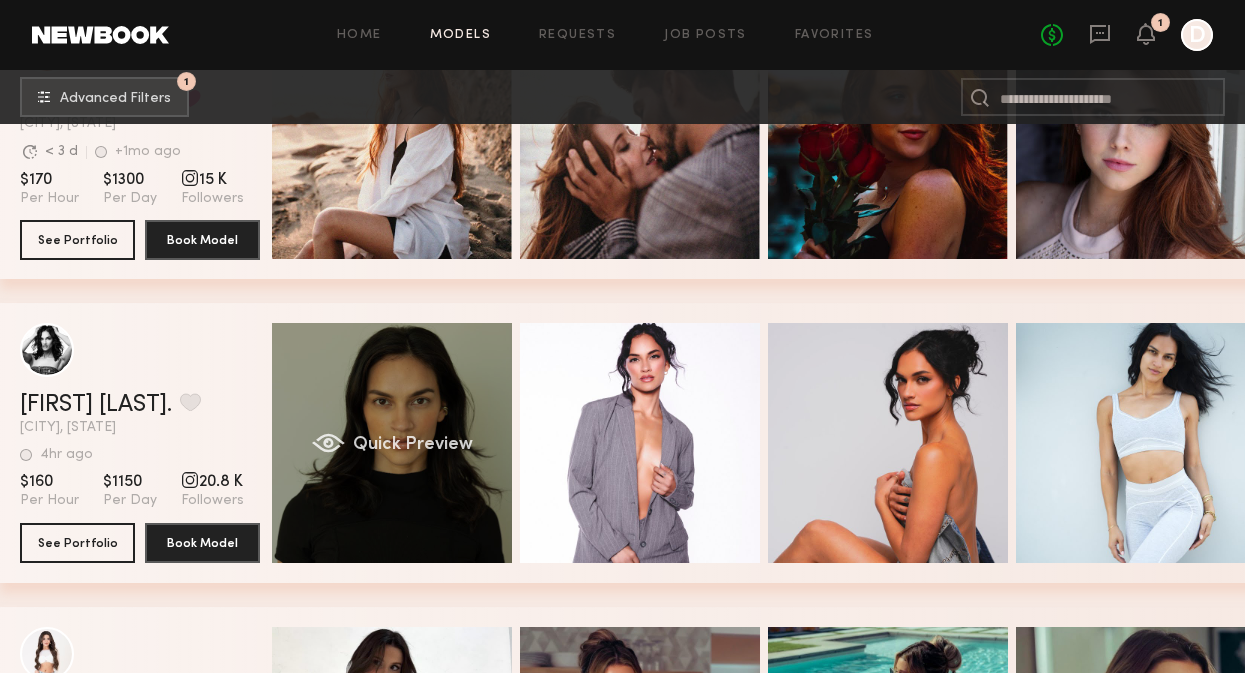click on "Quick Preview" 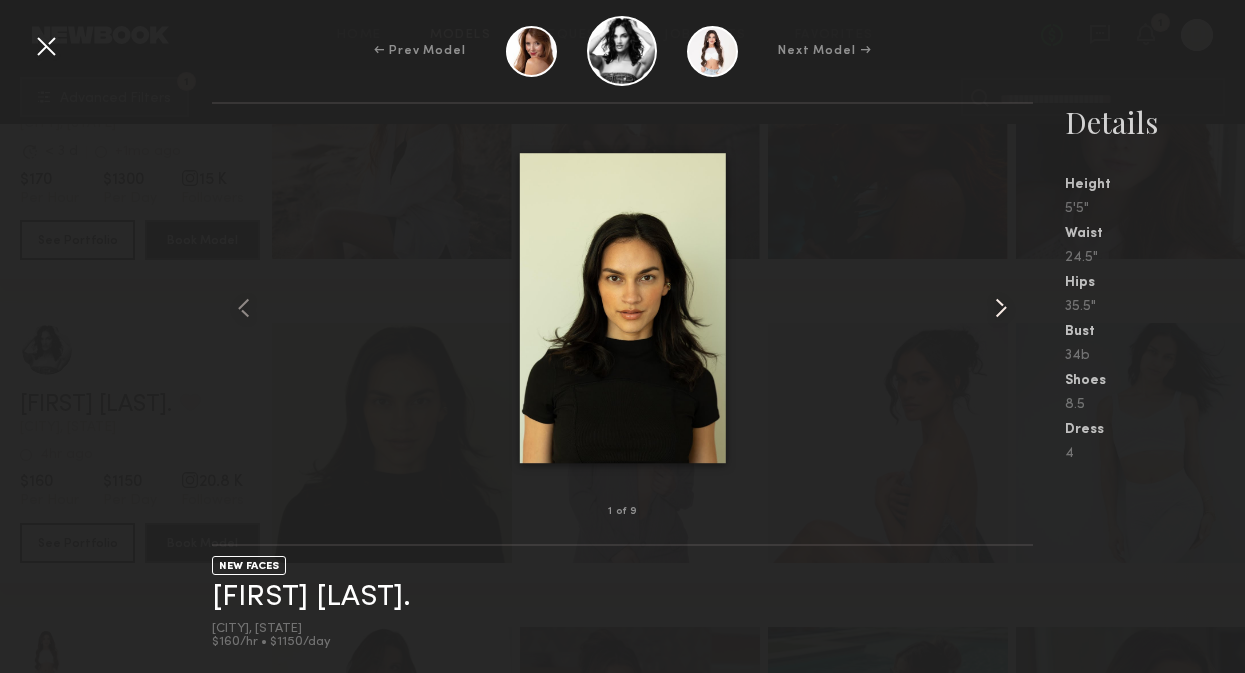 click at bounding box center (1001, 308) 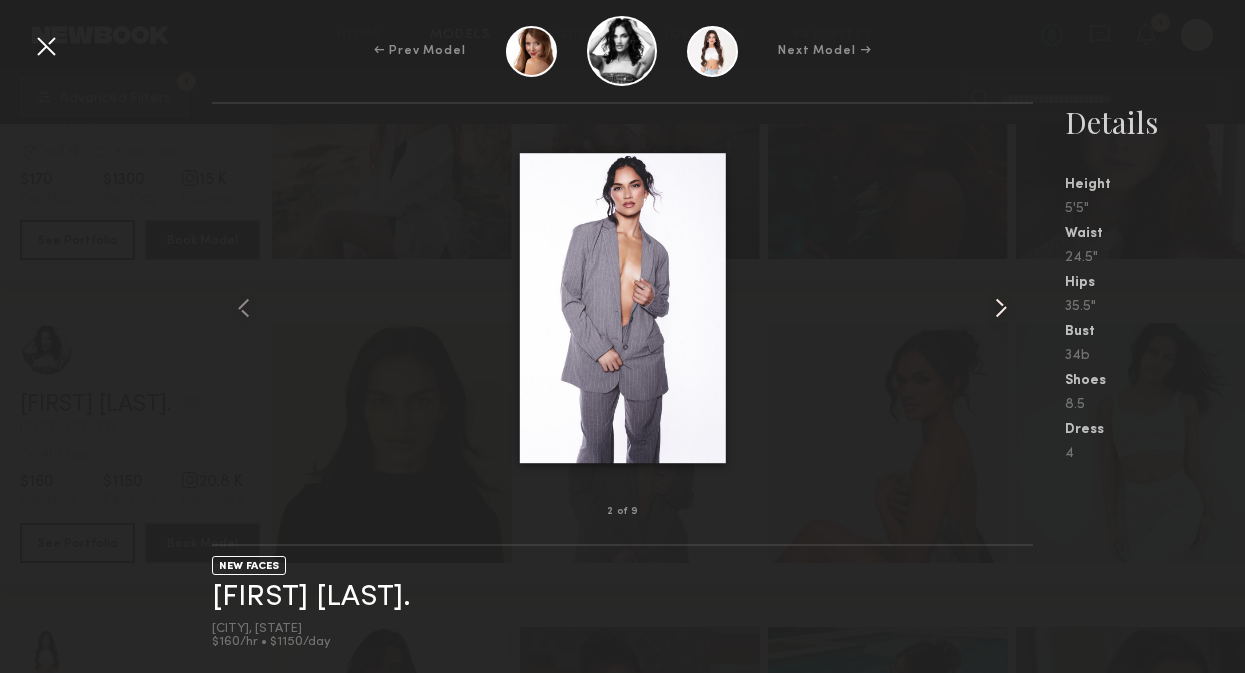 click at bounding box center (1001, 308) 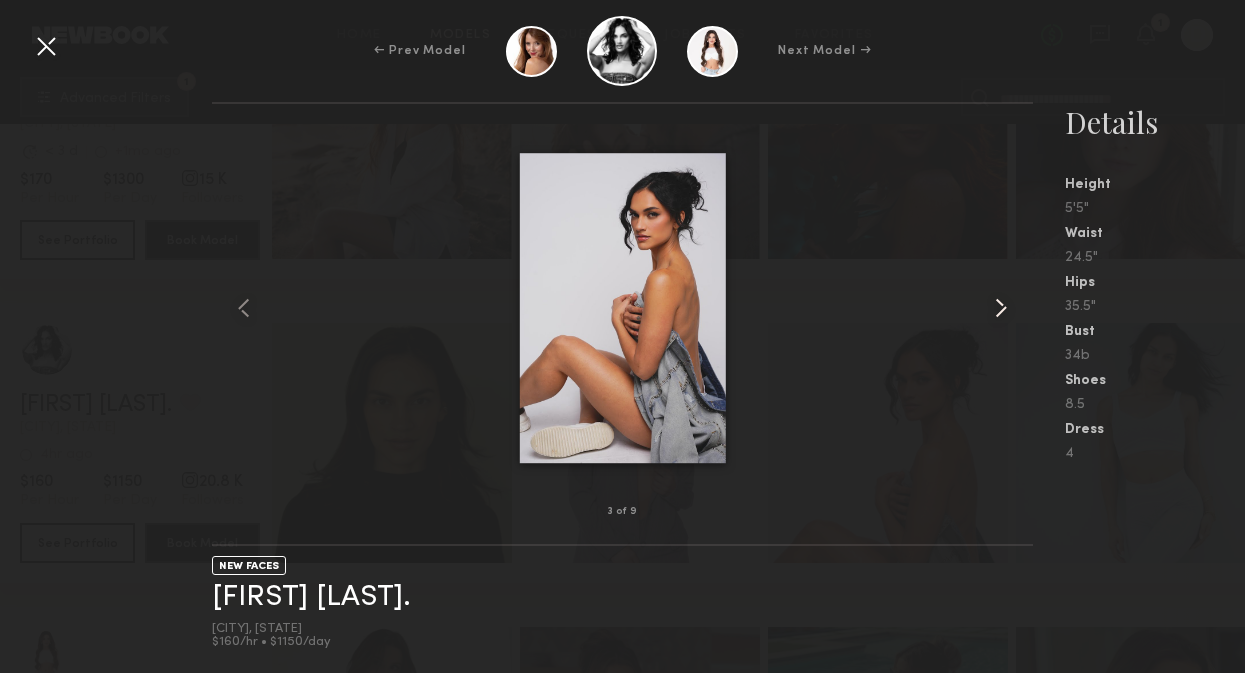 click at bounding box center [1001, 308] 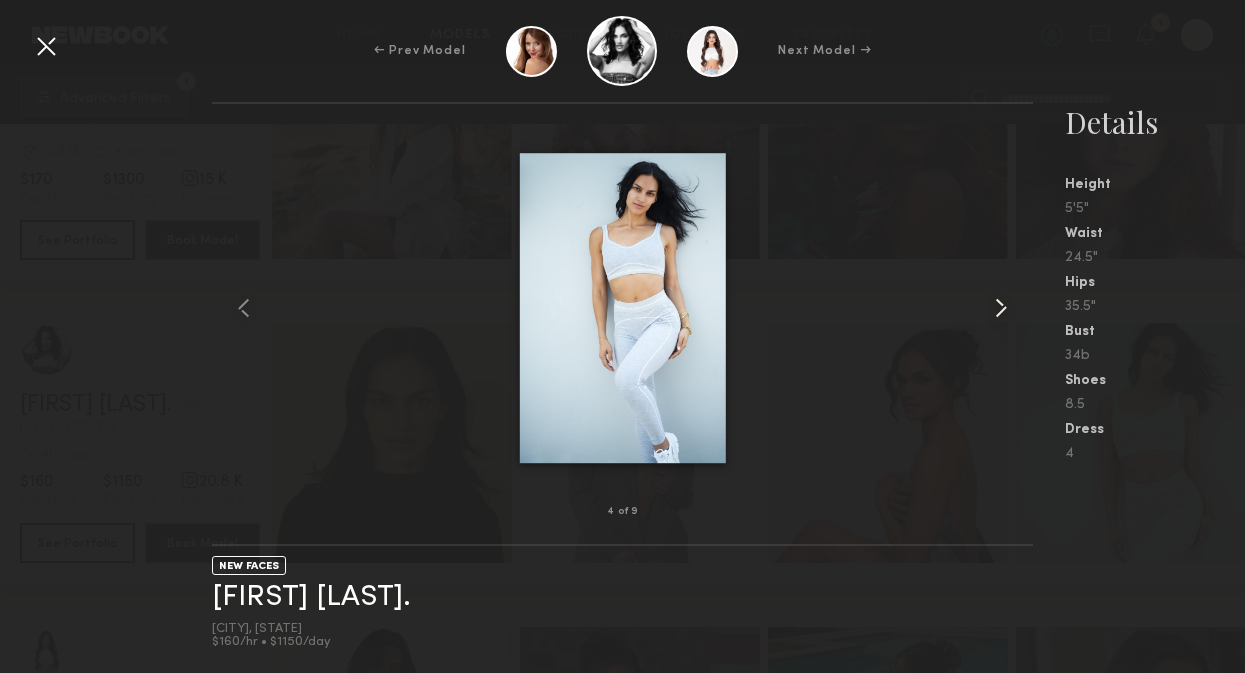 click at bounding box center (1001, 308) 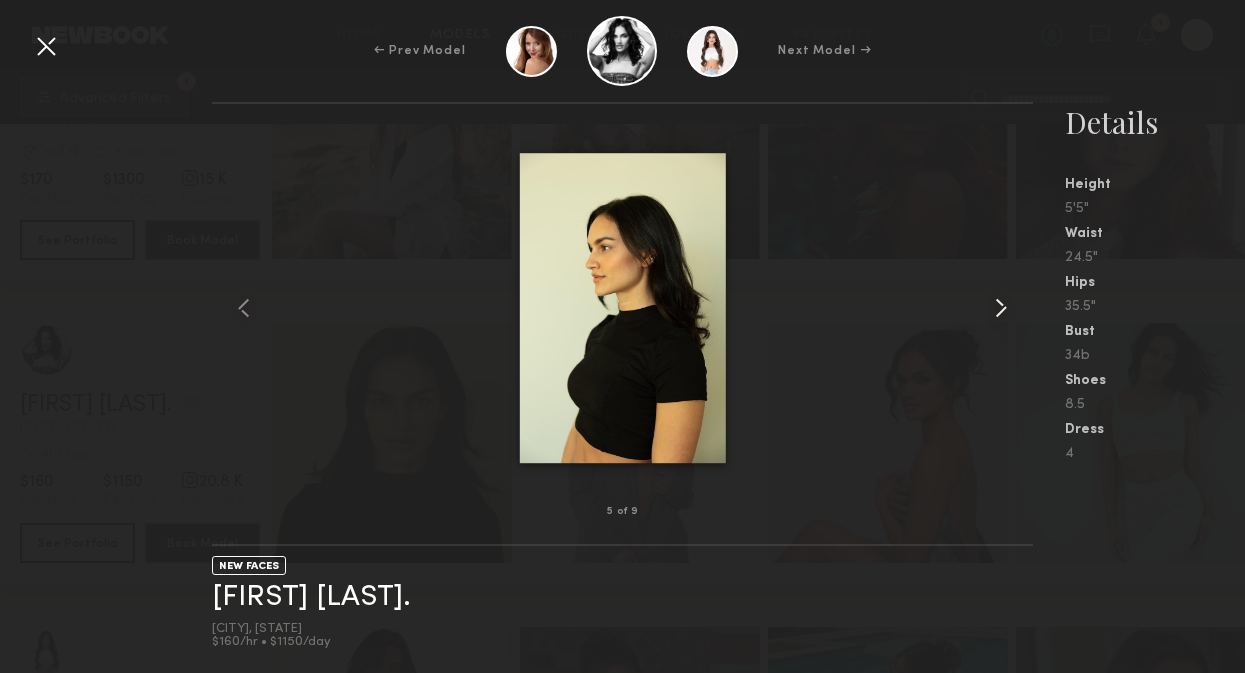 click at bounding box center [1001, 308] 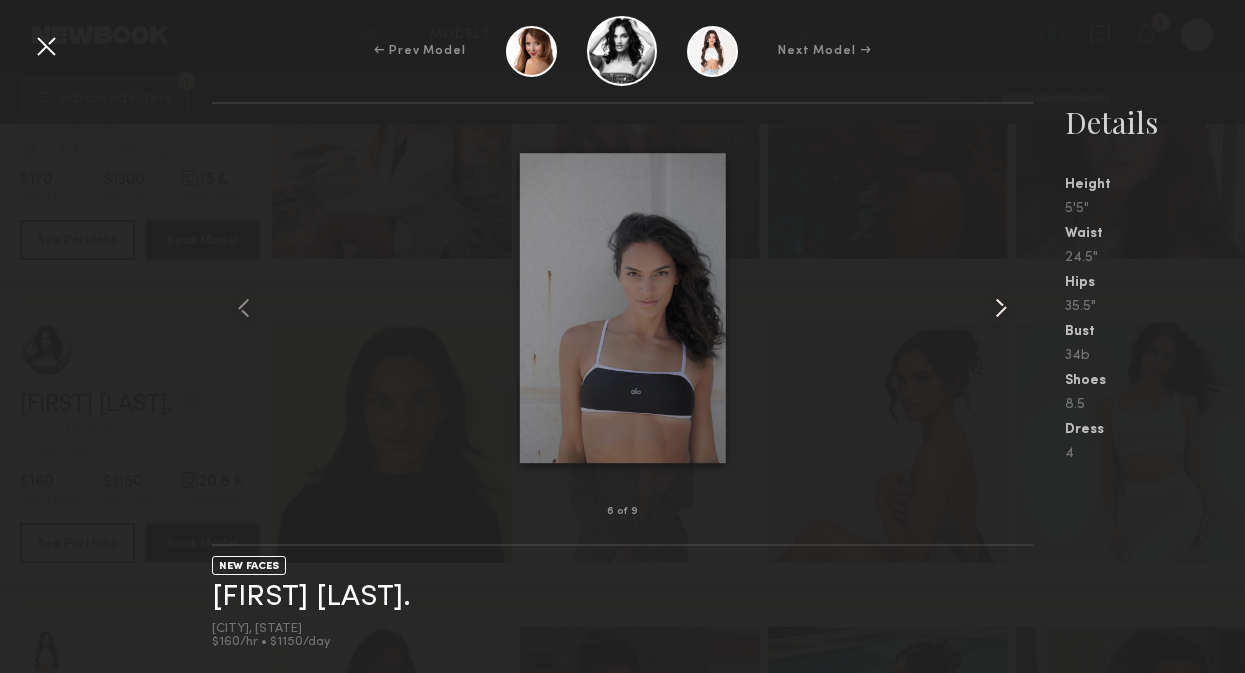click at bounding box center [1001, 308] 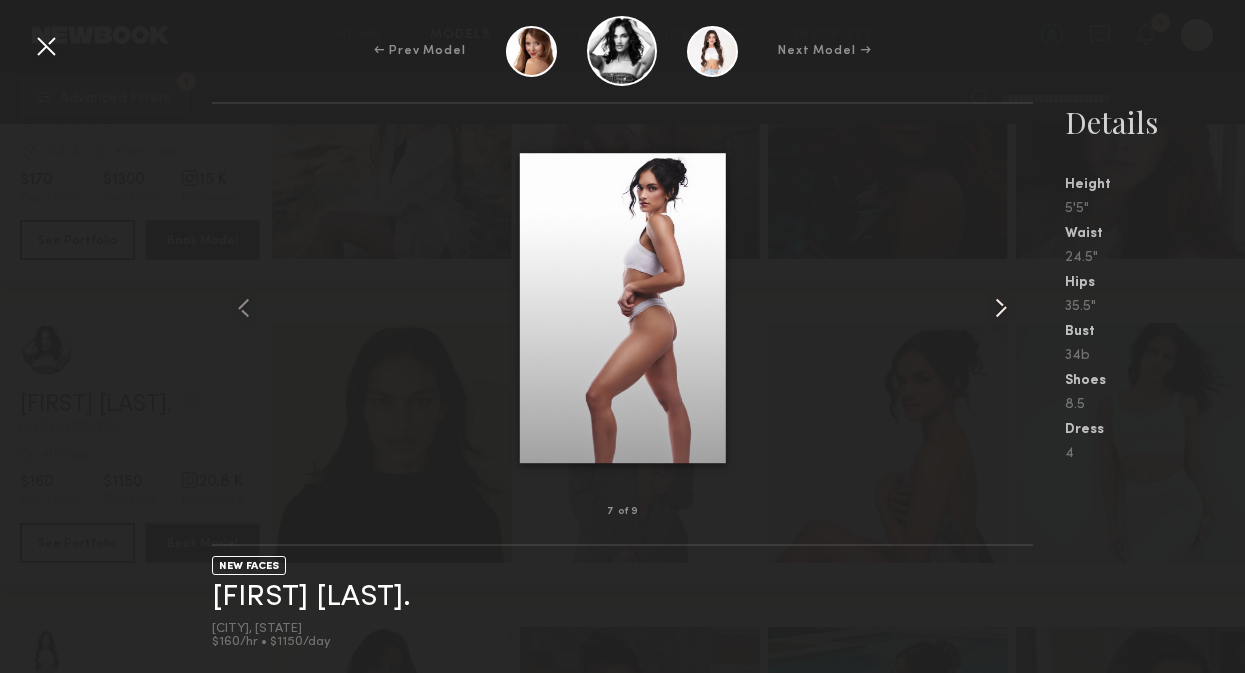 click at bounding box center [1001, 308] 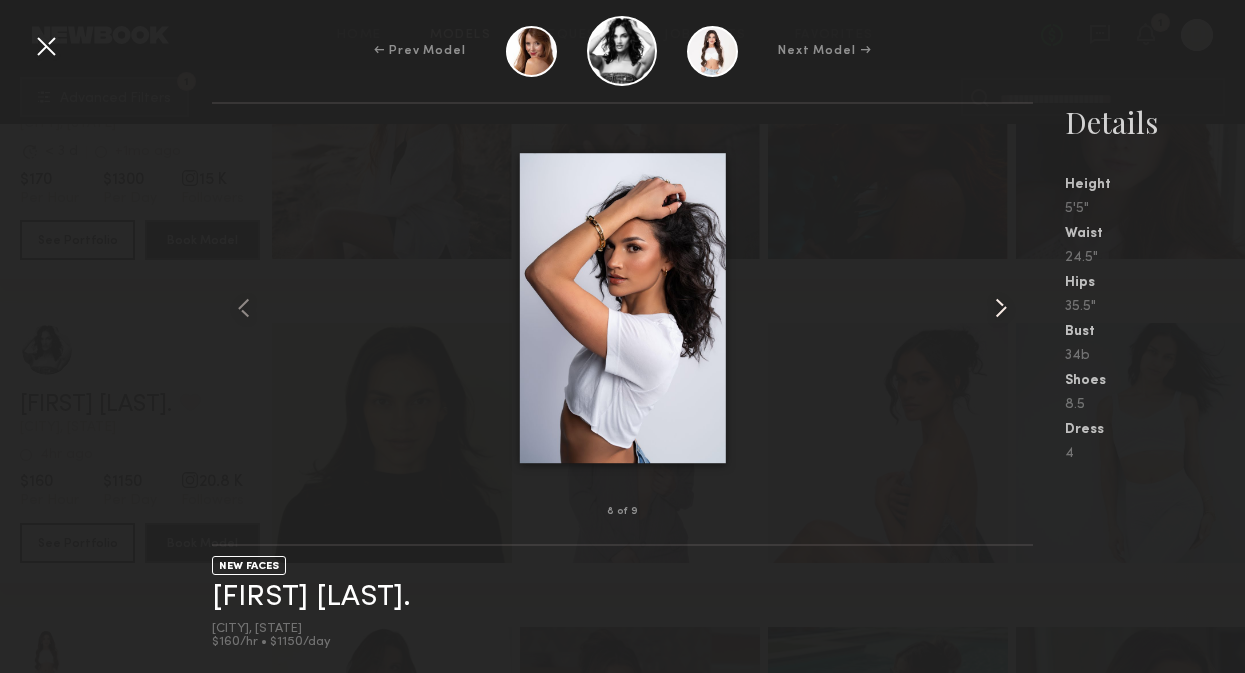 click at bounding box center [1001, 308] 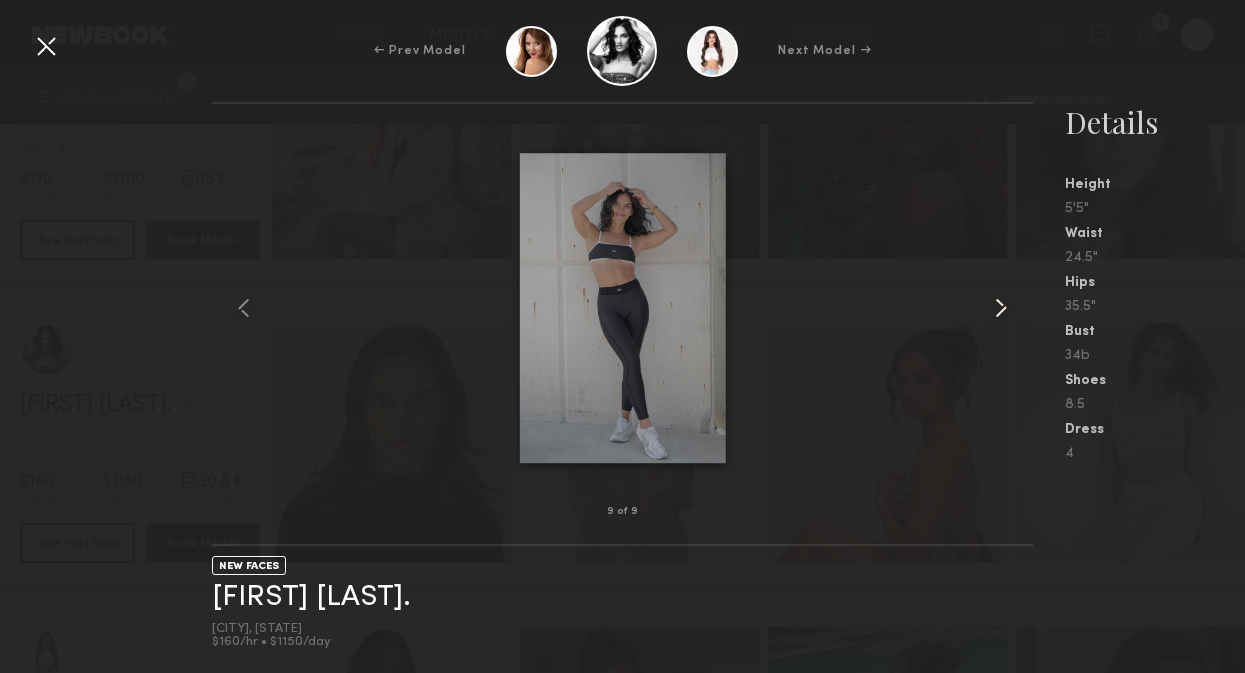 click at bounding box center [1001, 308] 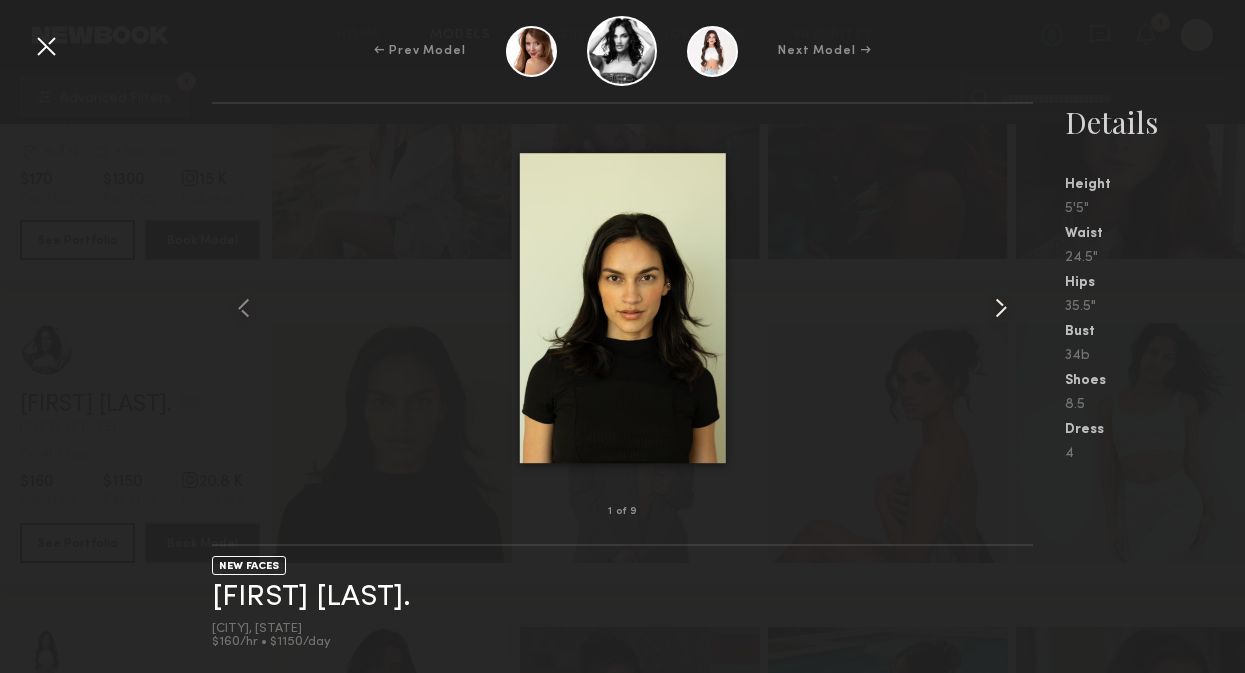 click at bounding box center (1001, 308) 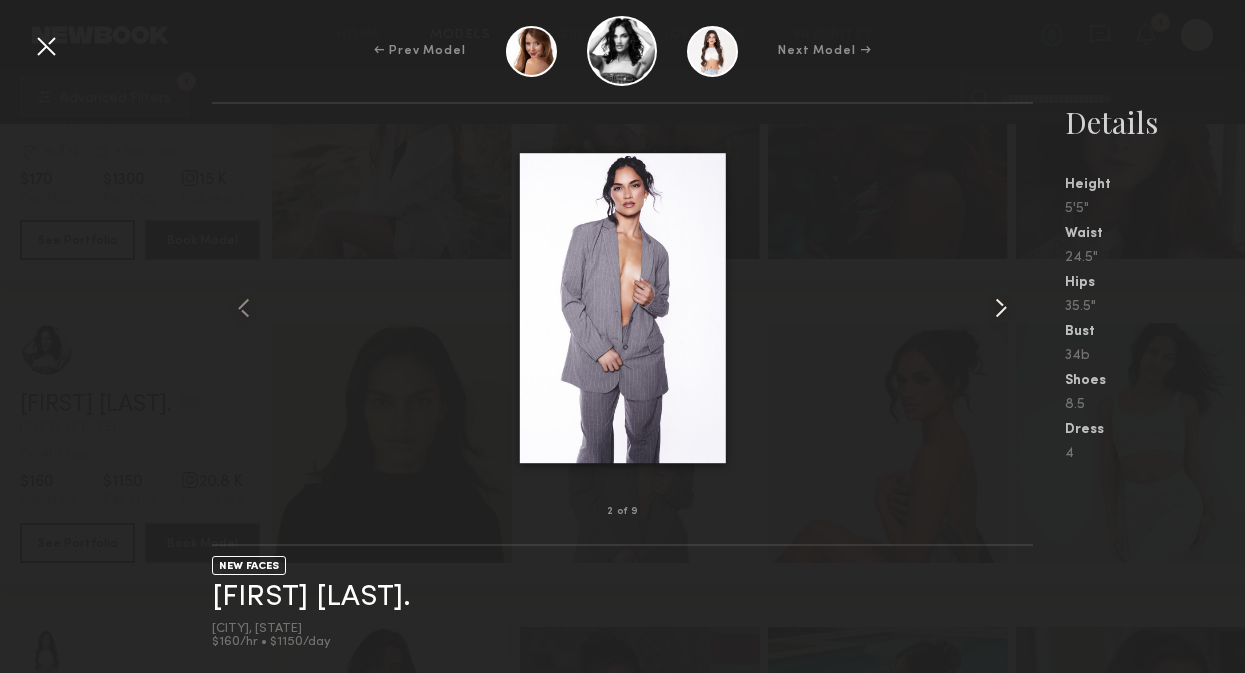click at bounding box center [1001, 308] 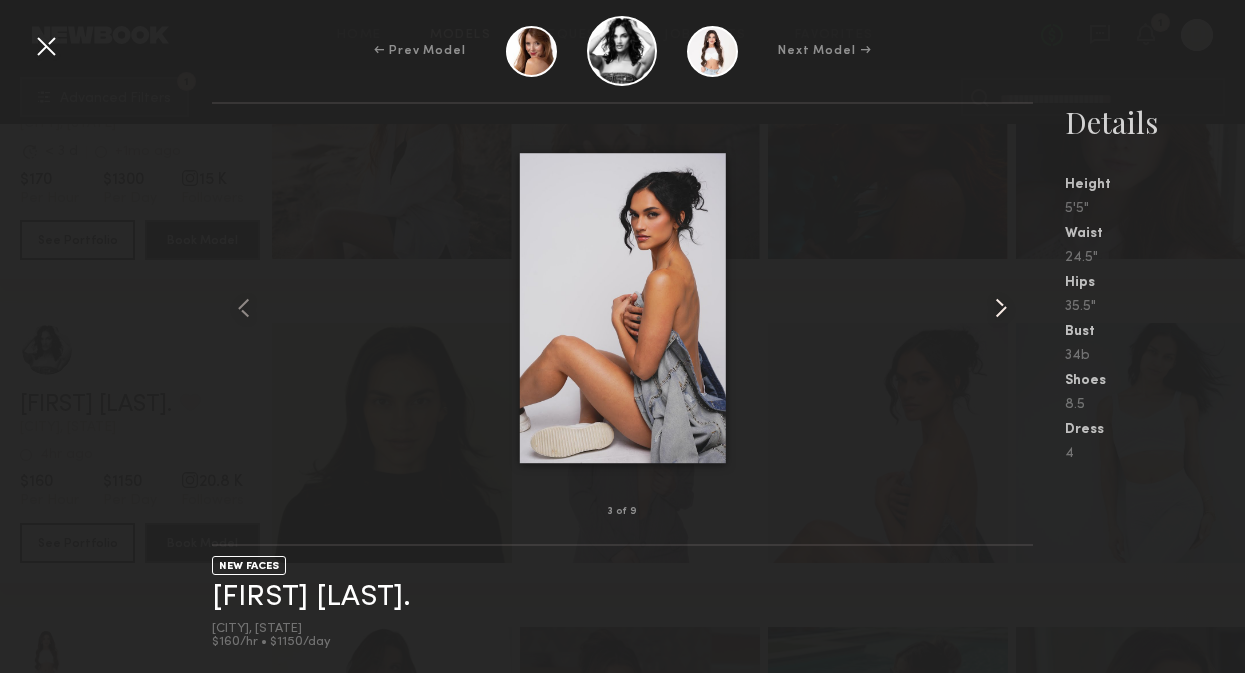 click at bounding box center (1001, 308) 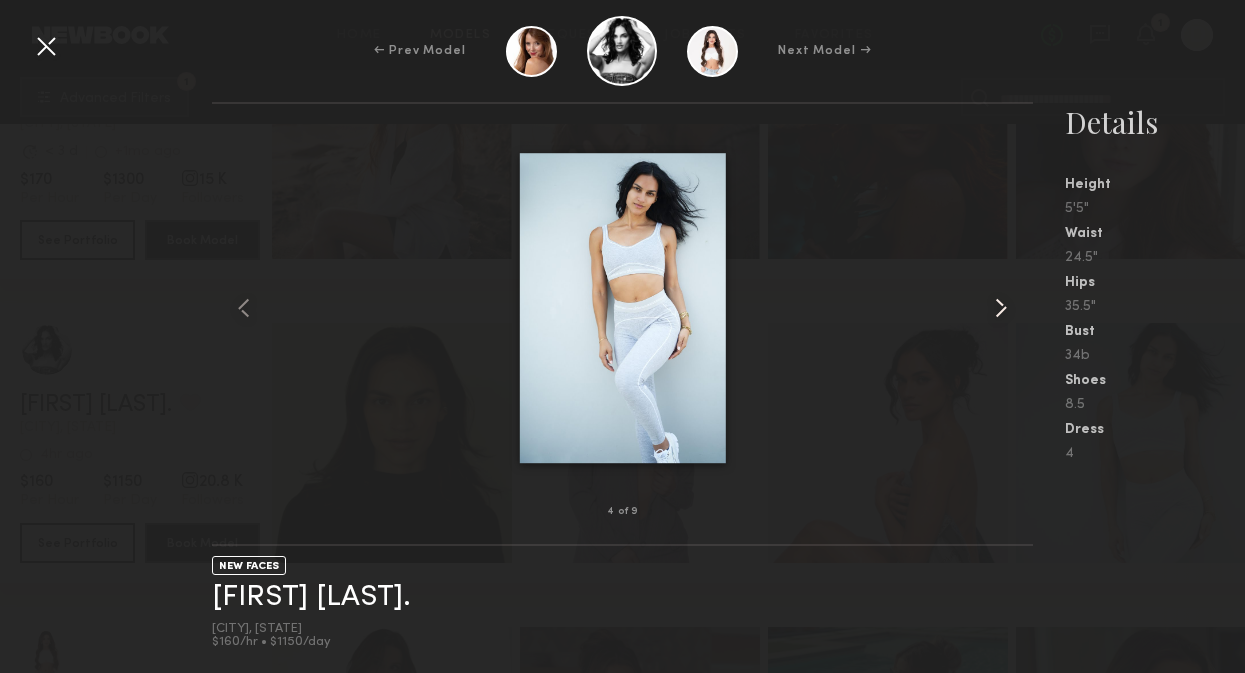 click at bounding box center [1001, 308] 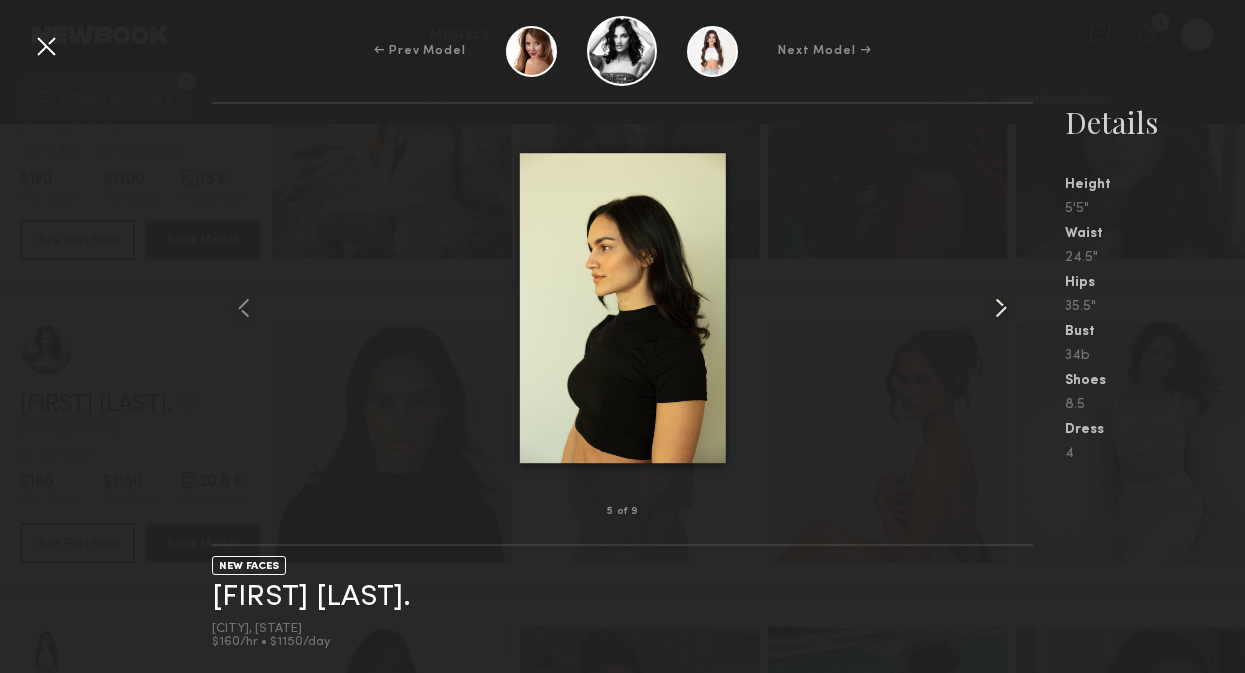 click at bounding box center [1001, 308] 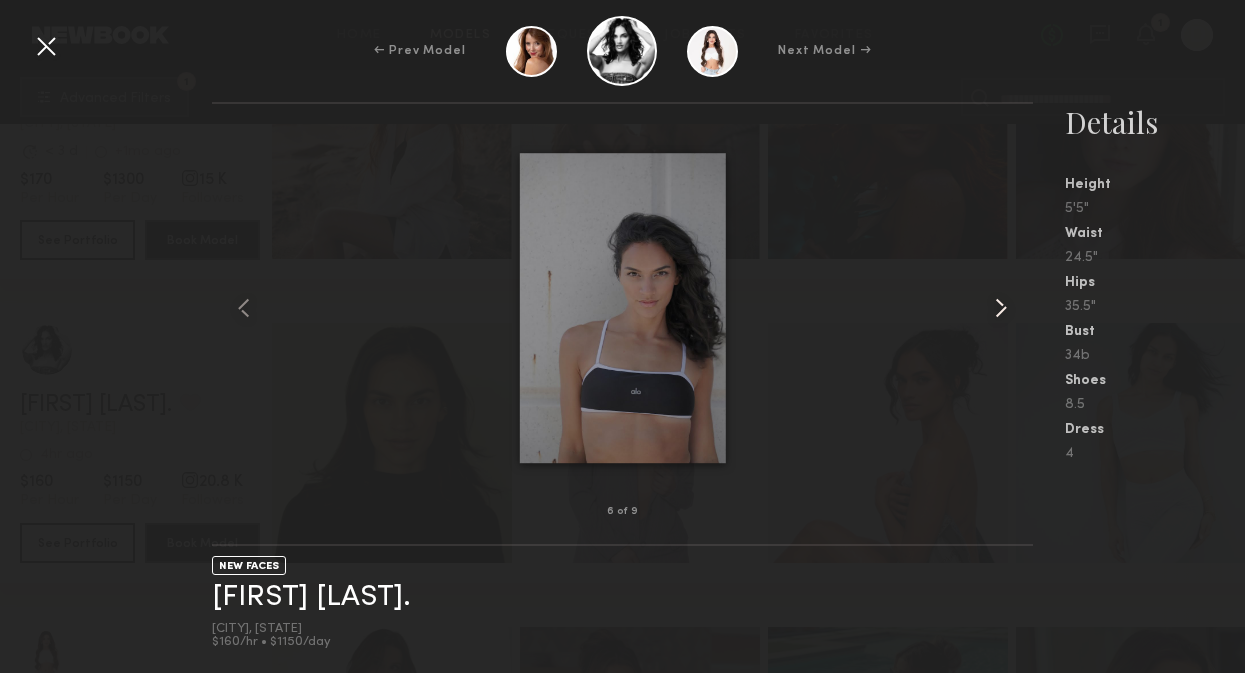 click at bounding box center (1001, 308) 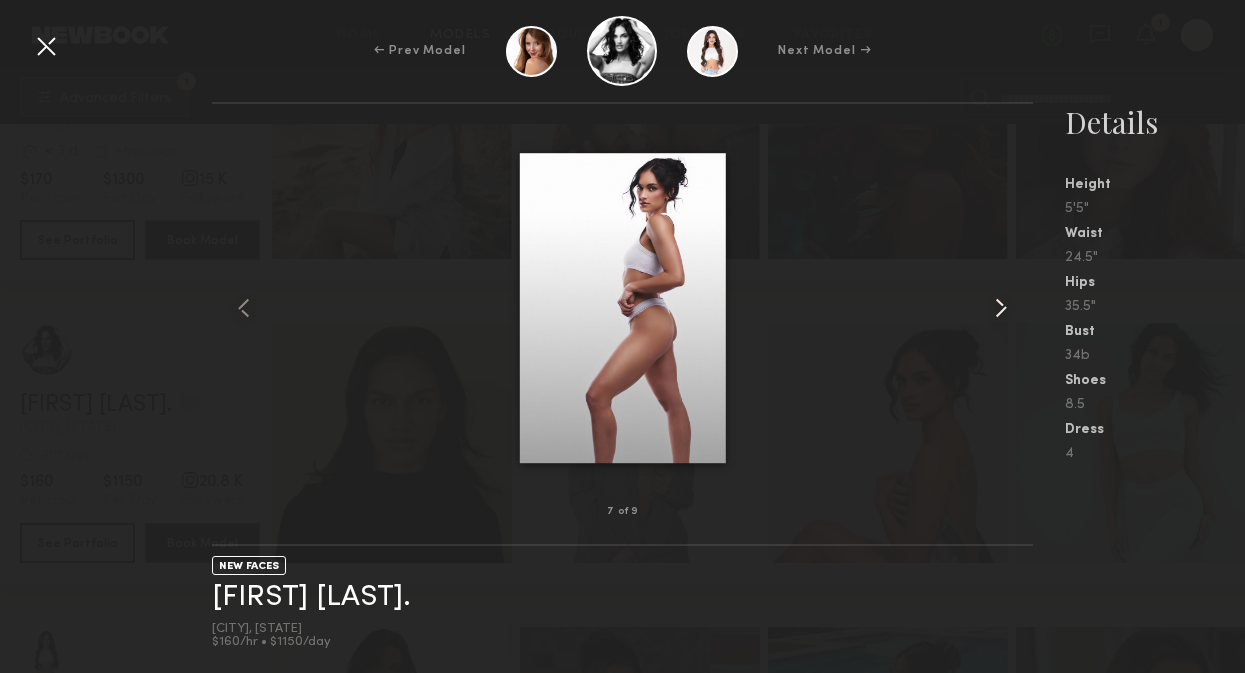 click at bounding box center [1001, 308] 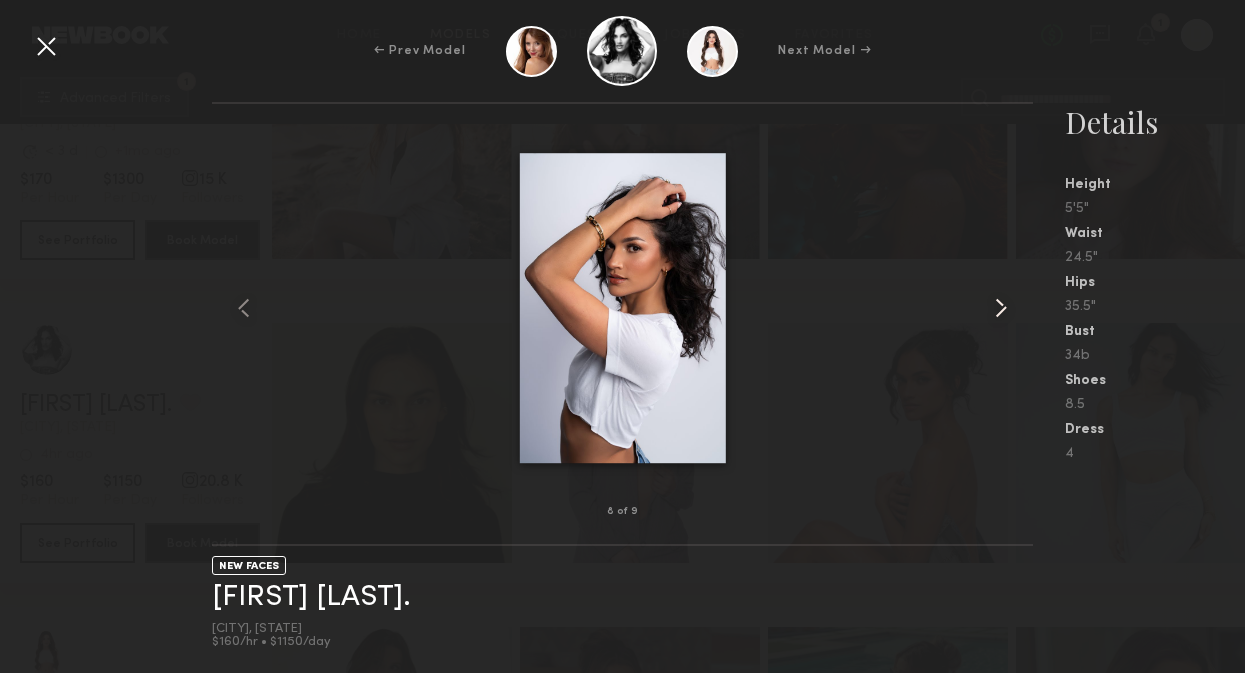 click at bounding box center (1001, 308) 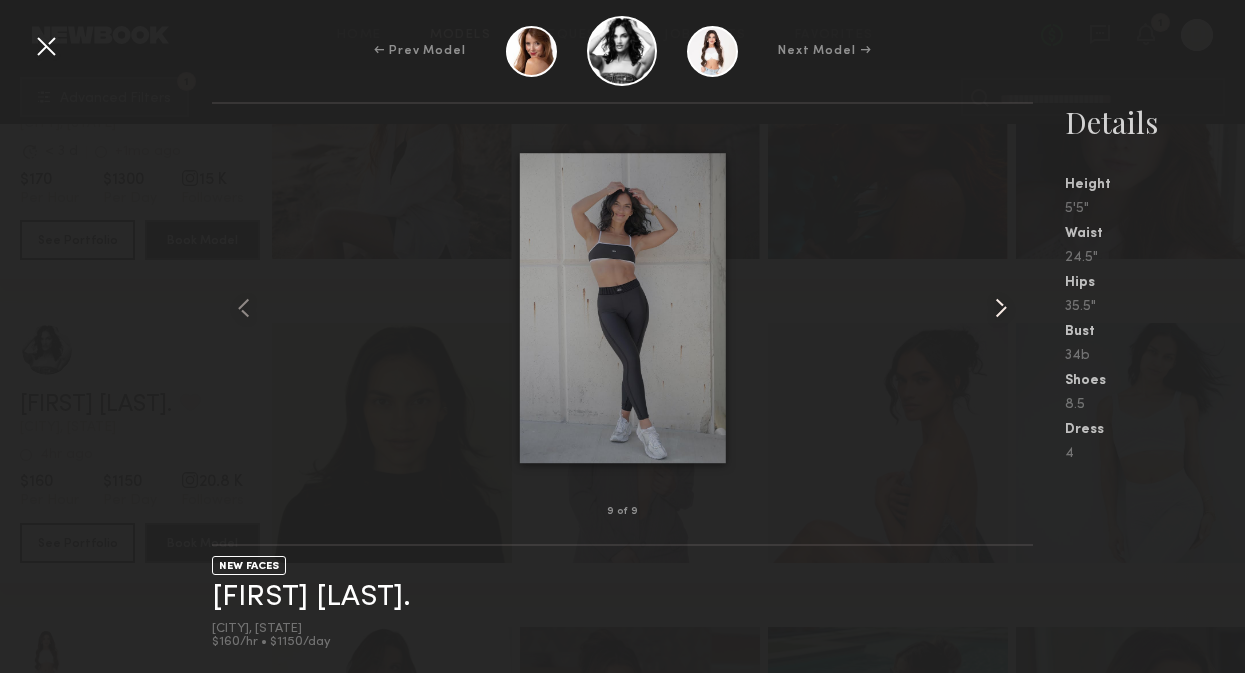 click at bounding box center [1001, 308] 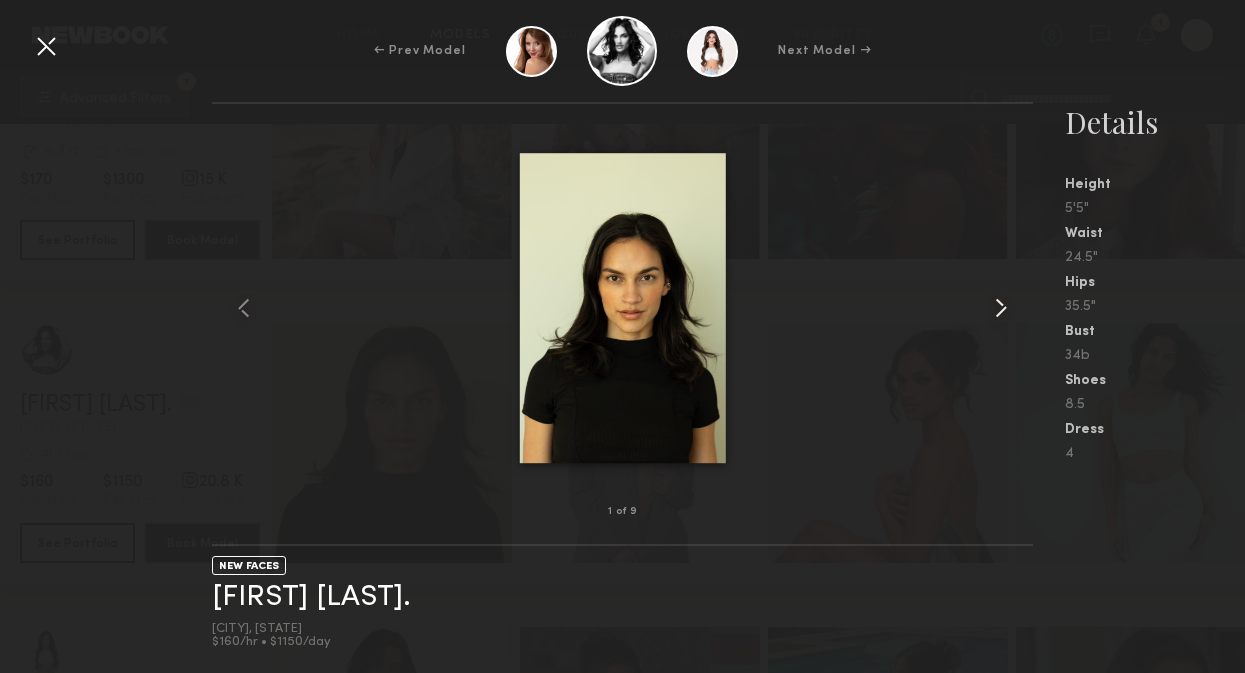 click at bounding box center (1001, 308) 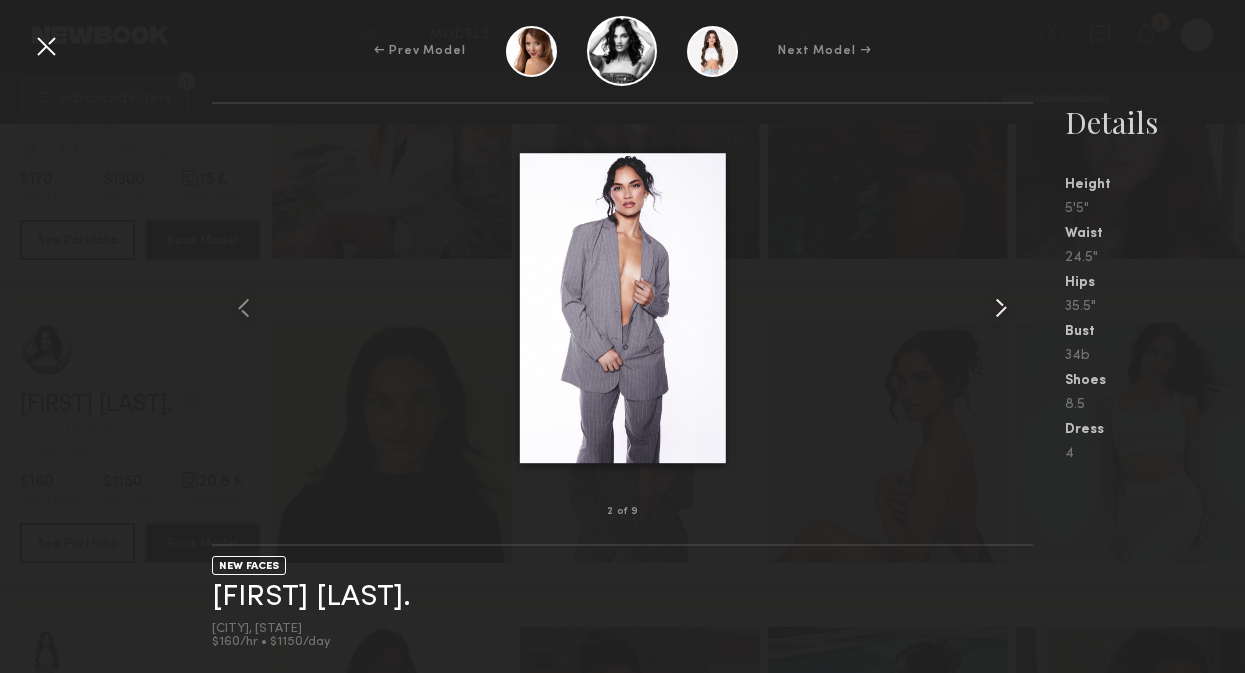 click at bounding box center (1001, 308) 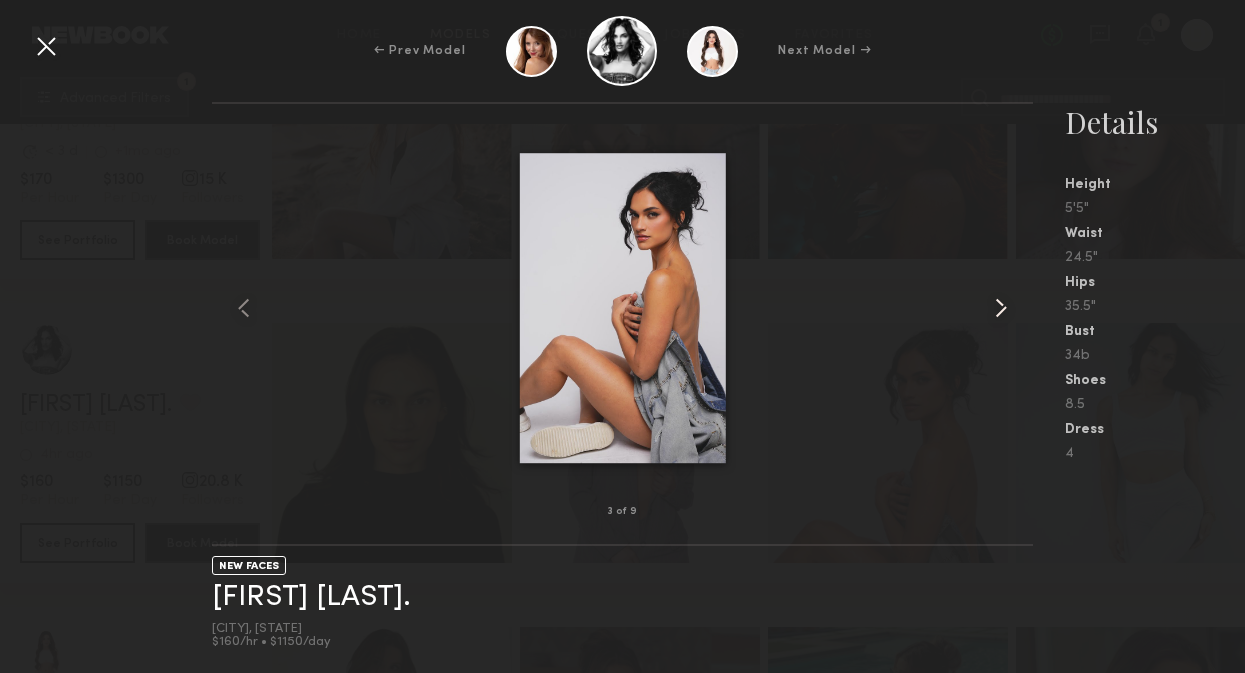 click at bounding box center (1001, 308) 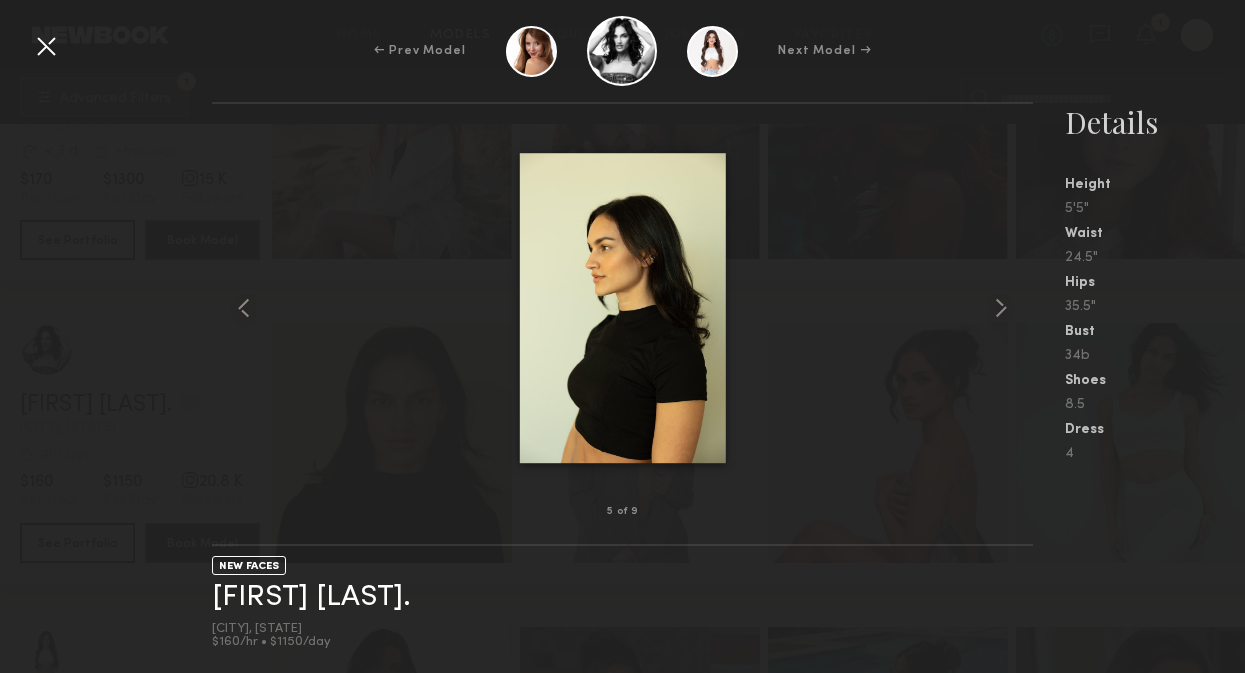 click at bounding box center [46, 46] 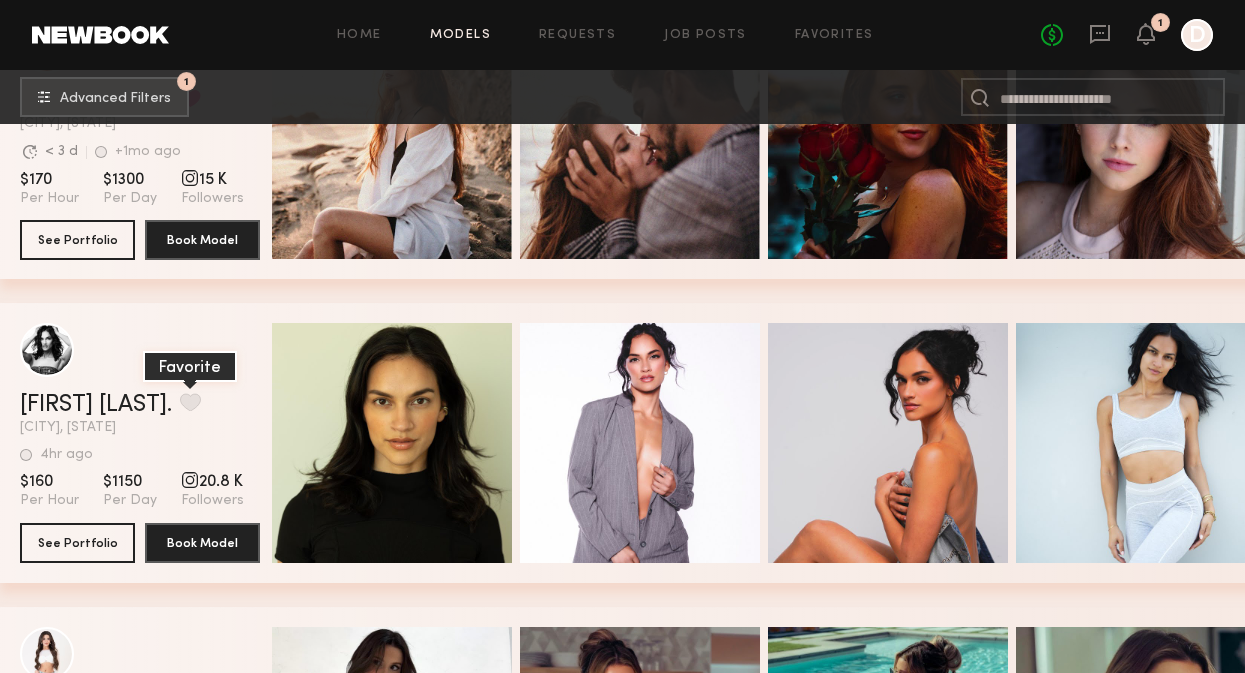 click 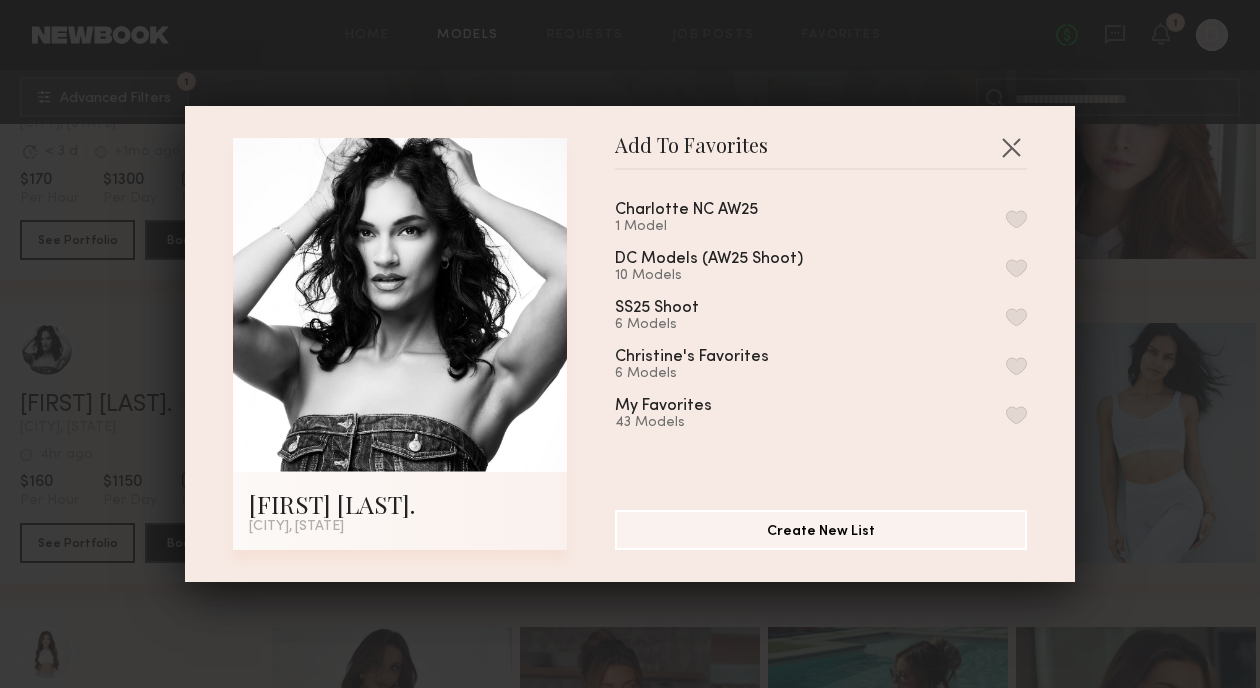 click at bounding box center (1016, 219) 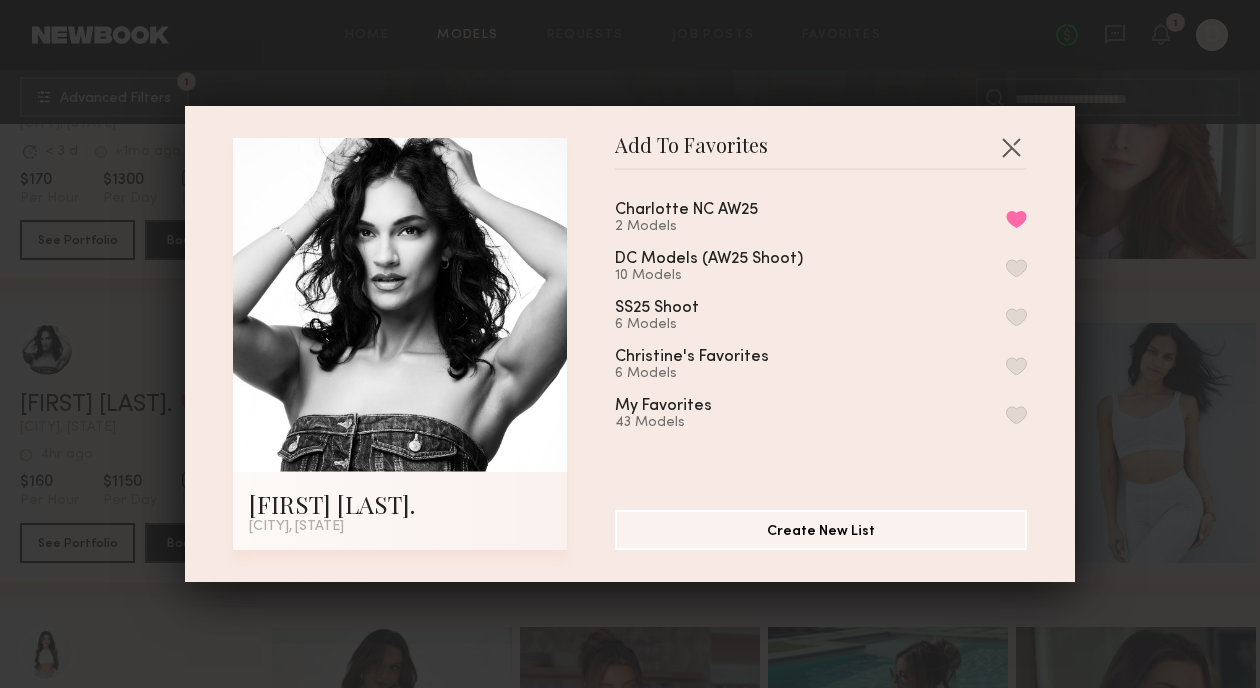 click on "Add To Favorites [FIRST] [LAST] [CITY], [STATE] Add To Favorites Charlotte NC AW25 2   Models Remove from favorite list DC Models (AW25 Shoot) 10   Models SS25 Shoot 6   Models [PERSON]'s Favorites 6   Models My Favorites 43   Models Create New List" at bounding box center [630, 344] 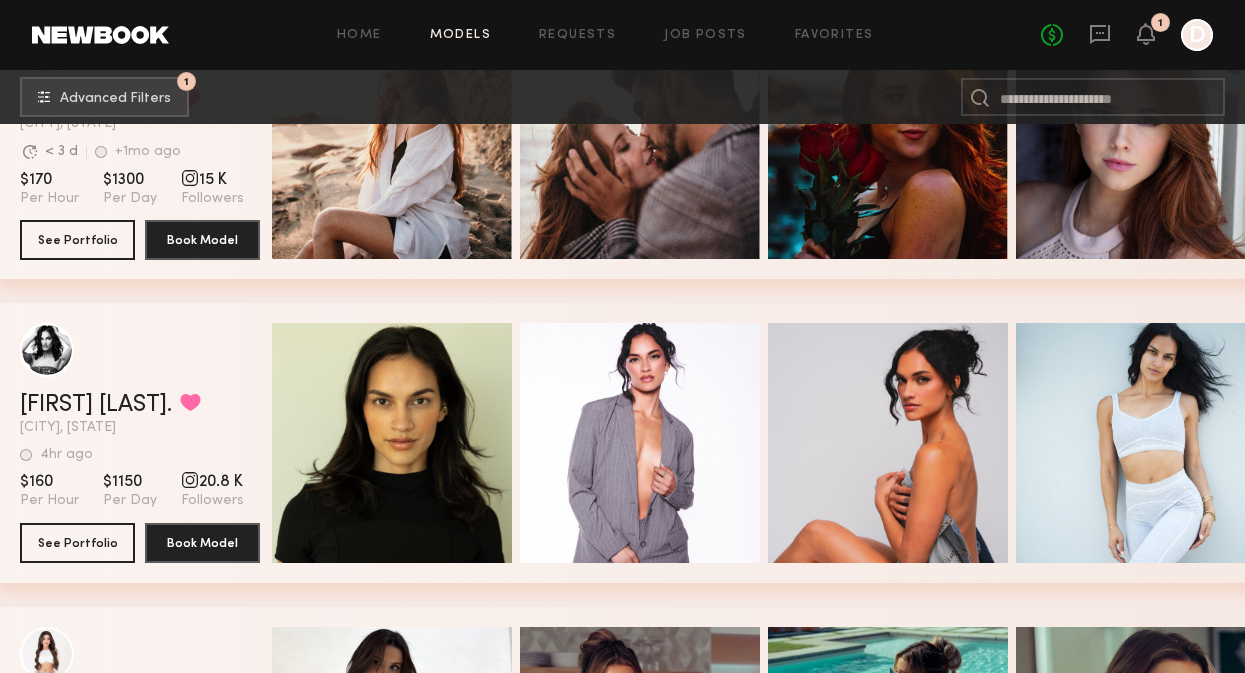 scroll, scrollTop: 885, scrollLeft: 0, axis: vertical 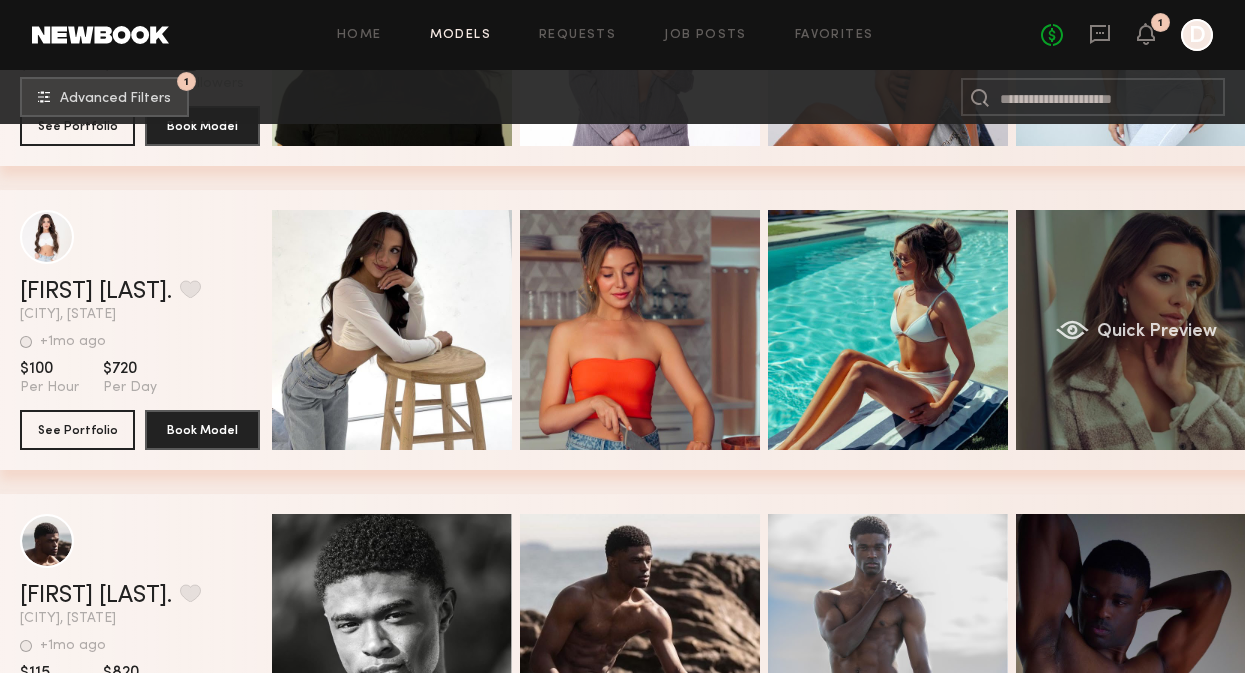 click on "Quick Preview" 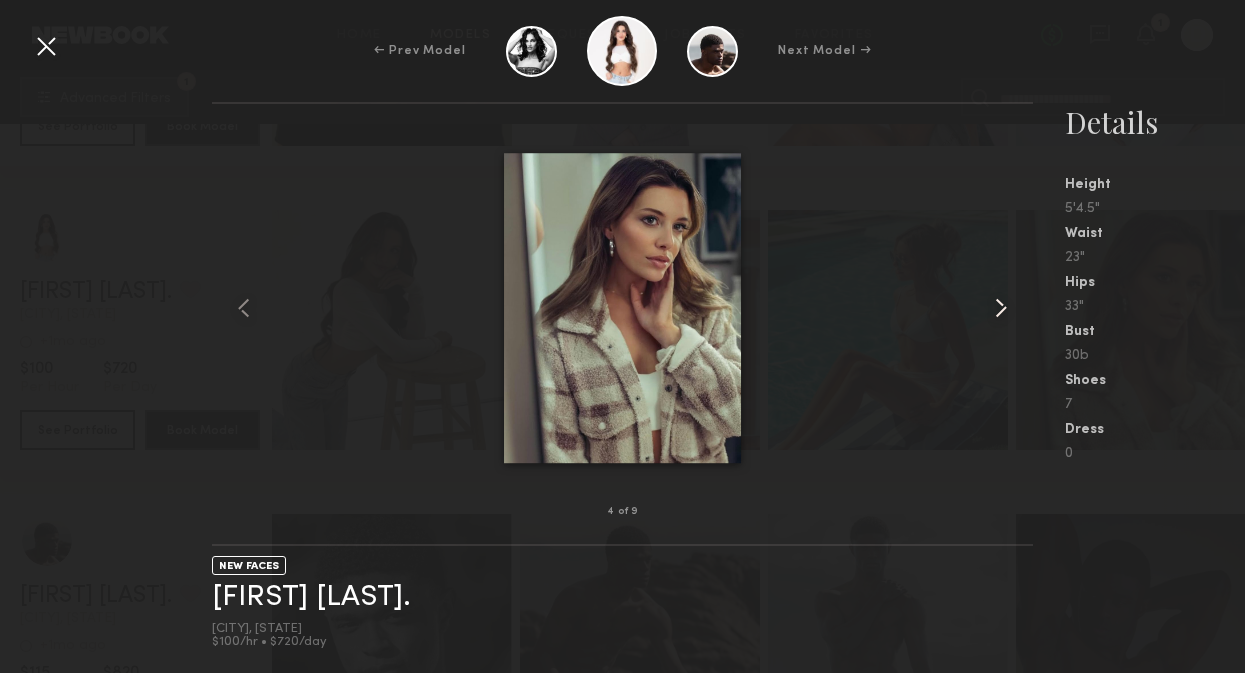 click at bounding box center [1001, 308] 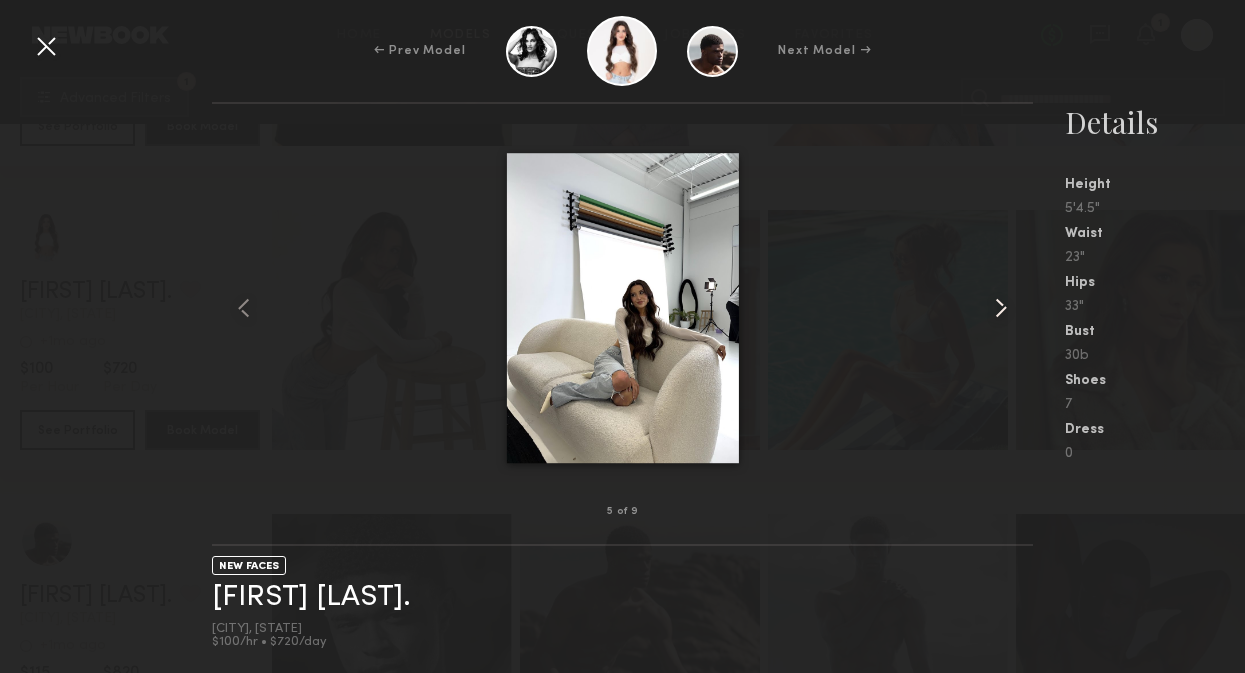 click at bounding box center (1001, 308) 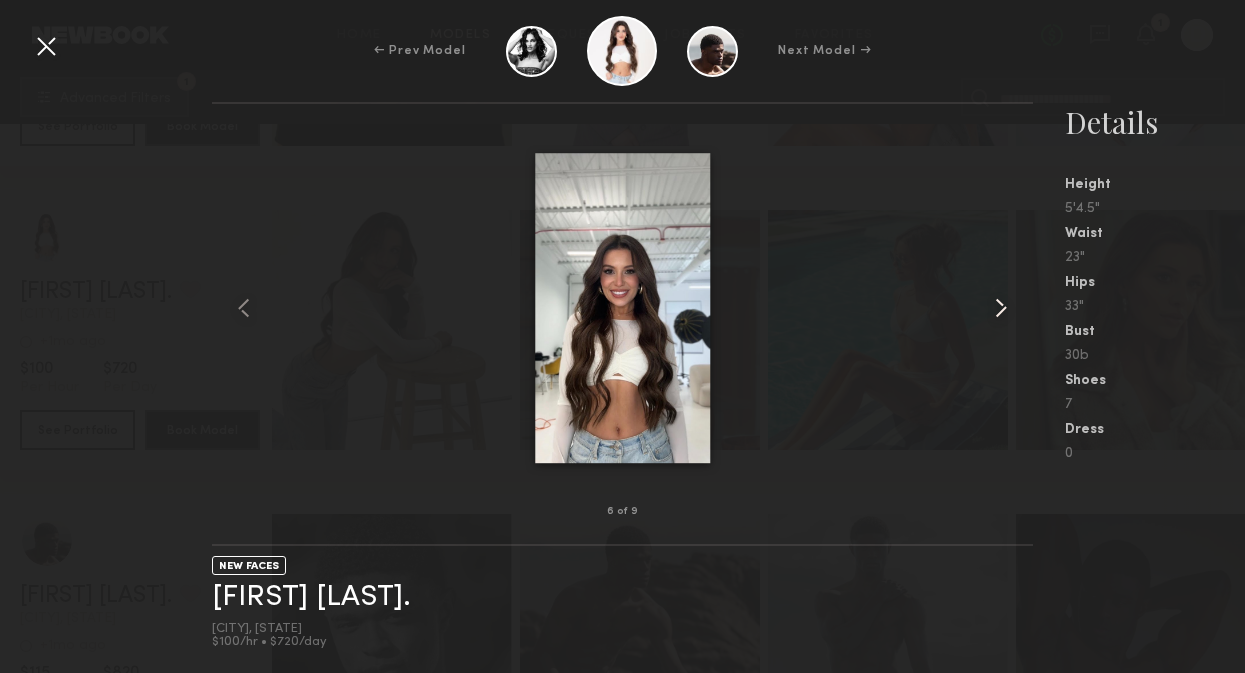 click at bounding box center (1001, 308) 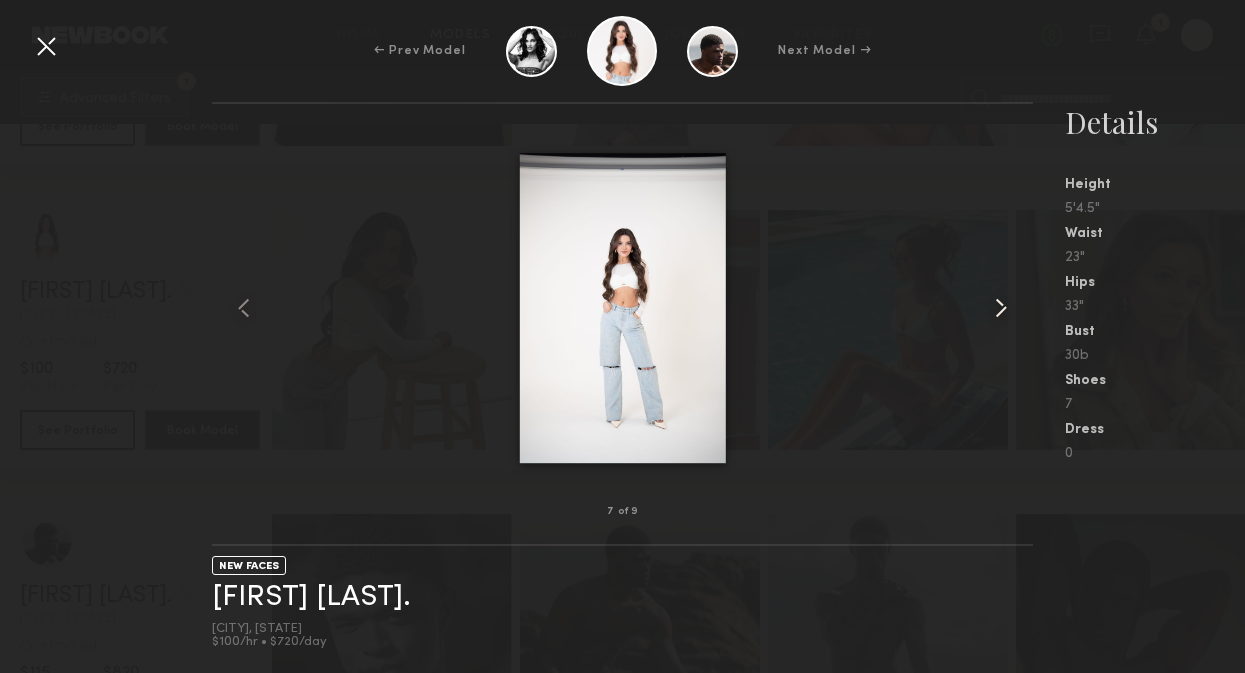 click at bounding box center (1001, 308) 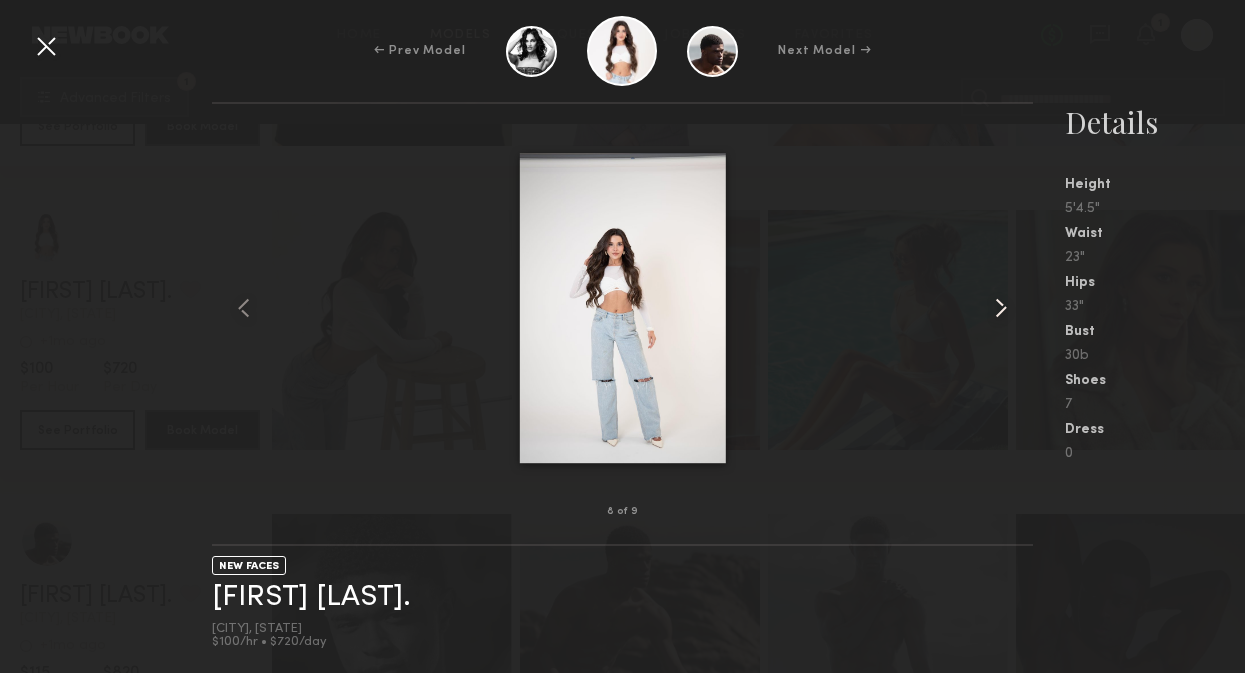 click at bounding box center [1001, 308] 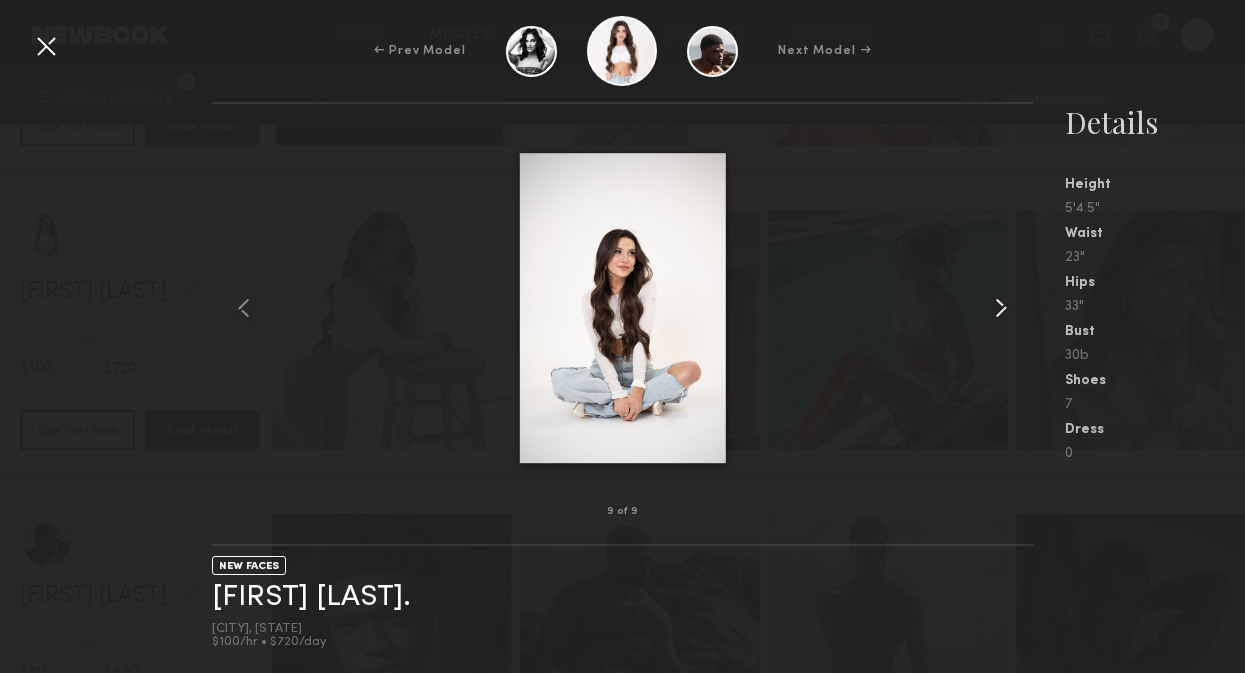 click at bounding box center (1001, 308) 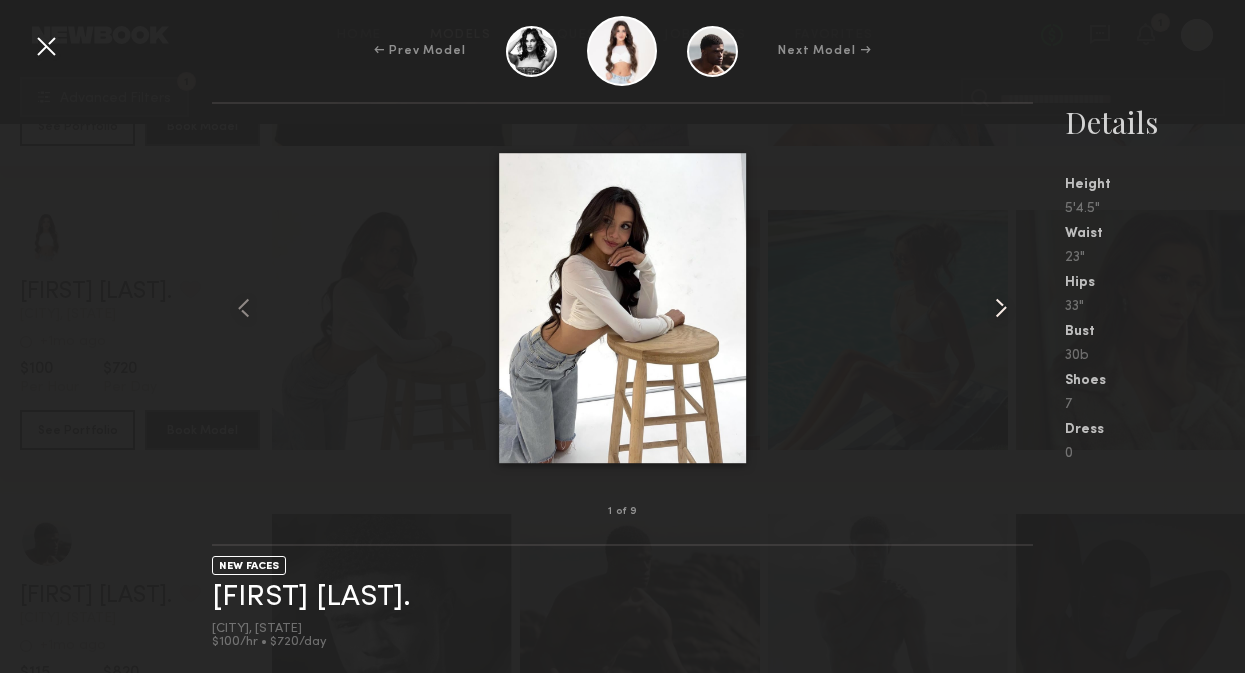 click at bounding box center (1001, 308) 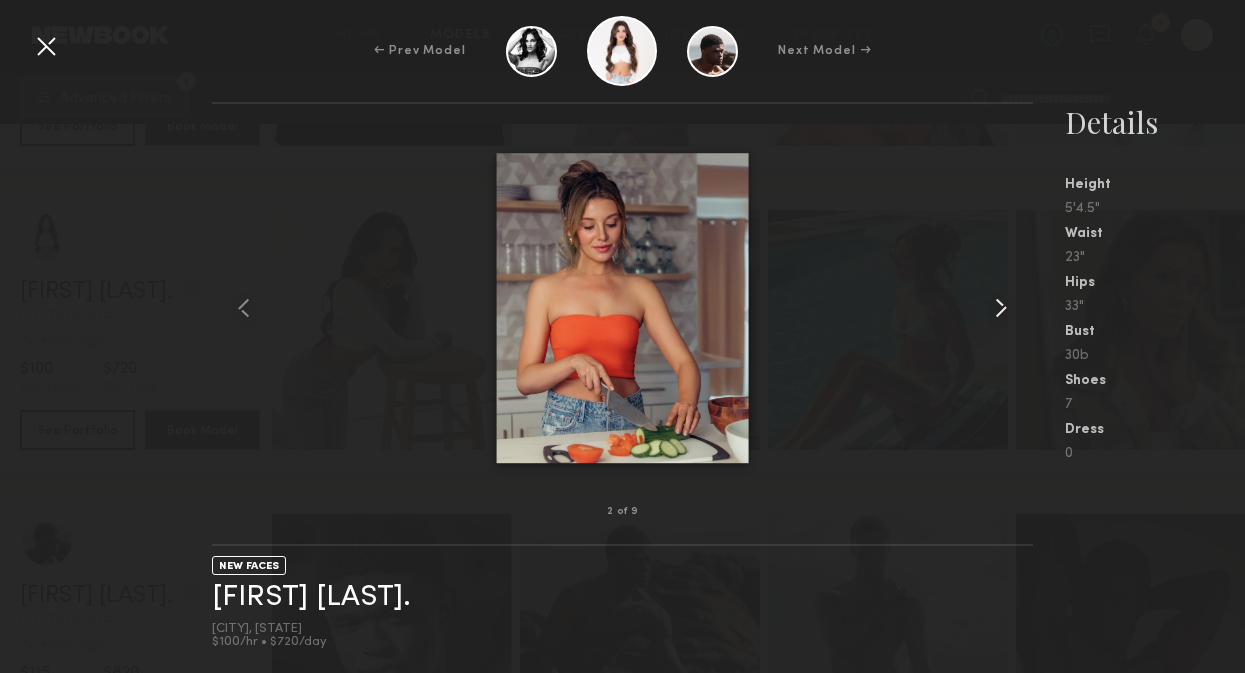 click at bounding box center [1001, 308] 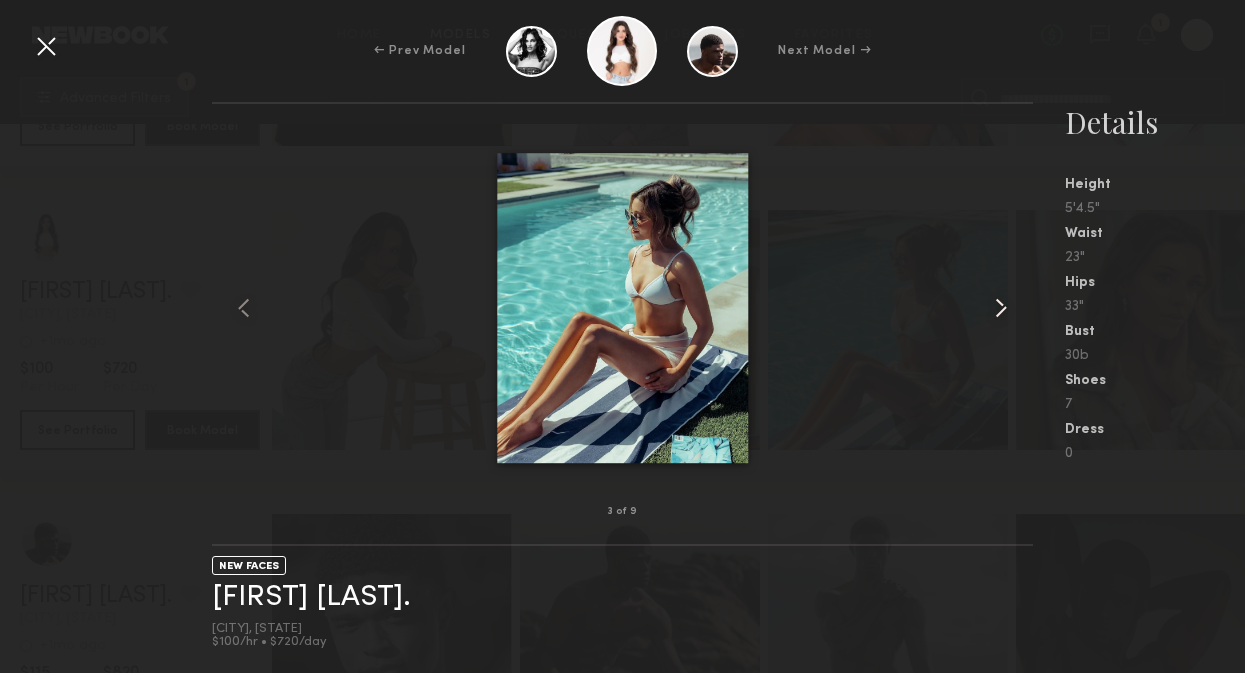 click at bounding box center [1001, 308] 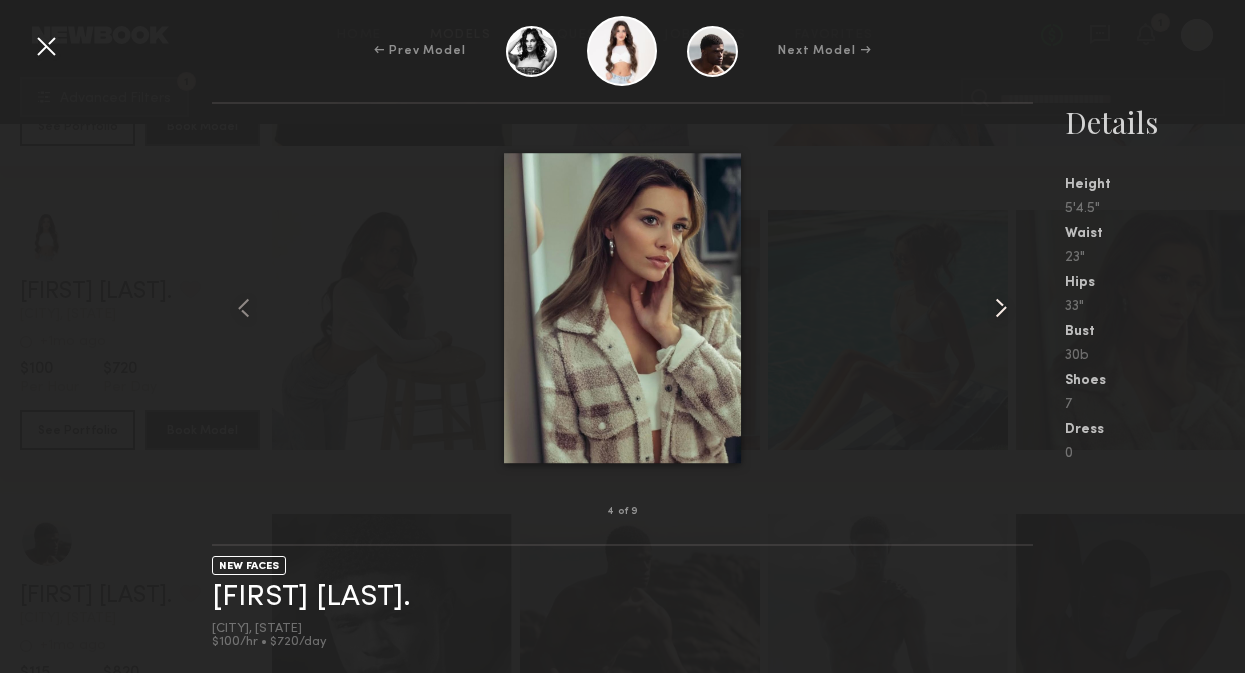 click at bounding box center (1001, 308) 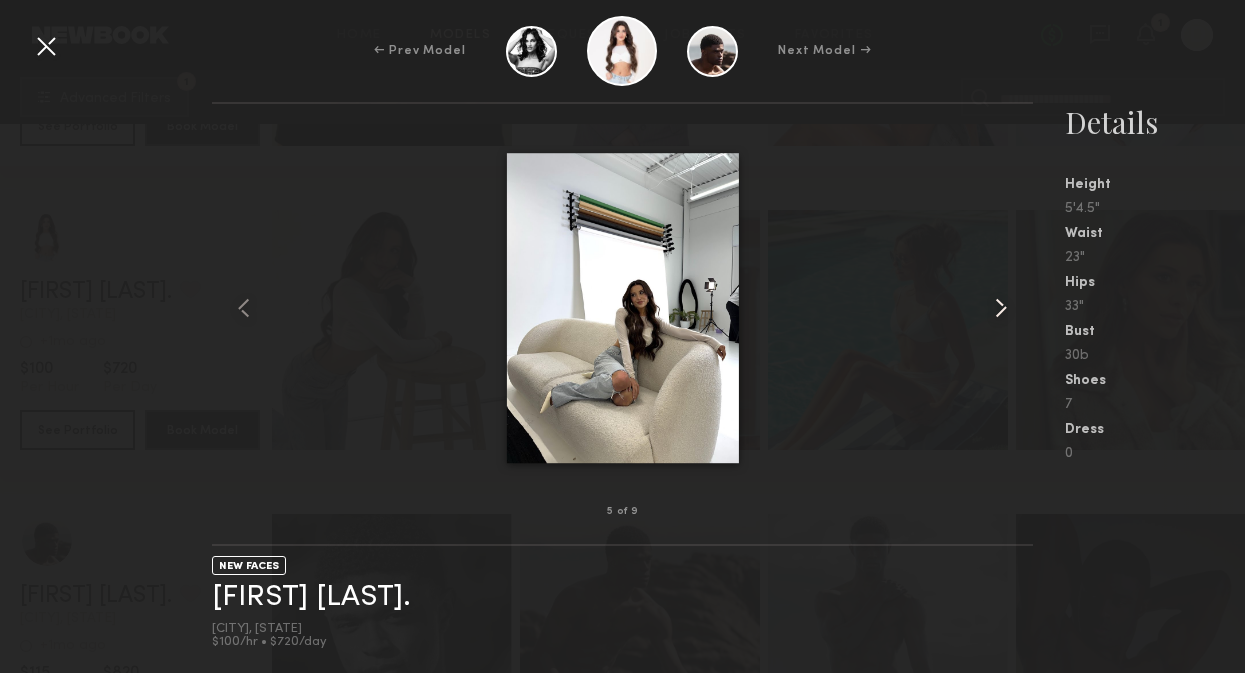 click at bounding box center [1001, 308] 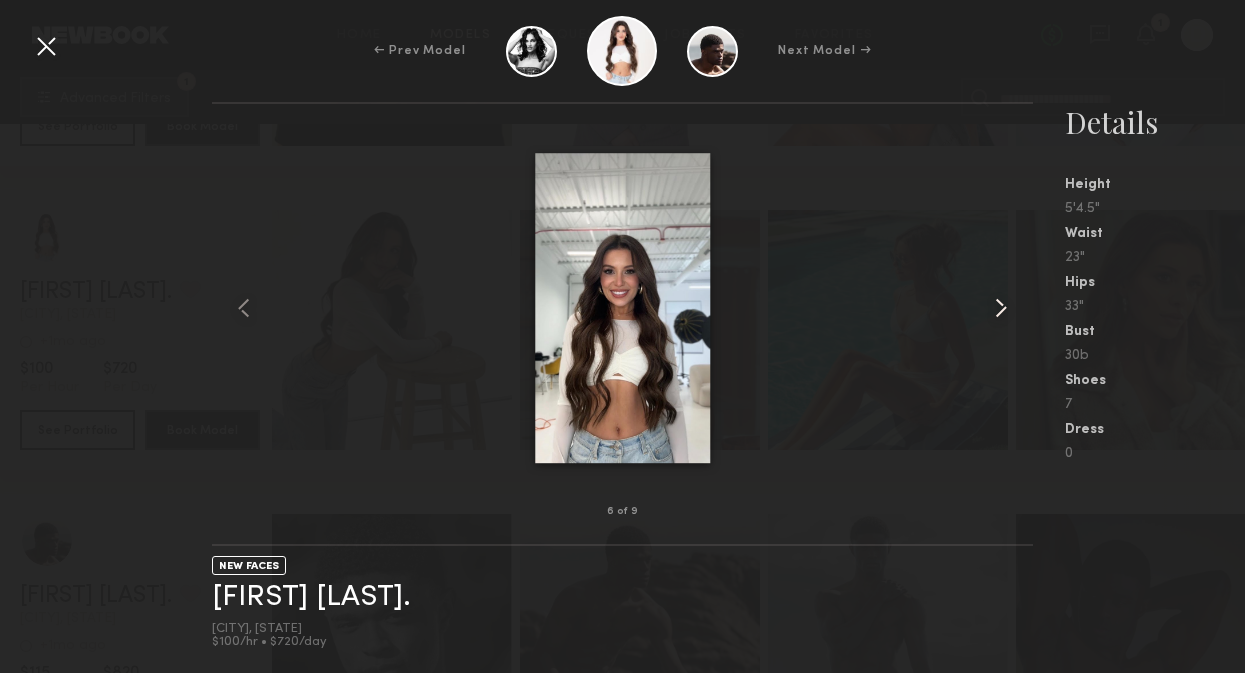 click at bounding box center [1001, 308] 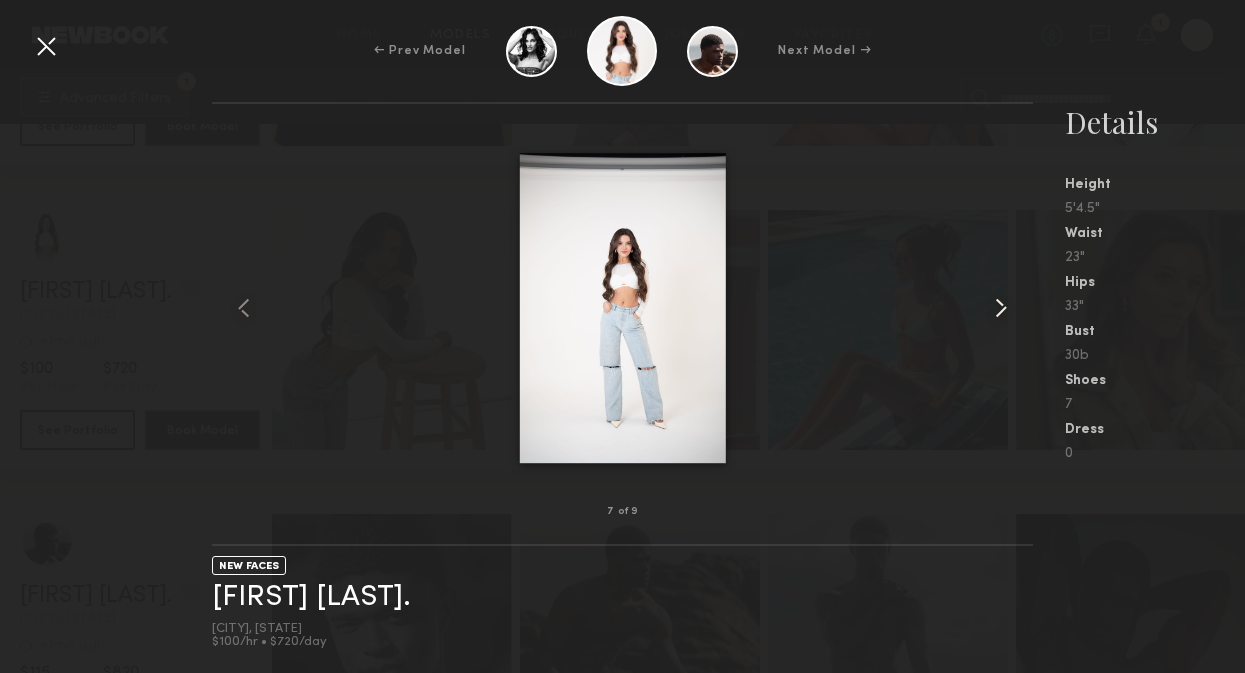 click at bounding box center (1001, 308) 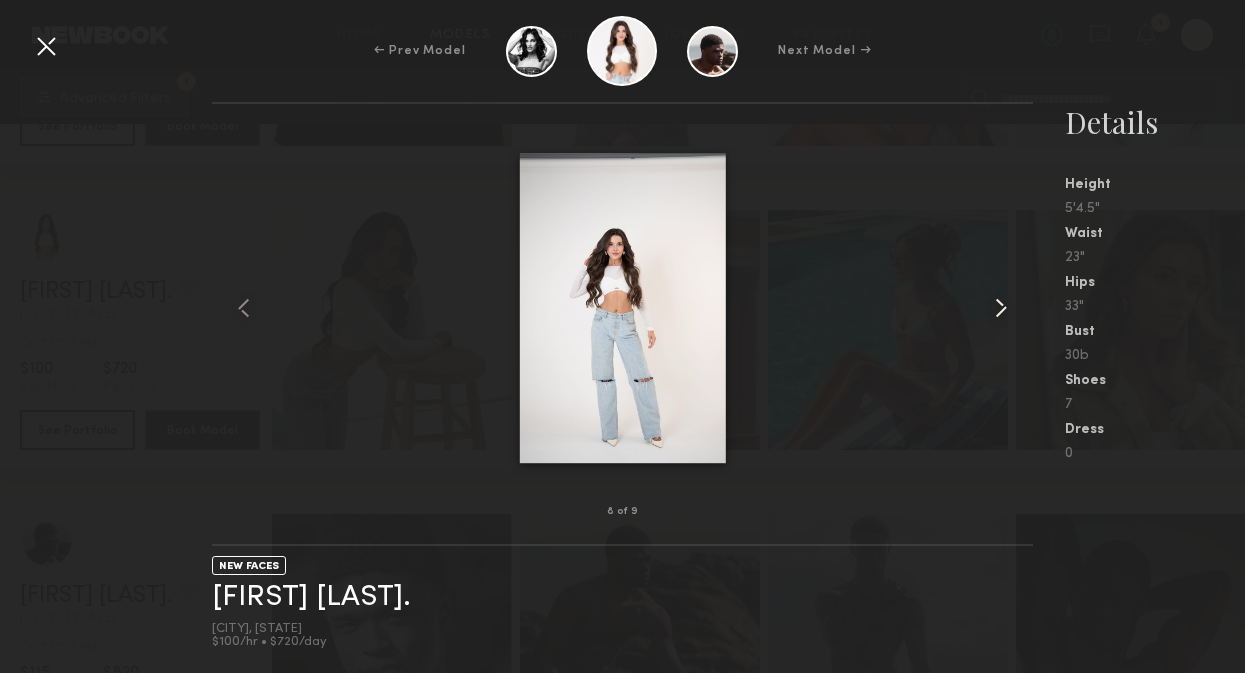 click at bounding box center (1001, 308) 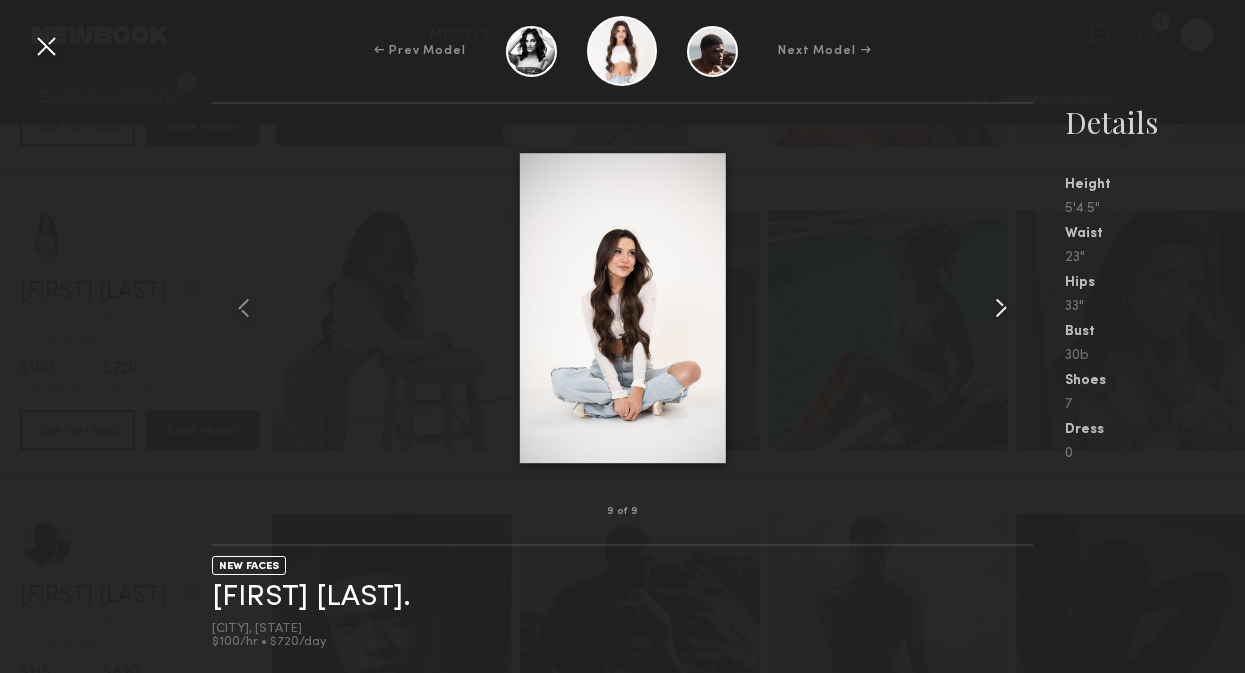 click at bounding box center [1001, 308] 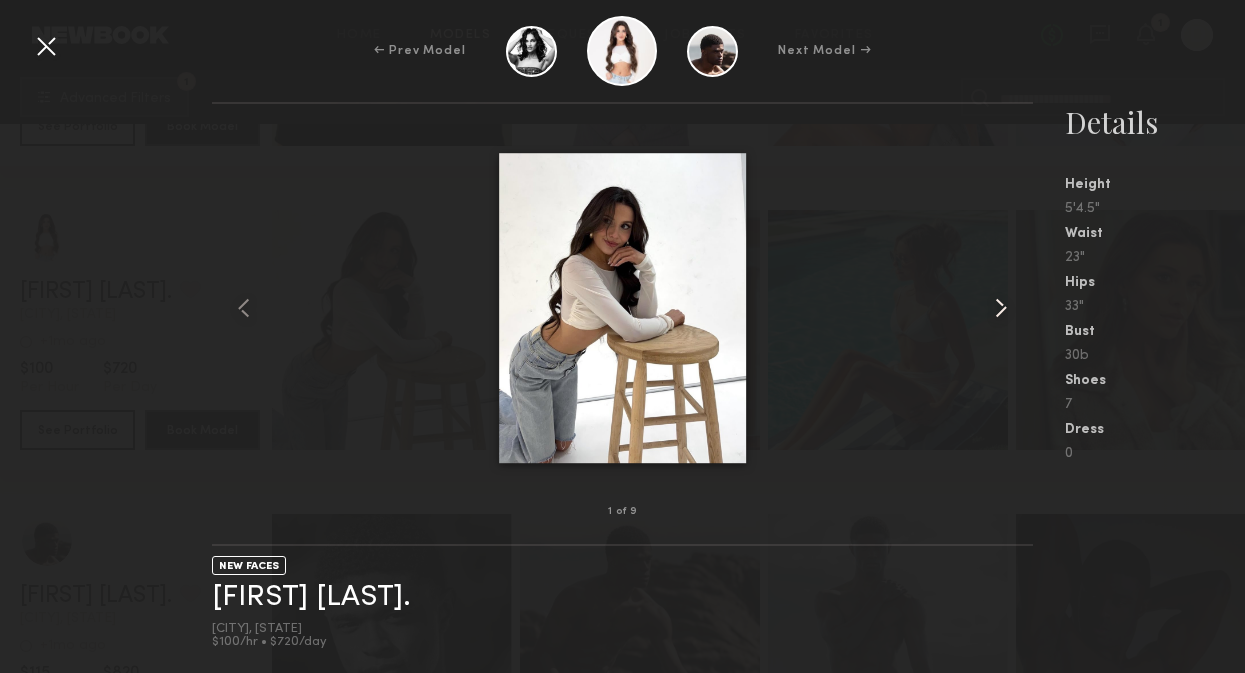 click at bounding box center [1001, 308] 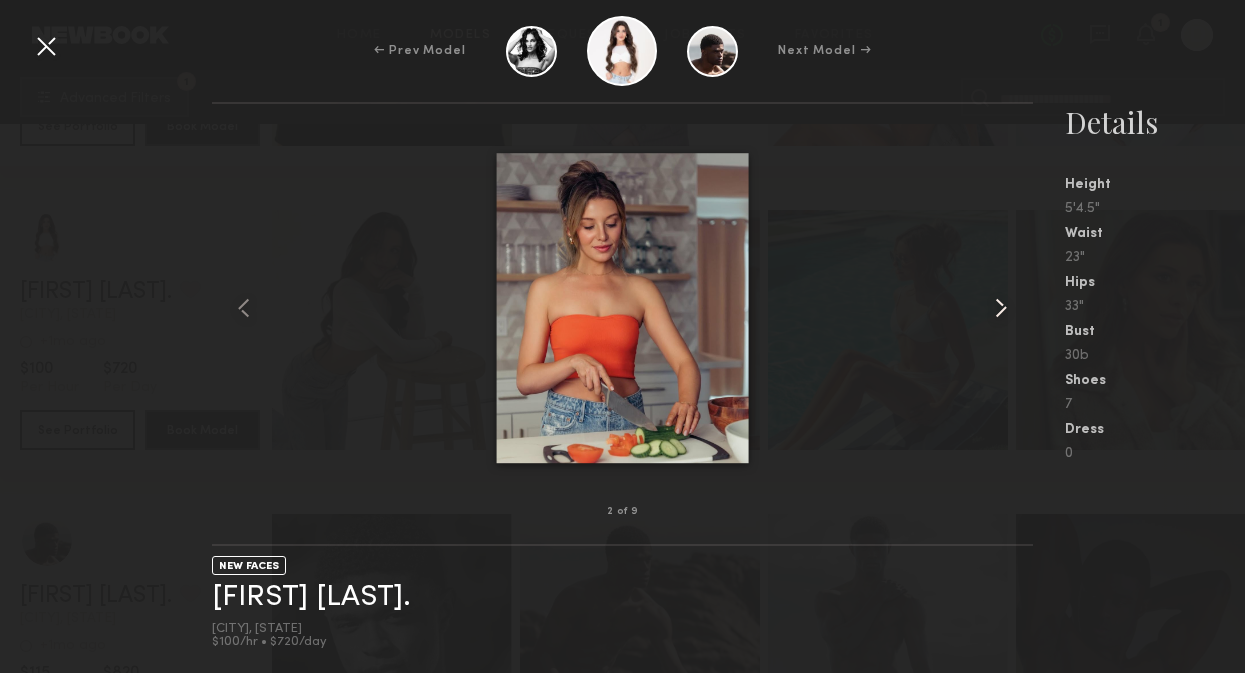 click at bounding box center [1001, 308] 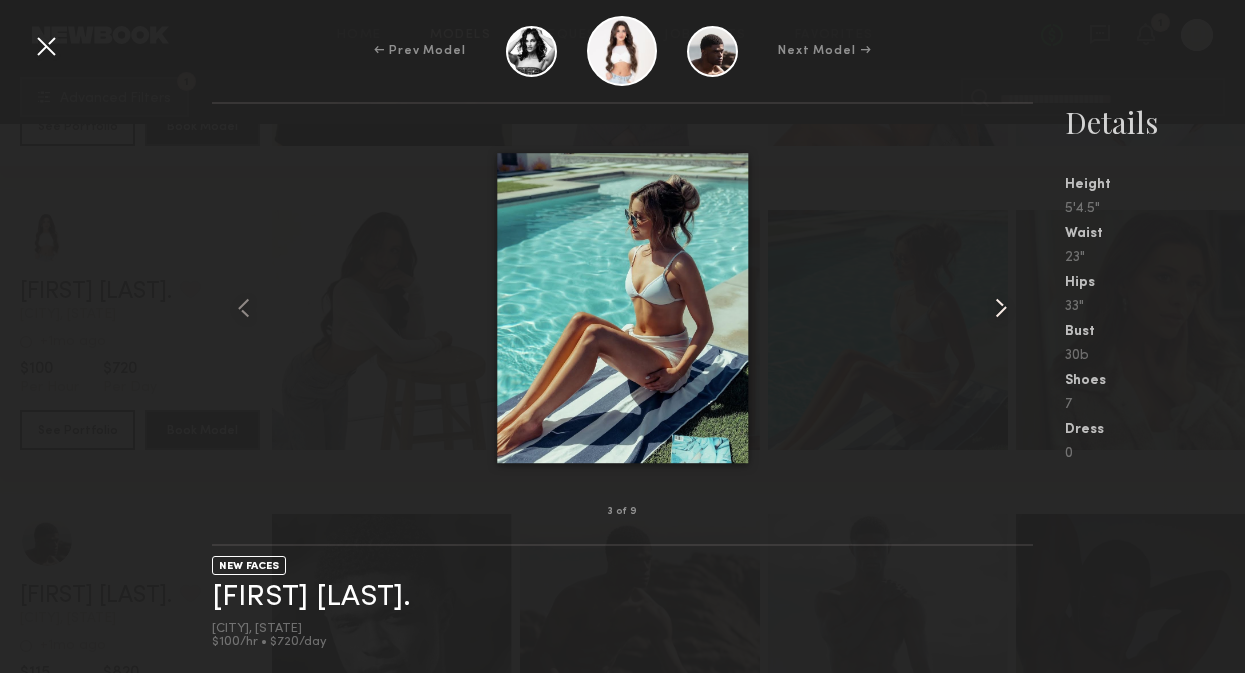 click at bounding box center (1001, 308) 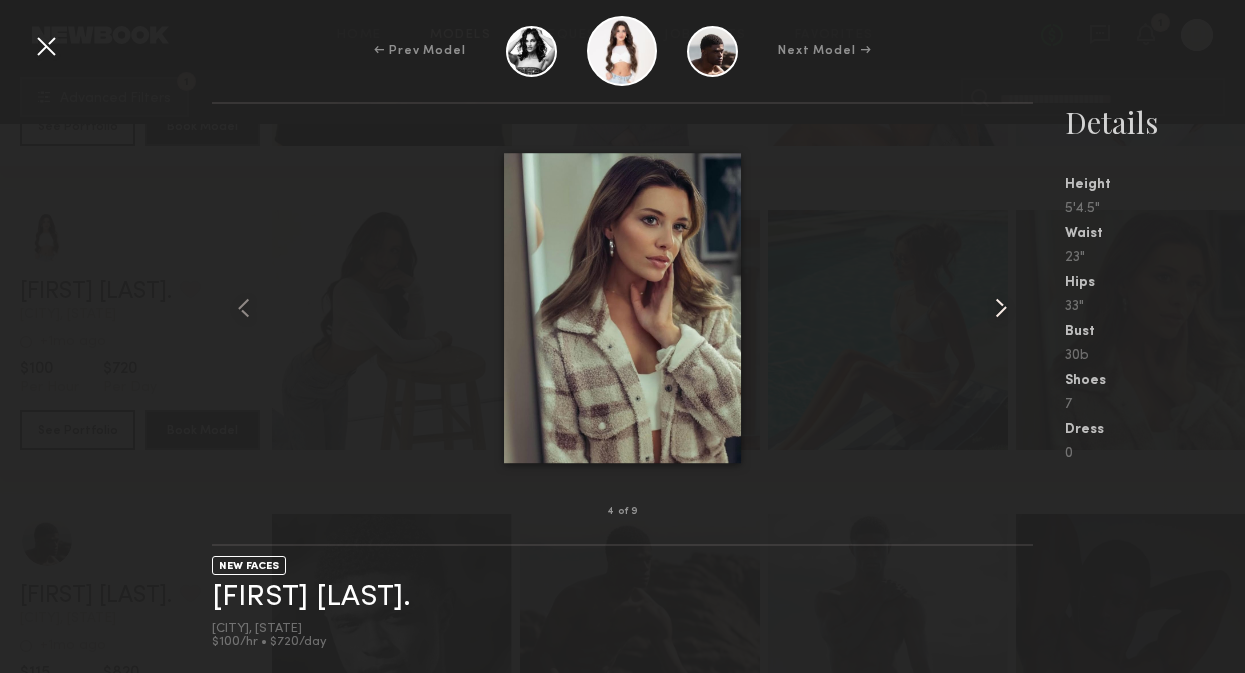 click at bounding box center [1001, 308] 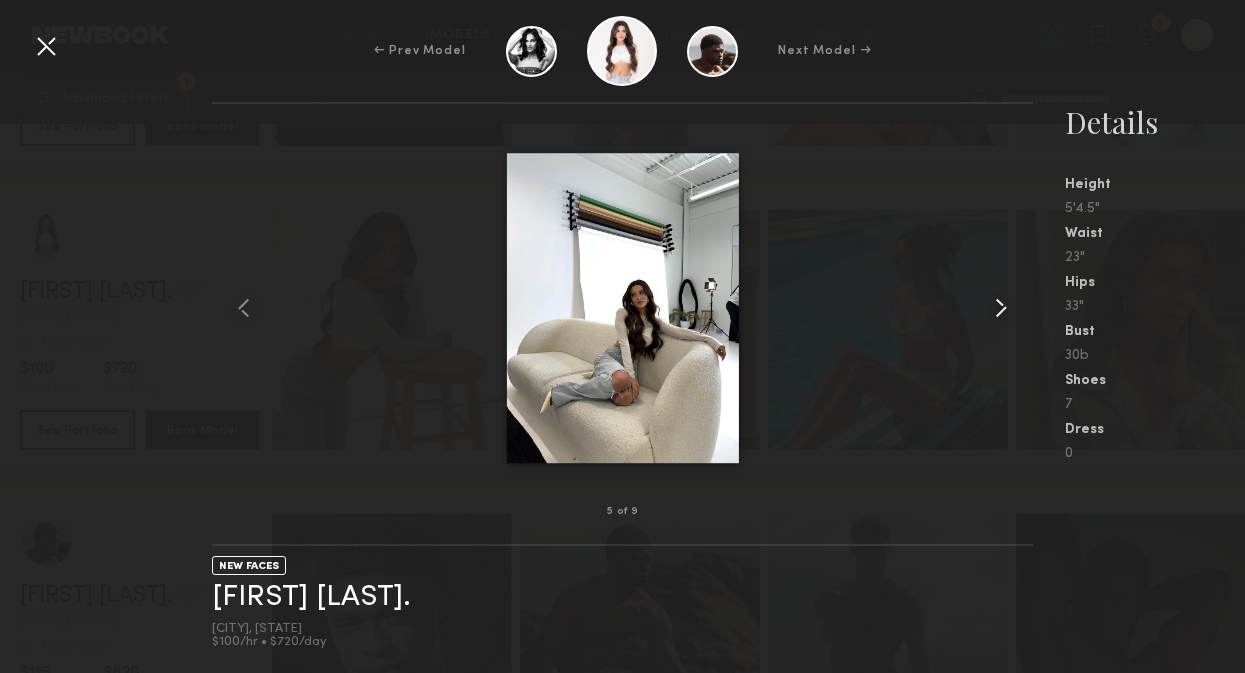 click at bounding box center (1001, 308) 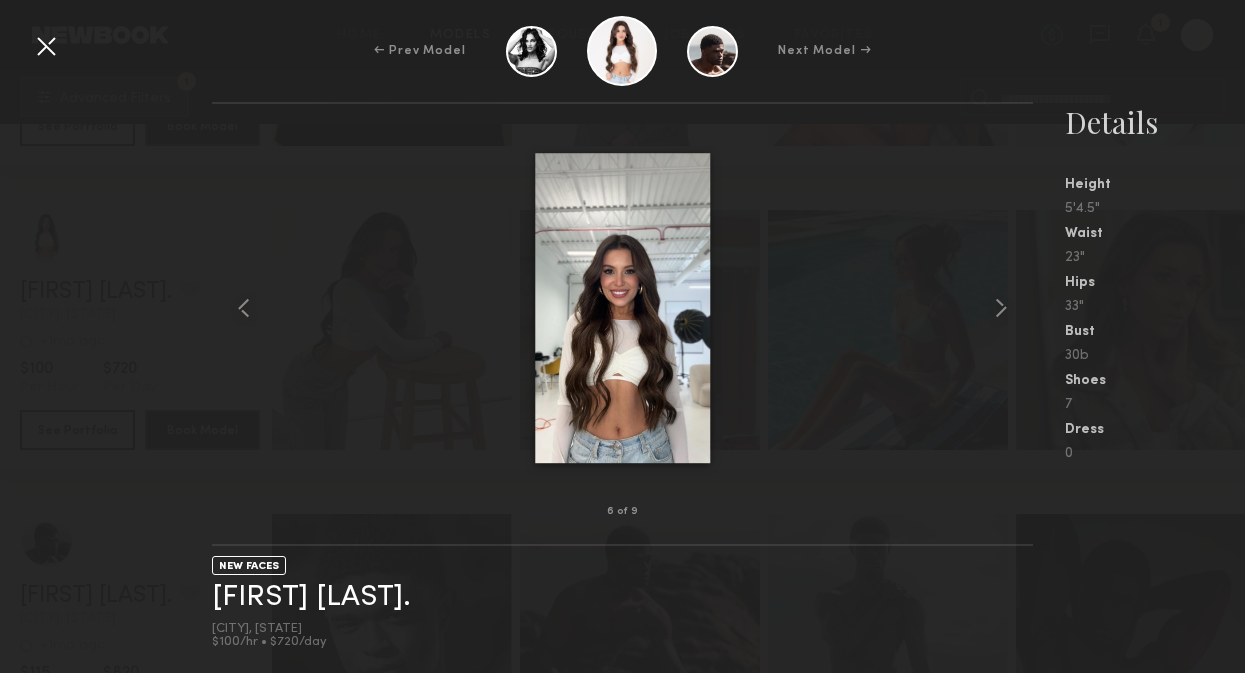 click at bounding box center [46, 46] 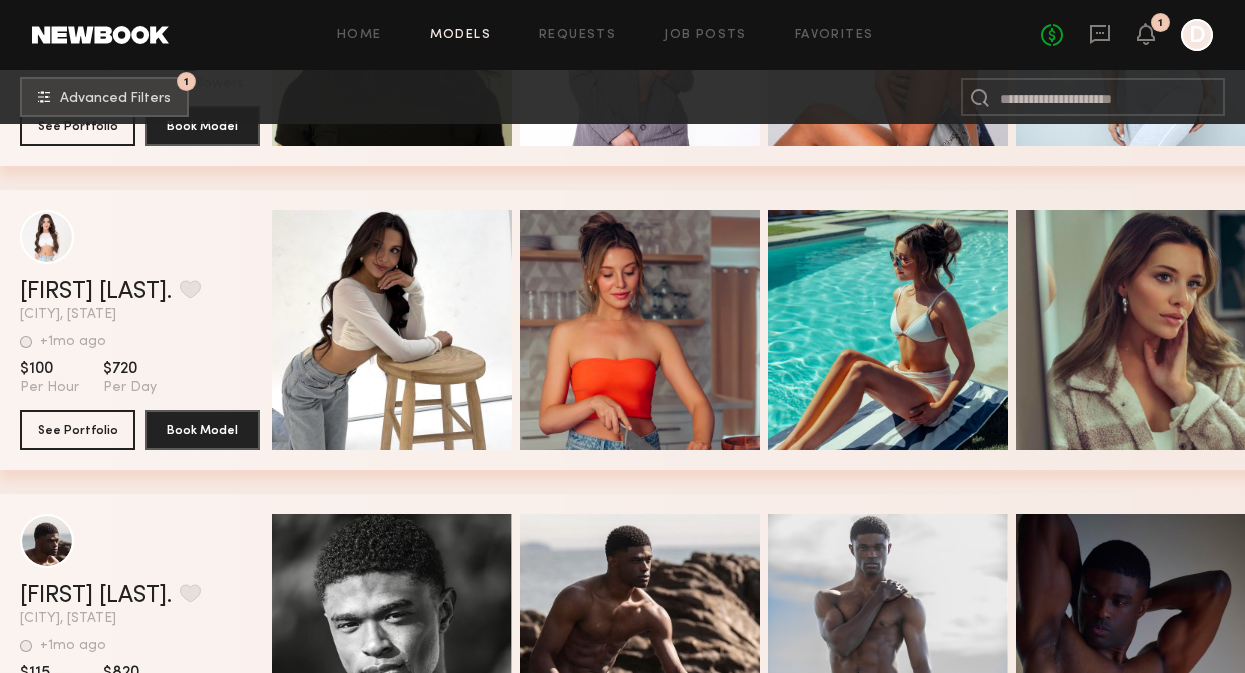 scroll, scrollTop: 1183, scrollLeft: 0, axis: vertical 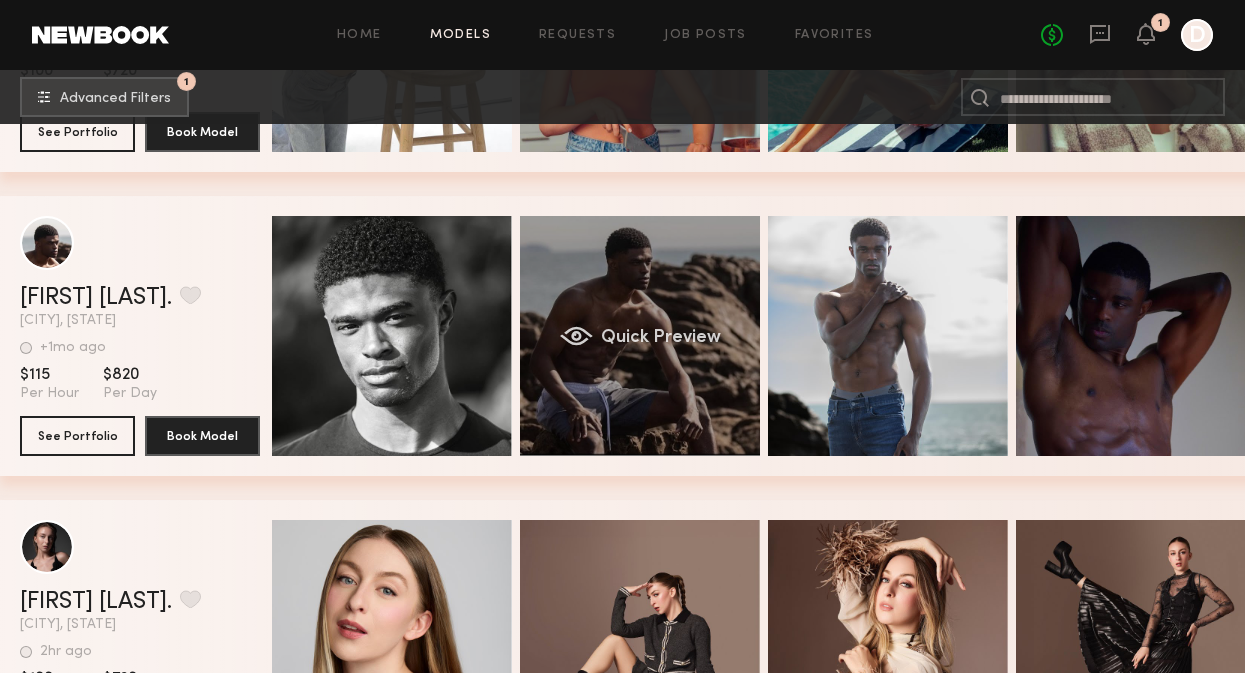 click on "Quick Preview" 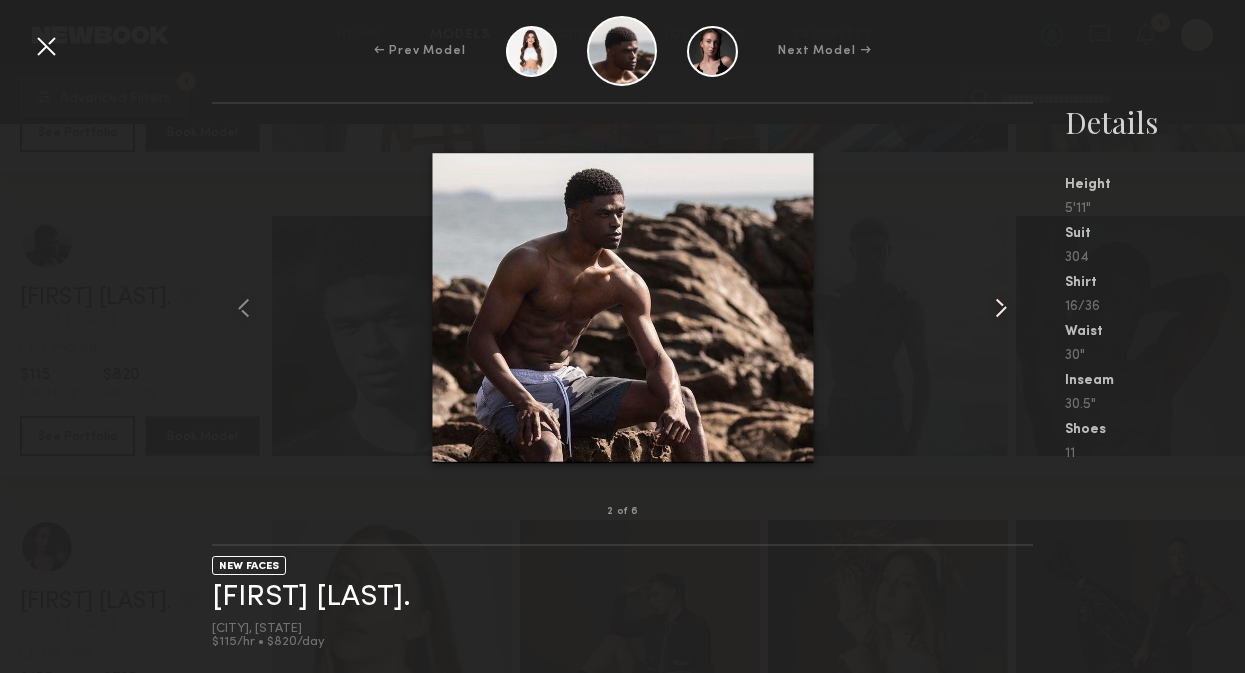 click at bounding box center [1001, 308] 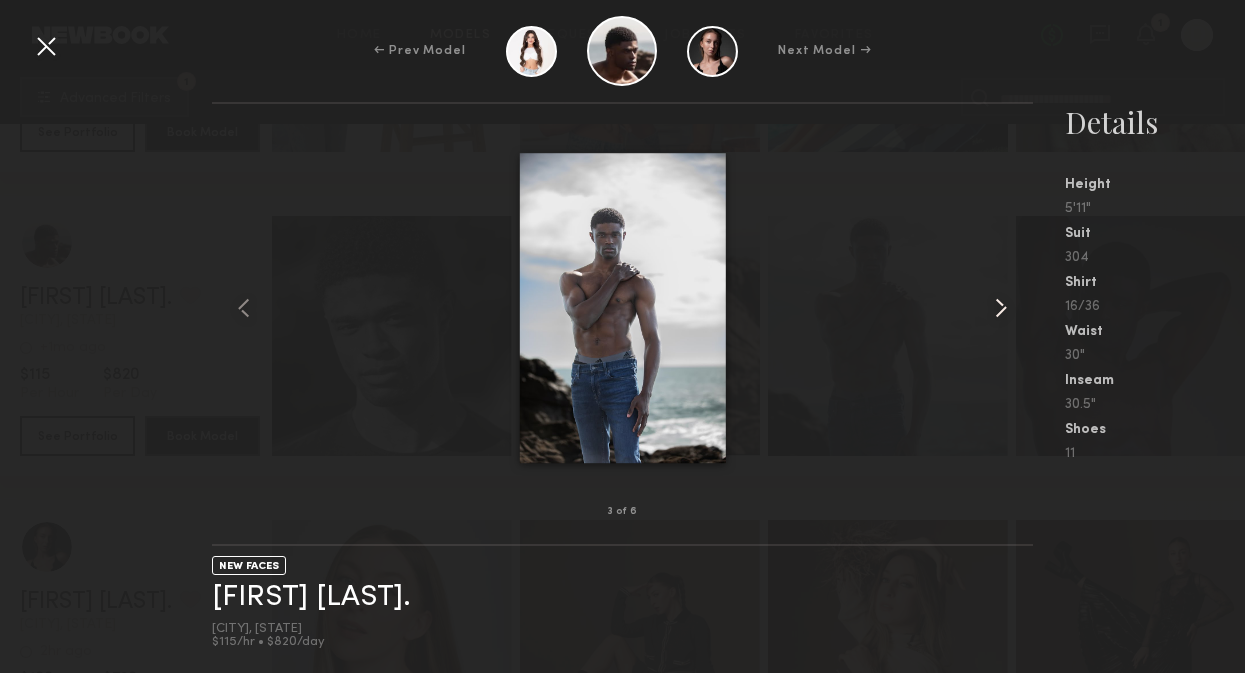 click at bounding box center (1001, 308) 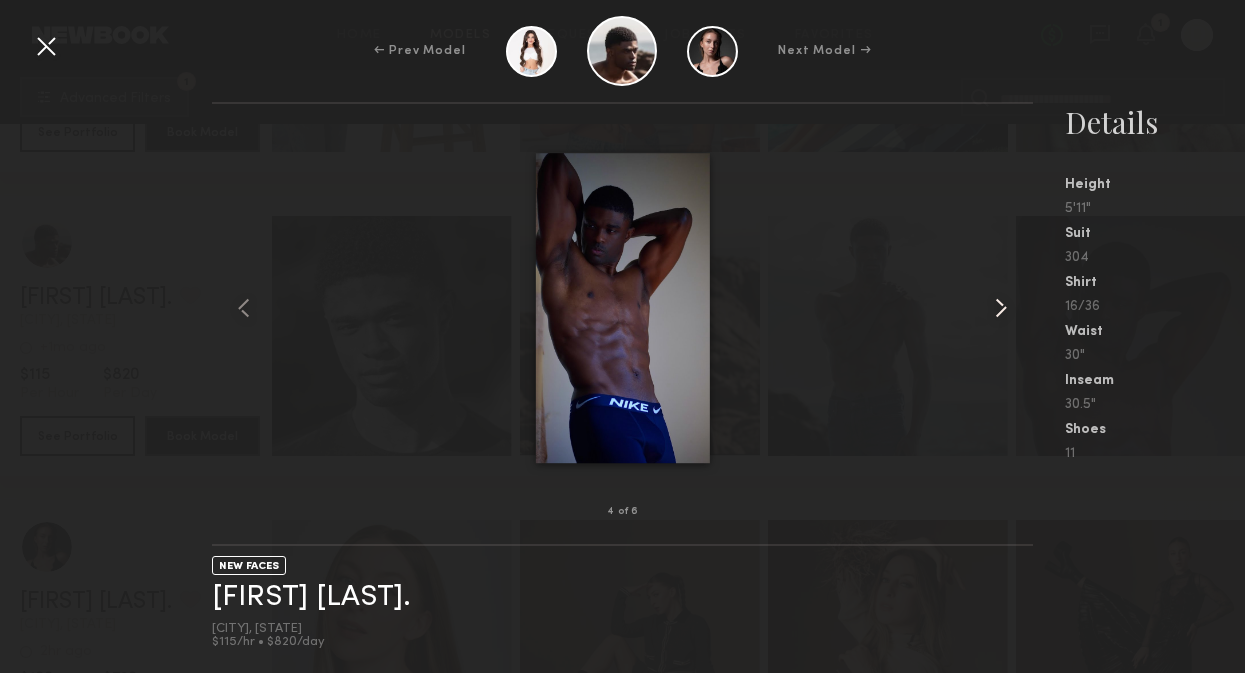 click at bounding box center [1001, 308] 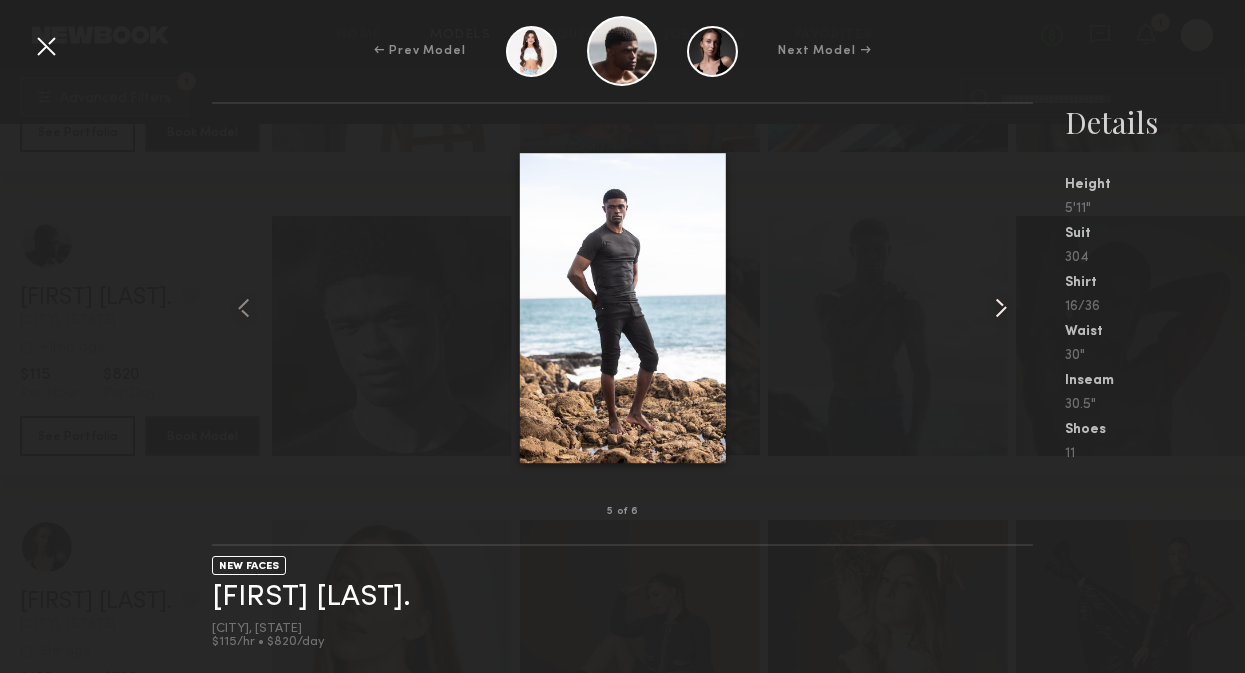 click at bounding box center [1001, 308] 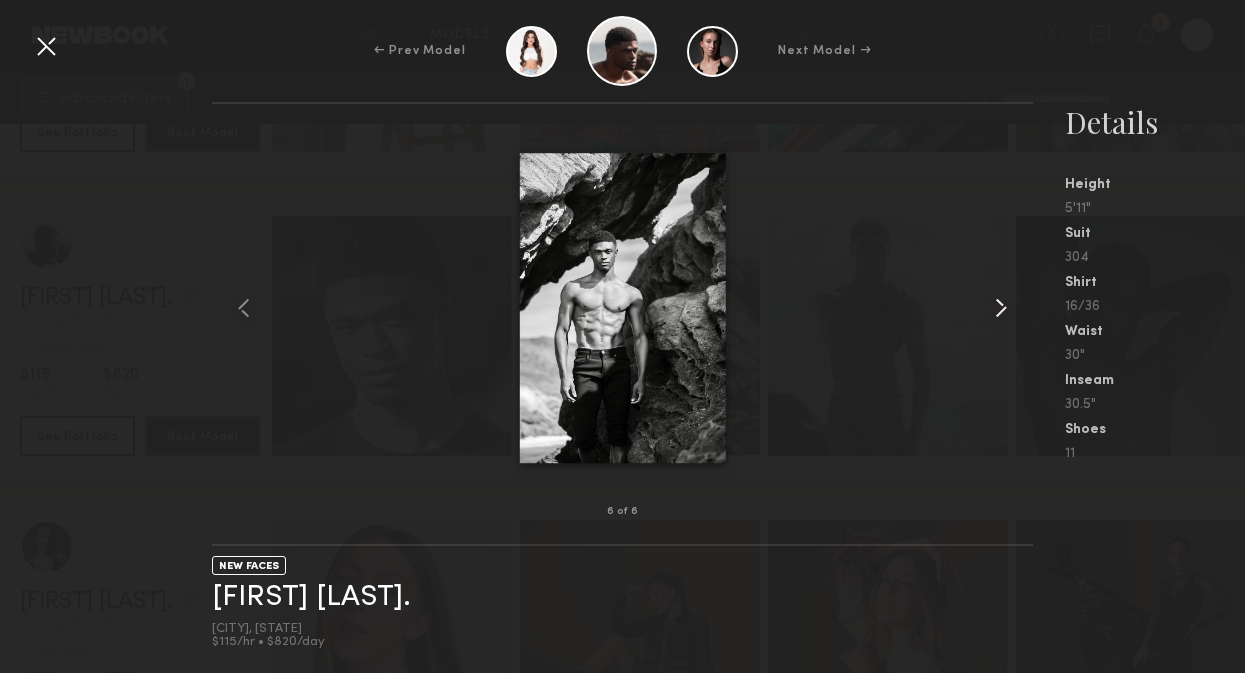 click at bounding box center [1001, 308] 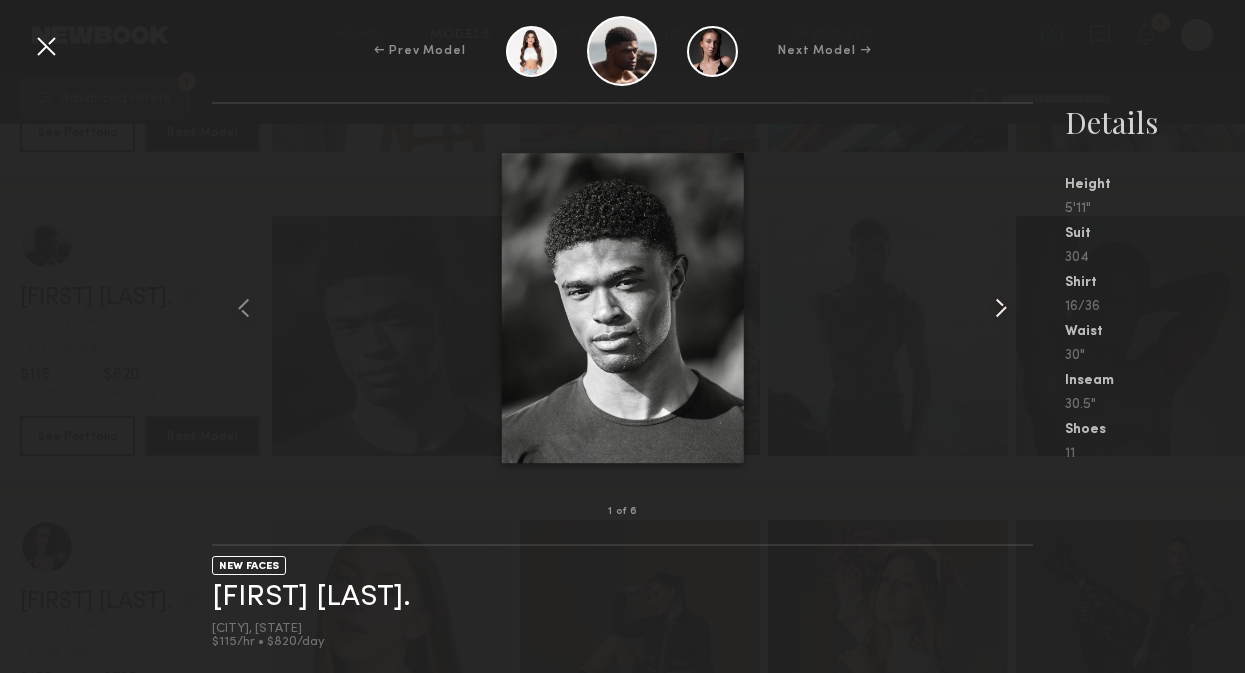 click at bounding box center [1001, 308] 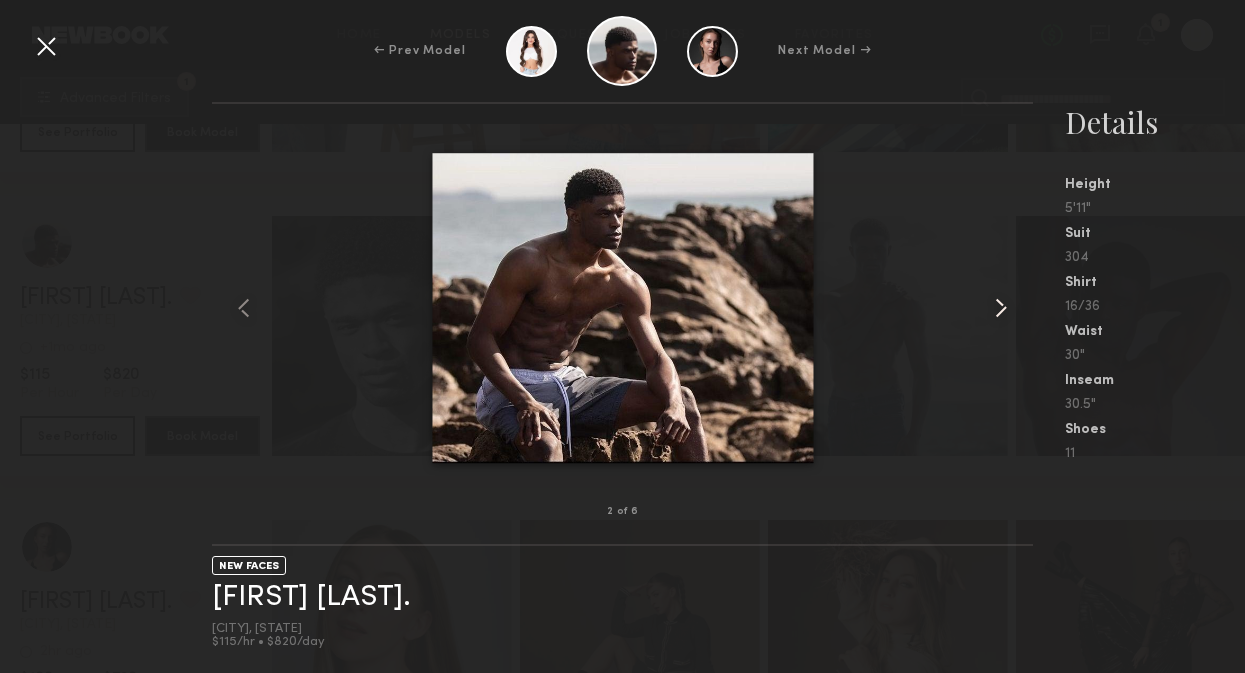 click at bounding box center [1001, 308] 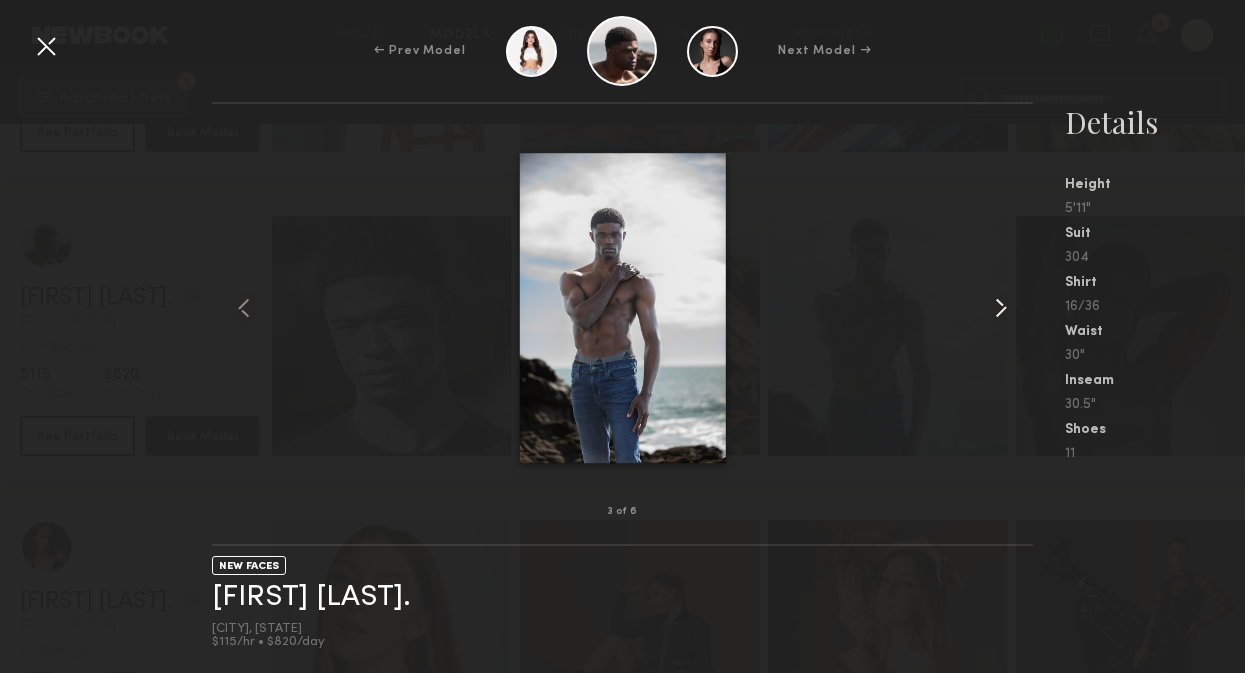click at bounding box center (1001, 308) 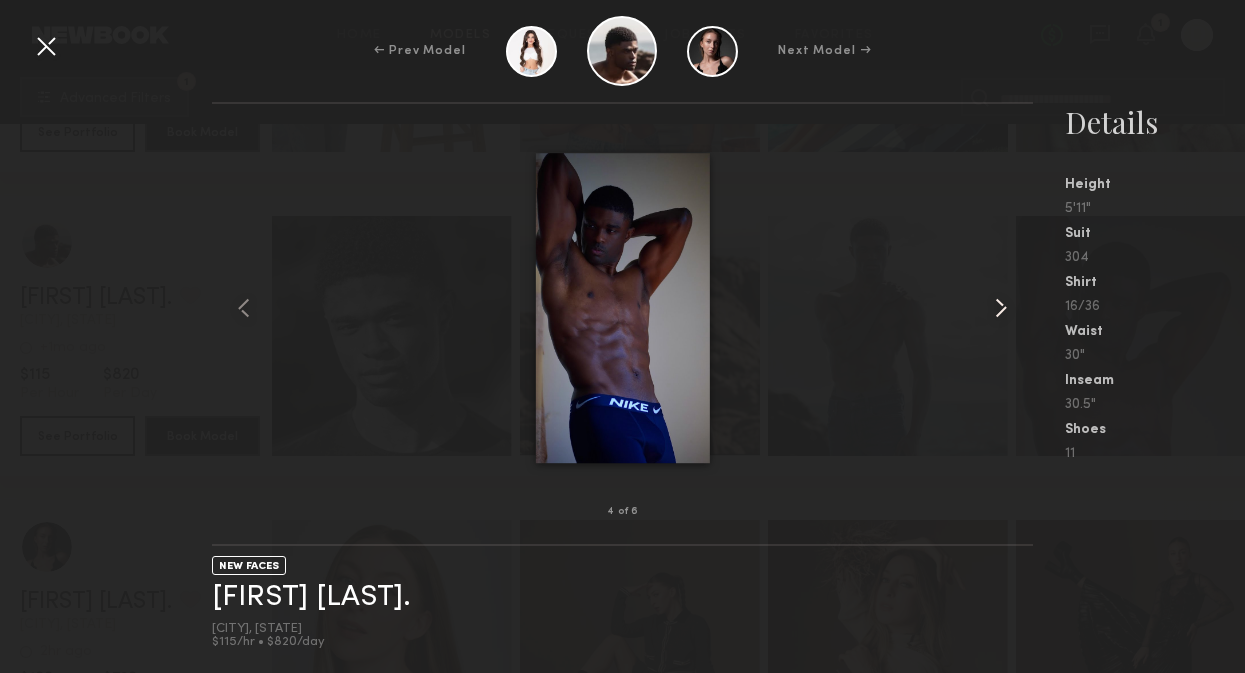 click at bounding box center [1001, 308] 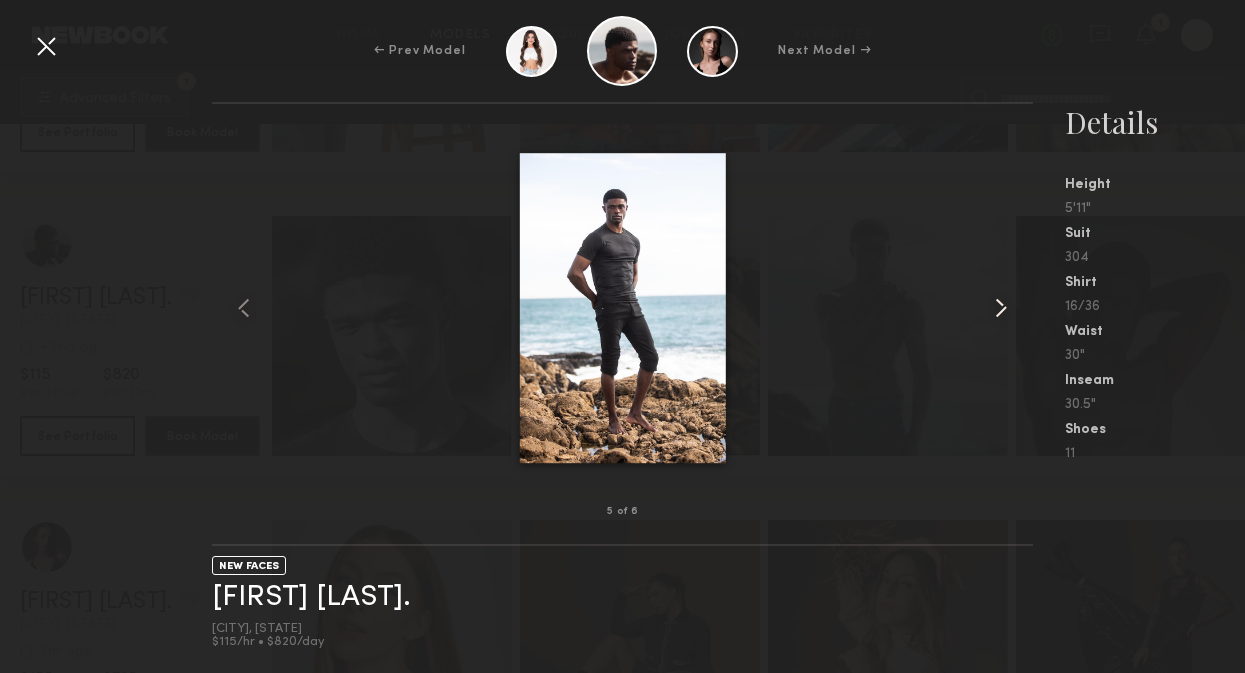 click at bounding box center [1001, 308] 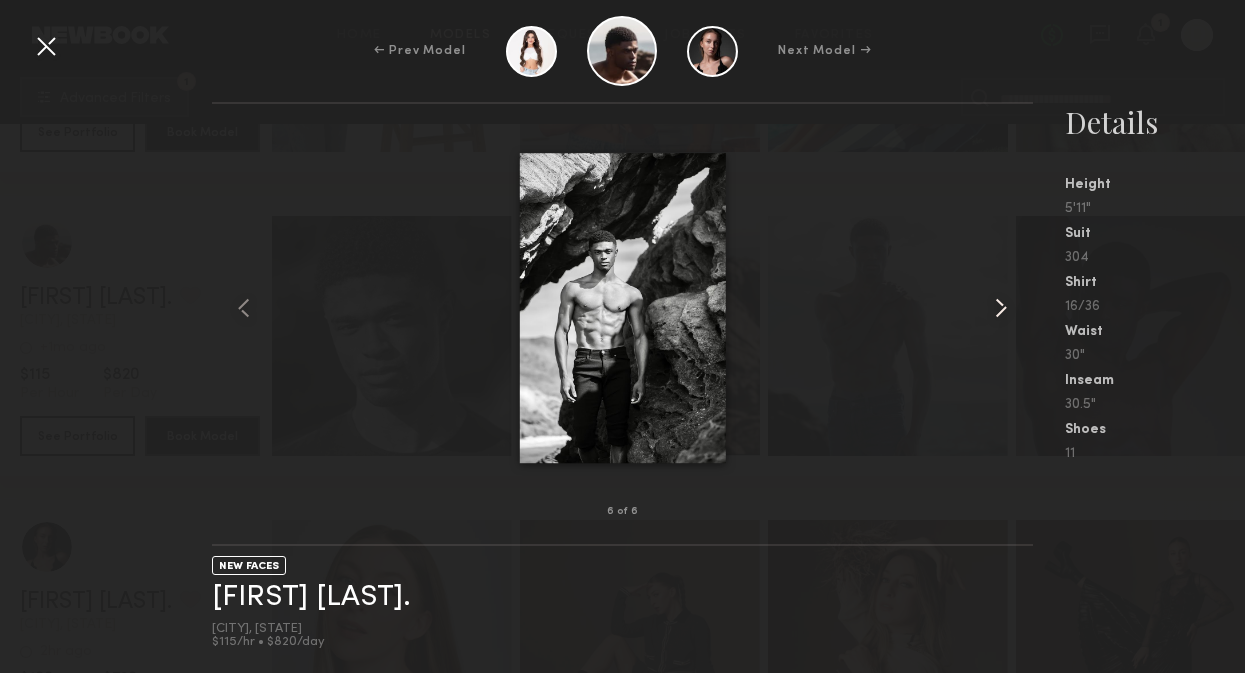 click at bounding box center [1001, 308] 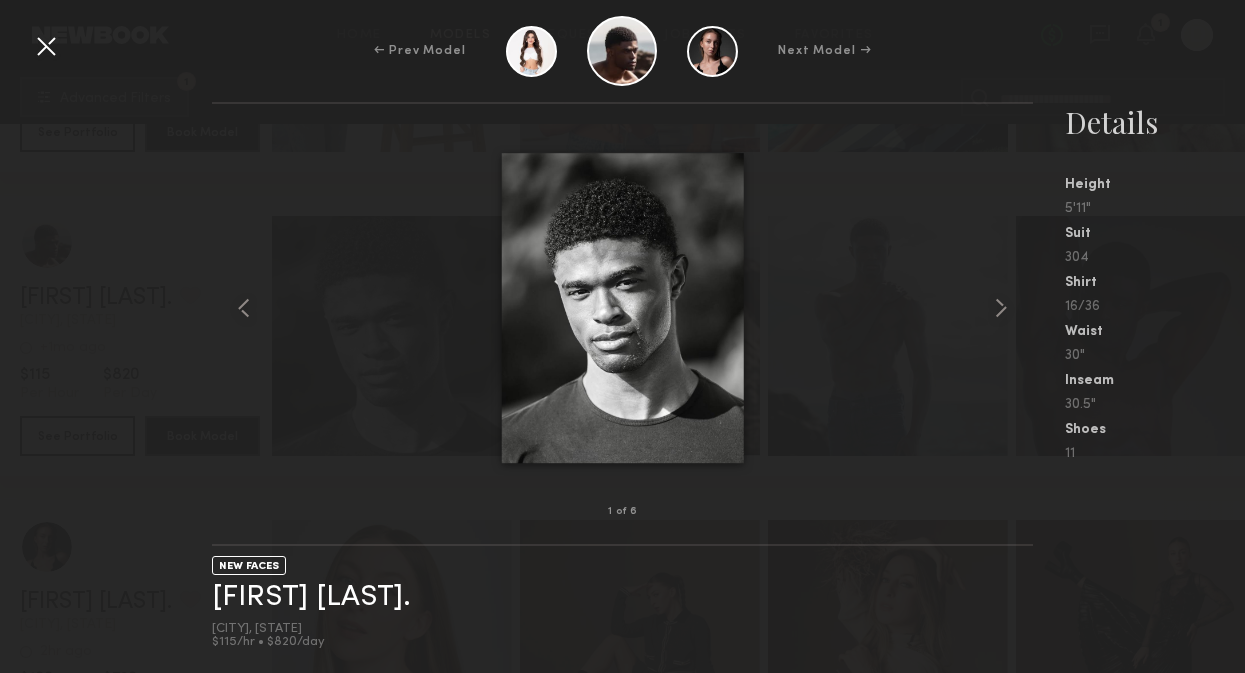 click at bounding box center (46, 46) 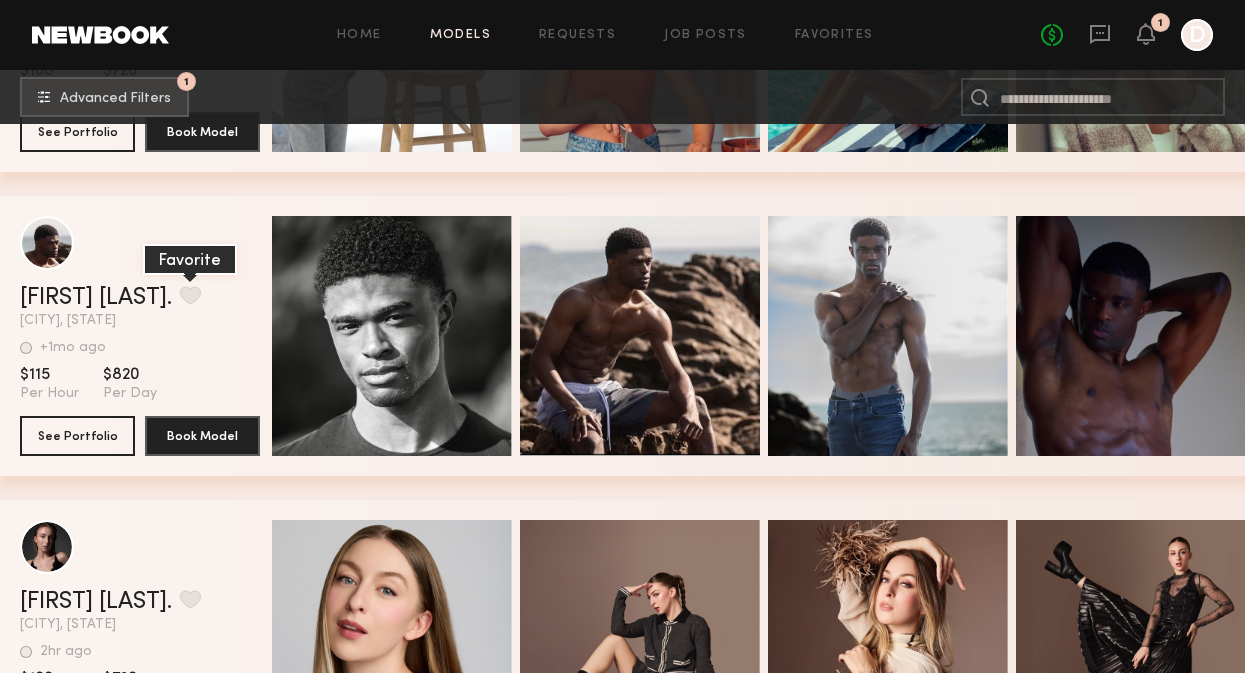 click 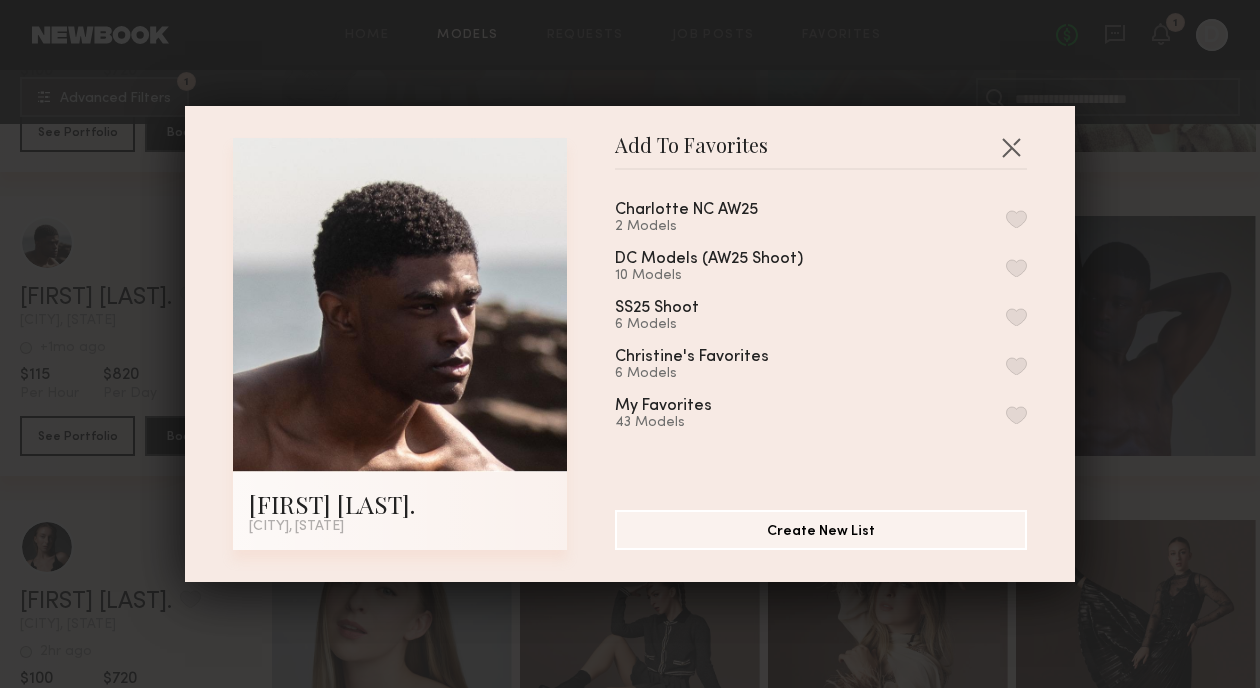 click on "Charlotte NC AW25 2   Models" at bounding box center (821, 218) 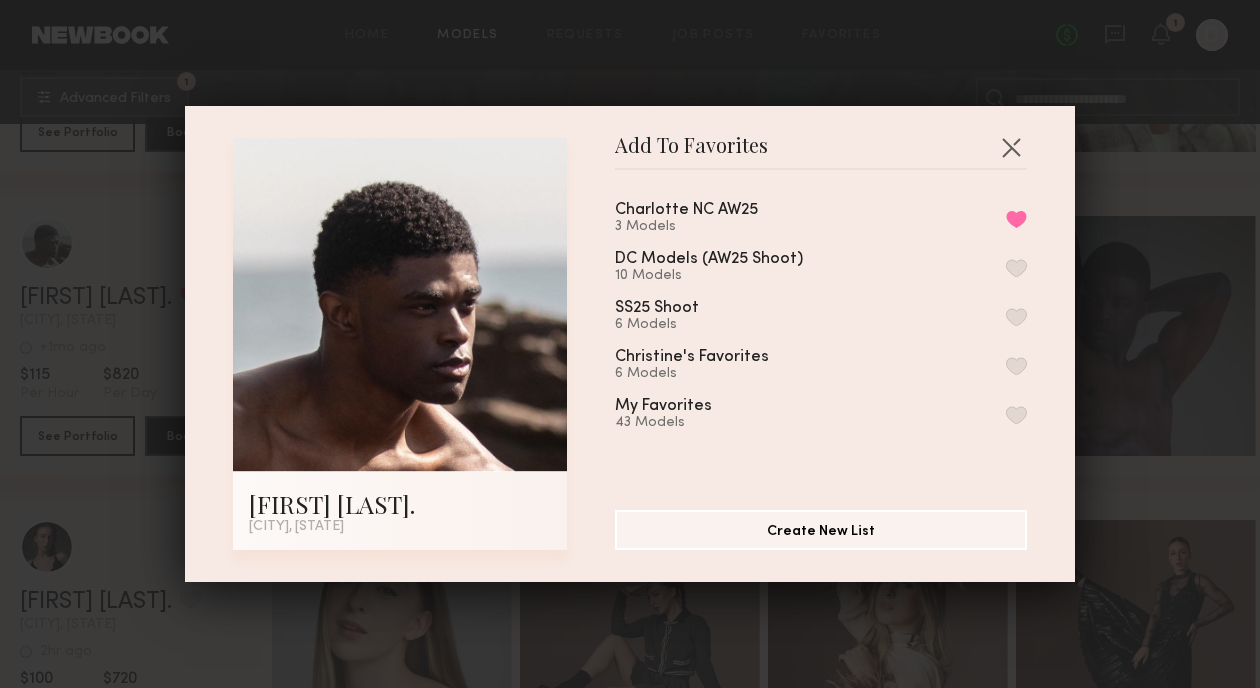 click on "Add To Favorites [FIRST] [LAST] [CITY], [STATE] Add To Favorites Charlotte NC AW25 3   Models Remove from favorite list DC Models (AW25 Shoot) 10   Models SS25 Shoot 6   Models [PERSON]'s Favorites 6   Models My Favorites 43   Models Create New List" at bounding box center [630, 344] 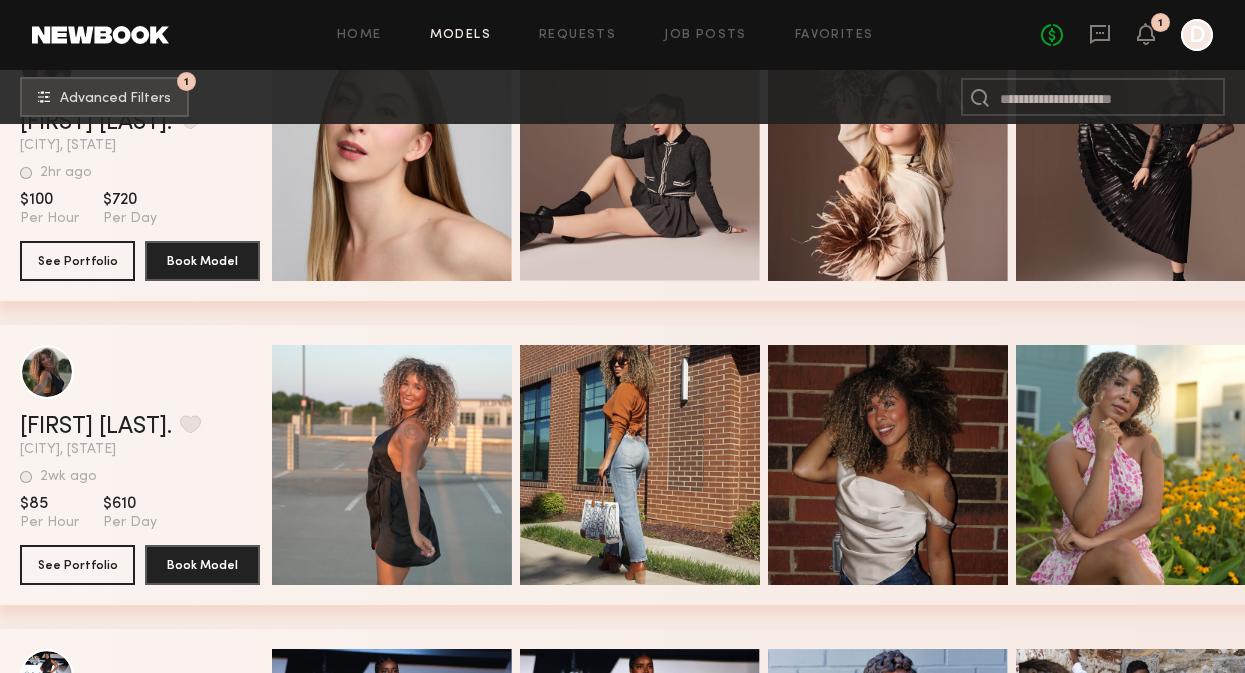 scroll, scrollTop: 1814, scrollLeft: 0, axis: vertical 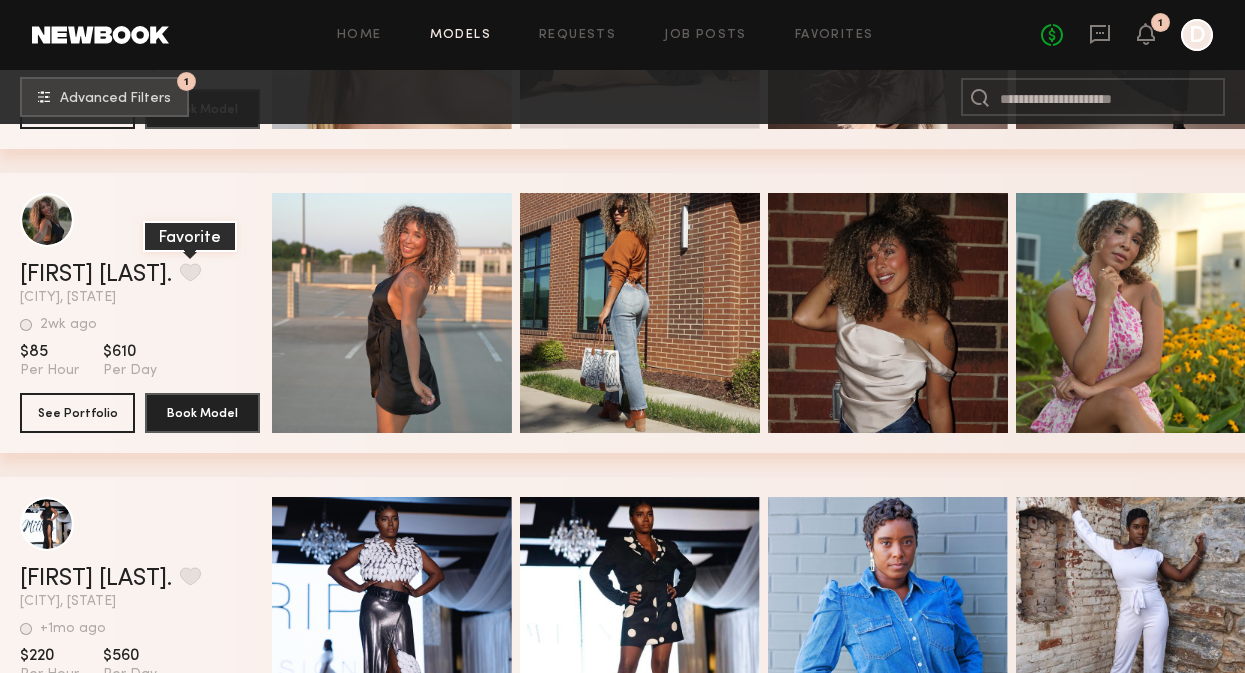 click 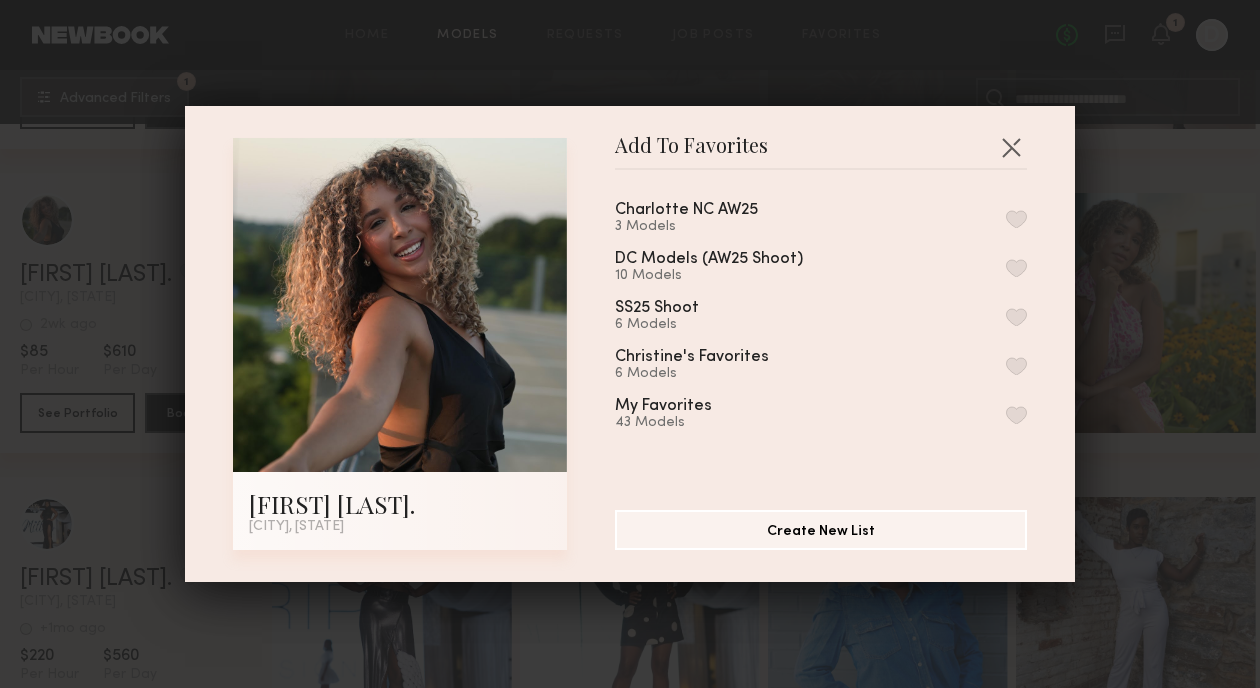 click at bounding box center (1016, 219) 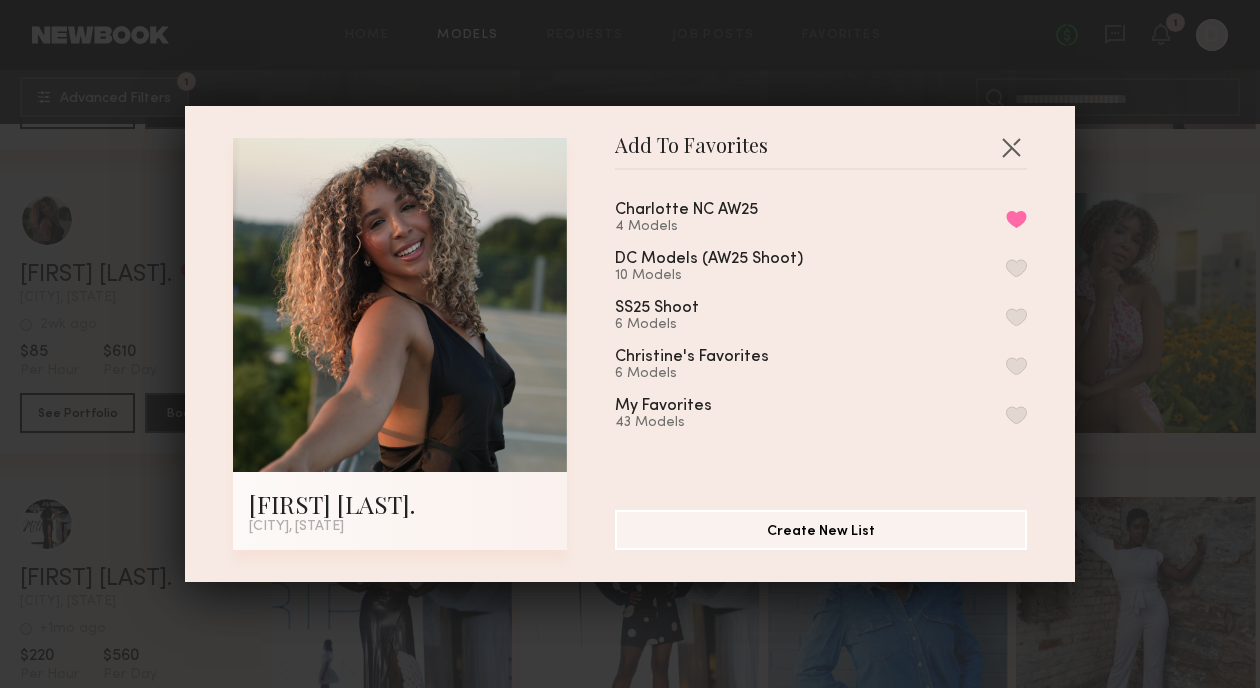 click on "Add To Favorites [FIRST] [LAST] [CITY], [STATE] Add To Favorites Charlotte NC AW25 4   Models Remove from favorite list DC Models (AW25 Shoot) 10   Models SS25 Shoot 6   Models [PERSON]'s Favorites 6   Models My Favorites 43   Models Create New List" at bounding box center (630, 344) 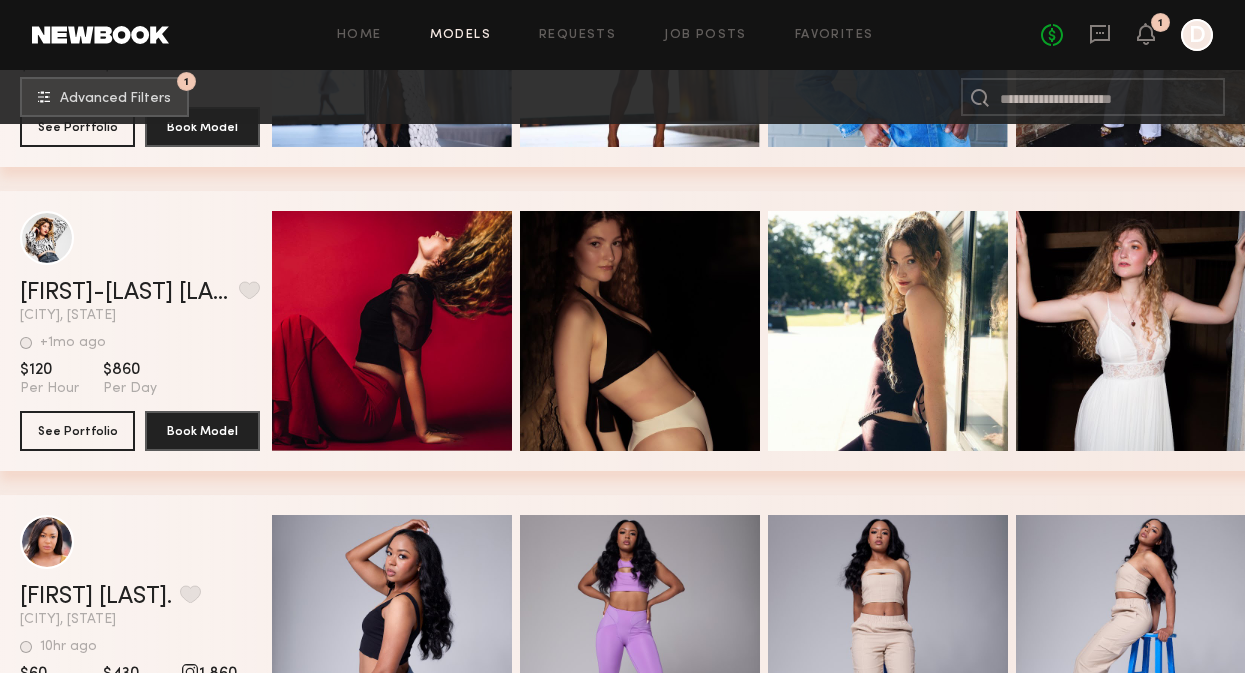 scroll, scrollTop: 2425, scrollLeft: 0, axis: vertical 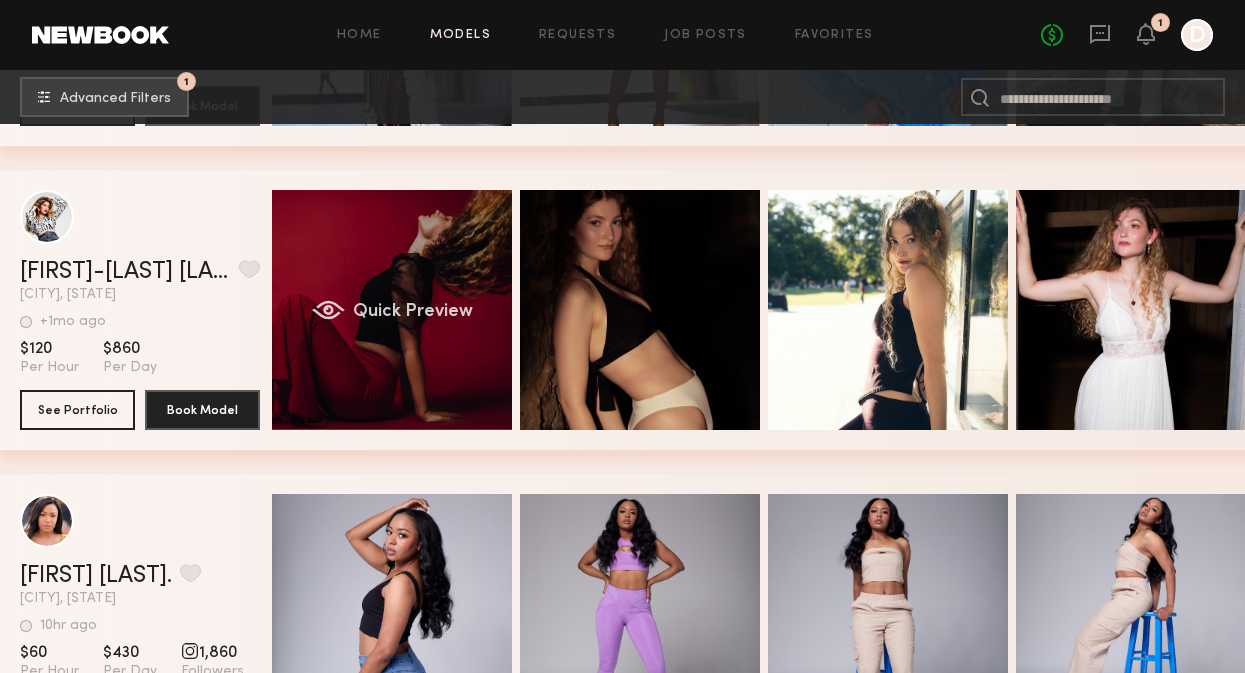 click on "Quick Preview" 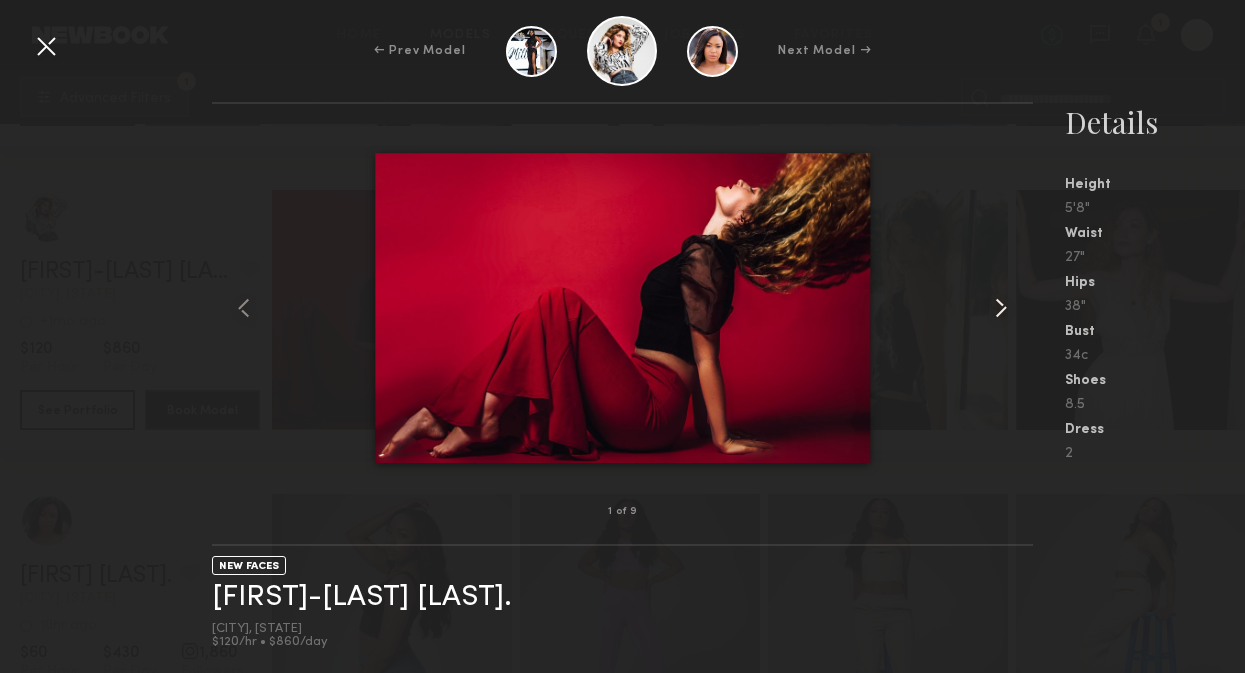 click at bounding box center (1001, 308) 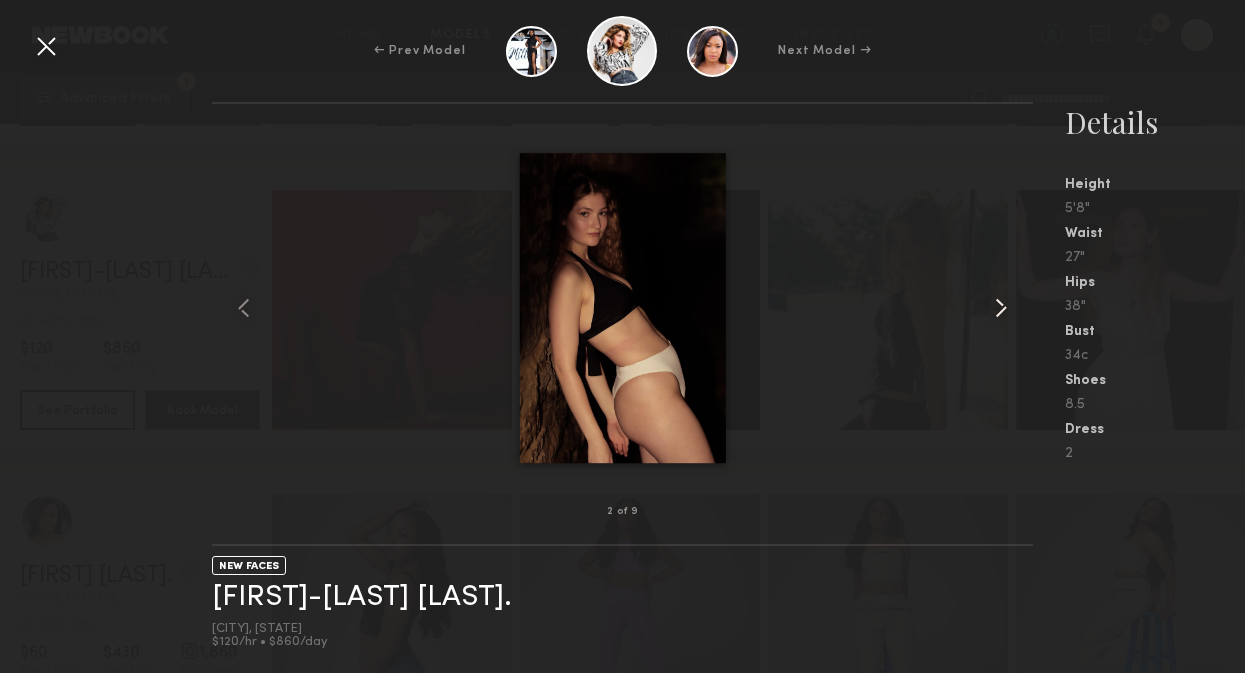 click at bounding box center [1001, 308] 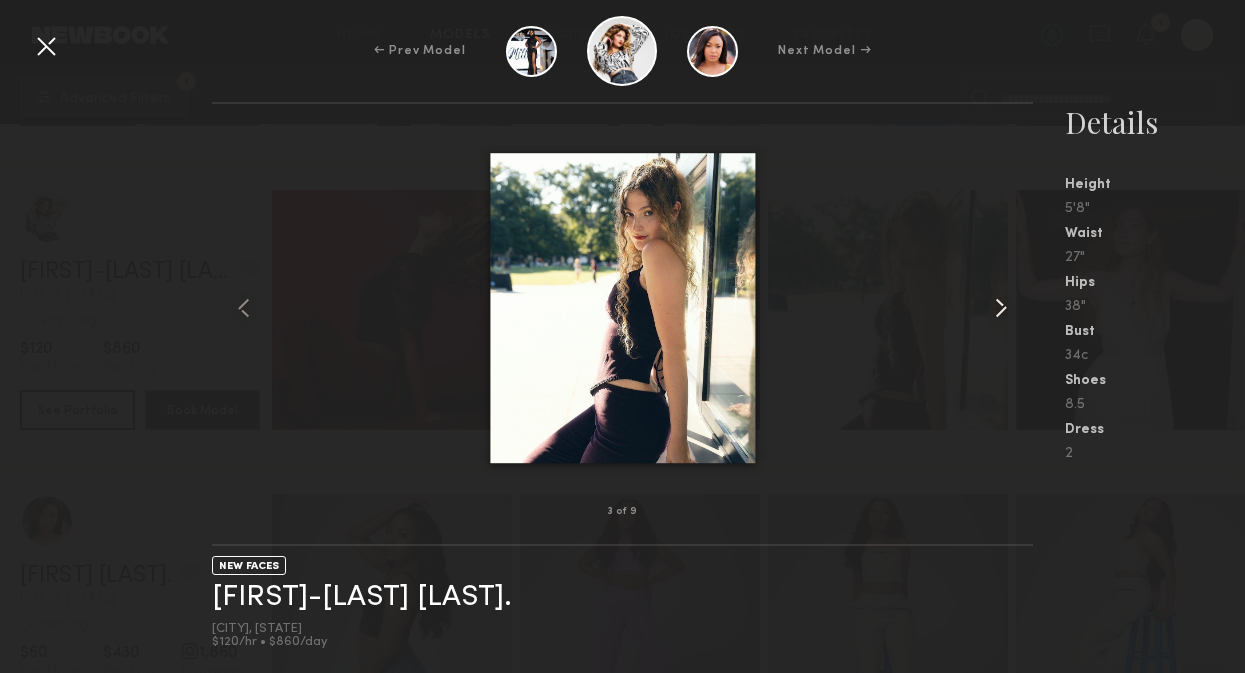 click at bounding box center [1001, 308] 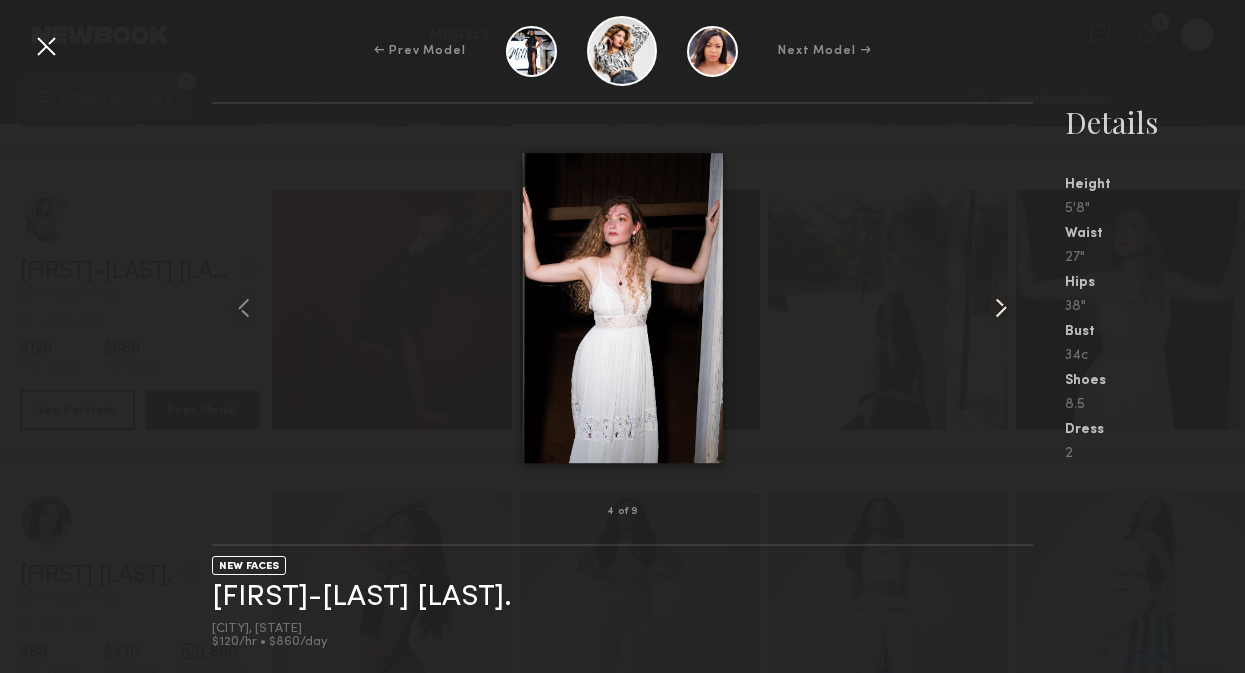 click at bounding box center [1001, 308] 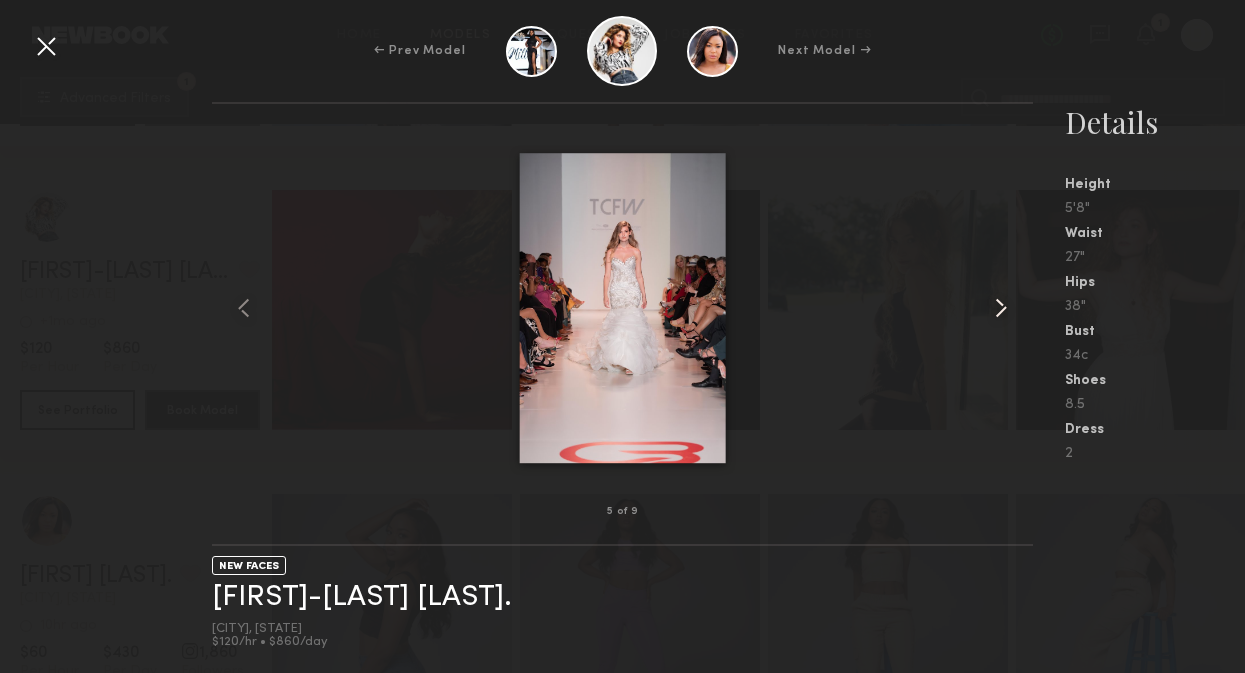 click at bounding box center (1001, 308) 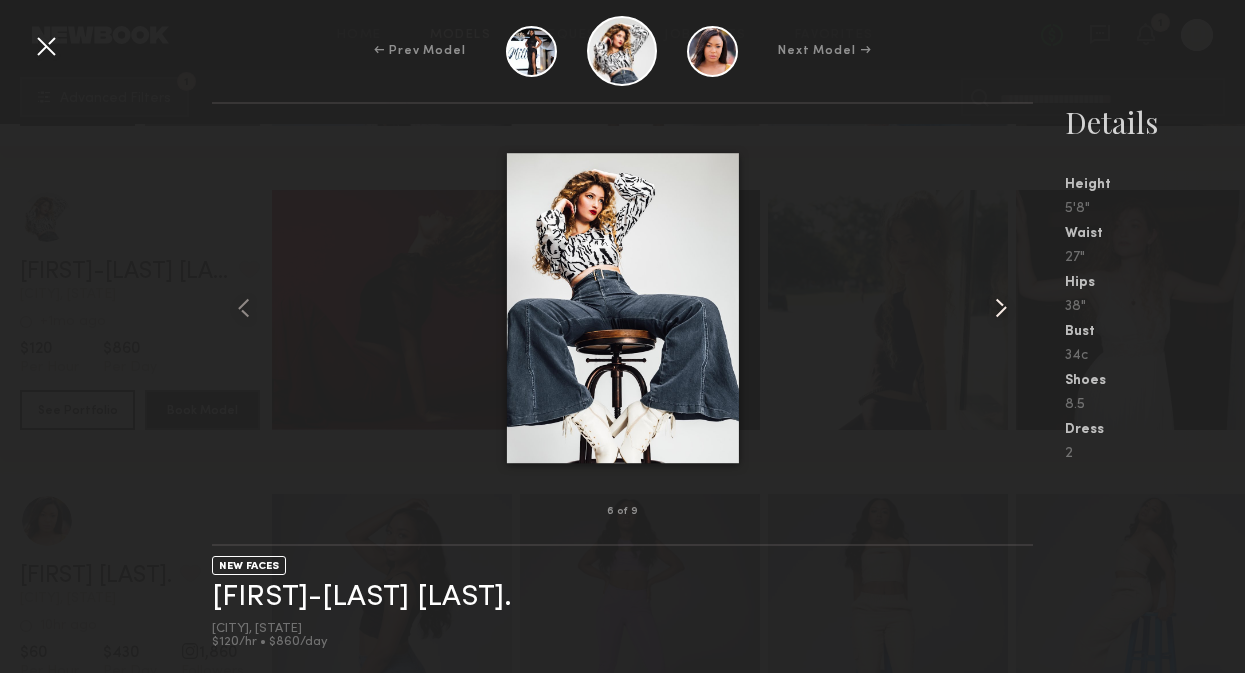 click at bounding box center (1001, 308) 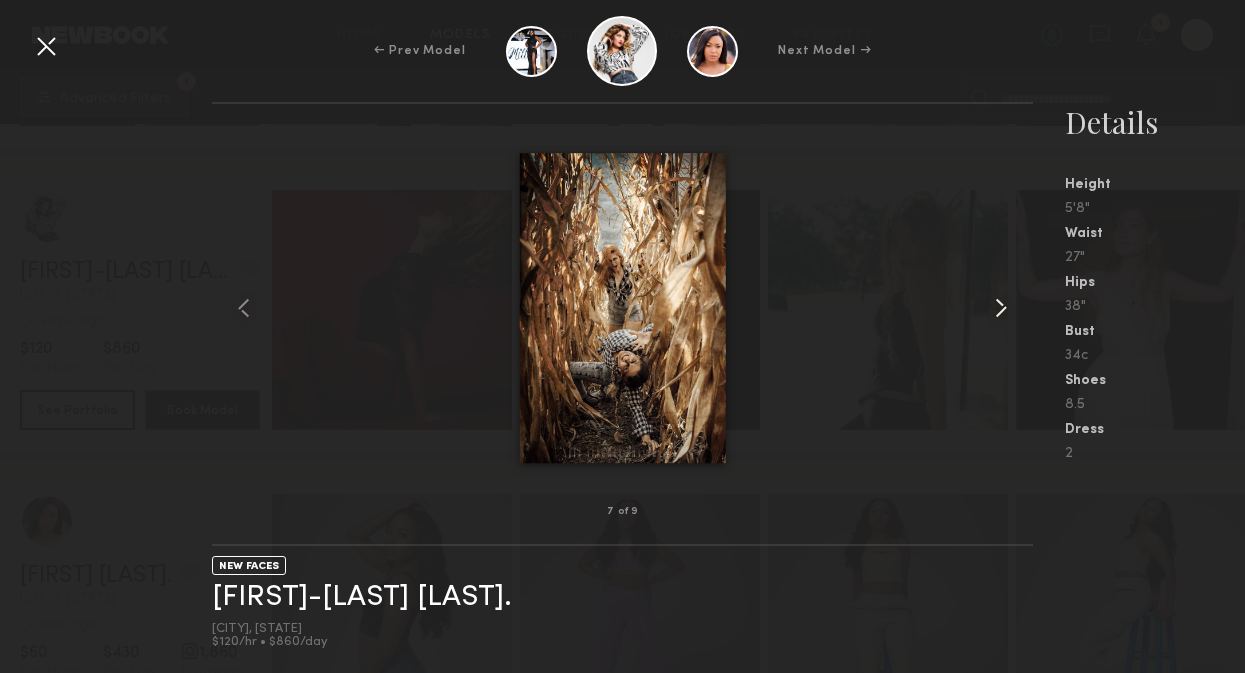click at bounding box center [1001, 308] 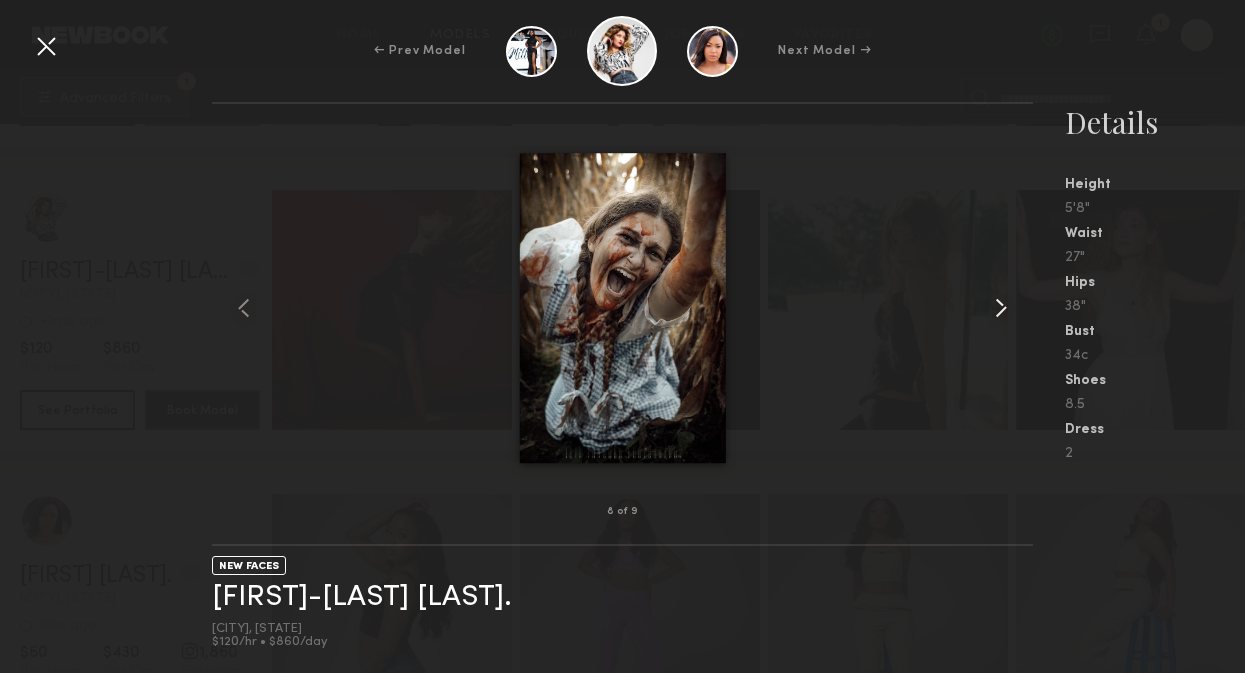 click at bounding box center (1001, 308) 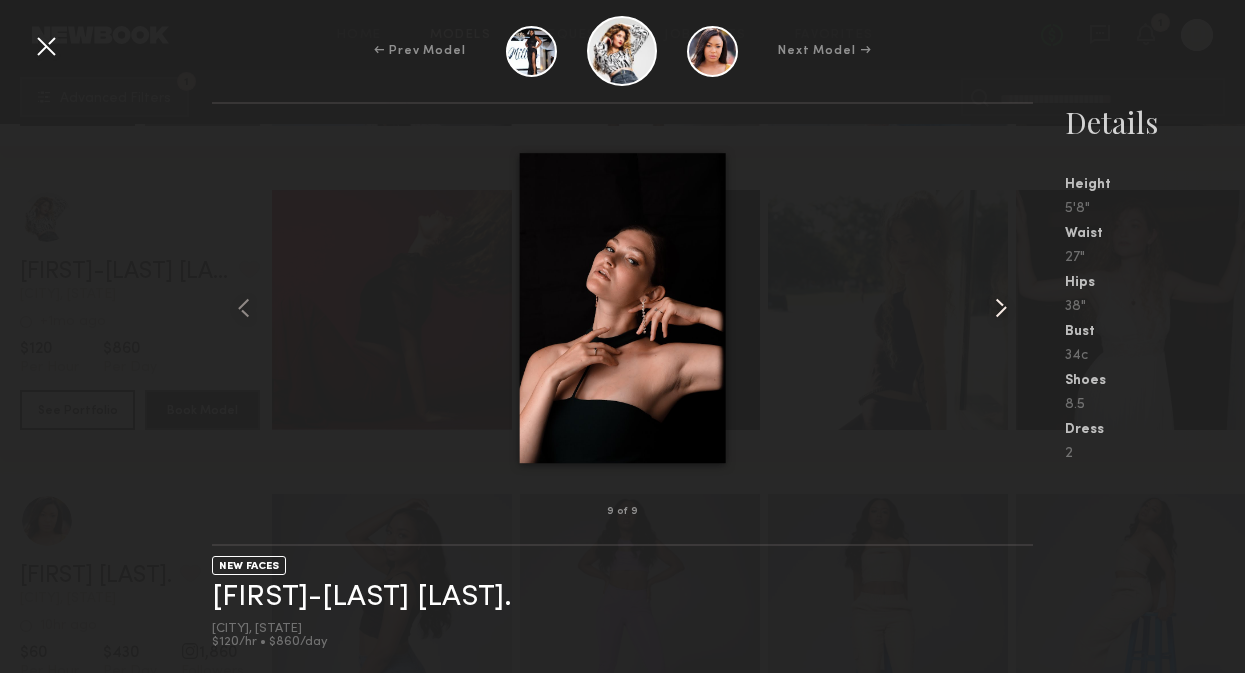 click at bounding box center [1001, 308] 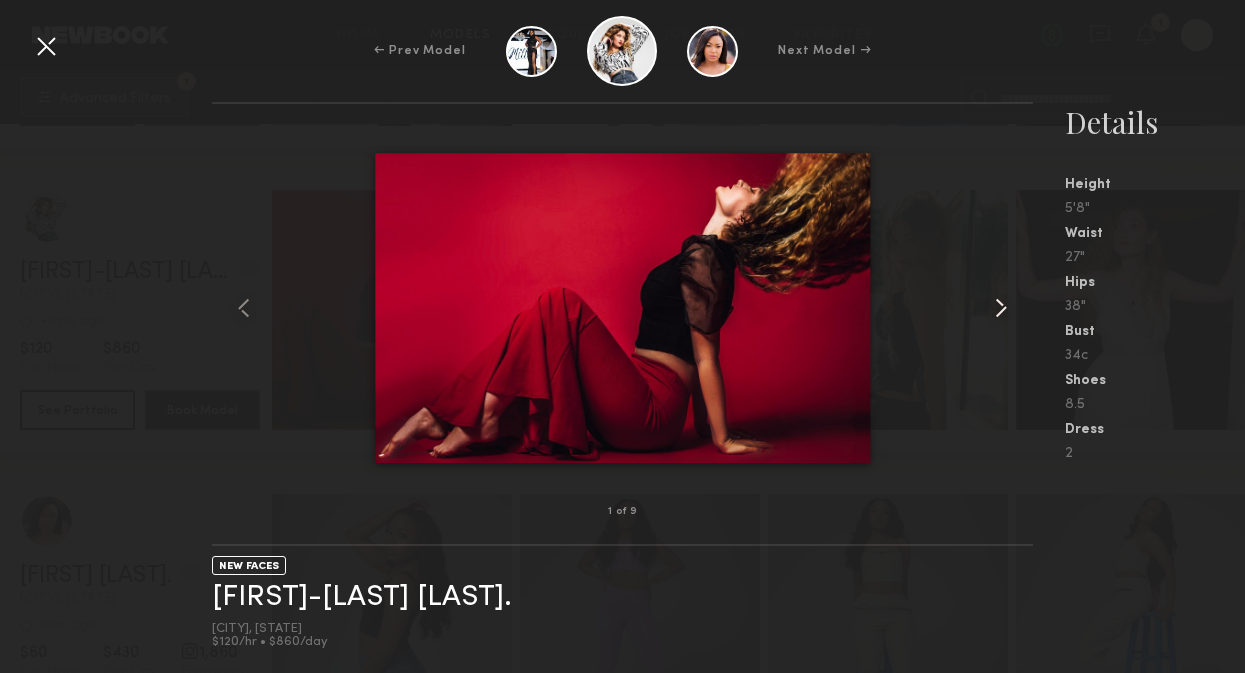 click at bounding box center (1001, 308) 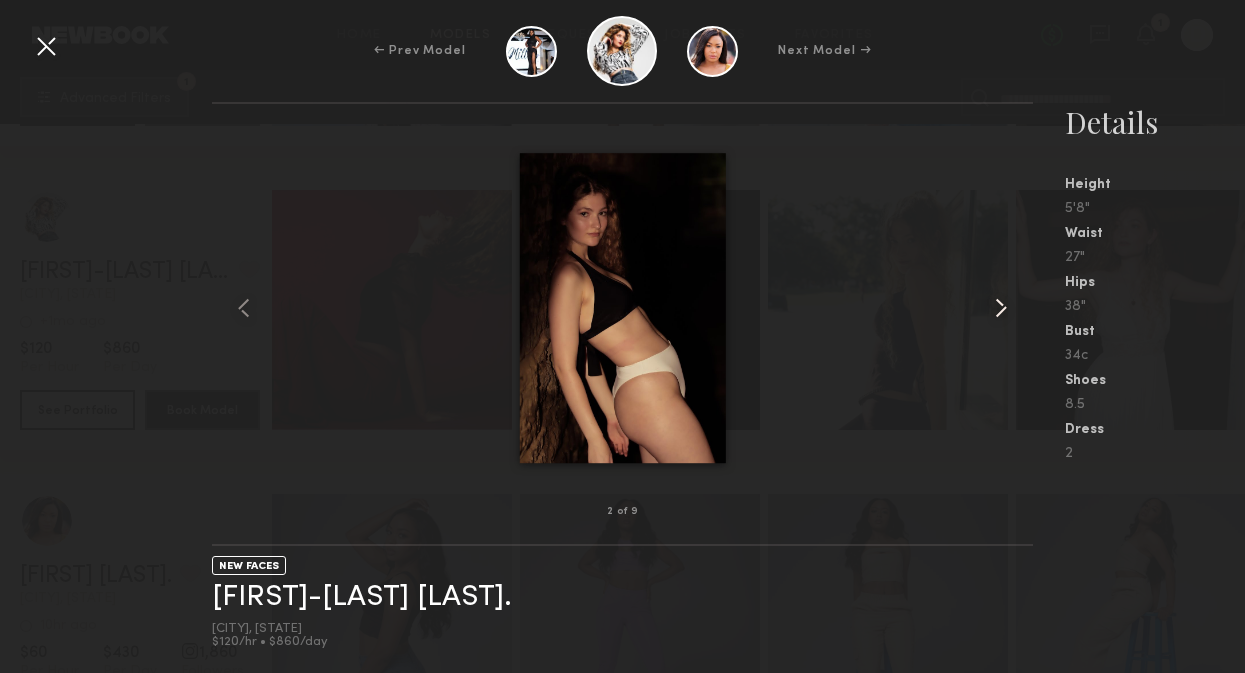 click at bounding box center [1001, 308] 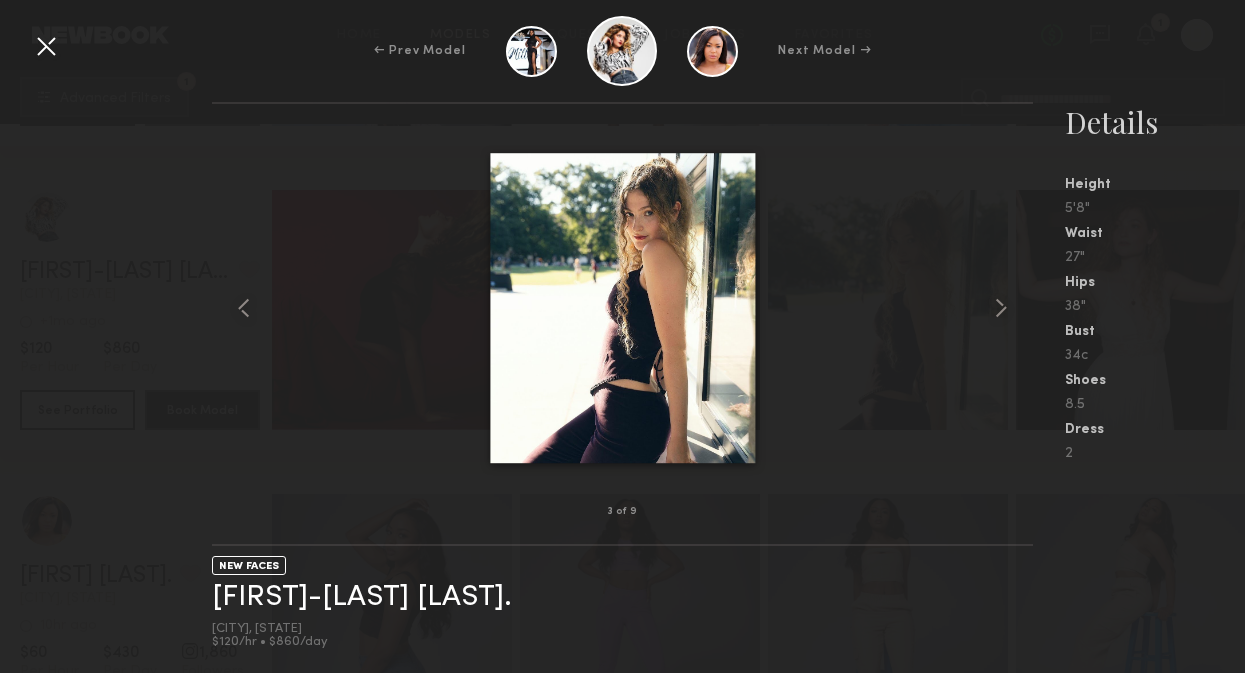 click at bounding box center (46, 46) 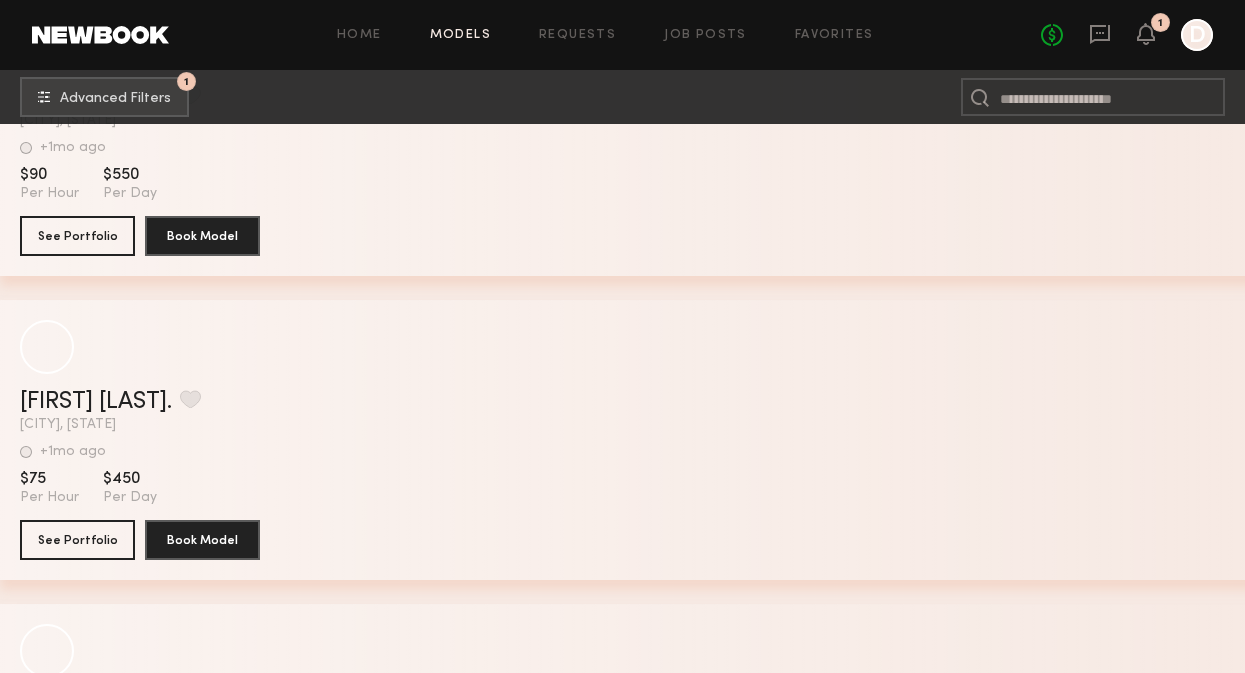 scroll, scrollTop: 5063, scrollLeft: 0, axis: vertical 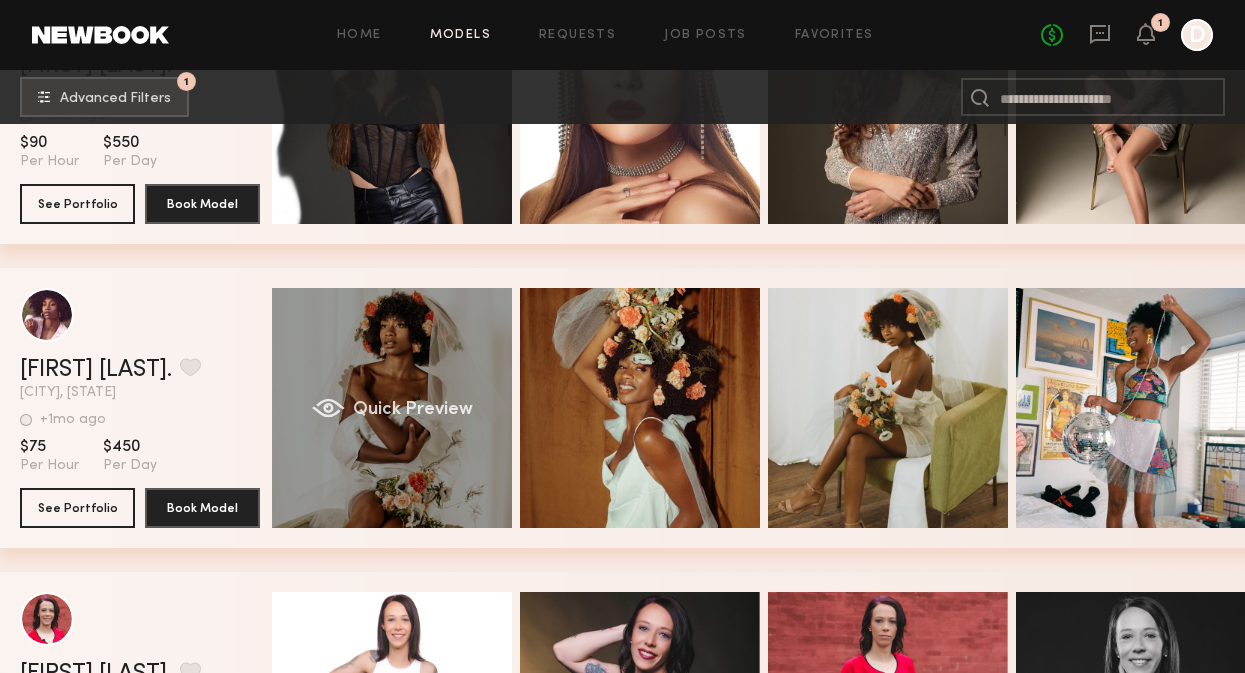 click on "Quick Preview" 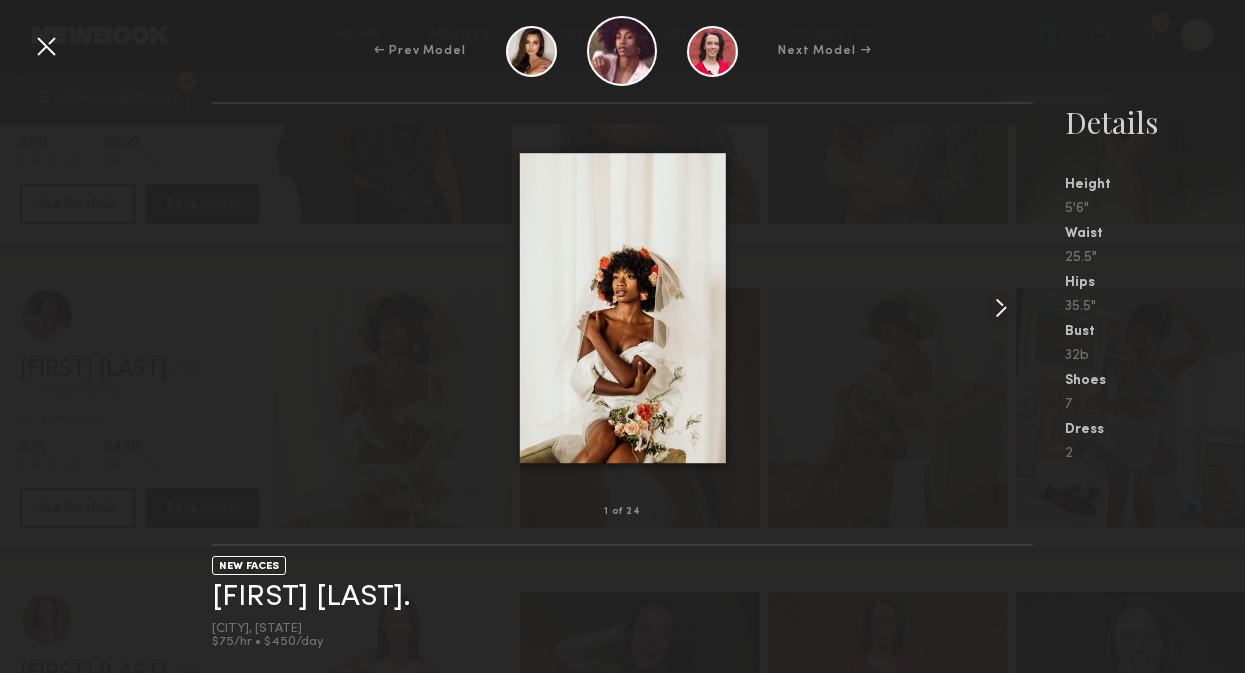 click at bounding box center [1001, 308] 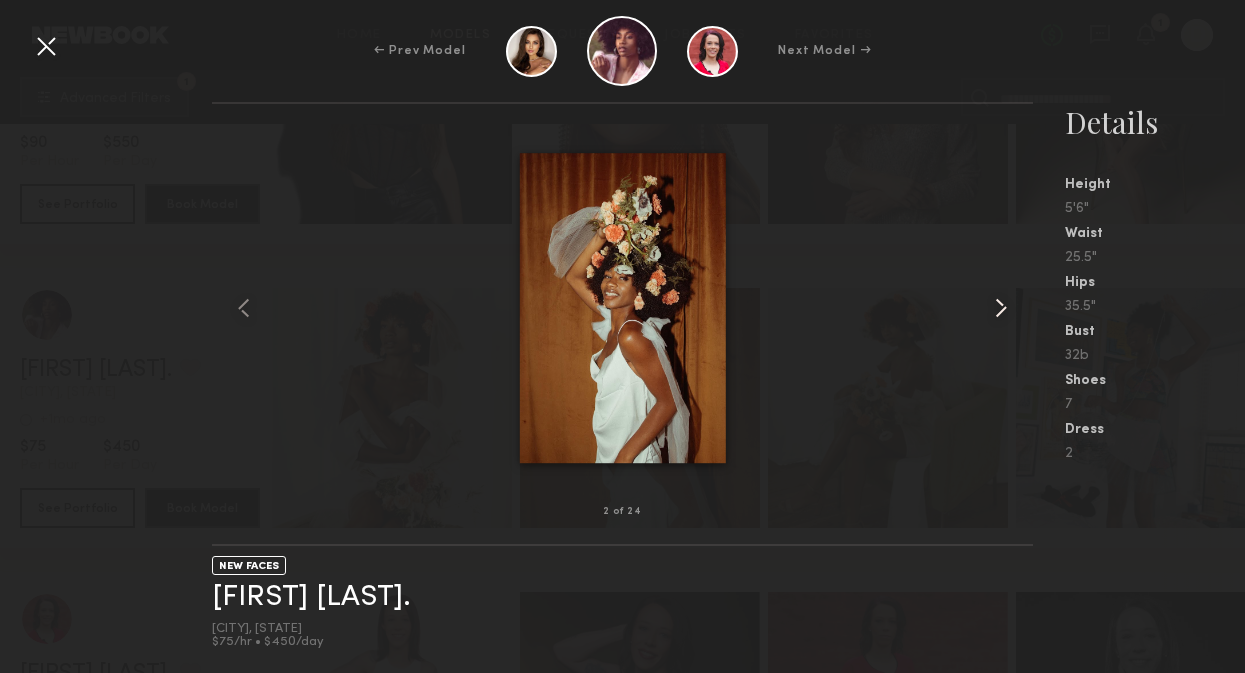 click at bounding box center (1001, 308) 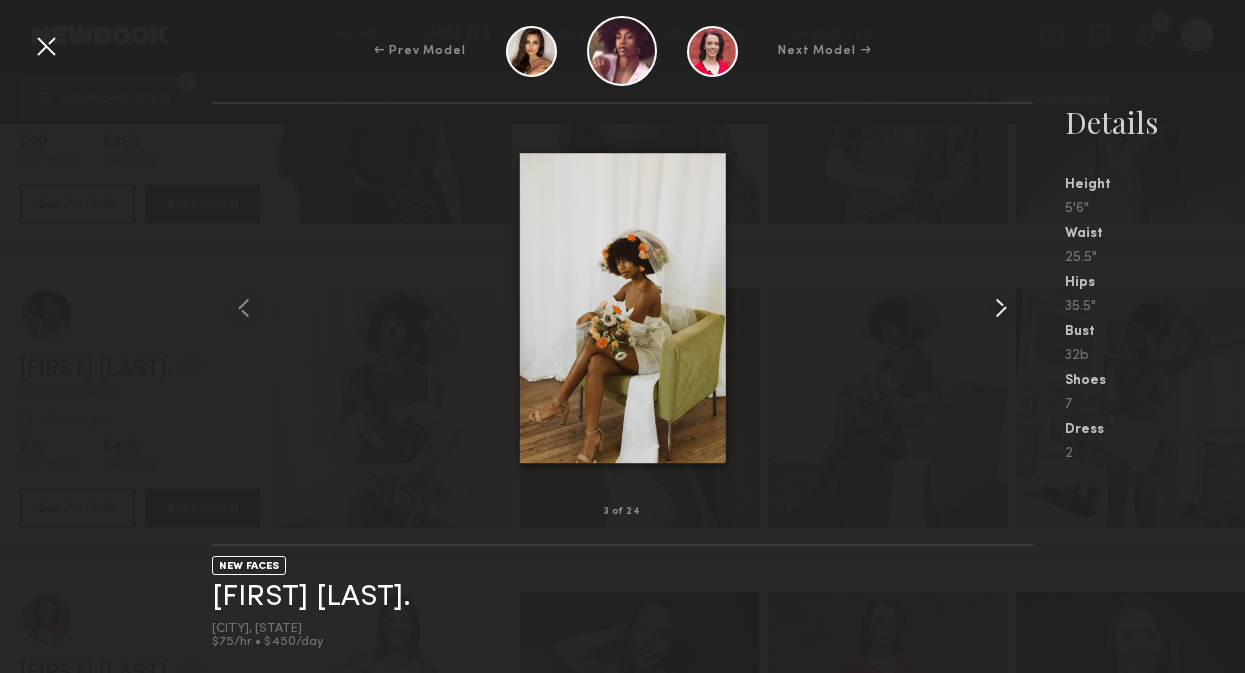 click at bounding box center (1001, 308) 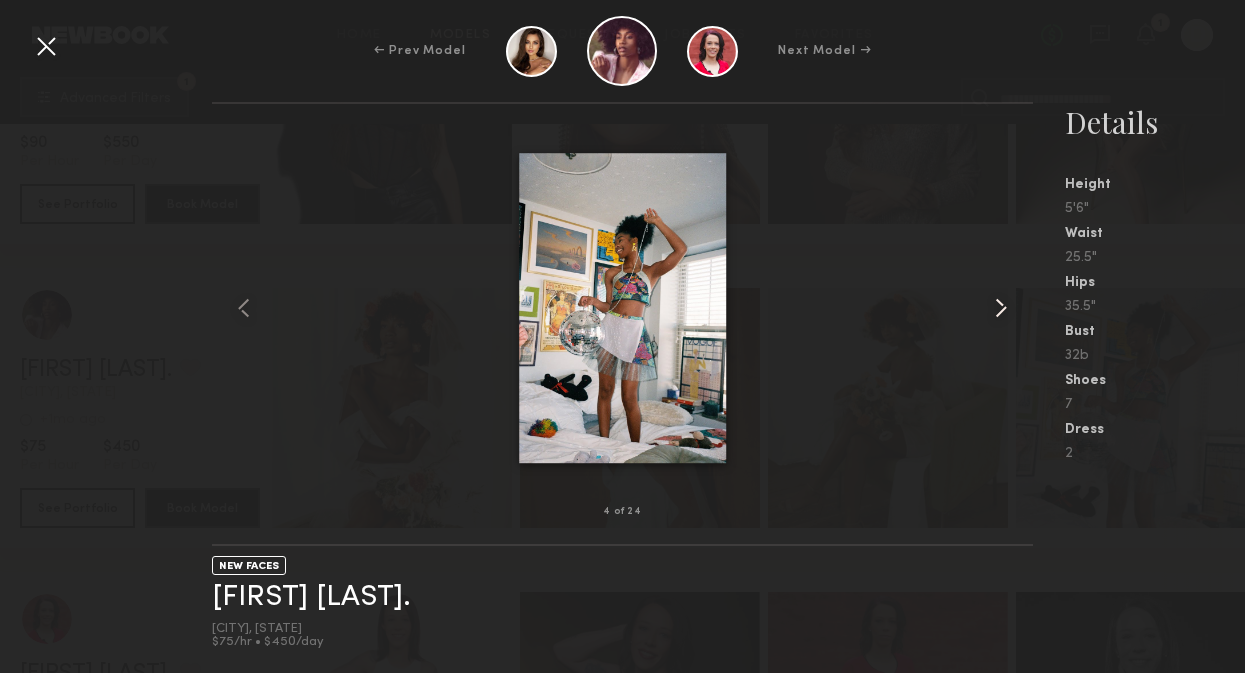 click at bounding box center [1001, 308] 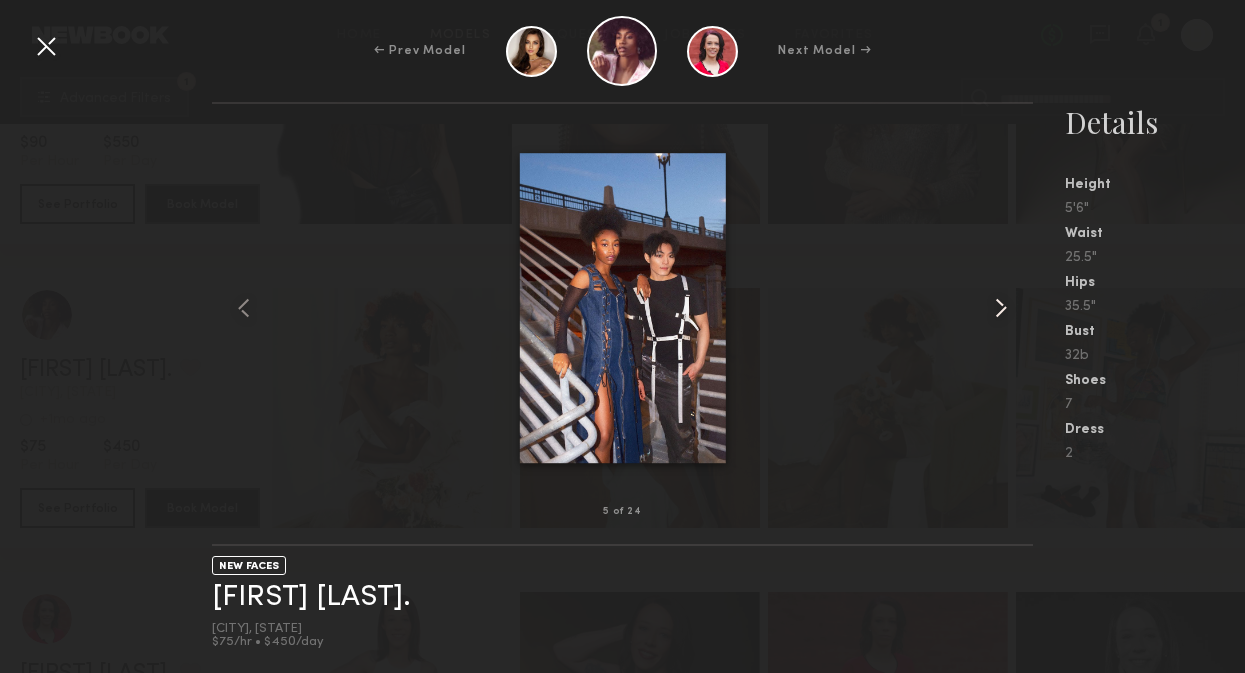 click at bounding box center (1001, 308) 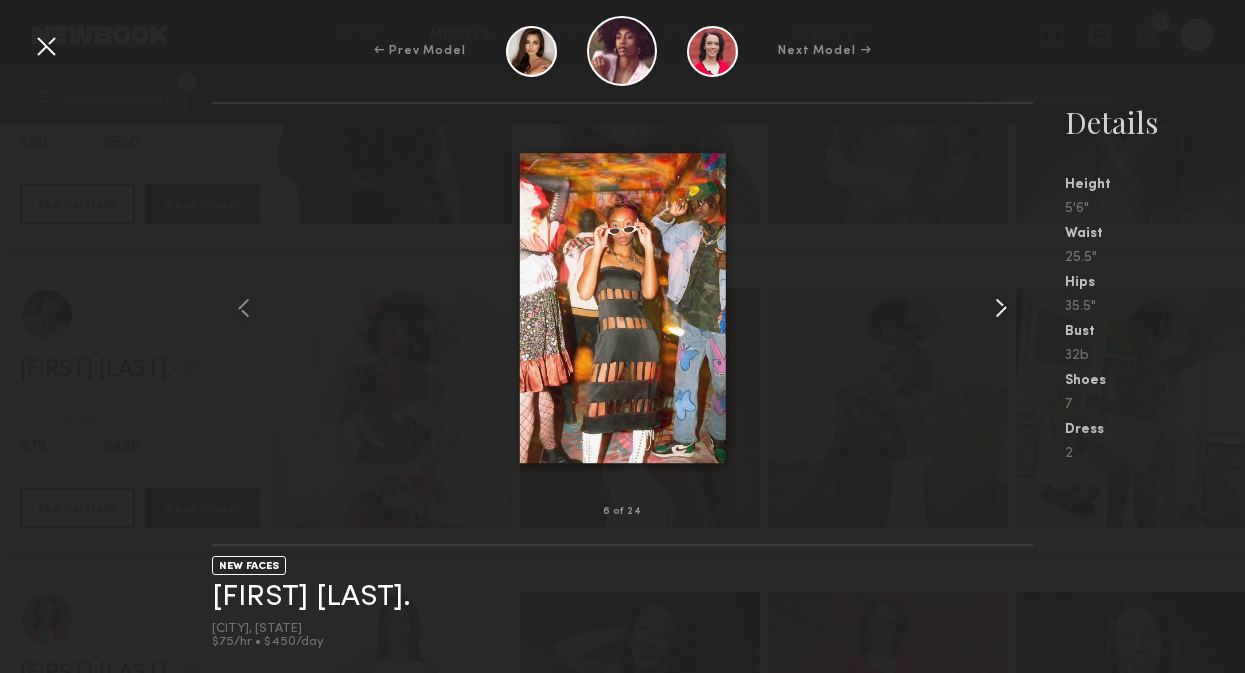 click at bounding box center [1001, 308] 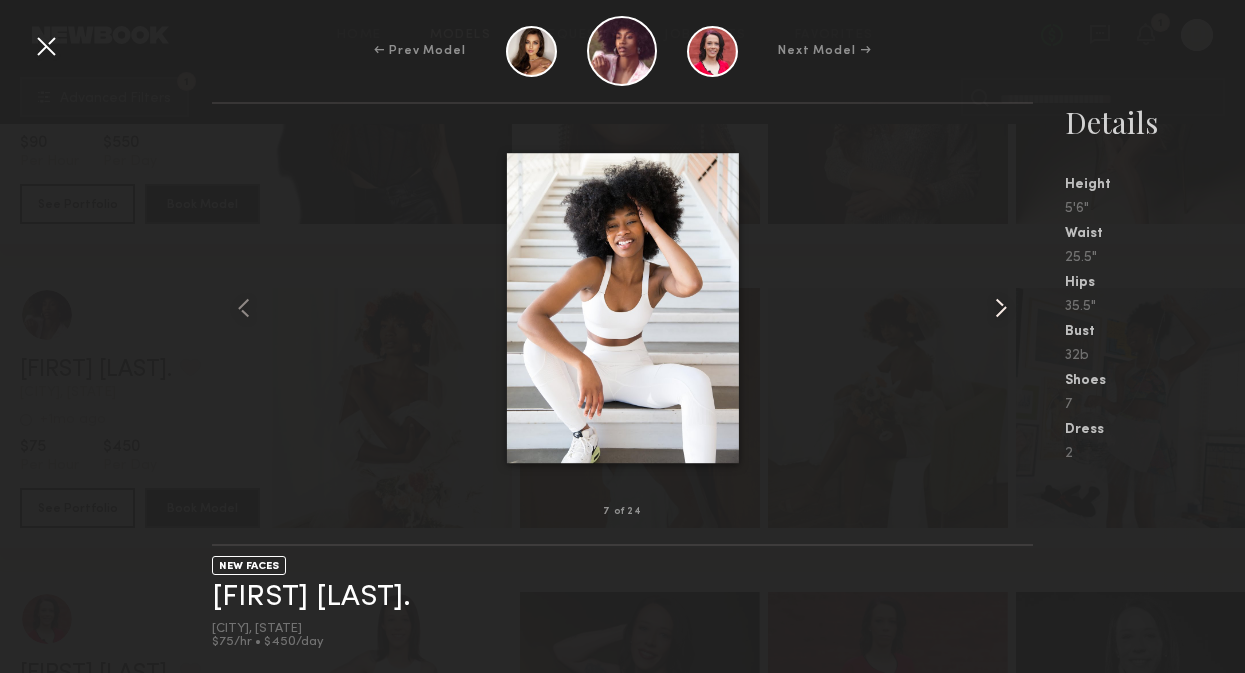 click at bounding box center (1001, 308) 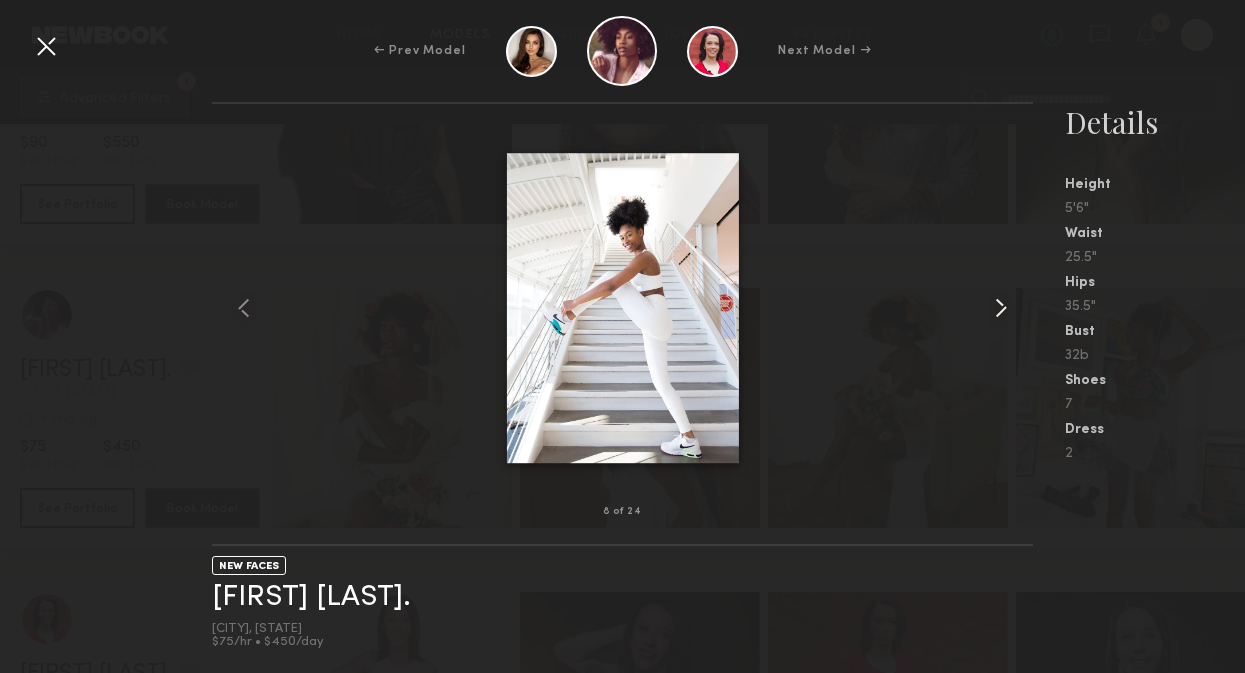 click at bounding box center (1001, 308) 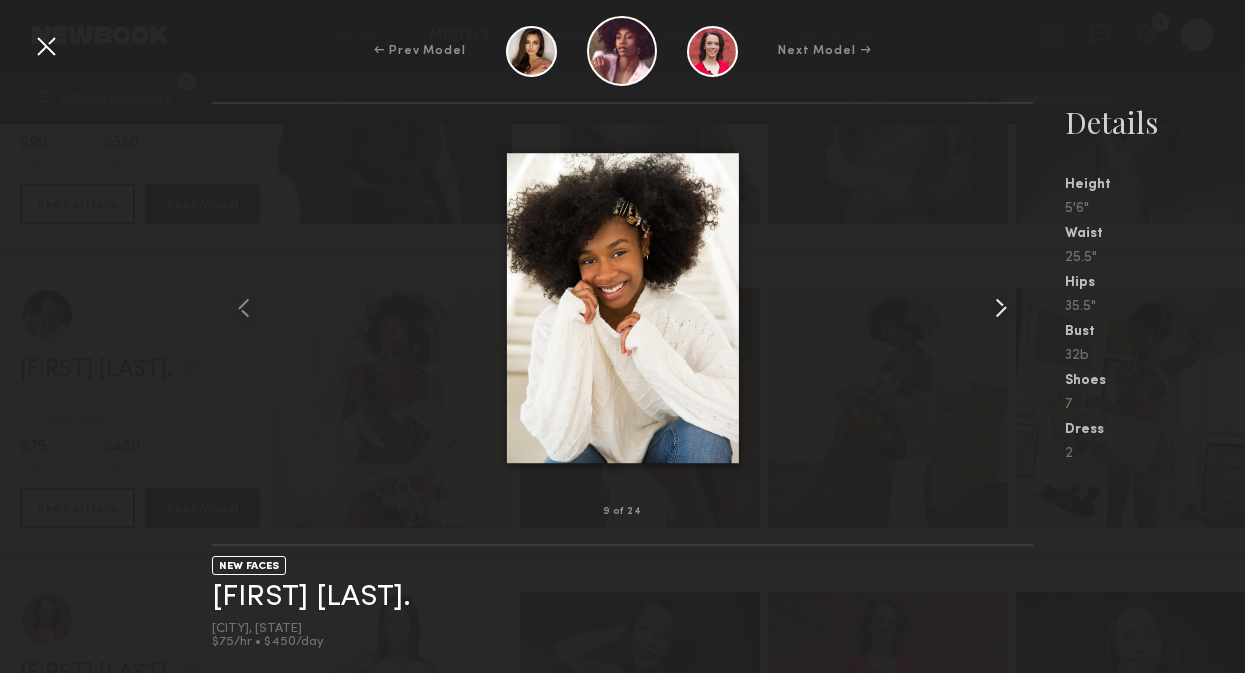 click at bounding box center [1001, 308] 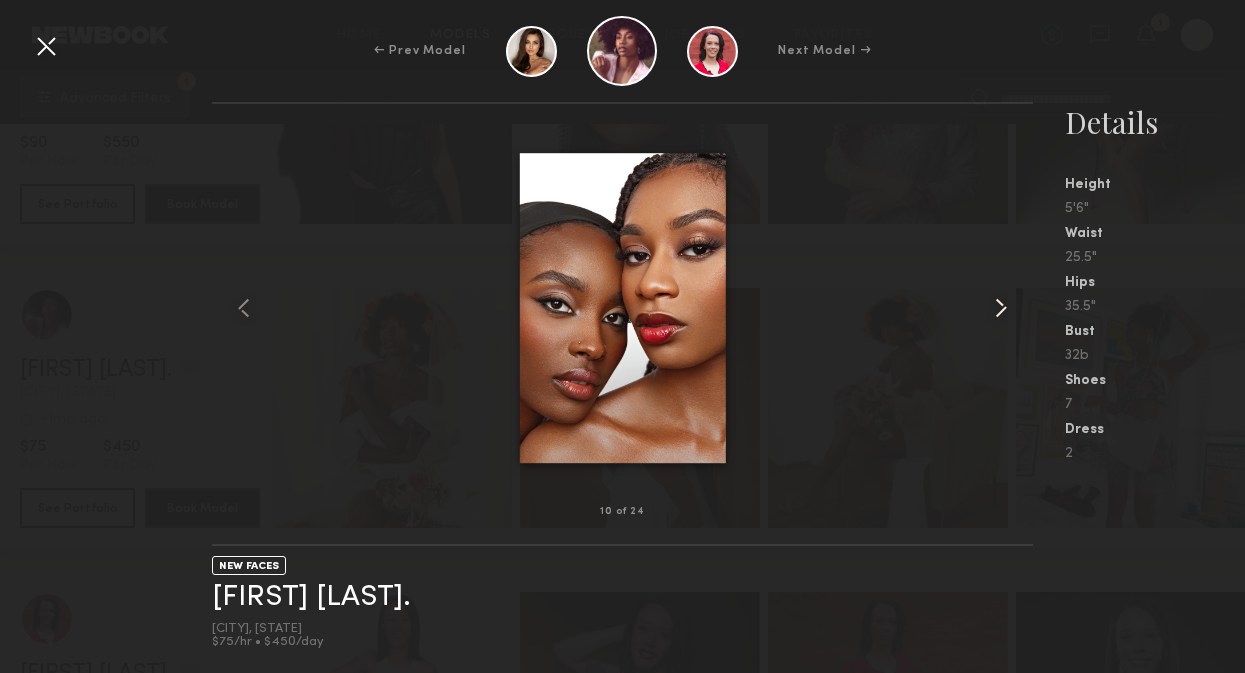 click at bounding box center [1001, 308] 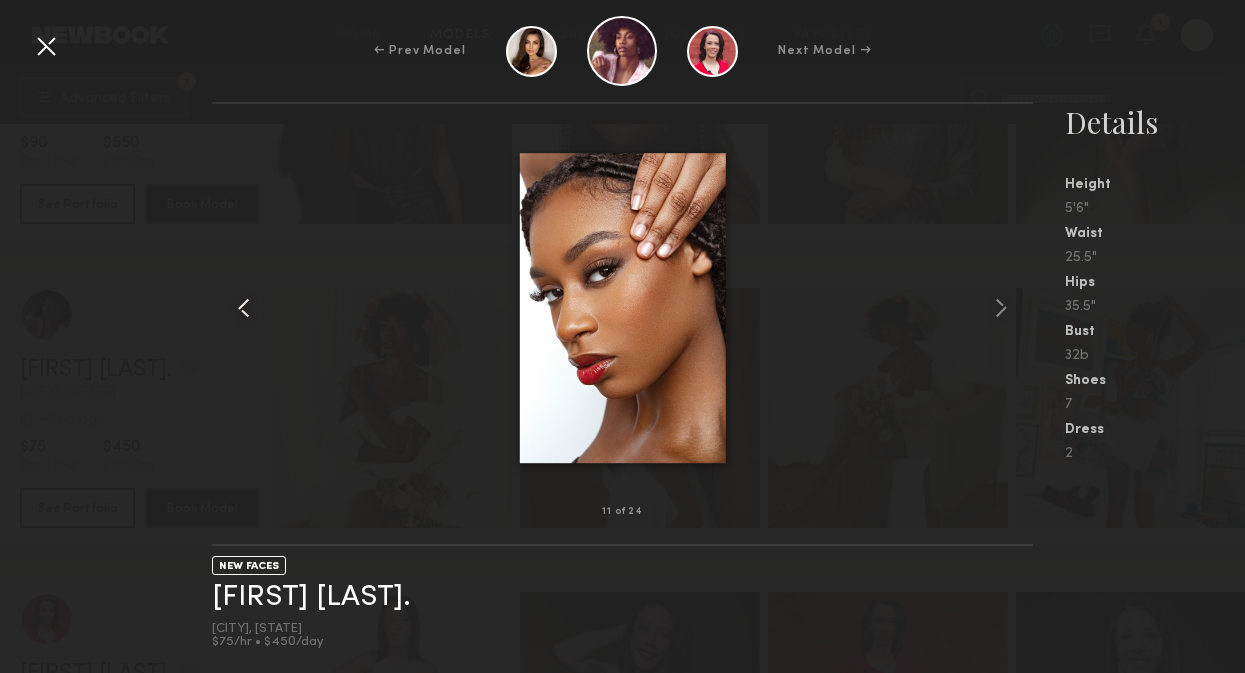 click at bounding box center (244, 308) 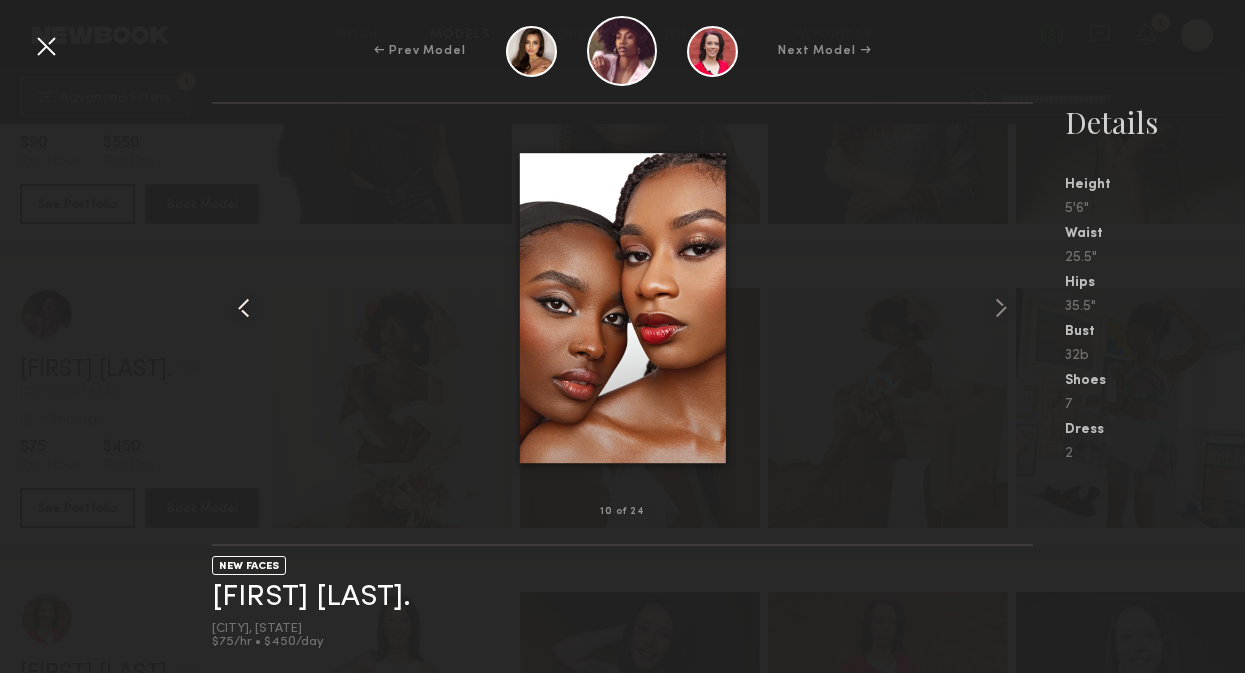 click at bounding box center (244, 308) 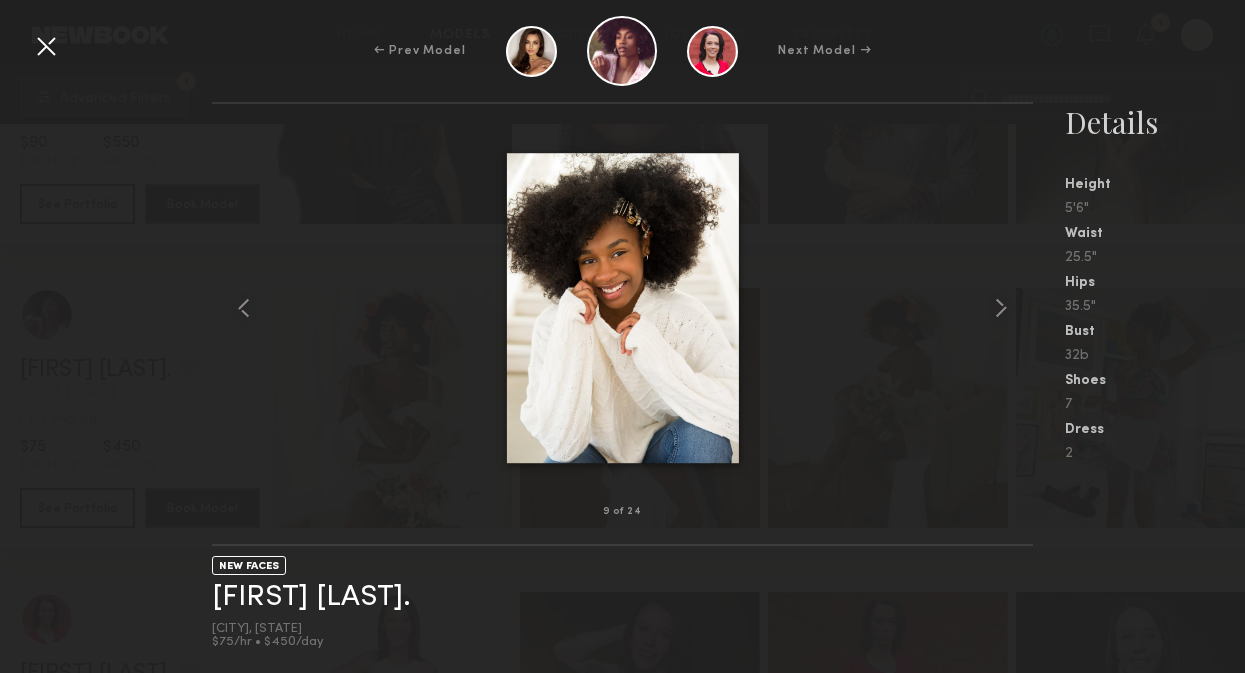 click at bounding box center (46, 46) 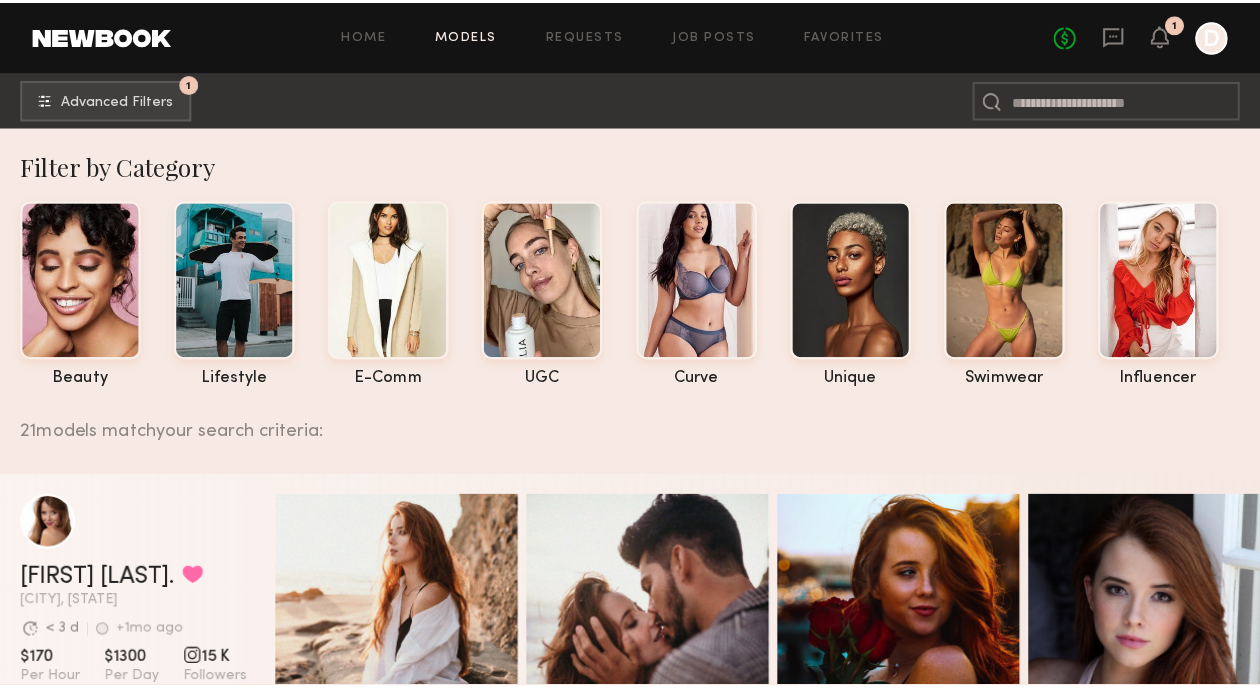 scroll, scrollTop: 0, scrollLeft: 0, axis: both 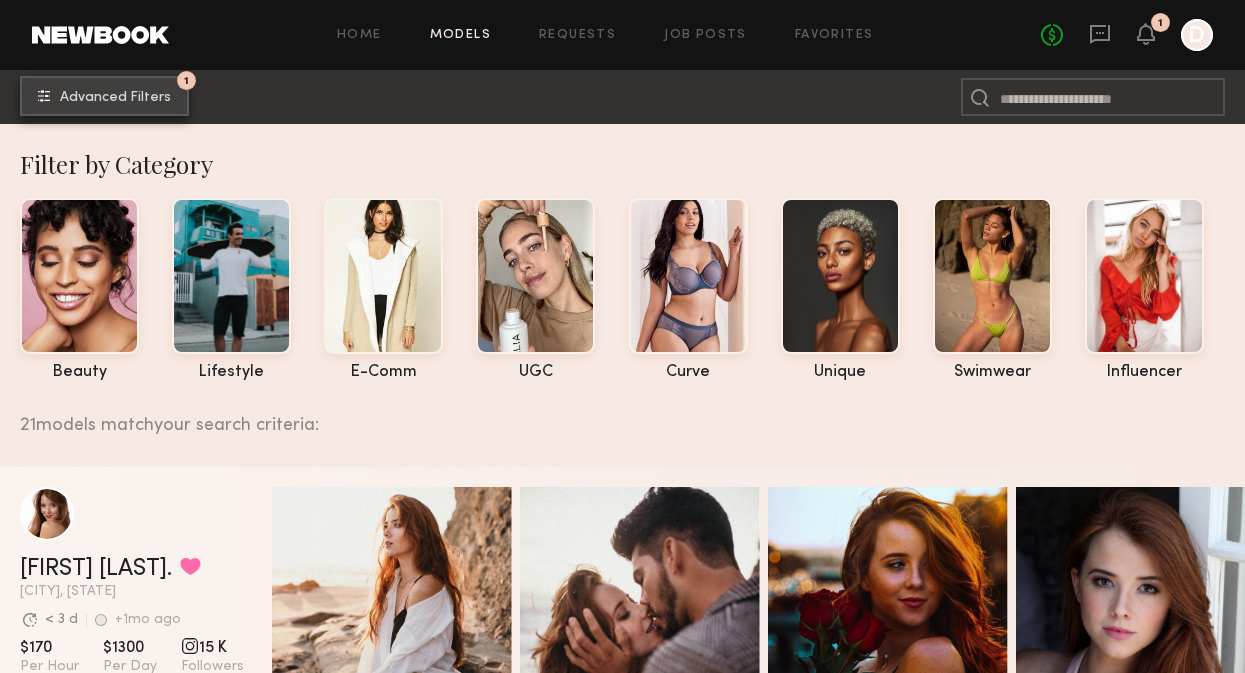 click on "Advanced Filters" 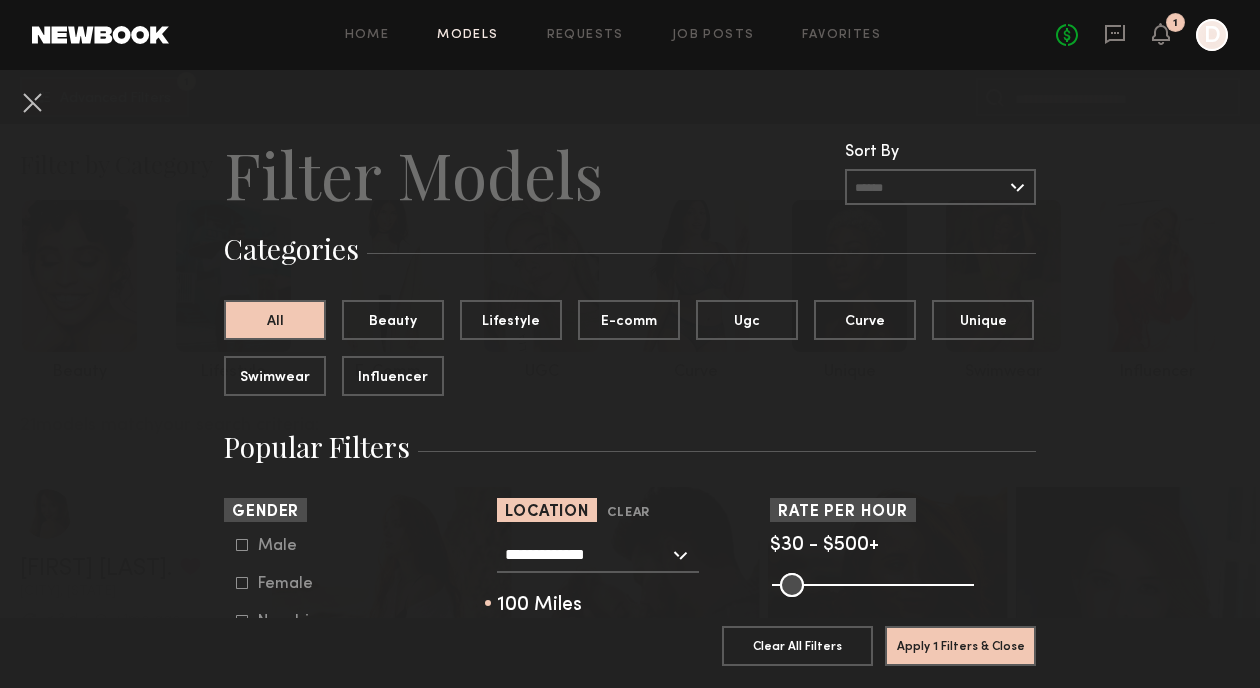 click on "**********" 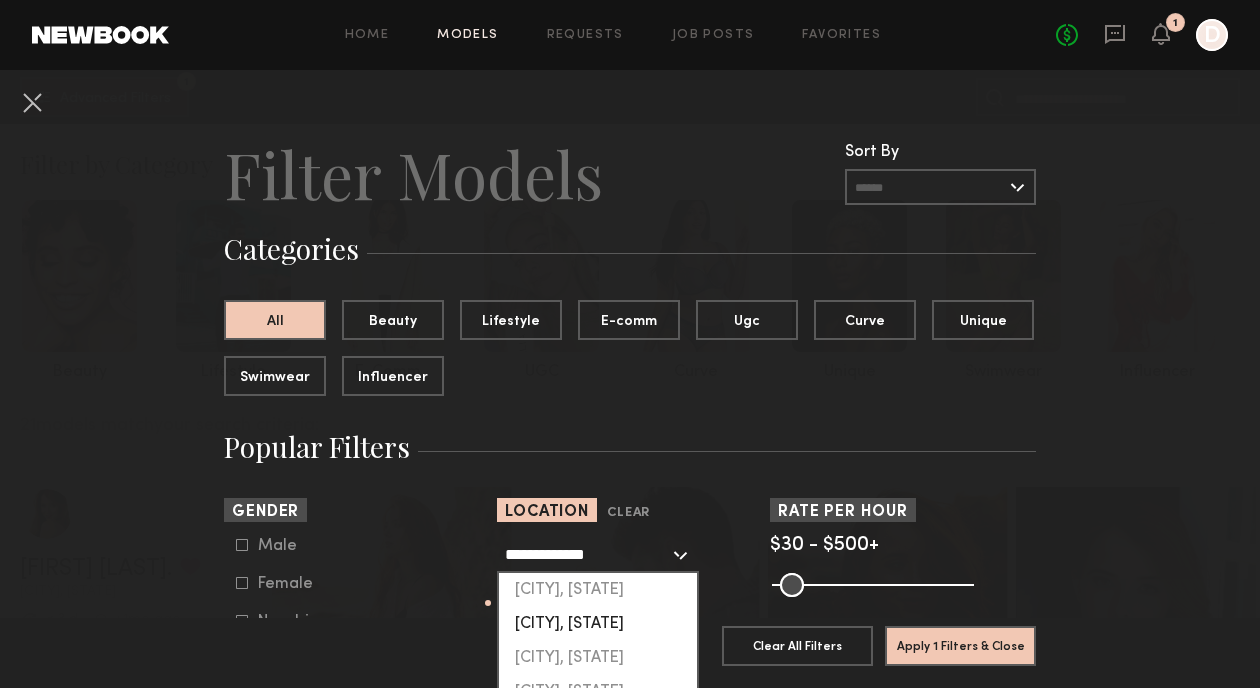 click on "[CITY], [STATE]" 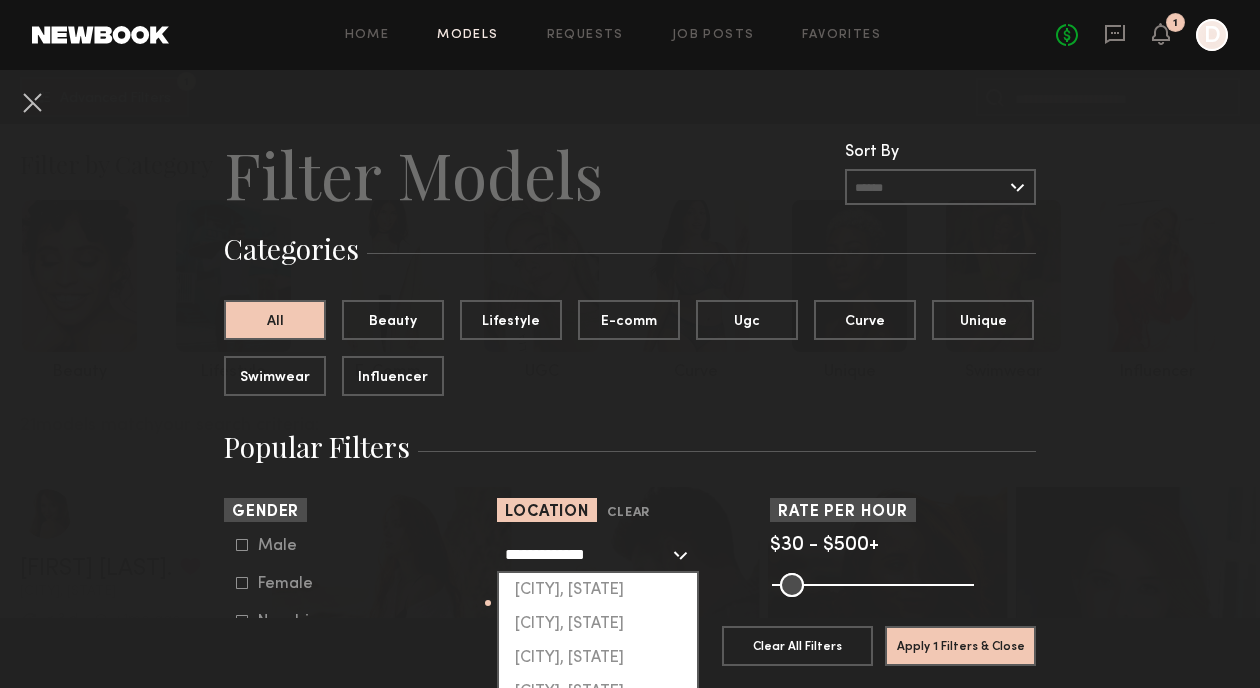 type on "**********" 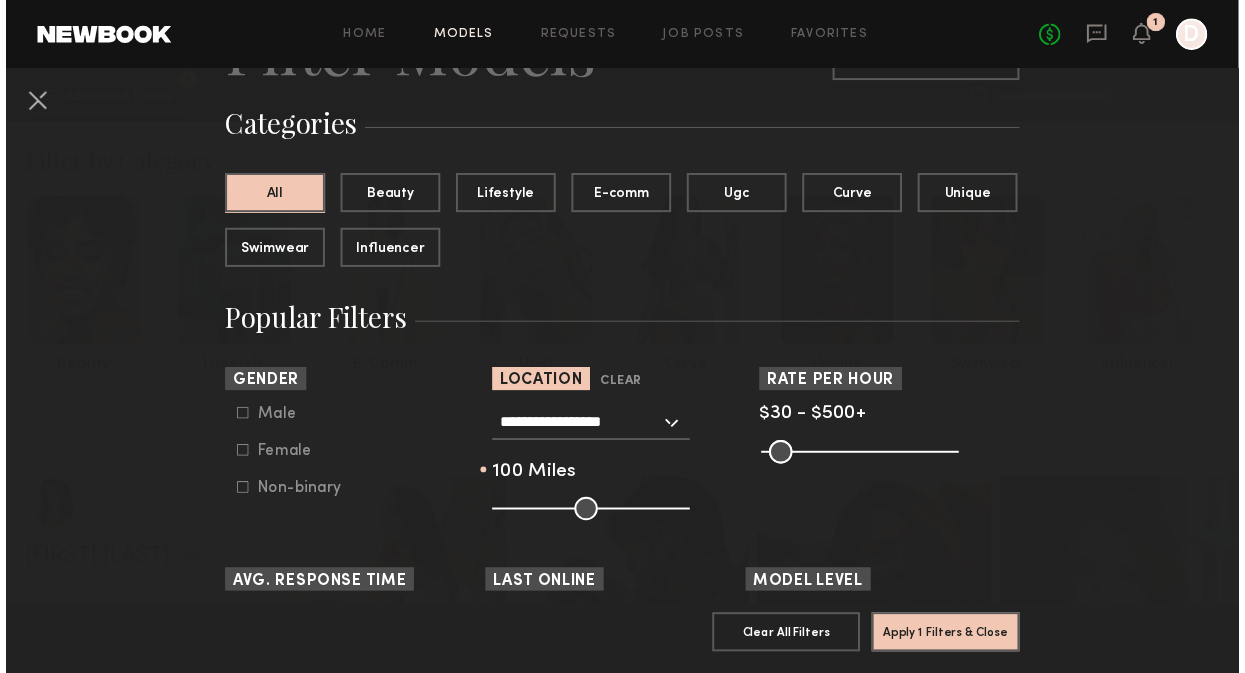 scroll, scrollTop: 125, scrollLeft: 0, axis: vertical 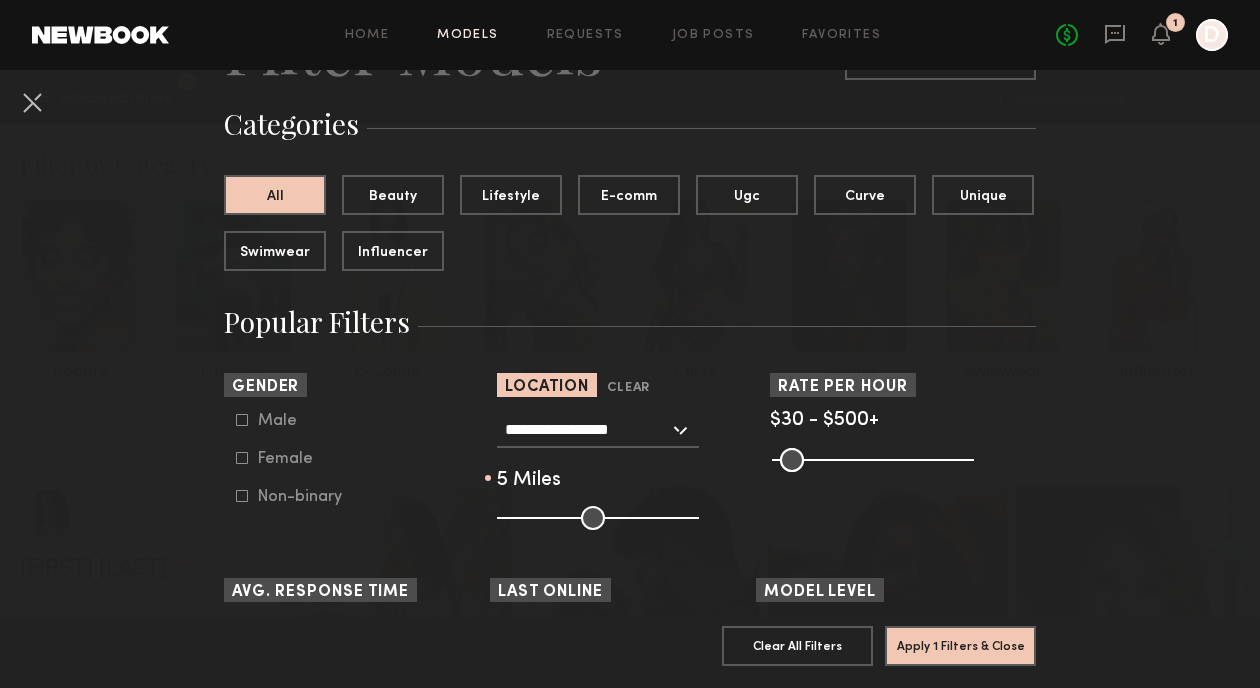 drag, startPoint x: 680, startPoint y: 520, endPoint x: 470, endPoint y: 519, distance: 210.00238 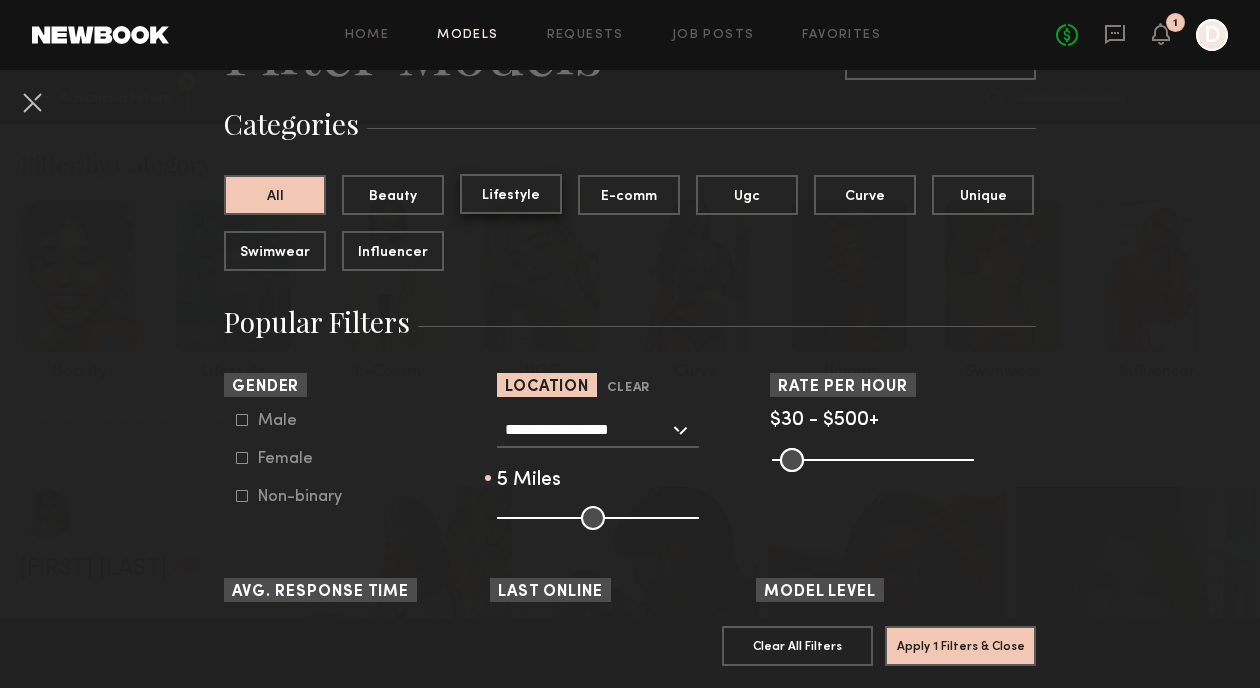 click on "Lifestyle" 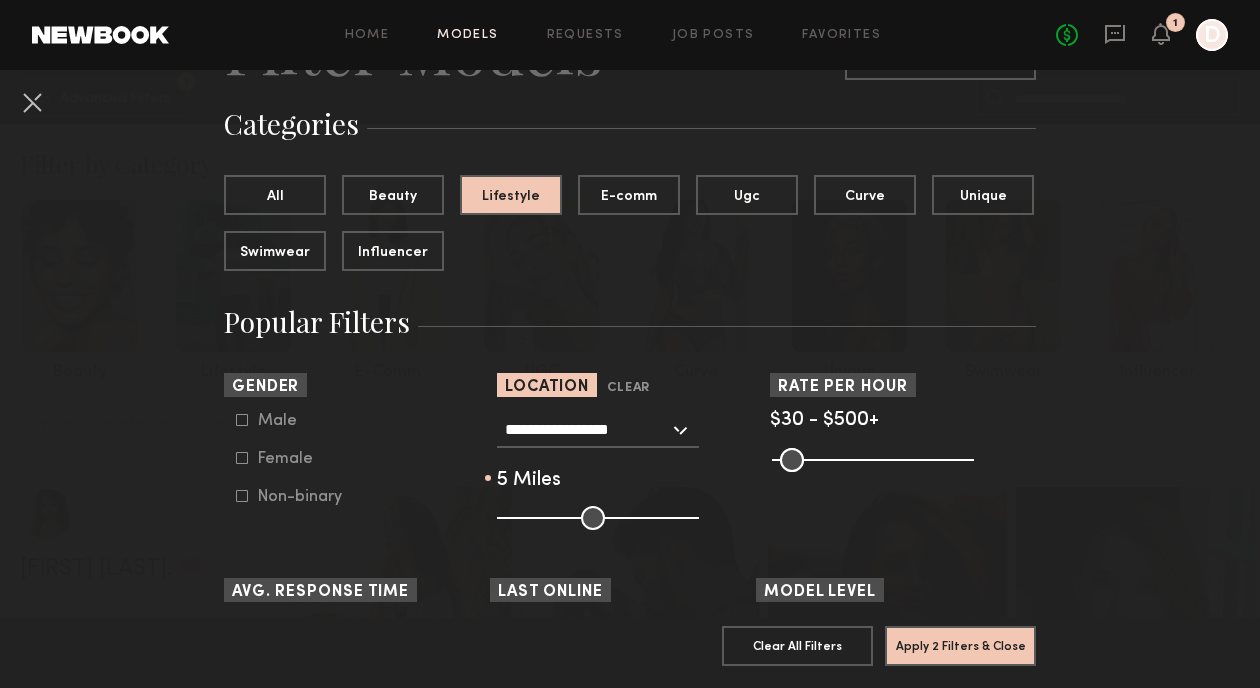 click 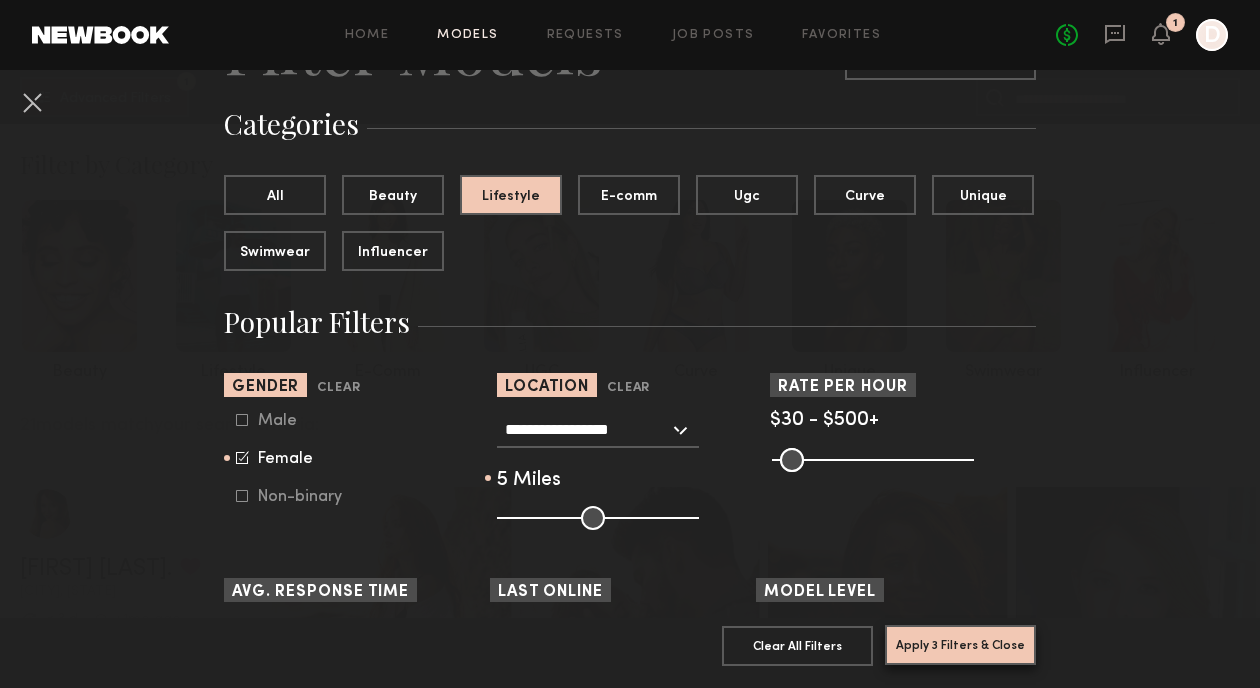 click on "Apply 3 Filters & Close" 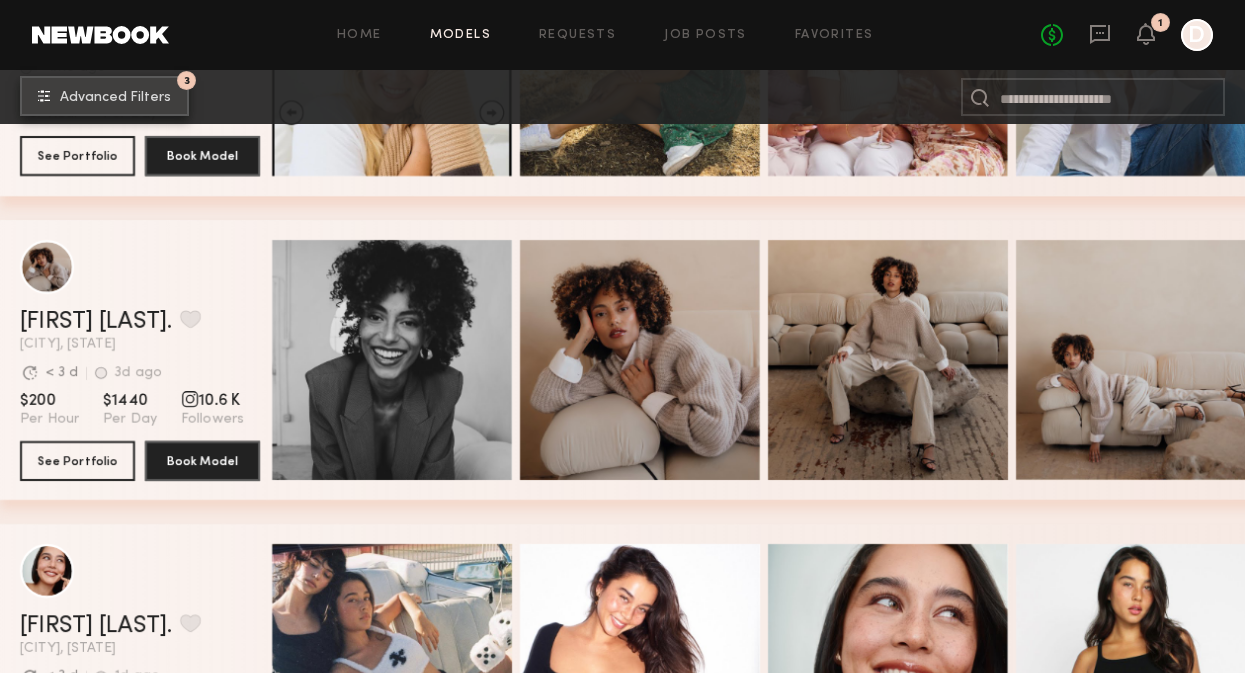 scroll, scrollTop: 858, scrollLeft: 0, axis: vertical 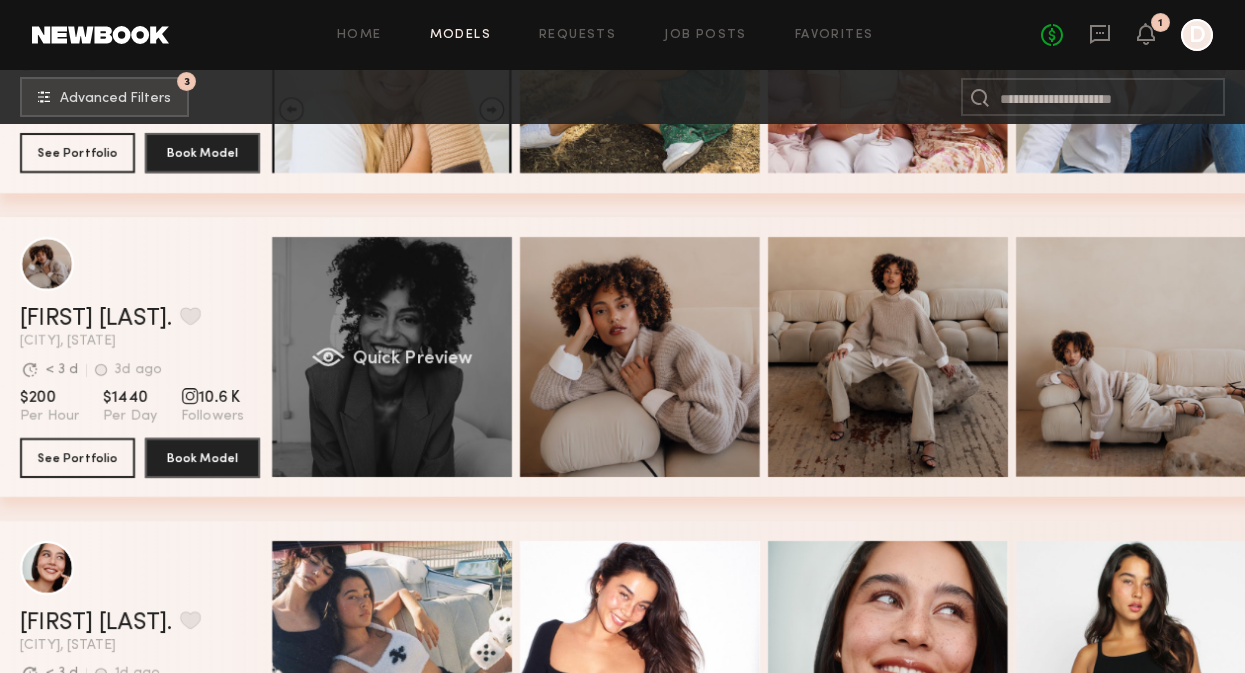 click on "Quick Preview" 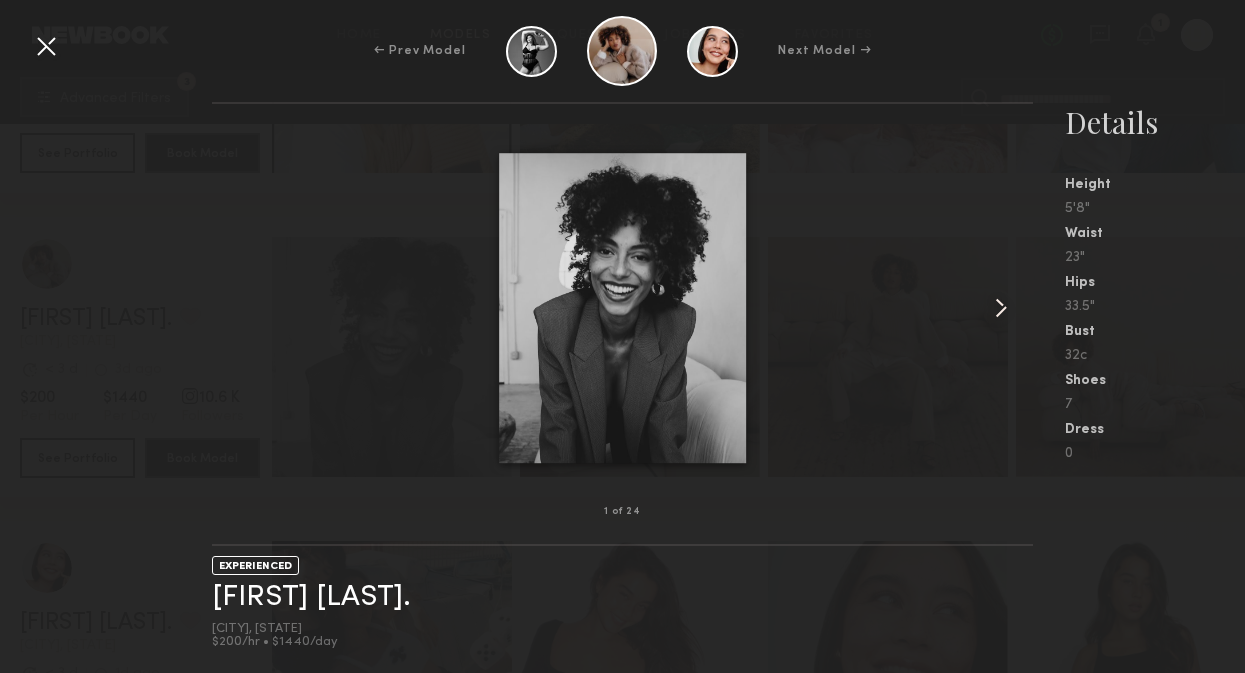 click at bounding box center [1001, 308] 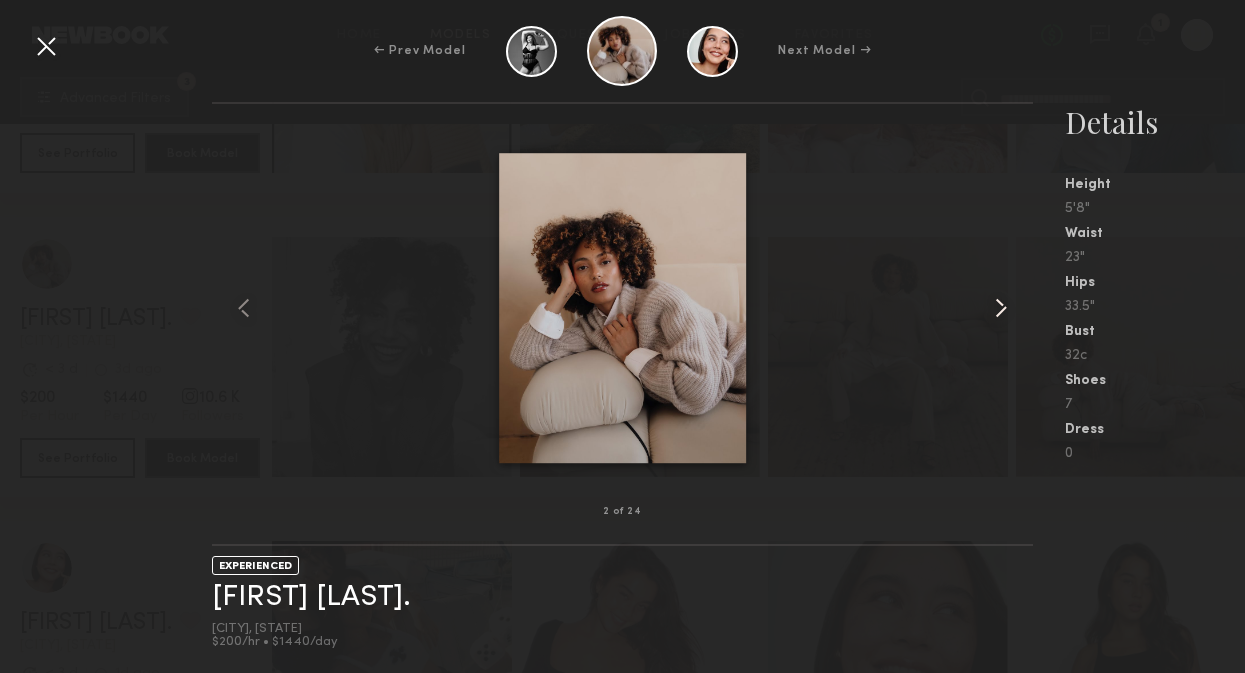 click at bounding box center [1001, 308] 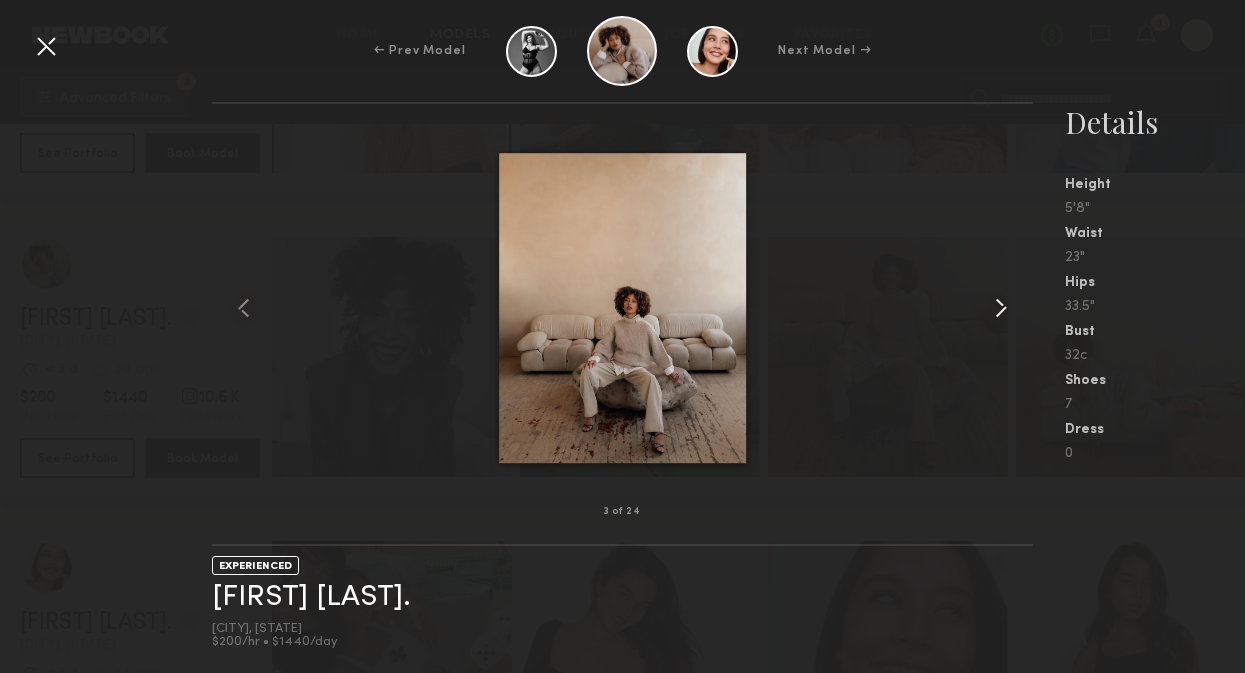 click at bounding box center [1001, 308] 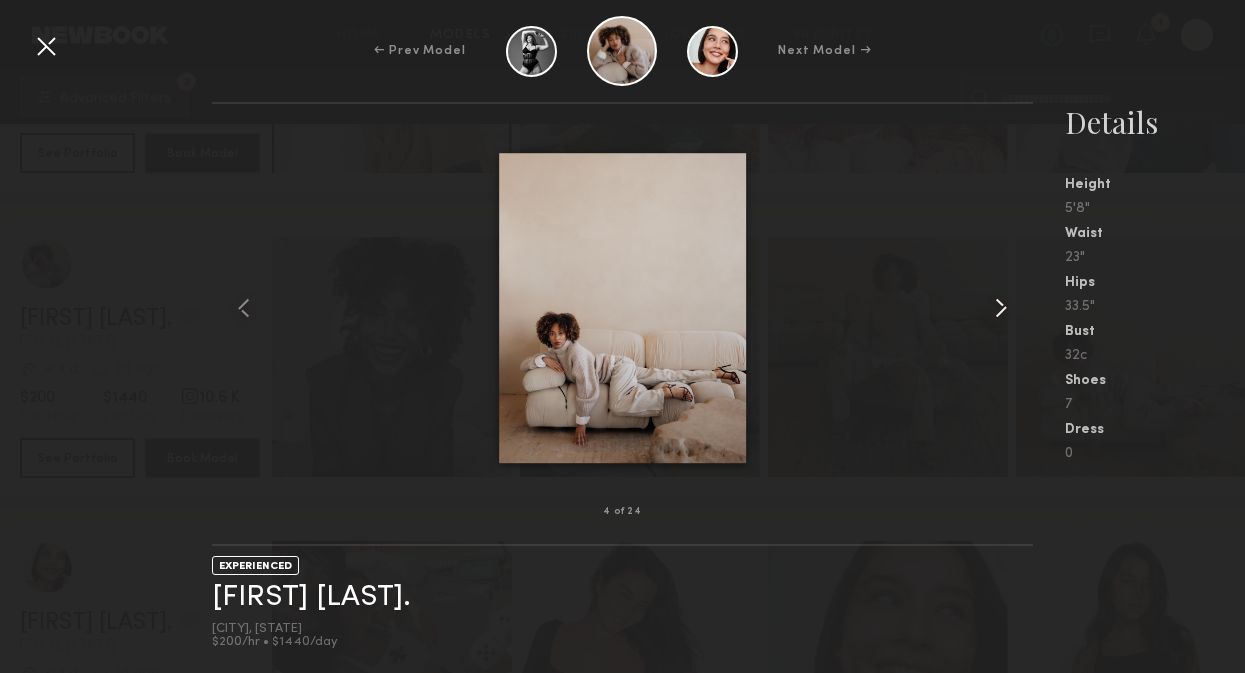 click at bounding box center [1001, 308] 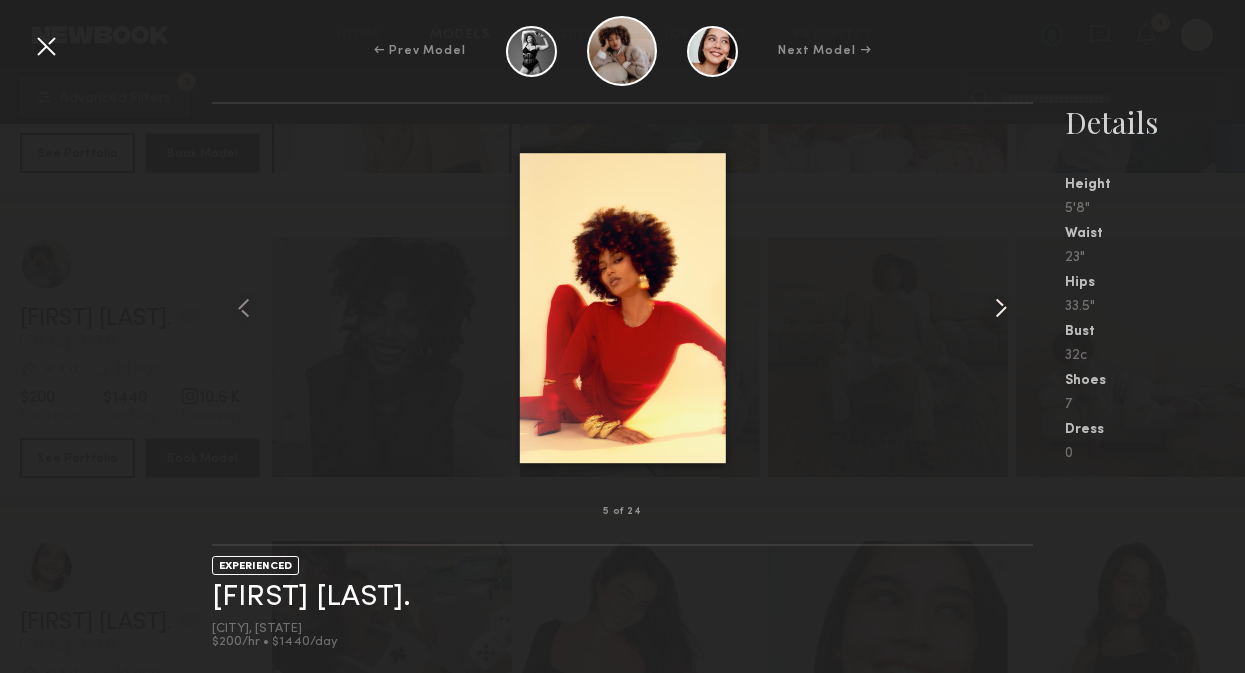 click at bounding box center [1001, 308] 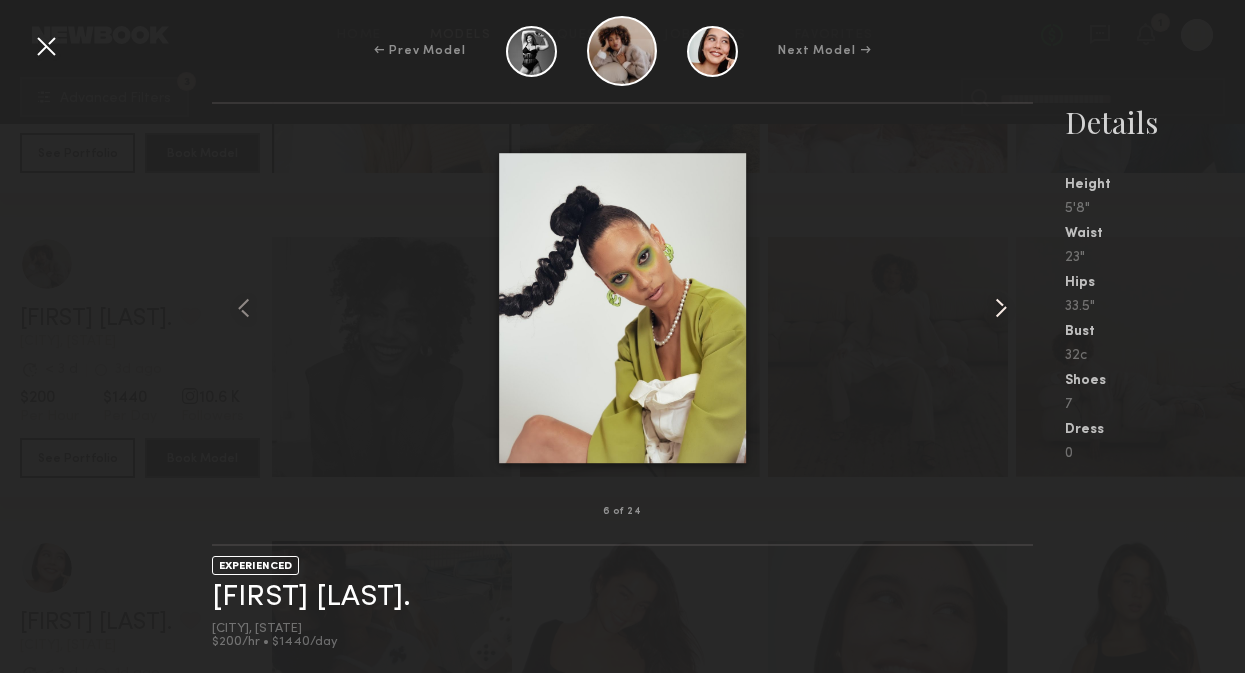 click at bounding box center [1001, 308] 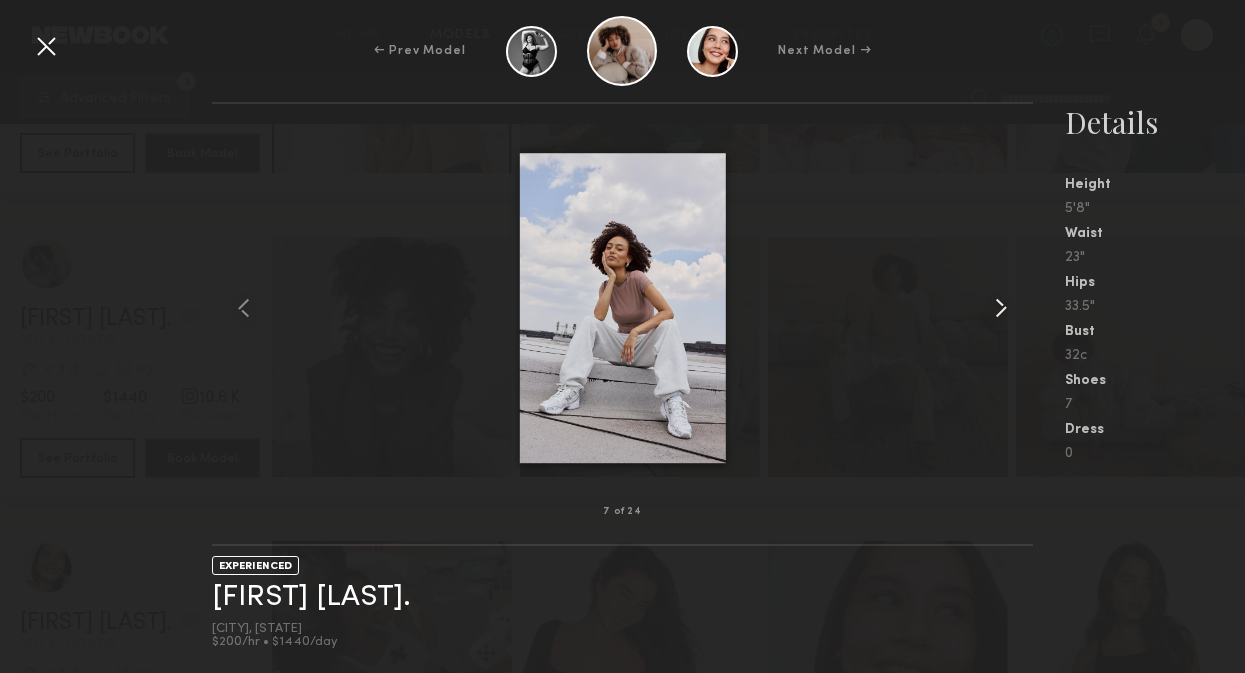 click at bounding box center [1001, 308] 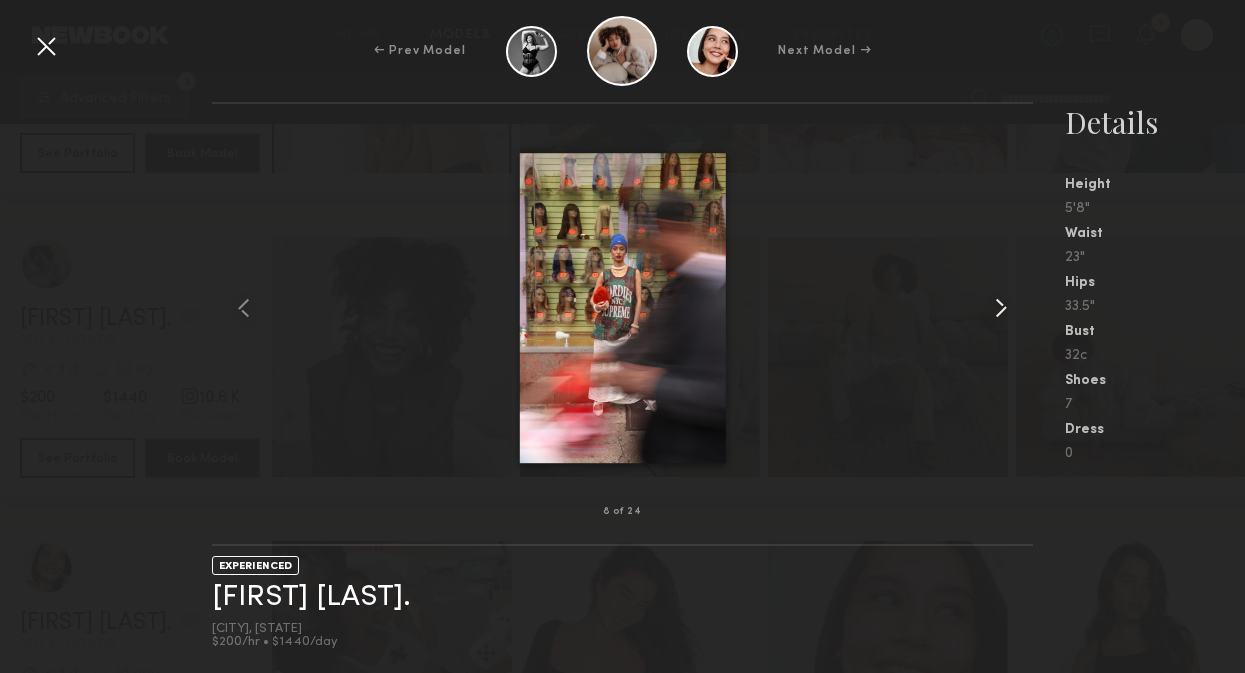 click at bounding box center (1001, 308) 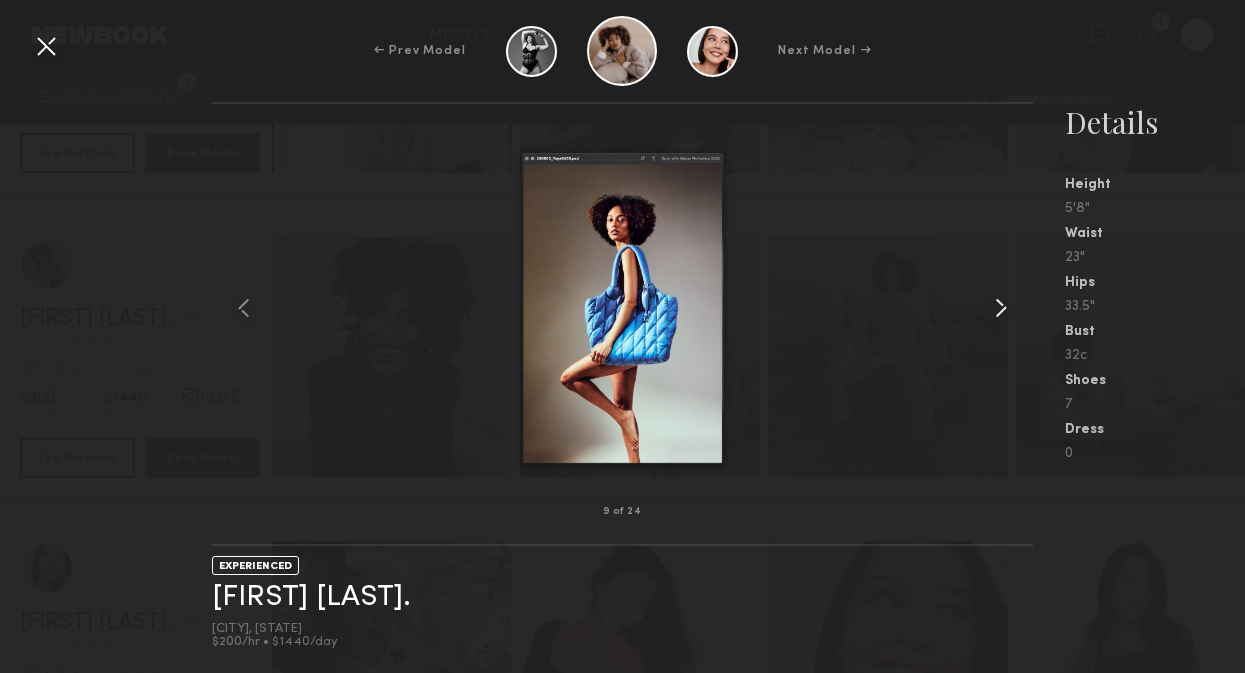 click at bounding box center [1001, 308] 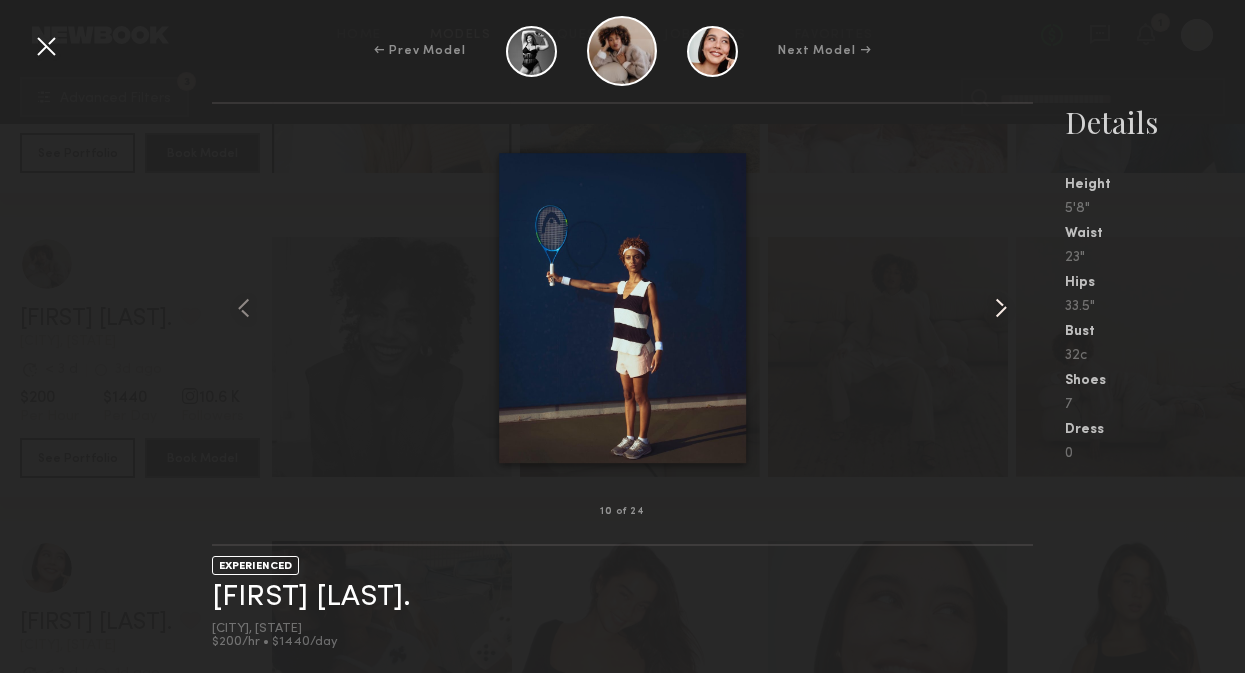 click at bounding box center [1001, 308] 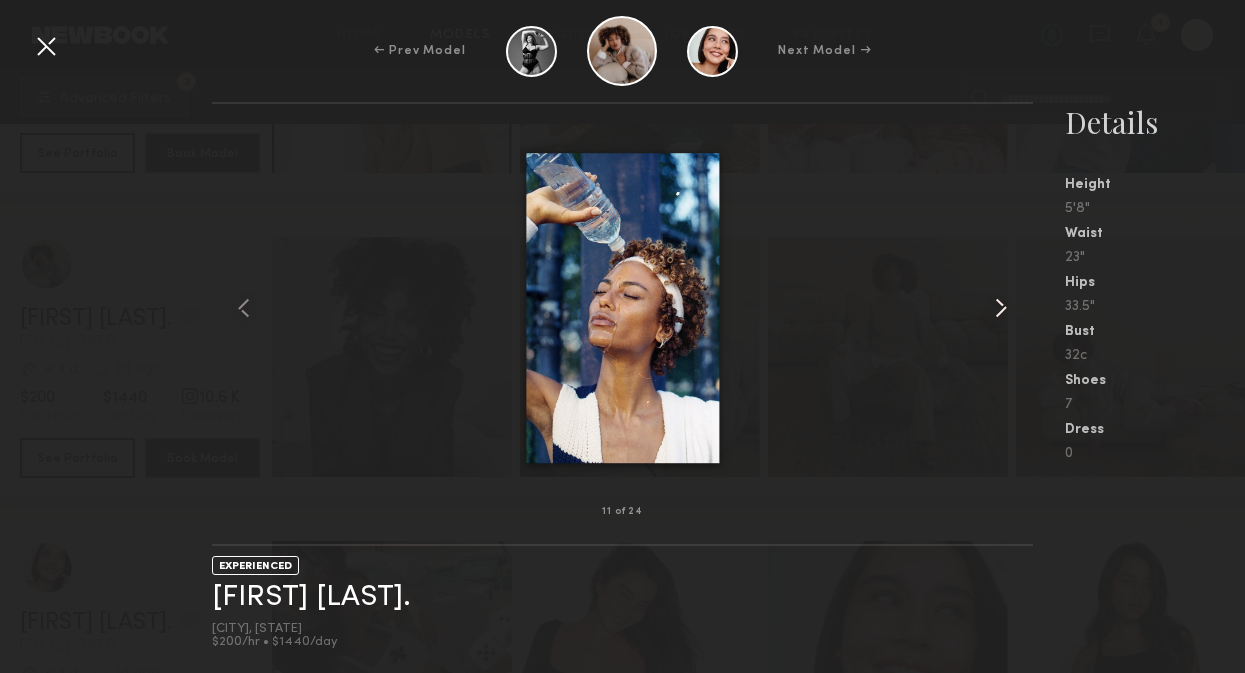 click at bounding box center [1001, 308] 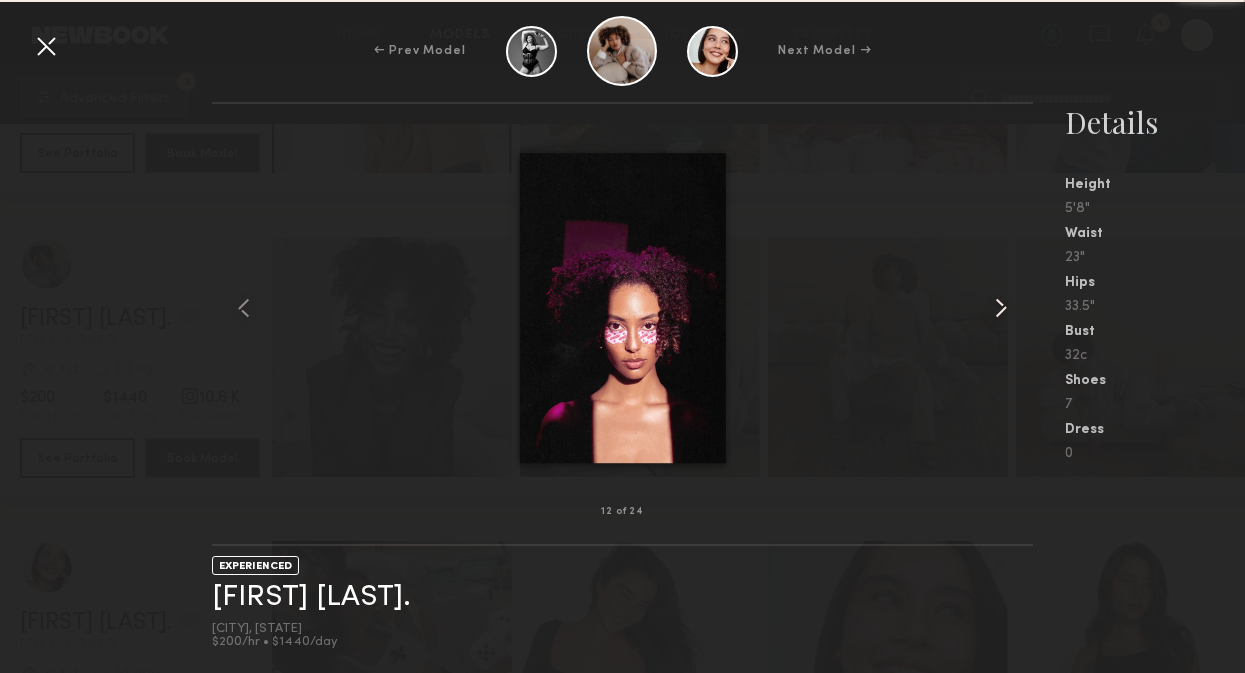 click at bounding box center [1001, 308] 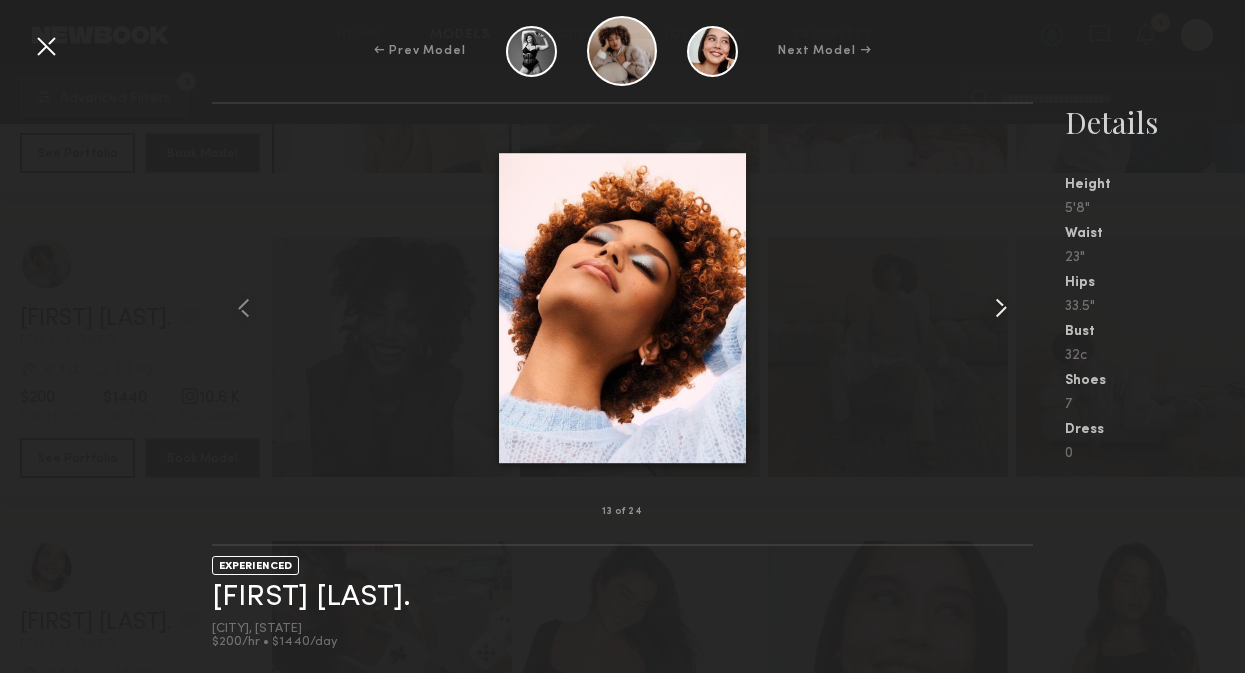 click at bounding box center (1001, 308) 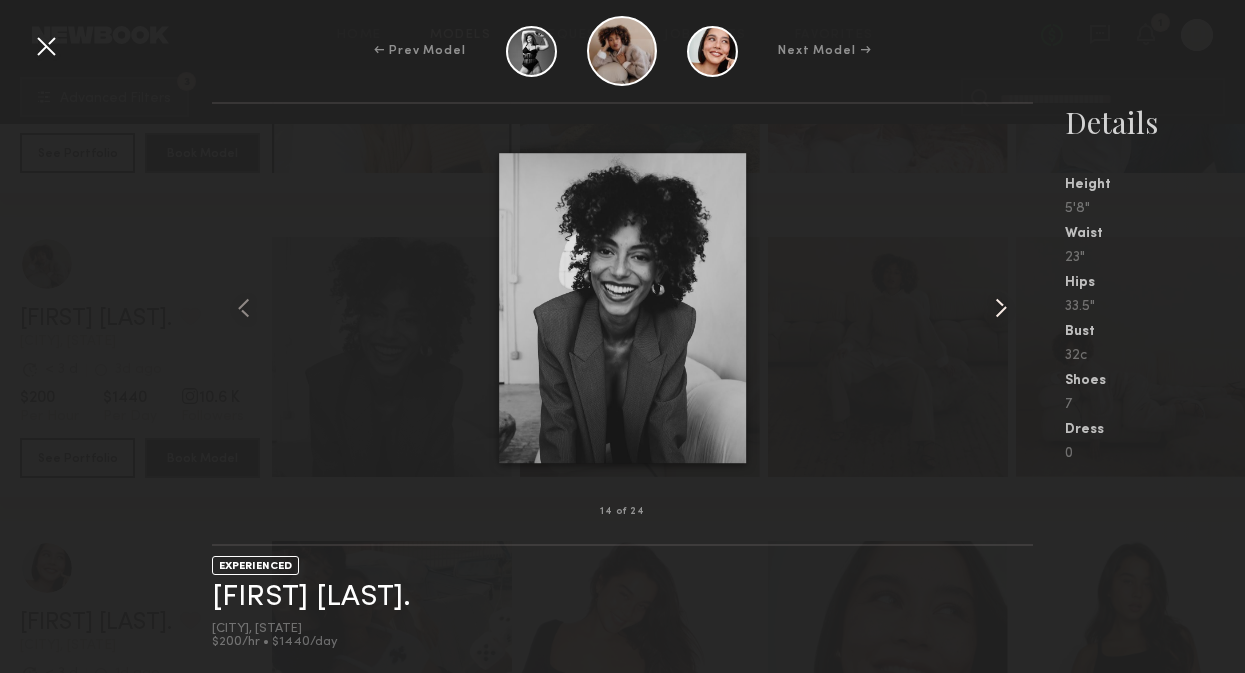 click at bounding box center [1001, 308] 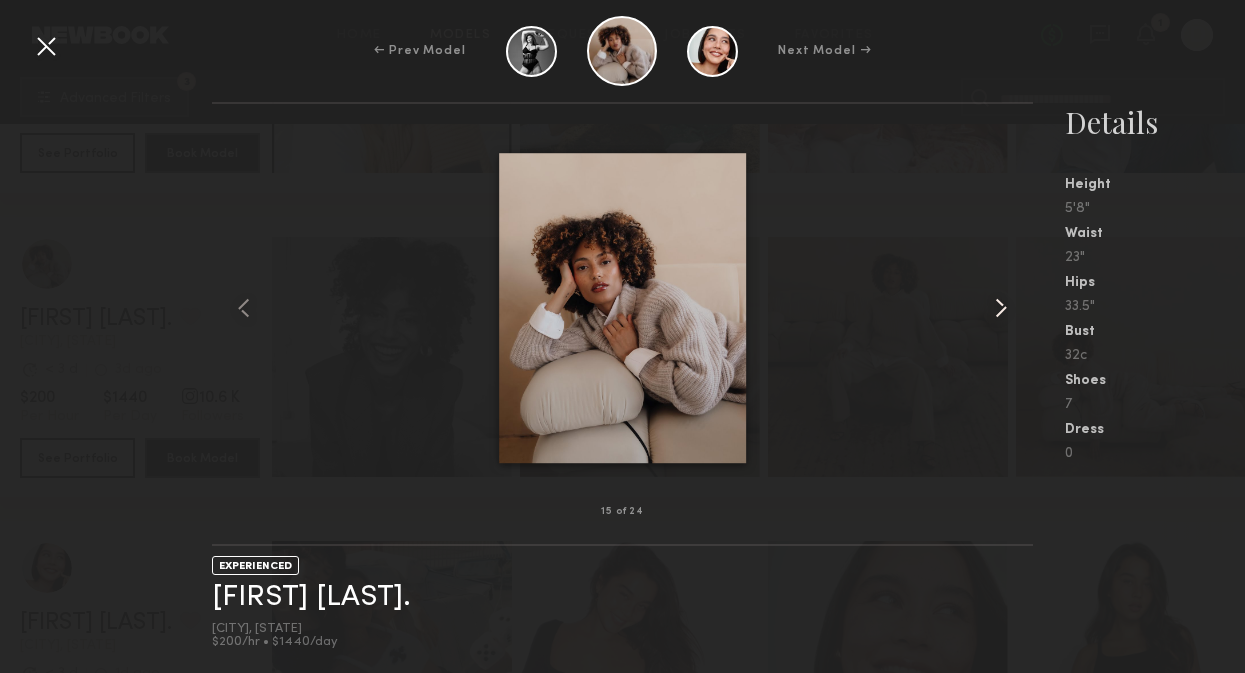 click at bounding box center [1001, 308] 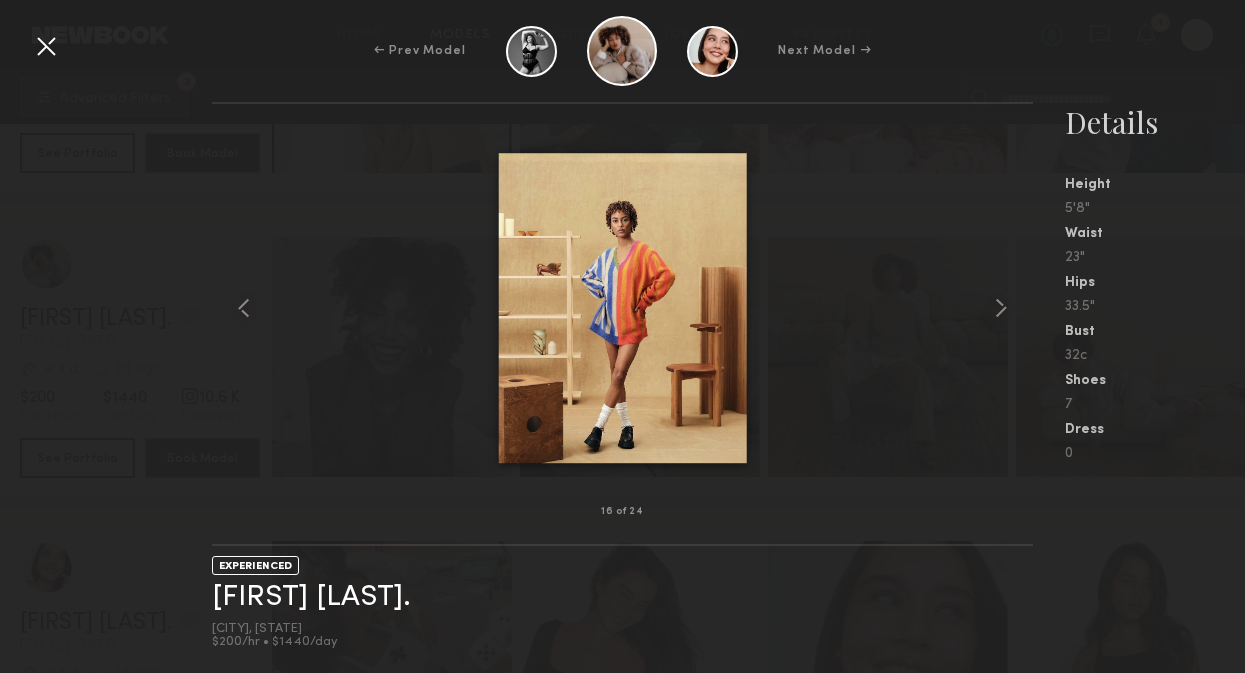 click at bounding box center [46, 46] 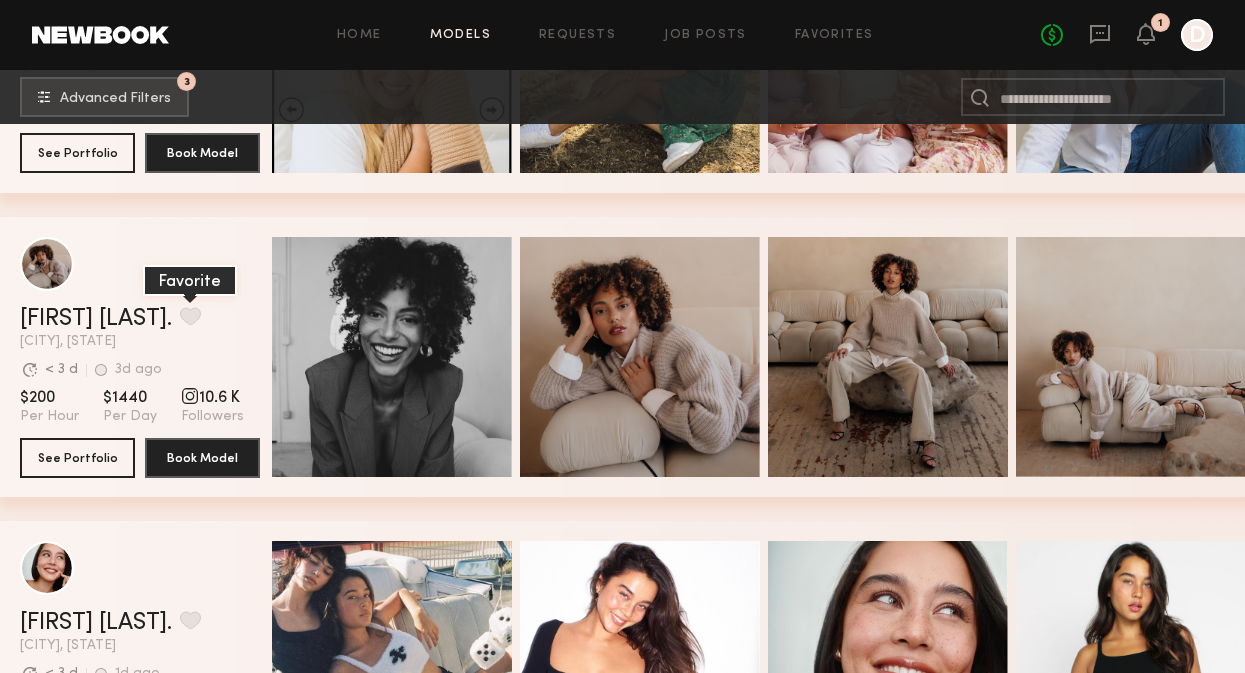 click 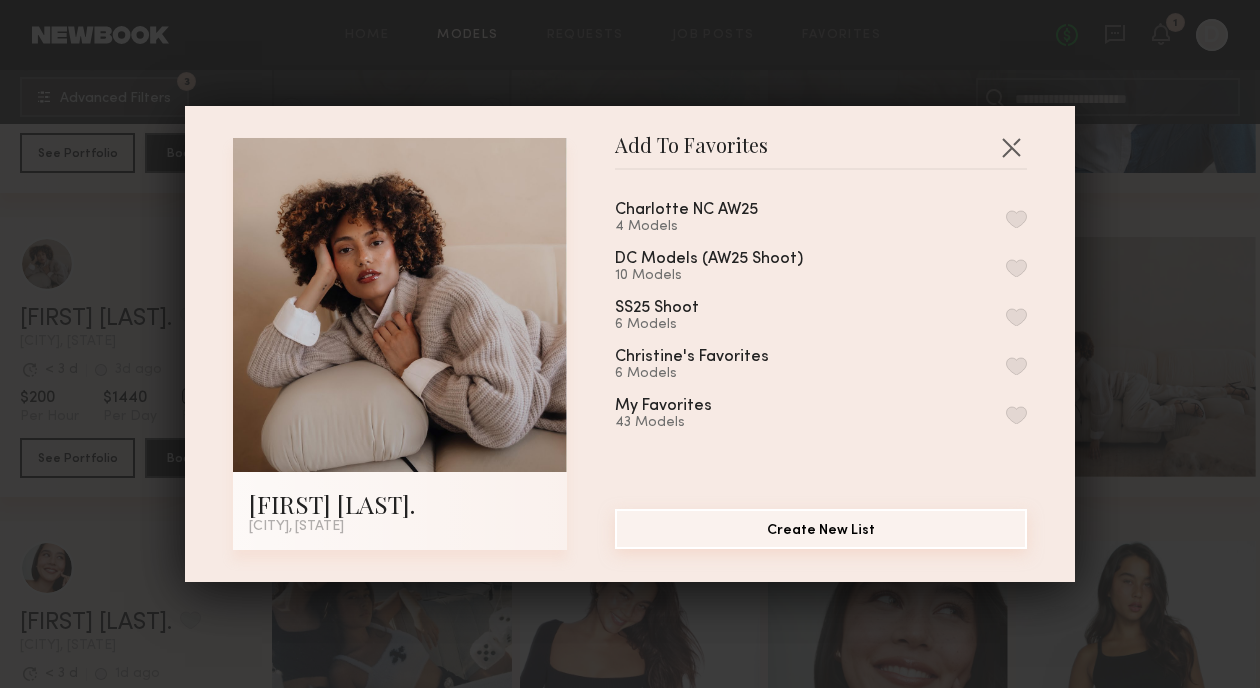 click on "Create New List" at bounding box center (821, 529) 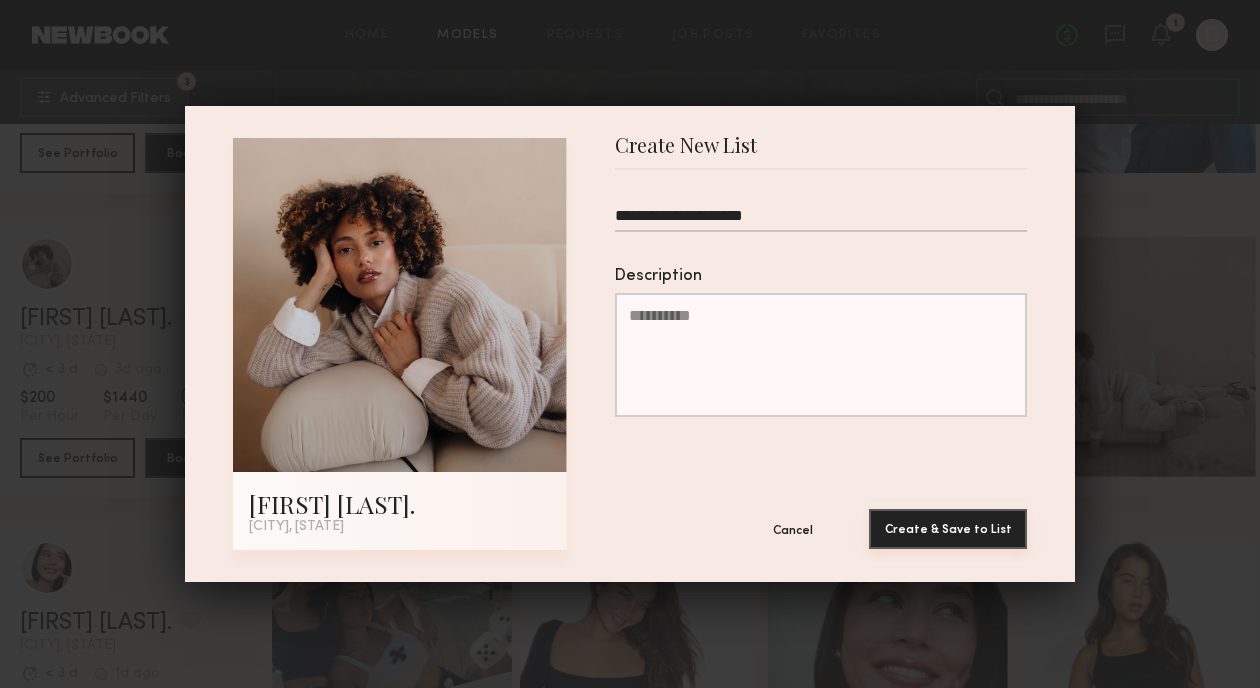 type on "**********" 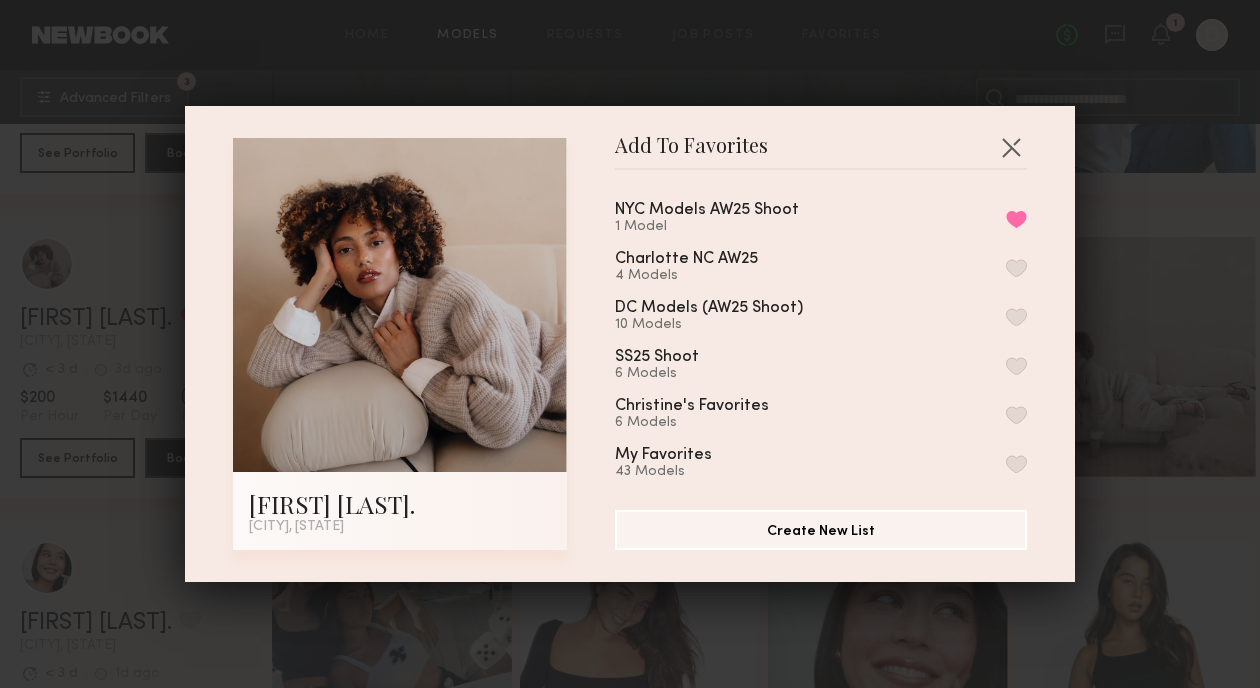 click on "Add To Favorites [FIRST] [LAST] [CITY], [STATE] Add To Favorites NYC Models AW25 Shoot 1   Model Remove from favorite list Charlotte NC AW25 4   Models DC Models (AW25 Shoot) 10   Models SS25 Shoot 6   Models [PERSON]'s Favorites 6   Models My Favorites 43   Models Create New List" at bounding box center [630, 344] 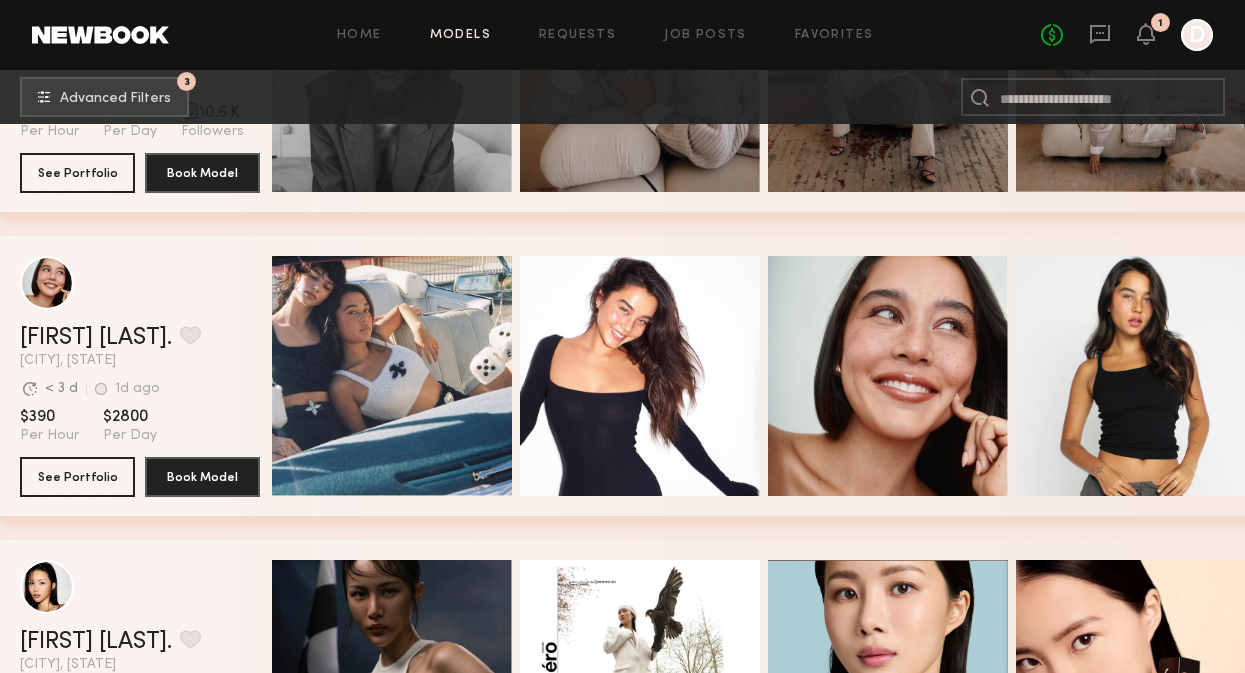 scroll, scrollTop: 1176, scrollLeft: 0, axis: vertical 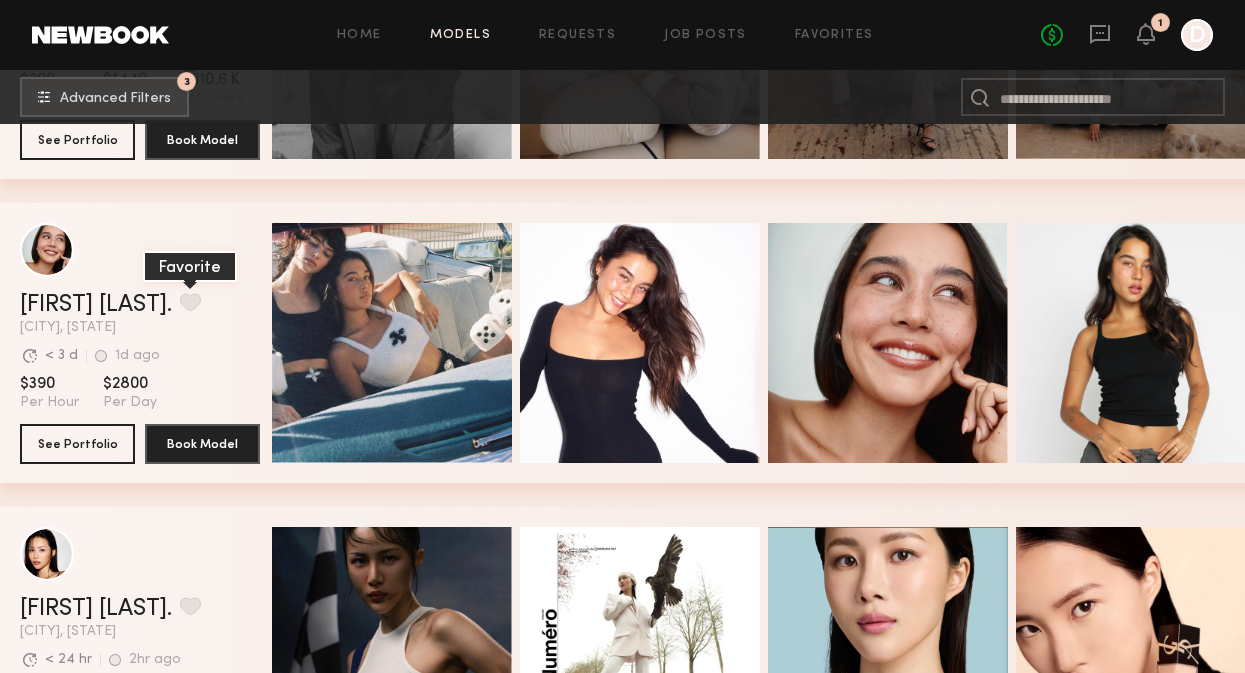click 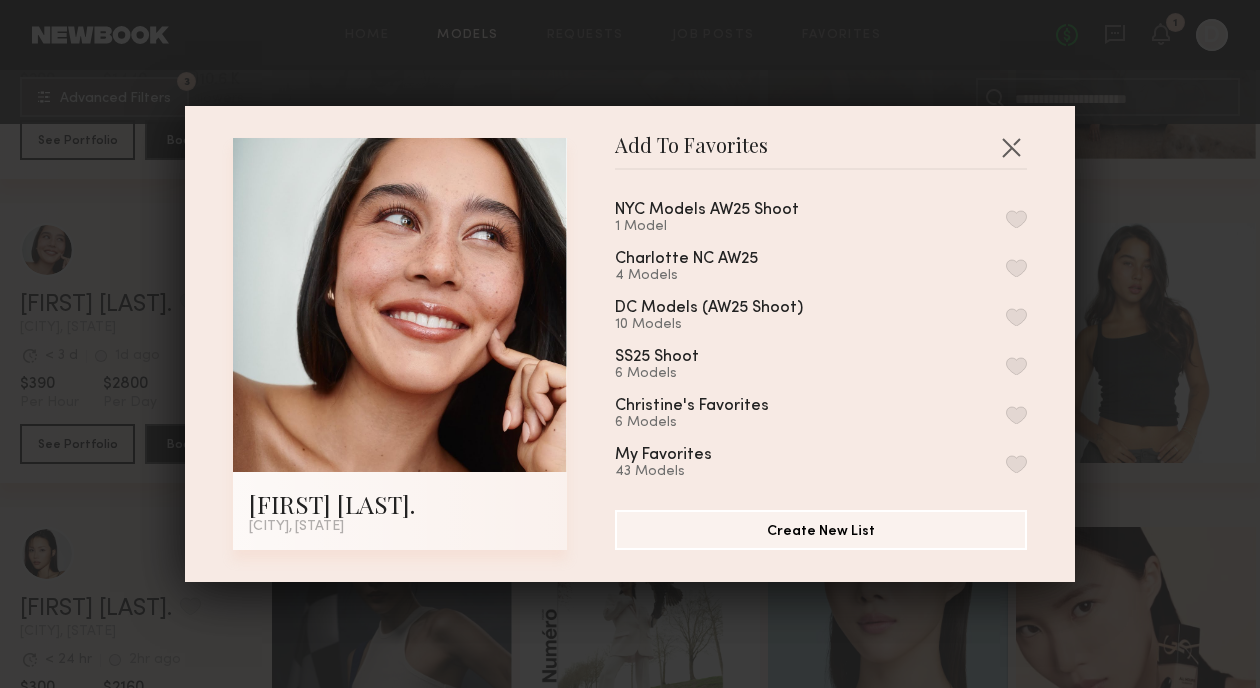 click at bounding box center [1016, 219] 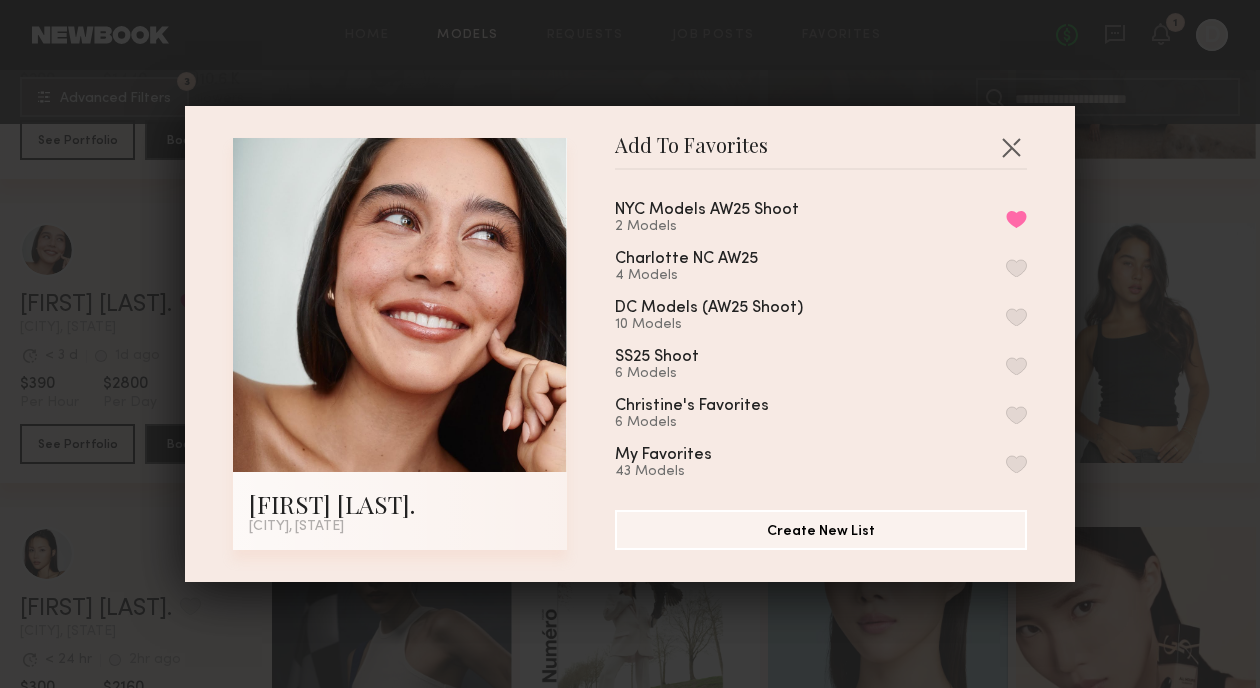 click on "Add To Favorites [FIRST] [LAST] [CITY], [STATE] Add To Favorites NYC Models AW25 Shoot 2   Models Remove from favorite list Charlotte NC AW25 4   Models DC Models (AW25 Shoot) 10   Models SS25 Shoot 6   Models [PERSON]'s Favorites 6   Models My Favorites 43   Models Create New List" at bounding box center (630, 344) 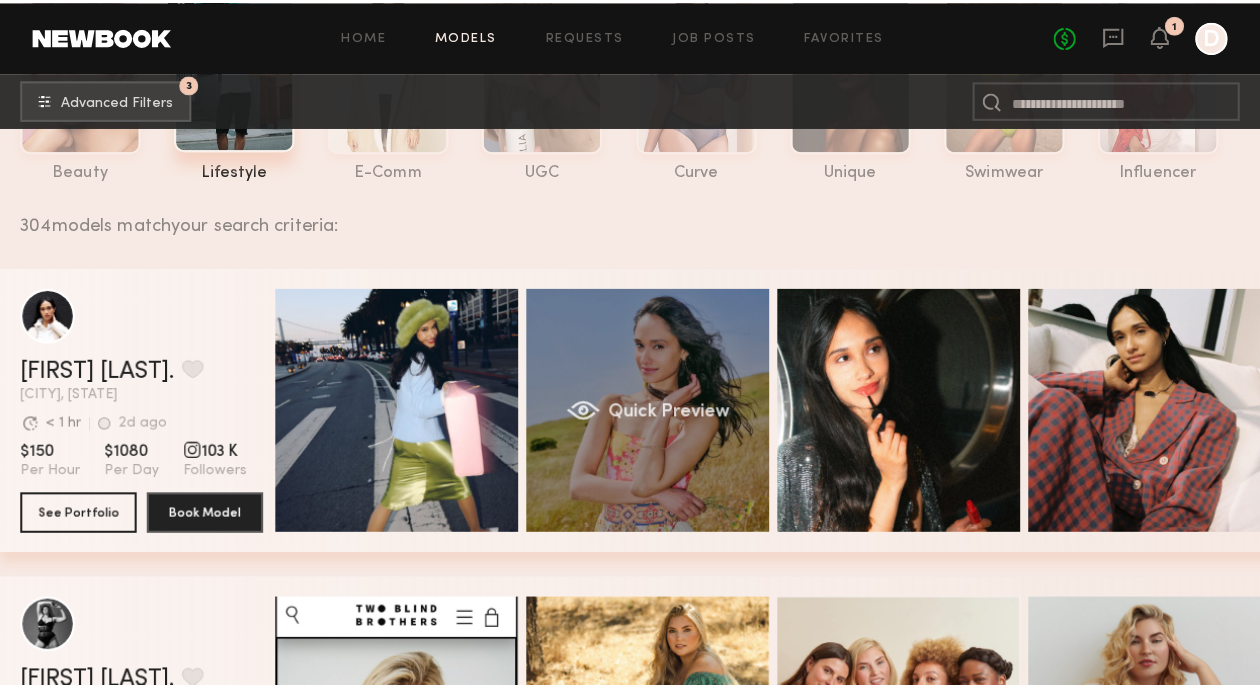 scroll, scrollTop: 144, scrollLeft: 0, axis: vertical 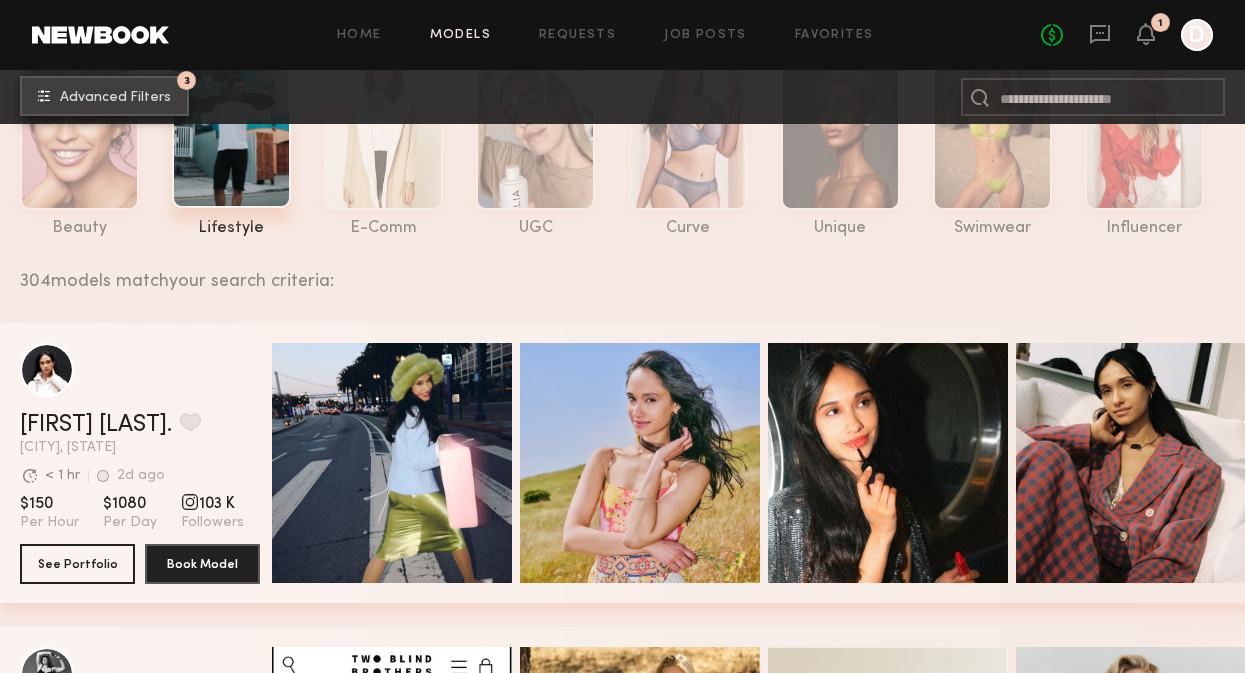 click on "3 Advanced Filters" 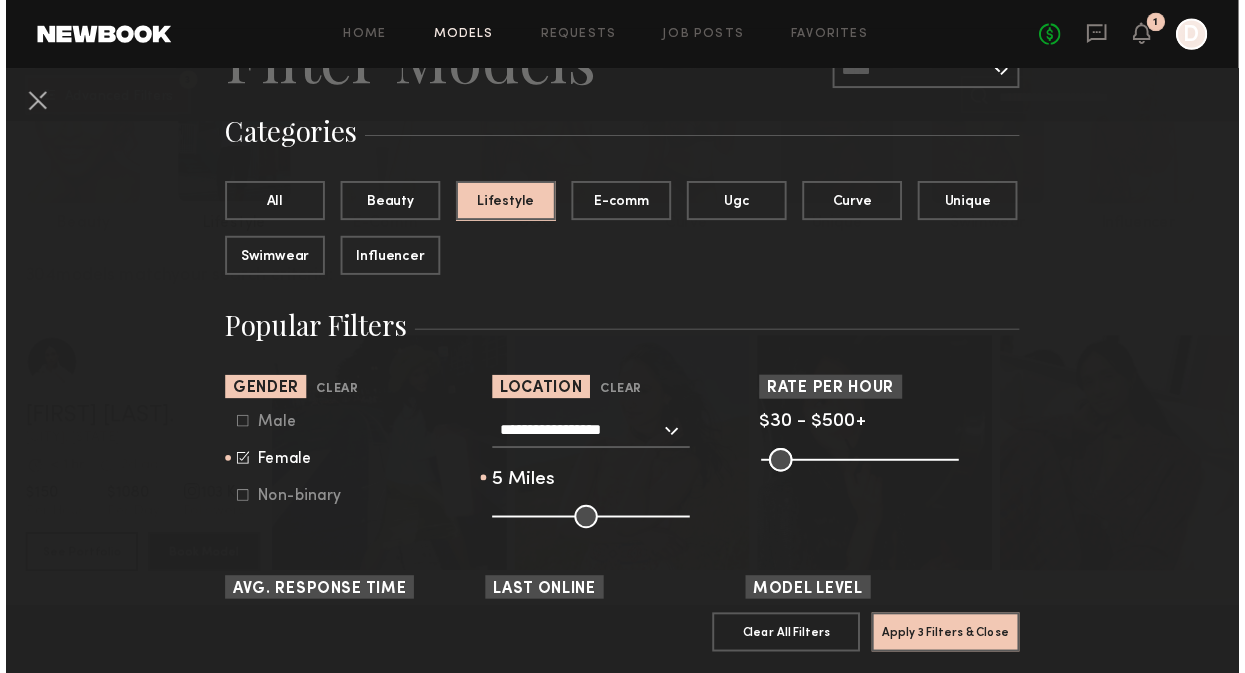 scroll, scrollTop: 116, scrollLeft: 0, axis: vertical 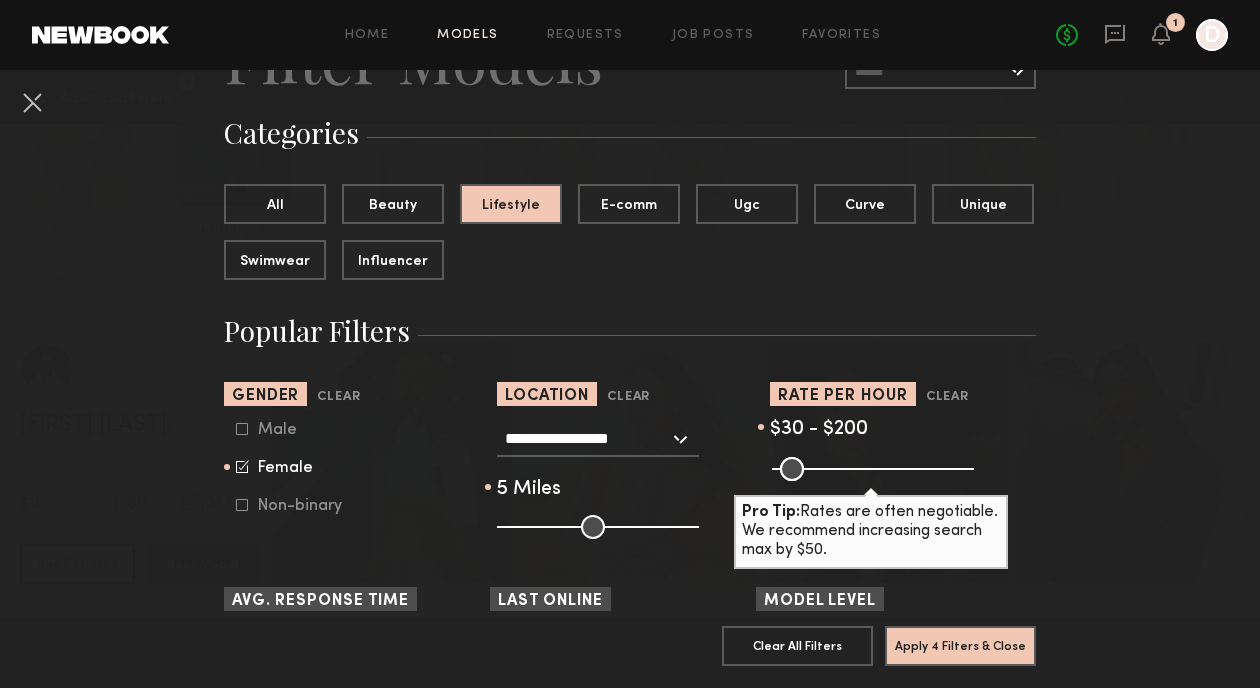 drag, startPoint x: 957, startPoint y: 472, endPoint x: 840, endPoint y: 457, distance: 117.95762 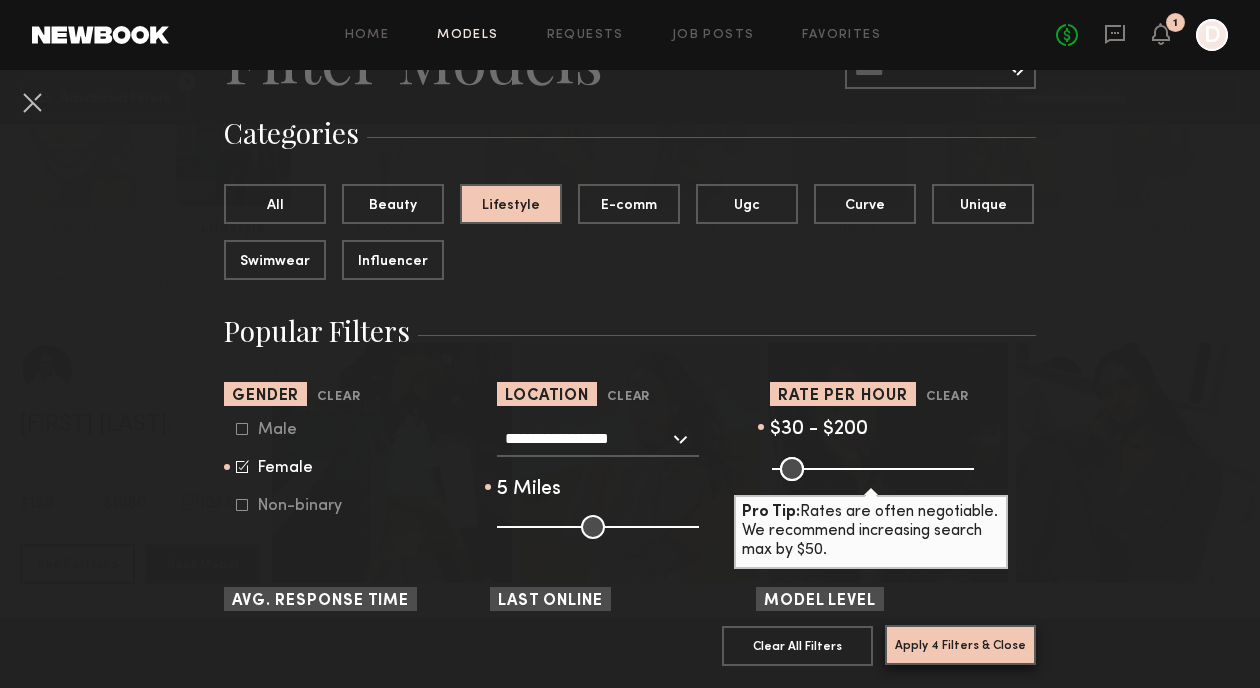 click on "Apply 4 Filters & Close" 